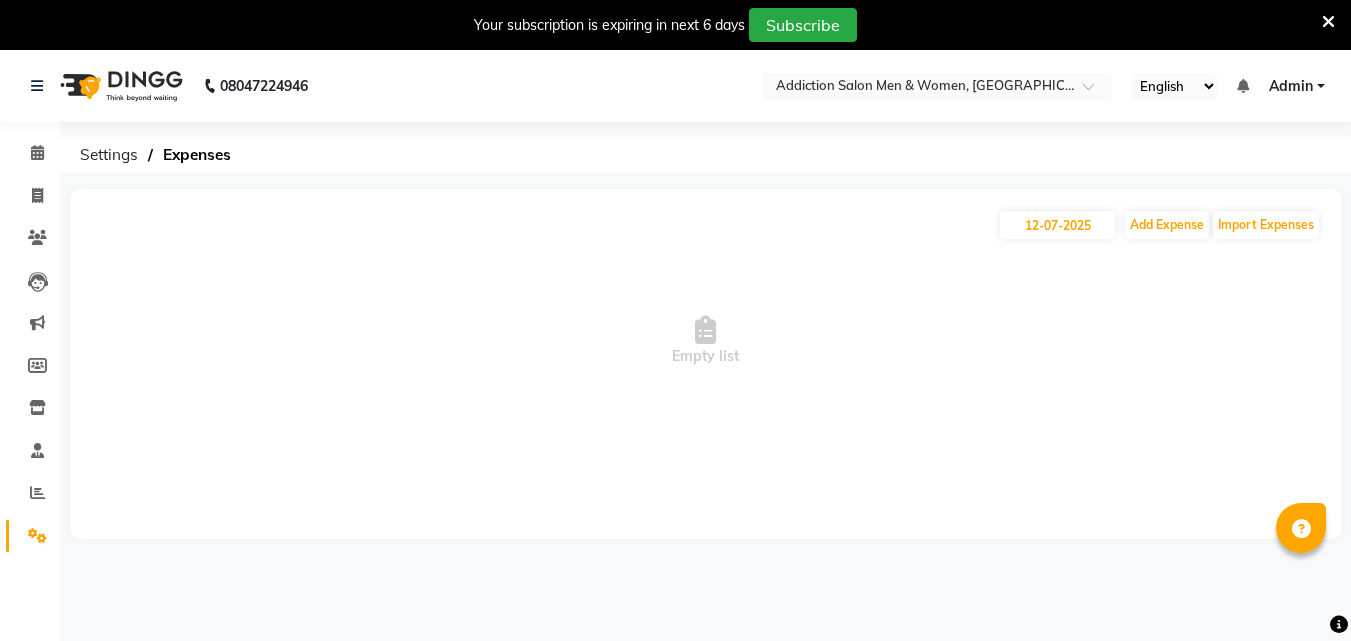 scroll, scrollTop: 0, scrollLeft: 0, axis: both 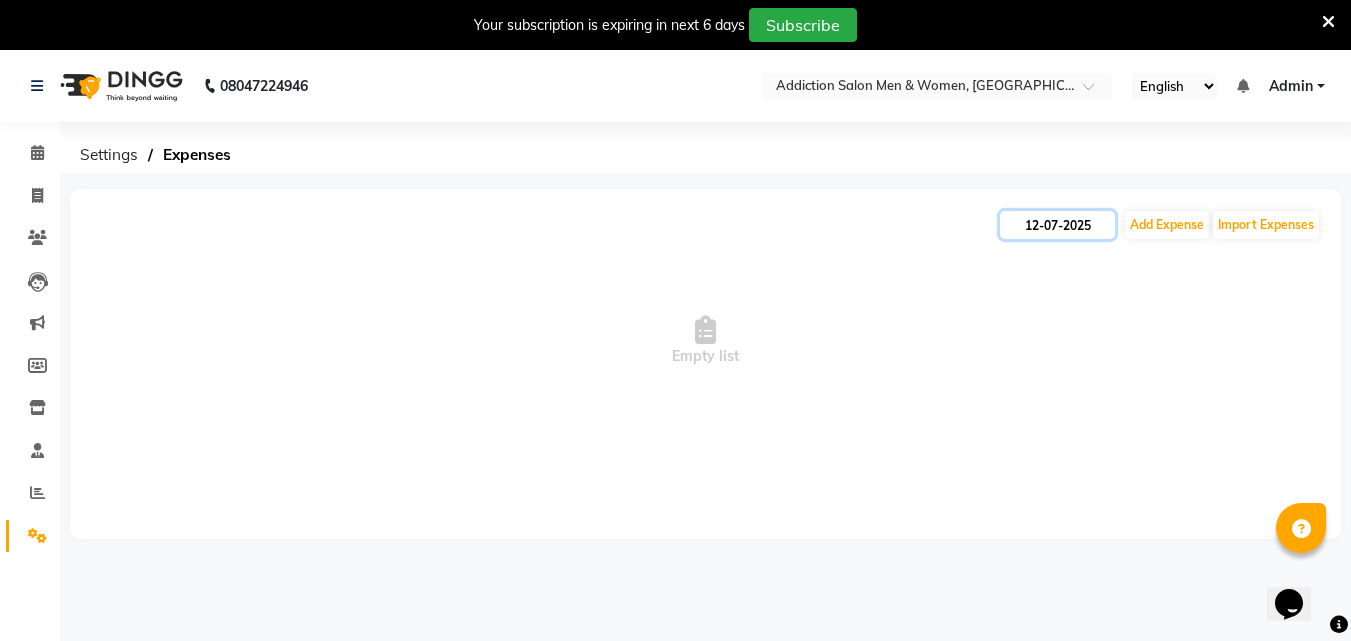 click on "12-07-2025" 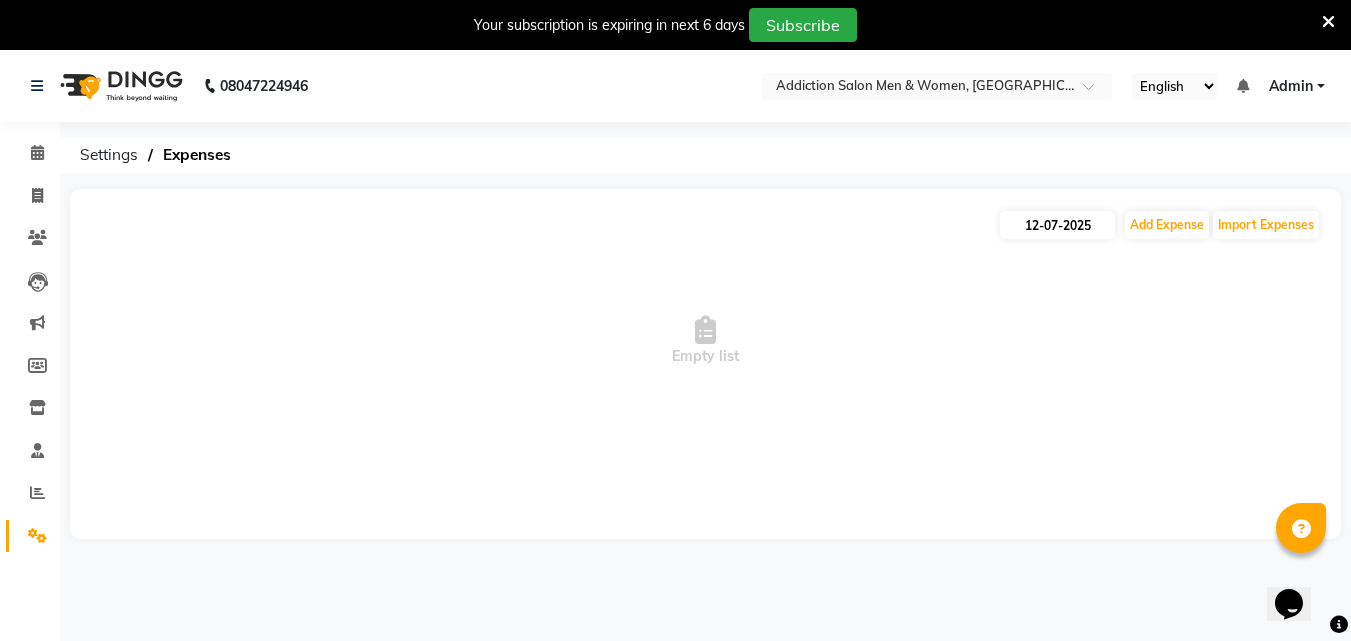 select on "7" 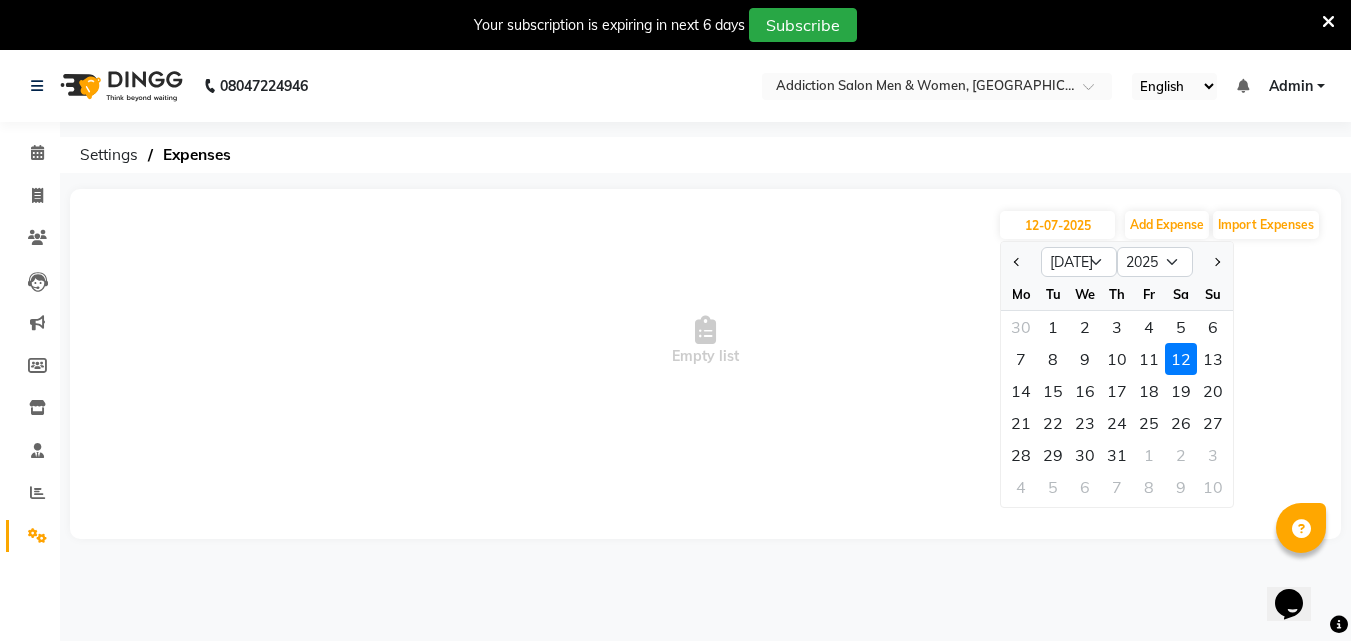 click on "5" 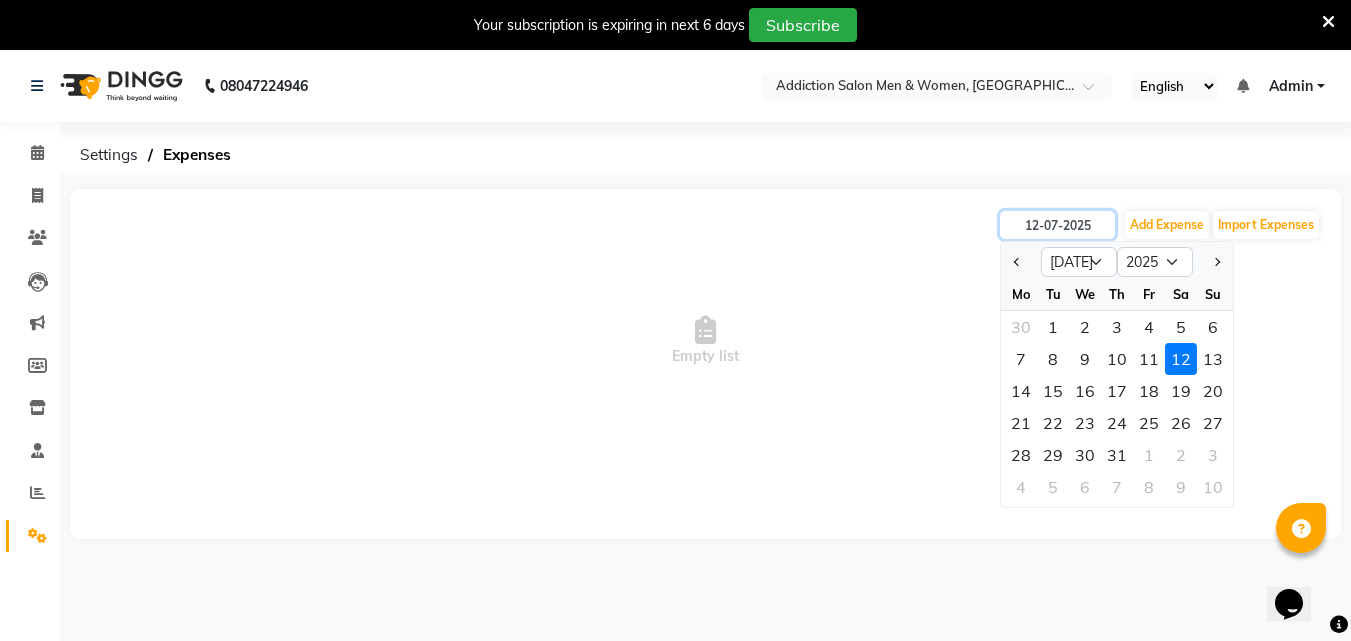 type on "[DATE]" 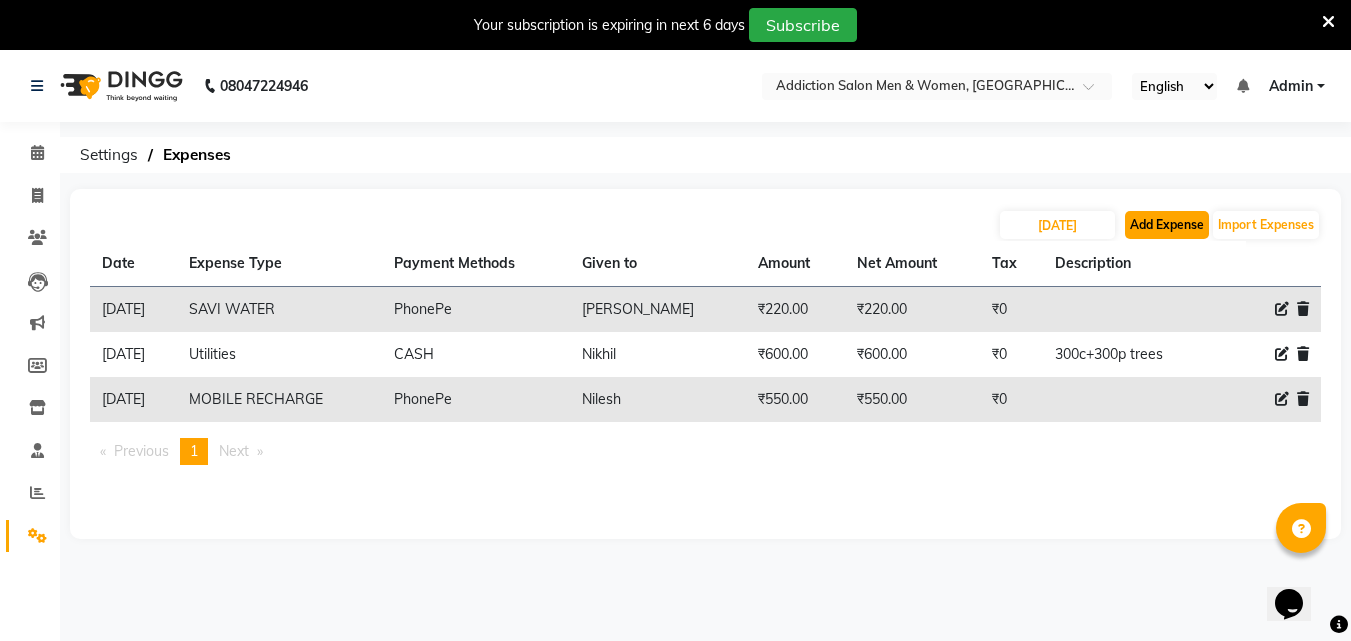 click on "Add Expense" 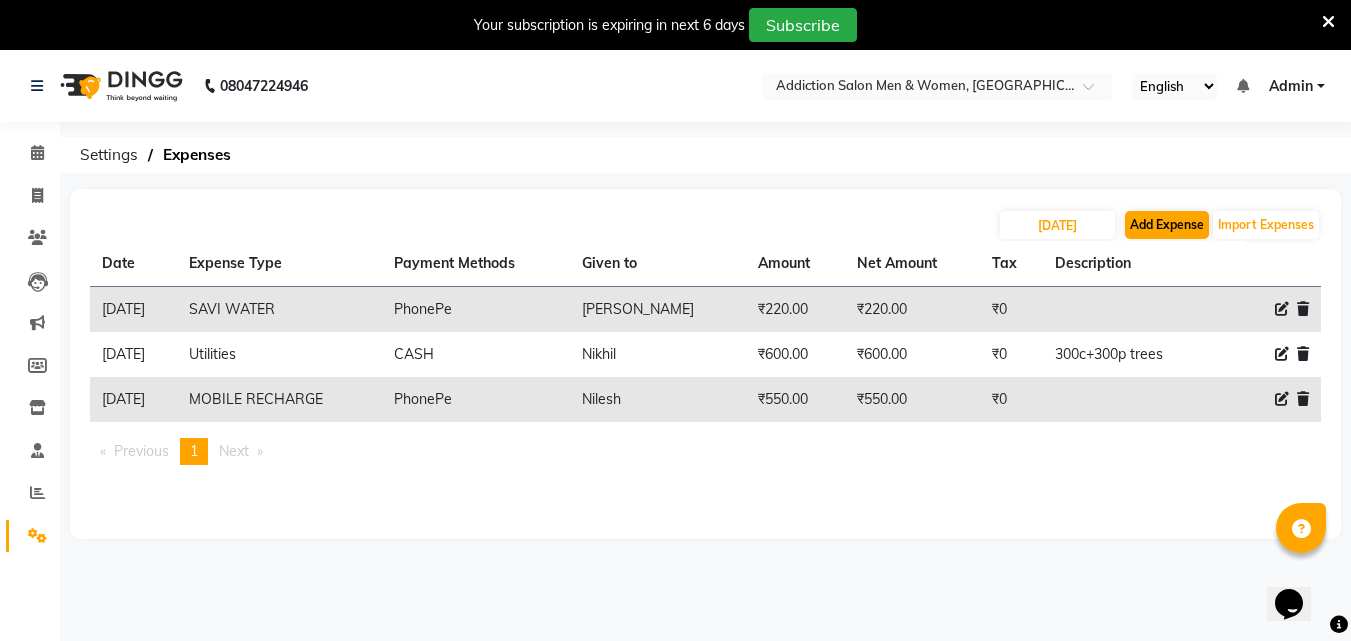 select on "1" 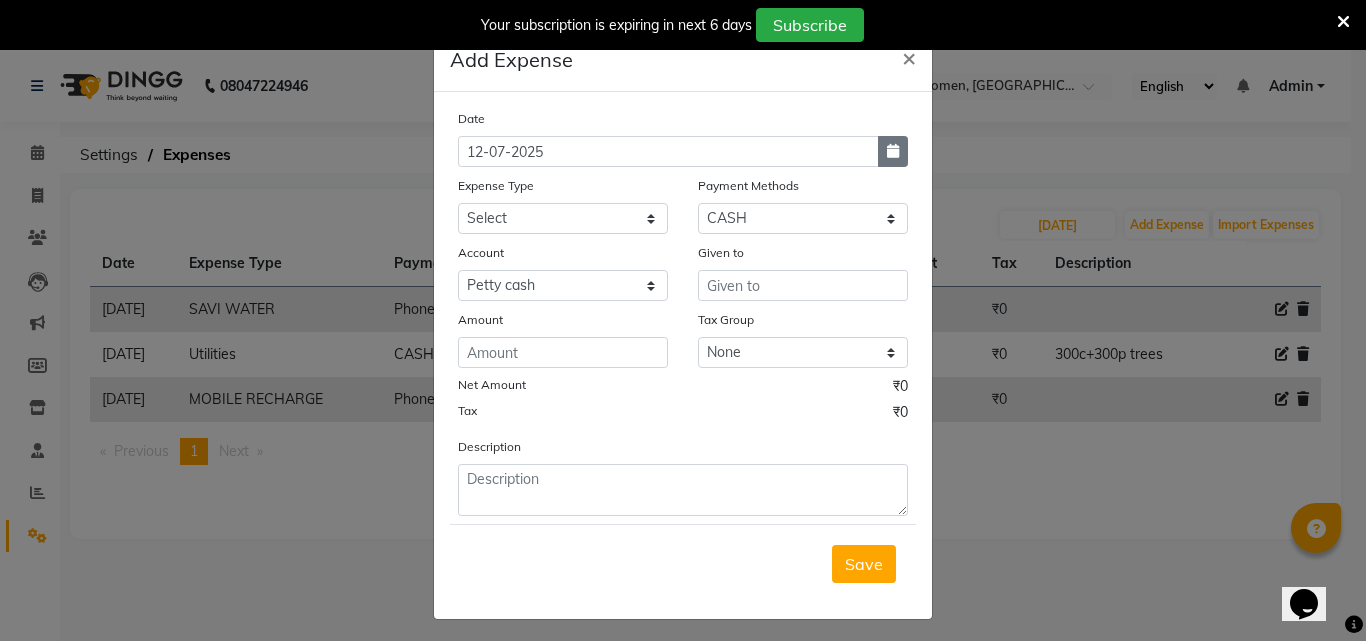 click 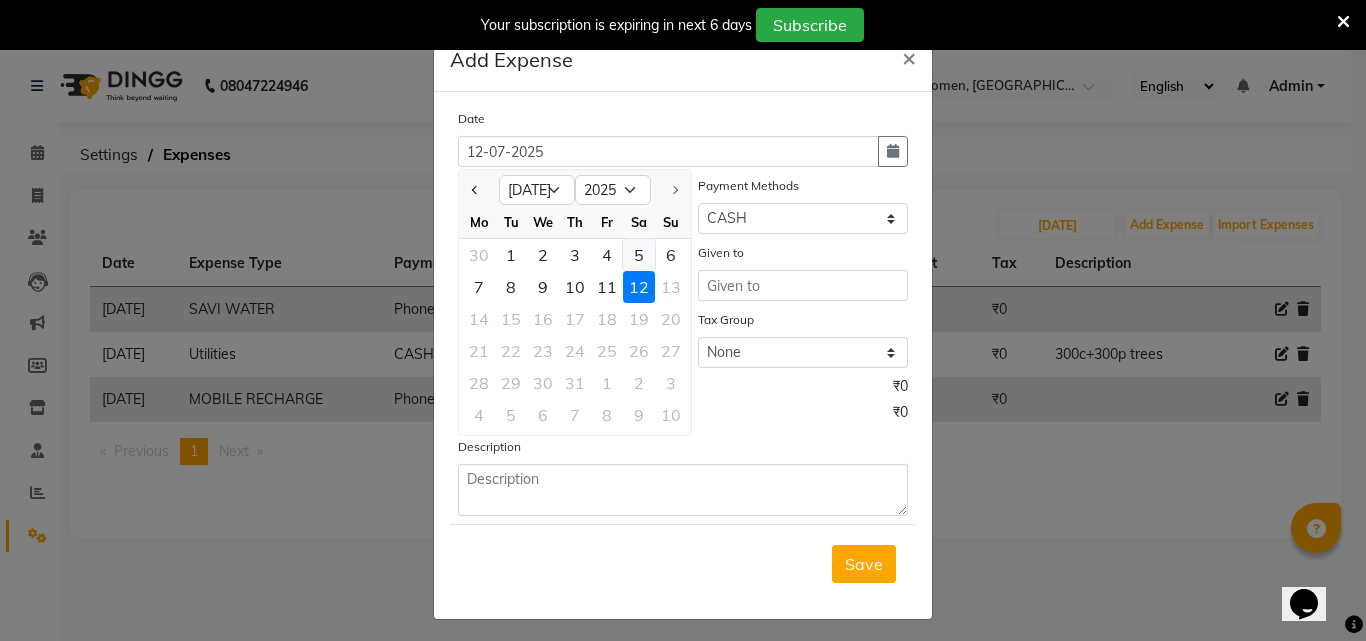 click on "5" 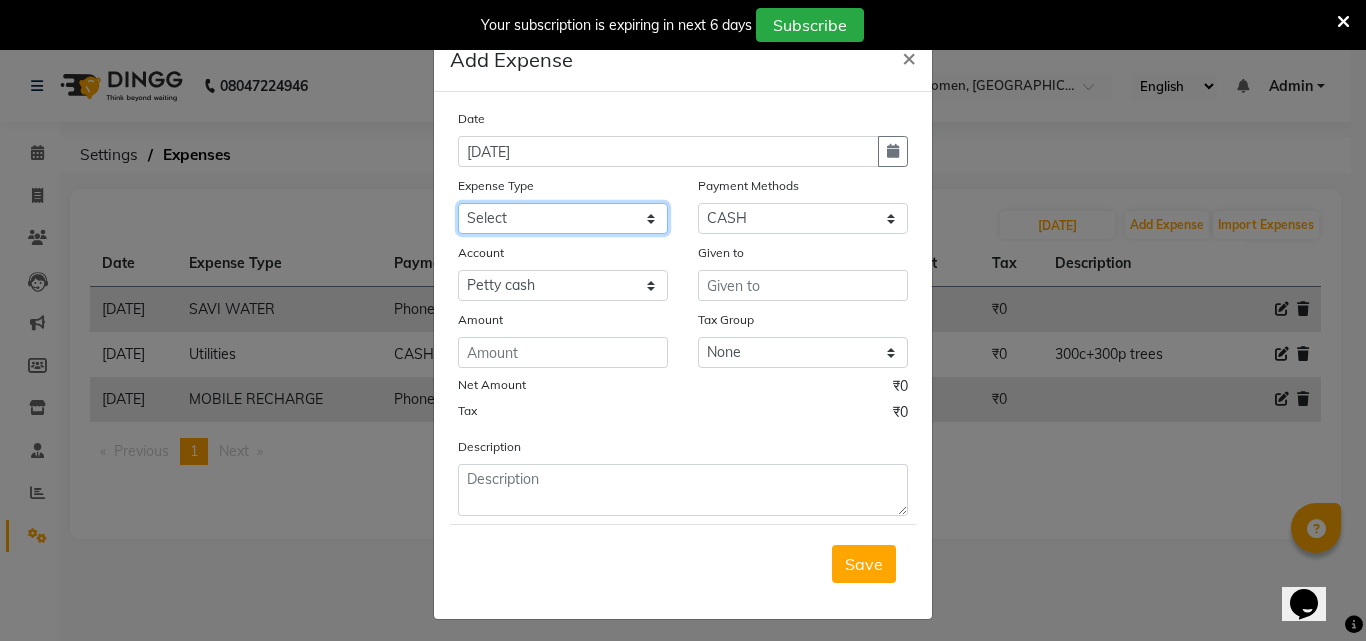 click on "Select Advance Salary Bank charges BEAUTY PALACE [GEOGRAPHIC_DATA] MATERIAL Car maintenance  Cash transfer to bank Cash transfer to hub Client Snacks Clinical charges Equipment Fuel ACTIVA OR CAR Govt fee HOME GAS HOME KIRANA home market other exp home snacks HOME  WIFI RECHARGE GIO Incentive Insurance International purchase investment banking light bill of4 home girls boys talikoti Loan Repayment local loreal maharaja material local maharaja material [PERSON_NAME] GURGA ENTERPRISES loreal [PERSON_NAME] belgav Maintenance Marketing Miscellaneous MOBILE RECHARGE MRA ONLINE SHOPING Other Pantry PETROL GENRETOR PIGMY SHIVAJI MAHARAJ BANK Product Rent REPAIRING EORK SALON N HM ROOM G GAS Salary SALON 1 LIGHT BILL SALON 1 RENT SALON 1 WIFI RICHARGE SALON 2  MEN N WOMEN LIGHT BILL SALON 2 WIFI RECHARGE GIO salon advertising SALON ADVERTISISNG SALON RENT 2 SAVI WATER school exp school exp S K  DISTRIBUTER CADEVU KERATIN HUBALI STAFF ROOM RENT ALL STAFF ROOM RENT ALL Staff Snacks Tax TEA BREKFAST Tea & Refreshment Utilities" 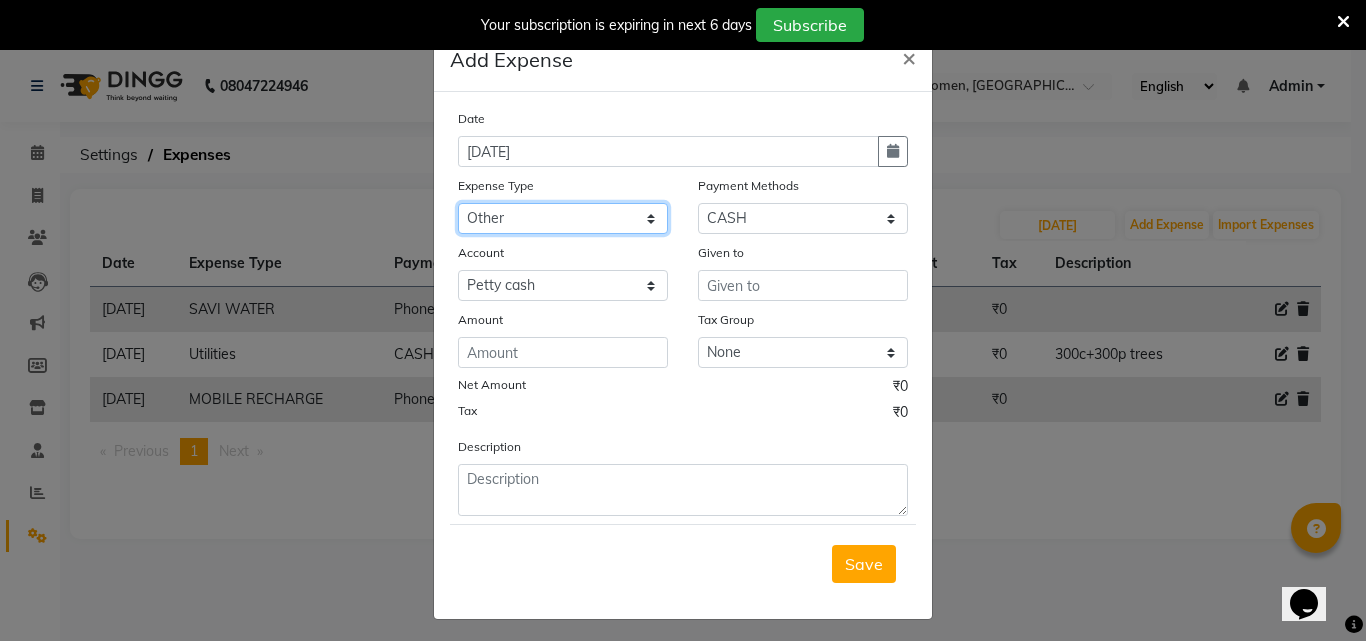 click on "Select Advance Salary Bank charges BEAUTY PALACE [GEOGRAPHIC_DATA] MATERIAL Car maintenance  Cash transfer to bank Cash transfer to hub Client Snacks Clinical charges Equipment Fuel ACTIVA OR CAR Govt fee HOME GAS HOME KIRANA home market other exp home snacks HOME  WIFI RECHARGE GIO Incentive Insurance International purchase investment banking light bill of4 home girls boys talikoti Loan Repayment local loreal maharaja material local maharaja material [PERSON_NAME] GURGA ENTERPRISES loreal [PERSON_NAME] belgav Maintenance Marketing Miscellaneous MOBILE RECHARGE MRA ONLINE SHOPING Other Pantry PETROL GENRETOR PIGMY SHIVAJI MAHARAJ BANK Product Rent REPAIRING EORK SALON N HM ROOM G GAS Salary SALON 1 LIGHT BILL SALON 1 RENT SALON 1 WIFI RICHARGE SALON 2  MEN N WOMEN LIGHT BILL SALON 2 WIFI RECHARGE GIO salon advertising SALON ADVERTISISNG SALON RENT 2 SAVI WATER school exp school exp S K  DISTRIBUTER CADEVU KERATIN HUBALI STAFF ROOM RENT ALL STAFF ROOM RENT ALL Staff Snacks Tax TEA BREKFAST Tea & Refreshment Utilities" 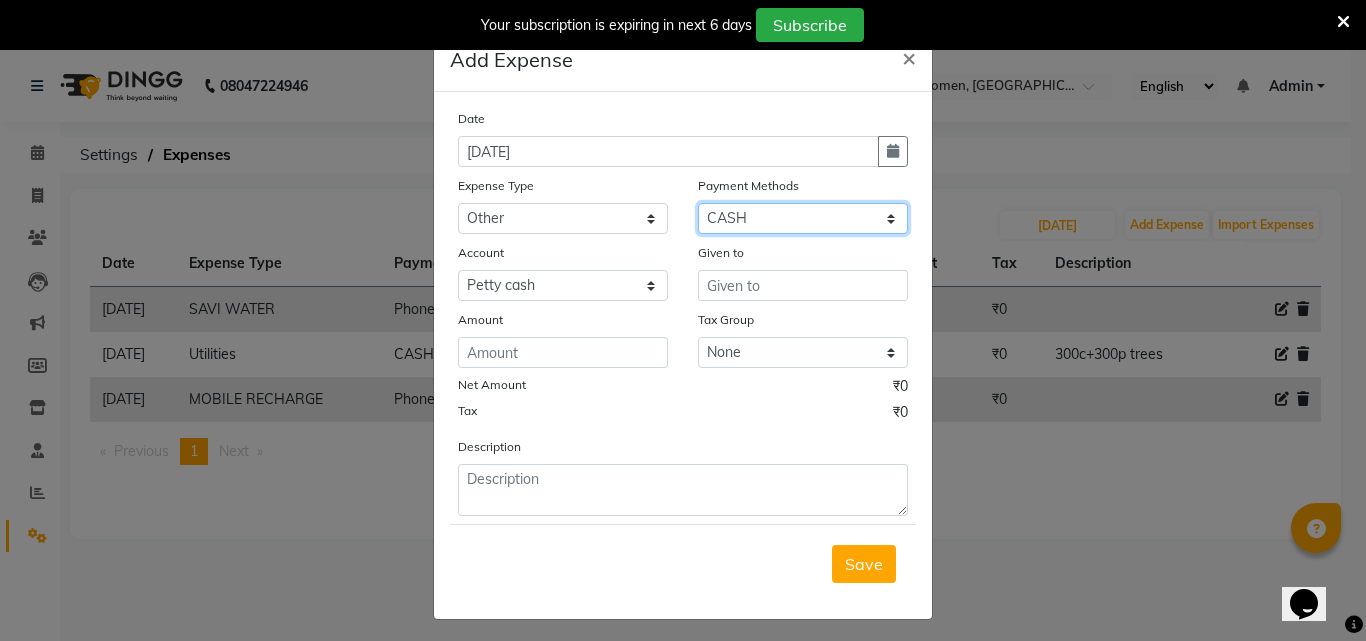 click on "Select CASH Package PhonePe Voucher Prepaid Gift Card GPay Wallet Points" 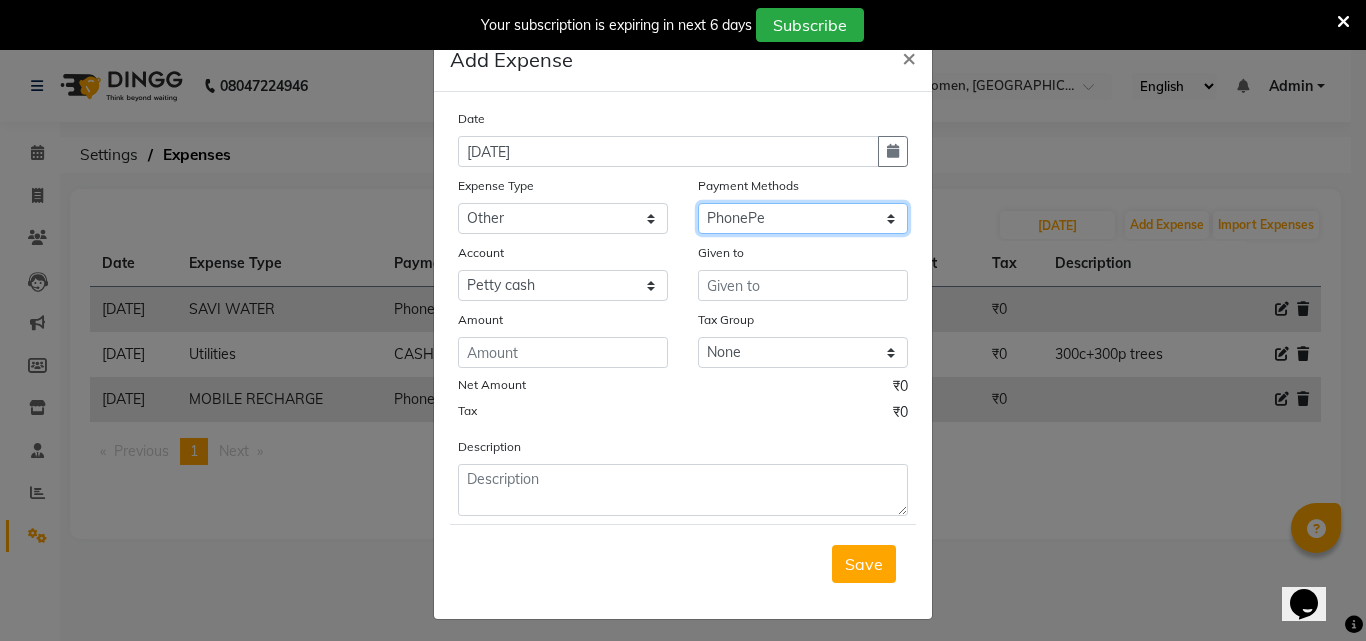 click on "Select CASH Package PhonePe Voucher Prepaid Gift Card GPay Wallet Points" 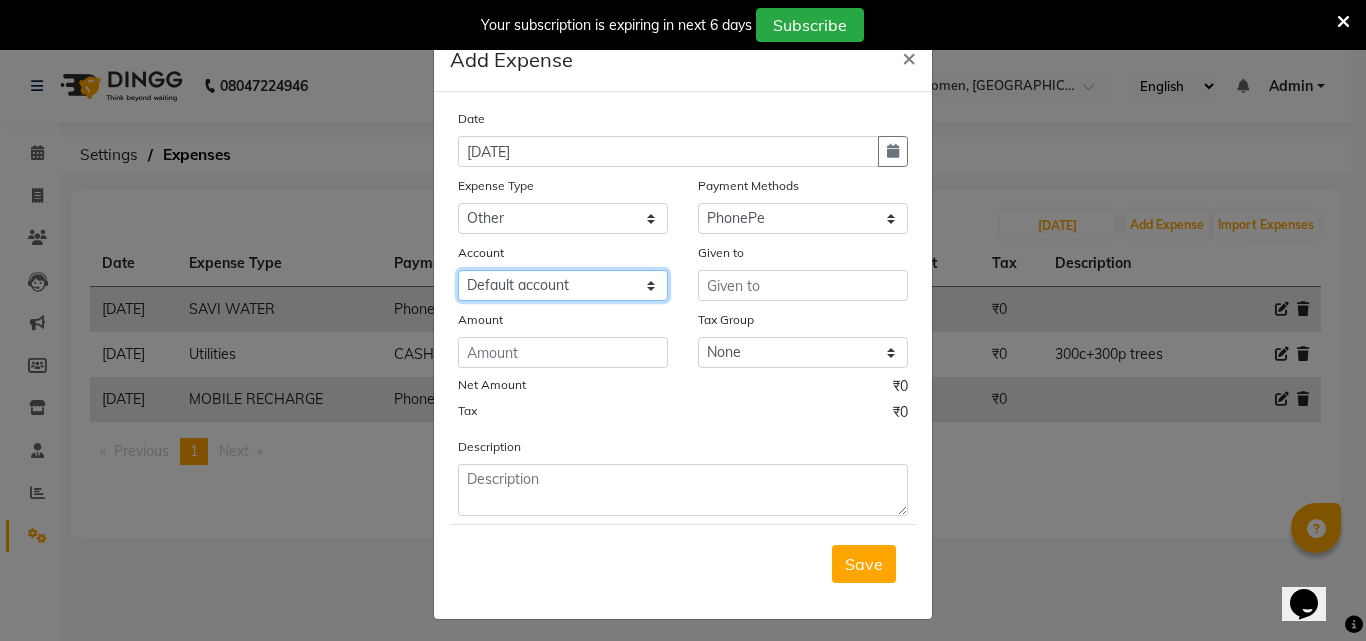 click on "Select Default account Nil un SB nil sbisb Nilaxixcur Niksbisb ADDIuncur" 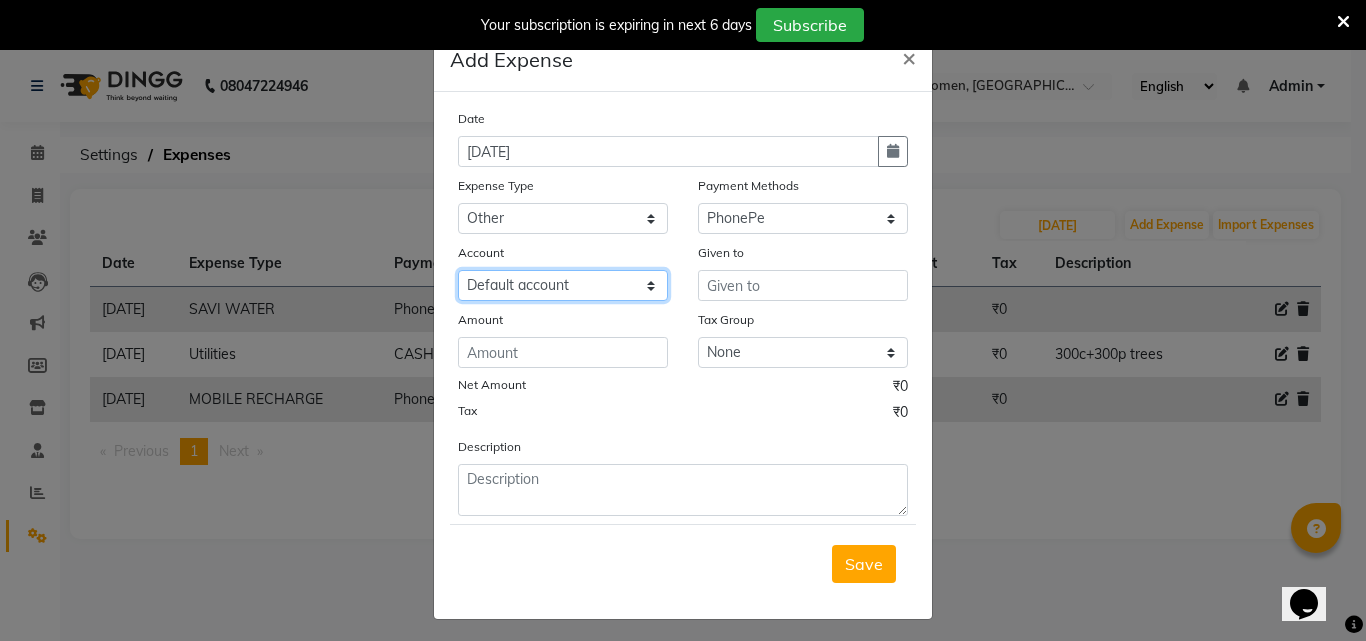 select on "5737" 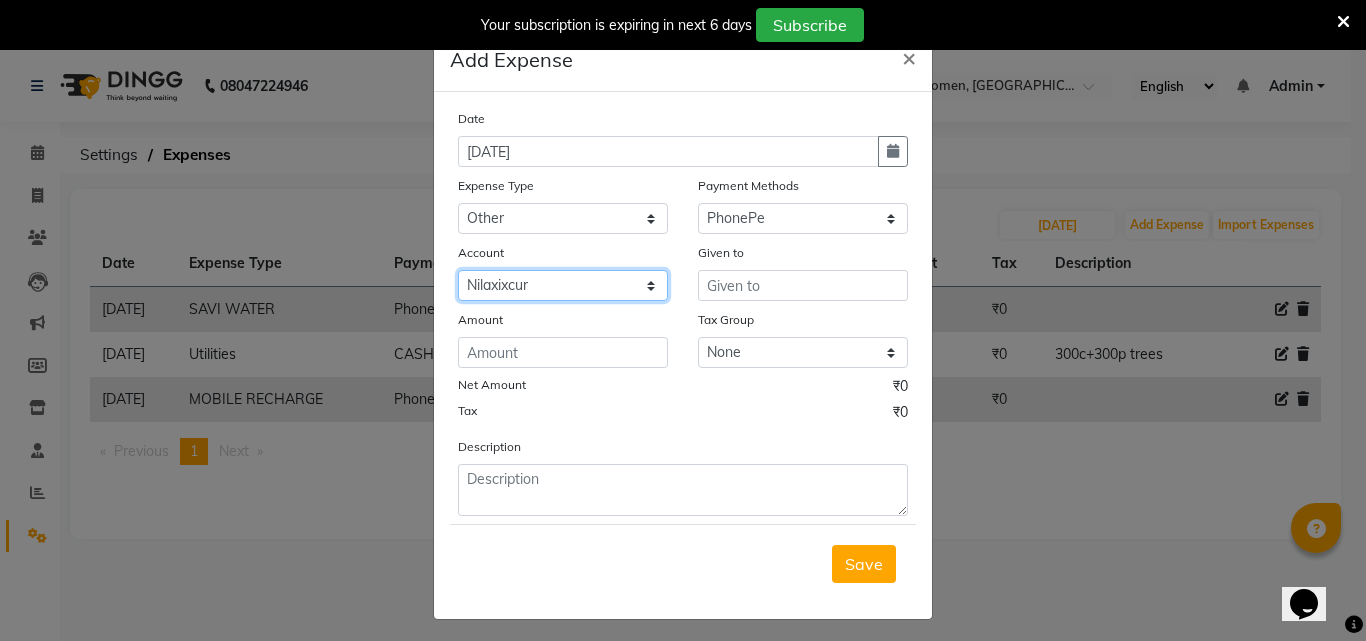 click on "Select Default account Nil un SB nil sbisb Nilaxixcur Niksbisb ADDIuncur" 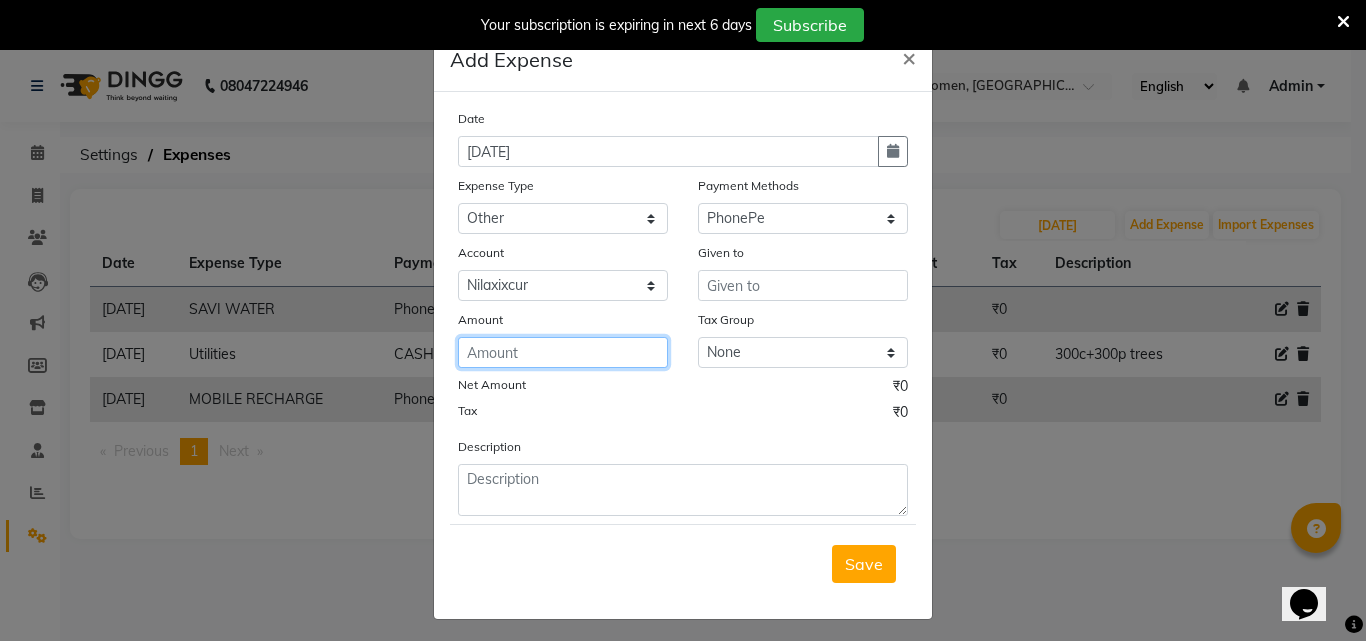 click 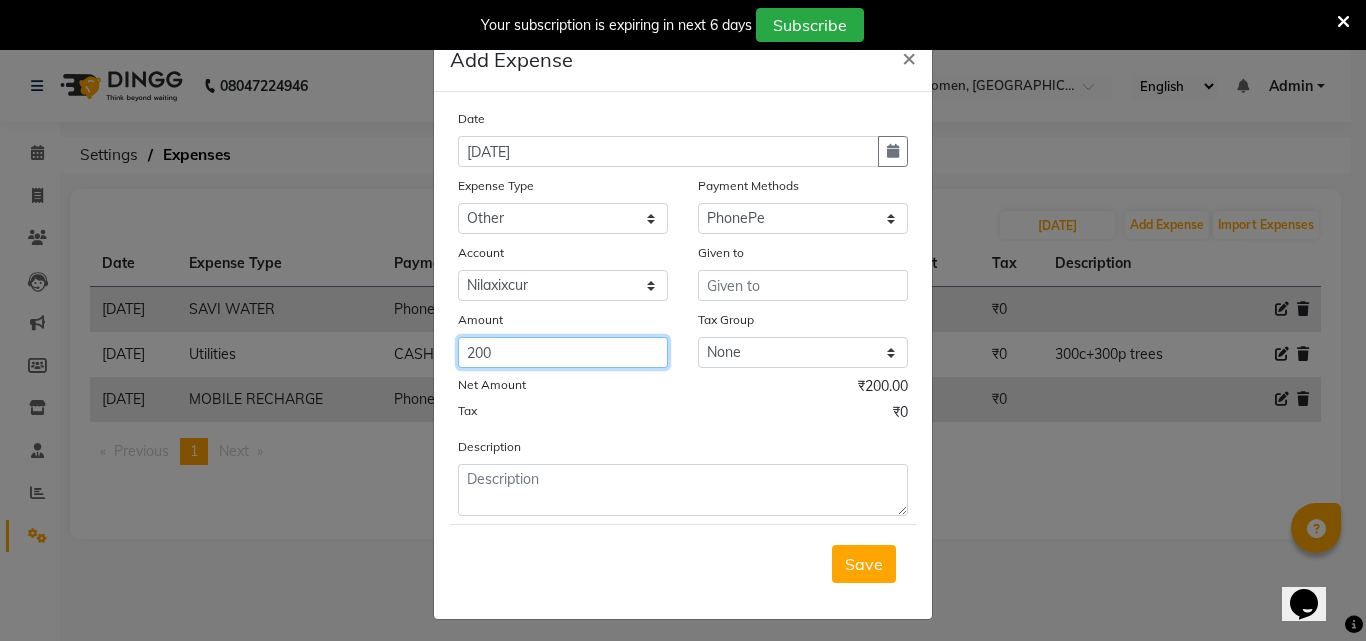 type on "200" 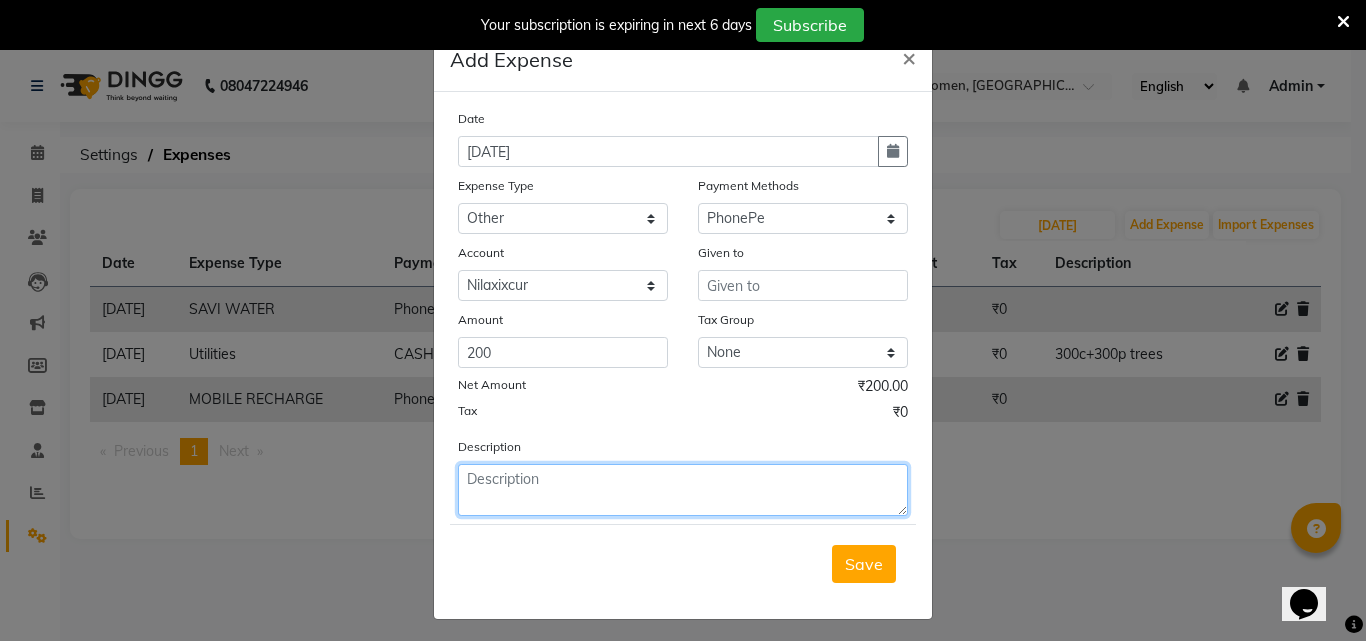click 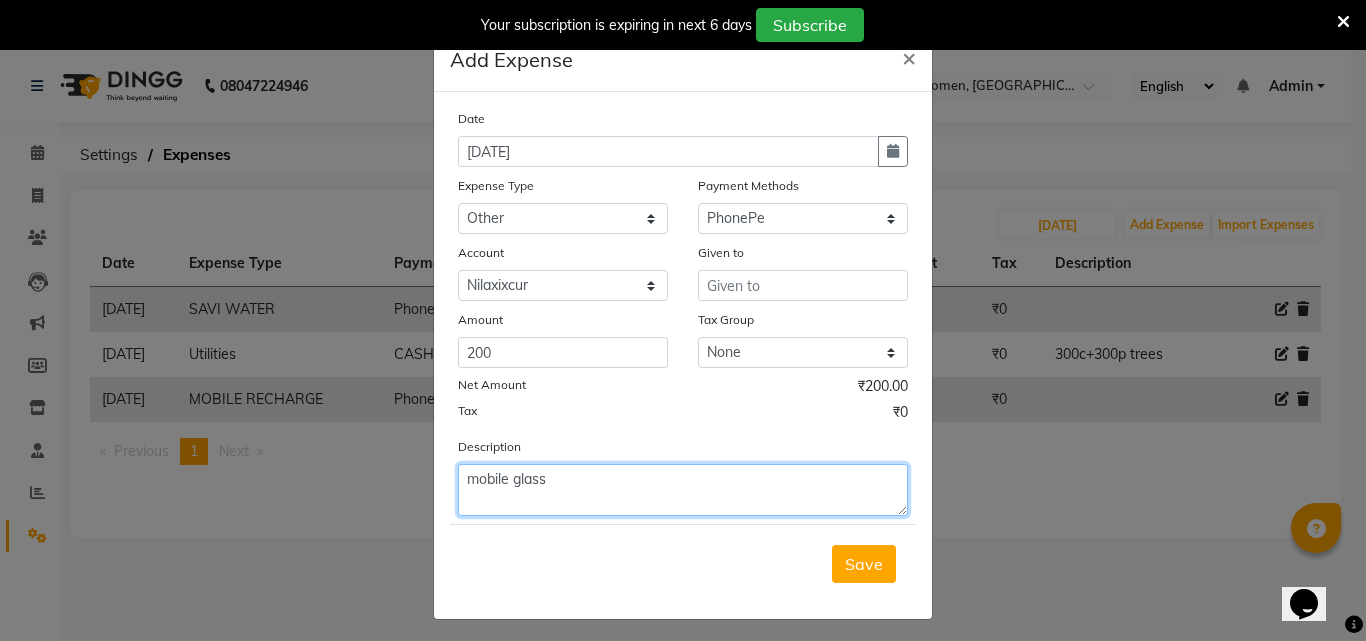 type on "mobile glass" 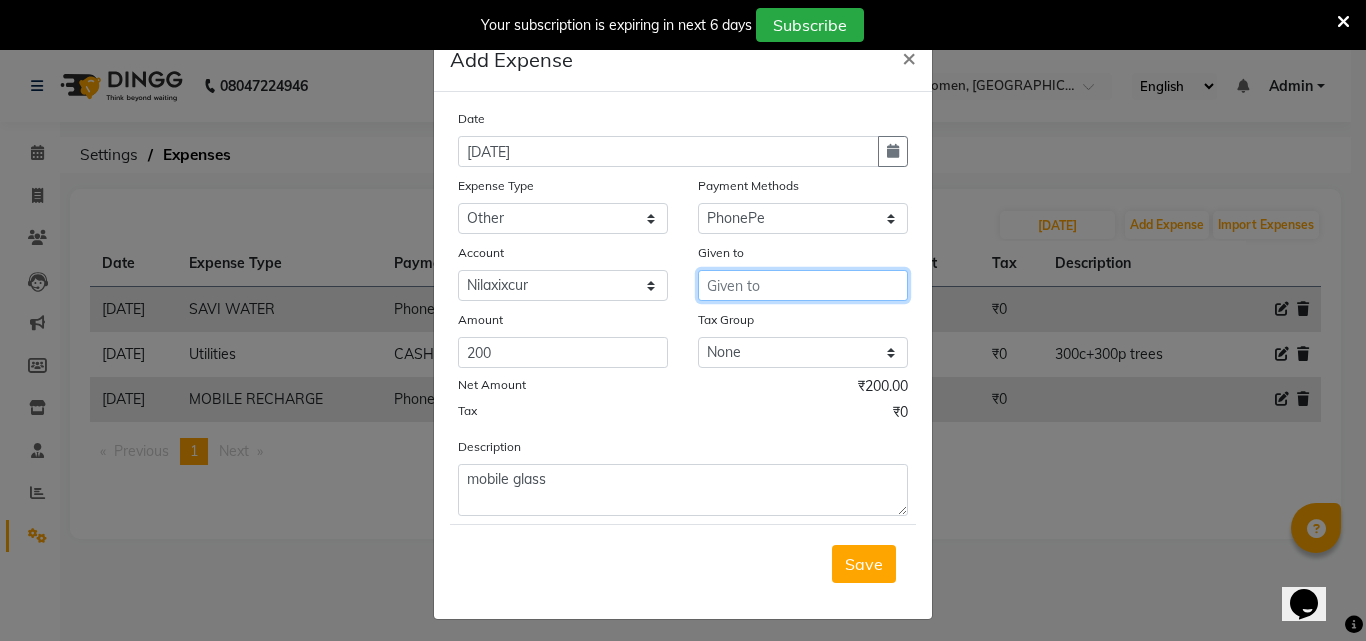 click at bounding box center (803, 285) 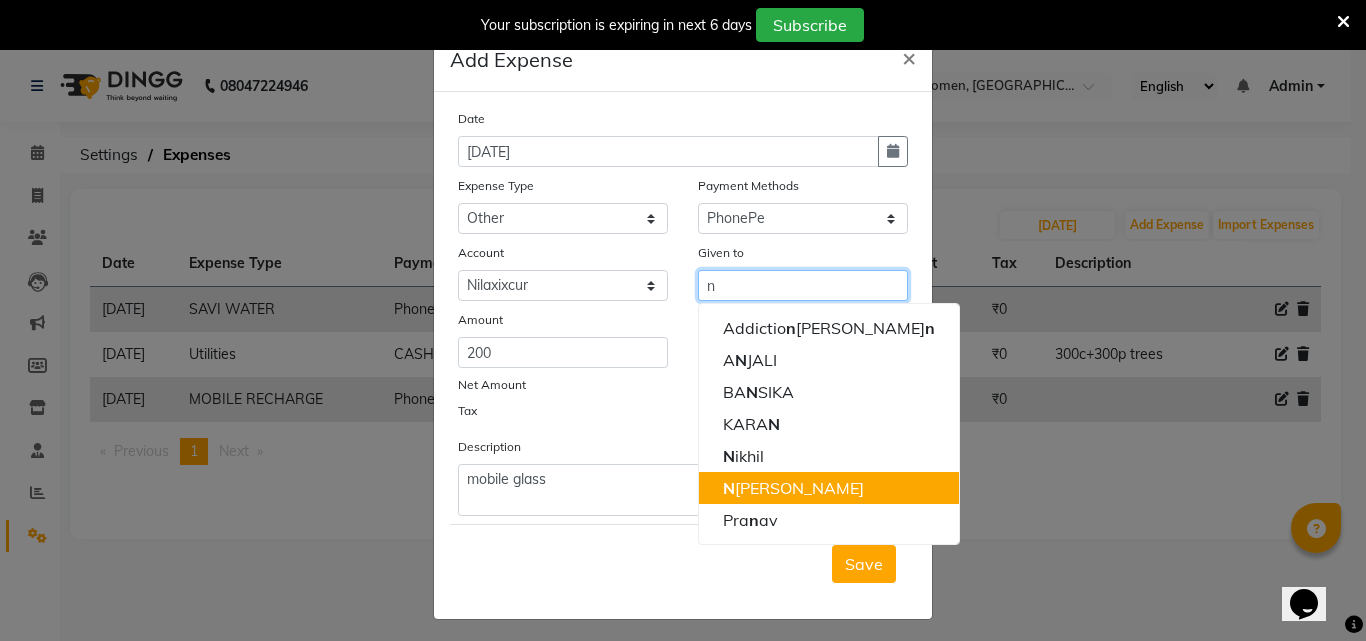 drag, startPoint x: 755, startPoint y: 476, endPoint x: 791, endPoint y: 506, distance: 46.8615 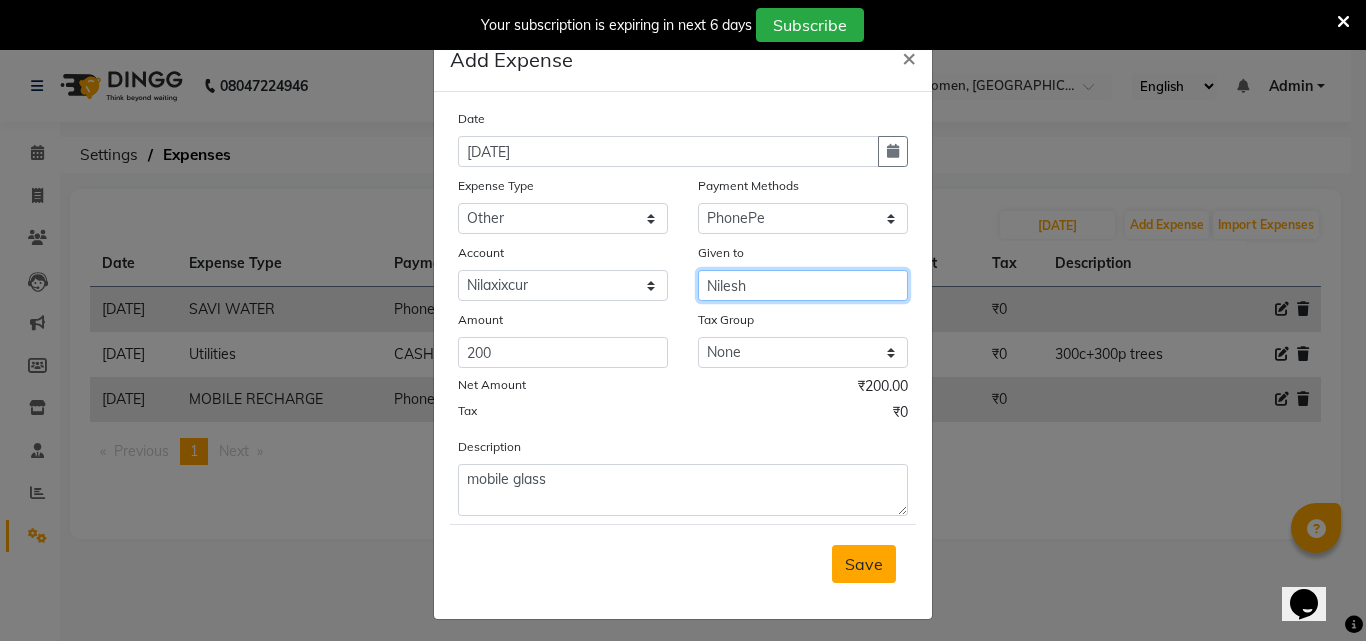 type on "Nilesh" 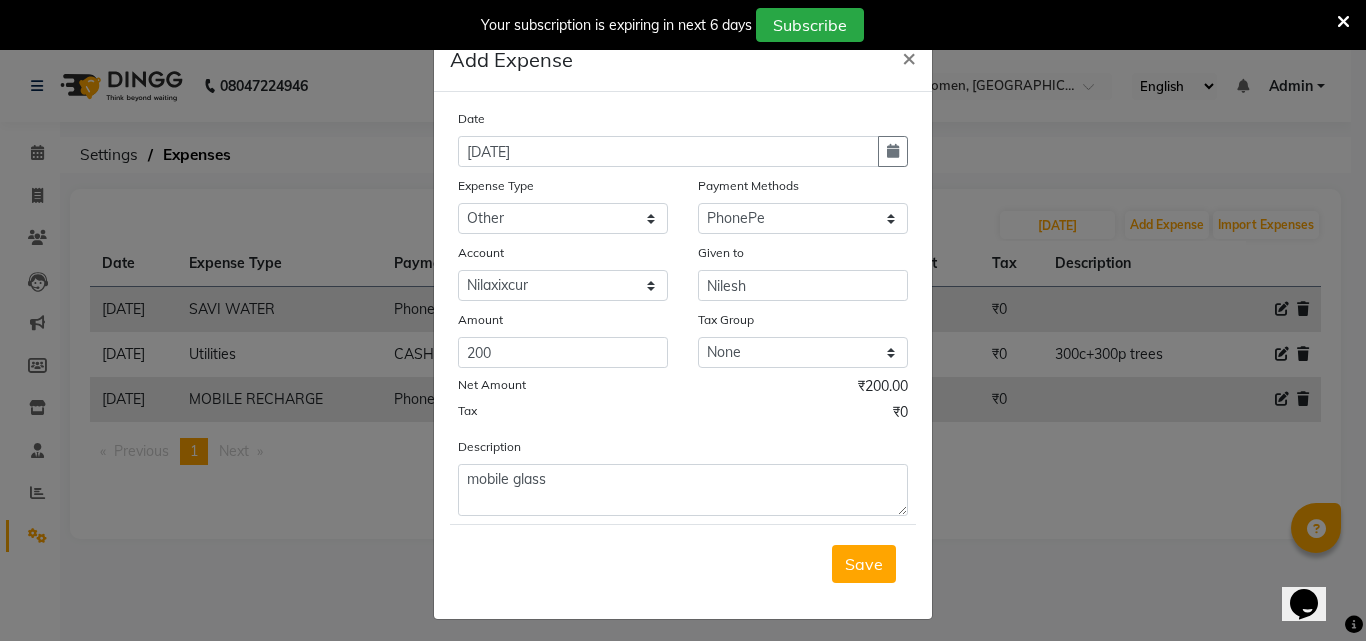 click on "Save" at bounding box center (864, 564) 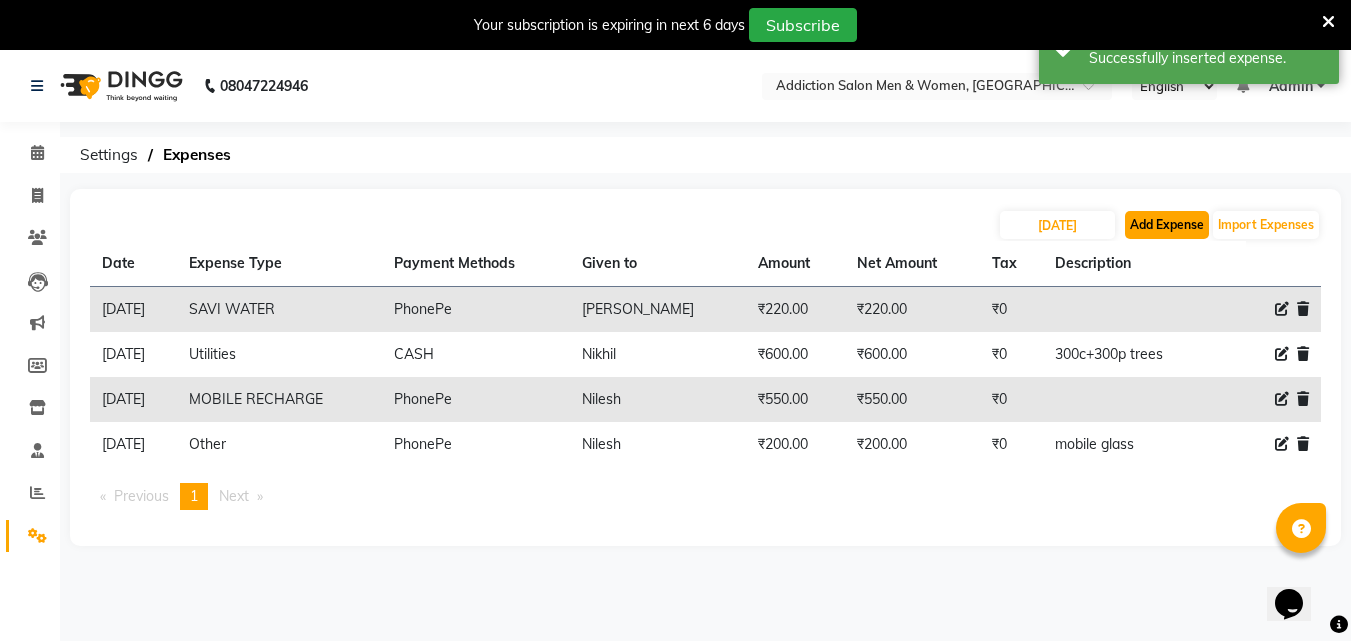 click on "Add Expense" 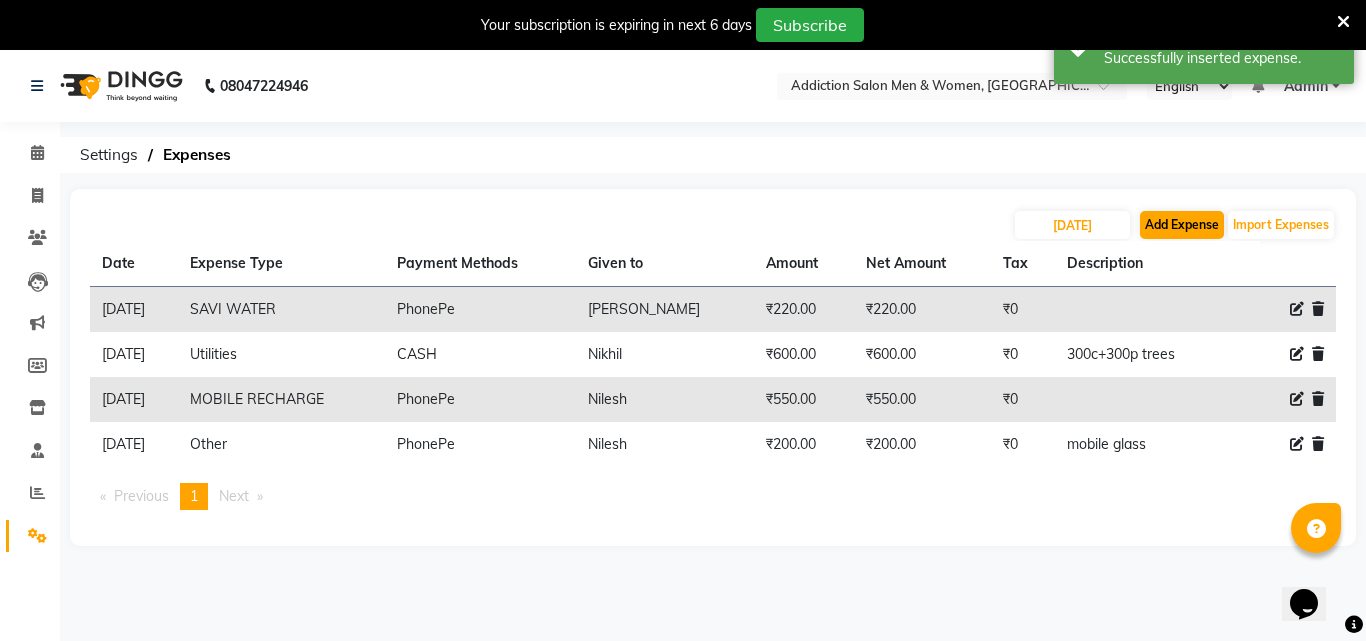 select on "1" 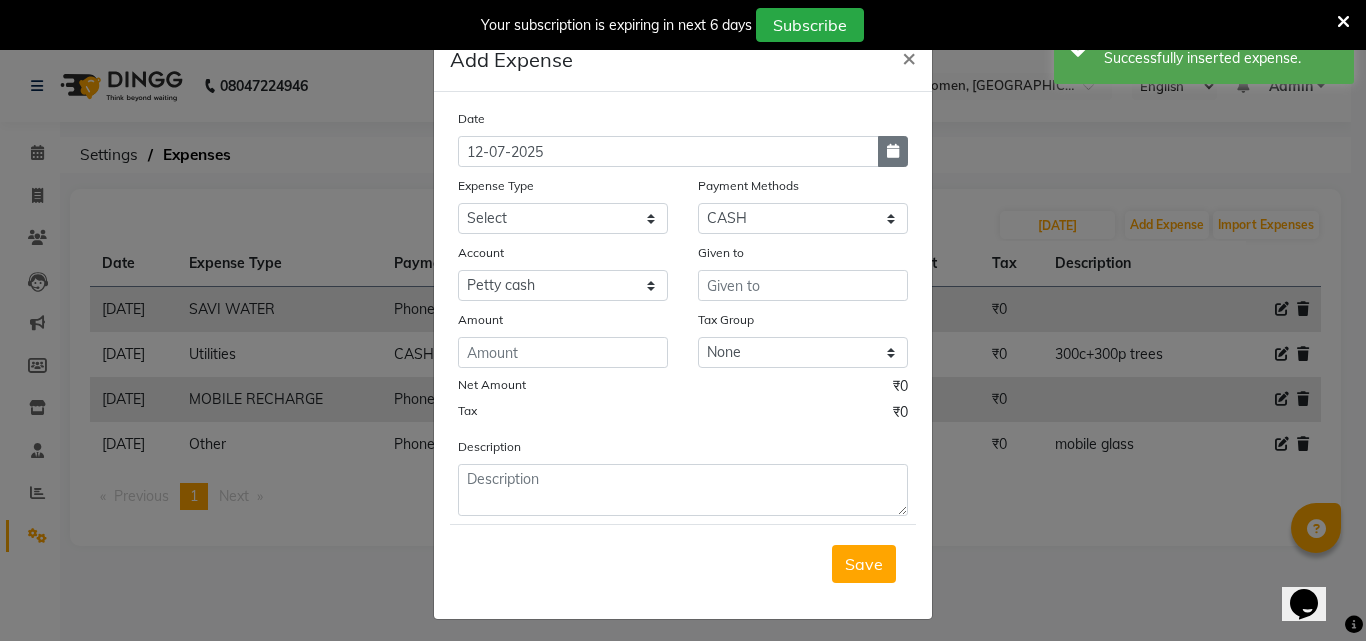 click 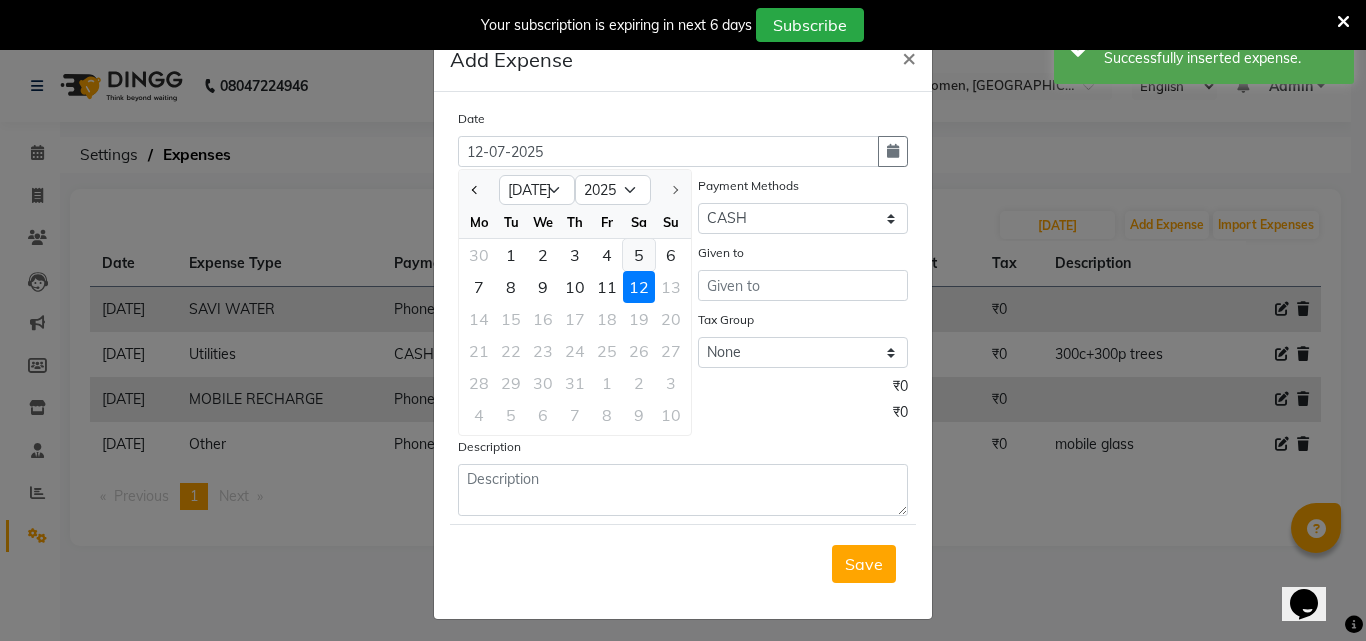 click on "5" 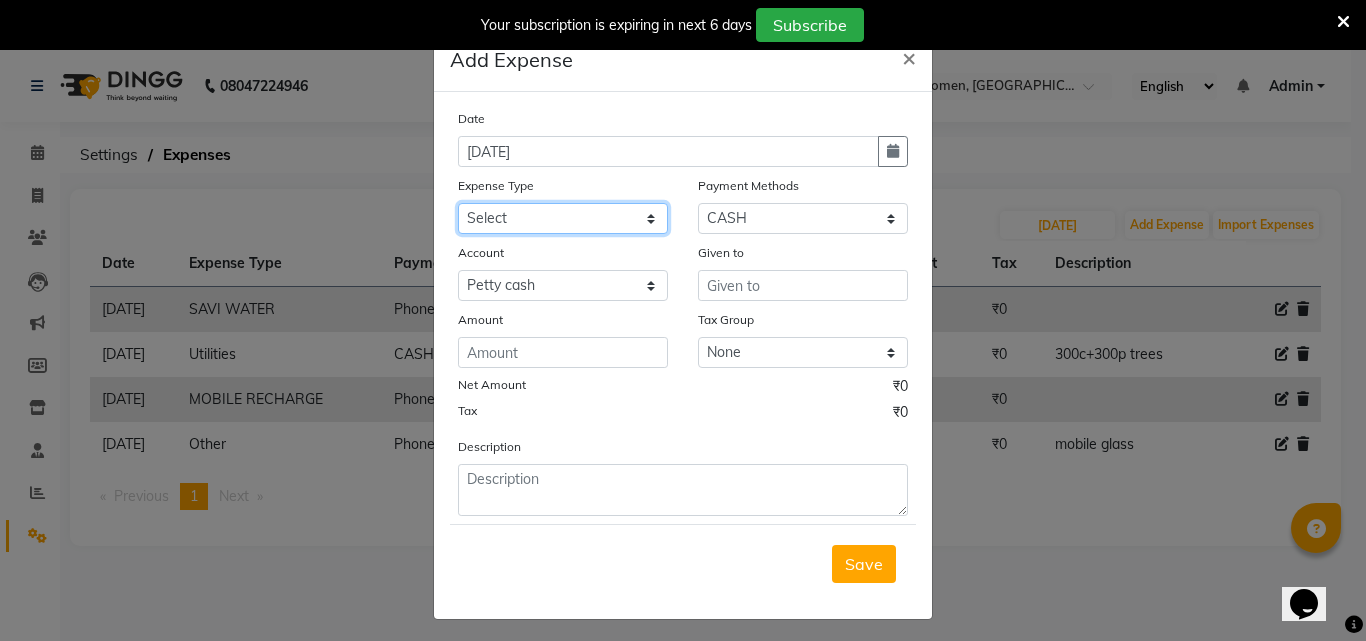 click on "Select Advance Salary Bank charges BEAUTY PALACE [GEOGRAPHIC_DATA] MATERIAL Car maintenance  Cash transfer to bank Cash transfer to hub Client Snacks Clinical charges Equipment Fuel ACTIVA OR CAR Govt fee HOME GAS HOME KIRANA home market other exp home snacks HOME  WIFI RECHARGE GIO Incentive Insurance International purchase investment banking light bill of4 home girls boys talikoti Loan Repayment local loreal maharaja material local maharaja material [PERSON_NAME] GURGA ENTERPRISES loreal [PERSON_NAME] belgav Maintenance Marketing Miscellaneous MOBILE RECHARGE MRA ONLINE SHOPING Other Pantry PETROL GENRETOR PIGMY SHIVAJI MAHARAJ BANK Product Rent REPAIRING EORK SALON N HM ROOM G GAS Salary SALON 1 LIGHT BILL SALON 1 RENT SALON 1 WIFI RICHARGE SALON 2  MEN N WOMEN LIGHT BILL SALON 2 WIFI RECHARGE GIO salon advertising SALON ADVERTISISNG SALON RENT 2 SAVI WATER school exp school exp S K  DISTRIBUTER CADEVU KERATIN HUBALI STAFF ROOM RENT ALL STAFF ROOM RENT ALL Staff Snacks Tax TEA BREKFAST Tea & Refreshment Utilities" 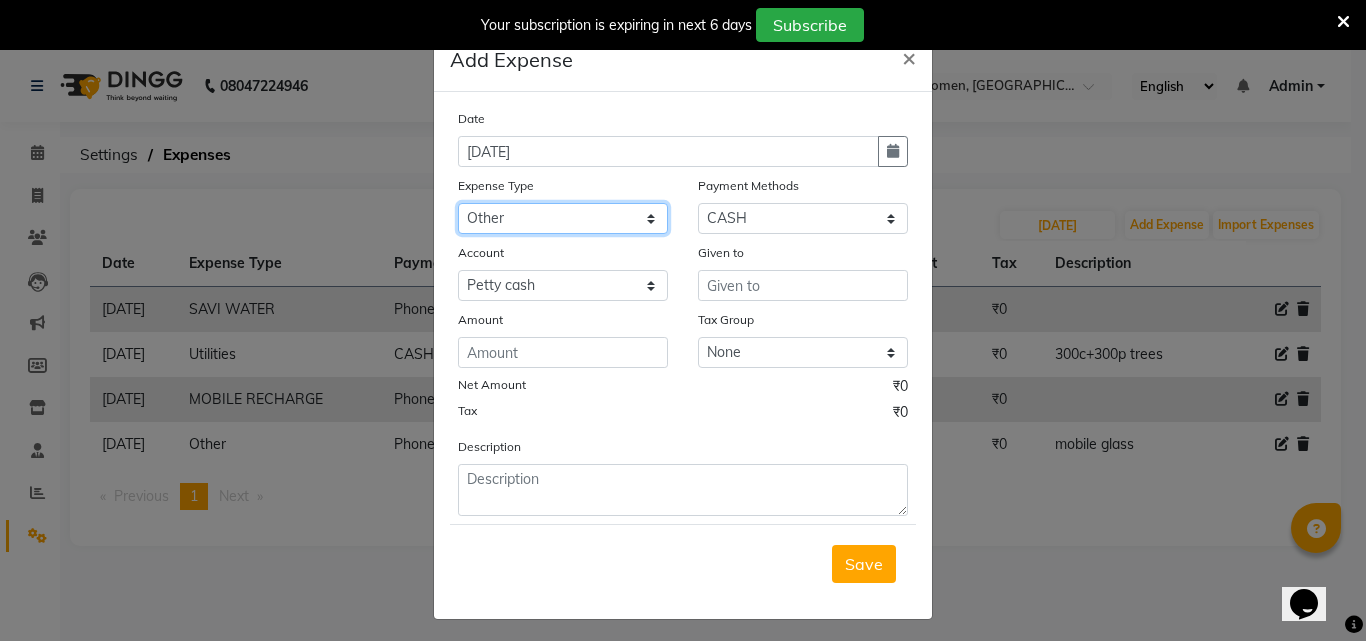 click on "Select Advance Salary Bank charges BEAUTY PALACE [GEOGRAPHIC_DATA] MATERIAL Car maintenance  Cash transfer to bank Cash transfer to hub Client Snacks Clinical charges Equipment Fuel ACTIVA OR CAR Govt fee HOME GAS HOME KIRANA home market other exp home snacks HOME  WIFI RECHARGE GIO Incentive Insurance International purchase investment banking light bill of4 home girls boys talikoti Loan Repayment local loreal maharaja material local maharaja material [PERSON_NAME] GURGA ENTERPRISES loreal [PERSON_NAME] belgav Maintenance Marketing Miscellaneous MOBILE RECHARGE MRA ONLINE SHOPING Other Pantry PETROL GENRETOR PIGMY SHIVAJI MAHARAJ BANK Product Rent REPAIRING EORK SALON N HM ROOM G GAS Salary SALON 1 LIGHT BILL SALON 1 RENT SALON 1 WIFI RICHARGE SALON 2  MEN N WOMEN LIGHT BILL SALON 2 WIFI RECHARGE GIO salon advertising SALON ADVERTISISNG SALON RENT 2 SAVI WATER school exp school exp S K  DISTRIBUTER CADEVU KERATIN HUBALI STAFF ROOM RENT ALL STAFF ROOM RENT ALL Staff Snacks Tax TEA BREKFAST Tea & Refreshment Utilities" 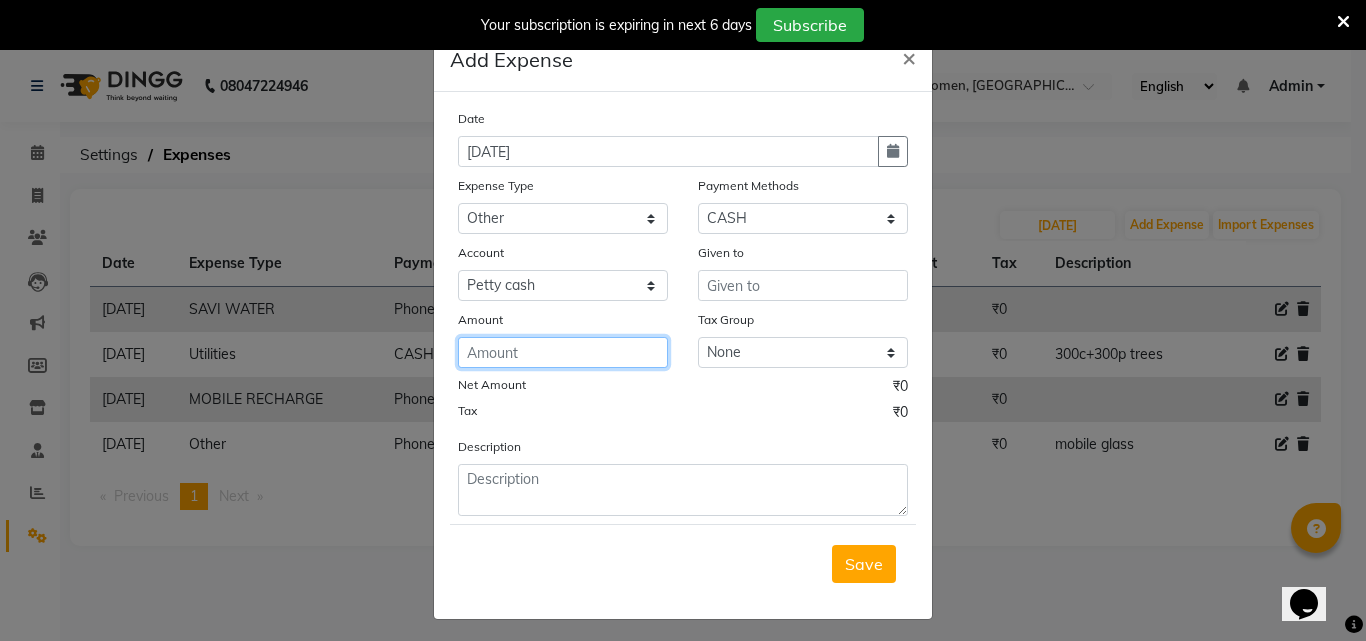 click 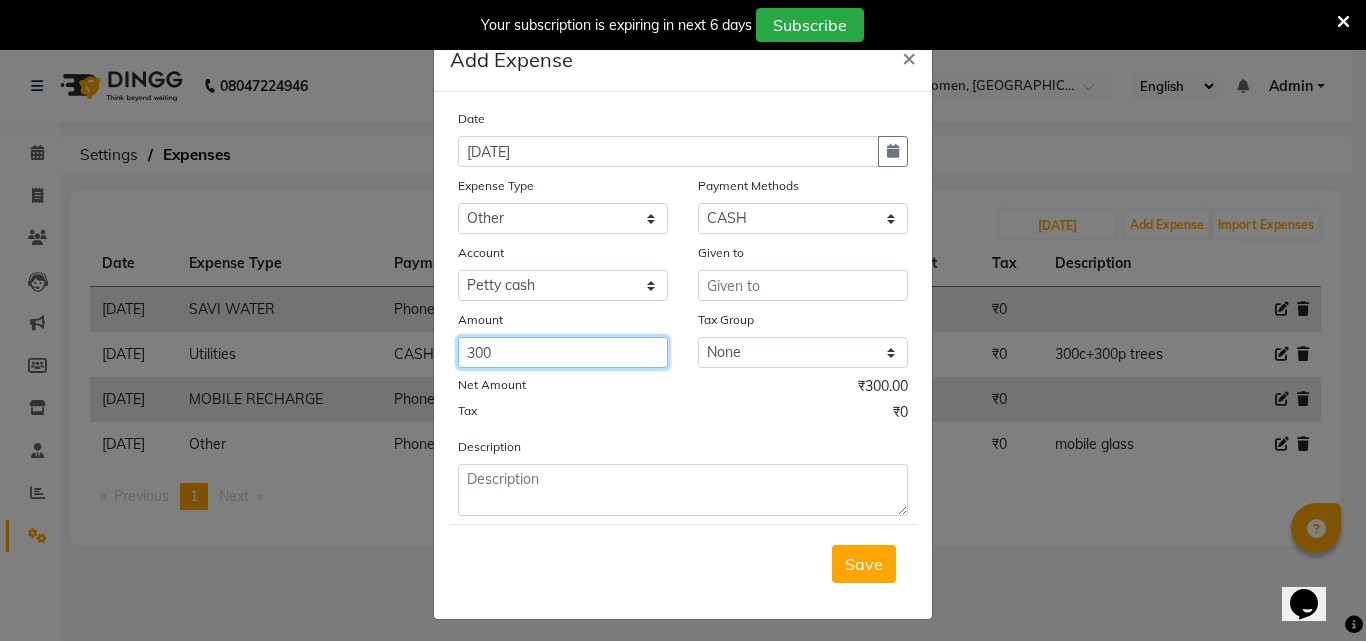 type on "300" 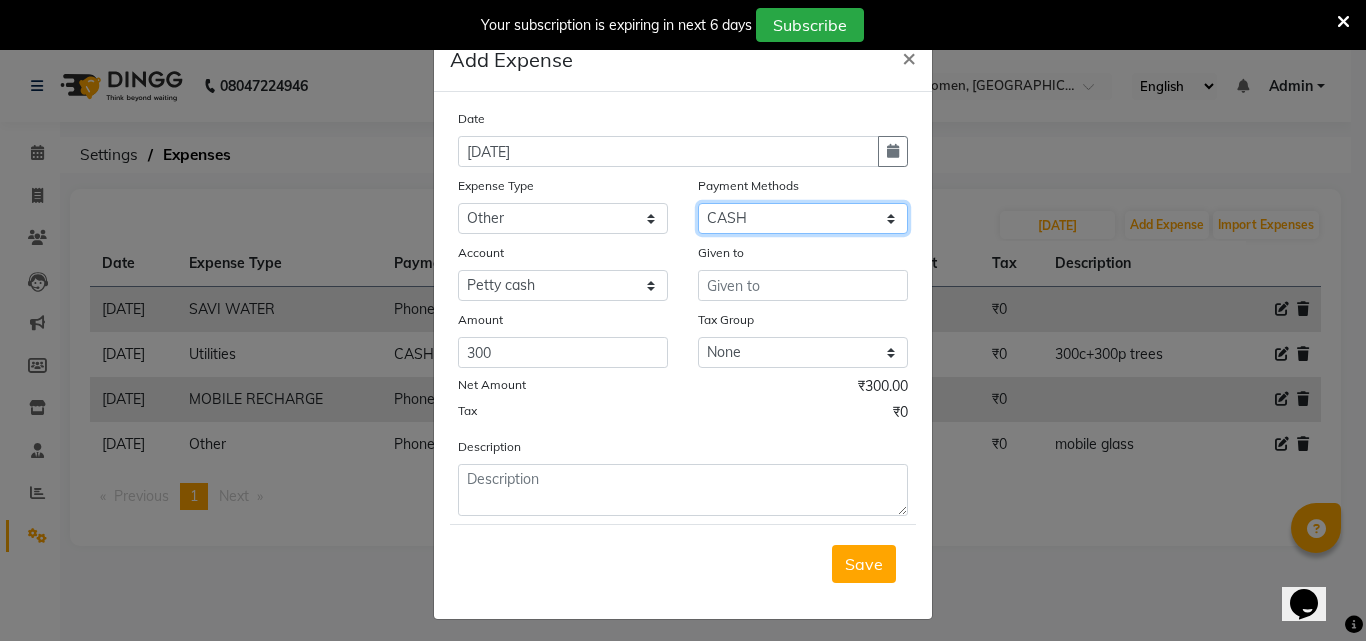 click on "Select CASH Package PhonePe Voucher Prepaid Gift Card GPay Wallet Points" 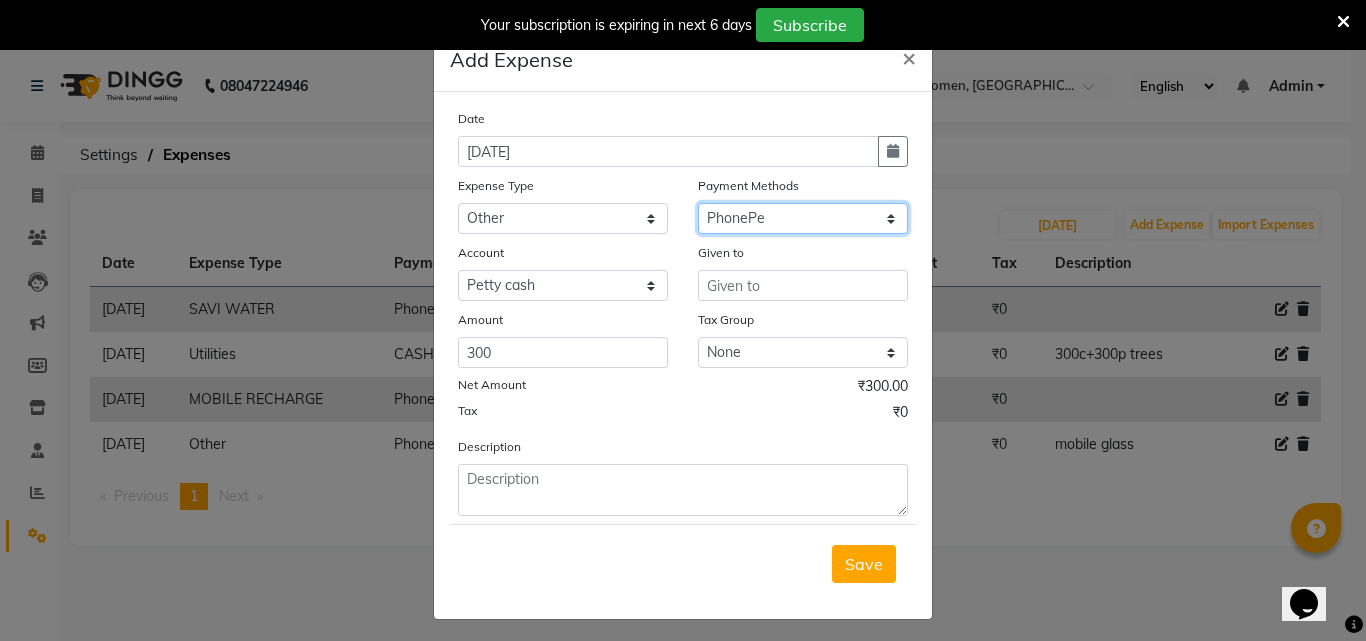 click on "Select CASH Package PhonePe Voucher Prepaid Gift Card GPay Wallet Points" 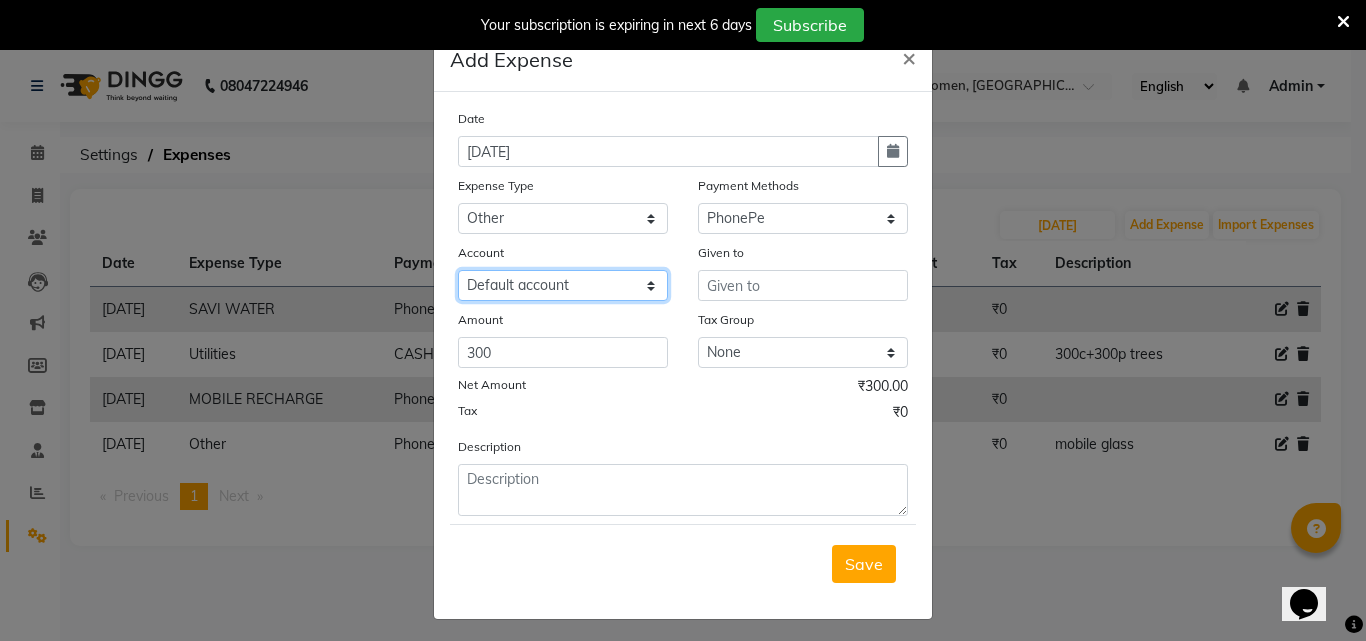 click on "Select Default account Nil un SB nil sbisb Nilaxixcur Niksbisb ADDIuncur" 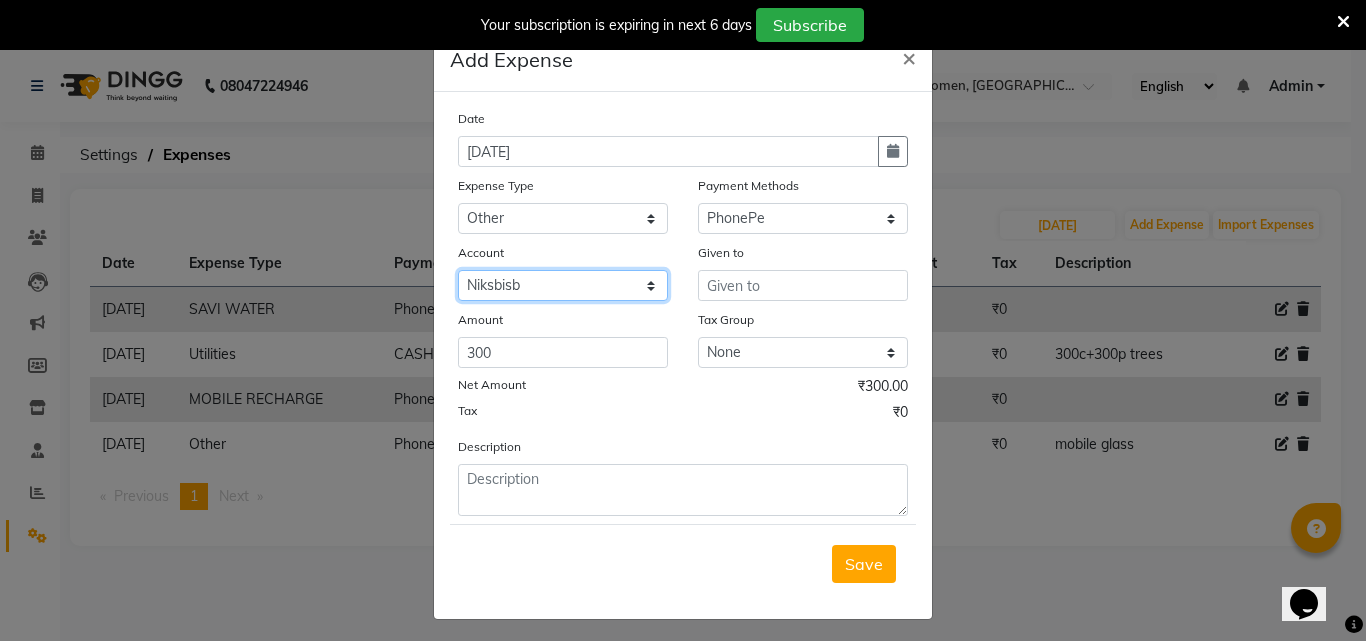 click on "Select Default account Nil un SB nil sbisb Nilaxixcur Niksbisb ADDIuncur" 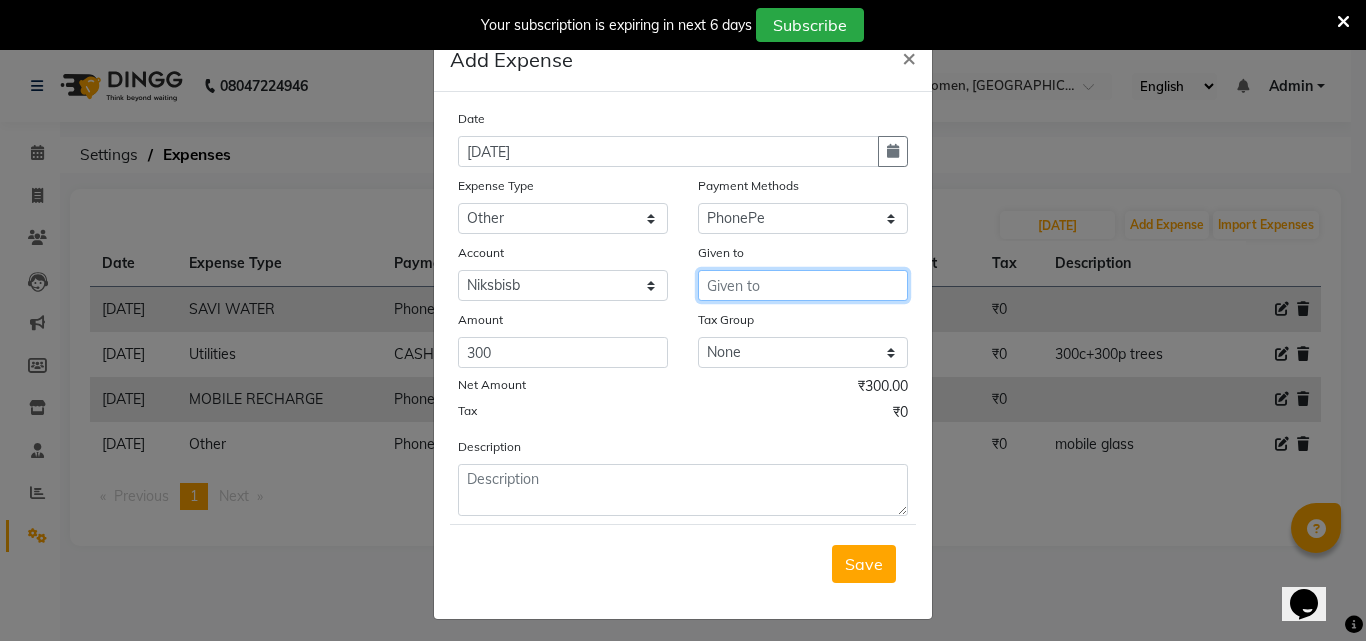 click at bounding box center (803, 285) 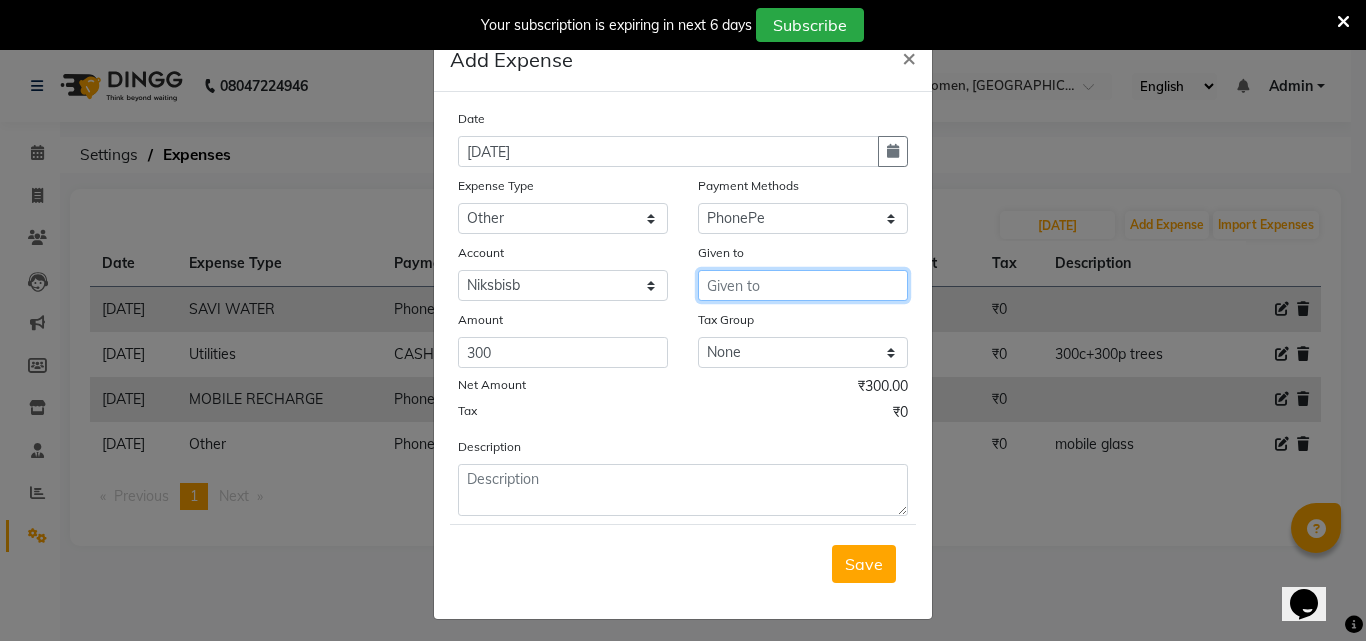 type on "m" 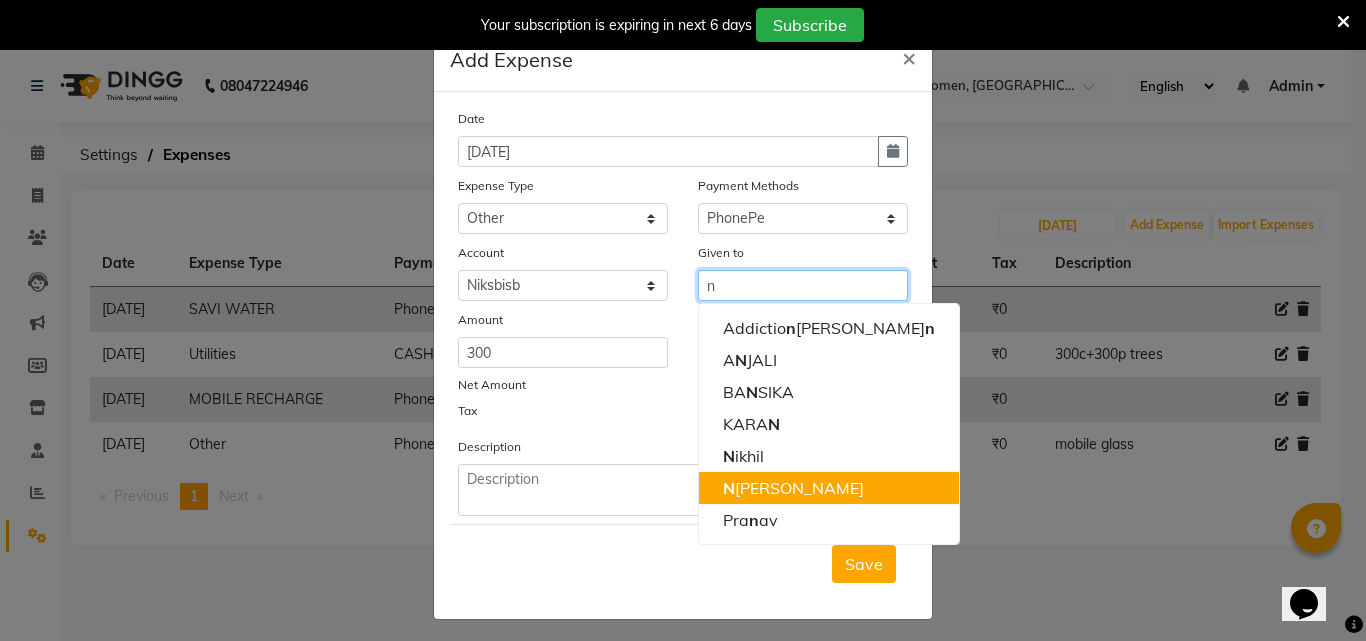 click on "N [PERSON_NAME]" at bounding box center (829, 488) 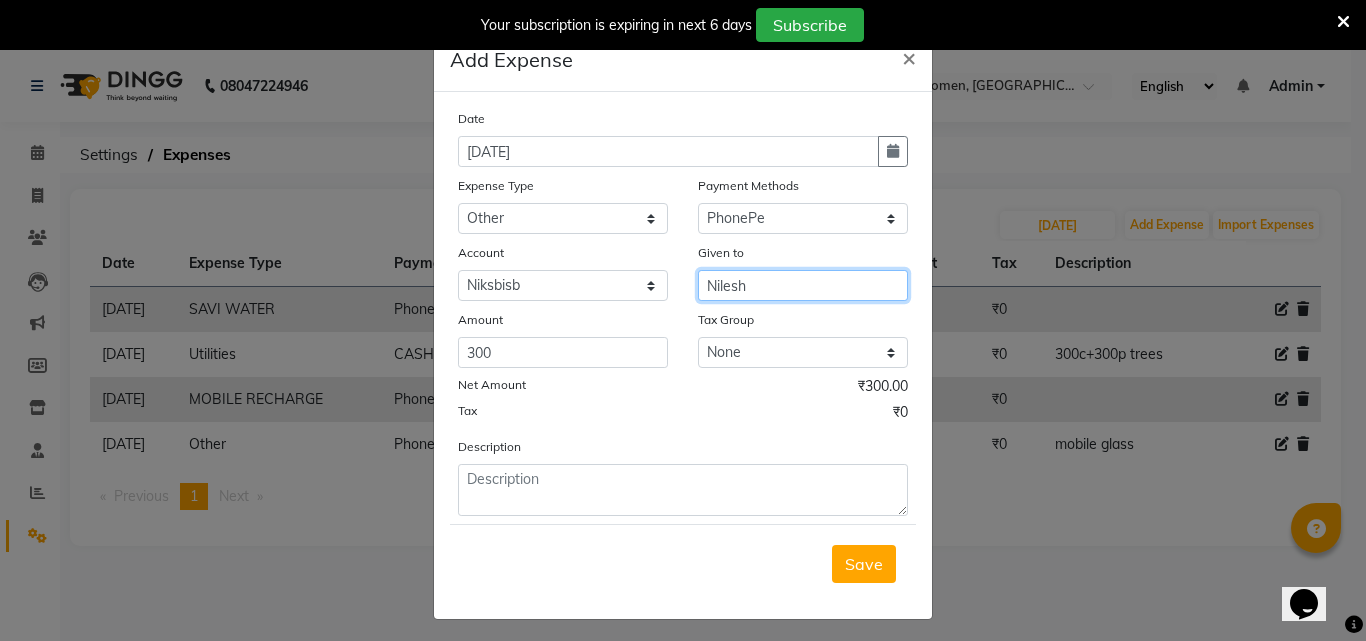 type on "Nilesh" 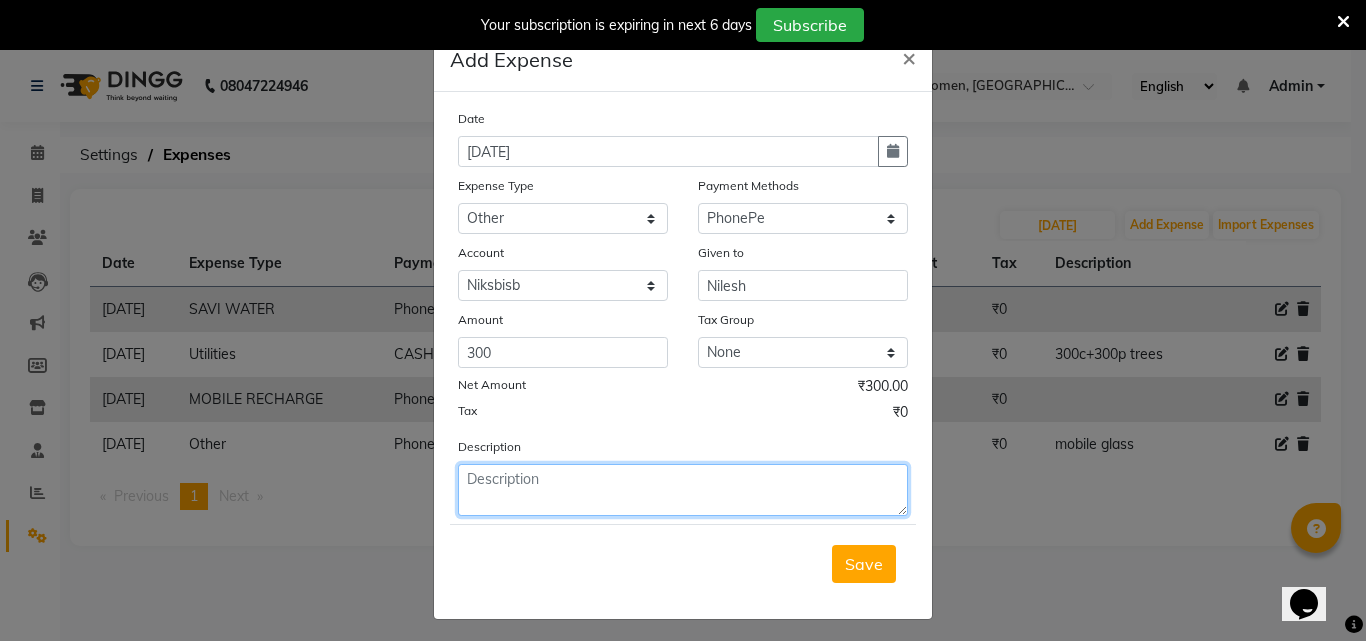 click 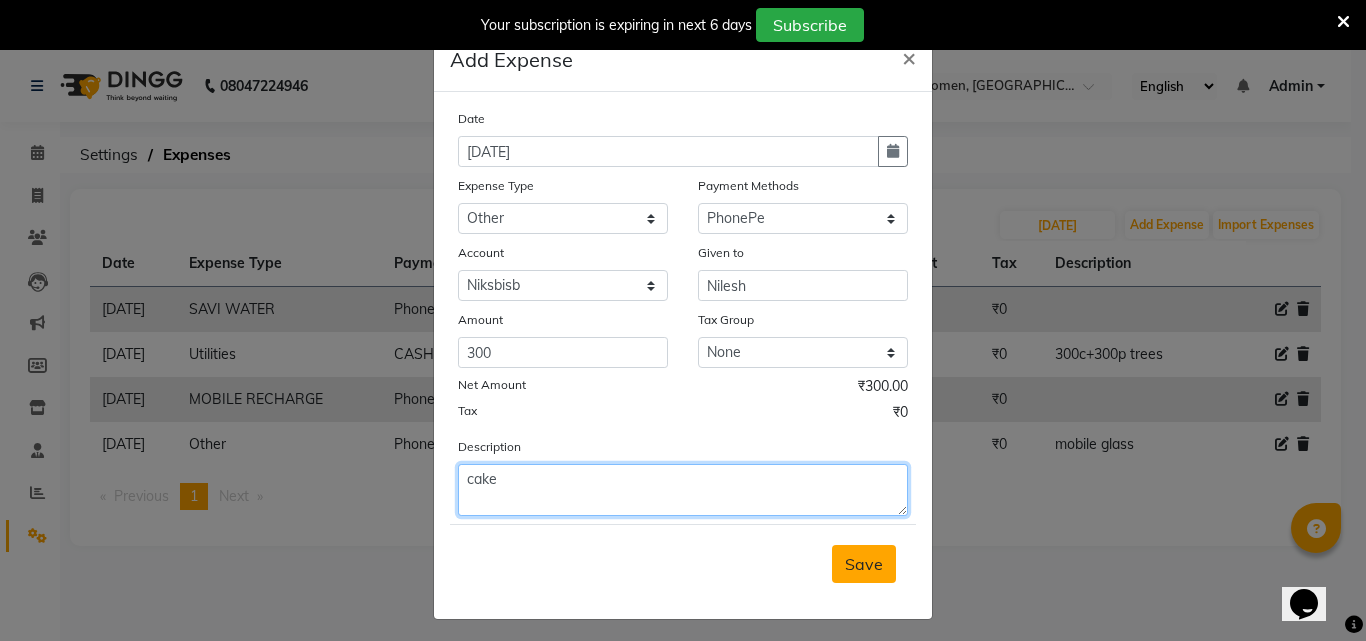 type on "cake" 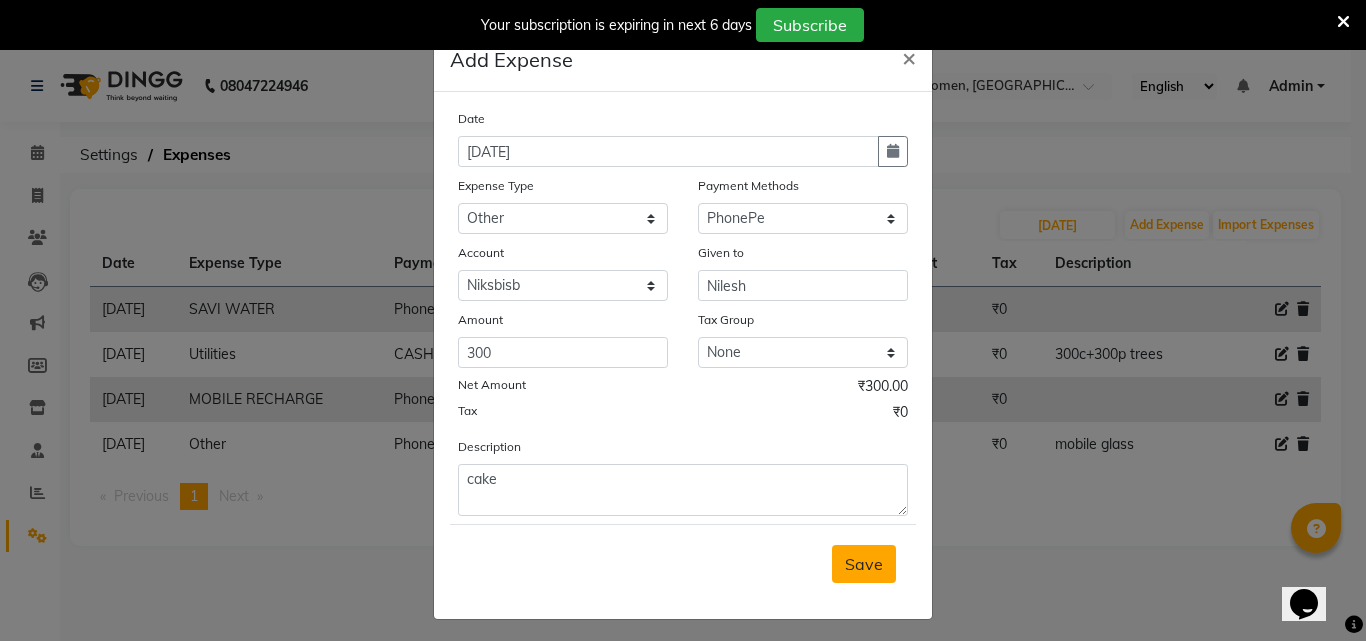click on "Save" at bounding box center (864, 564) 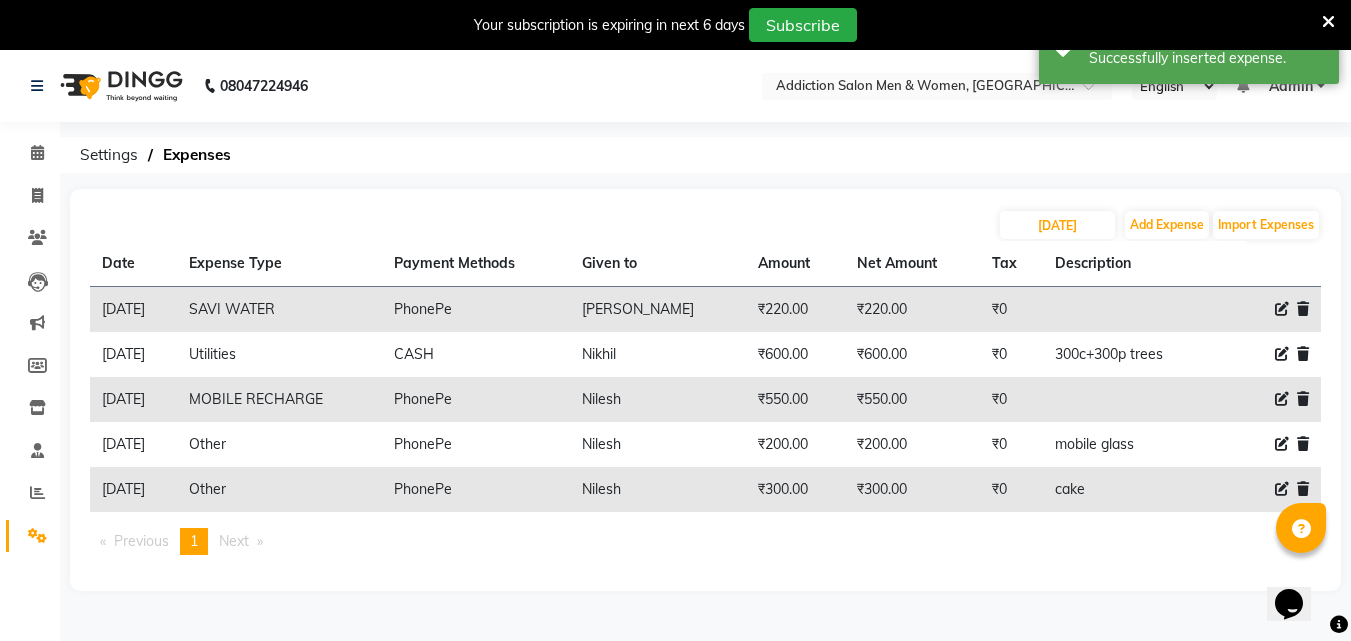 click on "[DATE] Add Expense Import Expenses" 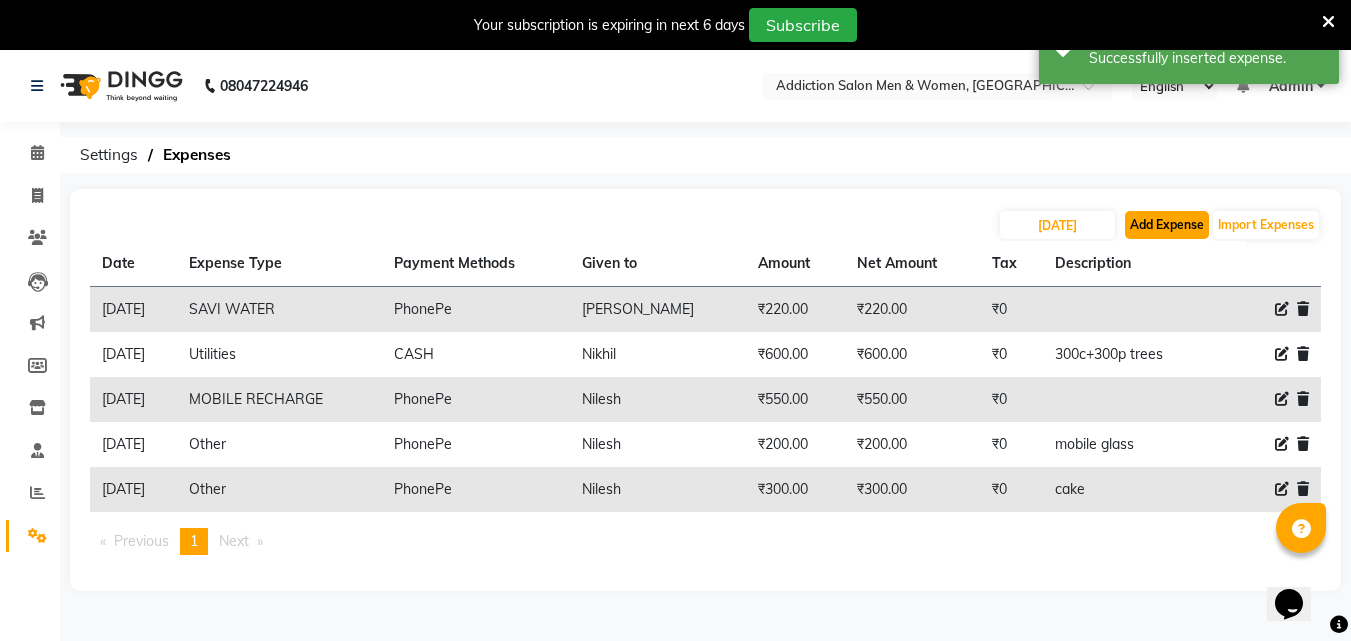 click on "Add Expense" 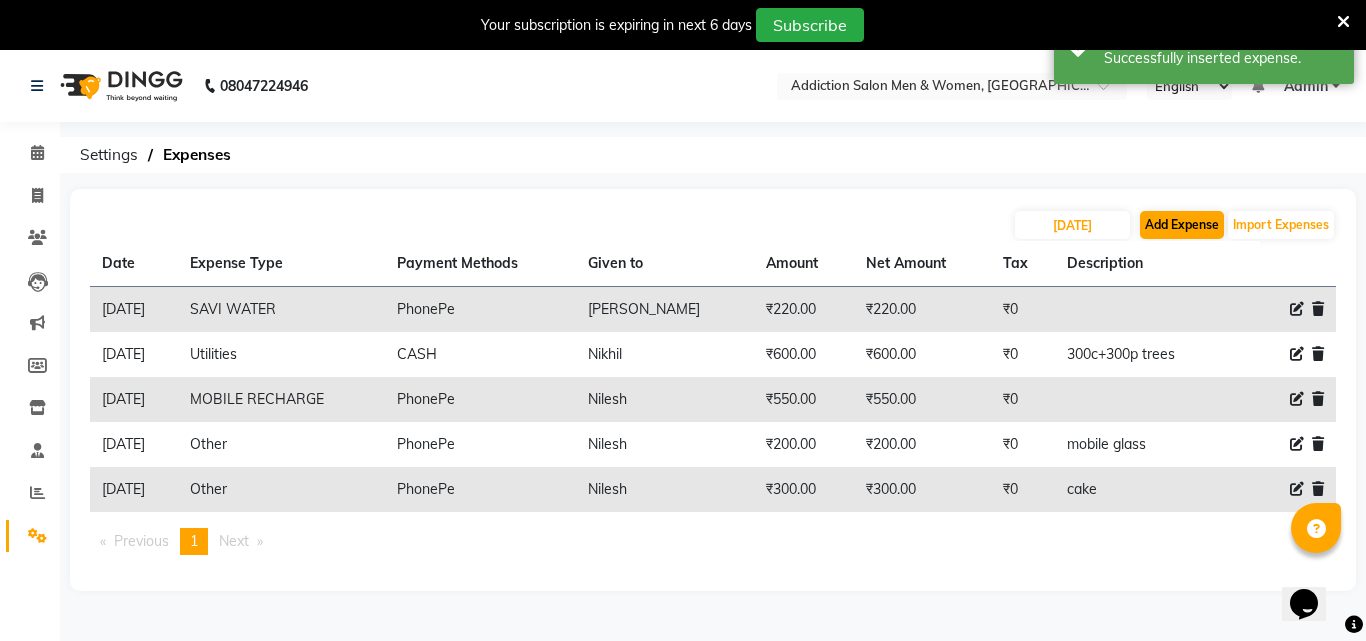 select on "1" 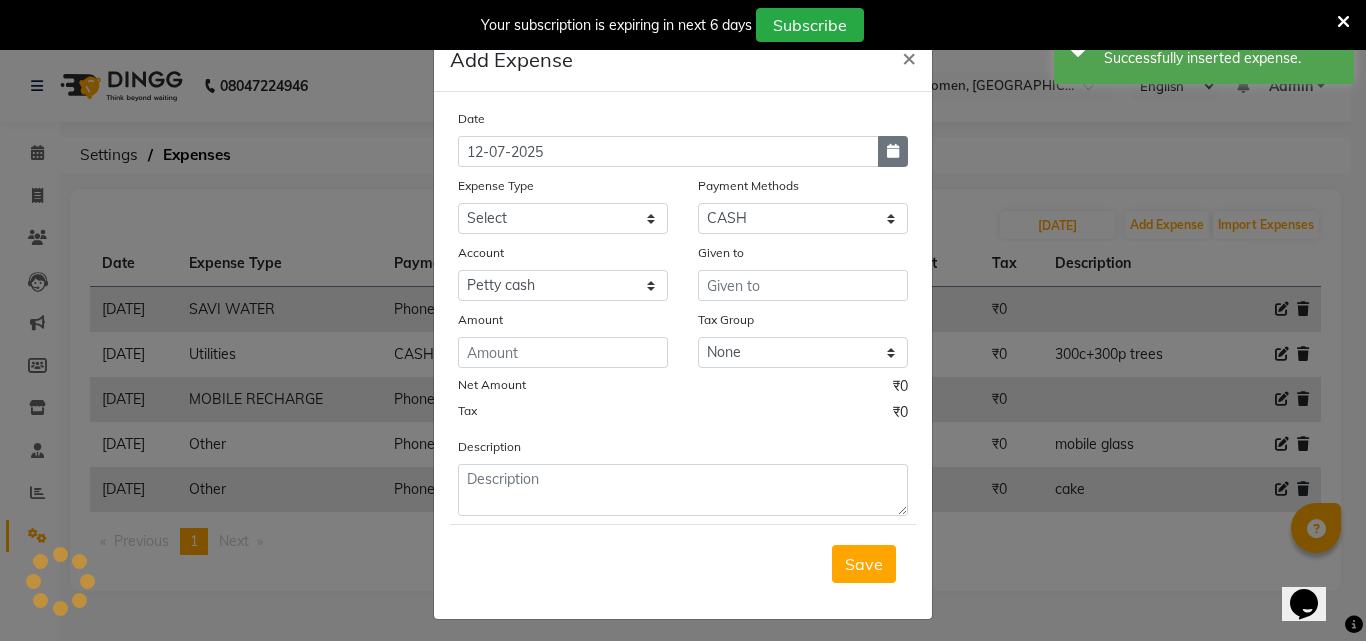 click 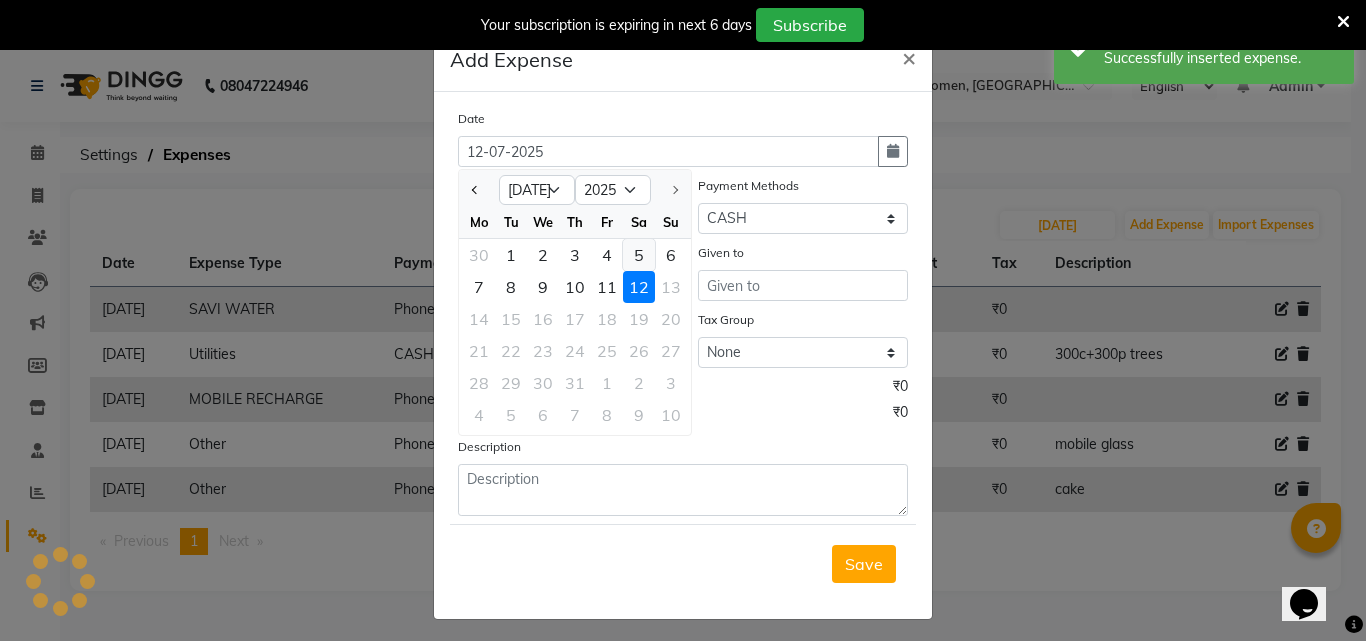 click on "5" 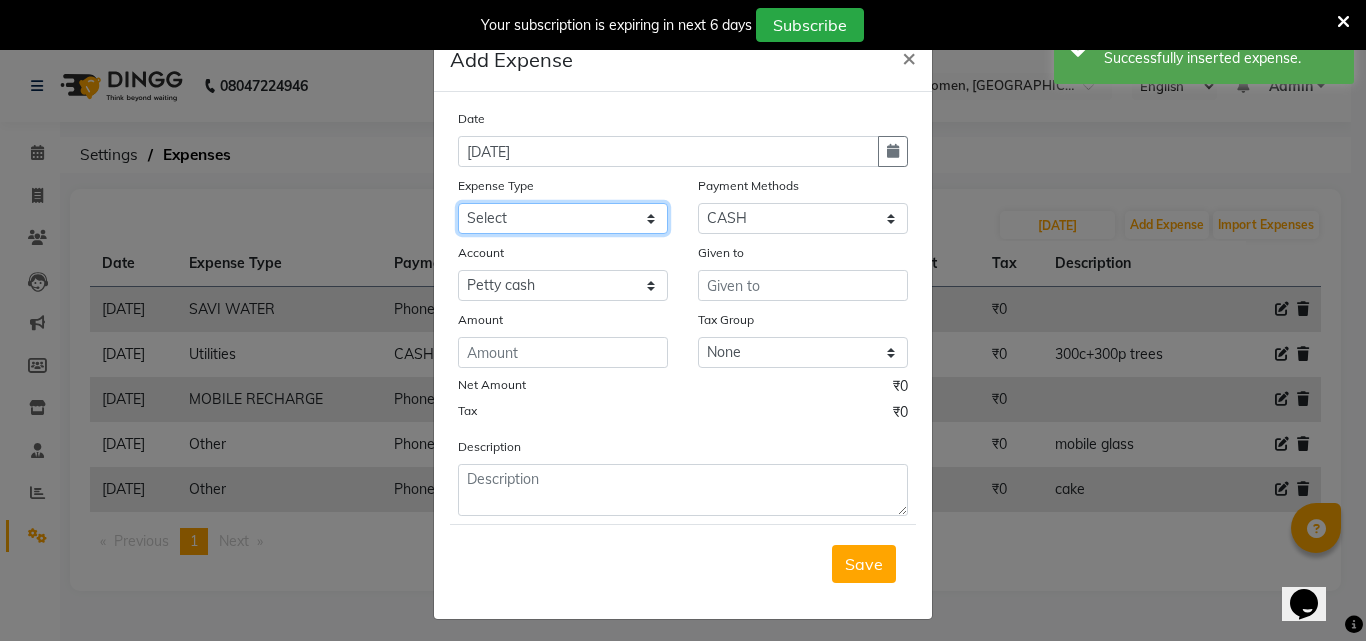 click on "Select Advance Salary Bank charges BEAUTY PALACE [GEOGRAPHIC_DATA] MATERIAL Car maintenance  Cash transfer to bank Cash transfer to hub Client Snacks Clinical charges Equipment Fuel ACTIVA OR CAR Govt fee HOME GAS HOME KIRANA home market other exp home snacks HOME  WIFI RECHARGE GIO Incentive Insurance International purchase investment banking light bill of4 home girls boys talikoti Loan Repayment local loreal maharaja material local maharaja material [PERSON_NAME] GURGA ENTERPRISES loreal [PERSON_NAME] belgav Maintenance Marketing Miscellaneous MOBILE RECHARGE MRA ONLINE SHOPING Other Pantry PETROL GENRETOR PIGMY SHIVAJI MAHARAJ BANK Product Rent REPAIRING EORK SALON N HM ROOM G GAS Salary SALON 1 LIGHT BILL SALON 1 RENT SALON 1 WIFI RICHARGE SALON 2  MEN N WOMEN LIGHT BILL SALON 2 WIFI RECHARGE GIO salon advertising SALON ADVERTISISNG SALON RENT 2 SAVI WATER school exp school exp S K  DISTRIBUTER CADEVU KERATIN HUBALI STAFF ROOM RENT ALL STAFF ROOM RENT ALL Staff Snacks Tax TEA BREKFAST Tea & Refreshment Utilities" 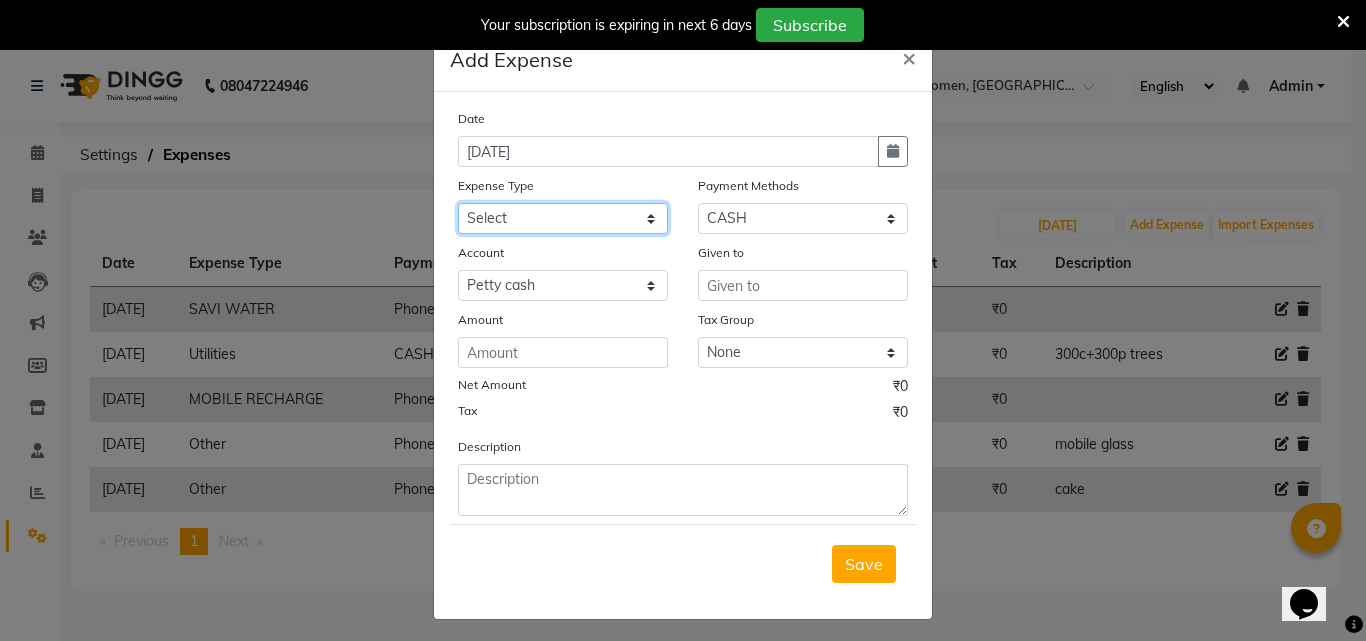 select on "20029" 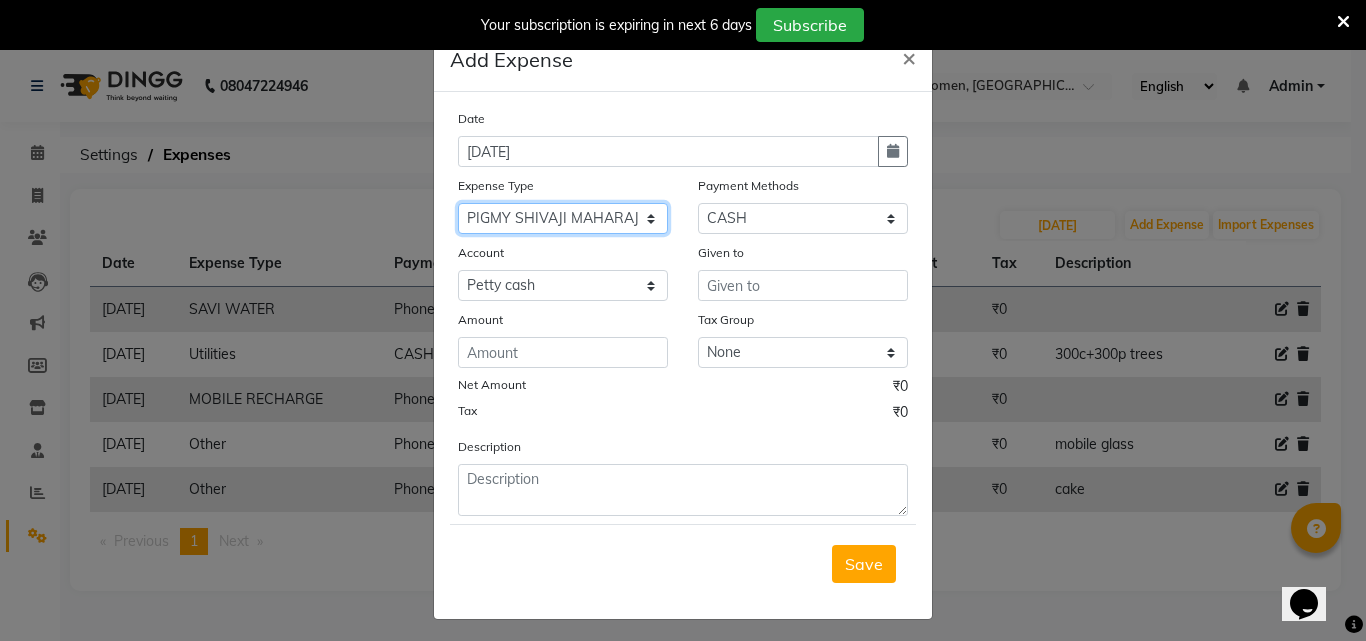 click on "Select Advance Salary Bank charges BEAUTY PALACE [GEOGRAPHIC_DATA] MATERIAL Car maintenance  Cash transfer to bank Cash transfer to hub Client Snacks Clinical charges Equipment Fuel ACTIVA OR CAR Govt fee HOME GAS HOME KIRANA home market other exp home snacks HOME  WIFI RECHARGE GIO Incentive Insurance International purchase investment banking light bill of4 home girls boys talikoti Loan Repayment local loreal maharaja material local maharaja material [PERSON_NAME] GURGA ENTERPRISES loreal [PERSON_NAME] belgav Maintenance Marketing Miscellaneous MOBILE RECHARGE MRA ONLINE SHOPING Other Pantry PETROL GENRETOR PIGMY SHIVAJI MAHARAJ BANK Product Rent REPAIRING EORK SALON N HM ROOM G GAS Salary SALON 1 LIGHT BILL SALON 1 RENT SALON 1 WIFI RICHARGE SALON 2  MEN N WOMEN LIGHT BILL SALON 2 WIFI RECHARGE GIO salon advertising SALON ADVERTISISNG SALON RENT 2 SAVI WATER school exp school exp S K  DISTRIBUTER CADEVU KERATIN HUBALI STAFF ROOM RENT ALL STAFF ROOM RENT ALL Staff Snacks Tax TEA BREKFAST Tea & Refreshment Utilities" 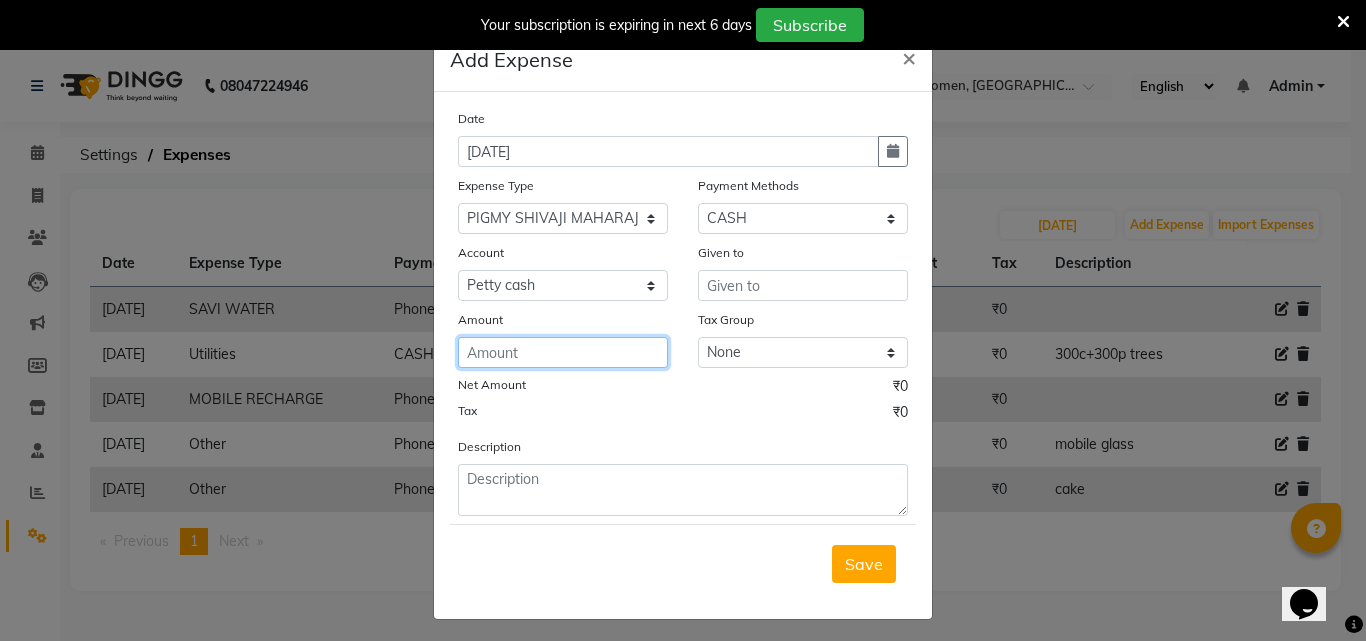click 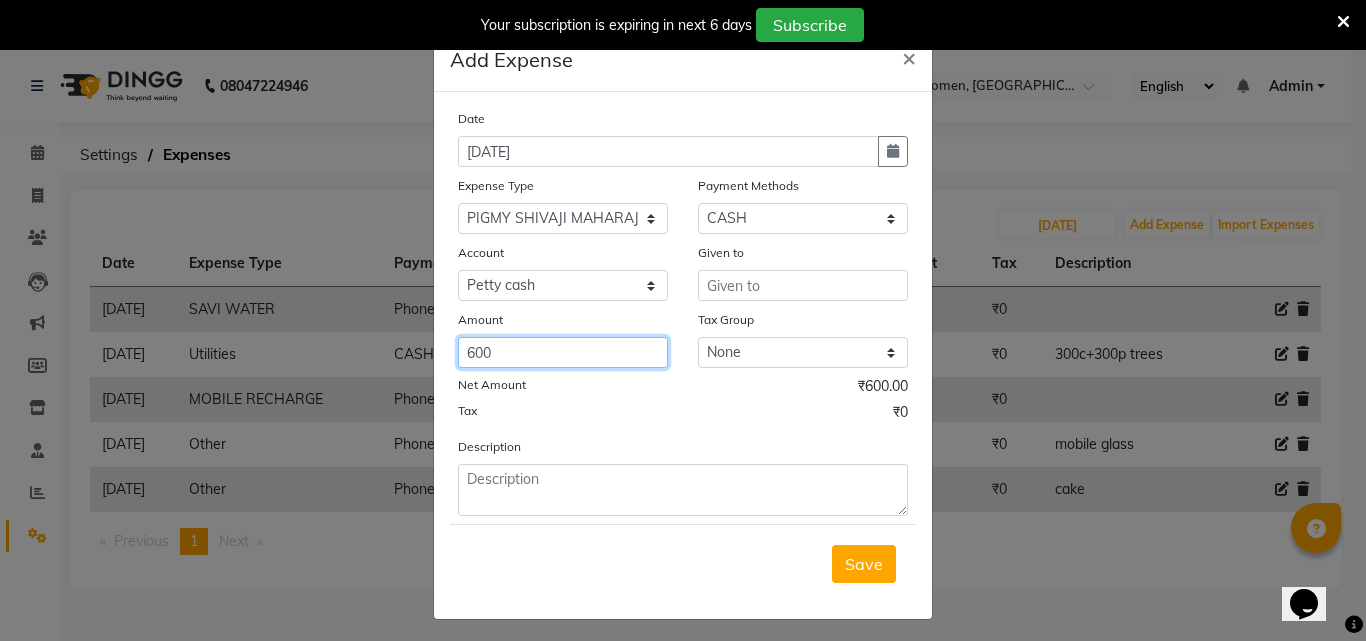 type on "600" 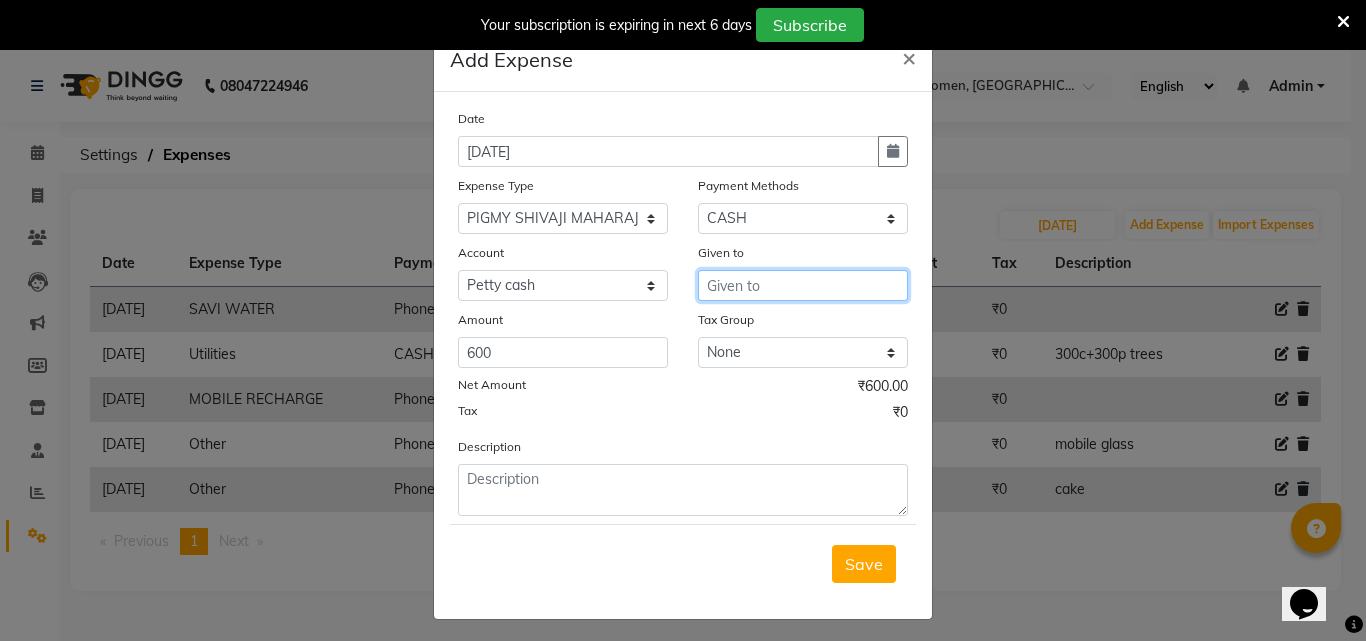 click at bounding box center [803, 285] 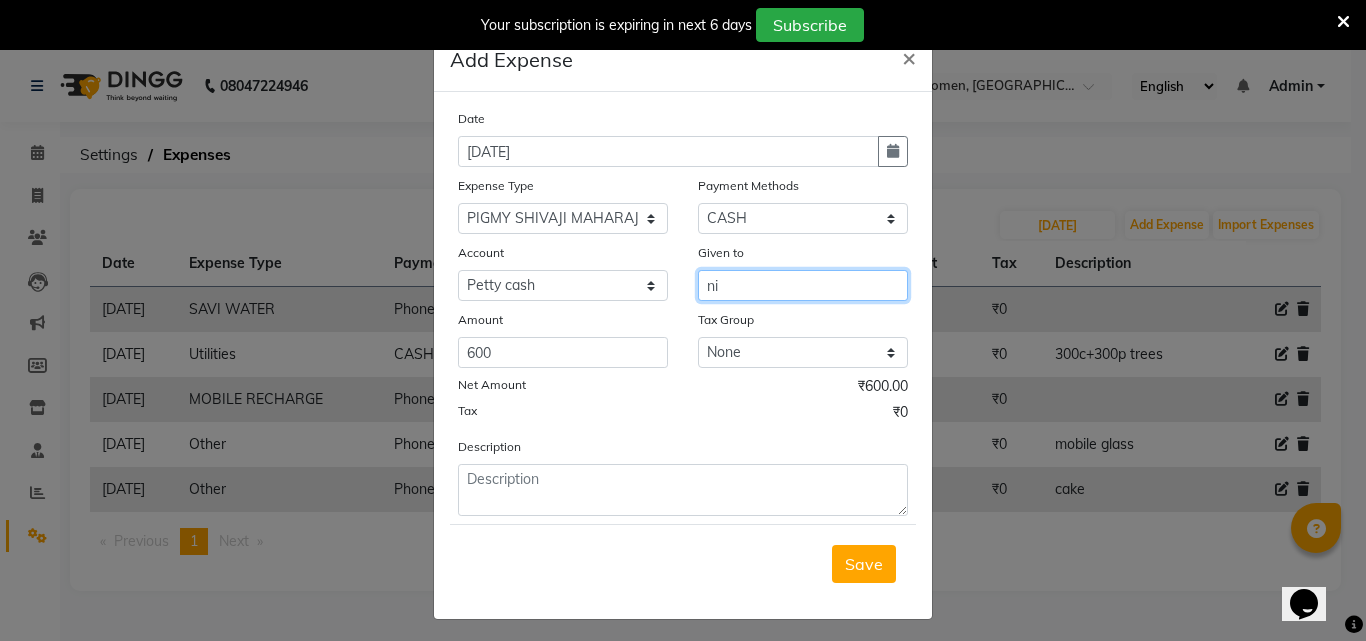 type on "n" 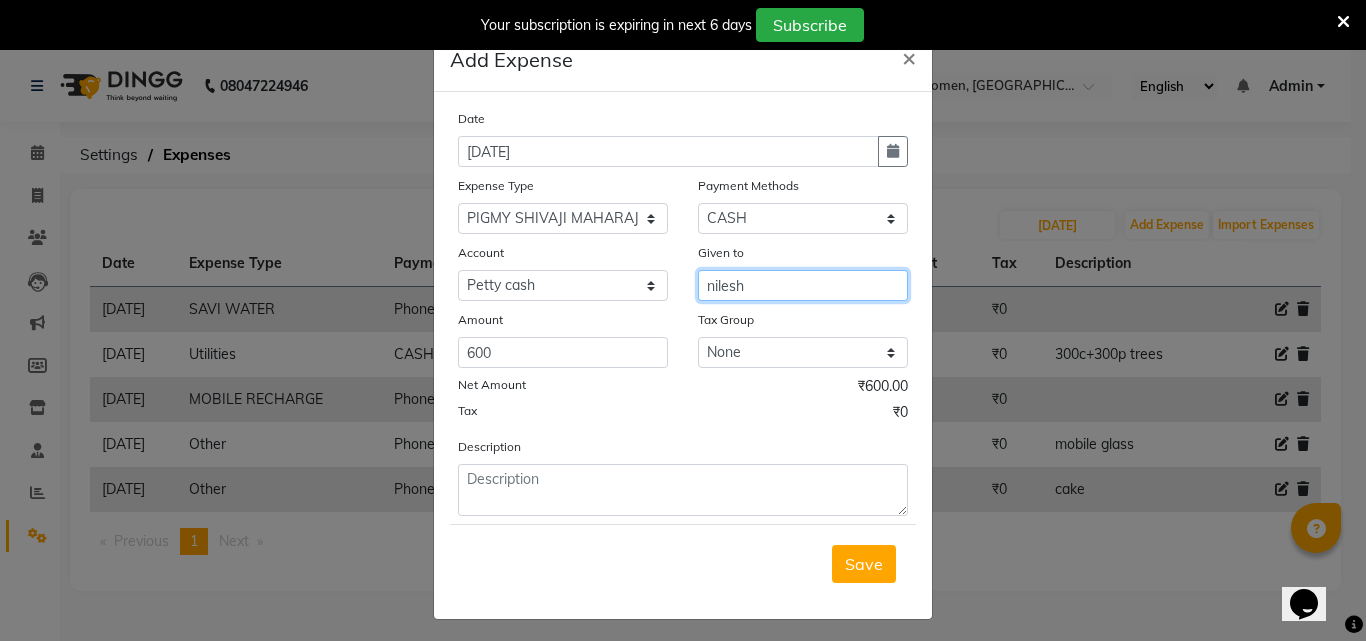 type on "nilesh" 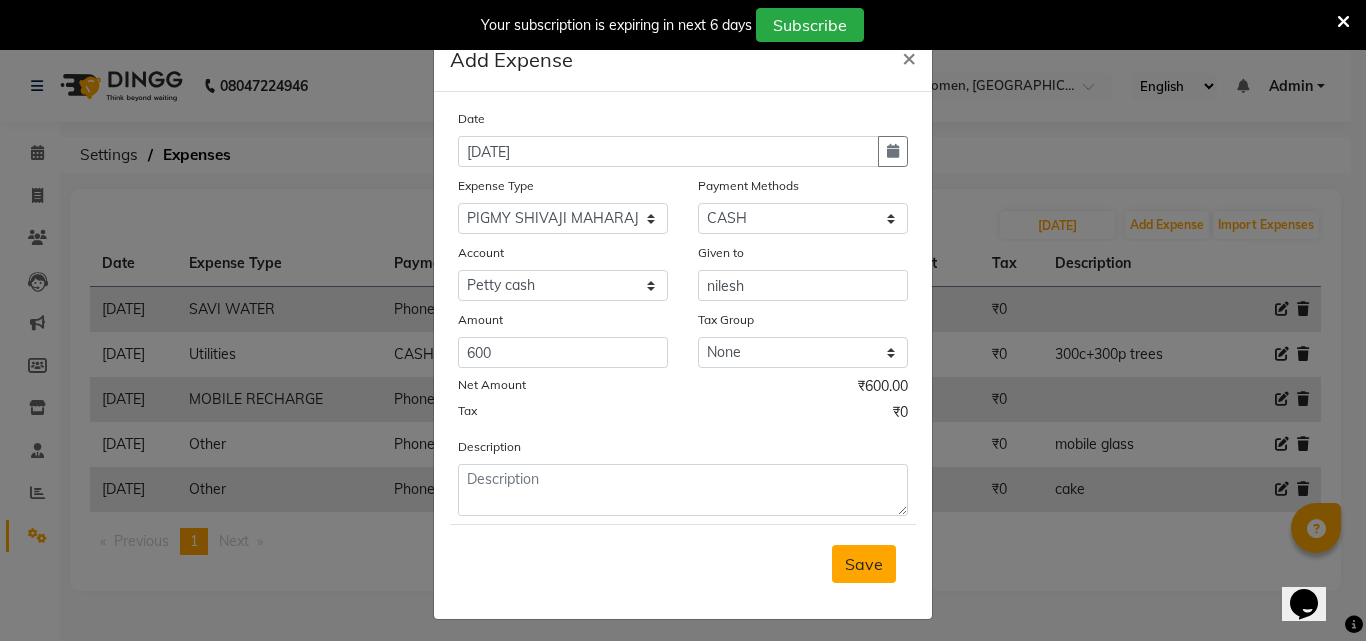 drag, startPoint x: 861, startPoint y: 597, endPoint x: 846, endPoint y: 575, distance: 26.627054 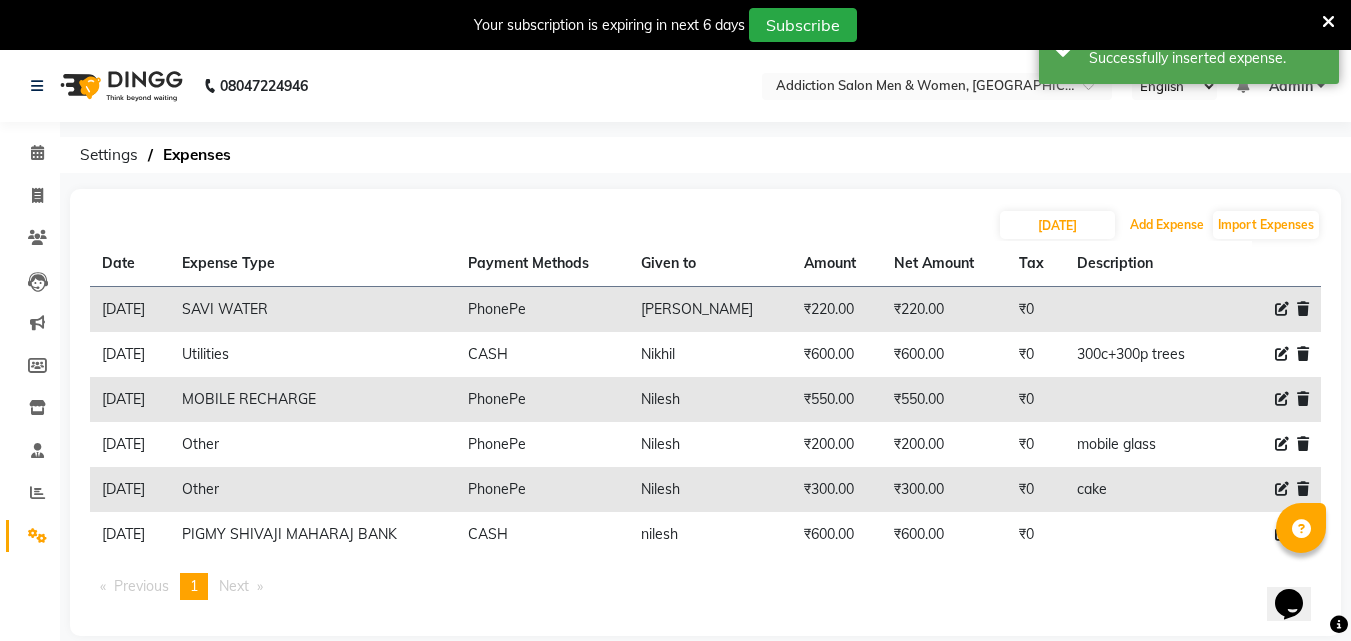 scroll, scrollTop: 50, scrollLeft: 0, axis: vertical 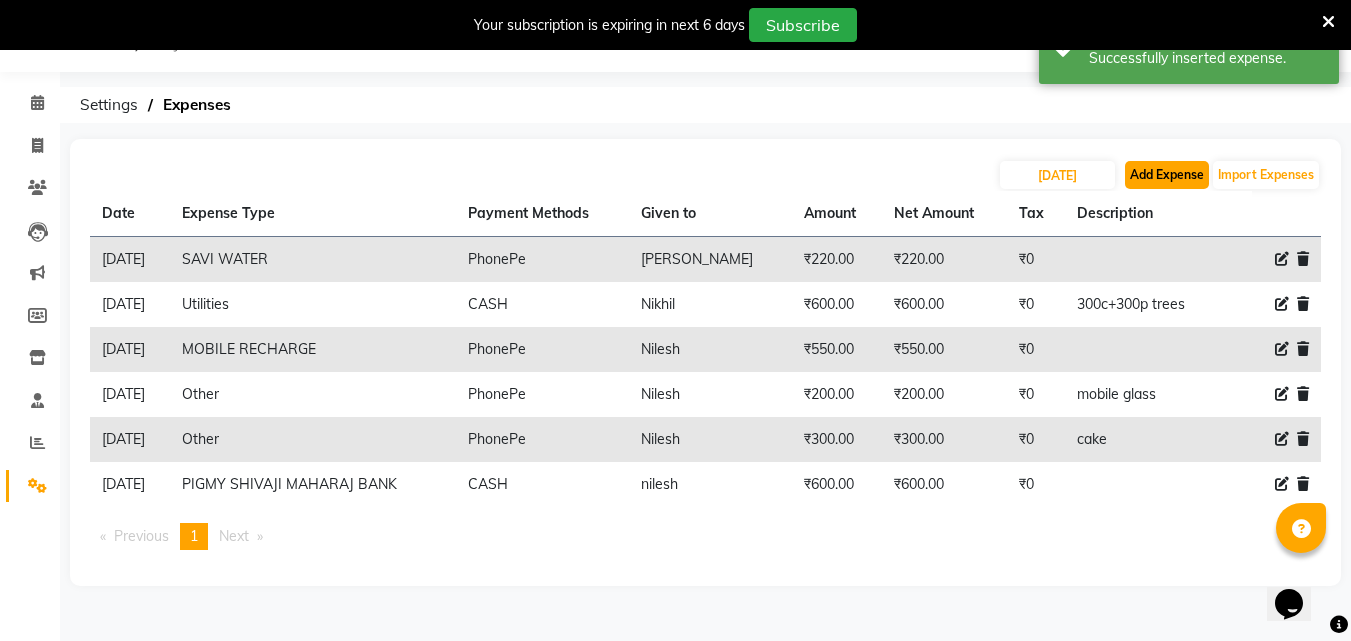 click on "Add Expense" 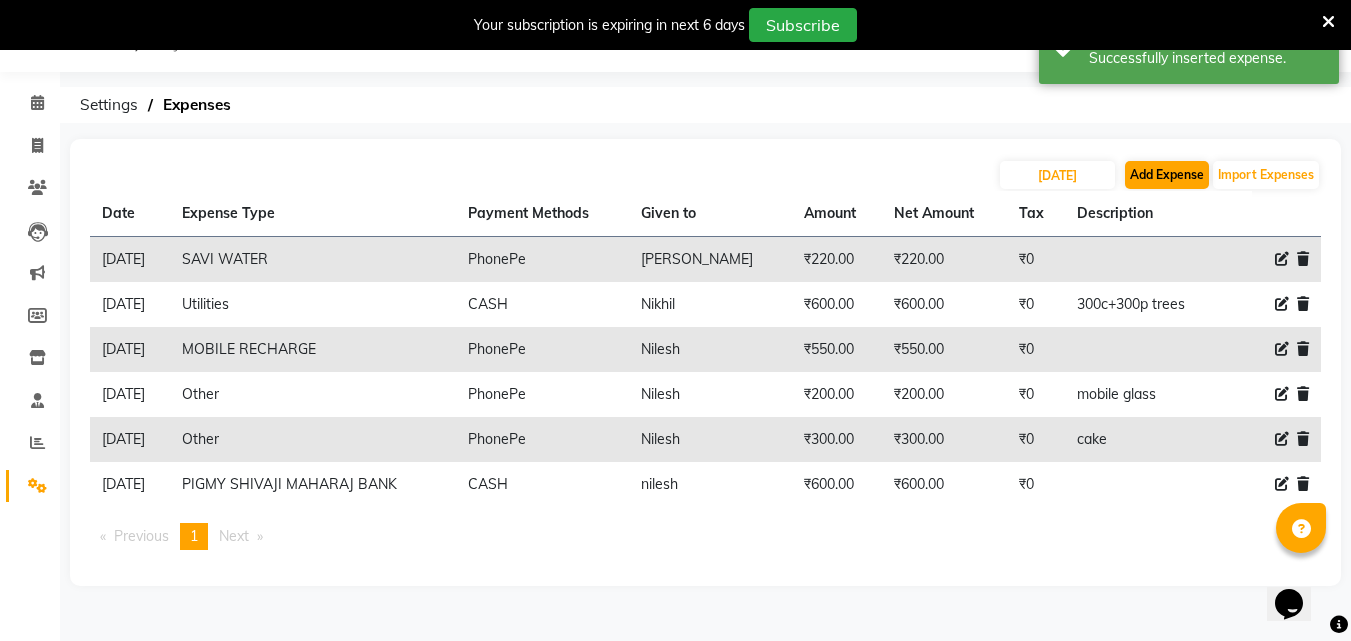 select on "1" 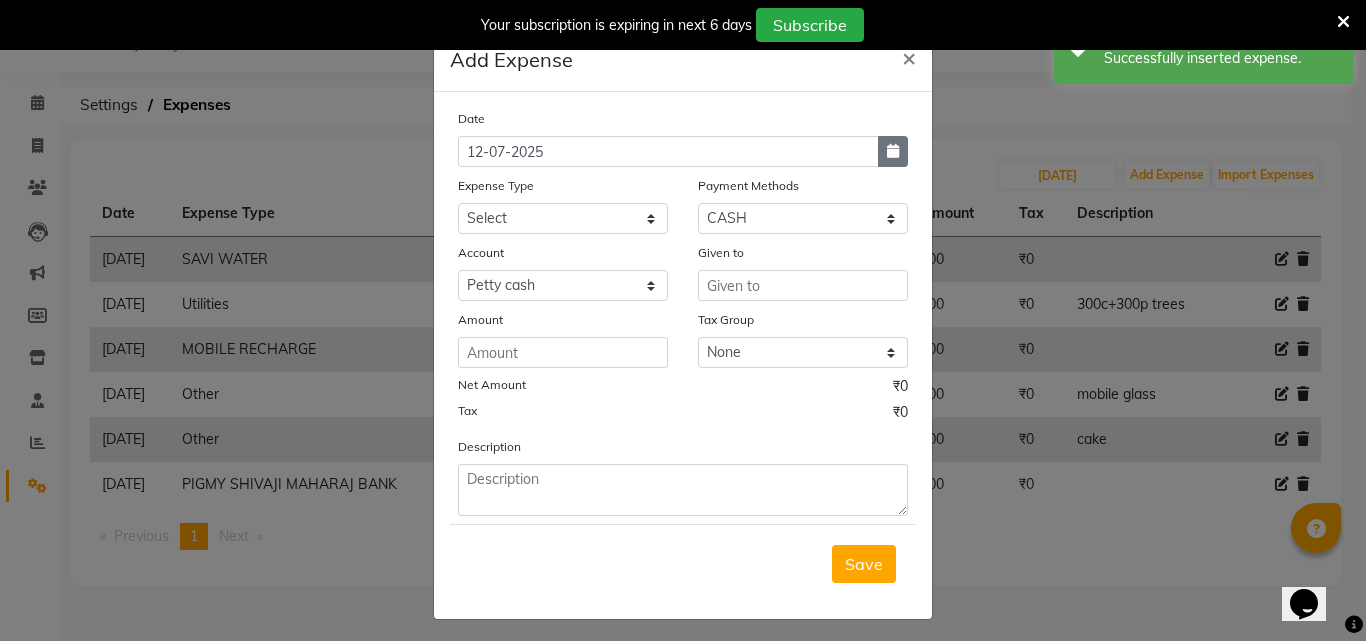 click 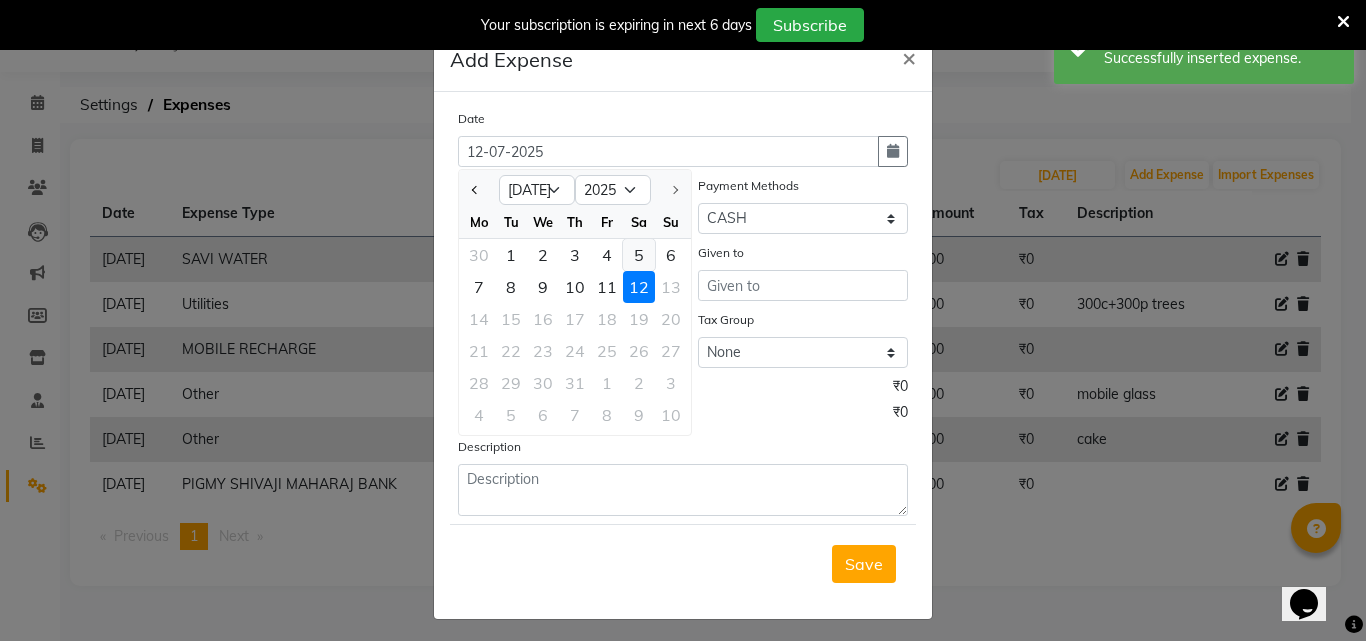 click on "5" 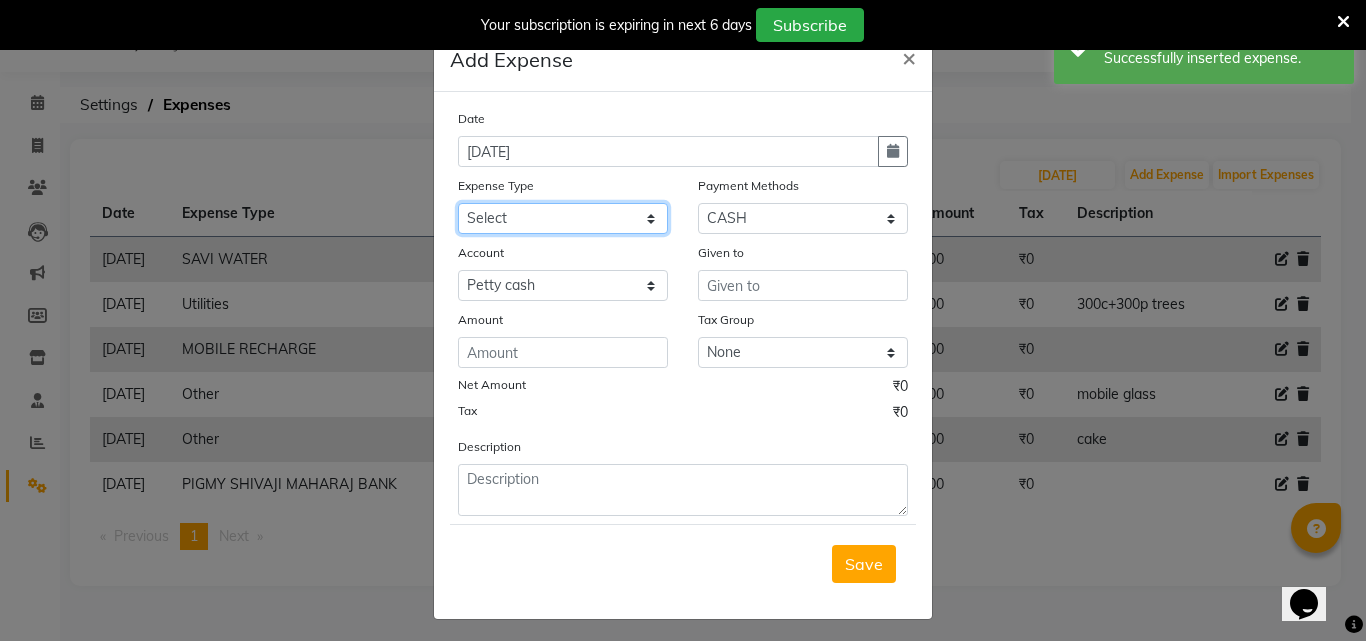 click on "Select Advance Salary Bank charges BEAUTY PALACE [GEOGRAPHIC_DATA] MATERIAL Car maintenance  Cash transfer to bank Cash transfer to hub Client Snacks Clinical charges Equipment Fuel ACTIVA OR CAR Govt fee HOME GAS HOME KIRANA home market other exp home snacks HOME  WIFI RECHARGE GIO Incentive Insurance International purchase investment banking light bill of4 home girls boys talikoti Loan Repayment local loreal maharaja material local maharaja material [PERSON_NAME] GURGA ENTERPRISES loreal [PERSON_NAME] belgav Maintenance Marketing Miscellaneous MOBILE RECHARGE MRA ONLINE SHOPING Other Pantry PETROL GENRETOR PIGMY SHIVAJI MAHARAJ BANK Product Rent REPAIRING EORK SALON N HM ROOM G GAS Salary SALON 1 LIGHT BILL SALON 1 RENT SALON 1 WIFI RICHARGE SALON 2  MEN N WOMEN LIGHT BILL SALON 2 WIFI RECHARGE GIO salon advertising SALON ADVERTISISNG SALON RENT 2 SAVI WATER school exp school exp S K  DISTRIBUTER CADEVU KERATIN HUBALI STAFF ROOM RENT ALL STAFF ROOM RENT ALL Staff Snacks Tax TEA BREKFAST Tea & Refreshment Utilities" 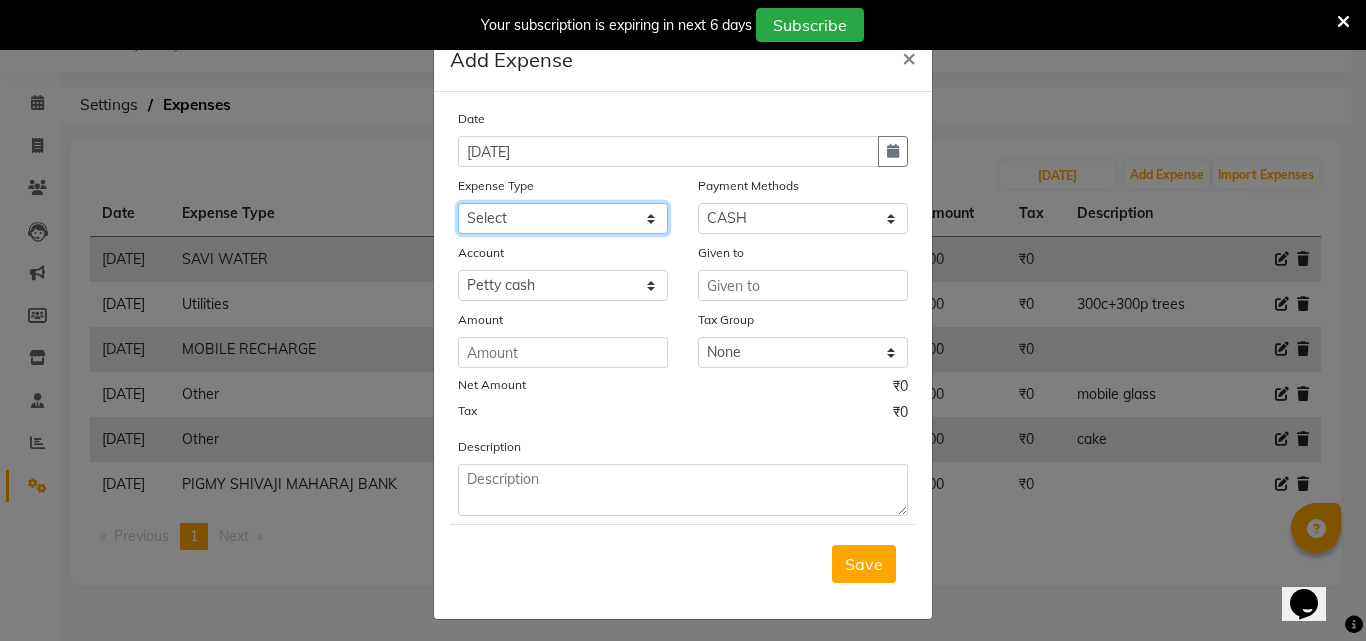 select on "15976" 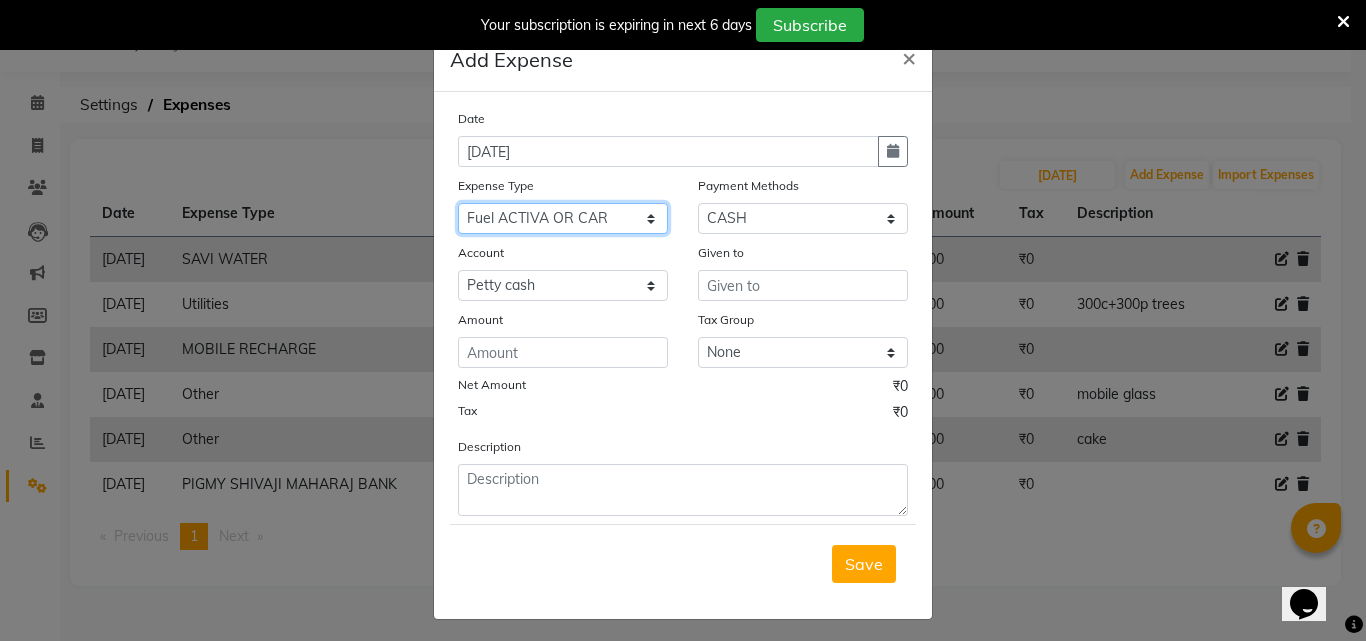 click on "Select Advance Salary Bank charges BEAUTY PALACE [GEOGRAPHIC_DATA] MATERIAL Car maintenance  Cash transfer to bank Cash transfer to hub Client Snacks Clinical charges Equipment Fuel ACTIVA OR CAR Govt fee HOME GAS HOME KIRANA home market other exp home snacks HOME  WIFI RECHARGE GIO Incentive Insurance International purchase investment banking light bill of4 home girls boys talikoti Loan Repayment local loreal maharaja material local maharaja material [PERSON_NAME] GURGA ENTERPRISES loreal [PERSON_NAME] belgav Maintenance Marketing Miscellaneous MOBILE RECHARGE MRA ONLINE SHOPING Other Pantry PETROL GENRETOR PIGMY SHIVAJI MAHARAJ BANK Product Rent REPAIRING EORK SALON N HM ROOM G GAS Salary SALON 1 LIGHT BILL SALON 1 RENT SALON 1 WIFI RICHARGE SALON 2  MEN N WOMEN LIGHT BILL SALON 2 WIFI RECHARGE GIO salon advertising SALON ADVERTISISNG SALON RENT 2 SAVI WATER school exp school exp S K  DISTRIBUTER CADEVU KERATIN HUBALI STAFF ROOM RENT ALL STAFF ROOM RENT ALL Staff Snacks Tax TEA BREKFAST Tea & Refreshment Utilities" 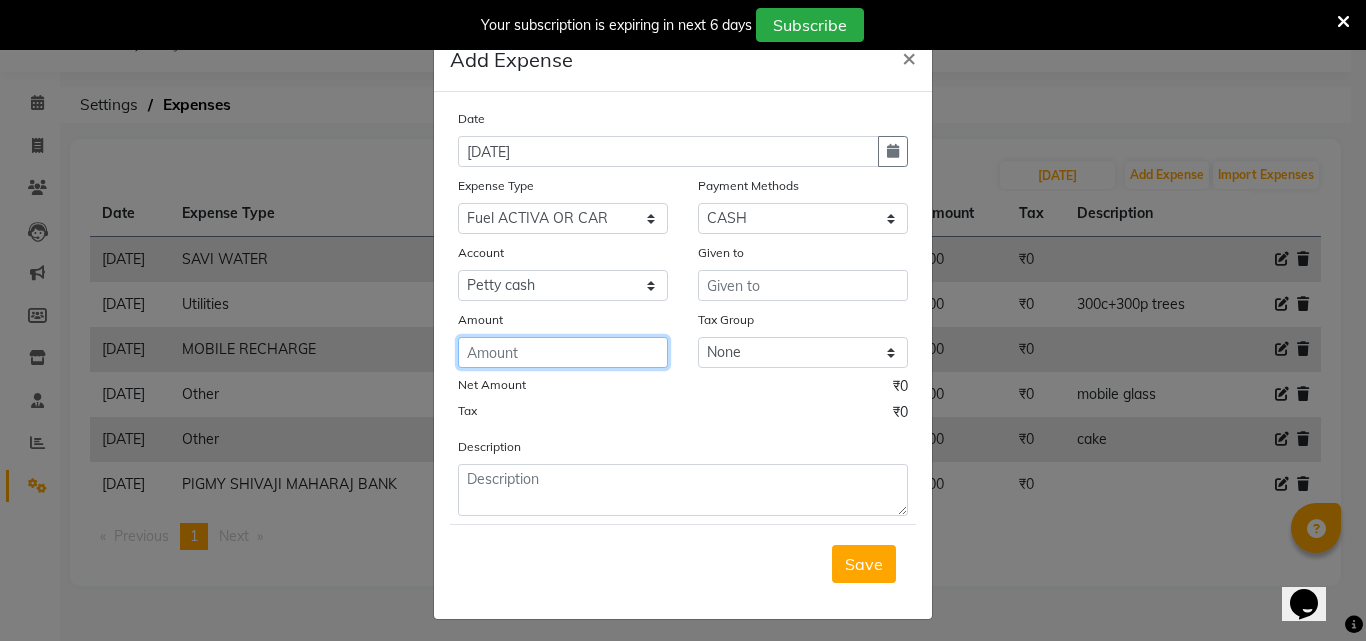 click 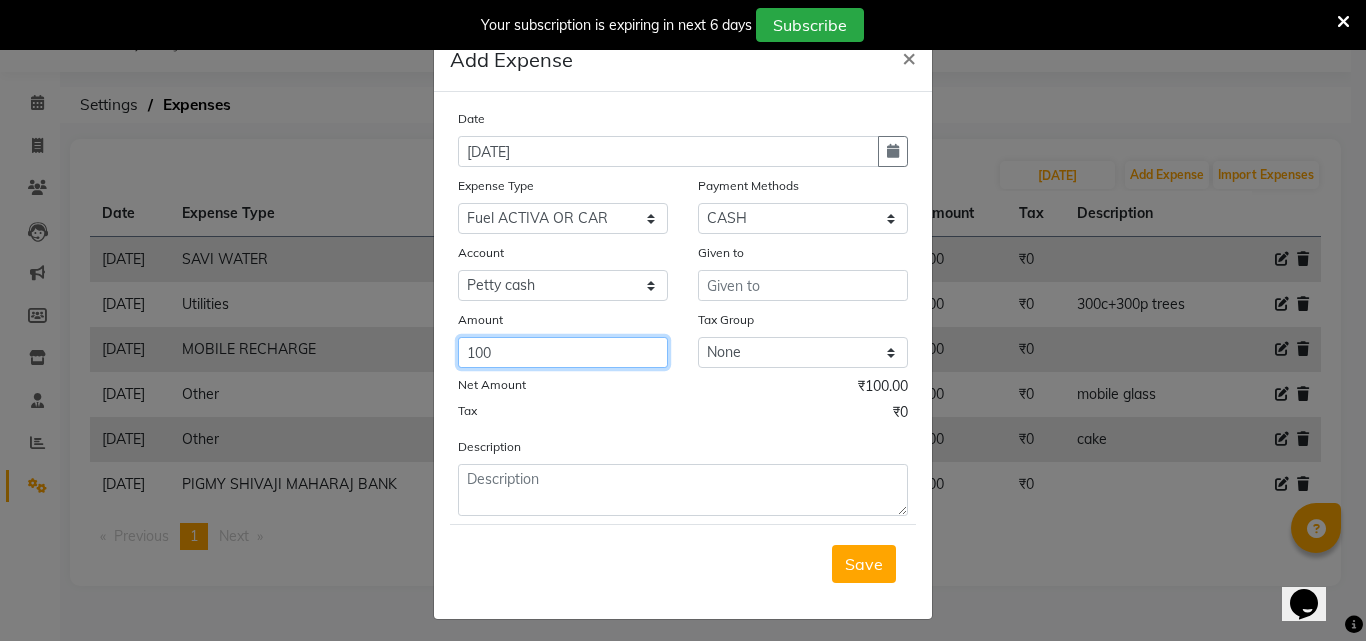 type on "100" 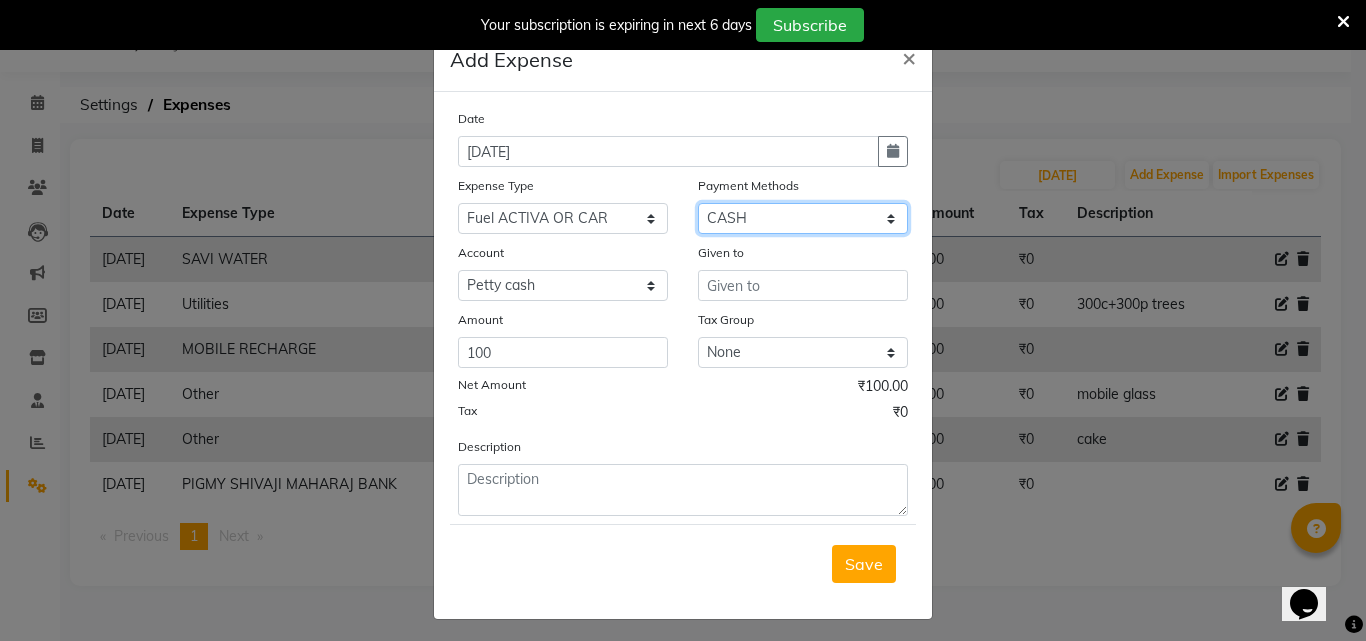 click on "Select CASH Package PhonePe Voucher Prepaid Gift Card GPay Wallet Points" 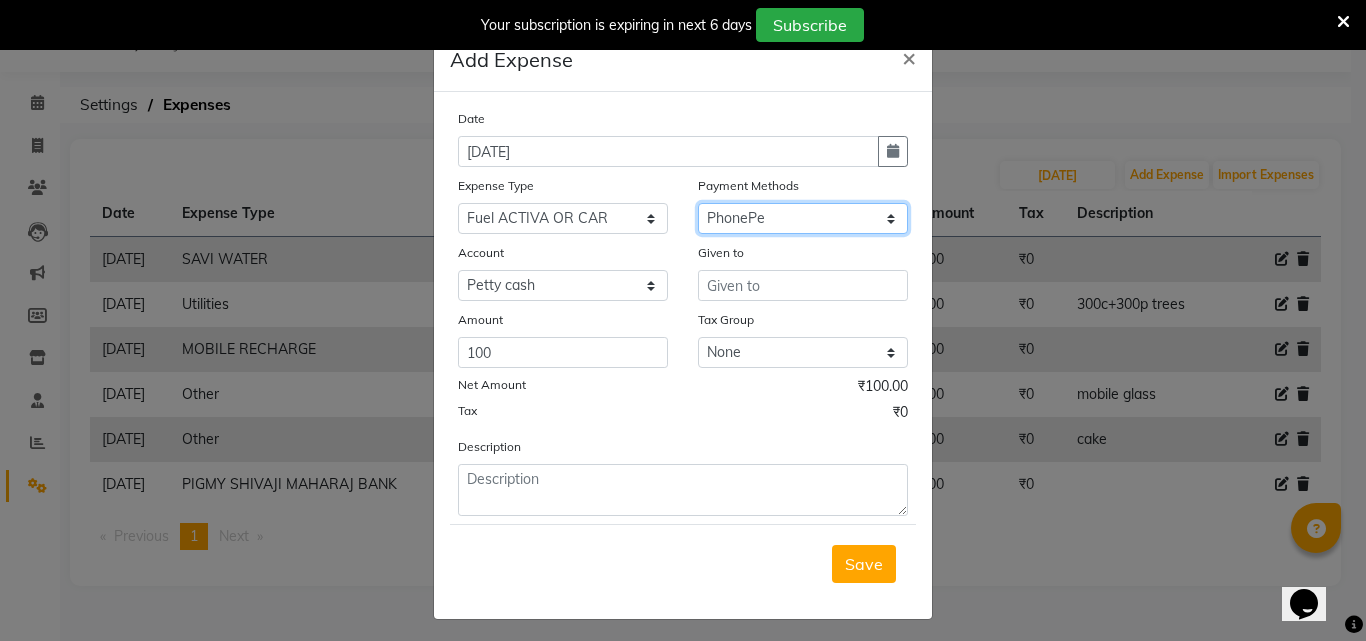 click on "Select CASH Package PhonePe Voucher Prepaid Gift Card GPay Wallet Points" 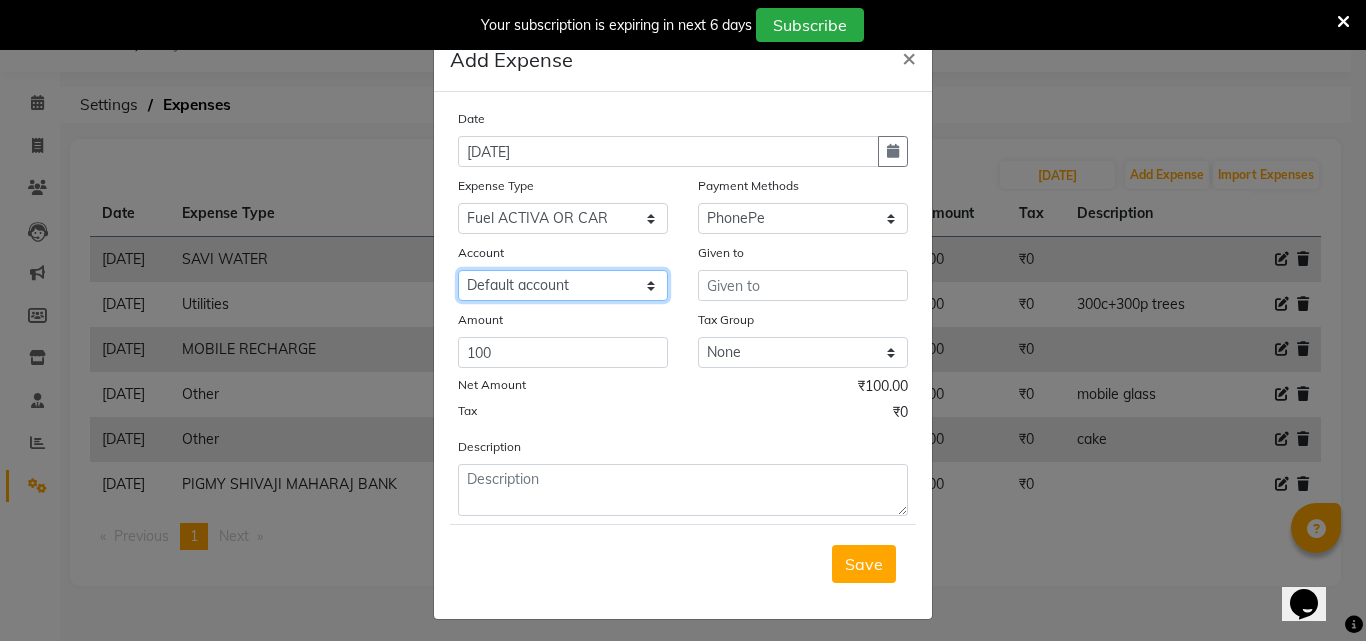 click on "Select Default account Nil un SB nil sbisb Nilaxixcur Niksbisb ADDIuncur" 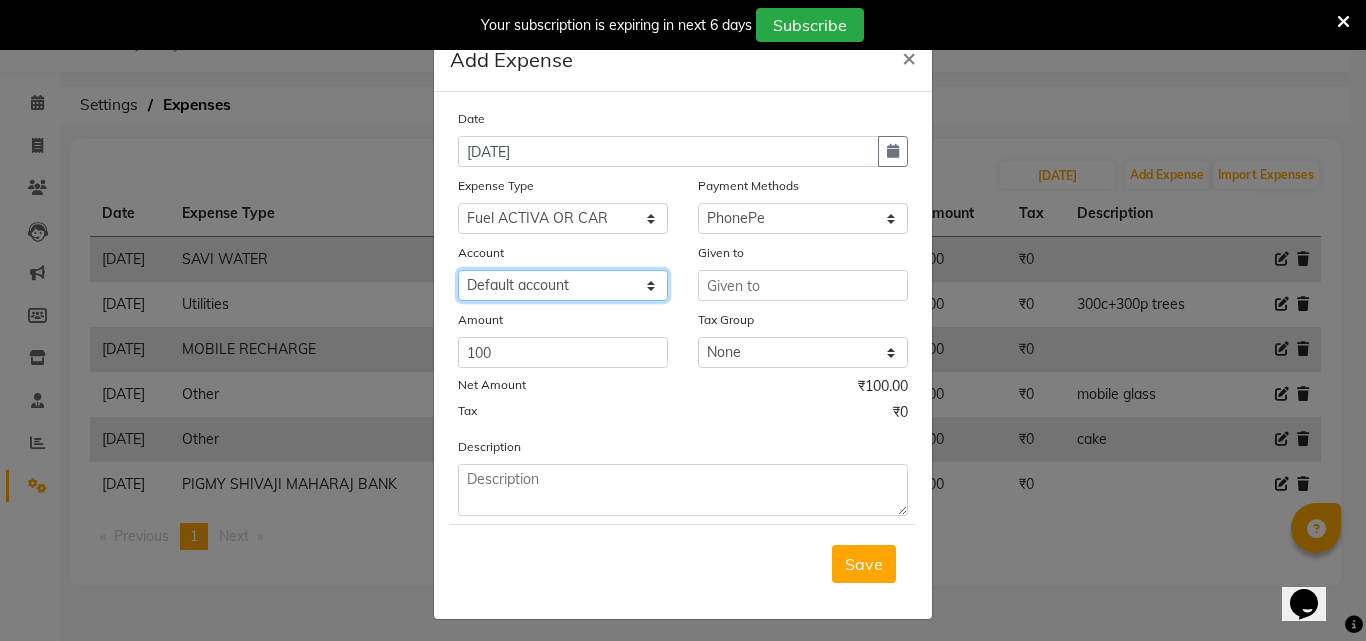 select on "5737" 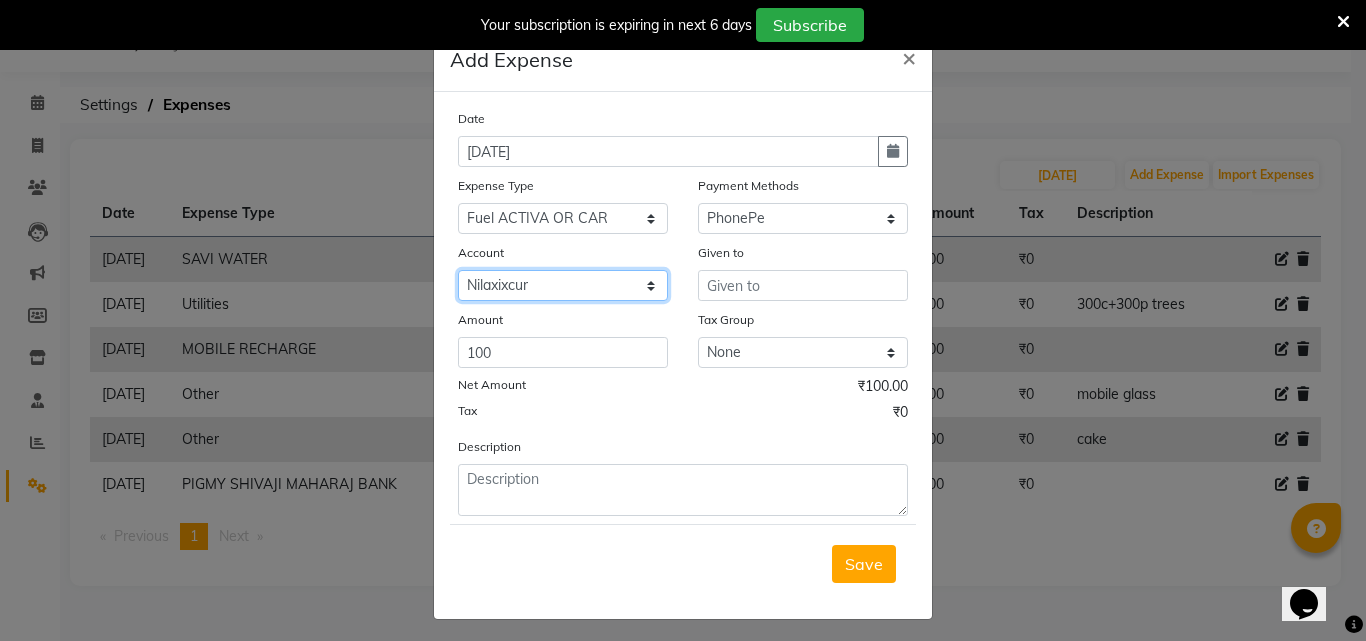 click on "Select Default account Nil un SB nil sbisb Nilaxixcur Niksbisb ADDIuncur" 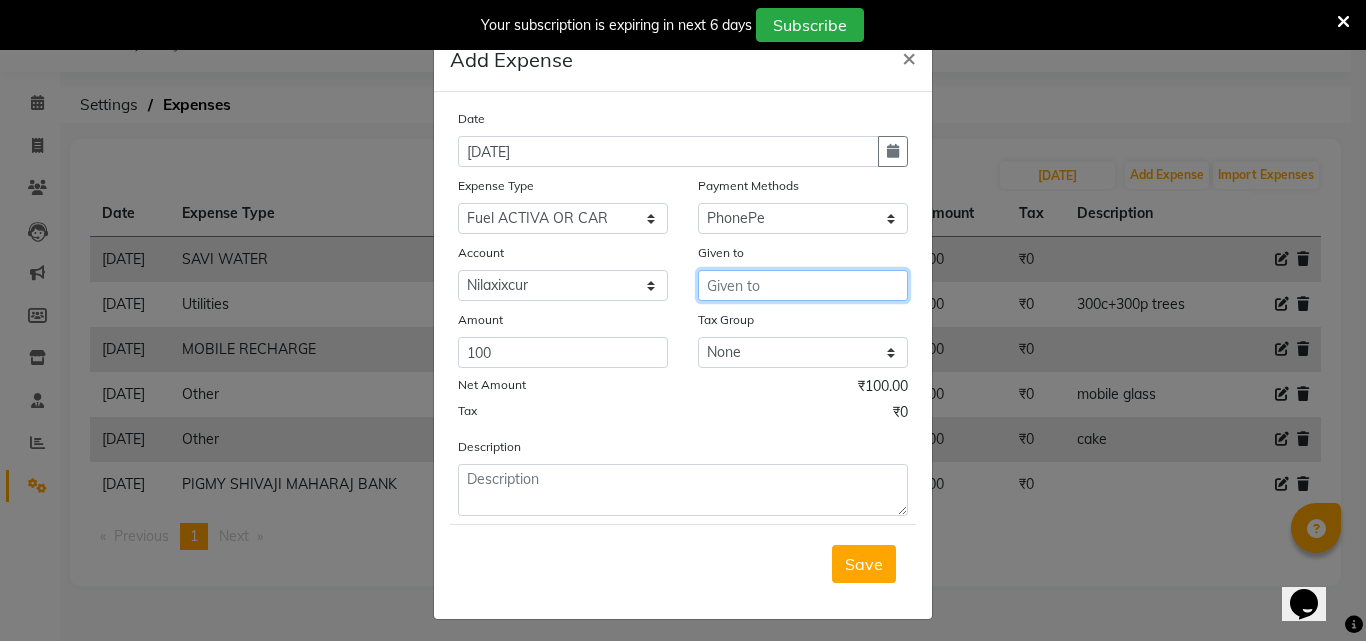 click at bounding box center [803, 285] 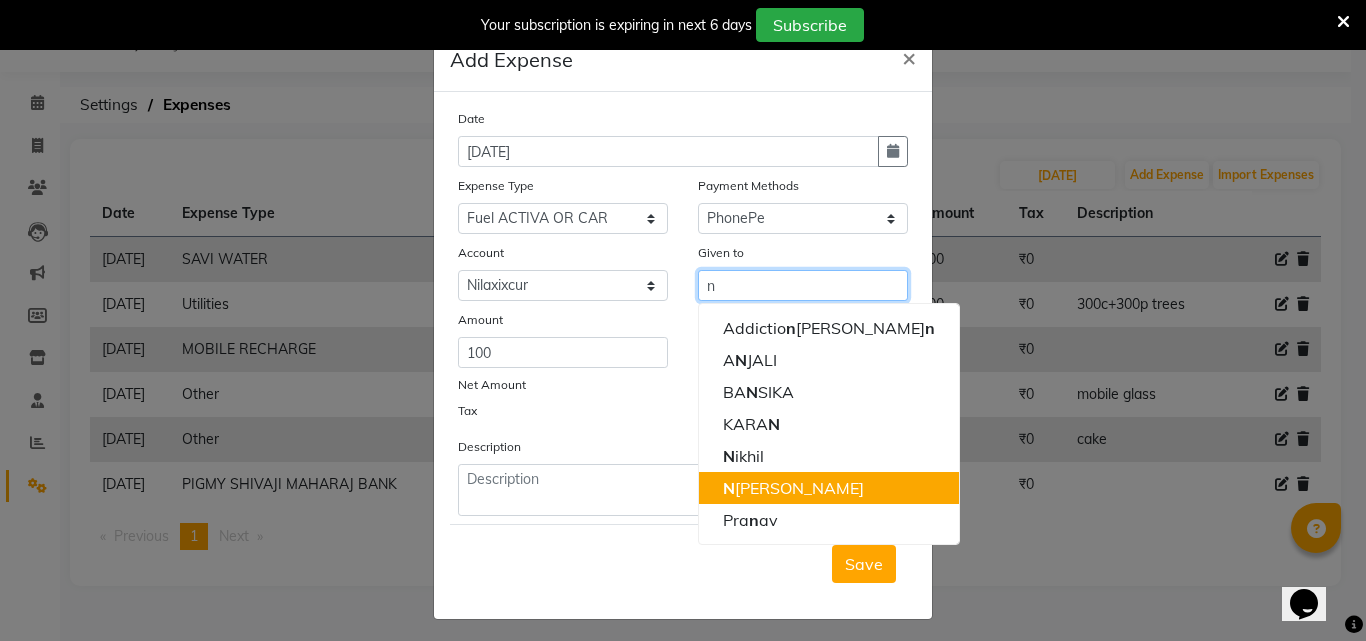 click on "N [PERSON_NAME]" at bounding box center (829, 488) 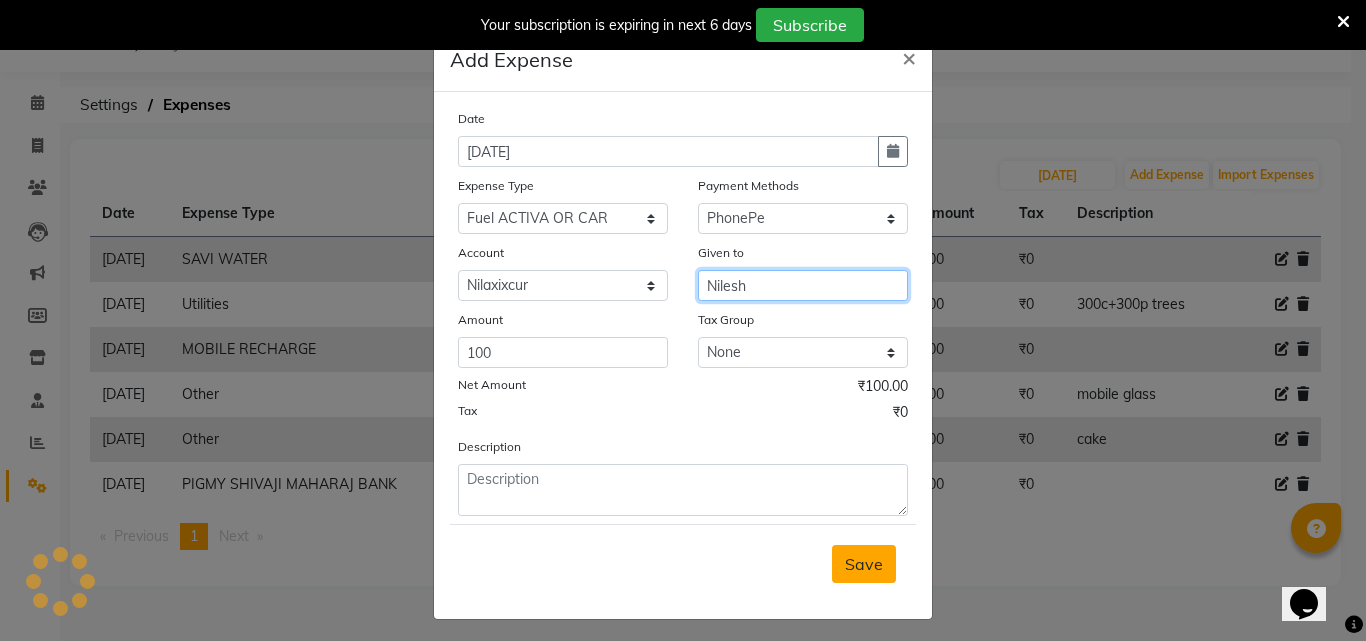 type on "Nilesh" 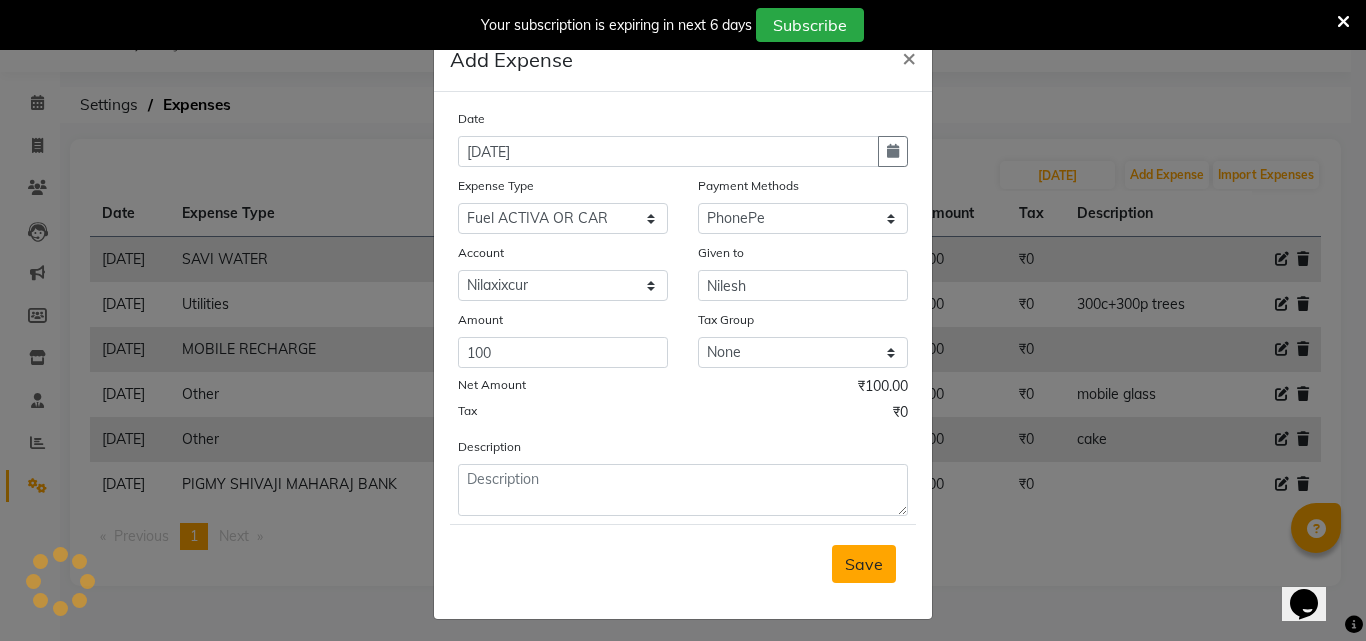 click on "Save" at bounding box center [864, 564] 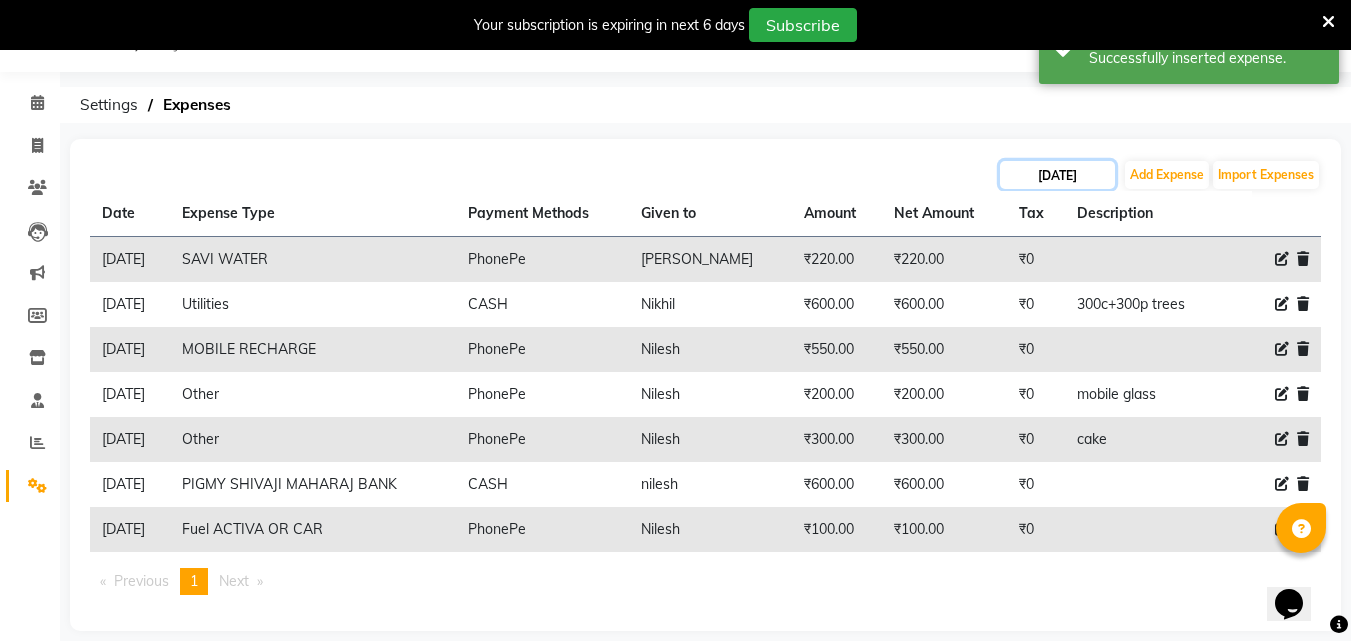 click on "[DATE]" 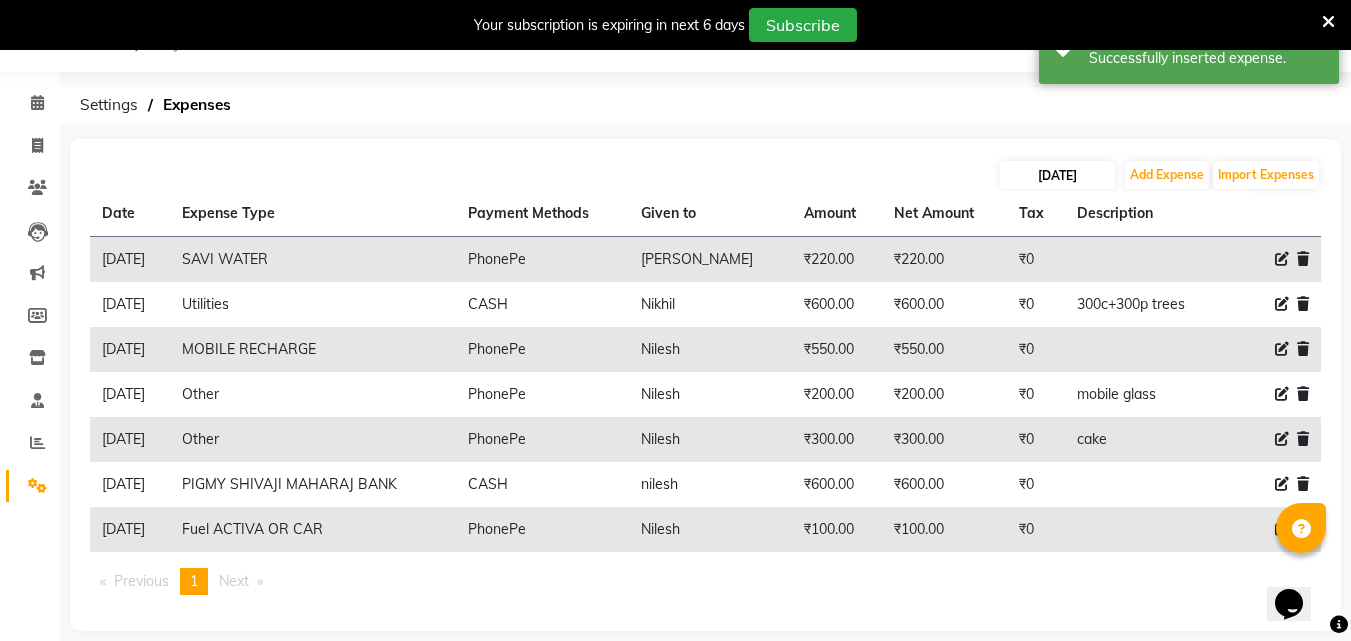 select on "7" 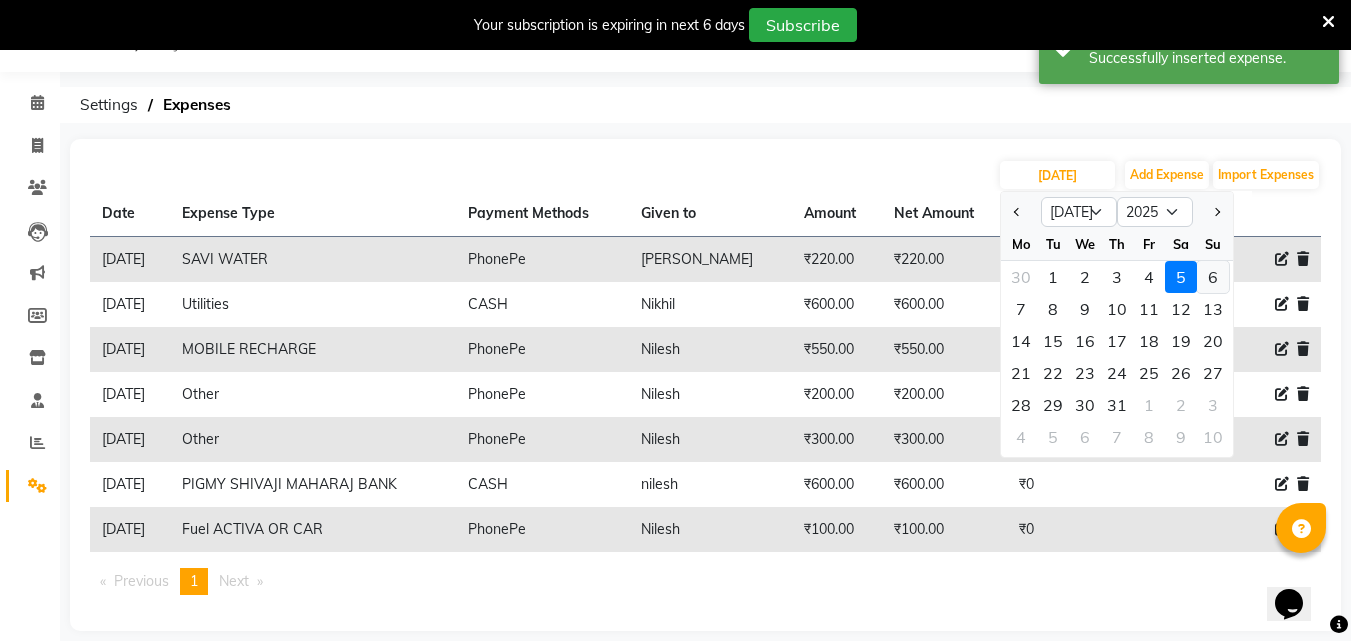 click on "6" 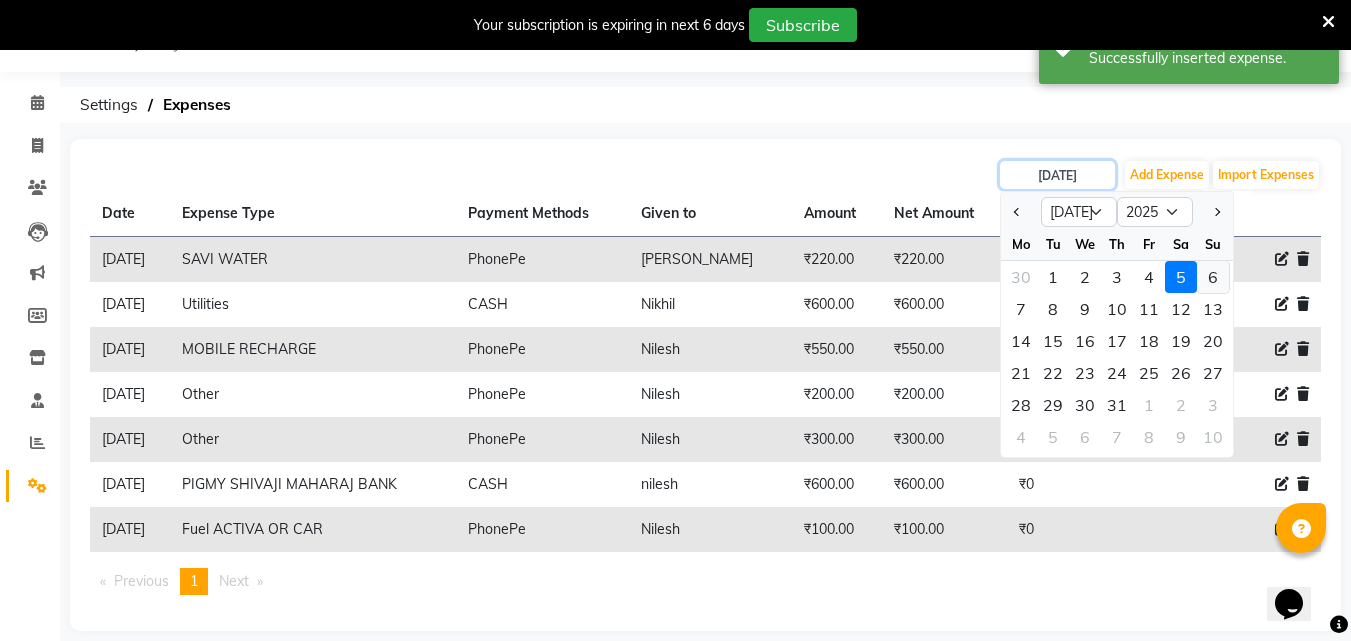 type on "[DATE]" 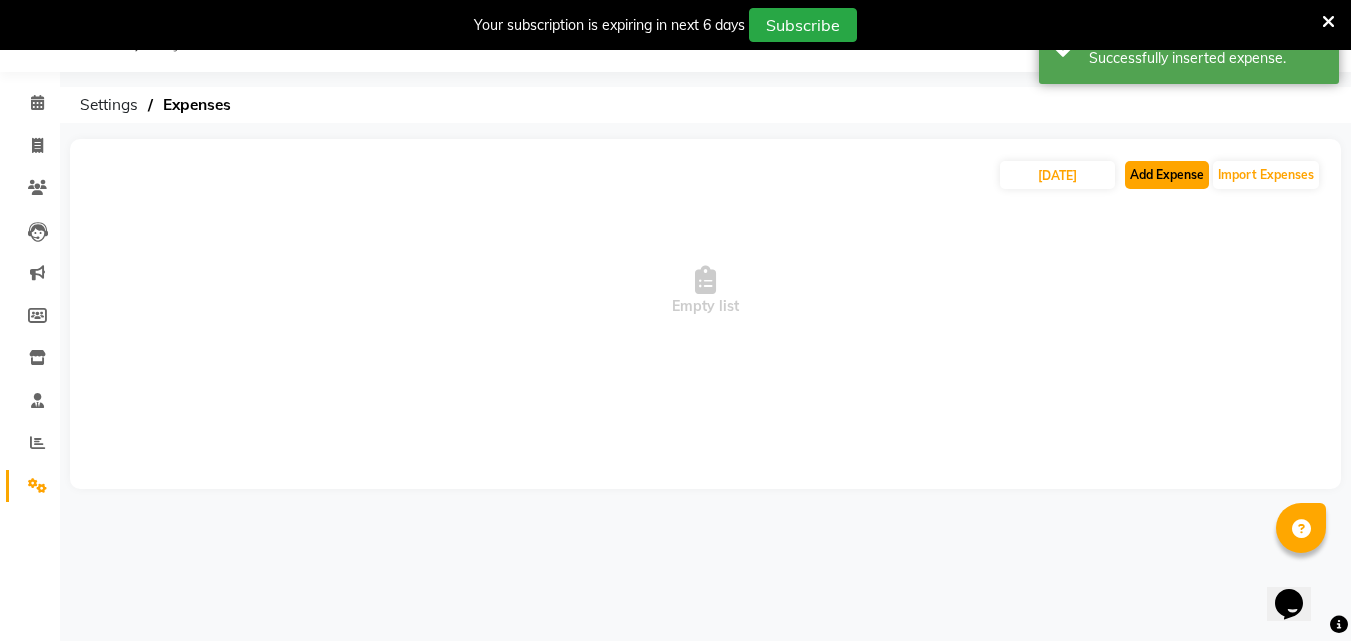 click on "Add Expense" 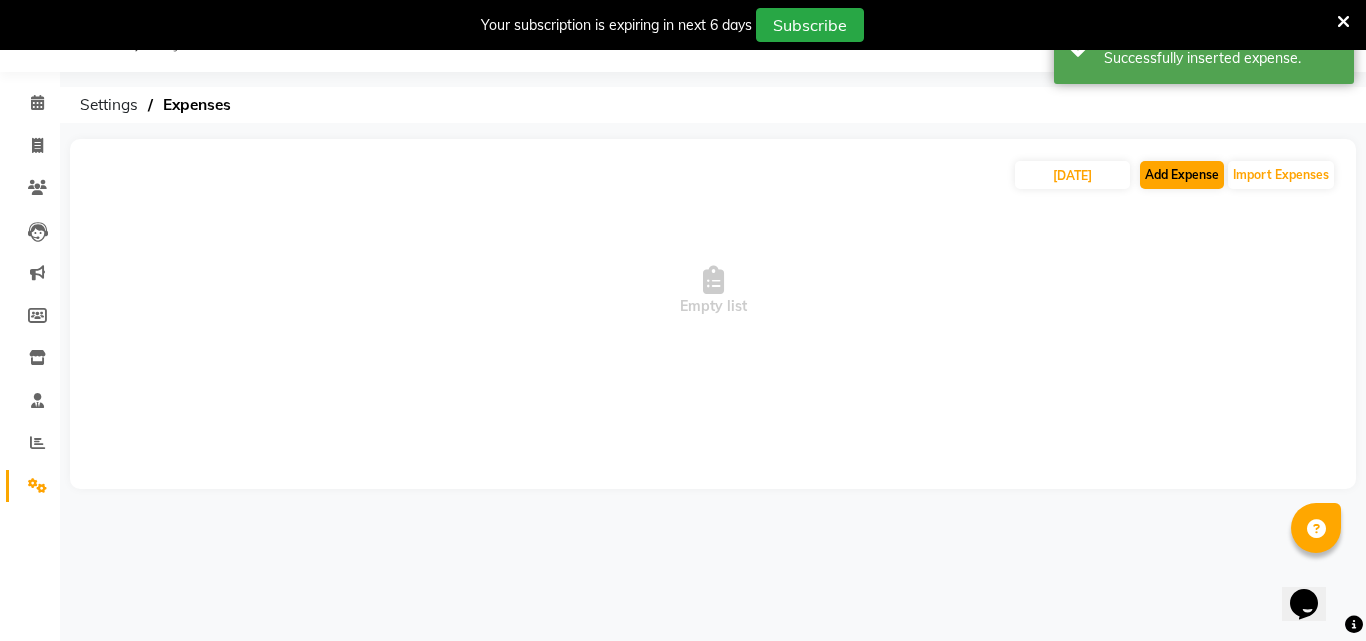 select on "1" 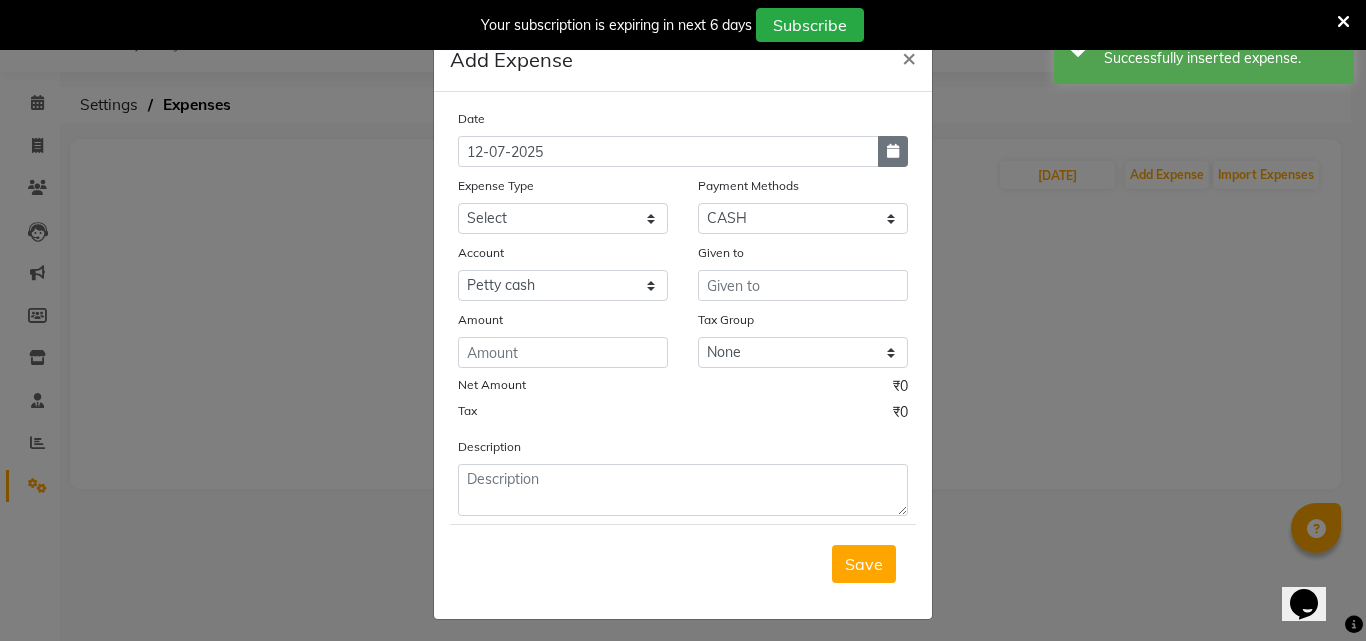 click 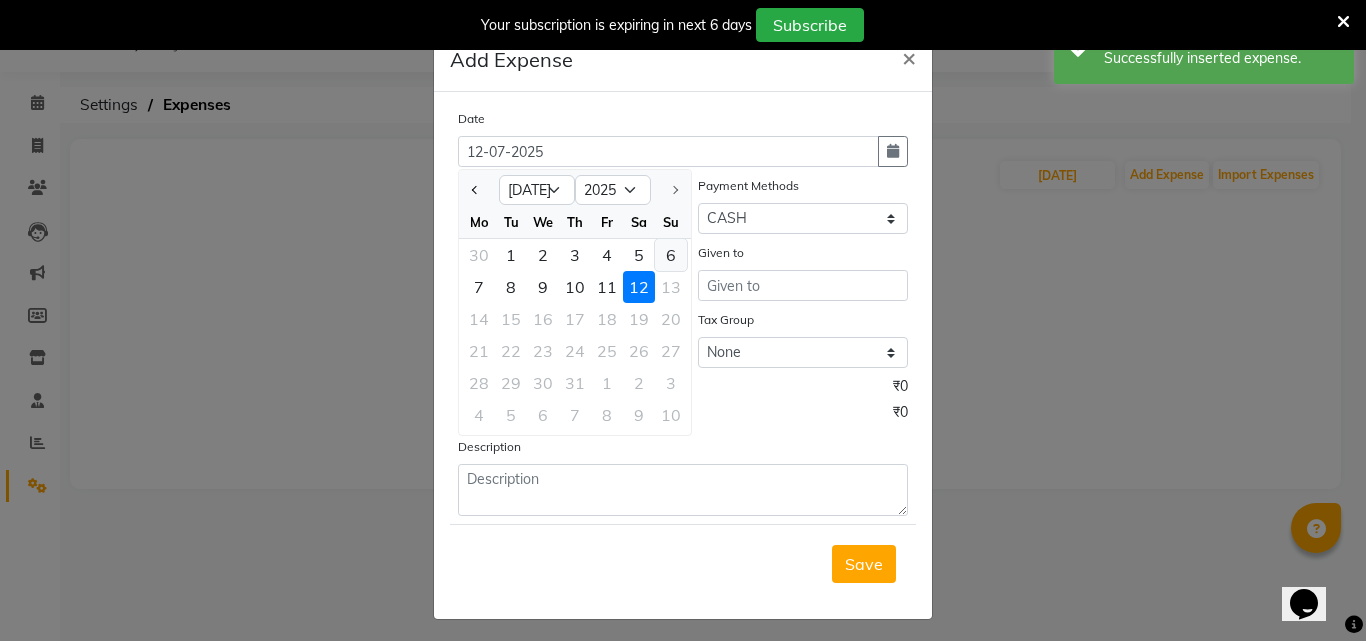 click on "6" 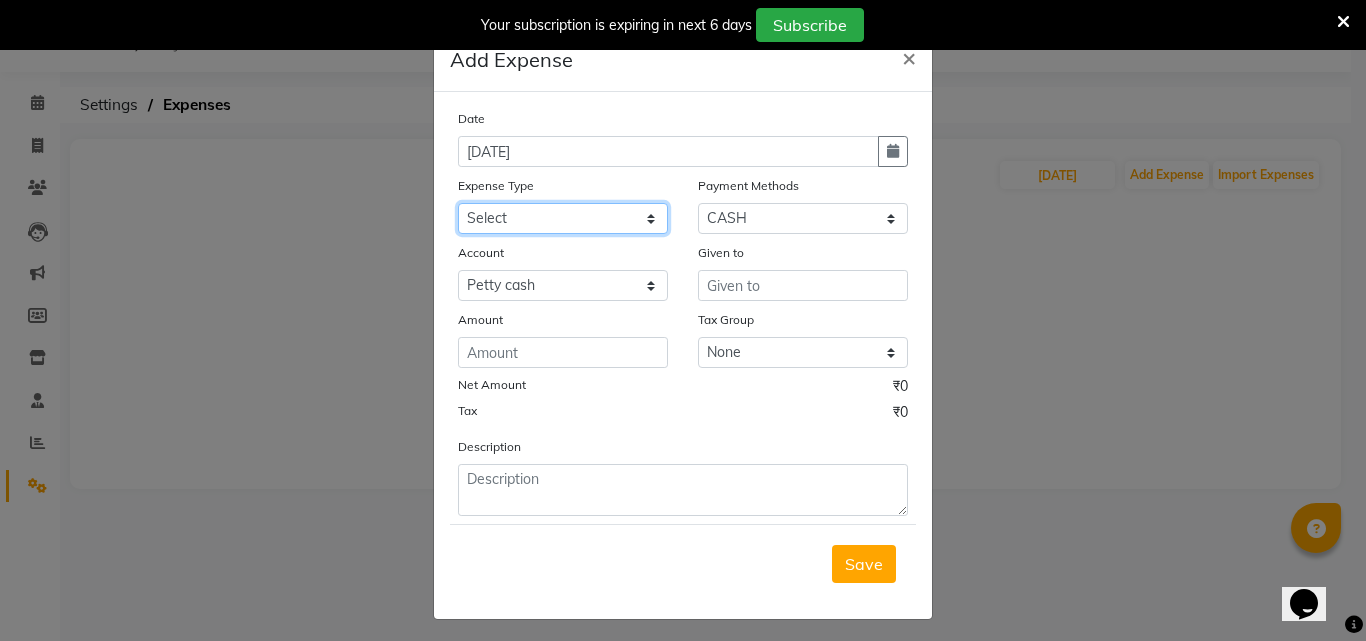 click on "Select Advance Salary Bank charges BEAUTY PALACE [GEOGRAPHIC_DATA] MATERIAL Car maintenance  Cash transfer to bank Cash transfer to hub Client Snacks Clinical charges Equipment Fuel ACTIVA OR CAR Govt fee HOME GAS HOME KIRANA home market other exp home snacks HOME  WIFI RECHARGE GIO Incentive Insurance International purchase investment banking light bill of4 home girls boys talikoti Loan Repayment local loreal maharaja material local maharaja material [PERSON_NAME] GURGA ENTERPRISES loreal [PERSON_NAME] belgav Maintenance Marketing Miscellaneous MOBILE RECHARGE MRA ONLINE SHOPING Other Pantry PETROL GENRETOR PIGMY SHIVAJI MAHARAJ BANK Product Rent REPAIRING EORK SALON N HM ROOM G GAS Salary SALON 1 LIGHT BILL SALON 1 RENT SALON 1 WIFI RICHARGE SALON 2  MEN N WOMEN LIGHT BILL SALON 2 WIFI RECHARGE GIO salon advertising SALON ADVERTISISNG SALON RENT 2 SAVI WATER school exp school exp S K  DISTRIBUTER CADEVU KERATIN HUBALI STAFF ROOM RENT ALL STAFF ROOM RENT ALL Staff Snacks Tax TEA BREKFAST Tea & Refreshment Utilities" 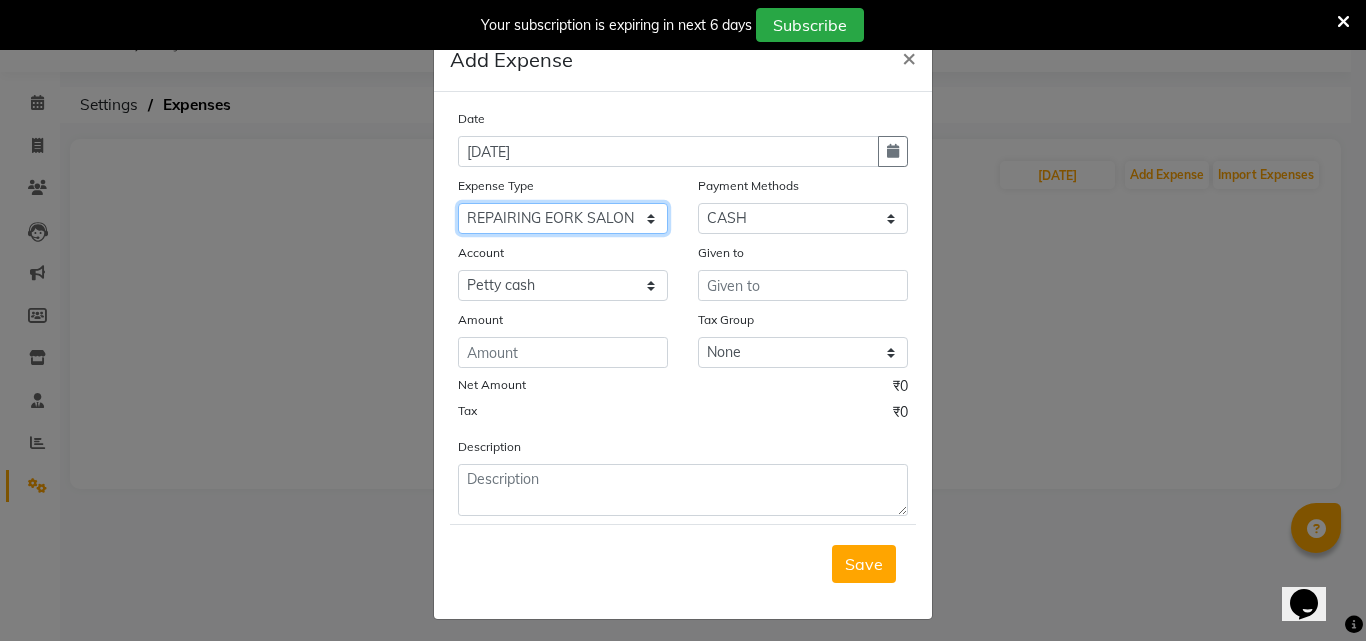 click on "Select Advance Salary Bank charges BEAUTY PALACE [GEOGRAPHIC_DATA] MATERIAL Car maintenance  Cash transfer to bank Cash transfer to hub Client Snacks Clinical charges Equipment Fuel ACTIVA OR CAR Govt fee HOME GAS HOME KIRANA home market other exp home snacks HOME  WIFI RECHARGE GIO Incentive Insurance International purchase investment banking light bill of4 home girls boys talikoti Loan Repayment local loreal maharaja material local maharaja material [PERSON_NAME] GURGA ENTERPRISES loreal [PERSON_NAME] belgav Maintenance Marketing Miscellaneous MOBILE RECHARGE MRA ONLINE SHOPING Other Pantry PETROL GENRETOR PIGMY SHIVAJI MAHARAJ BANK Product Rent REPAIRING EORK SALON N HM ROOM G GAS Salary SALON 1 LIGHT BILL SALON 1 RENT SALON 1 WIFI RICHARGE SALON 2  MEN N WOMEN LIGHT BILL SALON 2 WIFI RECHARGE GIO salon advertising SALON ADVERTISISNG SALON RENT 2 SAVI WATER school exp school exp S K  DISTRIBUTER CADEVU KERATIN HUBALI STAFF ROOM RENT ALL STAFF ROOM RENT ALL Staff Snacks Tax TEA BREKFAST Tea & Refreshment Utilities" 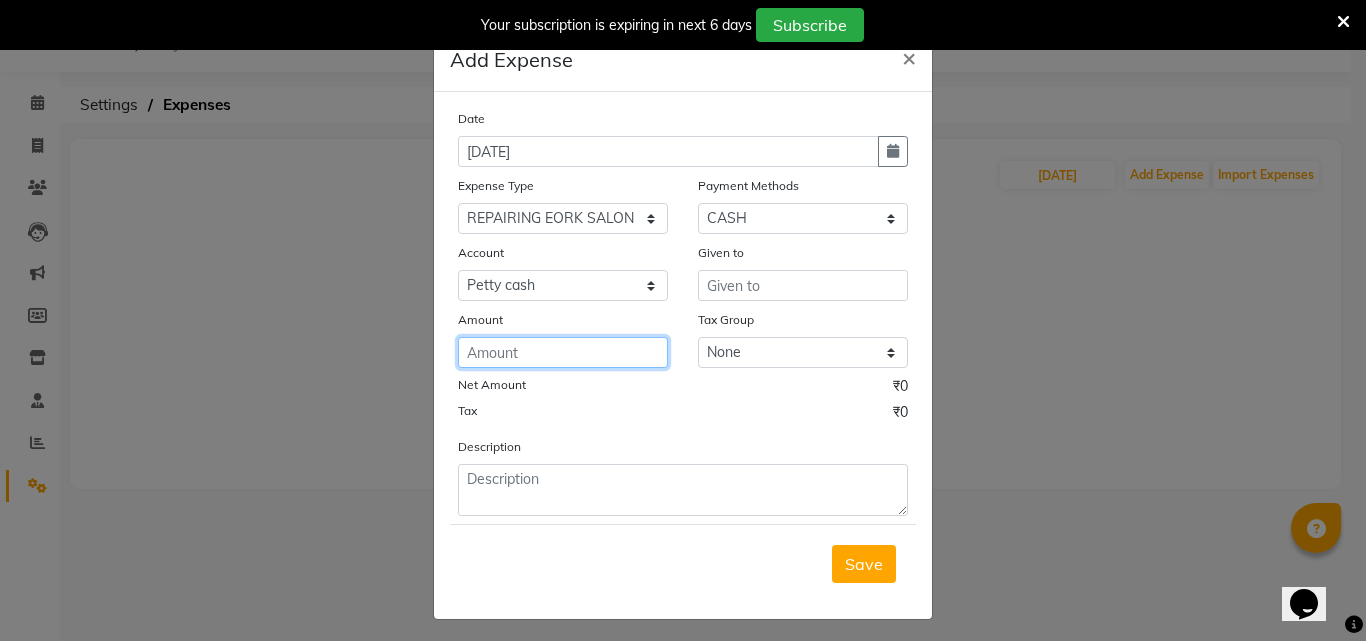 click 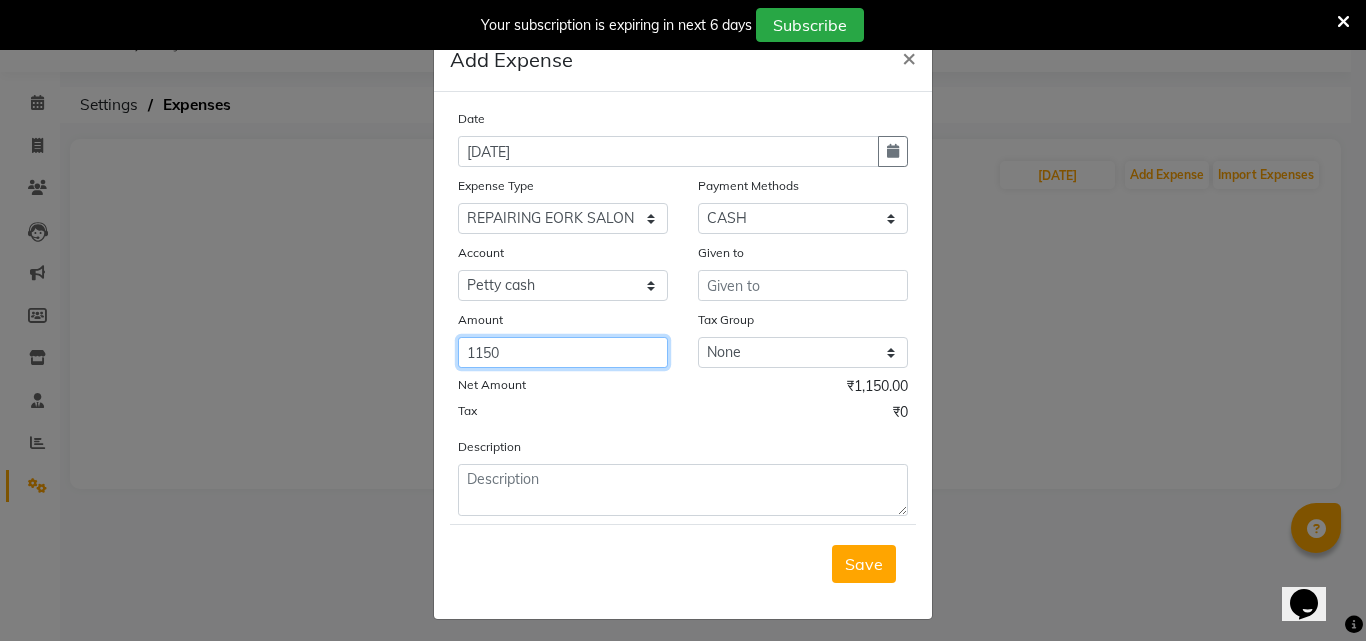 type on "1150" 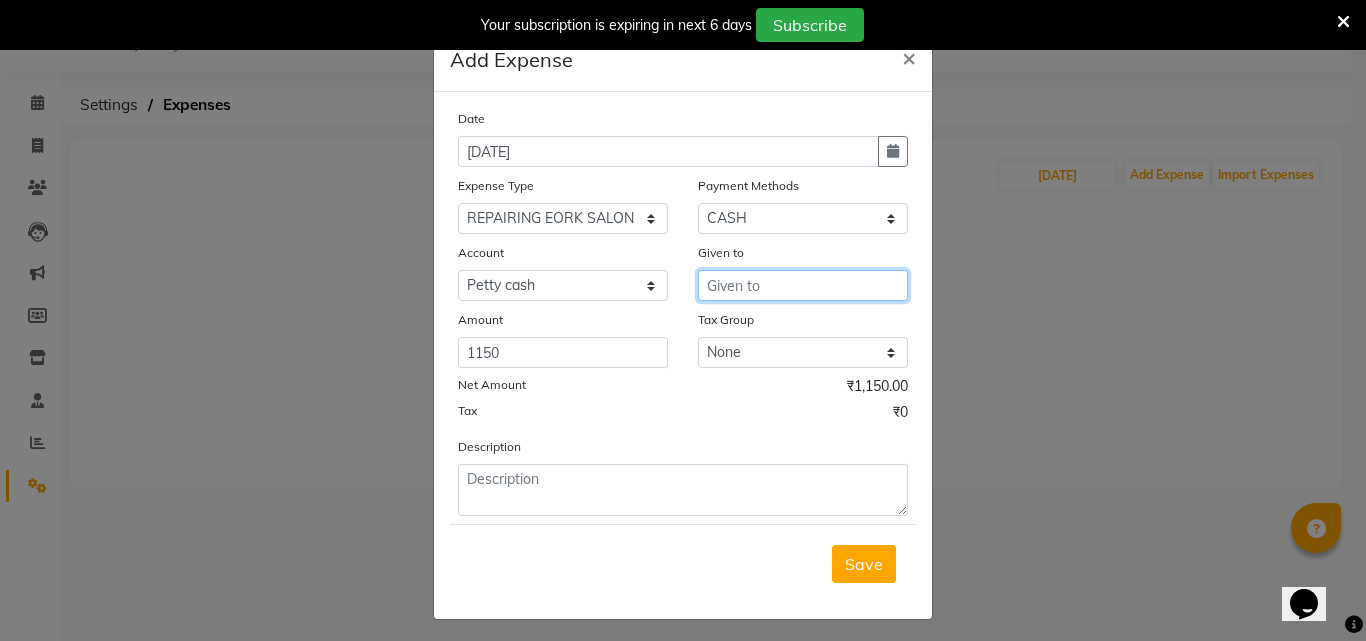 click at bounding box center [803, 285] 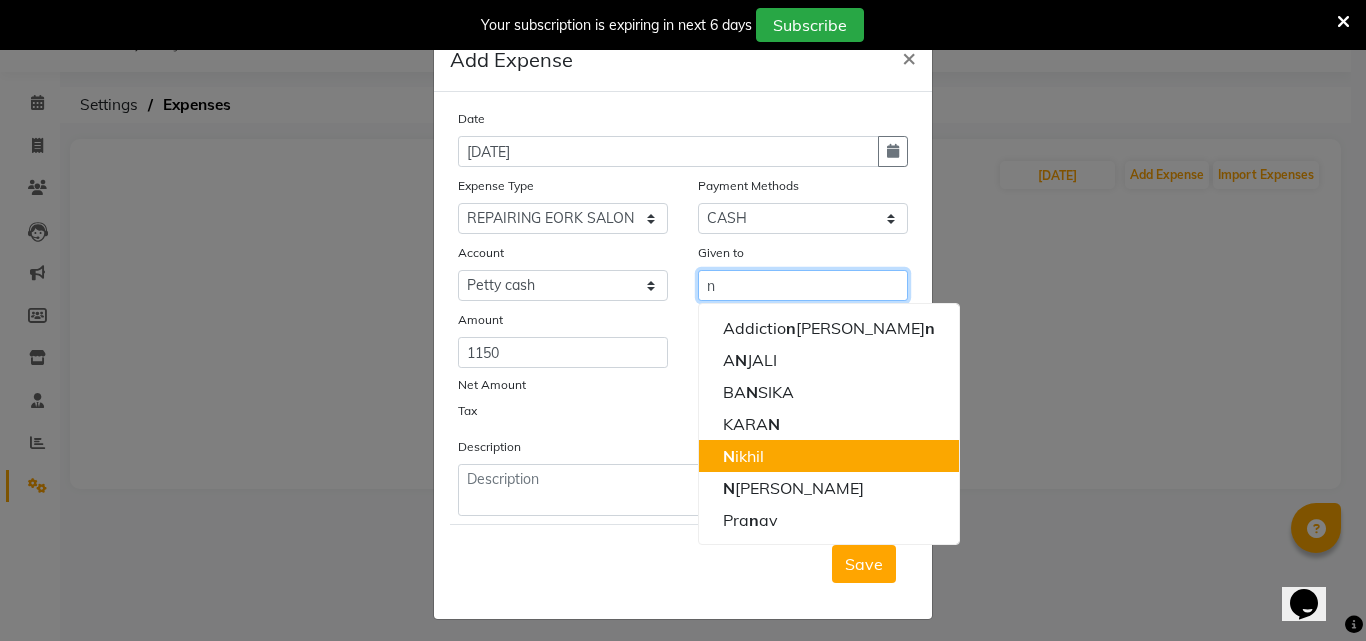 click on "N ikhil" at bounding box center (829, 456) 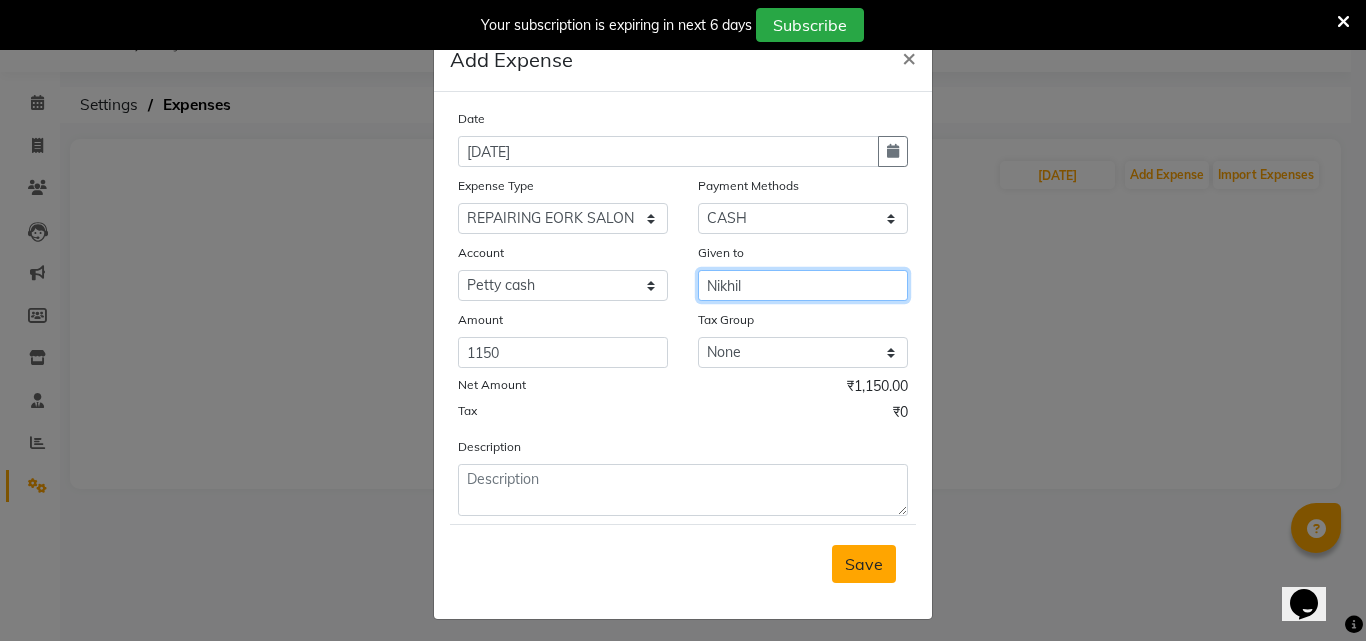 type on "Nikhil" 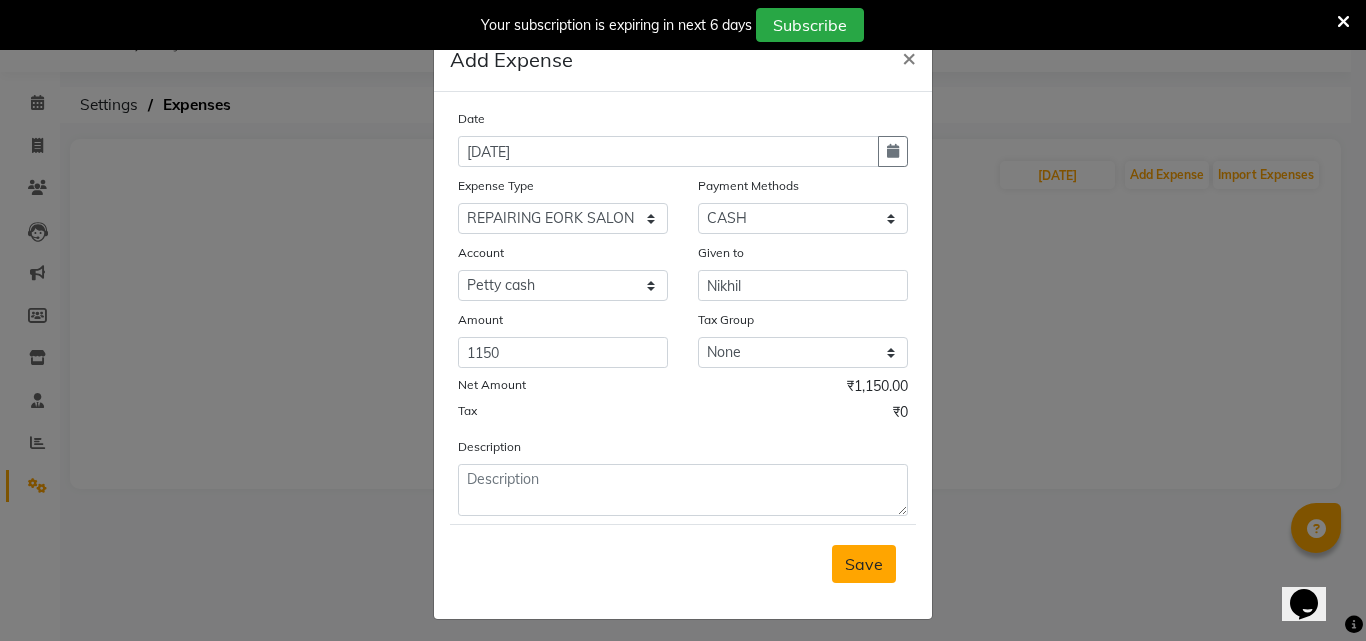 click on "Save" at bounding box center (864, 564) 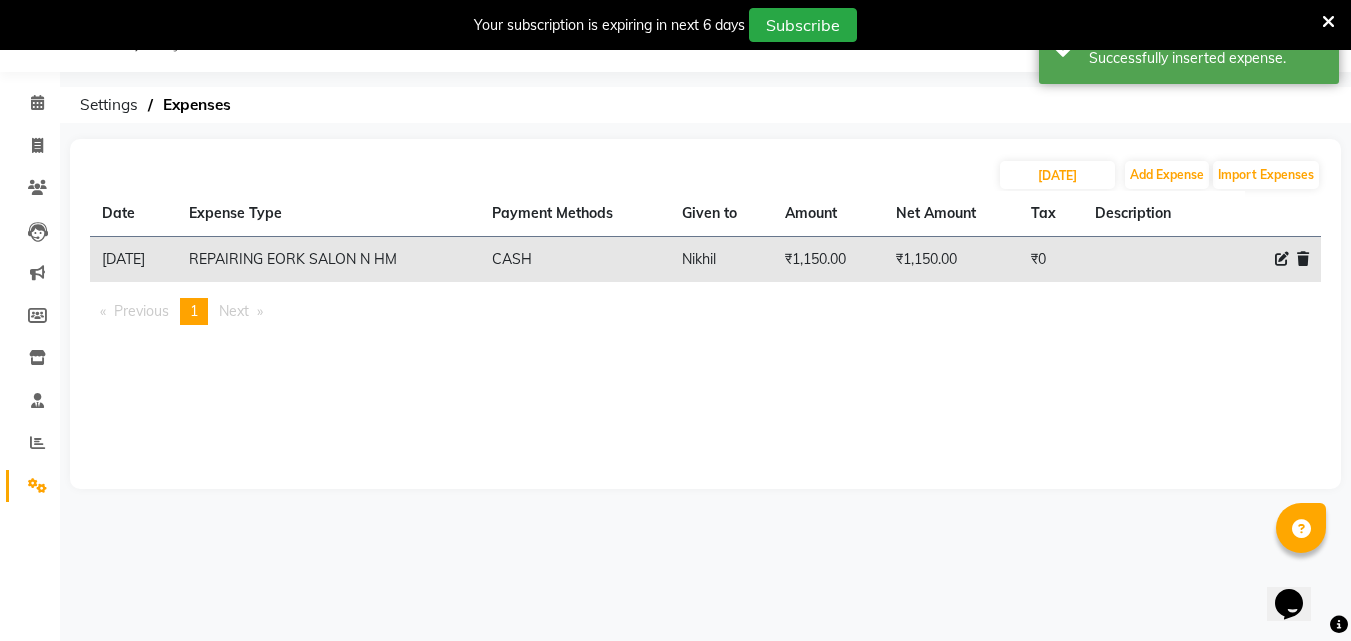 click 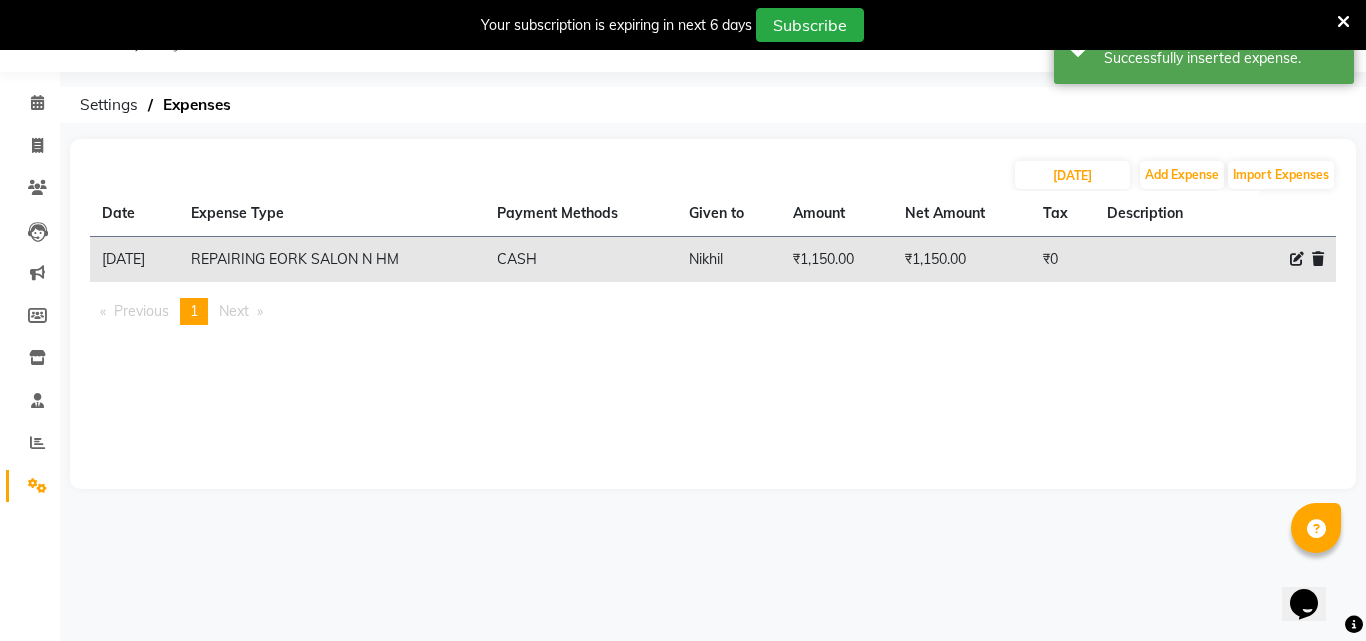 select on "20630" 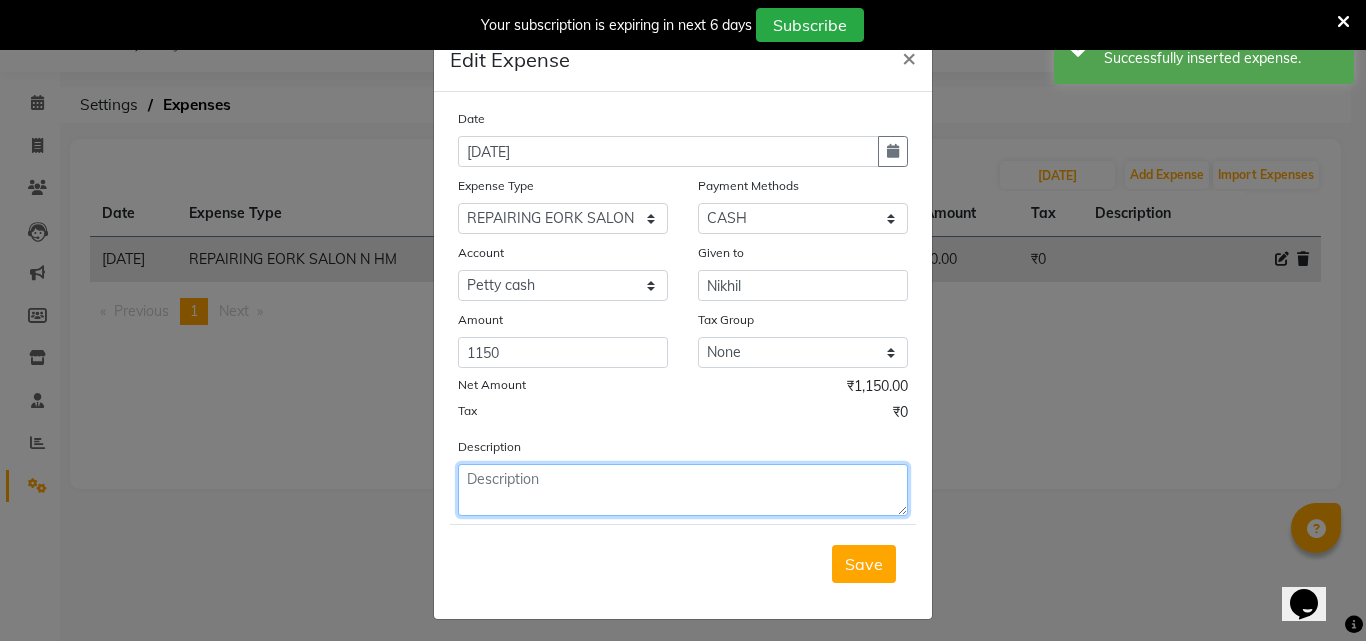 click 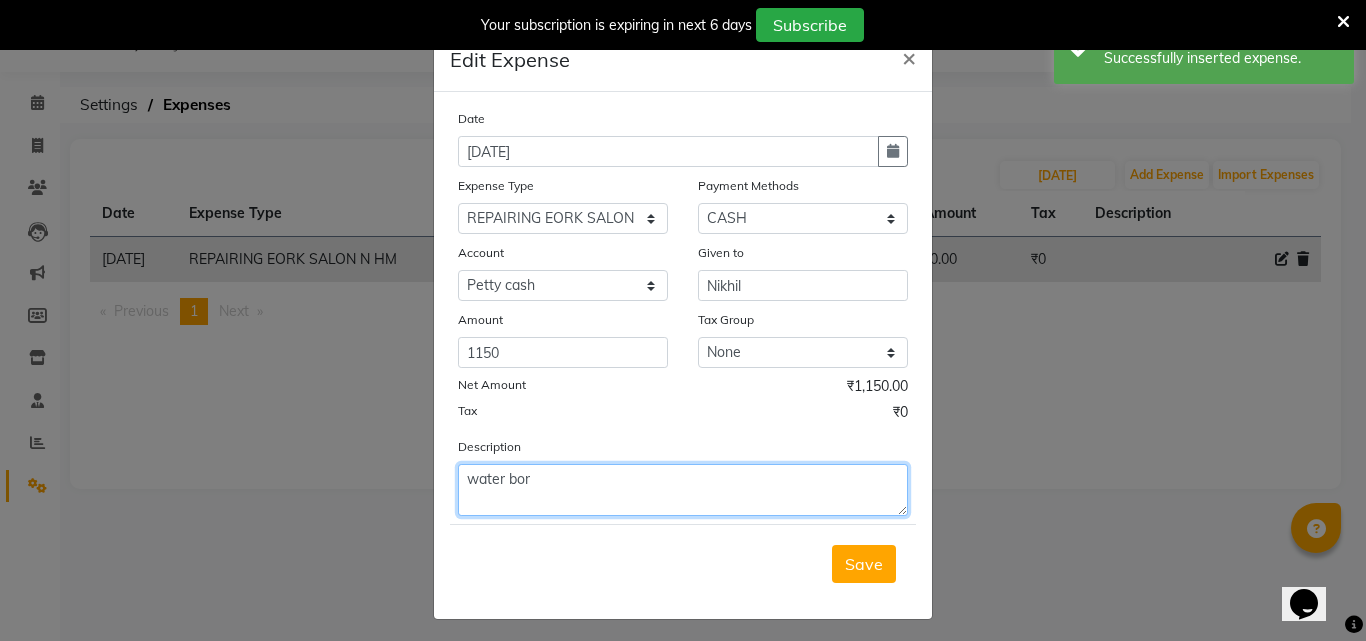 type on "water bor" 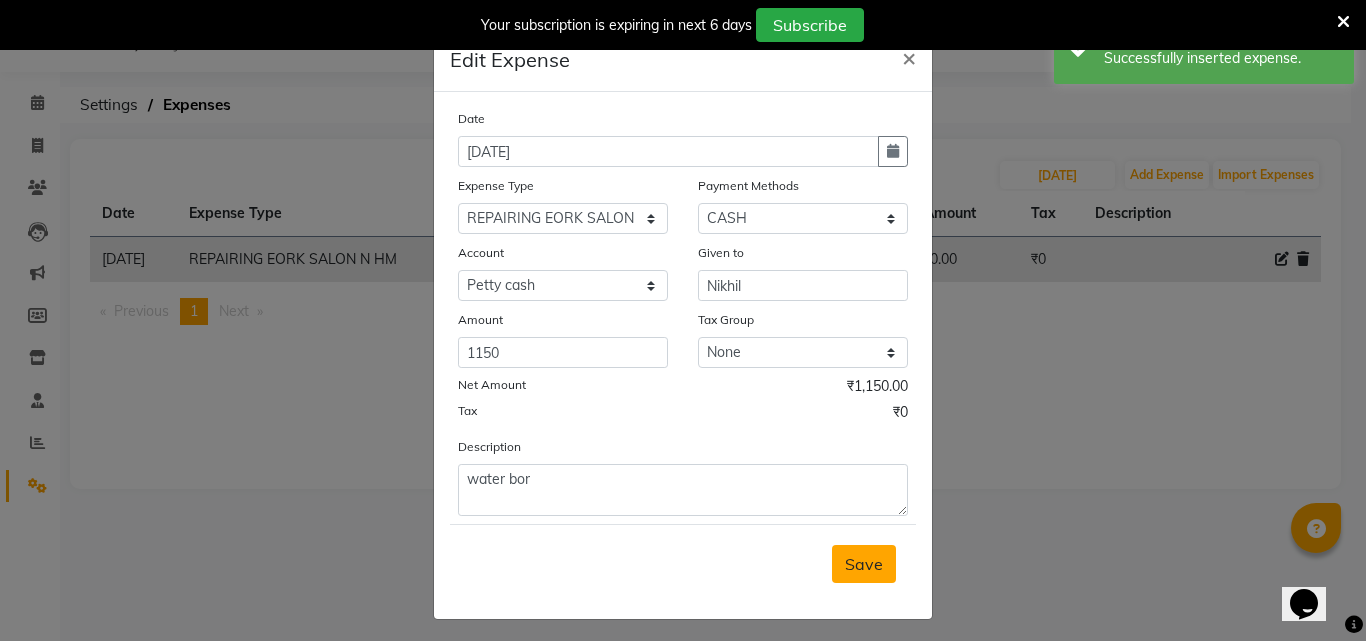drag, startPoint x: 823, startPoint y: 560, endPoint x: 856, endPoint y: 556, distance: 33.24154 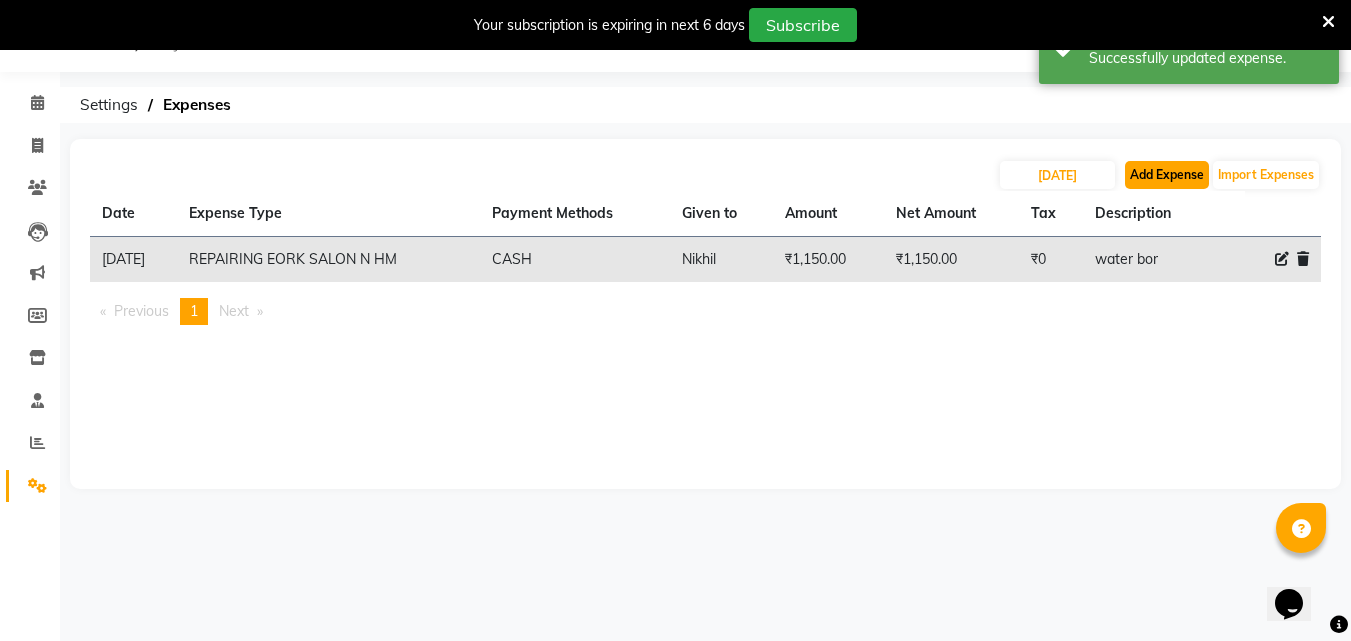 click on "Add Expense" 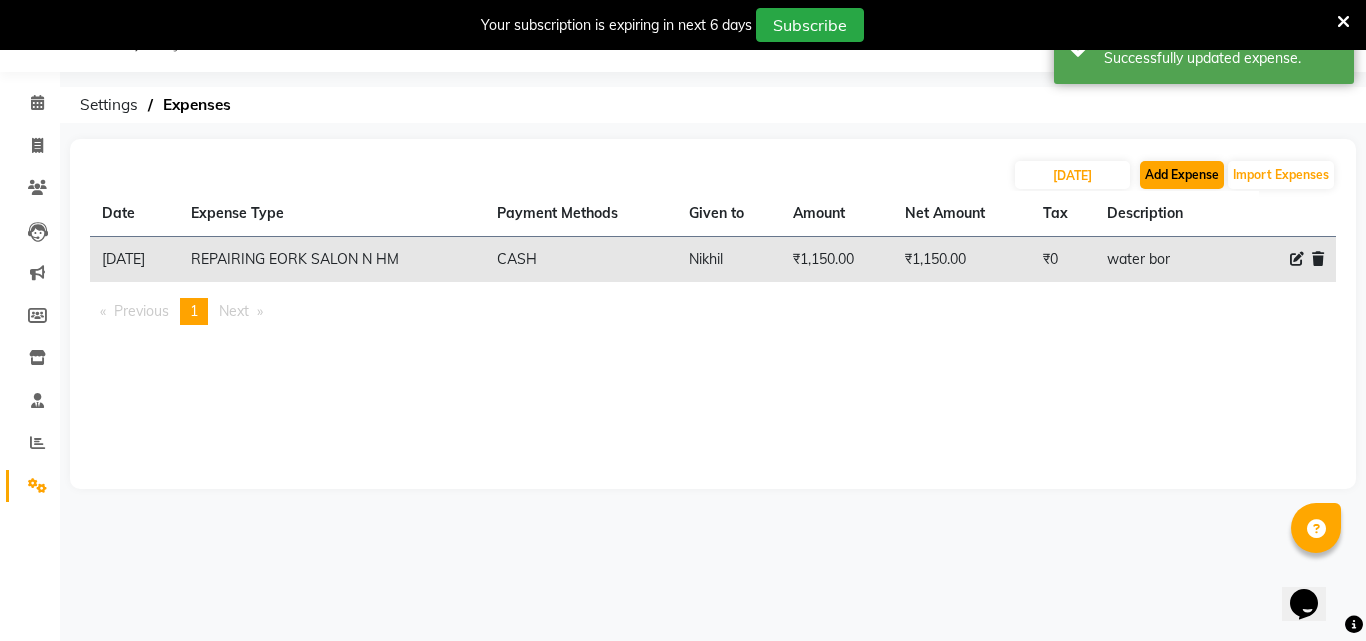select on "1" 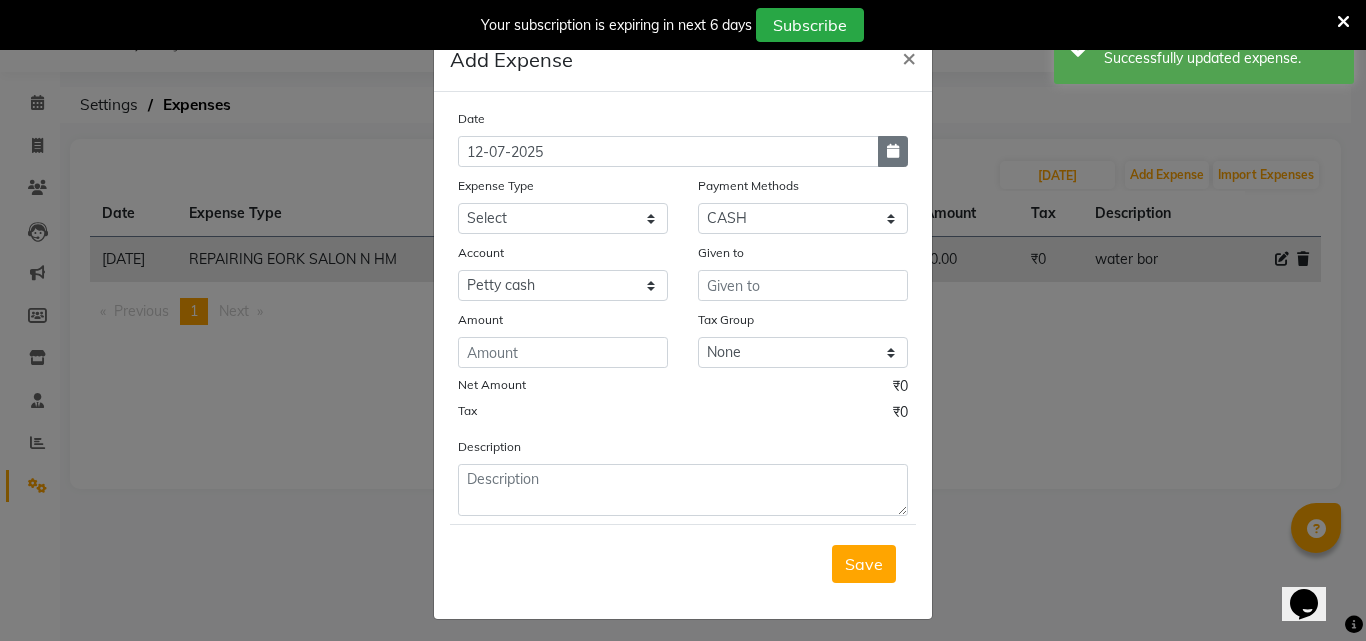 click 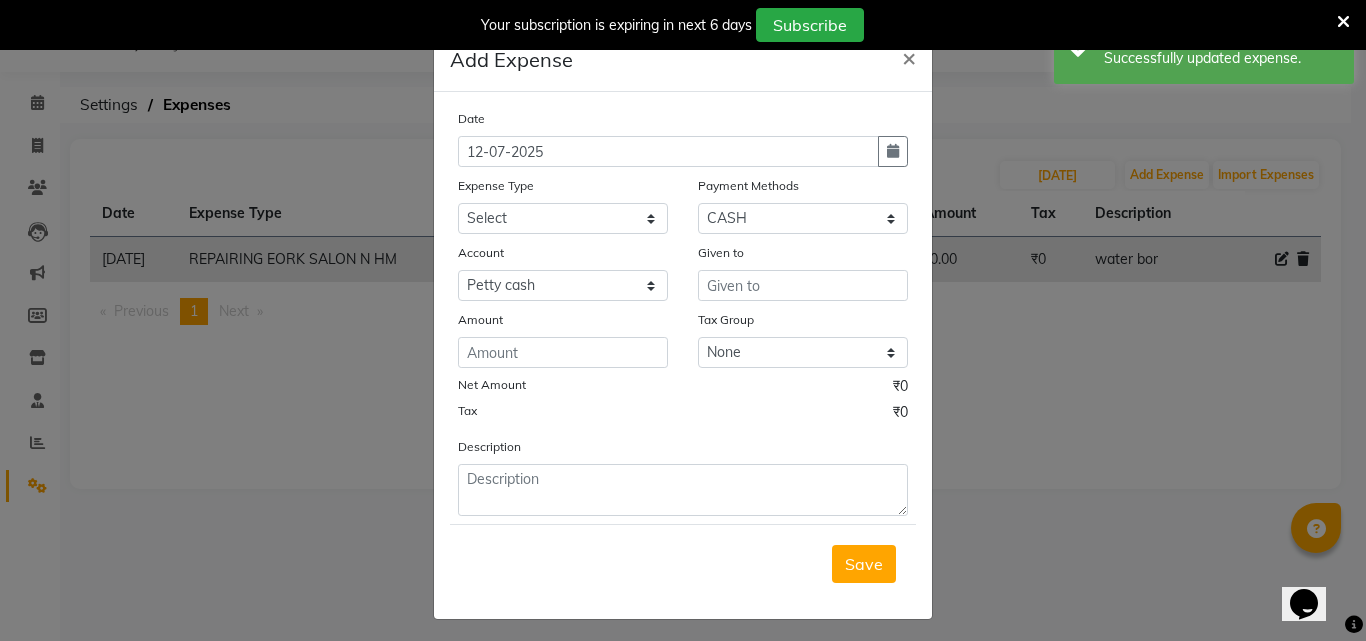 select on "7" 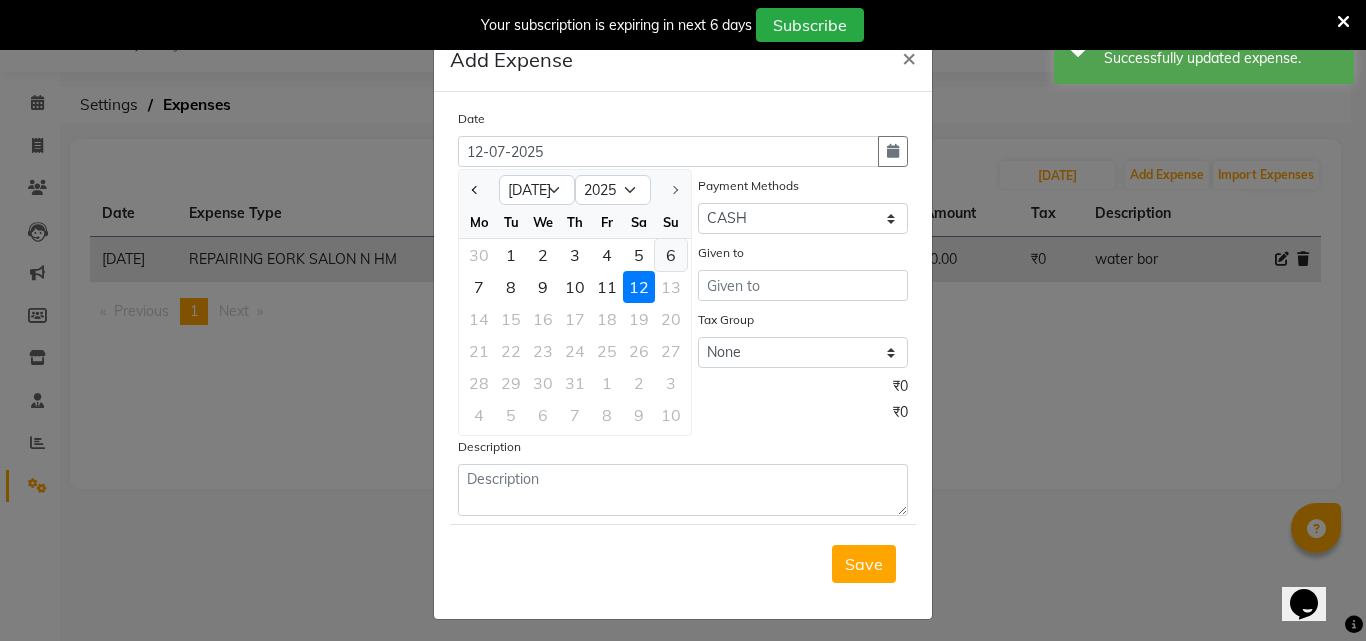 click on "6" 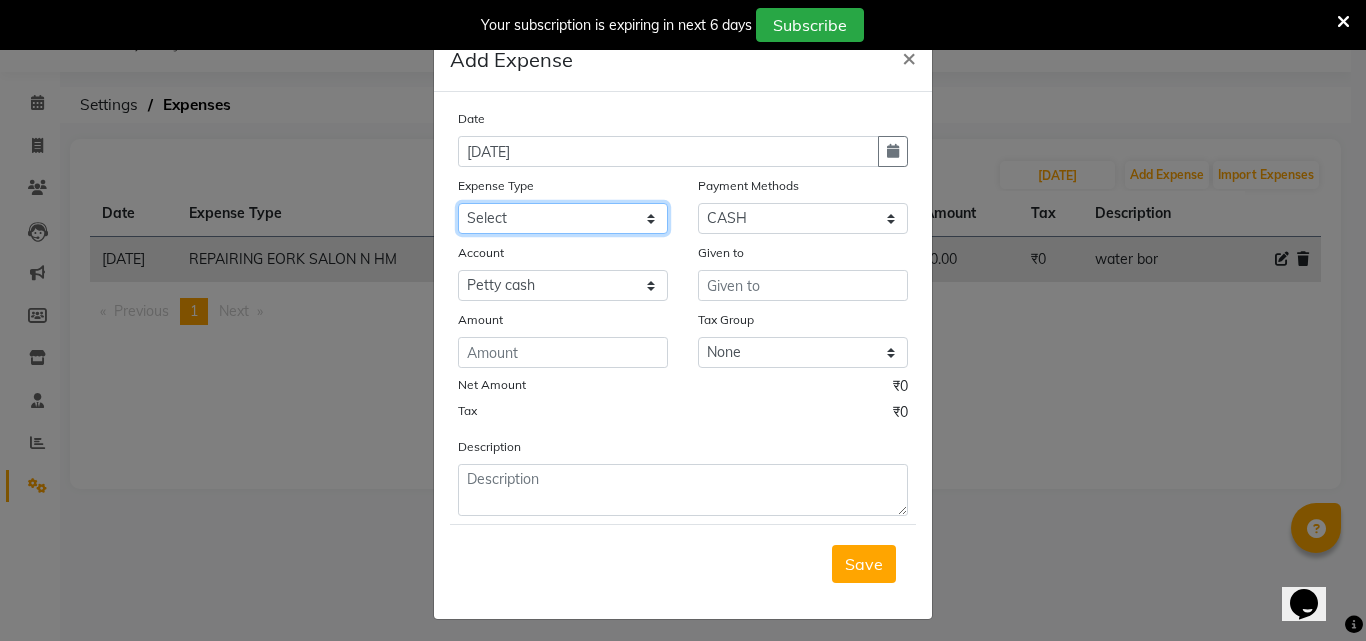 click on "Select Advance Salary Bank charges BEAUTY PALACE [GEOGRAPHIC_DATA] MATERIAL Car maintenance  Cash transfer to bank Cash transfer to hub Client Snacks Clinical charges Equipment Fuel ACTIVA OR CAR Govt fee HOME GAS HOME KIRANA home market other exp home snacks HOME  WIFI RECHARGE GIO Incentive Insurance International purchase investment banking light bill of4 home girls boys talikoti Loan Repayment local loreal maharaja material local maharaja material [PERSON_NAME] GURGA ENTERPRISES loreal [PERSON_NAME] belgav Maintenance Marketing Miscellaneous MOBILE RECHARGE MRA ONLINE SHOPING Other Pantry PETROL GENRETOR PIGMY SHIVAJI MAHARAJ BANK Product Rent REPAIRING EORK SALON N HM ROOM G GAS Salary SALON 1 LIGHT BILL SALON 1 RENT SALON 1 WIFI RICHARGE SALON 2  MEN N WOMEN LIGHT BILL SALON 2 WIFI RECHARGE GIO salon advertising SALON ADVERTISISNG SALON RENT 2 SAVI WATER school exp school exp S K  DISTRIBUTER CADEVU KERATIN HUBALI STAFF ROOM RENT ALL STAFF ROOM RENT ALL Staff Snacks Tax TEA BREKFAST Tea & Refreshment Utilities" 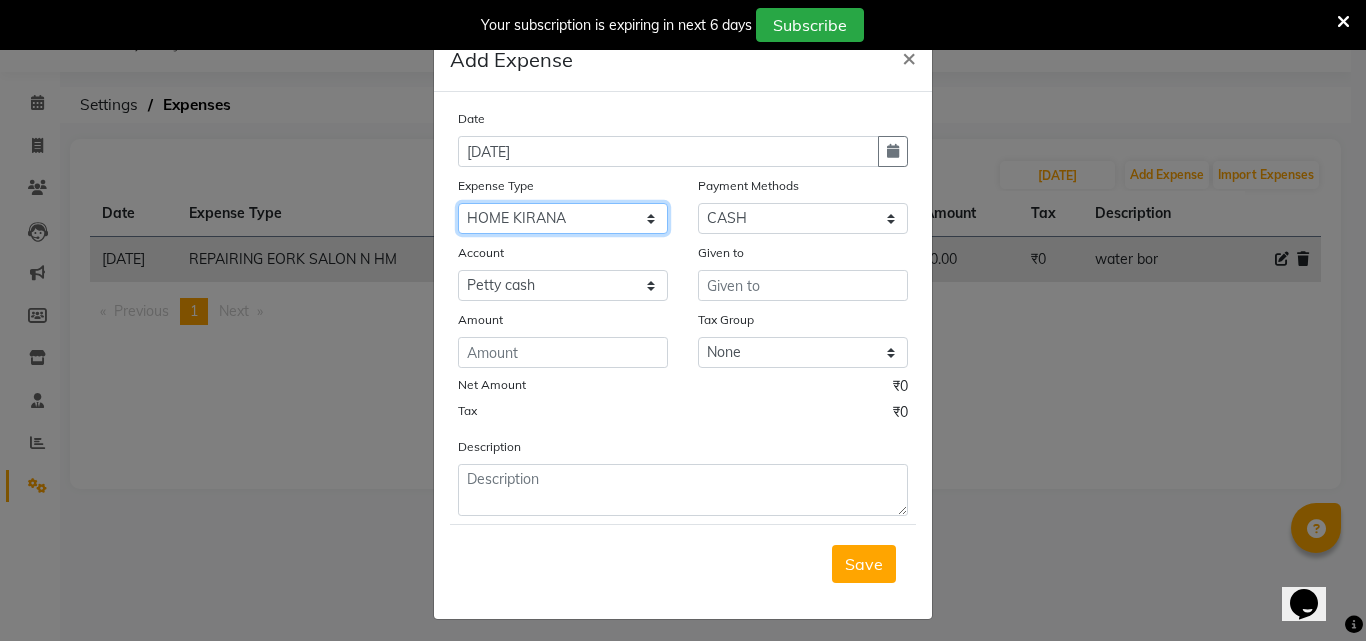 click on "Select Advance Salary Bank charges BEAUTY PALACE [GEOGRAPHIC_DATA] MATERIAL Car maintenance  Cash transfer to bank Cash transfer to hub Client Snacks Clinical charges Equipment Fuel ACTIVA OR CAR Govt fee HOME GAS HOME KIRANA home market other exp home snacks HOME  WIFI RECHARGE GIO Incentive Insurance International purchase investment banking light bill of4 home girls boys talikoti Loan Repayment local loreal maharaja material local maharaja material [PERSON_NAME] GURGA ENTERPRISES loreal [PERSON_NAME] belgav Maintenance Marketing Miscellaneous MOBILE RECHARGE MRA ONLINE SHOPING Other Pantry PETROL GENRETOR PIGMY SHIVAJI MAHARAJ BANK Product Rent REPAIRING EORK SALON N HM ROOM G GAS Salary SALON 1 LIGHT BILL SALON 1 RENT SALON 1 WIFI RICHARGE SALON 2  MEN N WOMEN LIGHT BILL SALON 2 WIFI RECHARGE GIO salon advertising SALON ADVERTISISNG SALON RENT 2 SAVI WATER school exp school exp S K  DISTRIBUTER CADEVU KERATIN HUBALI STAFF ROOM RENT ALL STAFF ROOM RENT ALL Staff Snacks Tax TEA BREKFAST Tea & Refreshment Utilities" 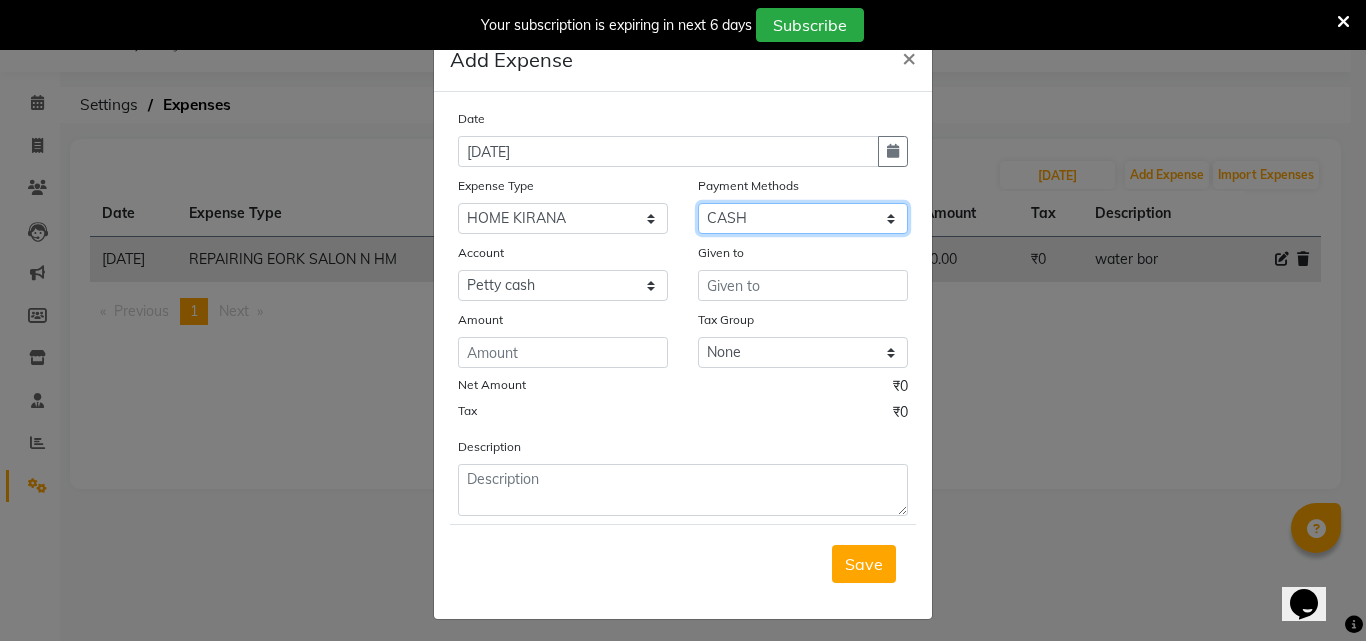 click on "Select CASH Package PhonePe Voucher Prepaid Gift Card GPay Wallet Points" 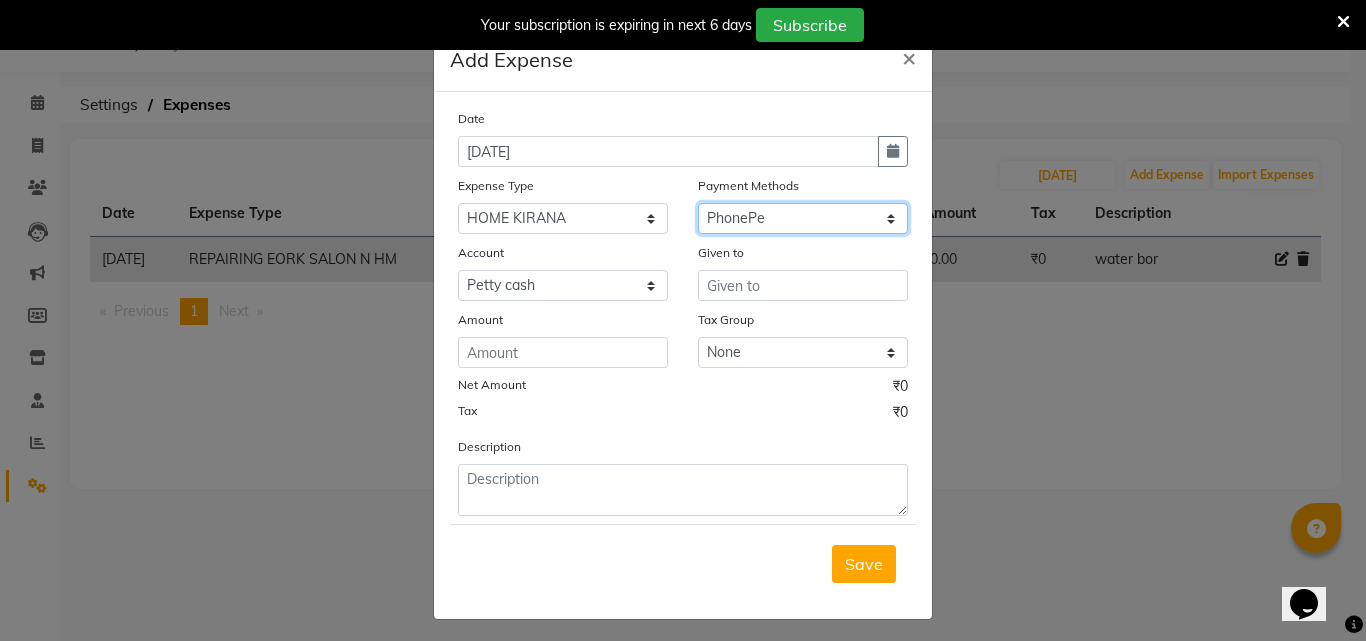 click on "Select CASH Package PhonePe Voucher Prepaid Gift Card GPay Wallet Points" 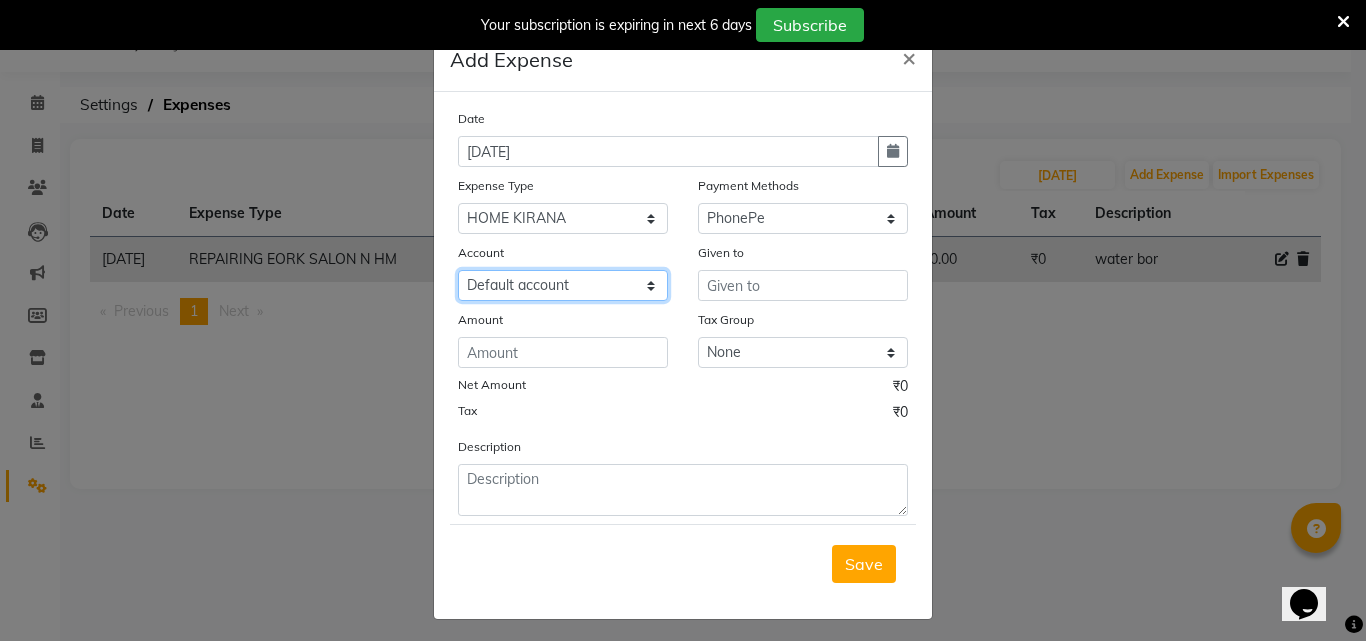 click on "Select Default account Nil un SB nil sbisb Nilaxixcur Niksbisb ADDIuncur" 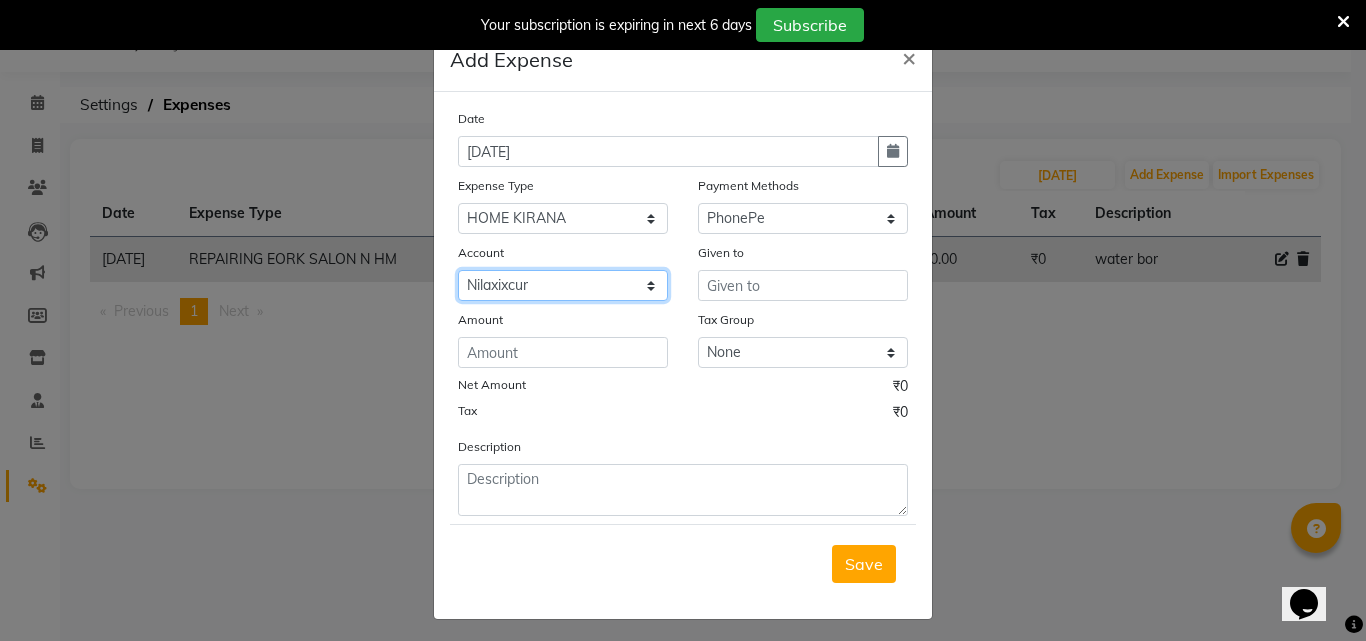 click on "Select Default account Nil un SB nil sbisb Nilaxixcur Niksbisb ADDIuncur" 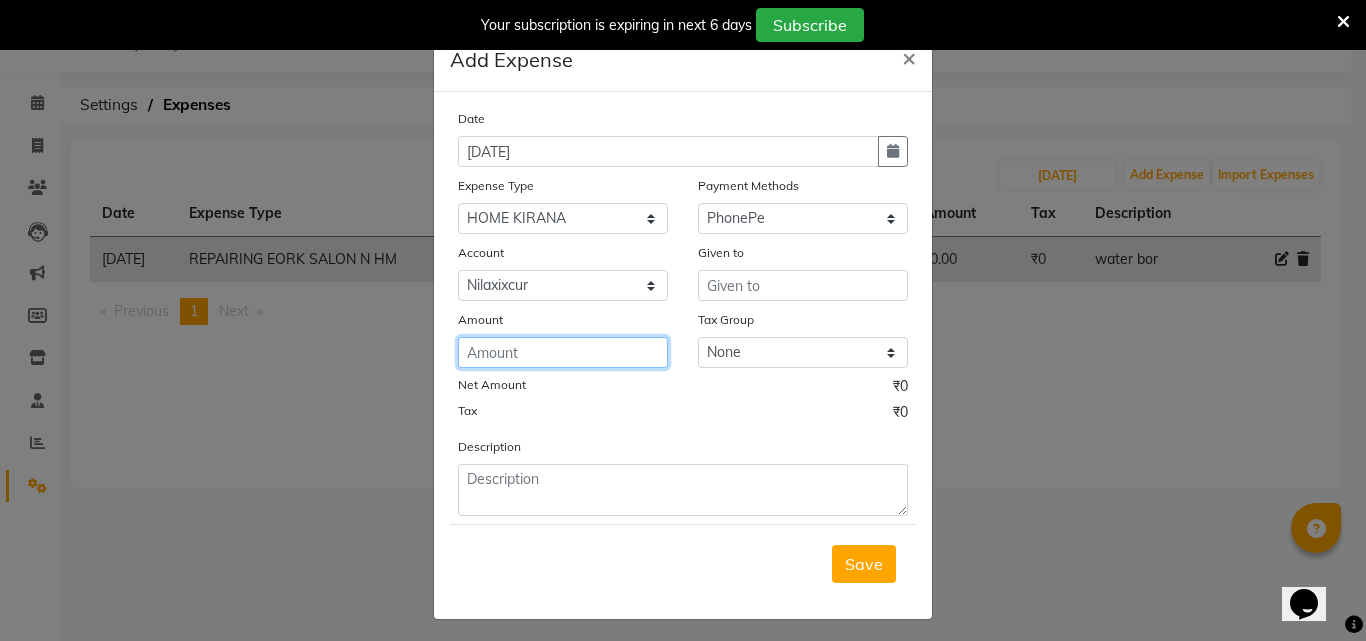 click 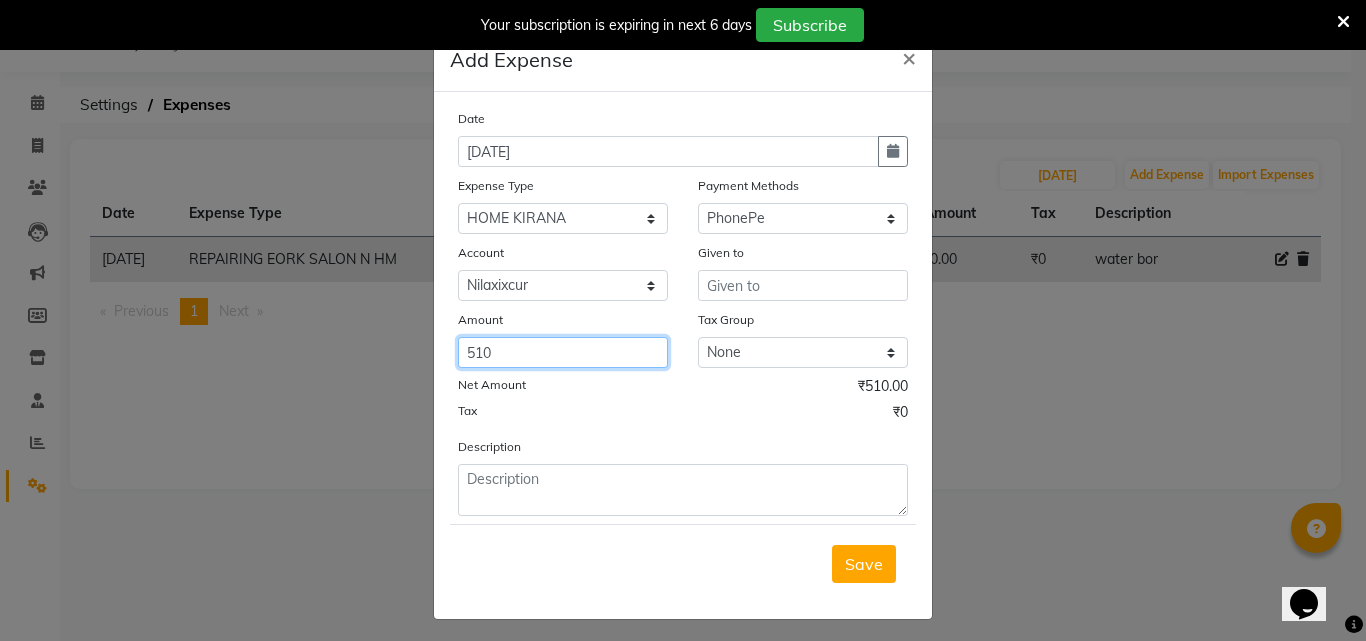 type on "510" 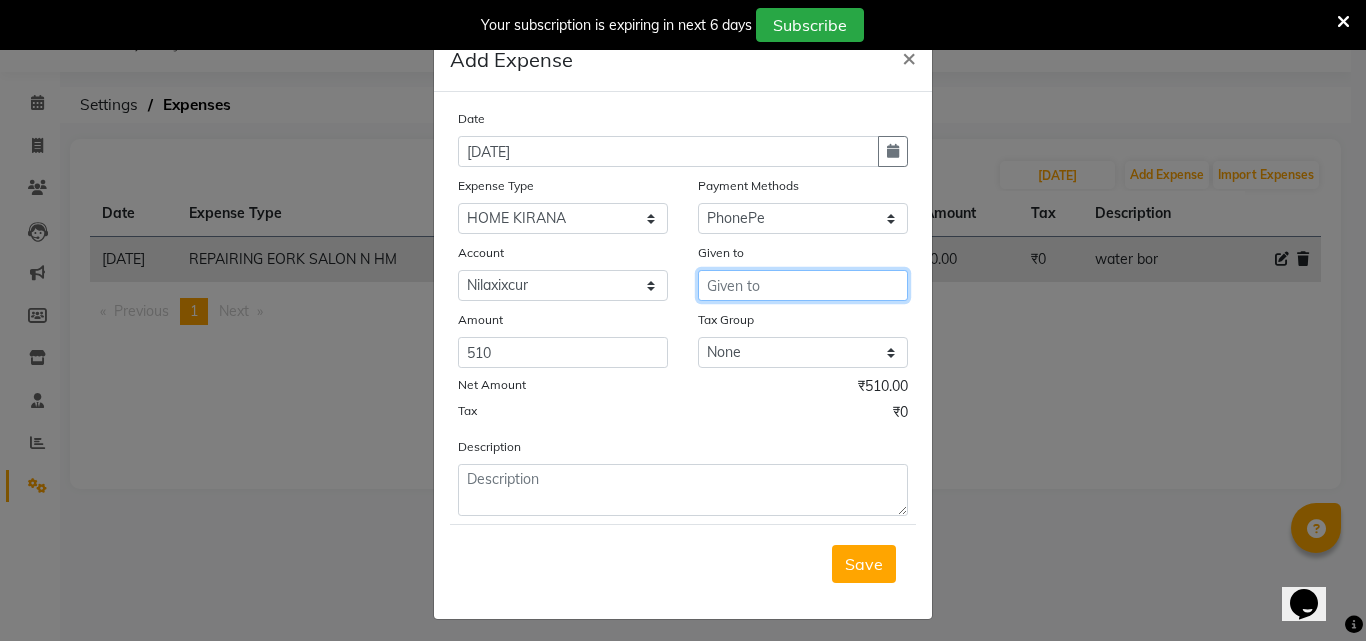 click at bounding box center (803, 285) 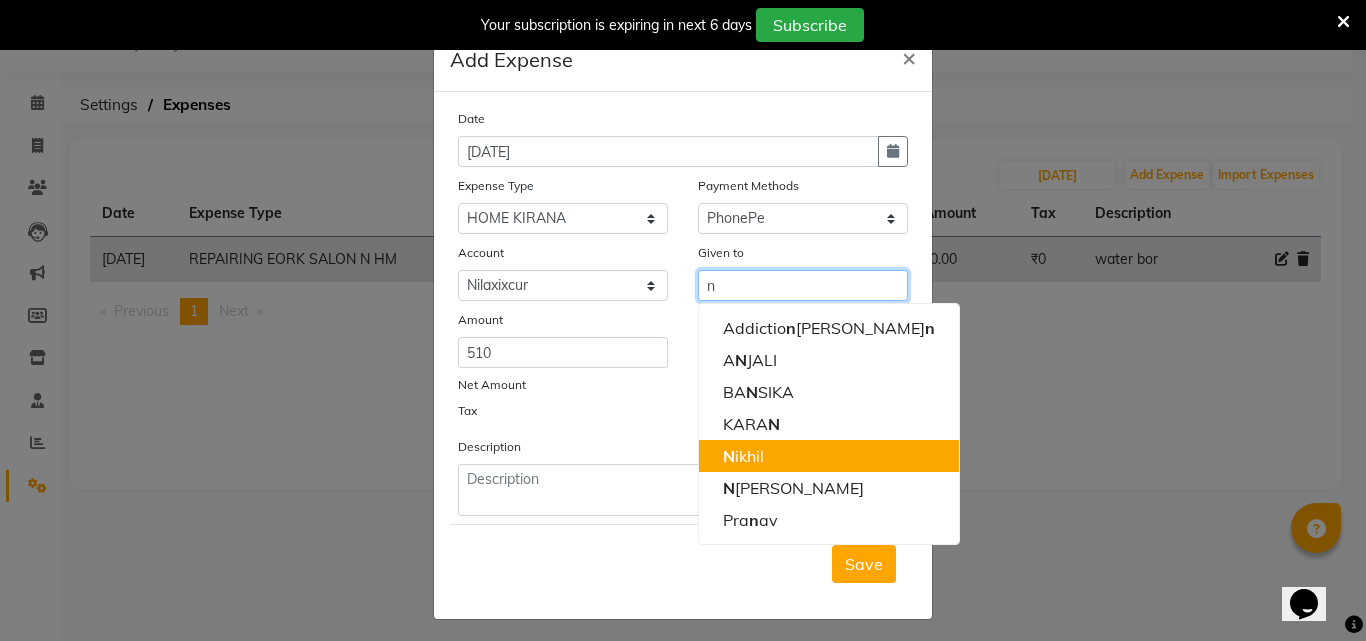 click on "N ikhil" at bounding box center (829, 456) 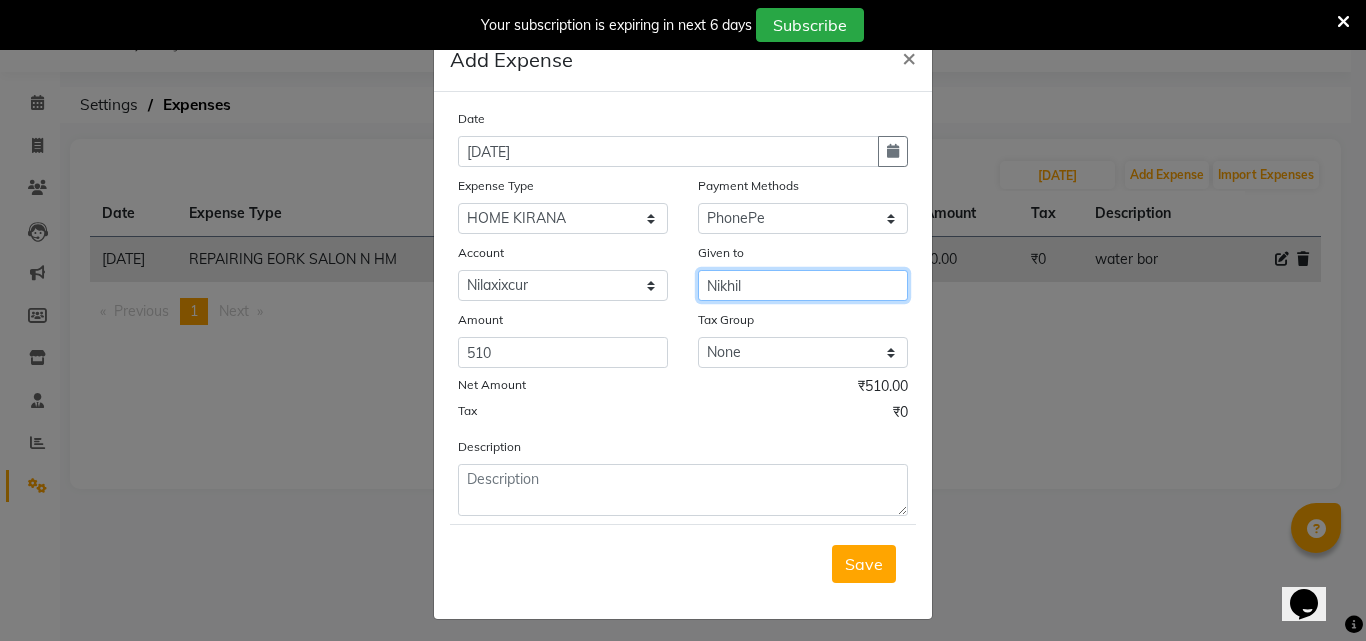 type on "Nikhil" 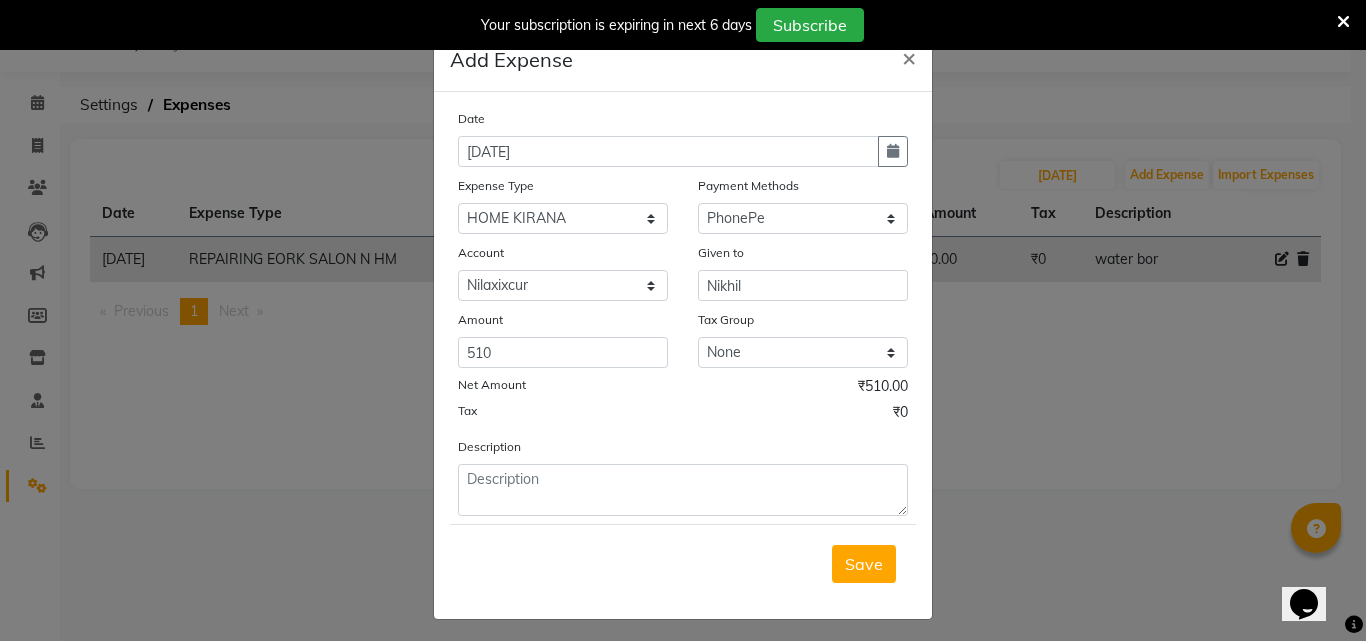 click on "Save" 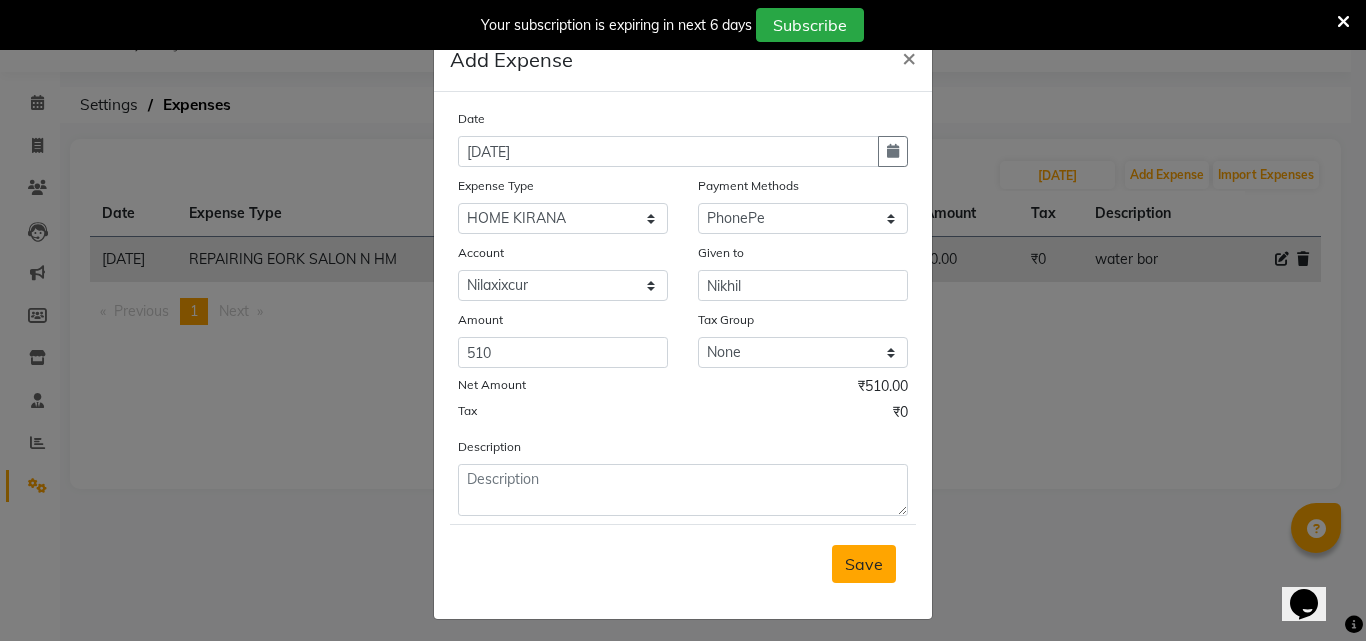 click on "Save" at bounding box center (864, 564) 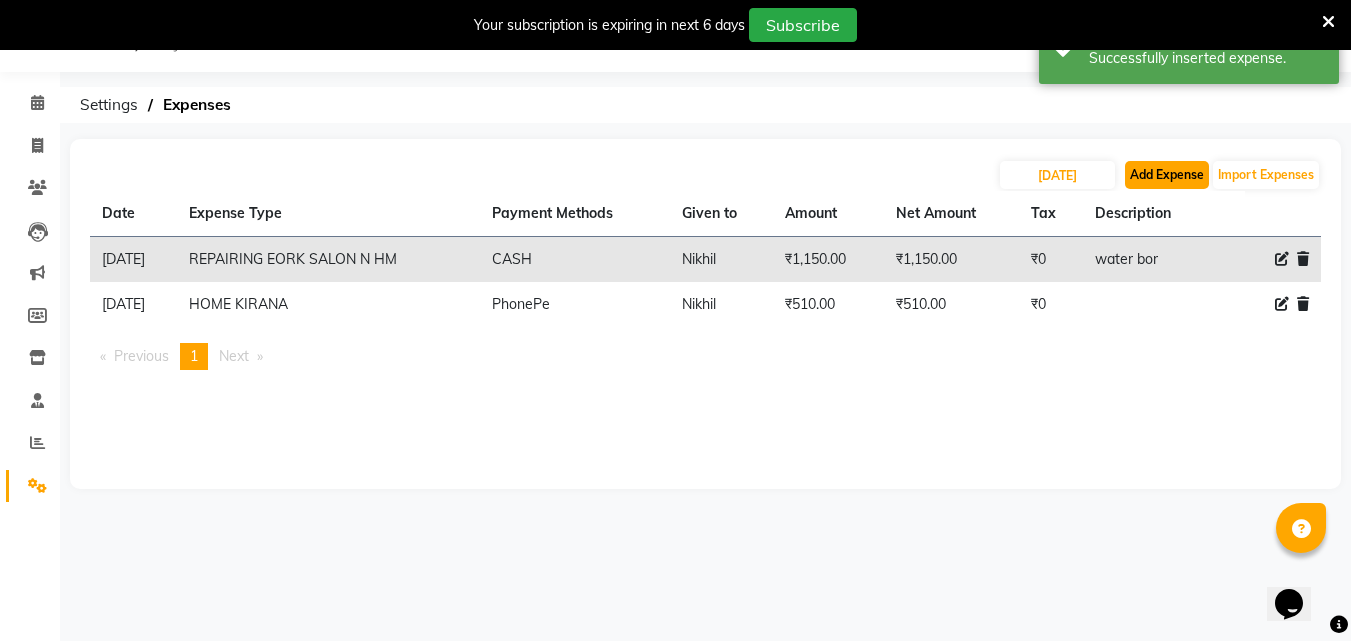 click on "Add Expense" 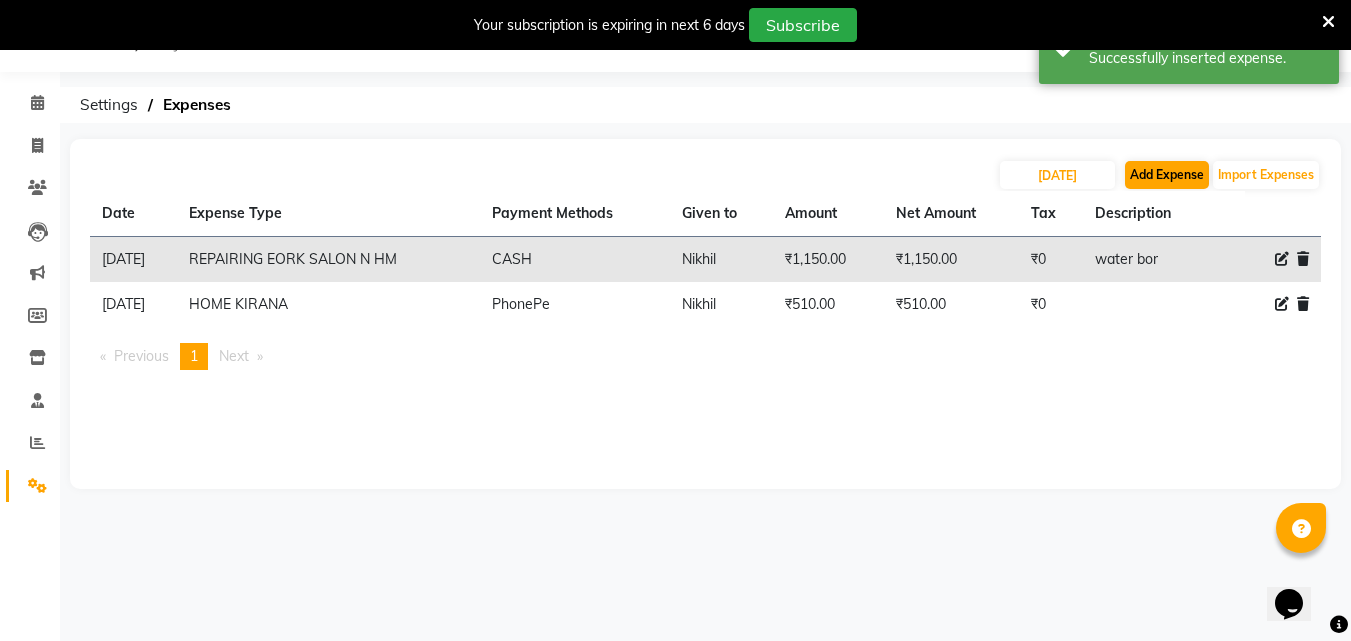 select on "1" 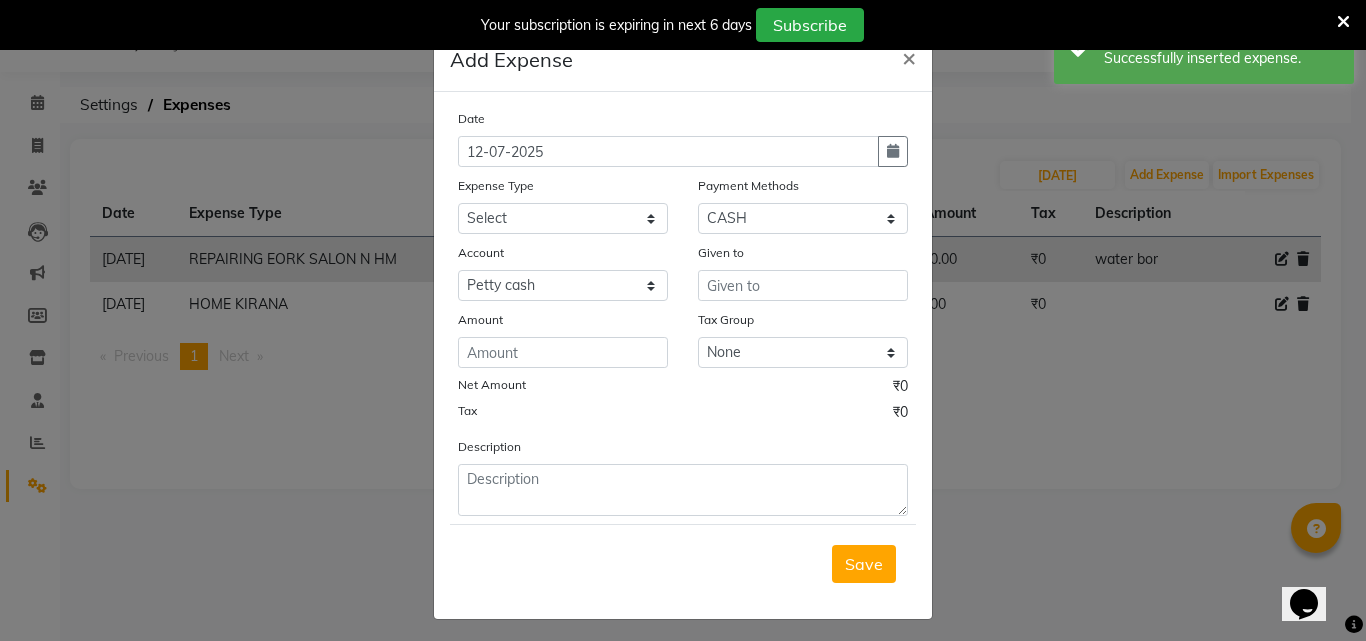 click on "Date [DATE] Expense Type Select Advance Salary Bank charges BEAUTY PALACE [GEOGRAPHIC_DATA] MATERIAL Car maintenance  Cash transfer to bank Cash transfer to hub Client Snacks Clinical charges Equipment Fuel ACTIVA OR CAR Govt fee HOME GAS HOME KIRANA home market other exp home snacks HOME  WIFI RECHARGE GIO Incentive Insurance International purchase investment banking light bill of4 home girls boys talikoti Loan Repayment local loreal maharaja material local maharaja material LOREAL DAVANGIRI GURGA ENTERPRISES loreal [PERSON_NAME] belgav Maintenance Marketing Miscellaneous MOBILE RECHARGE MRA ONLINE SHOPING Other Pantry PETROL GENRETOR PIGMY SHIVAJI MAHARAJ BANK Product Rent REPAIRING EORK SALON N HM ROOM G GAS Salary SALON 1 LIGHT BILL SALON 1 RENT SALON 1 WIFI RICHARGE SALON 2  MEN N WOMEN LIGHT BILL SALON 2 WIFI RECHARGE GIO salon advertising SALON ADVERTISISNG SALON RENT 2 SAVI WATER school exp school exp S K  DISTRIBUTER CADEVU KERATIN HUBALI STAFF ROOM RENT ALL STAFF ROOM RENT ALL Staff Snacks Tax TEA BREKFAST CASH" 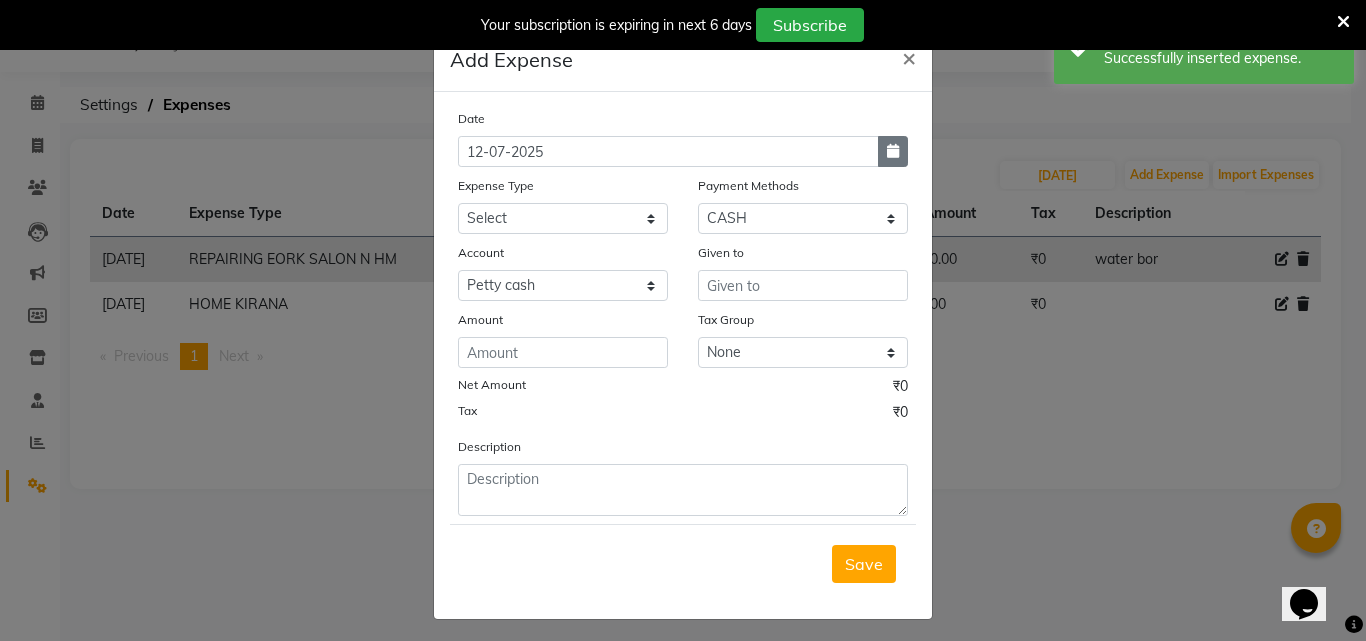 click 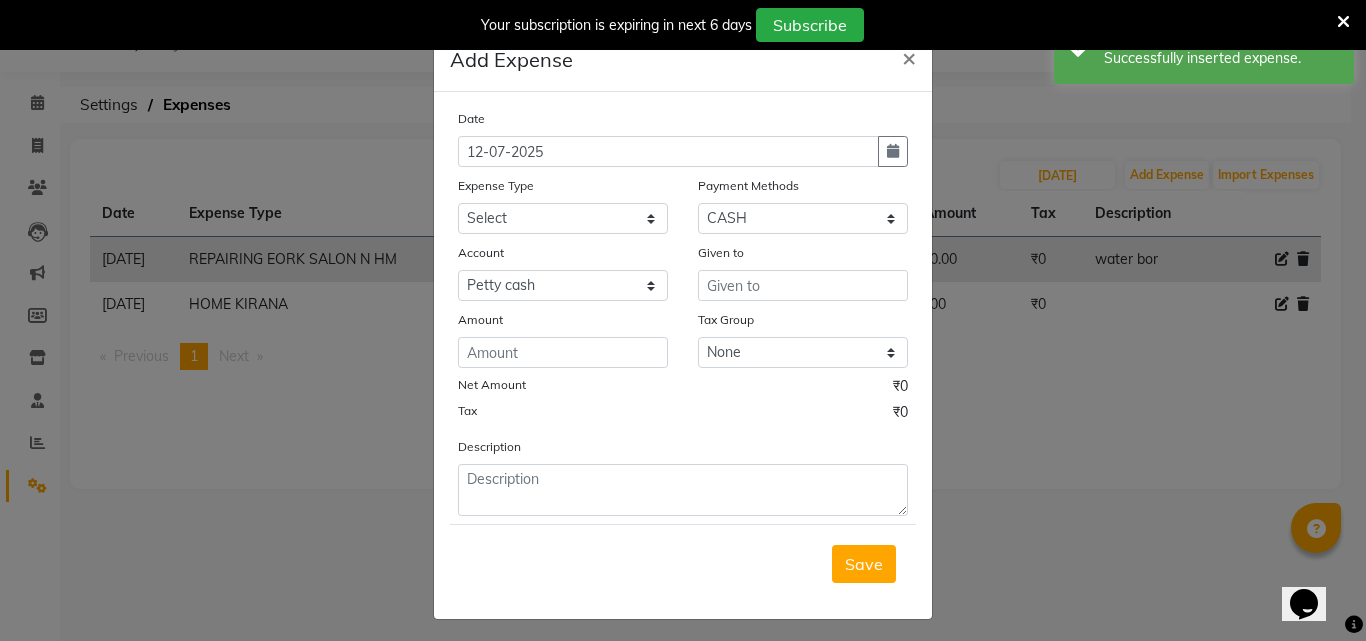 select on "7" 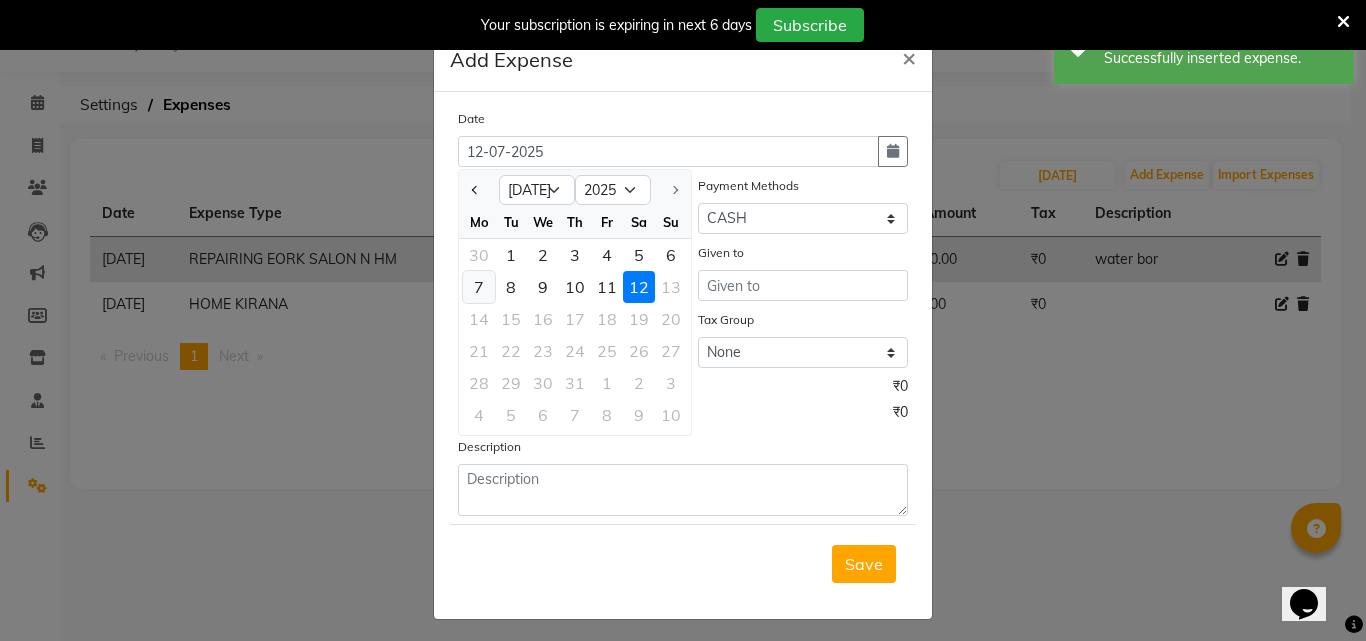 click on "7" 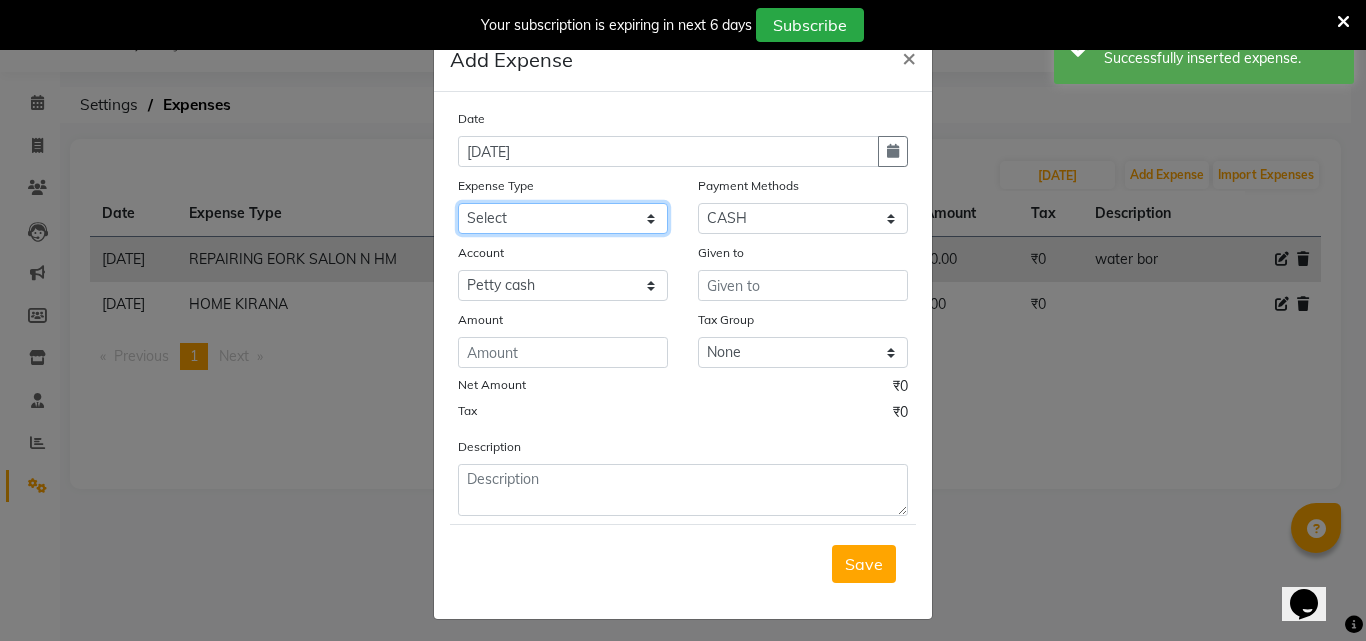 click on "Select Advance Salary Bank charges BEAUTY PALACE [GEOGRAPHIC_DATA] MATERIAL Car maintenance  Cash transfer to bank Cash transfer to hub Client Snacks Clinical charges Equipment Fuel ACTIVA OR CAR Govt fee HOME GAS HOME KIRANA home market other exp home snacks HOME  WIFI RECHARGE GIO Incentive Insurance International purchase investment banking light bill of4 home girls boys talikoti Loan Repayment local loreal maharaja material local maharaja material [PERSON_NAME] GURGA ENTERPRISES loreal [PERSON_NAME] belgav Maintenance Marketing Miscellaneous MOBILE RECHARGE MRA ONLINE SHOPING Other Pantry PETROL GENRETOR PIGMY SHIVAJI MAHARAJ BANK Product Rent REPAIRING EORK SALON N HM ROOM G GAS Salary SALON 1 LIGHT BILL SALON 1 RENT SALON 1 WIFI RICHARGE SALON 2  MEN N WOMEN LIGHT BILL SALON 2 WIFI RECHARGE GIO salon advertising SALON ADVERTISISNG SALON RENT 2 SAVI WATER school exp school exp S K  DISTRIBUTER CADEVU KERATIN HUBALI STAFF ROOM RENT ALL STAFF ROOM RENT ALL Staff Snacks Tax TEA BREKFAST Tea & Refreshment Utilities" 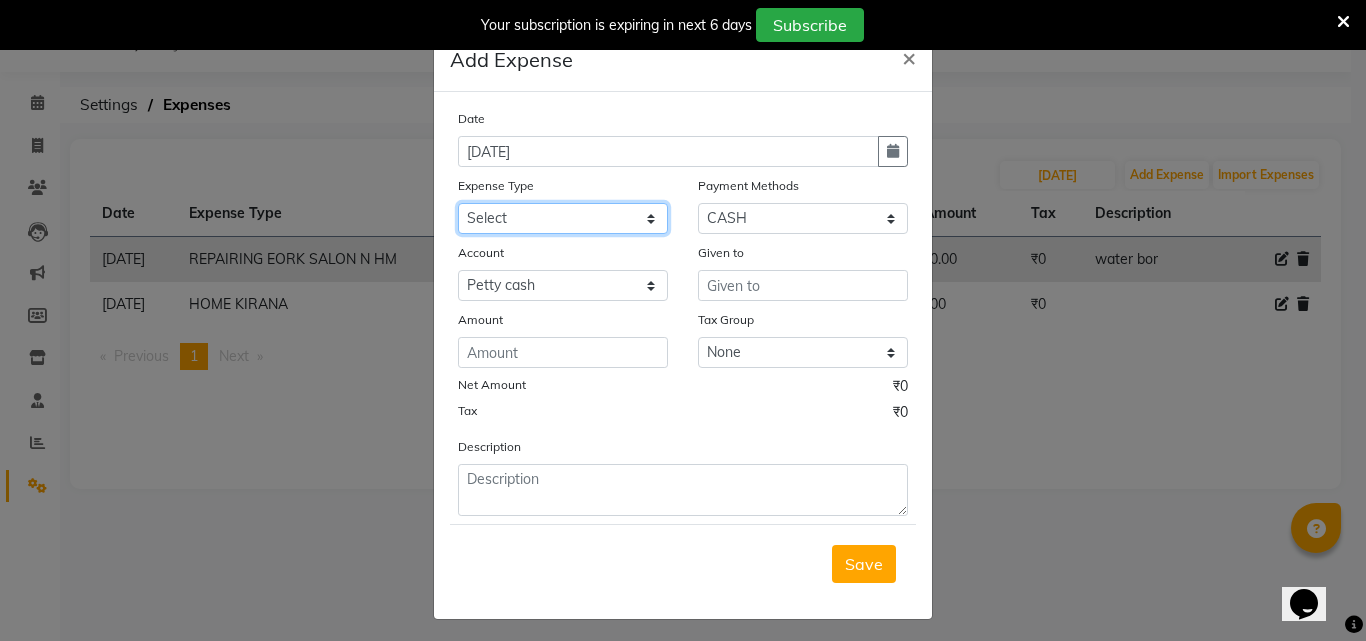 select on "20029" 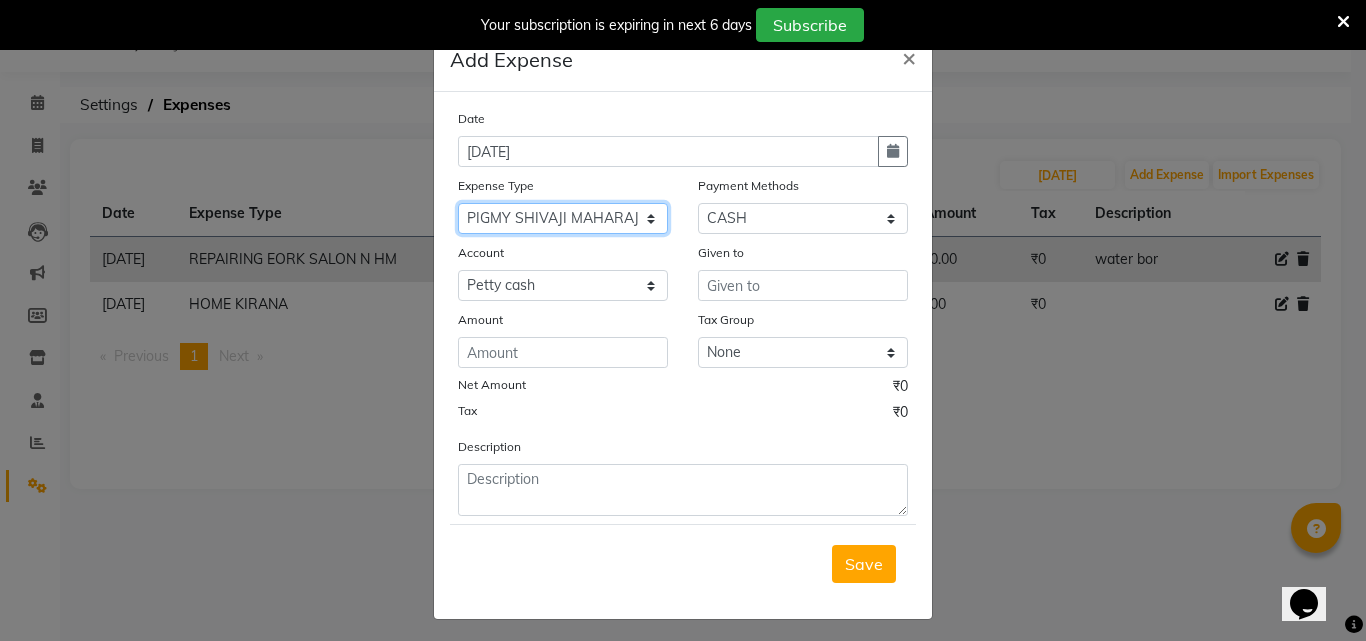click on "Select Advance Salary Bank charges BEAUTY PALACE [GEOGRAPHIC_DATA] MATERIAL Car maintenance  Cash transfer to bank Cash transfer to hub Client Snacks Clinical charges Equipment Fuel ACTIVA OR CAR Govt fee HOME GAS HOME KIRANA home market other exp home snacks HOME  WIFI RECHARGE GIO Incentive Insurance International purchase investment banking light bill of4 home girls boys talikoti Loan Repayment local loreal maharaja material local maharaja material [PERSON_NAME] GURGA ENTERPRISES loreal [PERSON_NAME] belgav Maintenance Marketing Miscellaneous MOBILE RECHARGE MRA ONLINE SHOPING Other Pantry PETROL GENRETOR PIGMY SHIVAJI MAHARAJ BANK Product Rent REPAIRING EORK SALON N HM ROOM G GAS Salary SALON 1 LIGHT BILL SALON 1 RENT SALON 1 WIFI RICHARGE SALON 2  MEN N WOMEN LIGHT BILL SALON 2 WIFI RECHARGE GIO salon advertising SALON ADVERTISISNG SALON RENT 2 SAVI WATER school exp school exp S K  DISTRIBUTER CADEVU KERATIN HUBALI STAFF ROOM RENT ALL STAFF ROOM RENT ALL Staff Snacks Tax TEA BREKFAST Tea & Refreshment Utilities" 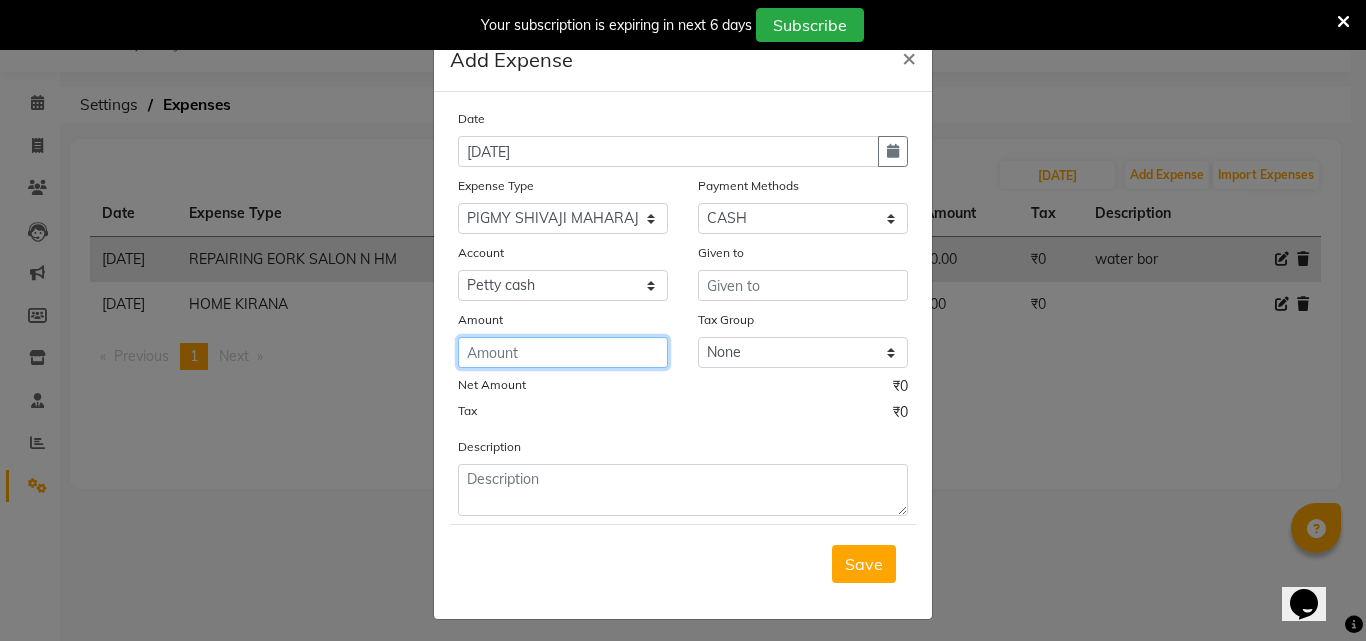 click 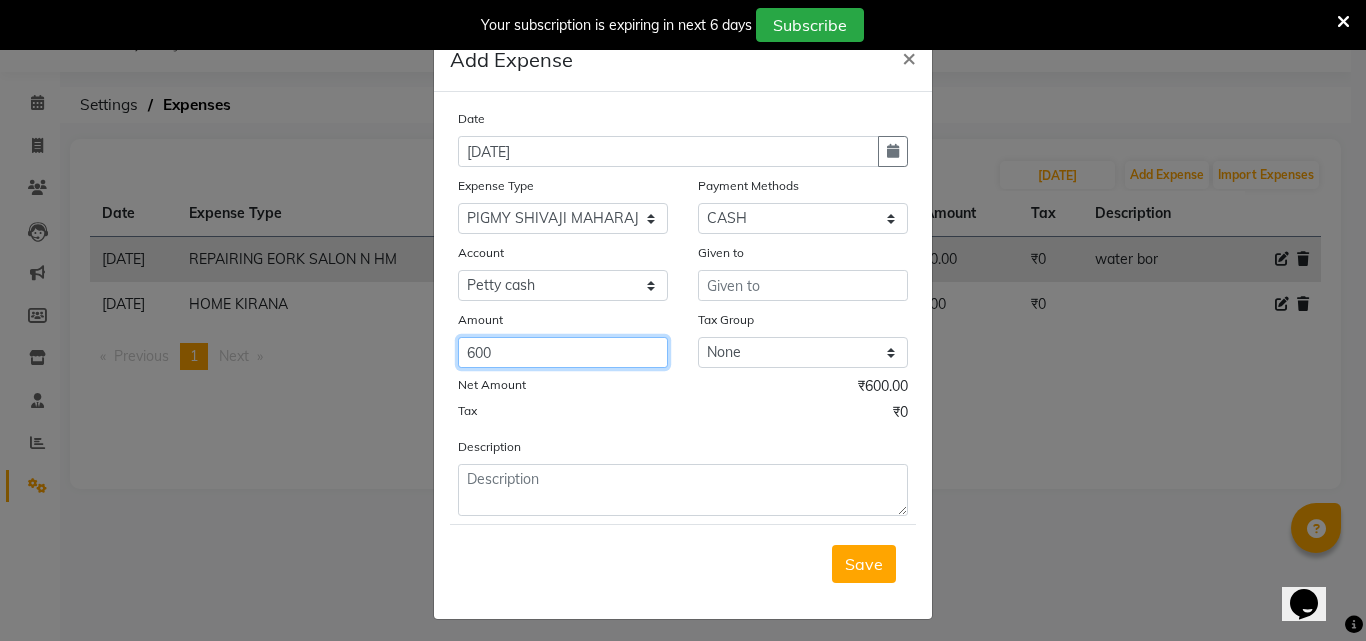 type on "600" 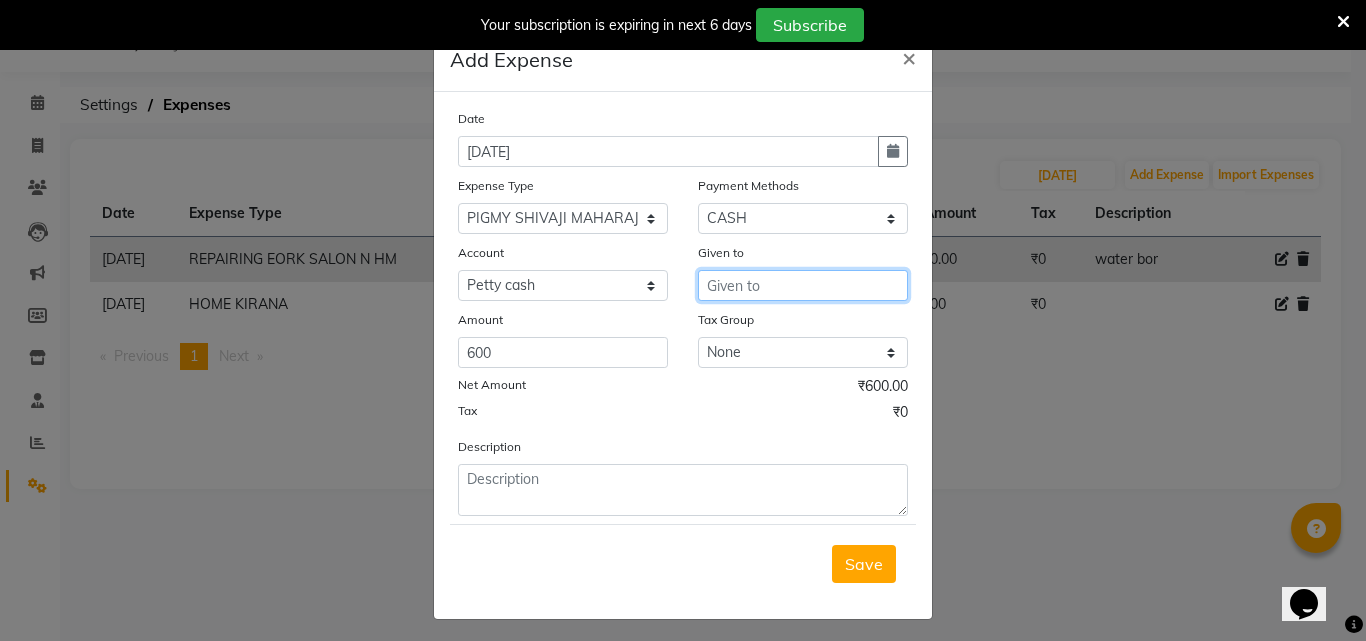click at bounding box center (803, 285) 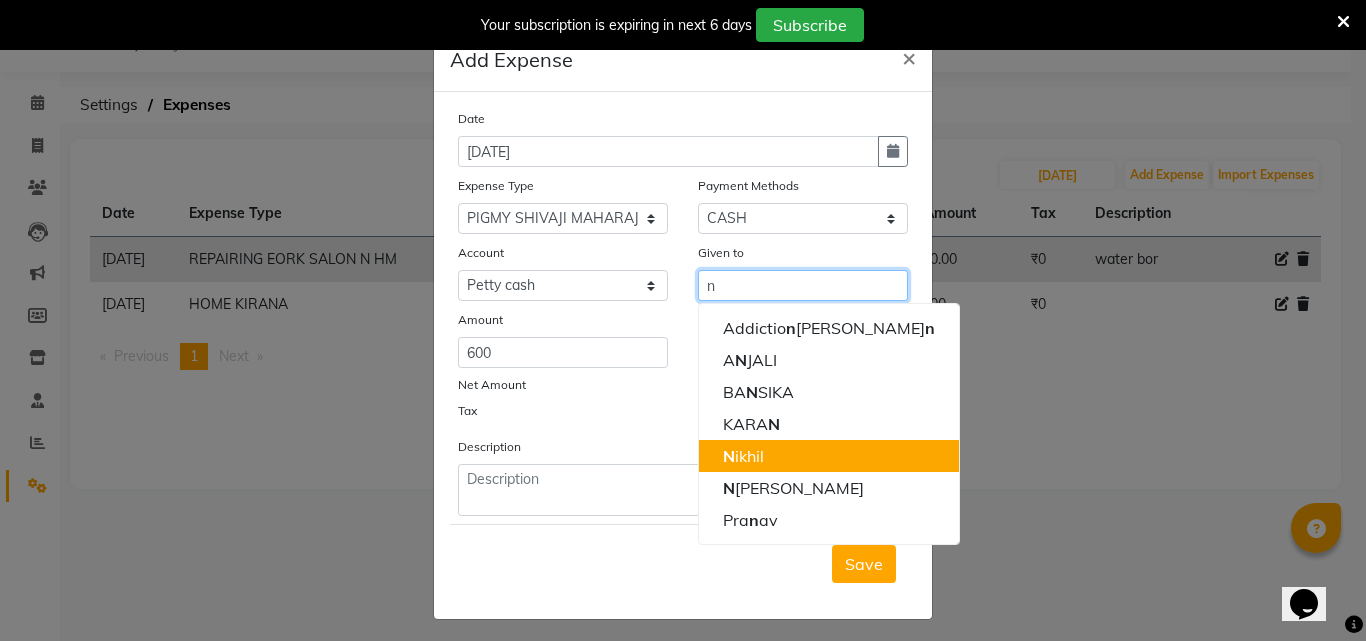 click on "N ikhil" at bounding box center [829, 456] 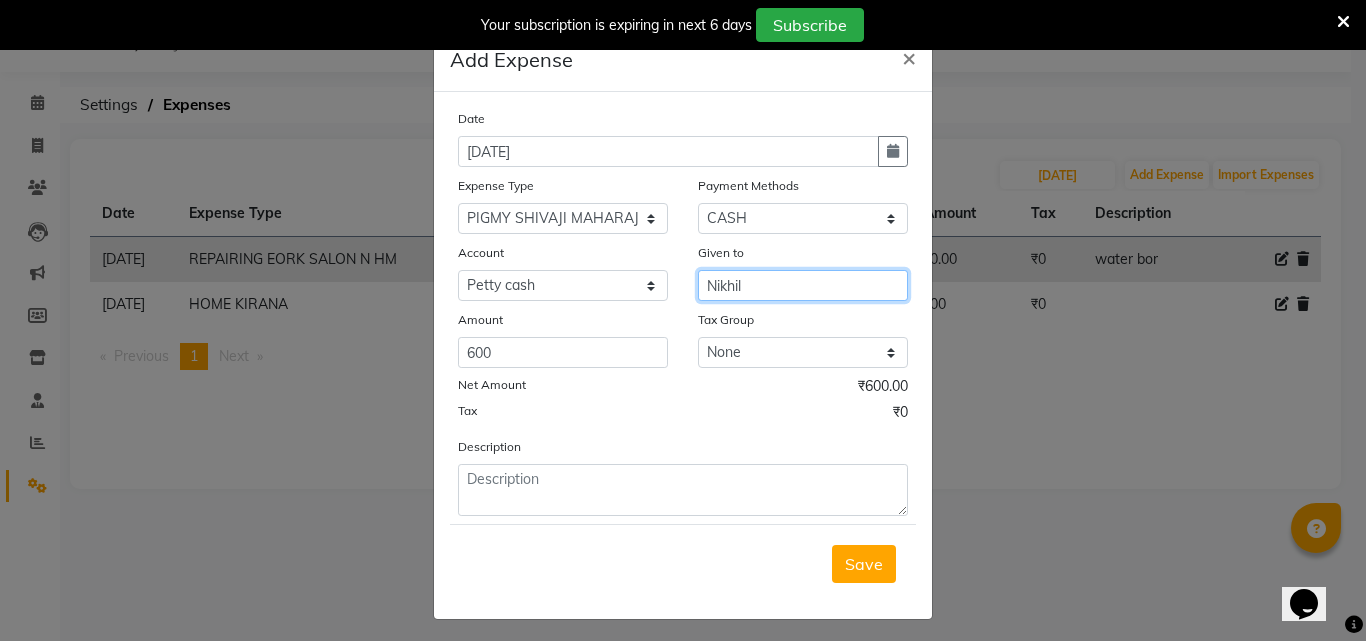 type on "Nikhil" 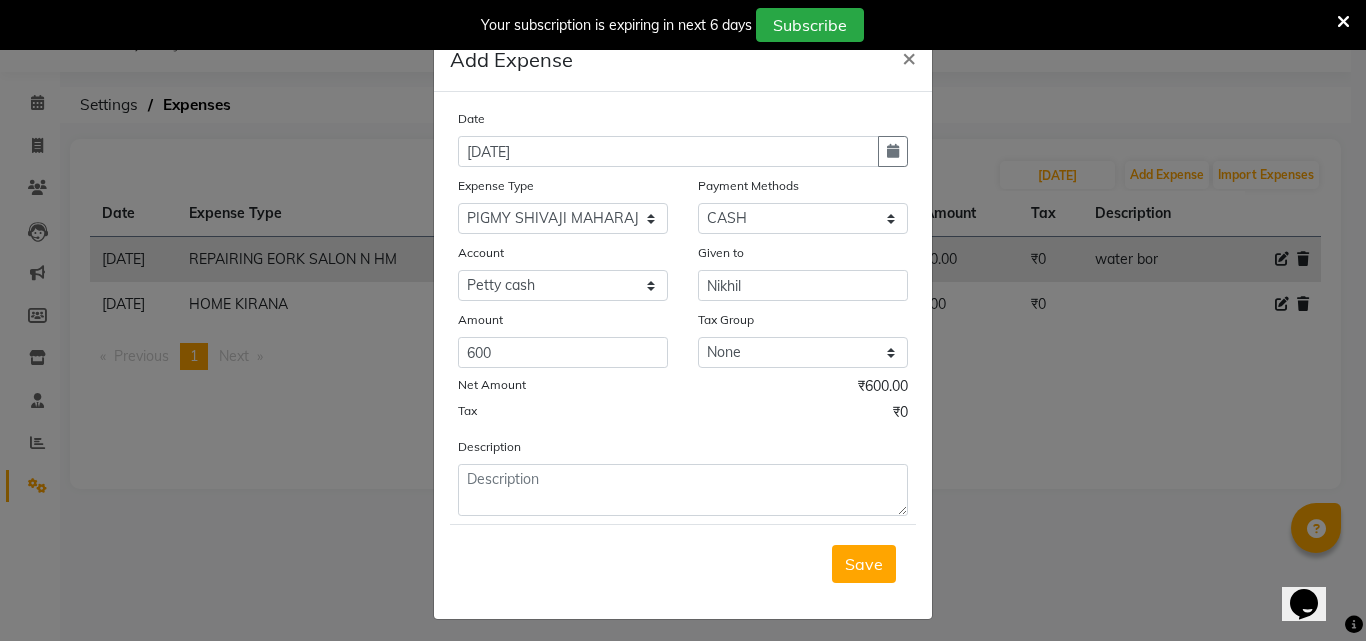 click on "Save" 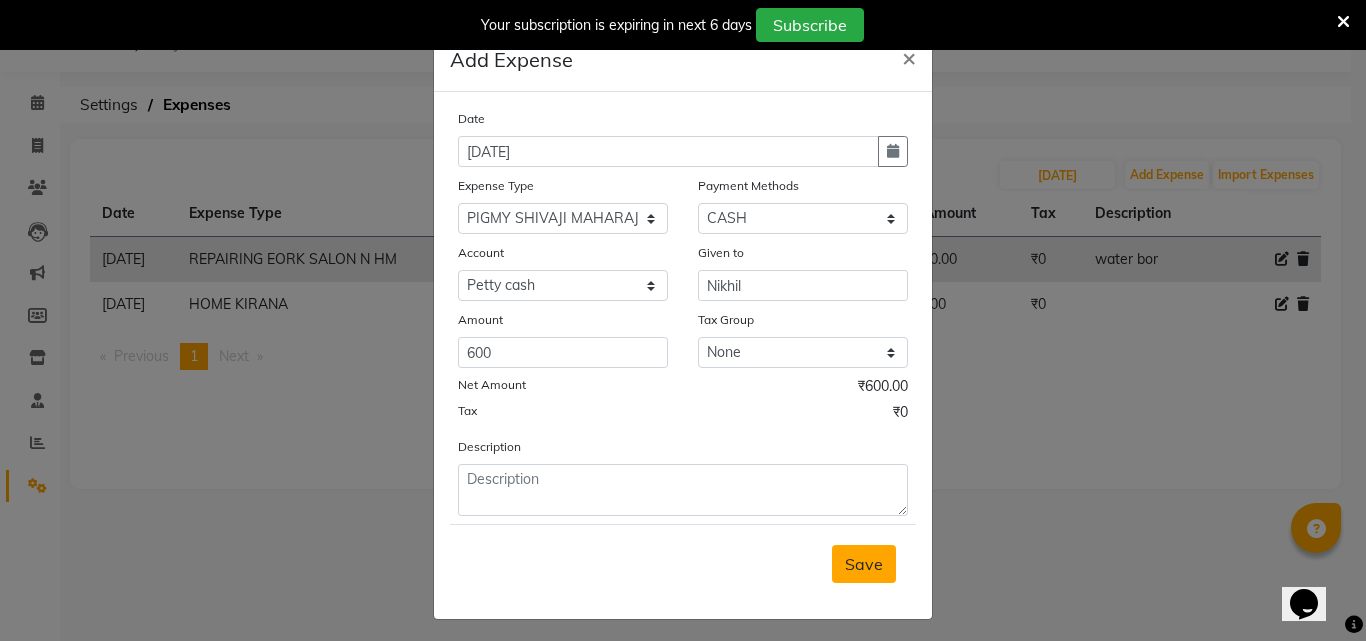 click on "Save" at bounding box center [864, 564] 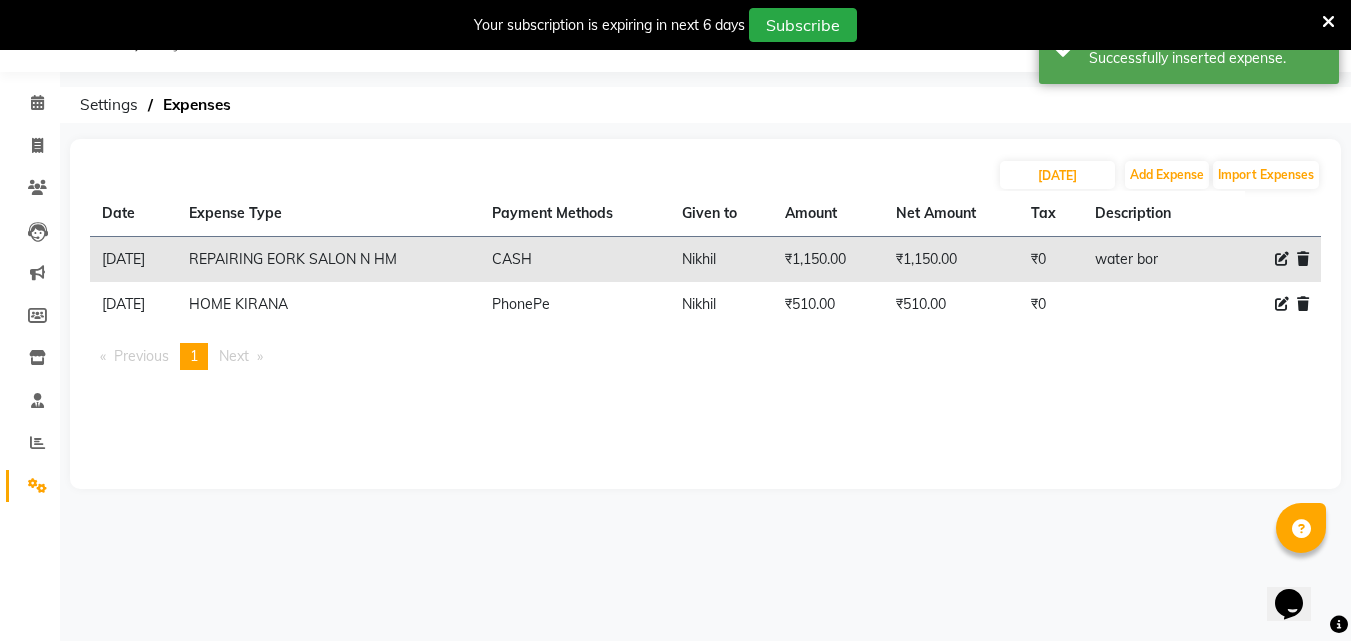 click on "[DATE] Add Expense Import Expenses" 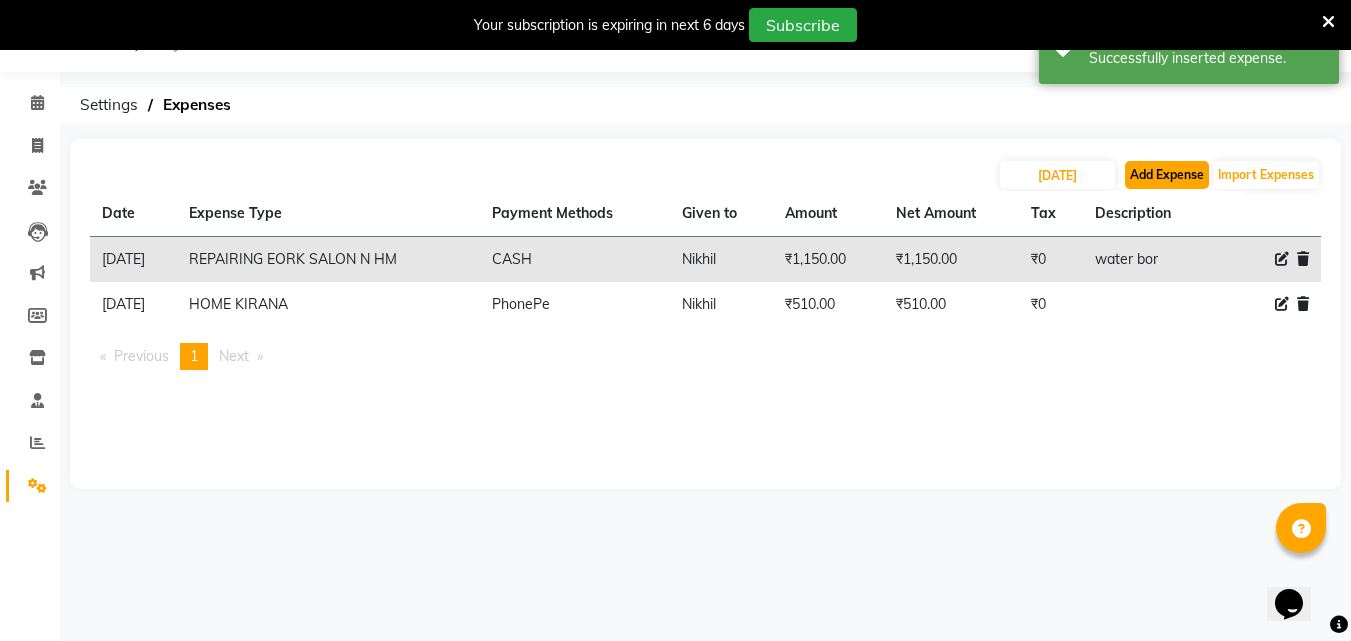 click on "Add Expense" 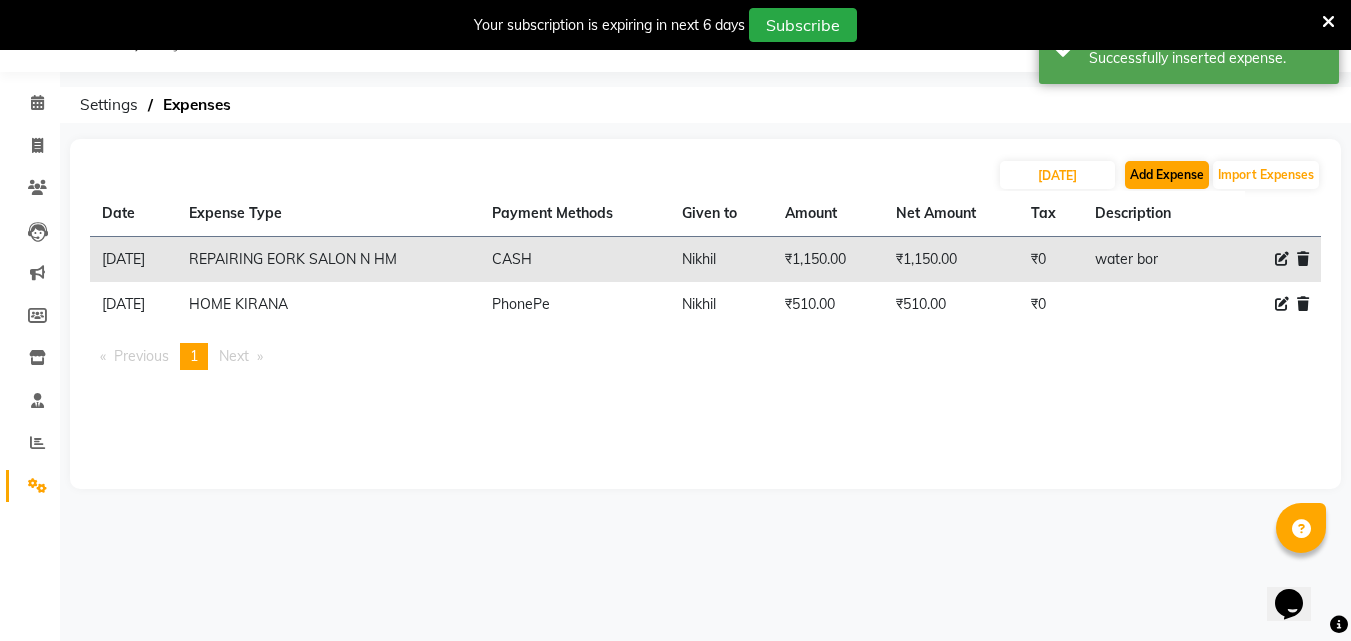 select on "1" 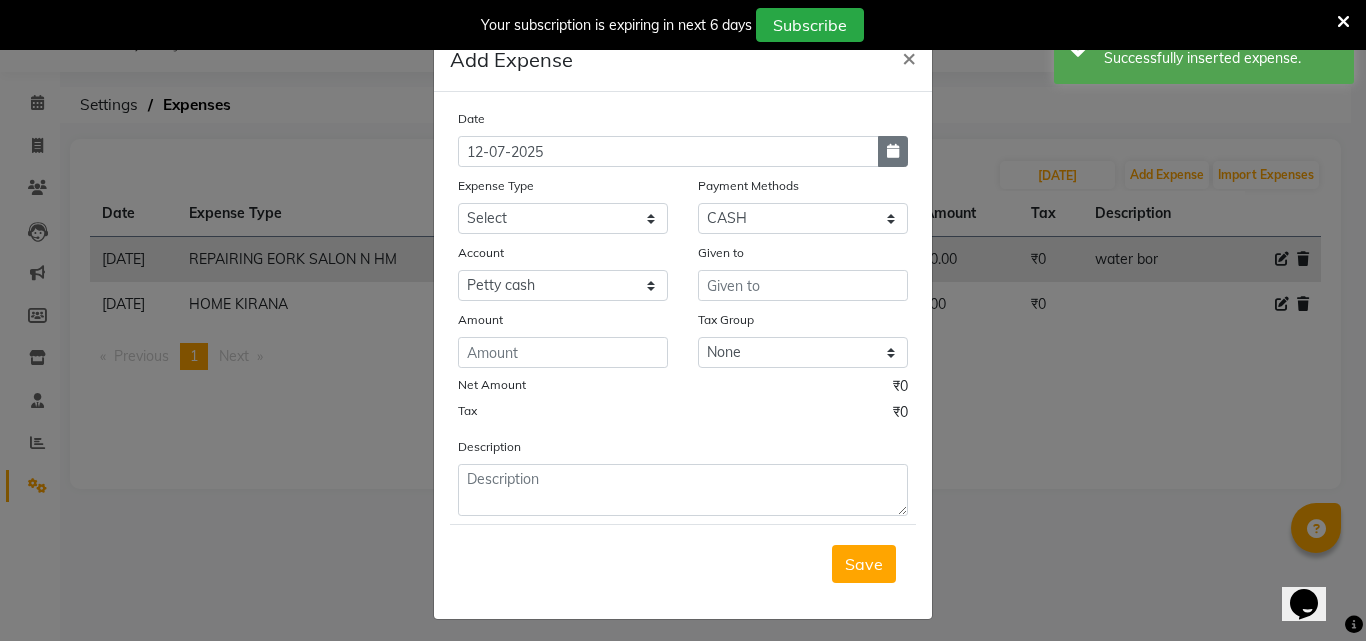 click 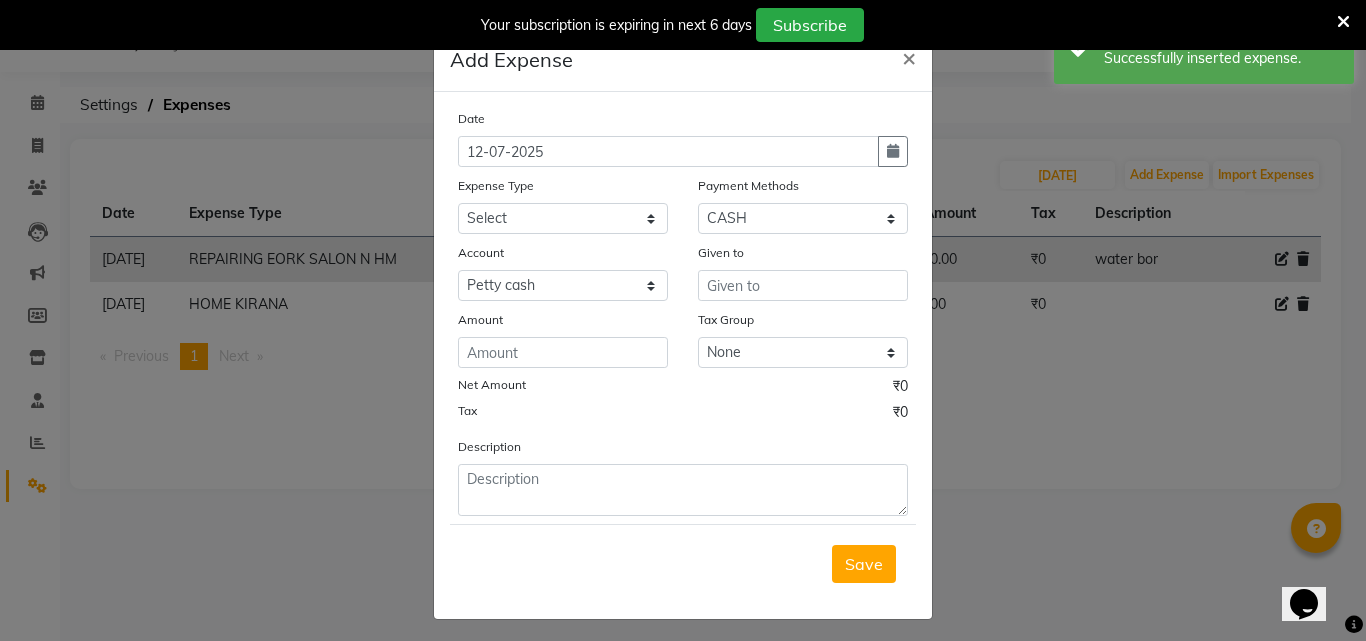 select on "7" 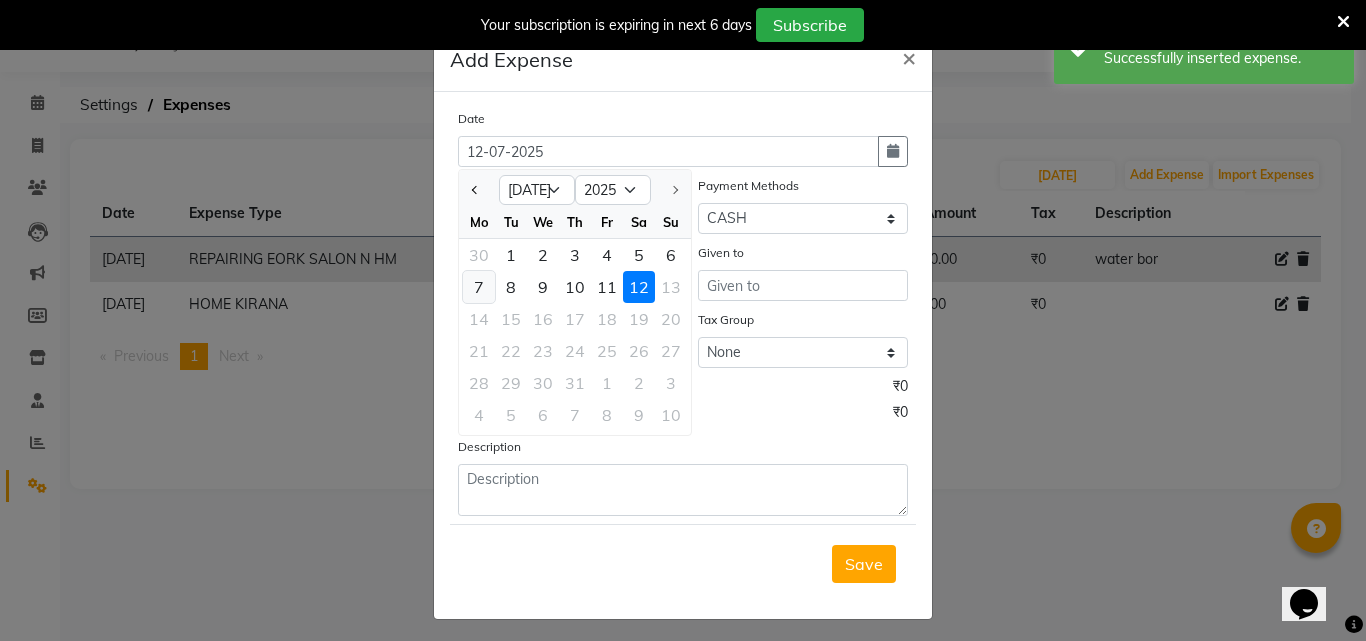 click on "7" 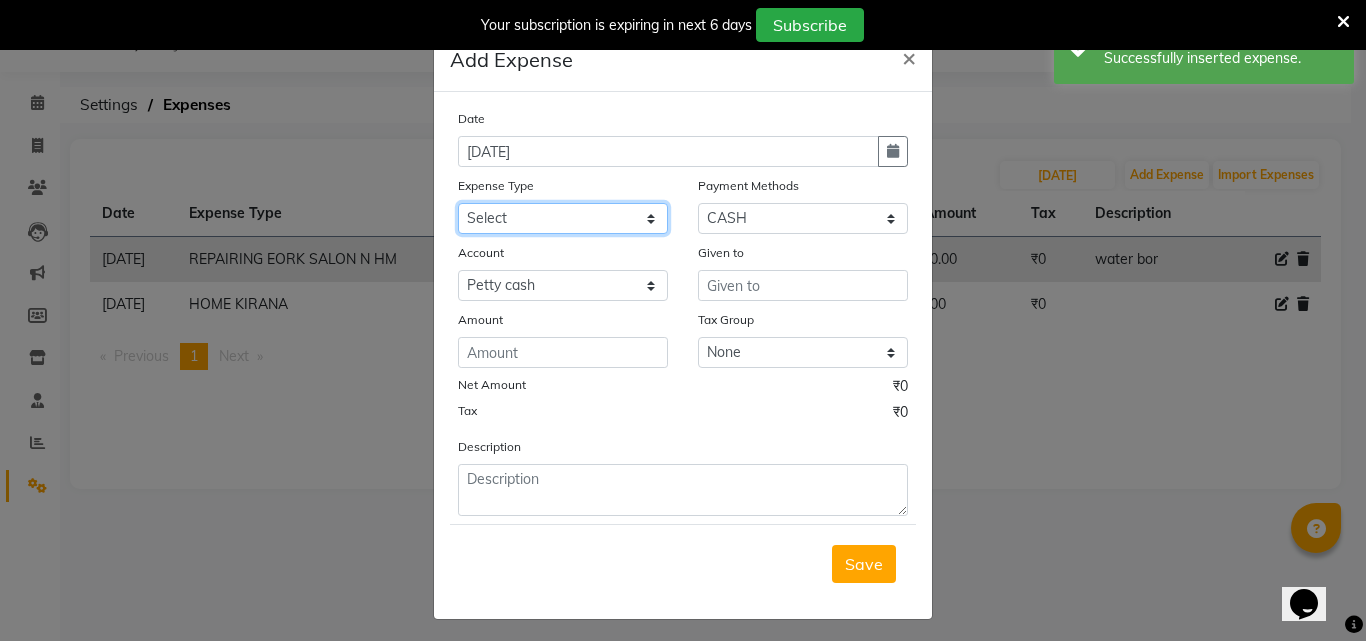 click on "Select Advance Salary Bank charges BEAUTY PALACE [GEOGRAPHIC_DATA] MATERIAL Car maintenance  Cash transfer to bank Cash transfer to hub Client Snacks Clinical charges Equipment Fuel ACTIVA OR CAR Govt fee HOME GAS HOME KIRANA home market other exp home snacks HOME  WIFI RECHARGE GIO Incentive Insurance International purchase investment banking light bill of4 home girls boys talikoti Loan Repayment local loreal maharaja material local maharaja material [PERSON_NAME] GURGA ENTERPRISES loreal [PERSON_NAME] belgav Maintenance Marketing Miscellaneous MOBILE RECHARGE MRA ONLINE SHOPING Other Pantry PETROL GENRETOR PIGMY SHIVAJI MAHARAJ BANK Product Rent REPAIRING EORK SALON N HM ROOM G GAS Salary SALON 1 LIGHT BILL SALON 1 RENT SALON 1 WIFI RICHARGE SALON 2  MEN N WOMEN LIGHT BILL SALON 2 WIFI RECHARGE GIO salon advertising SALON ADVERTISISNG SALON RENT 2 SAVI WATER school exp school exp S K  DISTRIBUTER CADEVU KERATIN HUBALI STAFF ROOM RENT ALL STAFF ROOM RENT ALL Staff Snacks Tax TEA BREKFAST Tea & Refreshment Utilities" 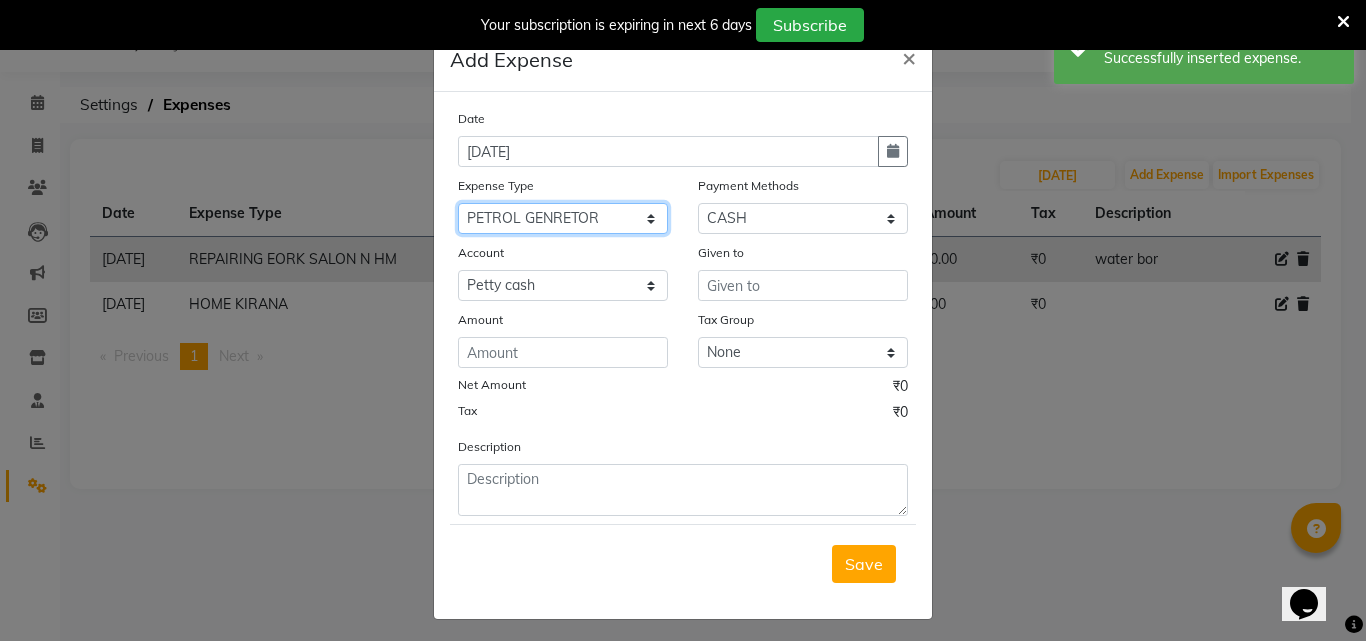 click on "Select Advance Salary Bank charges BEAUTY PALACE [GEOGRAPHIC_DATA] MATERIAL Car maintenance  Cash transfer to bank Cash transfer to hub Client Snacks Clinical charges Equipment Fuel ACTIVA OR CAR Govt fee HOME GAS HOME KIRANA home market other exp home snacks HOME  WIFI RECHARGE GIO Incentive Insurance International purchase investment banking light bill of4 home girls boys talikoti Loan Repayment local loreal maharaja material local maharaja material [PERSON_NAME] GURGA ENTERPRISES loreal [PERSON_NAME] belgav Maintenance Marketing Miscellaneous MOBILE RECHARGE MRA ONLINE SHOPING Other Pantry PETROL GENRETOR PIGMY SHIVAJI MAHARAJ BANK Product Rent REPAIRING EORK SALON N HM ROOM G GAS Salary SALON 1 LIGHT BILL SALON 1 RENT SALON 1 WIFI RICHARGE SALON 2  MEN N WOMEN LIGHT BILL SALON 2 WIFI RECHARGE GIO salon advertising SALON ADVERTISISNG SALON RENT 2 SAVI WATER school exp school exp S K  DISTRIBUTER CADEVU KERATIN HUBALI STAFF ROOM RENT ALL STAFF ROOM RENT ALL Staff Snacks Tax TEA BREKFAST Tea & Refreshment Utilities" 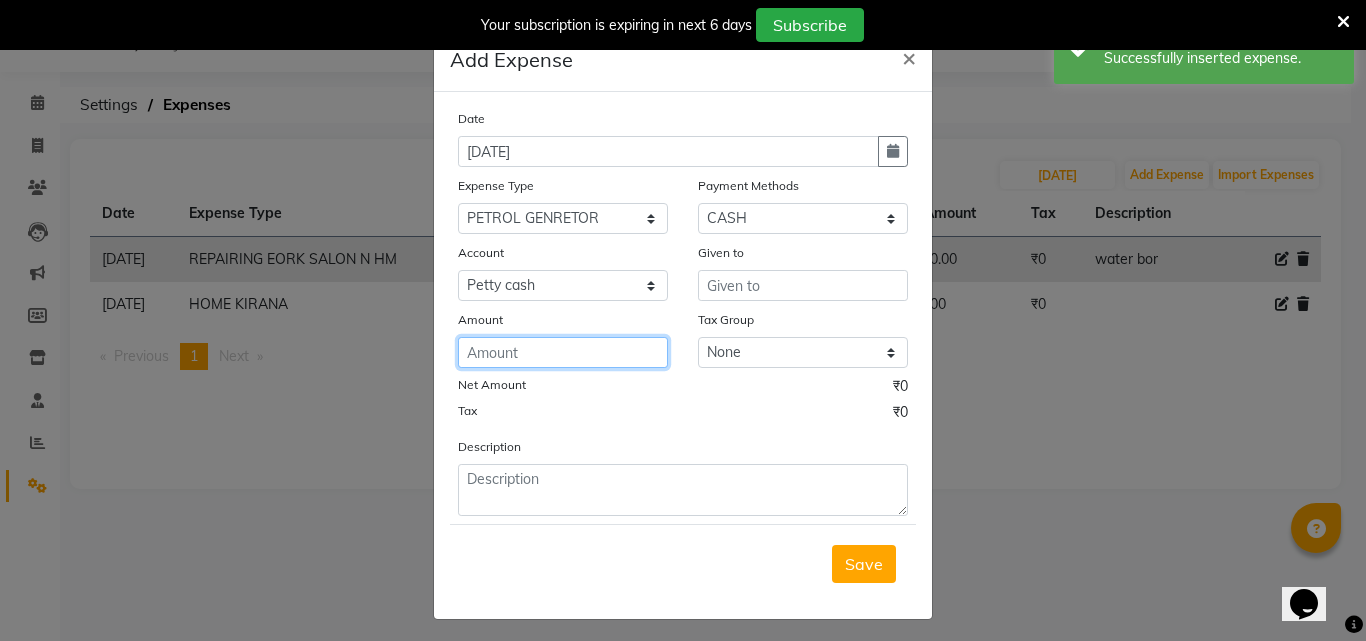 click 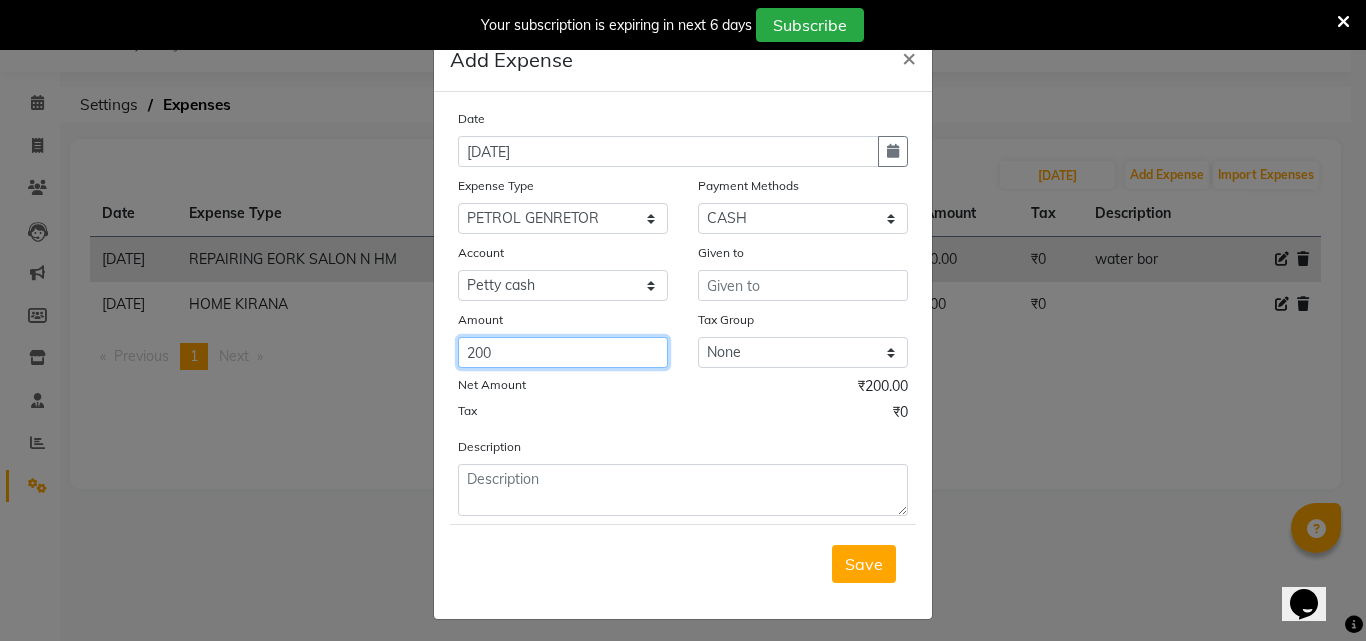 type on "200" 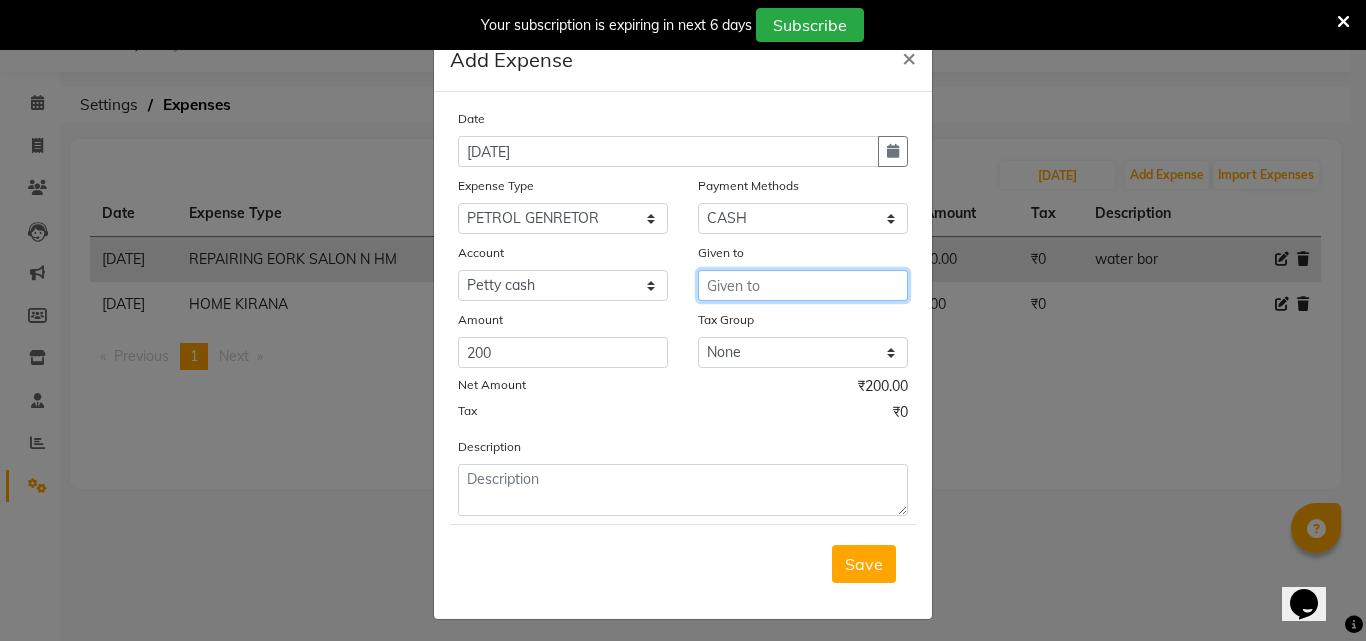 click at bounding box center (803, 285) 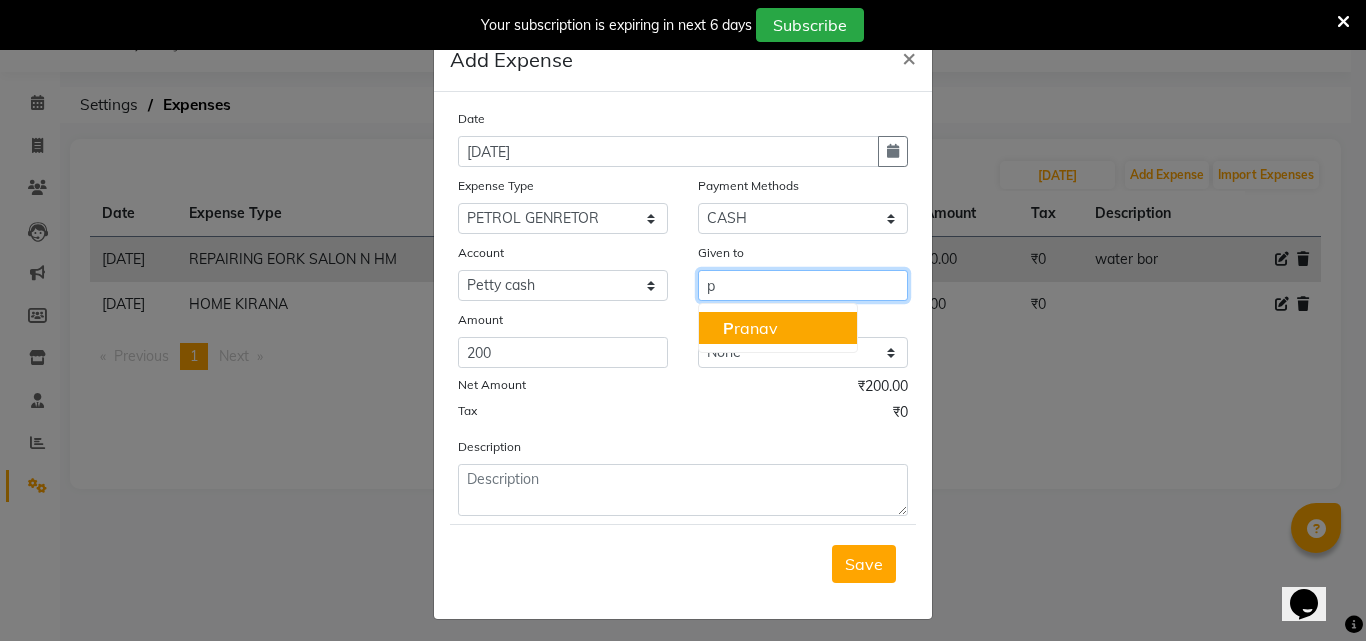 click on "P ranav" at bounding box center (750, 328) 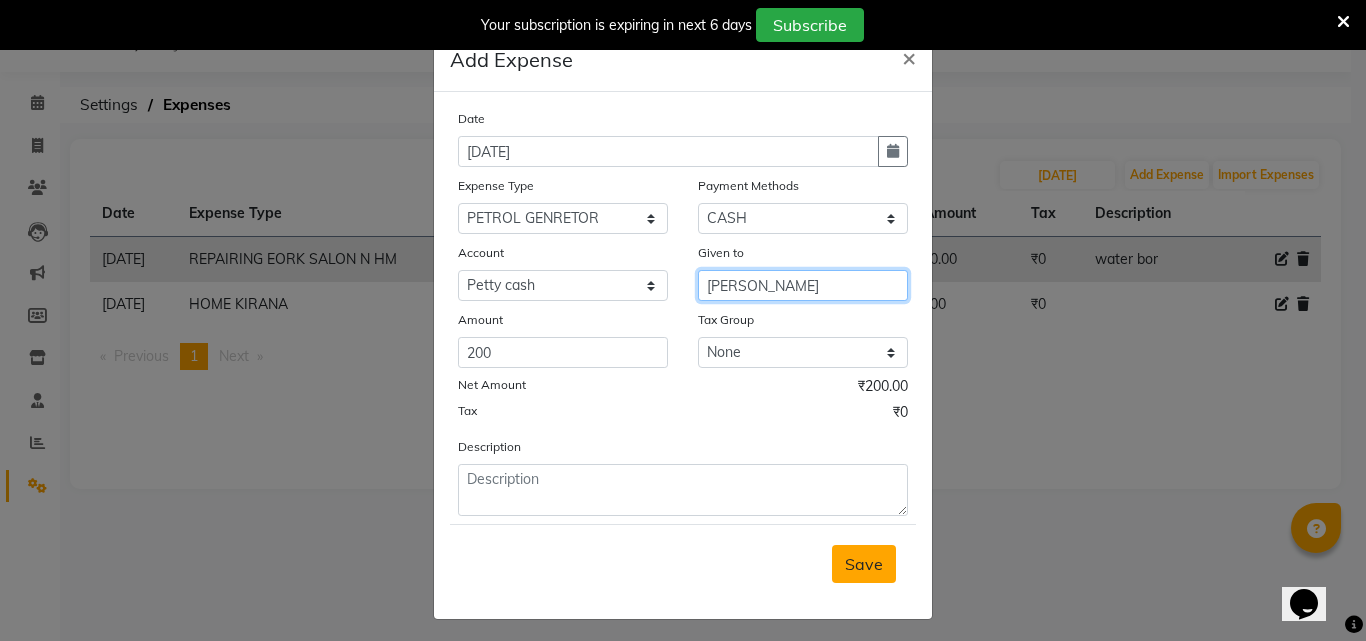 type on "[PERSON_NAME]" 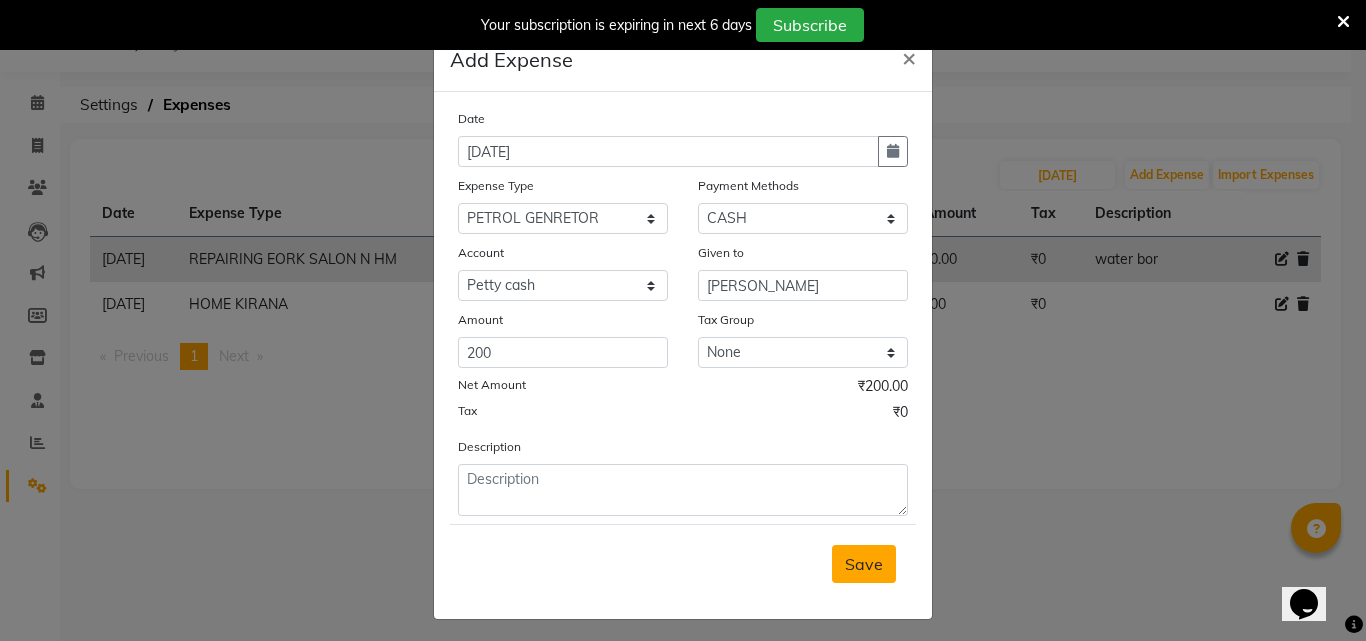 click on "Save" at bounding box center (864, 564) 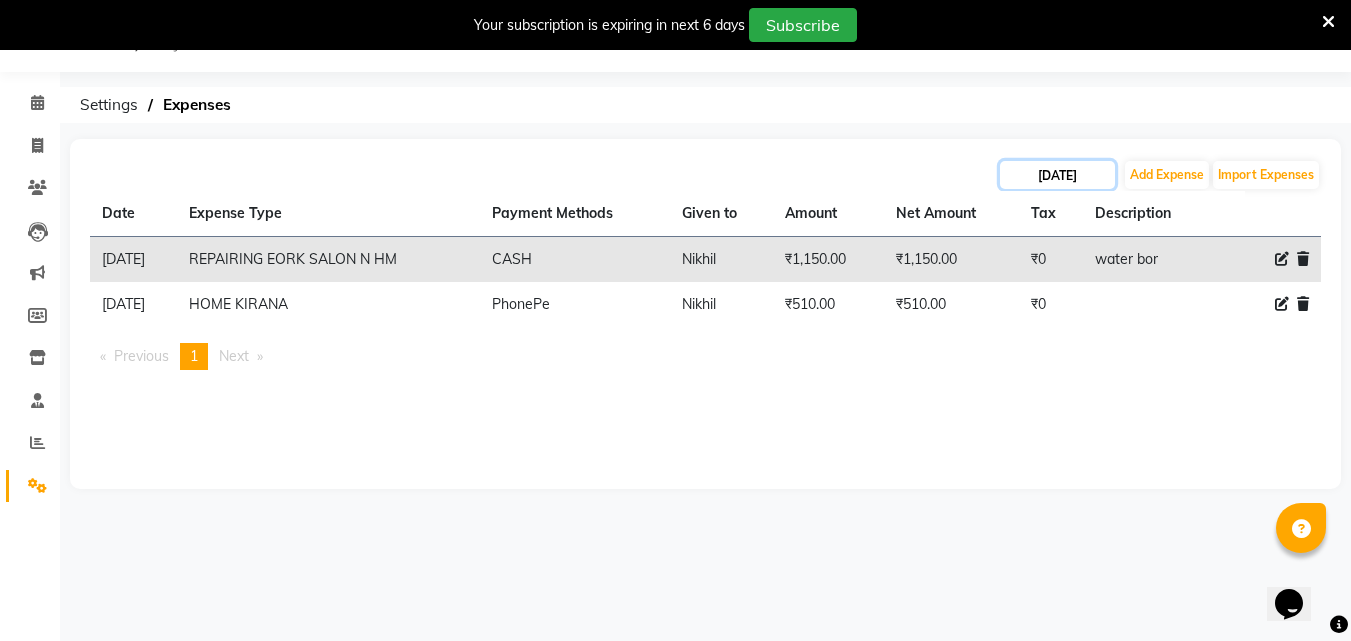 click on "[DATE]" 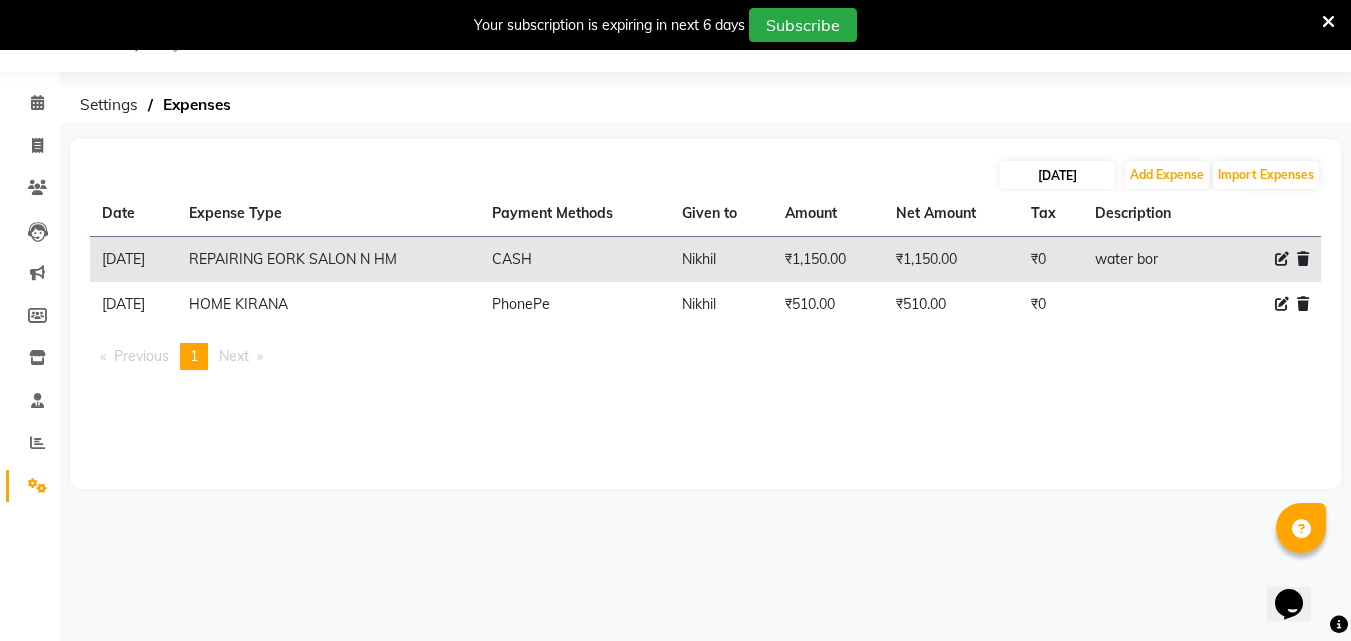 select on "7" 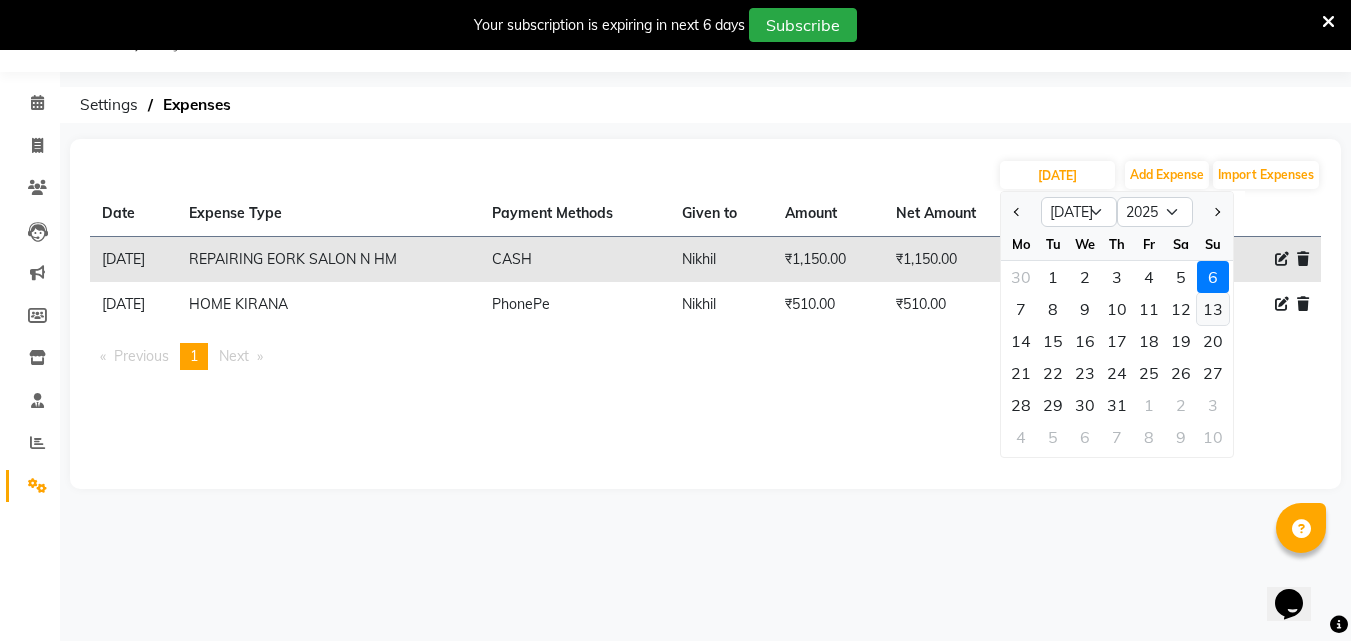 click on "13" 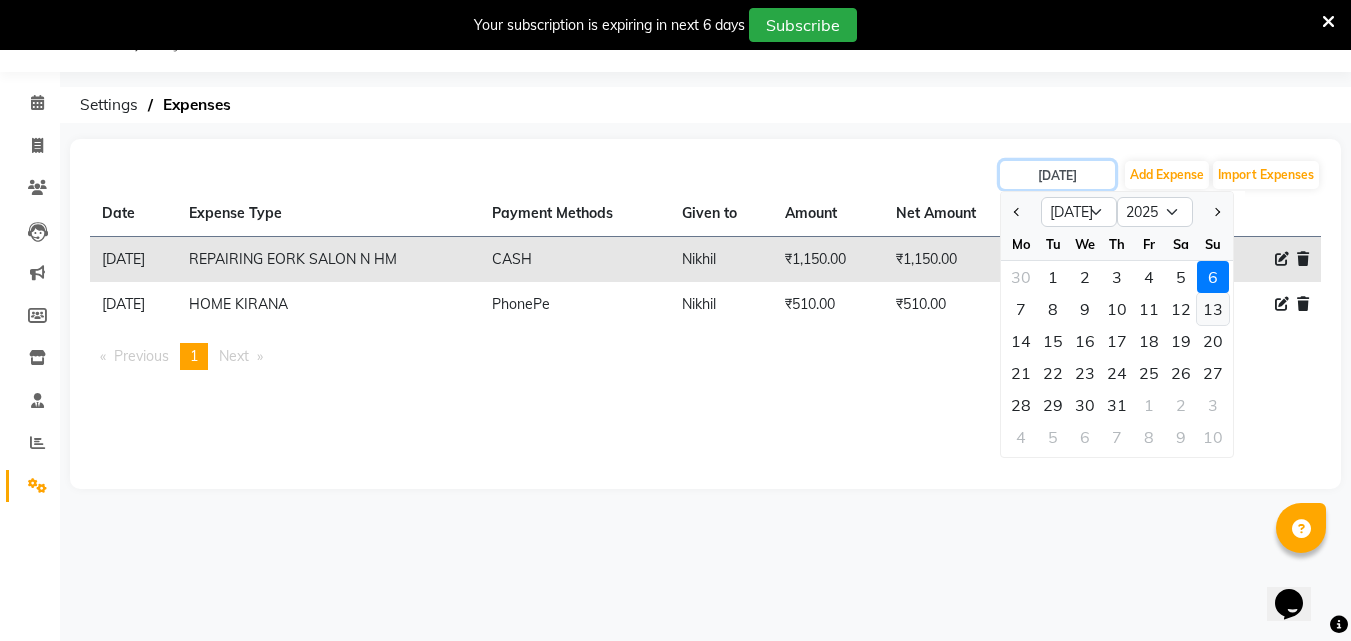 type on "[DATE]" 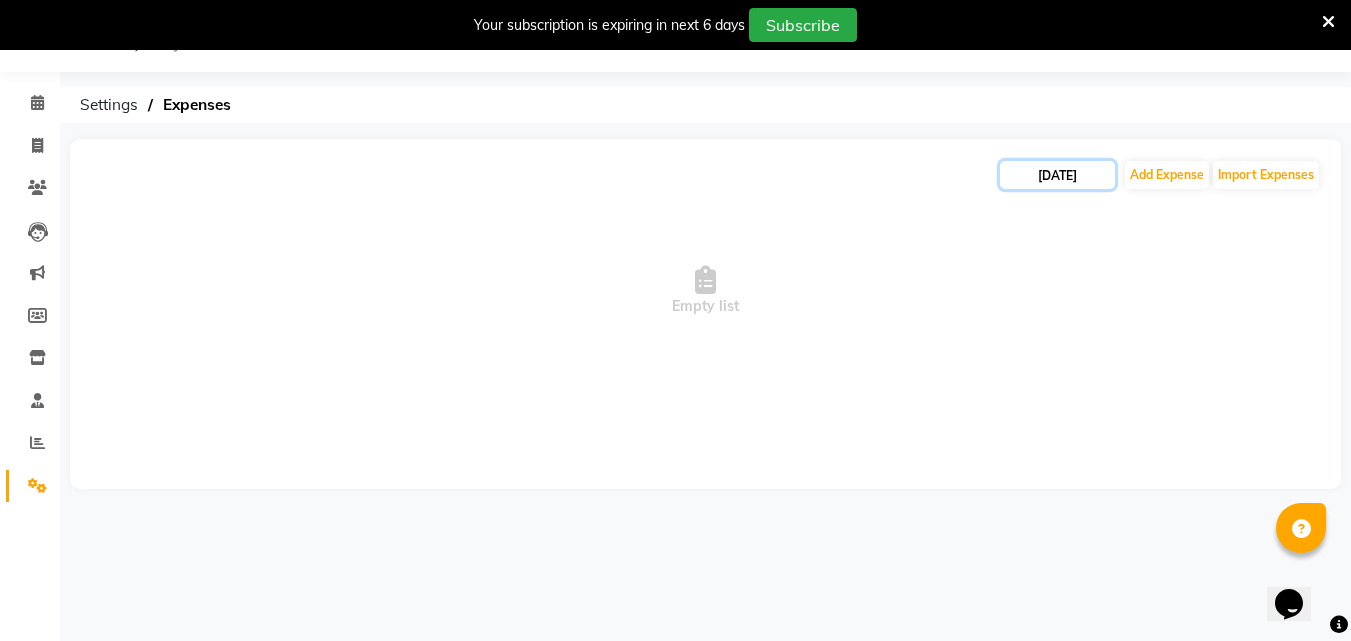 click on "[DATE]" 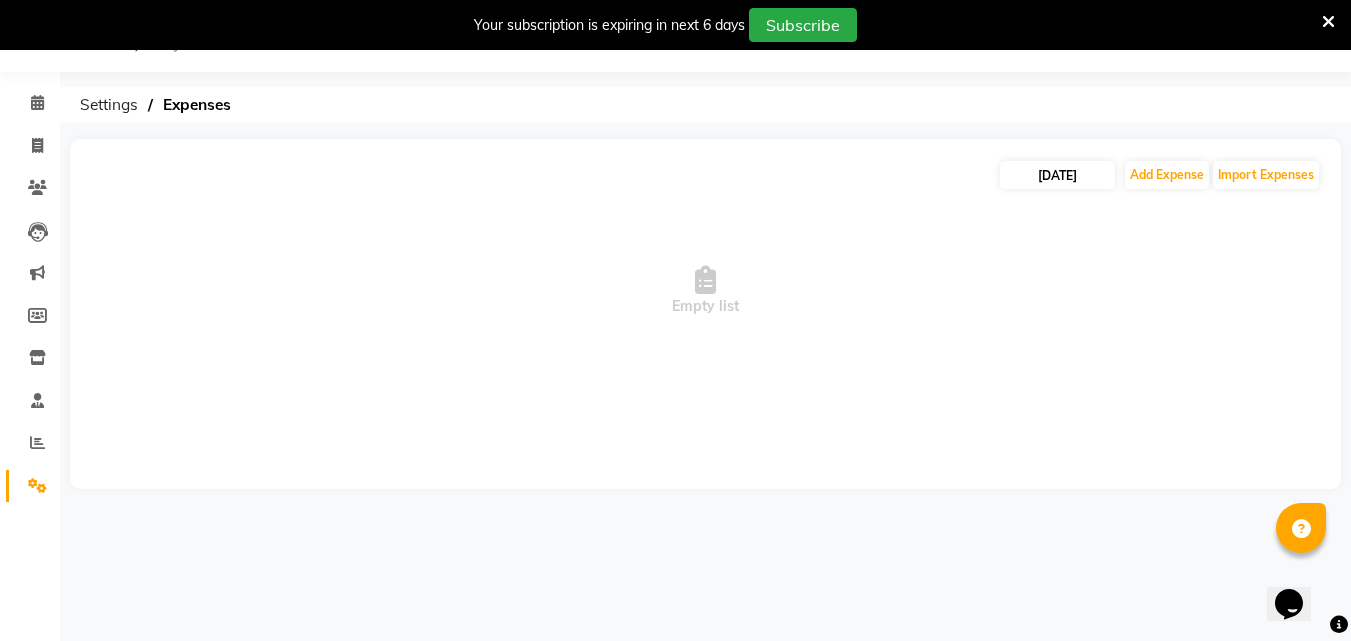 select on "7" 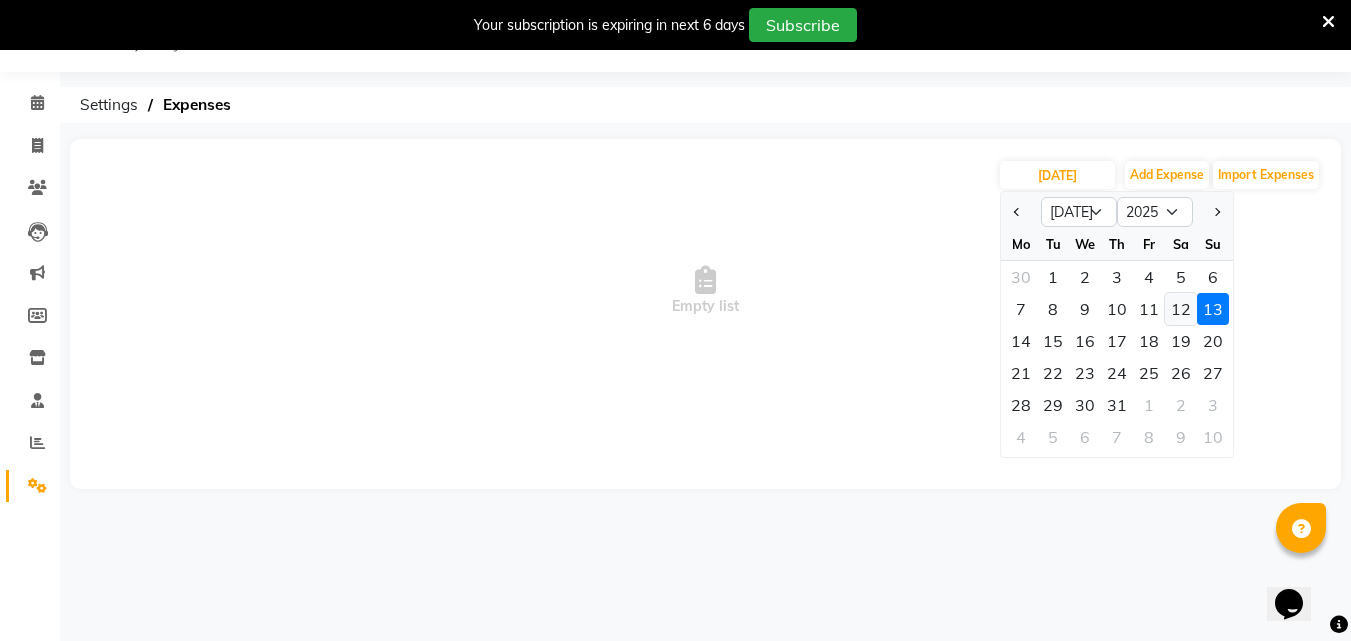 click on "12" 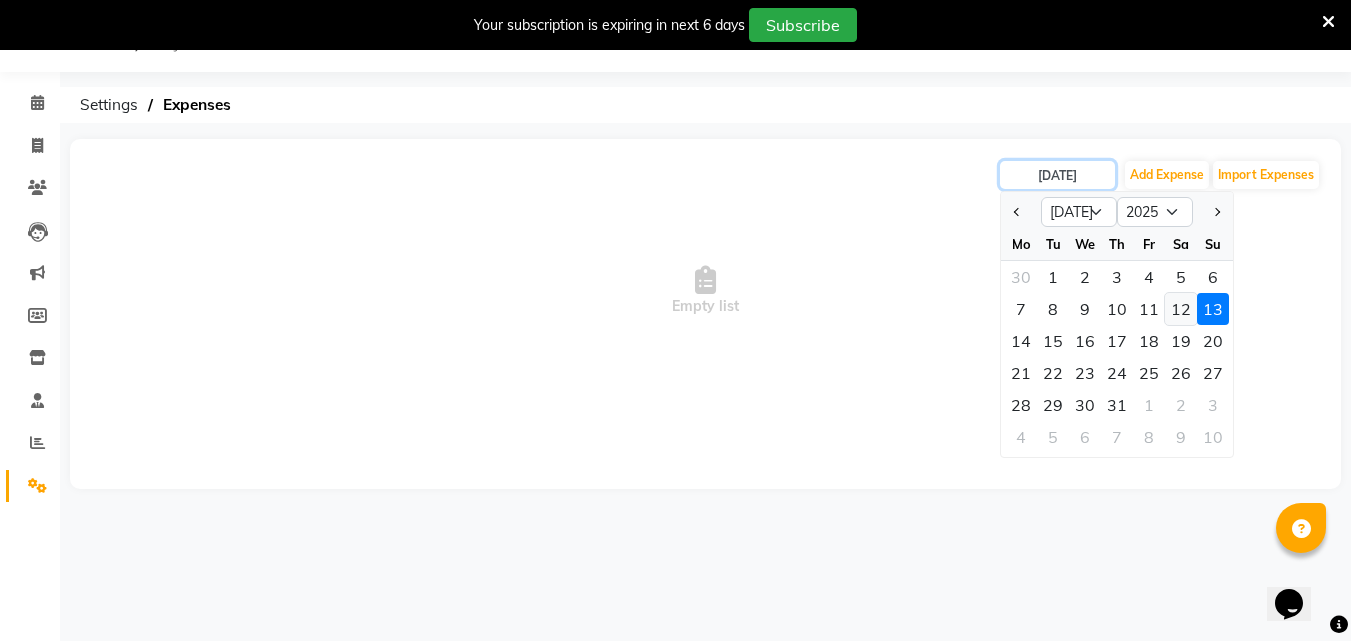 type on "12-07-2025" 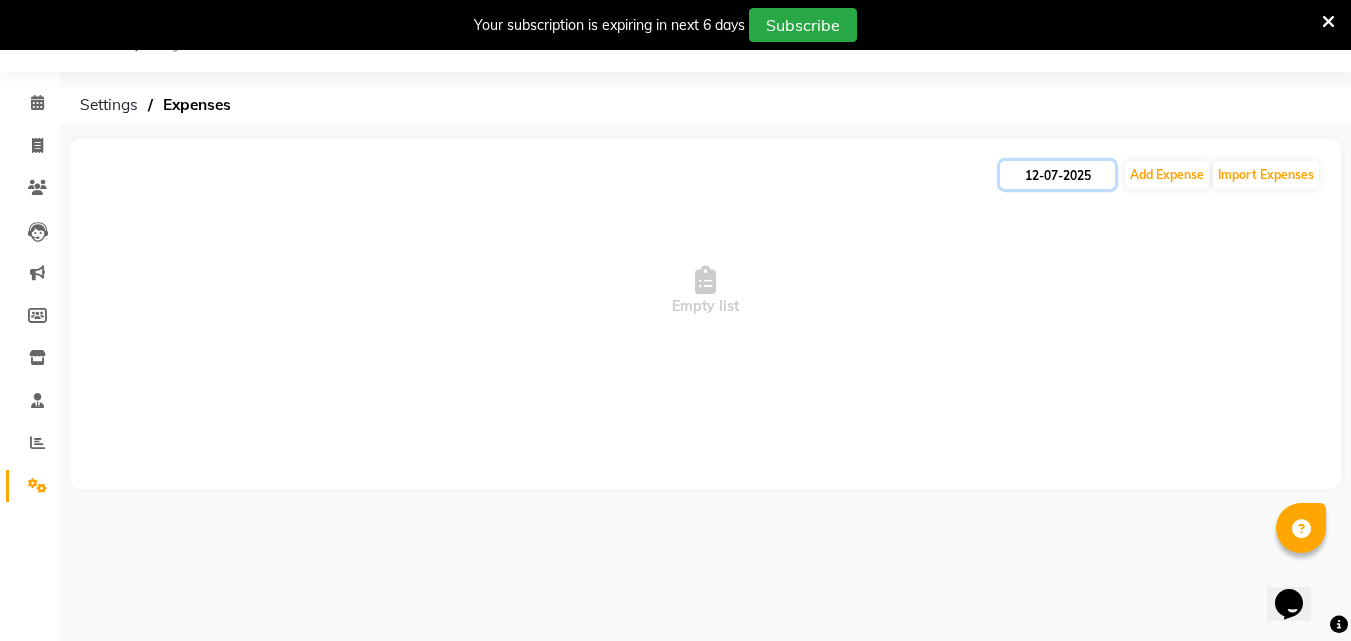 click on "12-07-2025" 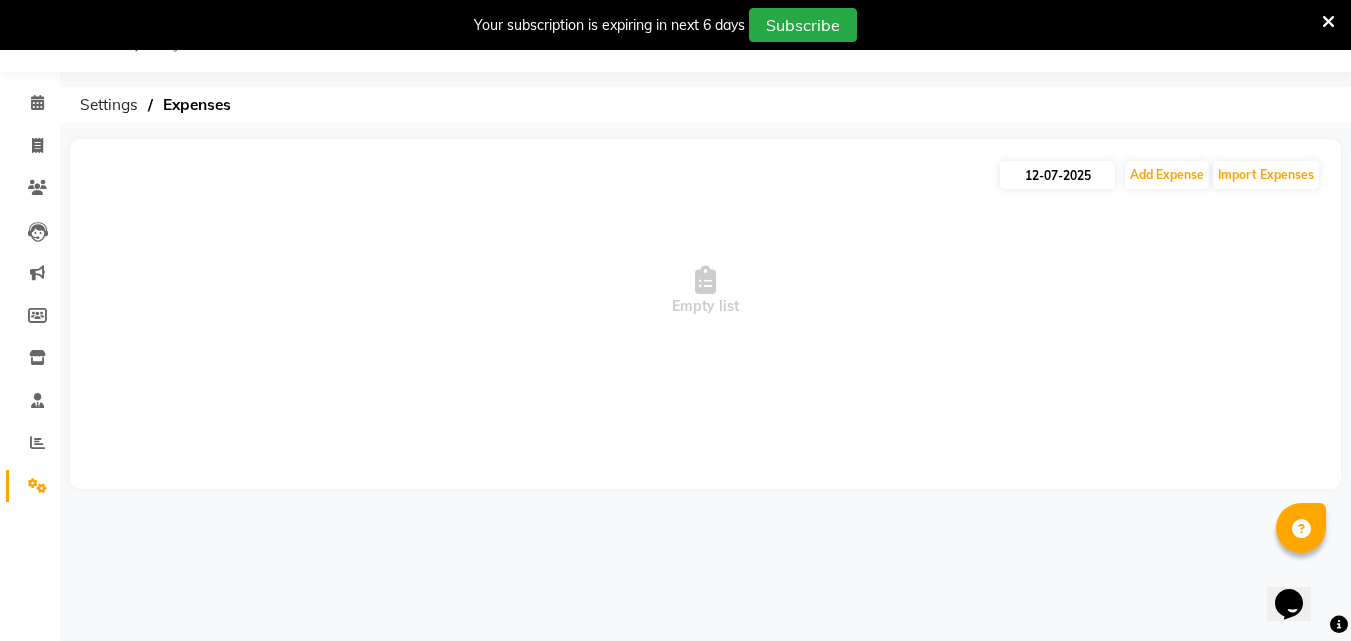 select on "7" 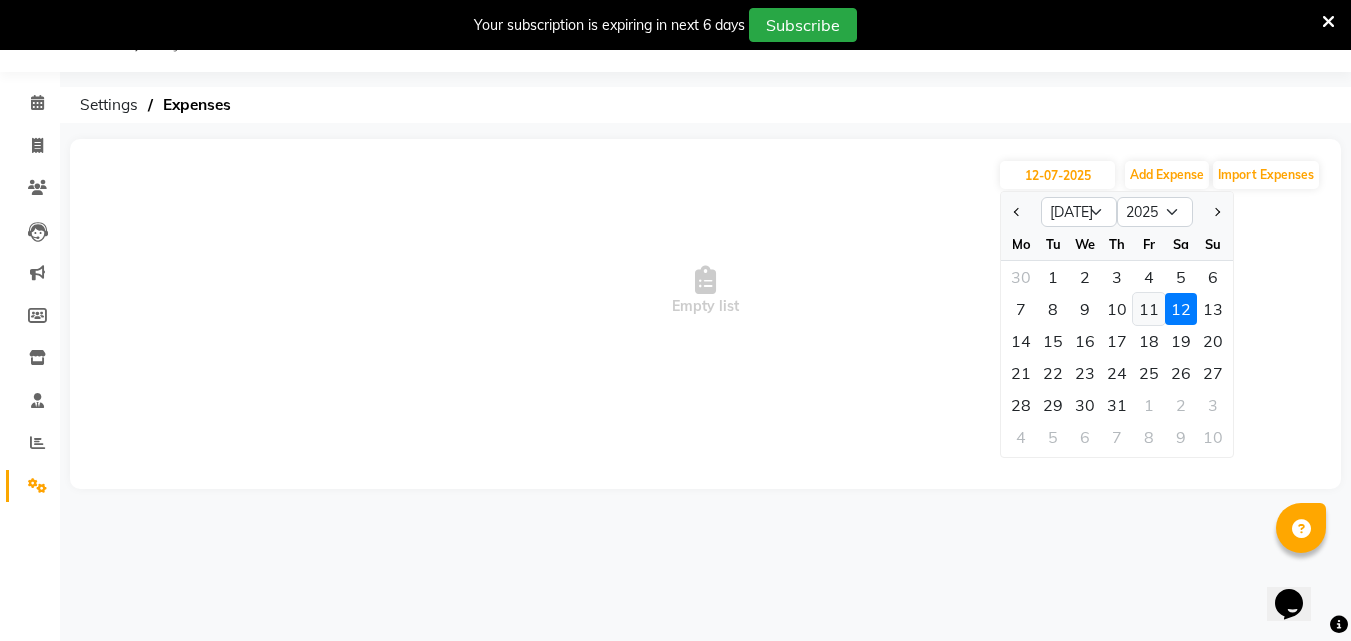 click on "11" 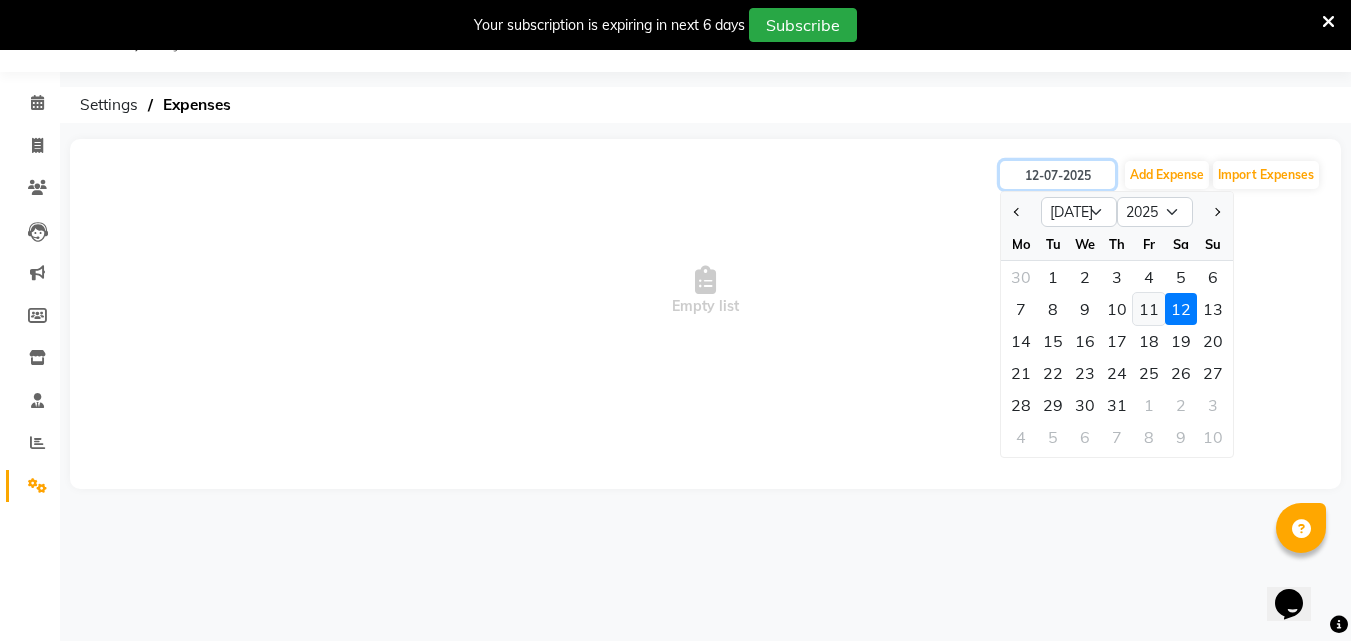 type on "[DATE]" 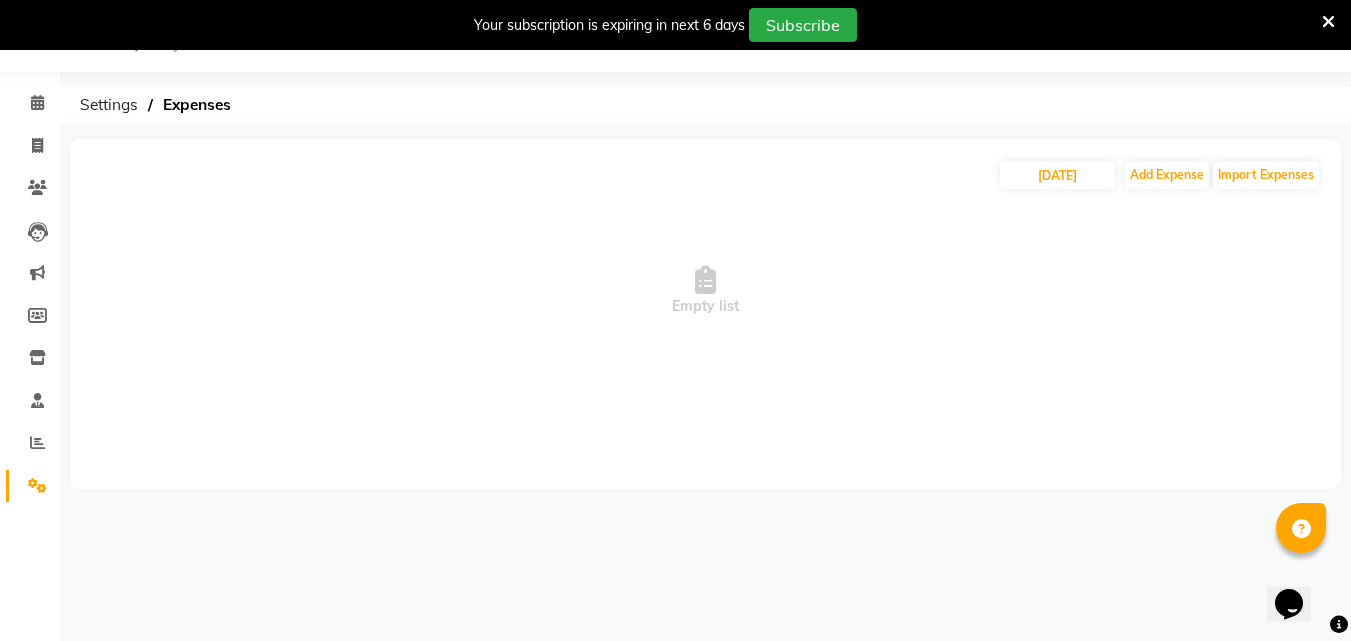 click on "[DATE] Add Expense Import Expenses" 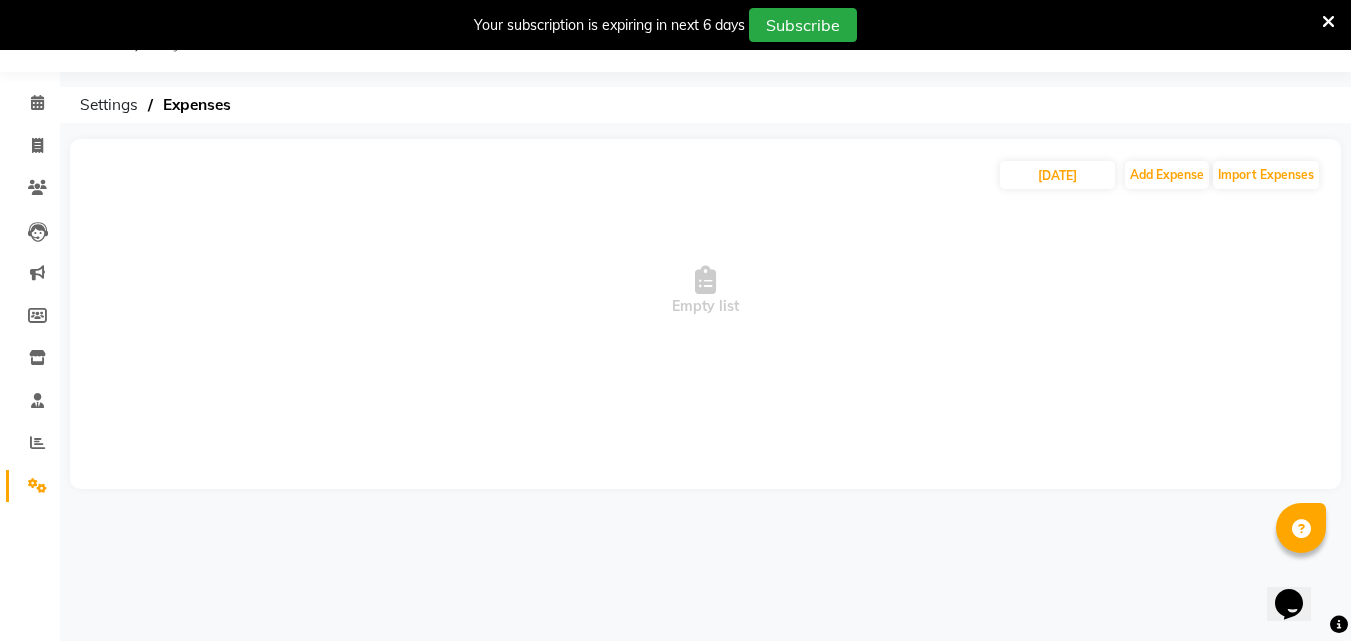 click on "[DATE] Add Expense Import Expenses  Empty list" 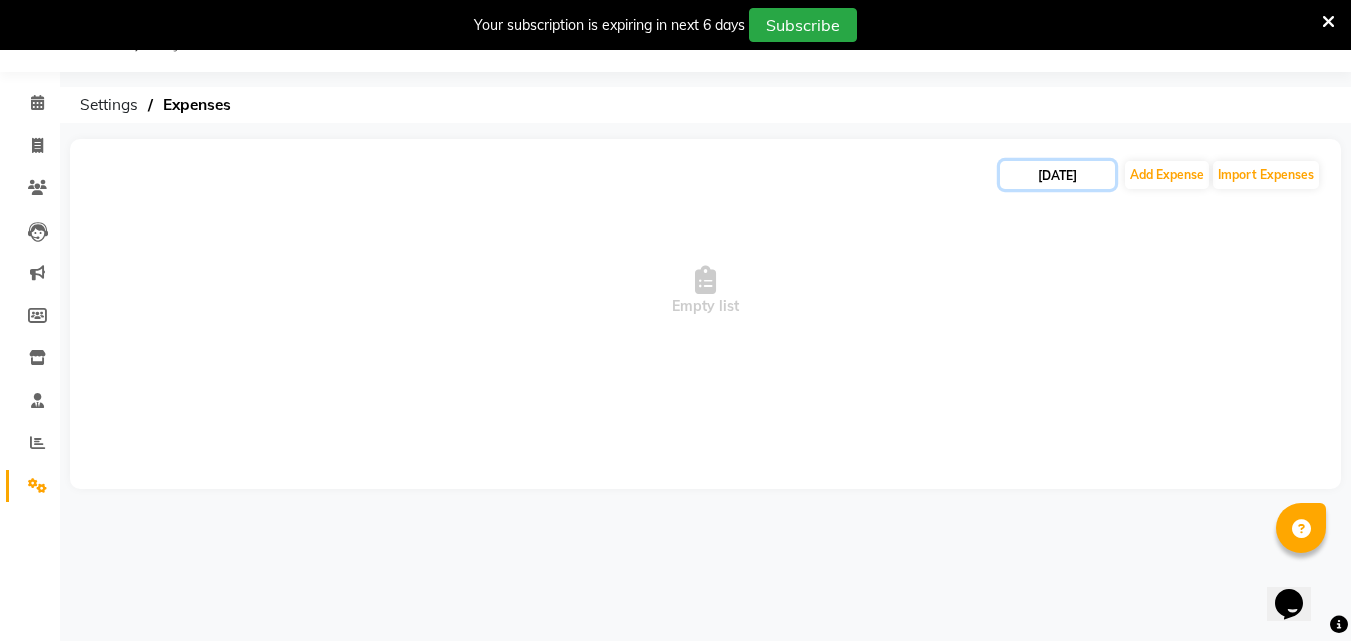 click on "[DATE]" 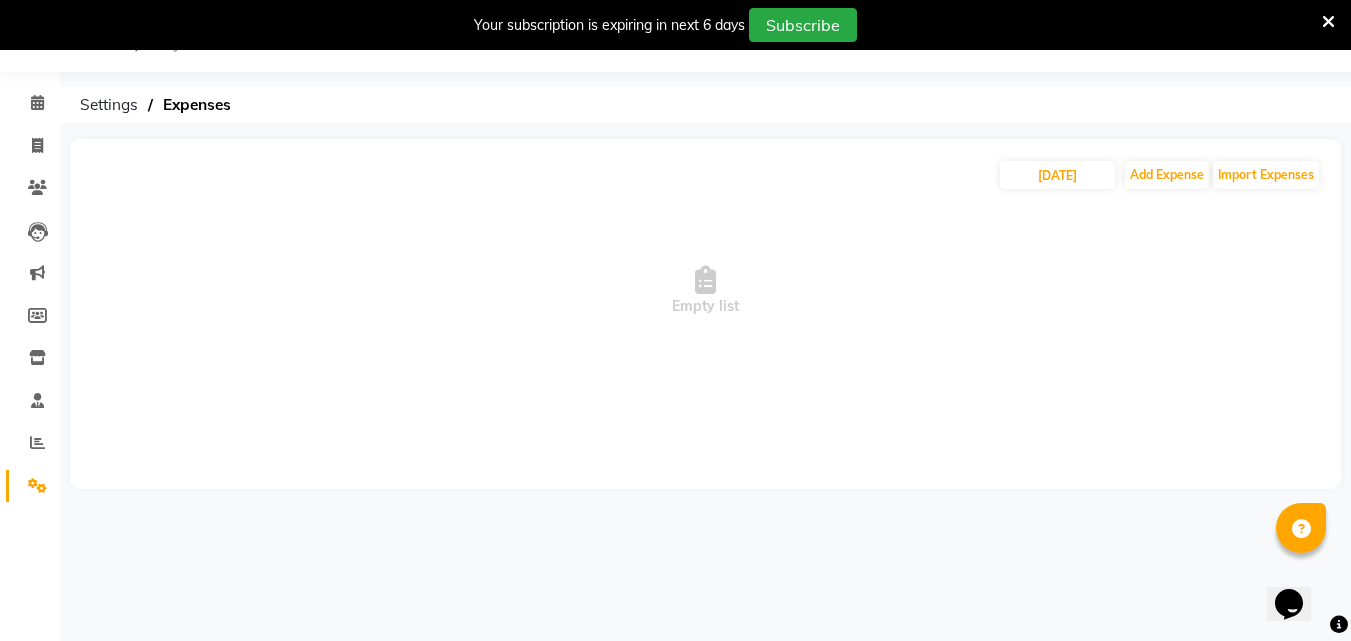 select on "7" 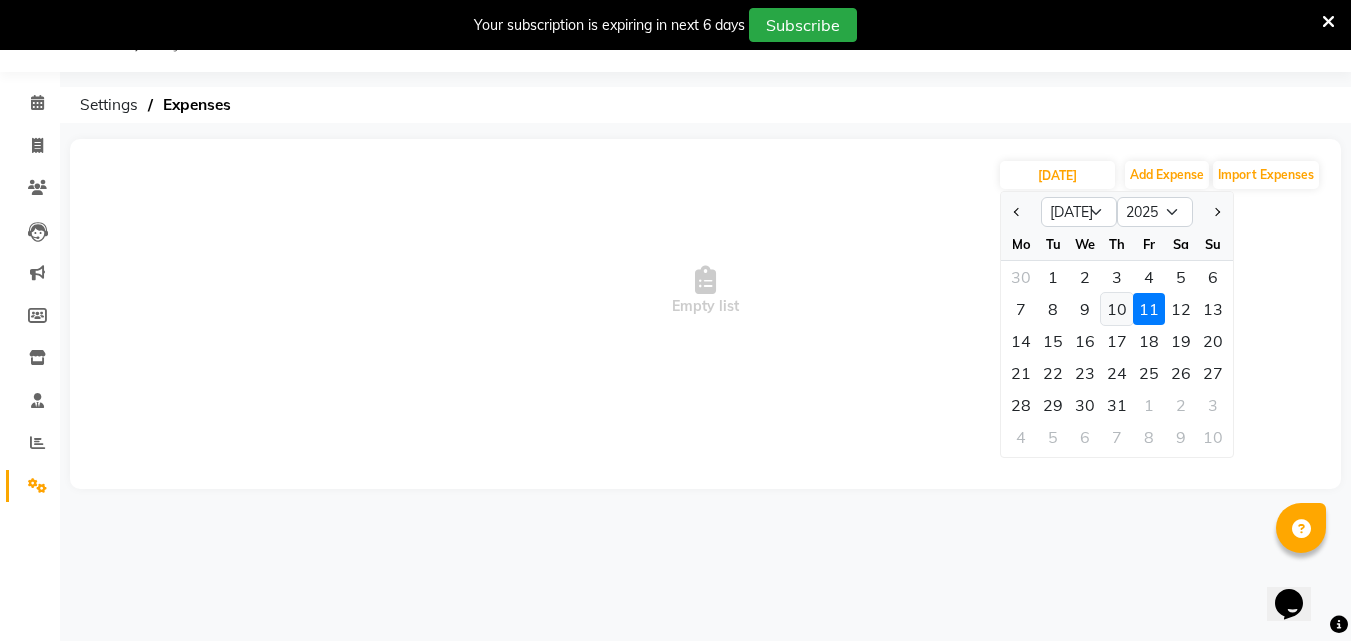 click on "10" 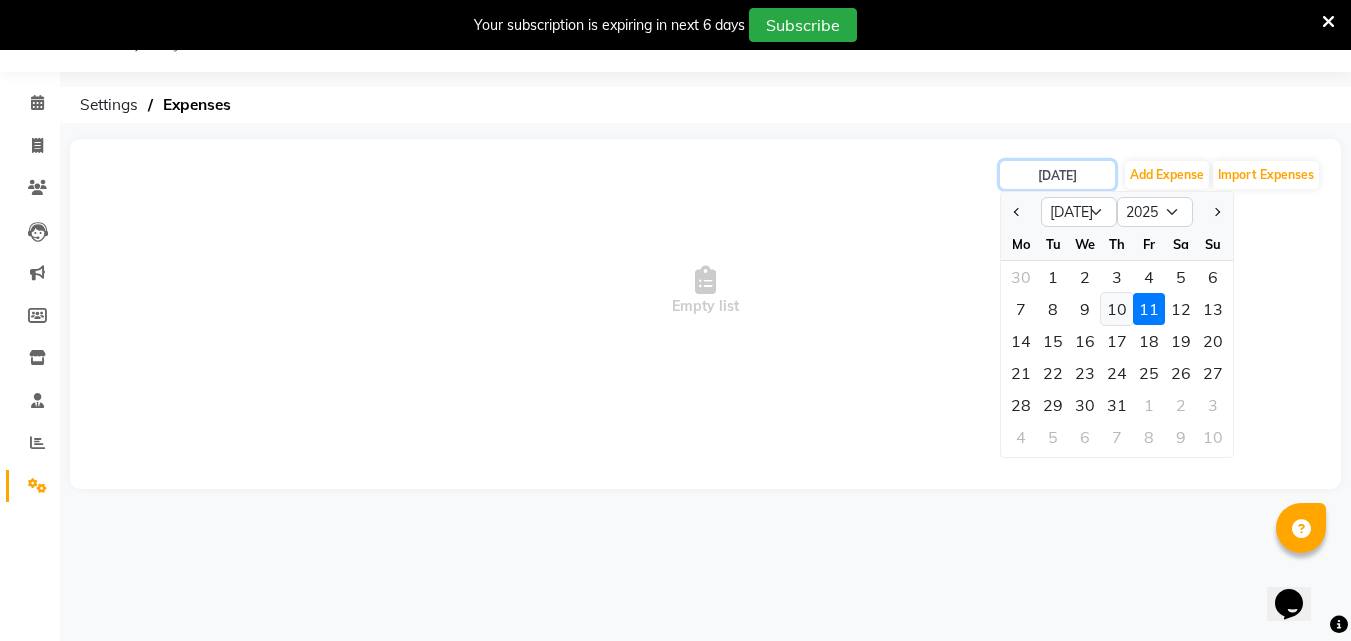 type on "[DATE]" 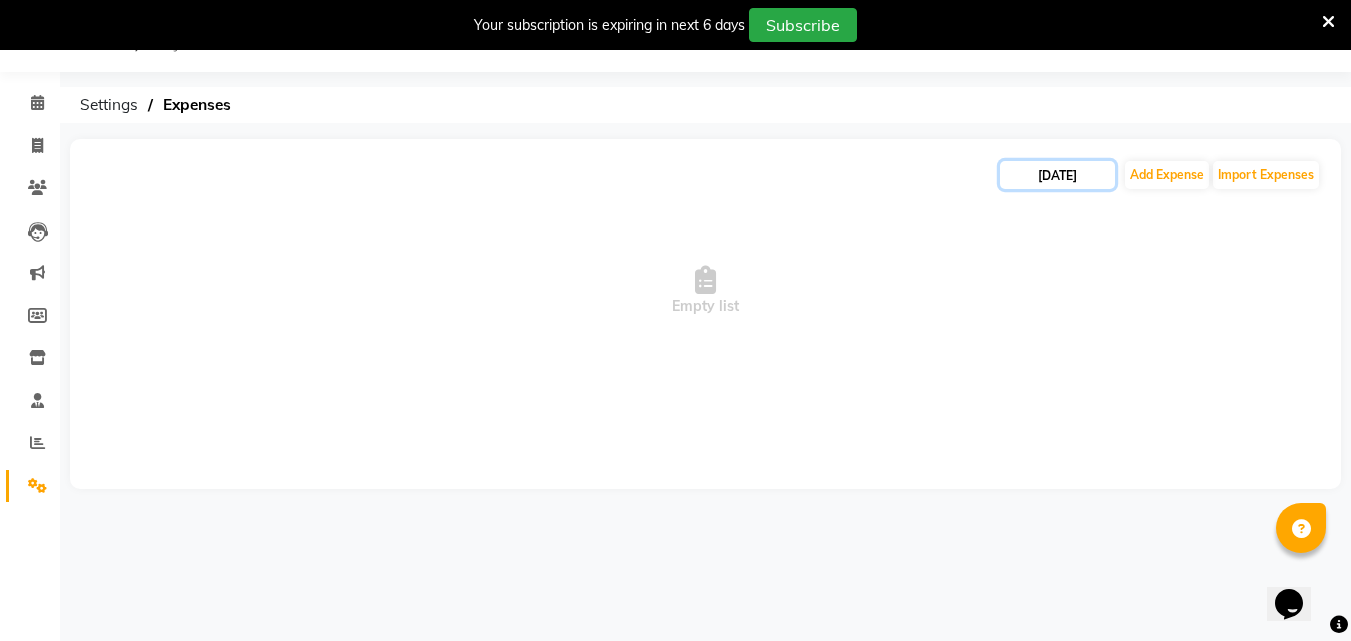 click on "[DATE]" 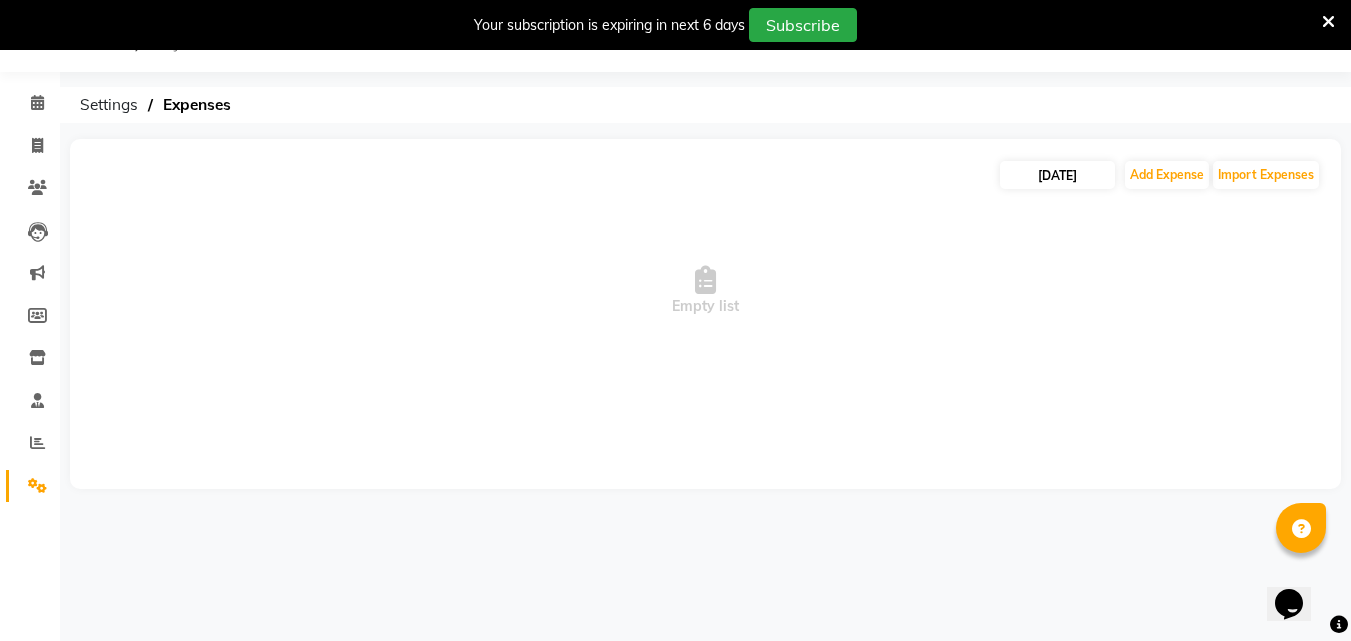 select on "7" 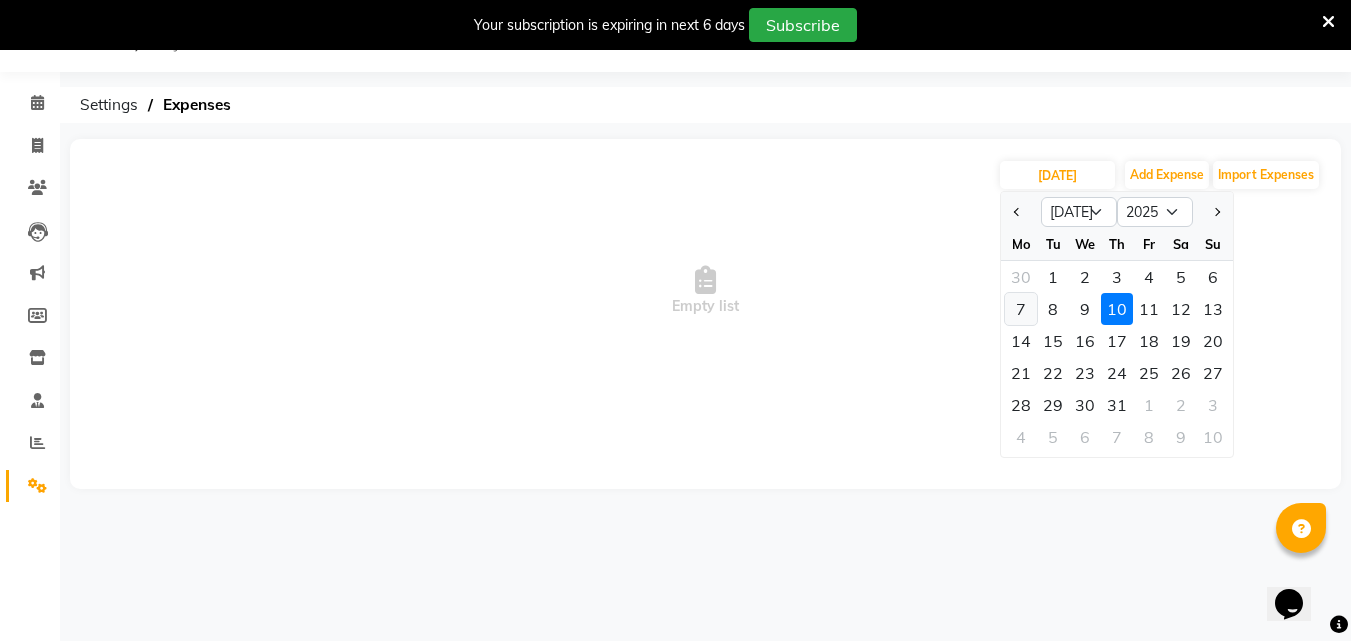 click on "7" 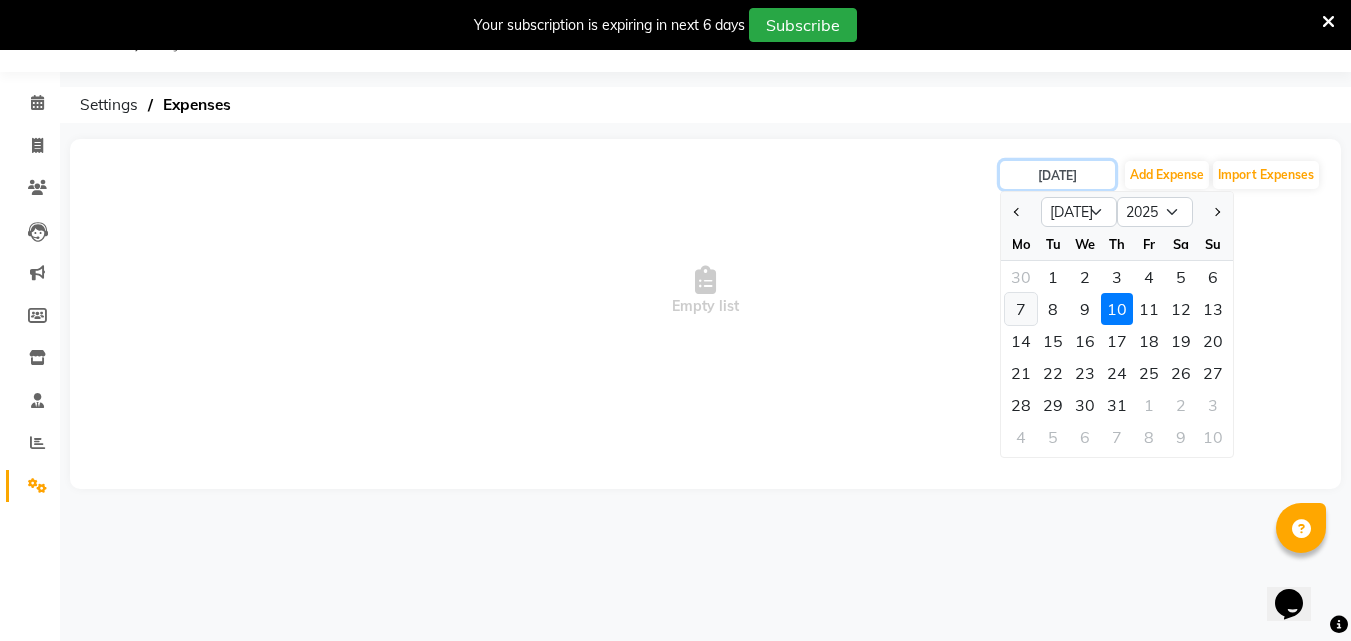 type on "[DATE]" 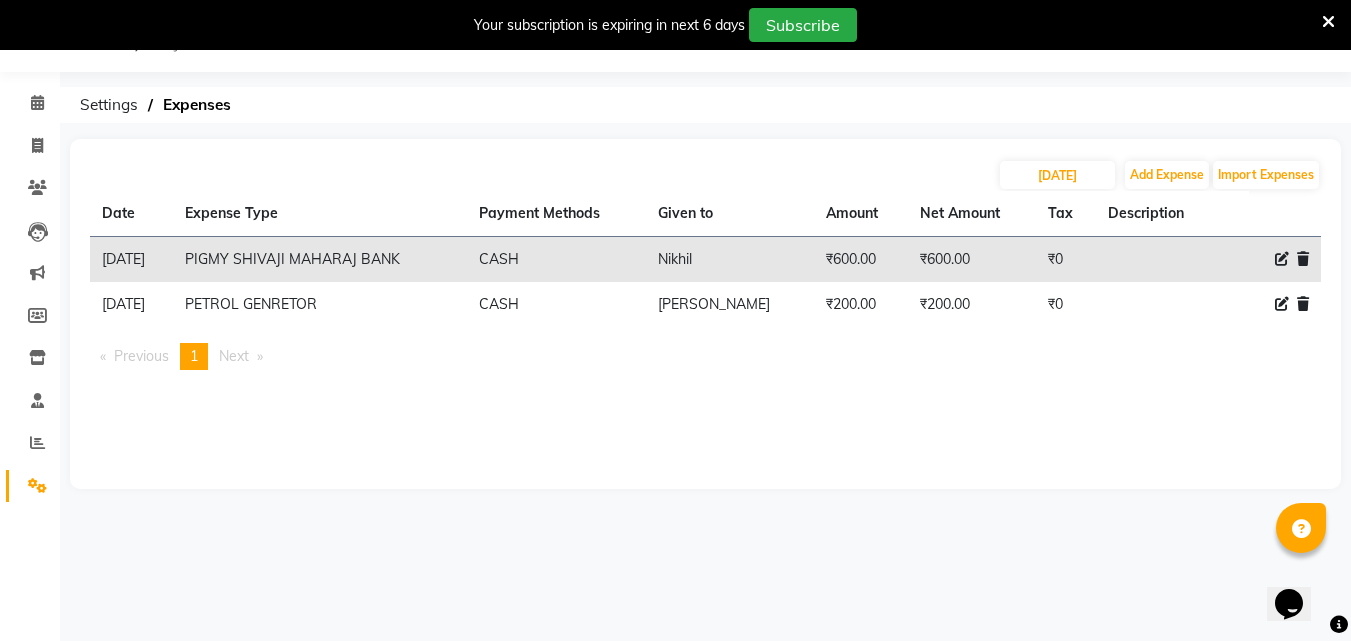 click on "Next  page" at bounding box center (234, 356) 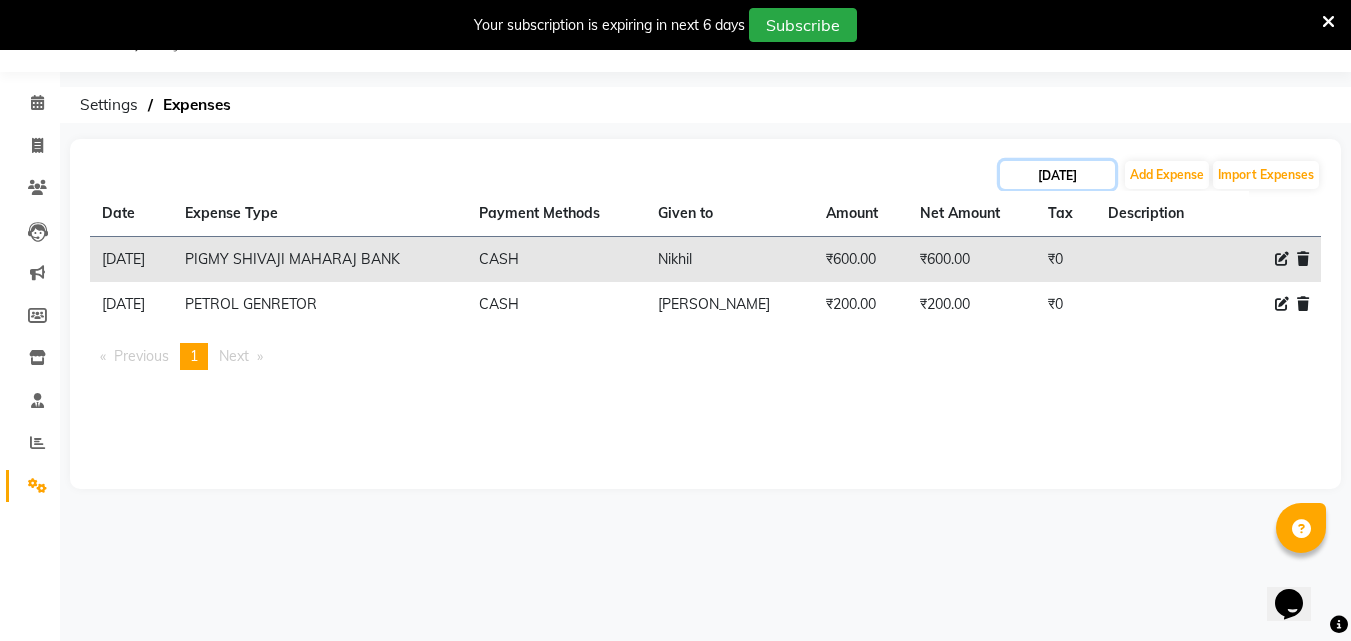click on "[DATE]" 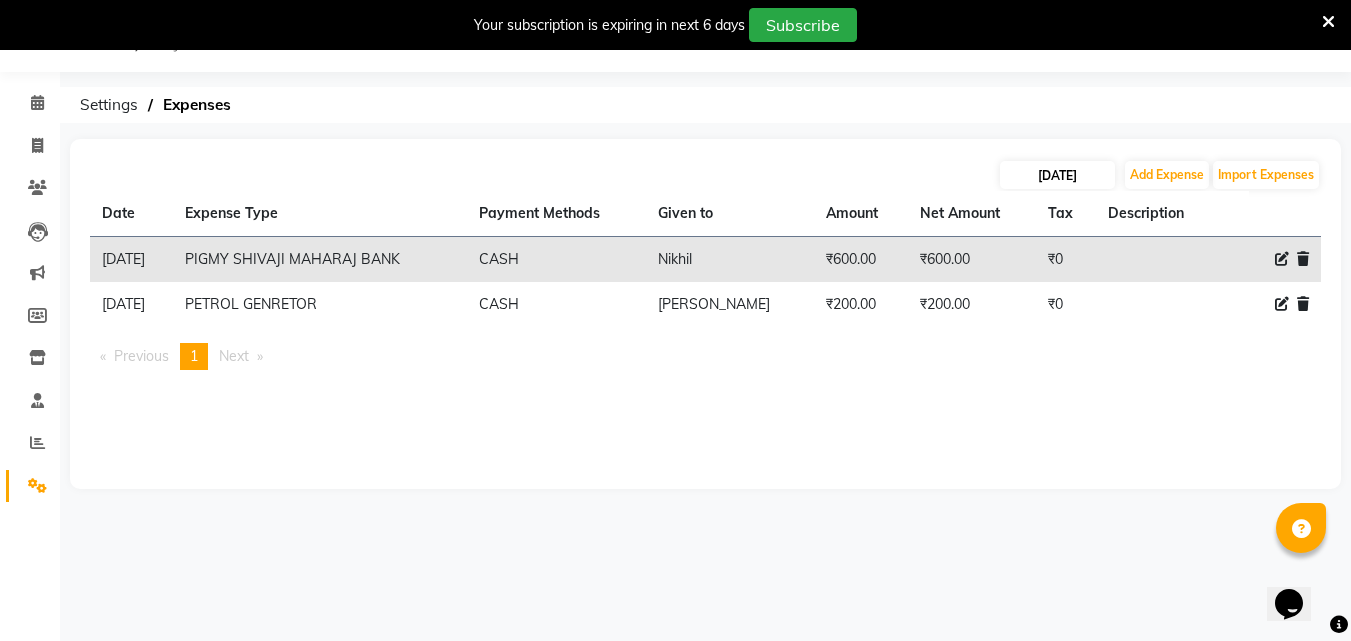 select on "7" 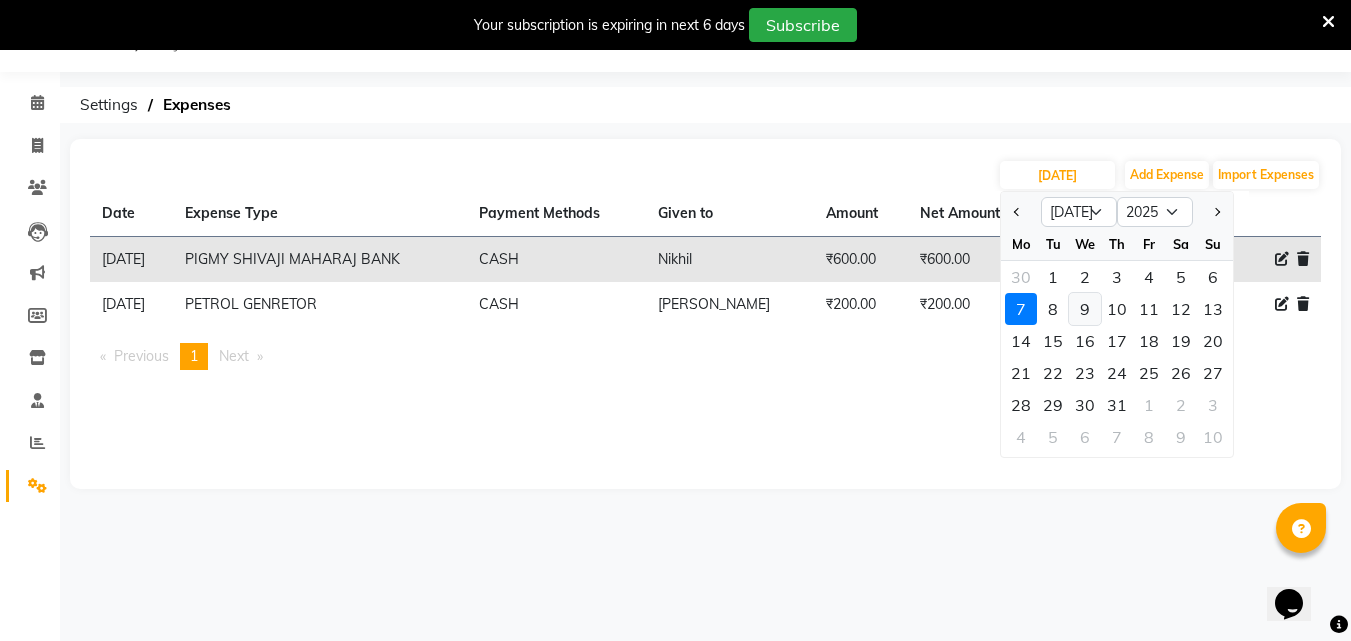 click on "9" 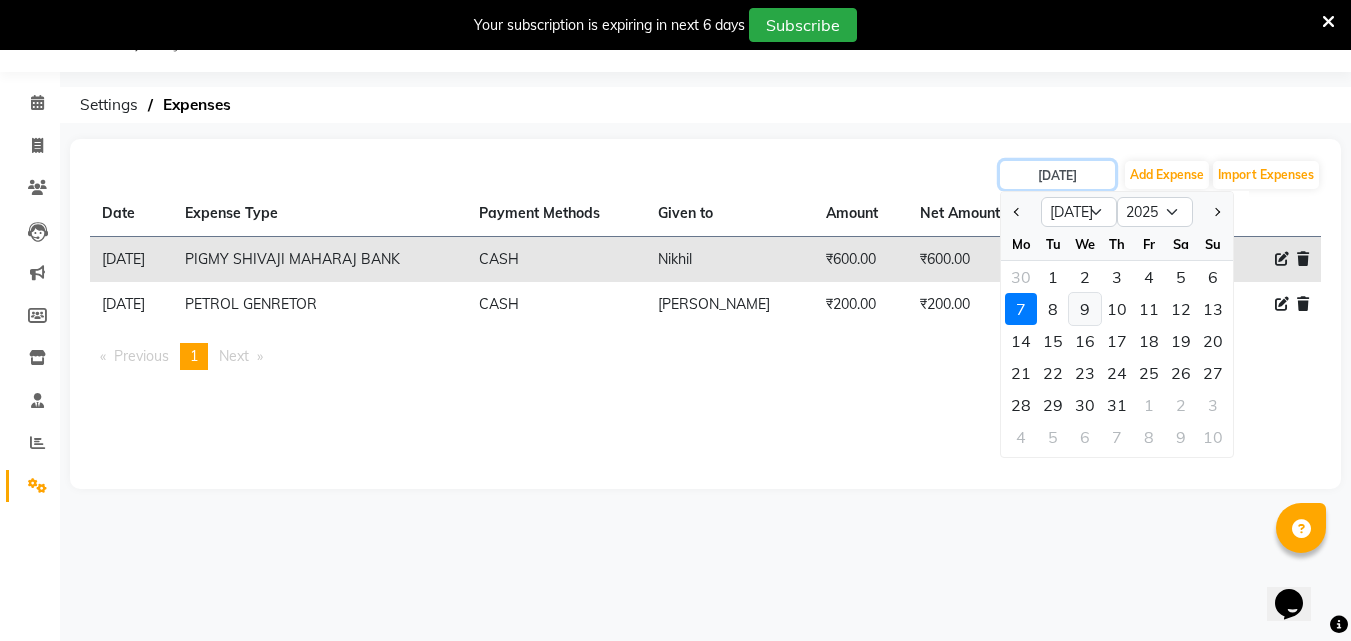 type on "[DATE]" 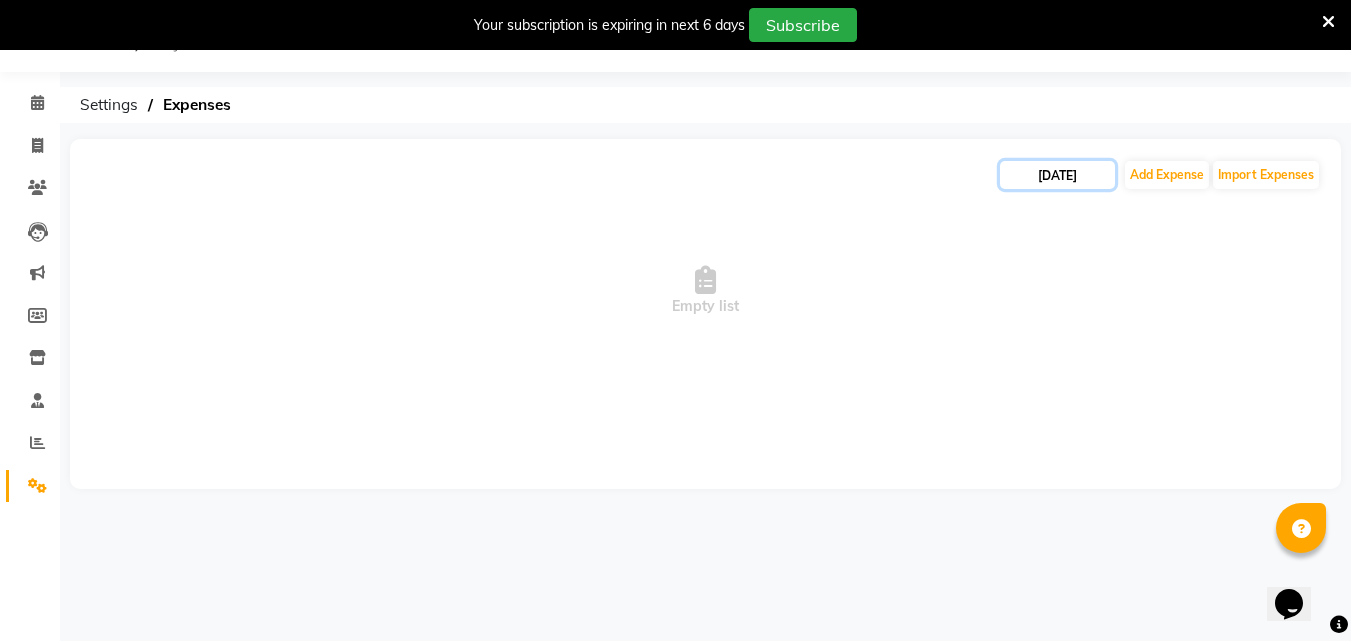 click on "[DATE]" 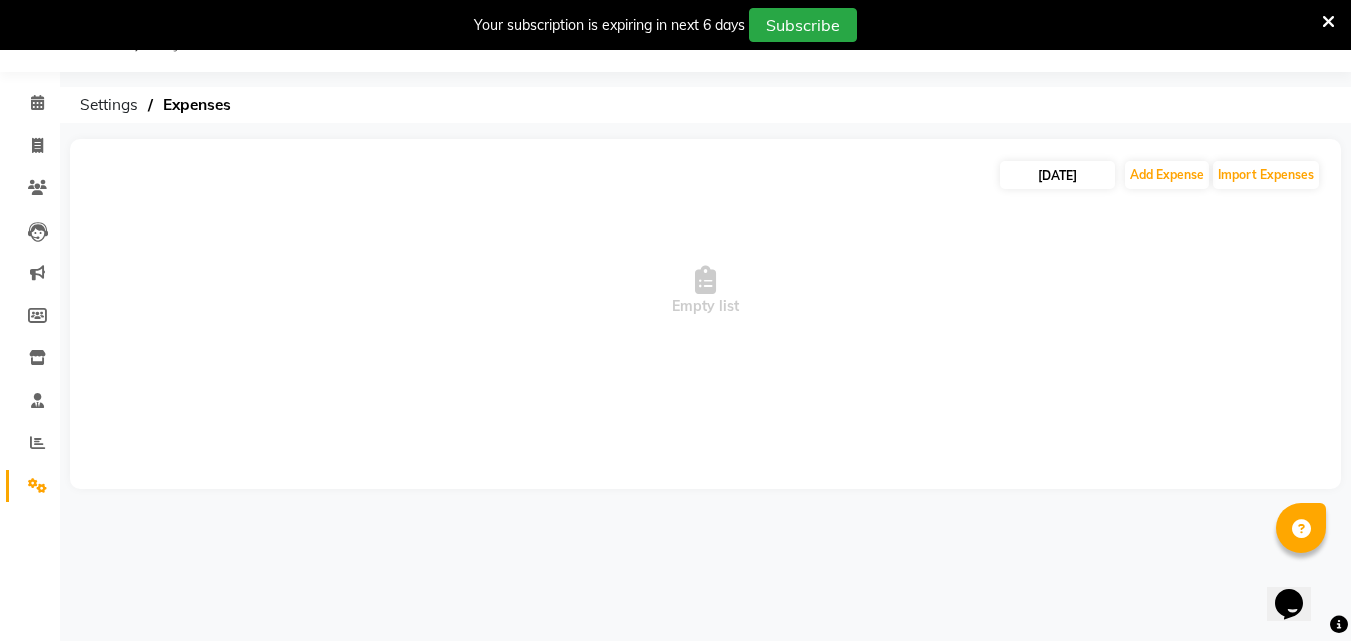 select on "7" 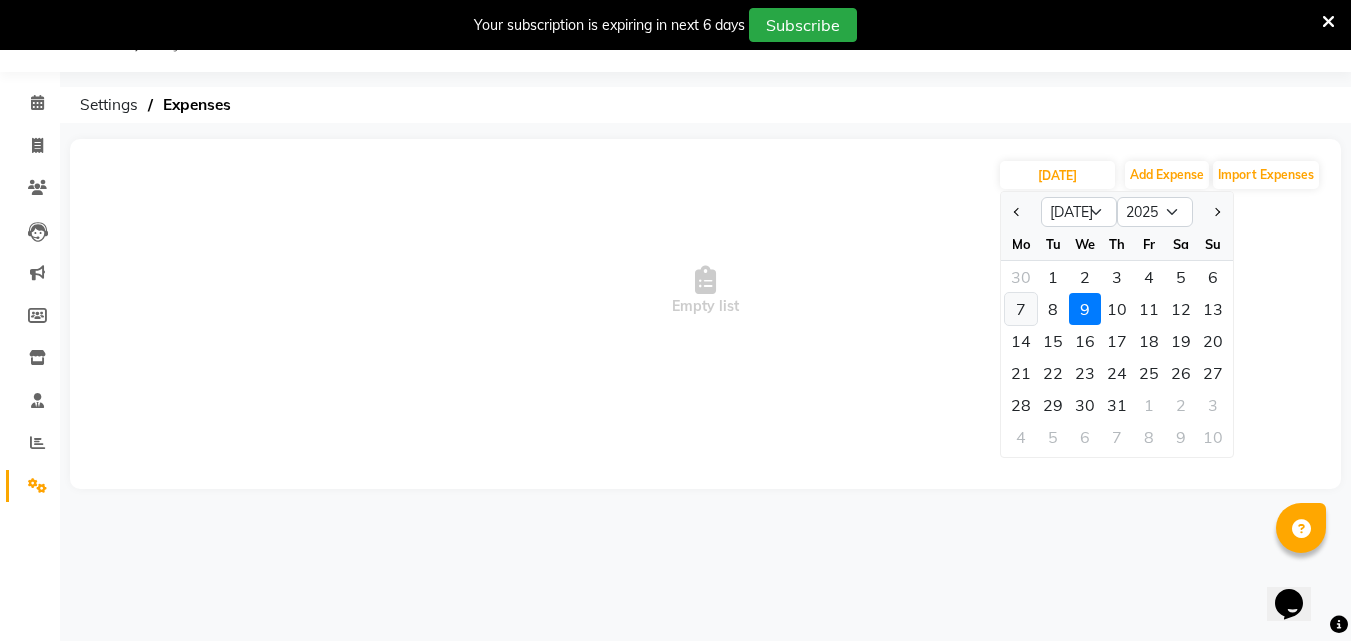 click on "7" 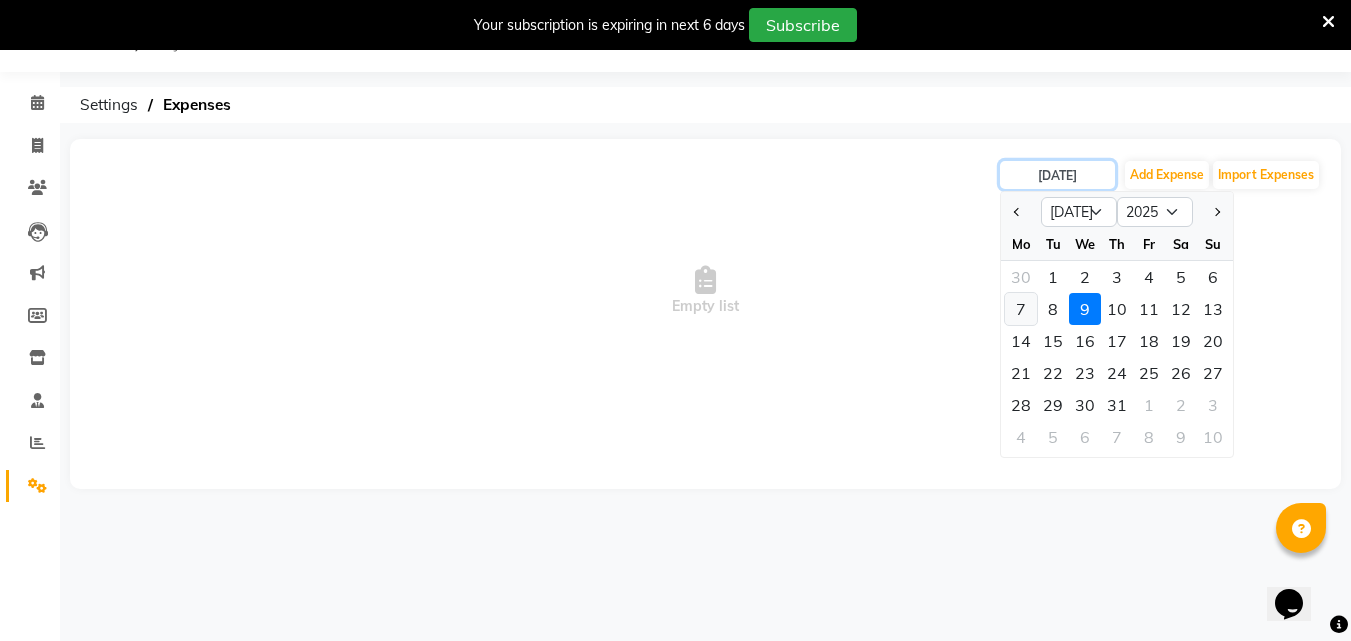 type on "[DATE]" 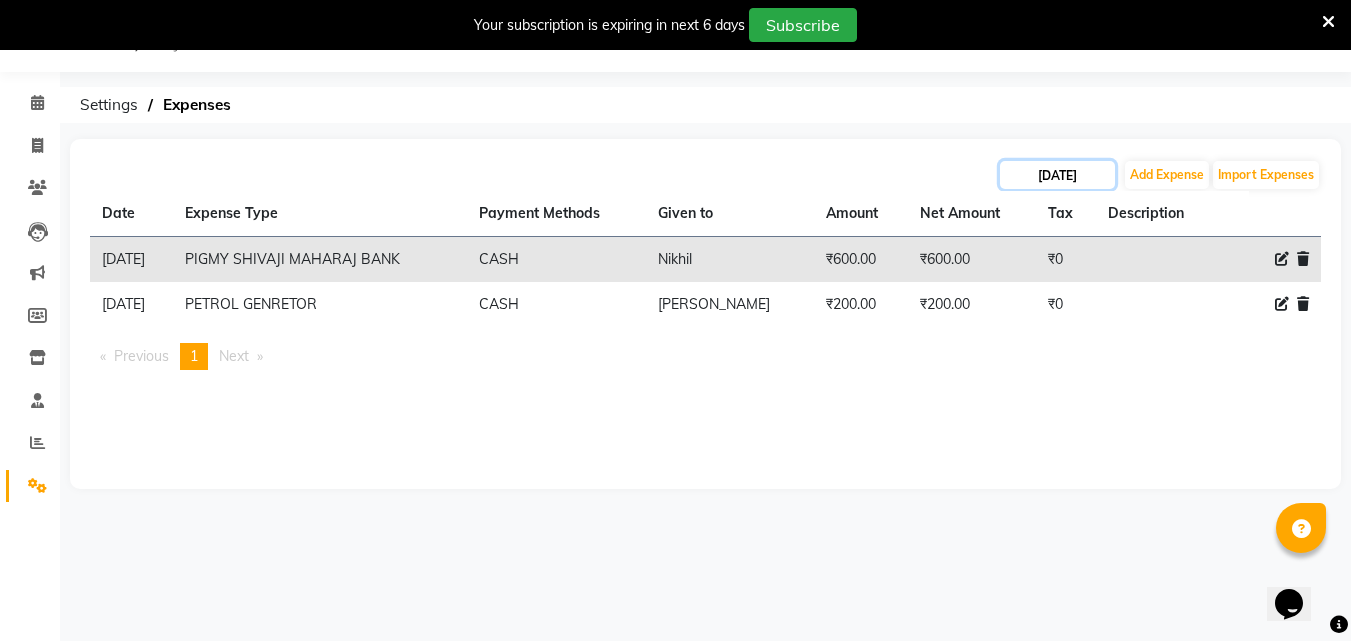 click on "[DATE]" 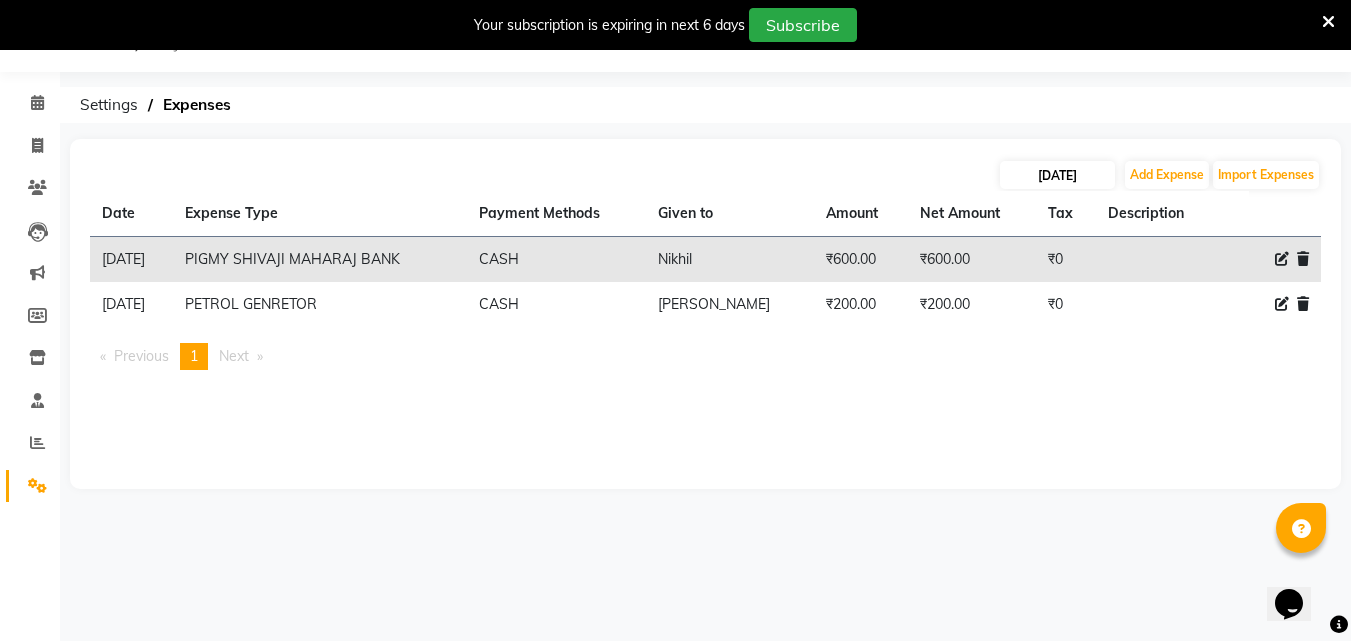 select on "7" 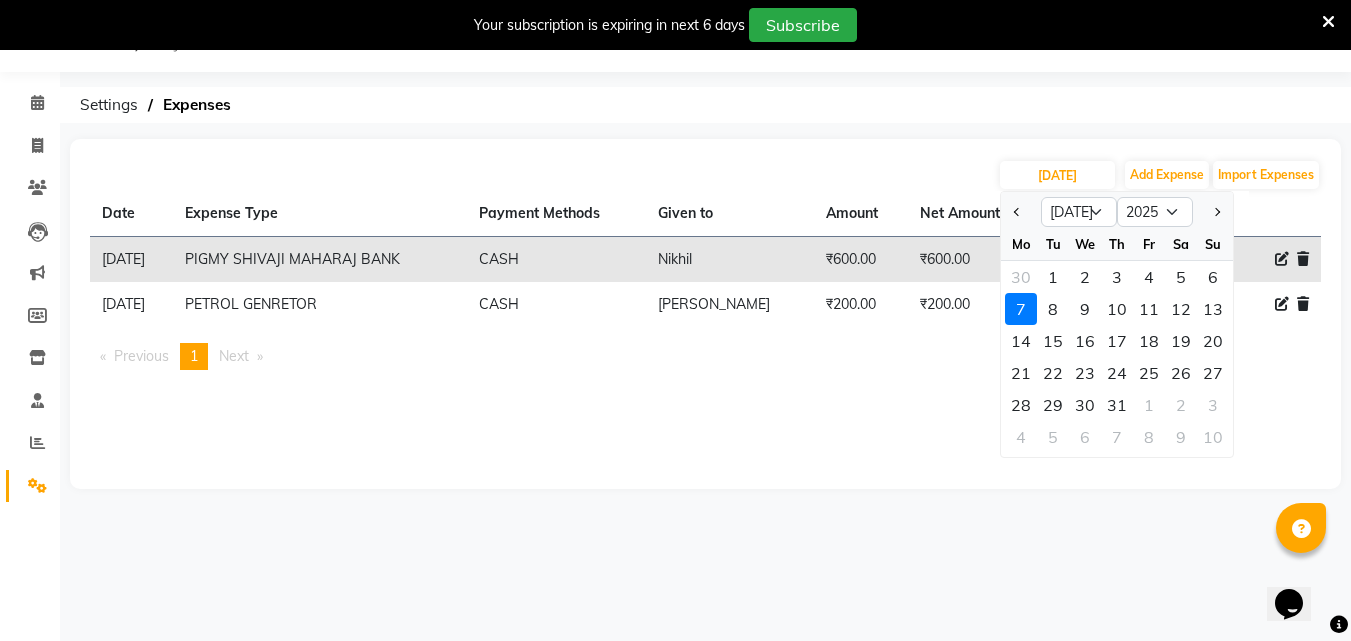 click on "[DATE] Jan Feb Mar Apr May Jun [DATE] Aug Sep Oct Nov [DATE] 2016 2017 2018 2019 2020 2021 2022 2023 2024 2025 2026 2027 2028 2029 2030 2031 2032 2033 2034 2035 Mo Tu We Th Fr Sa Su 30 1 2 3 4 5 6 7 8 9 10 11 12 13 14 15 16 17 18 19 20 21 22 23 24 25 26 27 28 29 30 31 1 2 3 4 5 6 7 8 9 10 Add Expense Import Expenses Date Expense Type Payment Methods Given to Amount Net Amount Tax Description  [DATE]   PIGMY SHIVAJI MAHARAJ BANK   CASH   Nikhil   ₹600.00  ₹600.00 ₹0     [DATE]   PETROL GENRETOR   [PERSON_NAME]   ₹200.00  ₹200.00 ₹0     Previous  page  1 / 1  You're on page  1  Next  page" 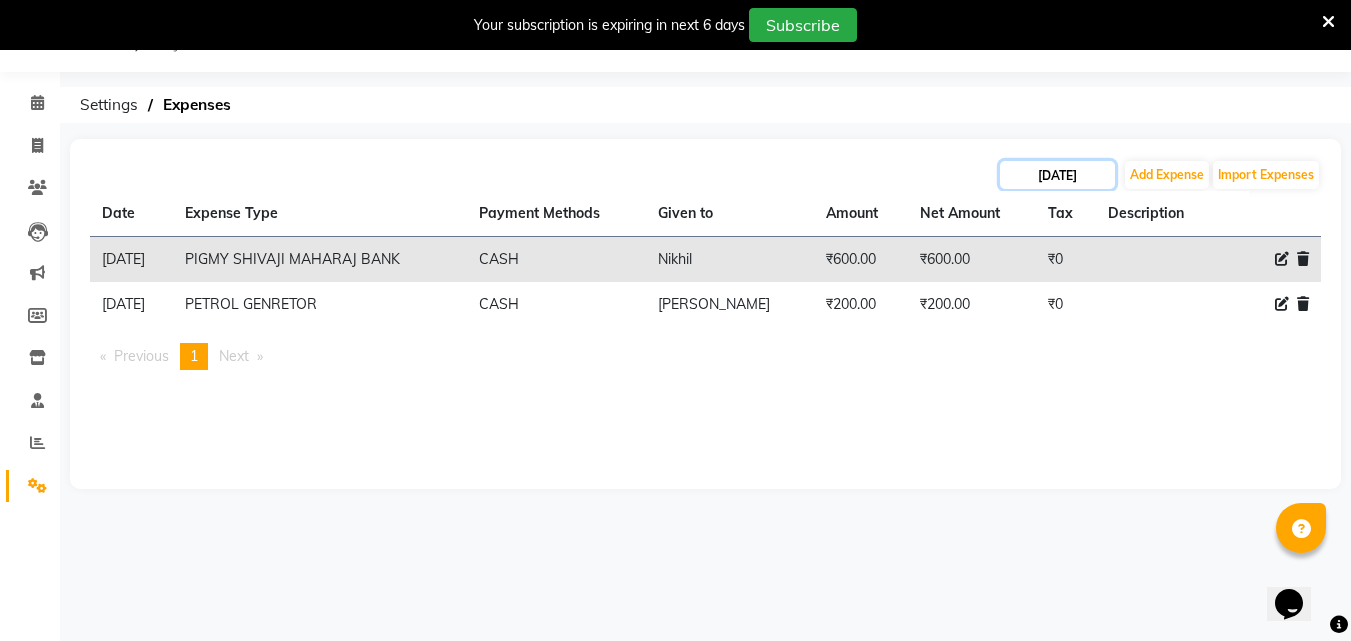 click on "[DATE]" 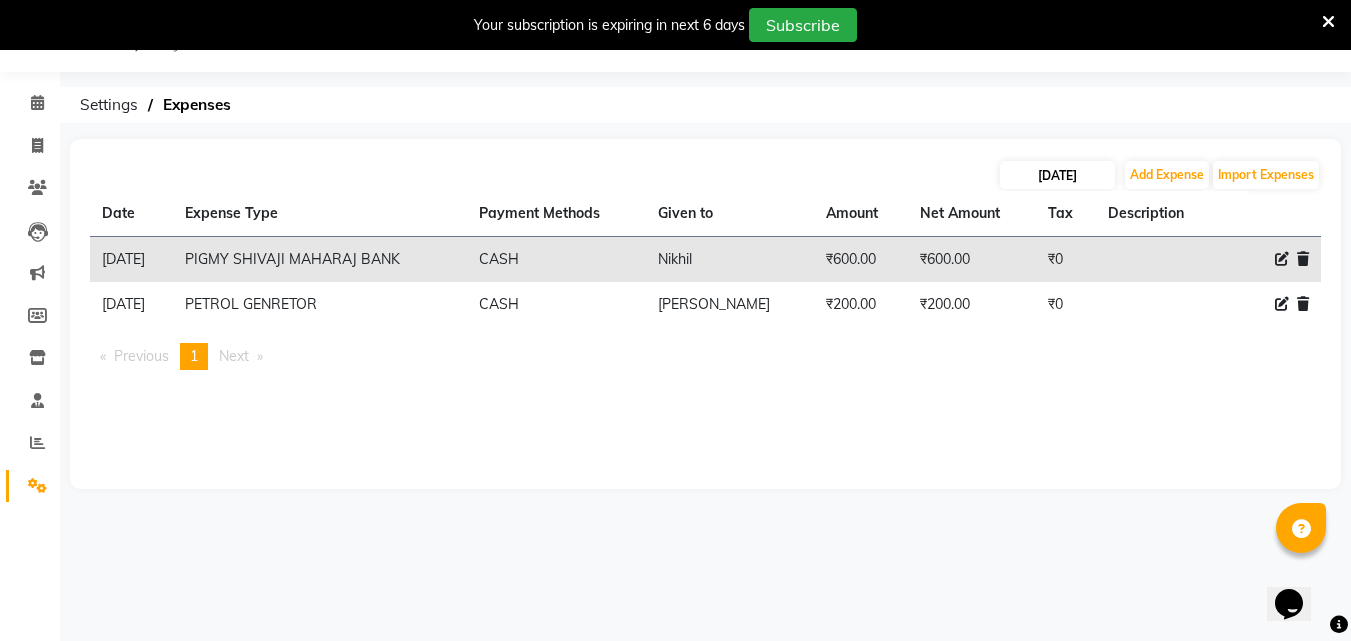 select on "7" 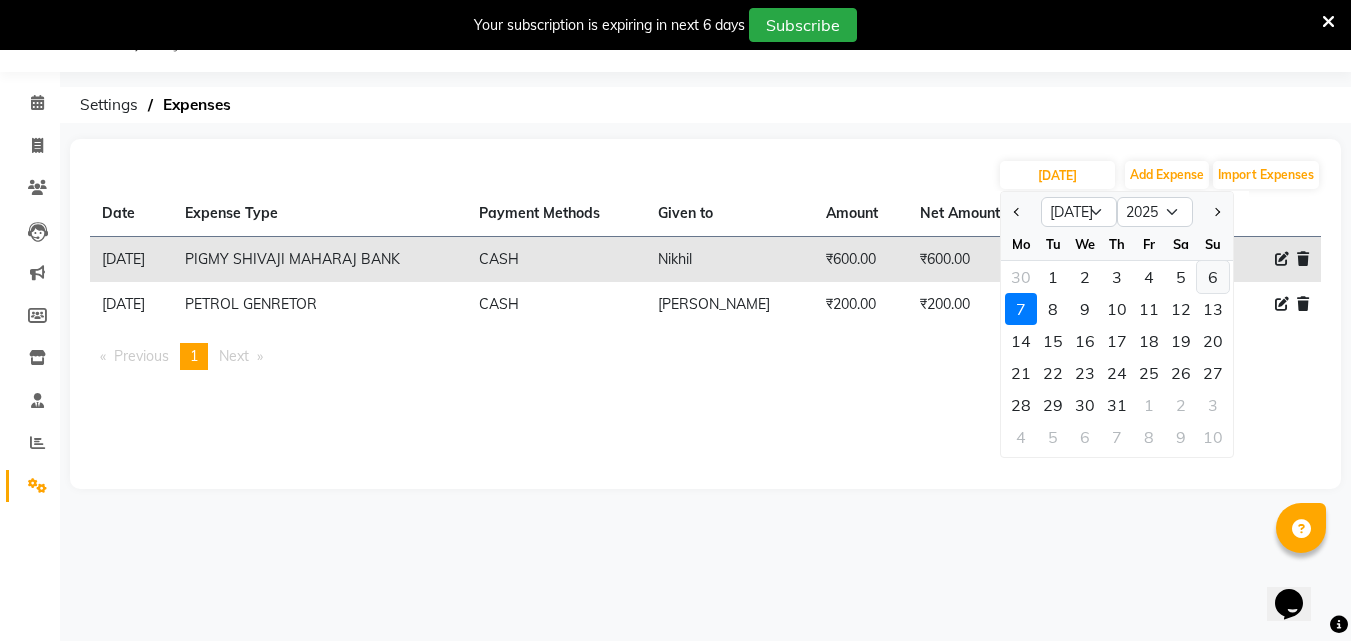 click on "6" 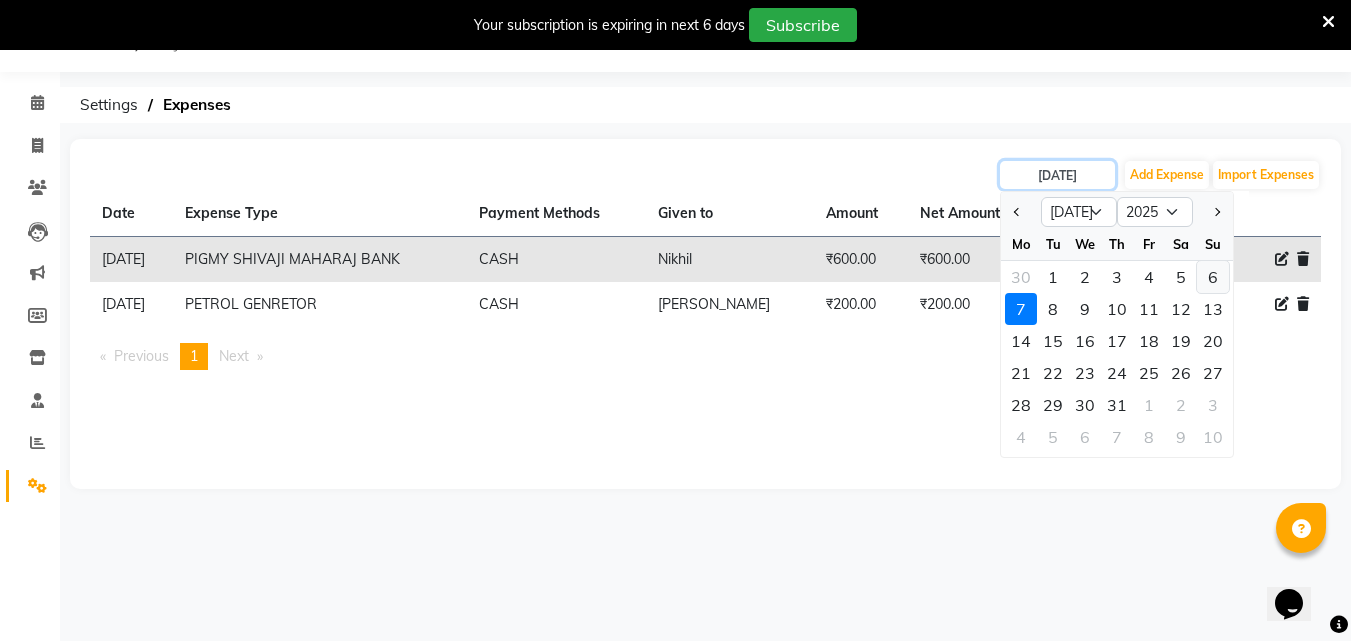type on "[DATE]" 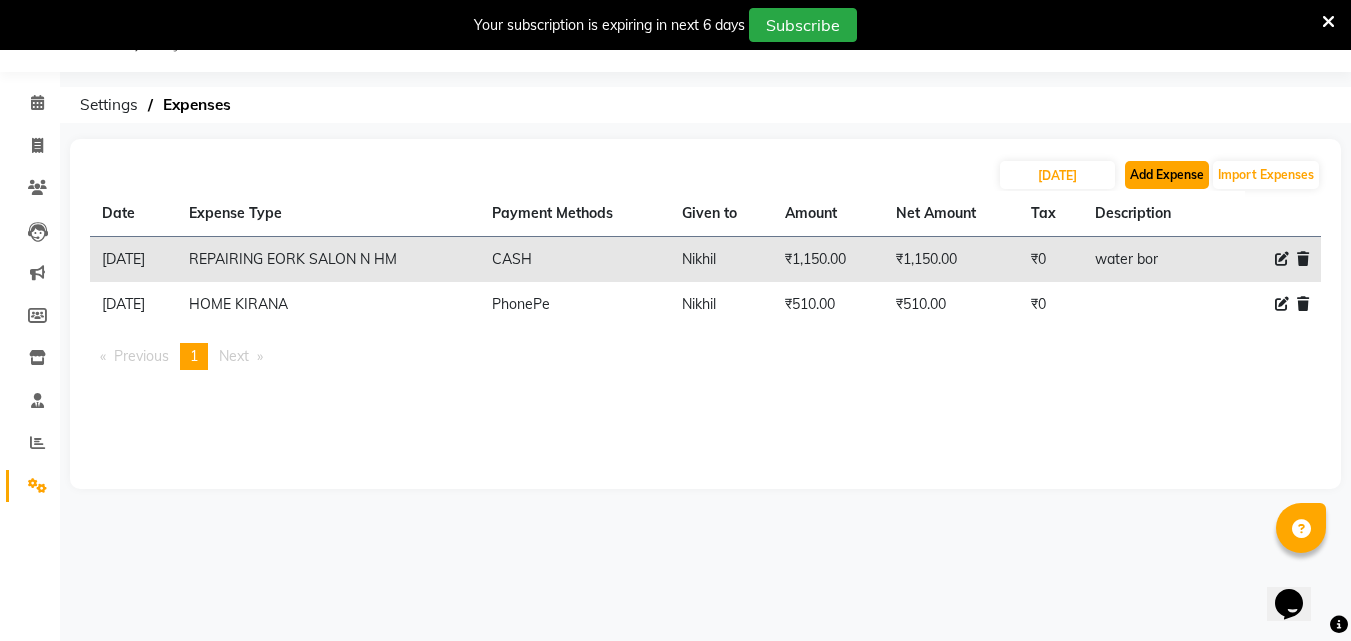 click on "Add Expense" 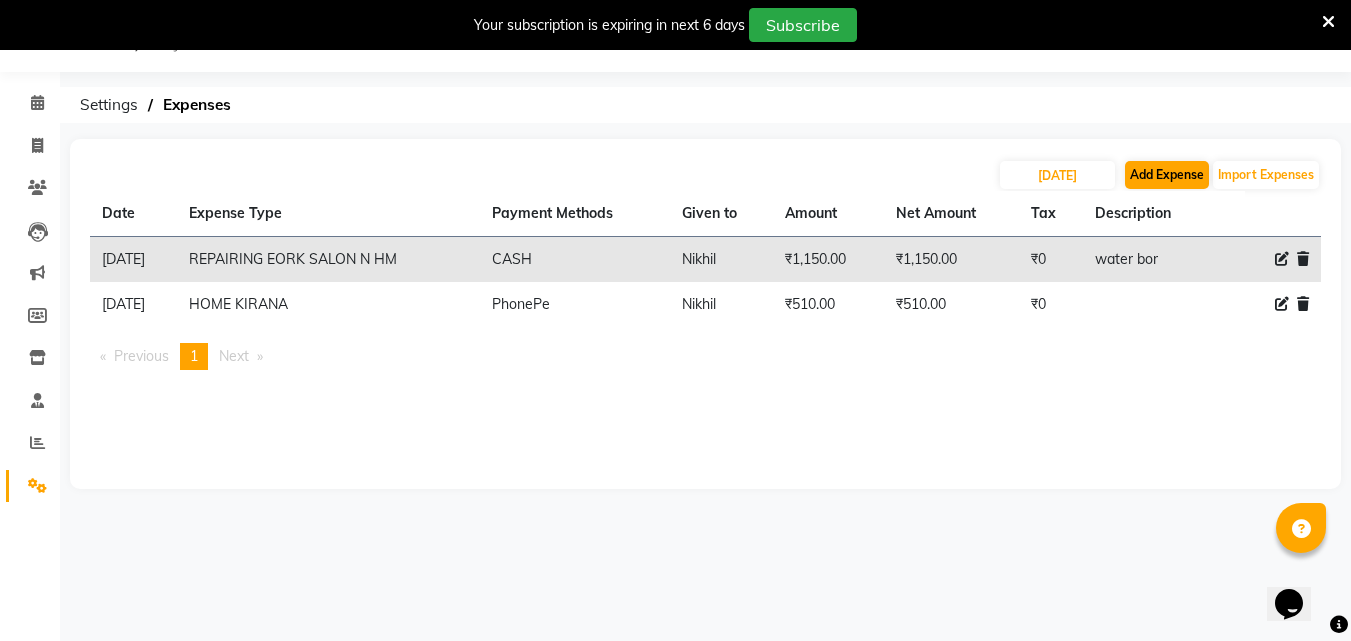 select on "1" 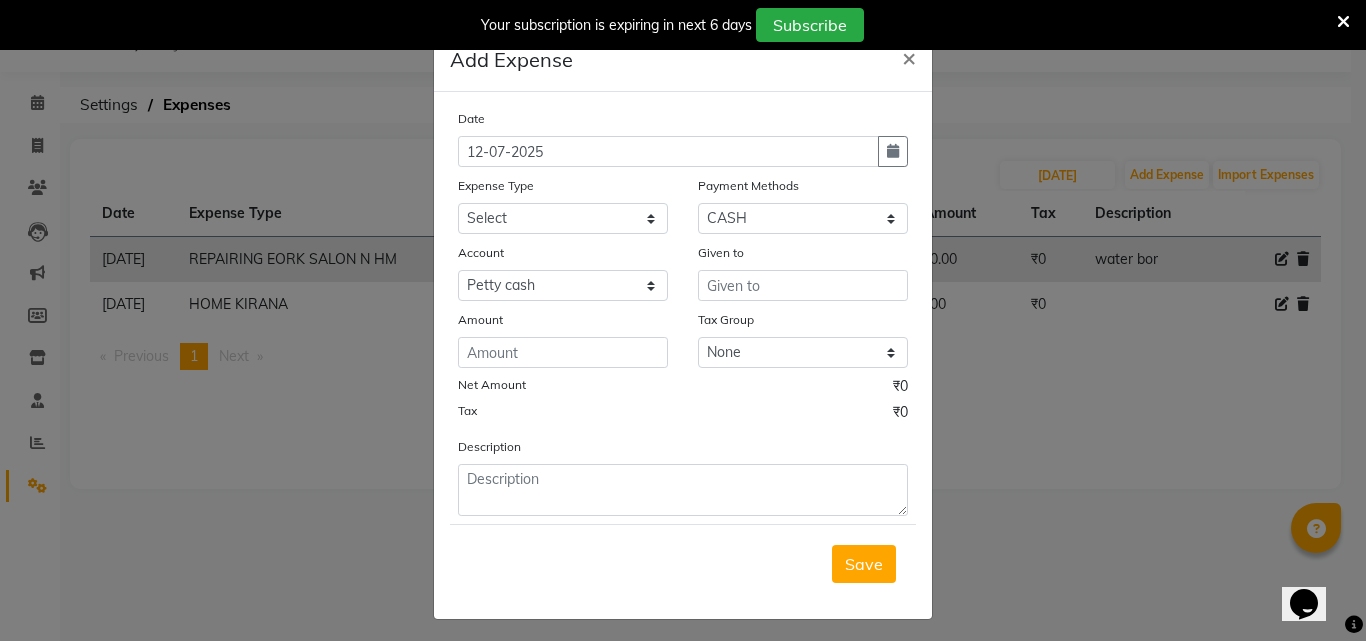 drag, startPoint x: 1059, startPoint y: 444, endPoint x: 1101, endPoint y: 305, distance: 145.20676 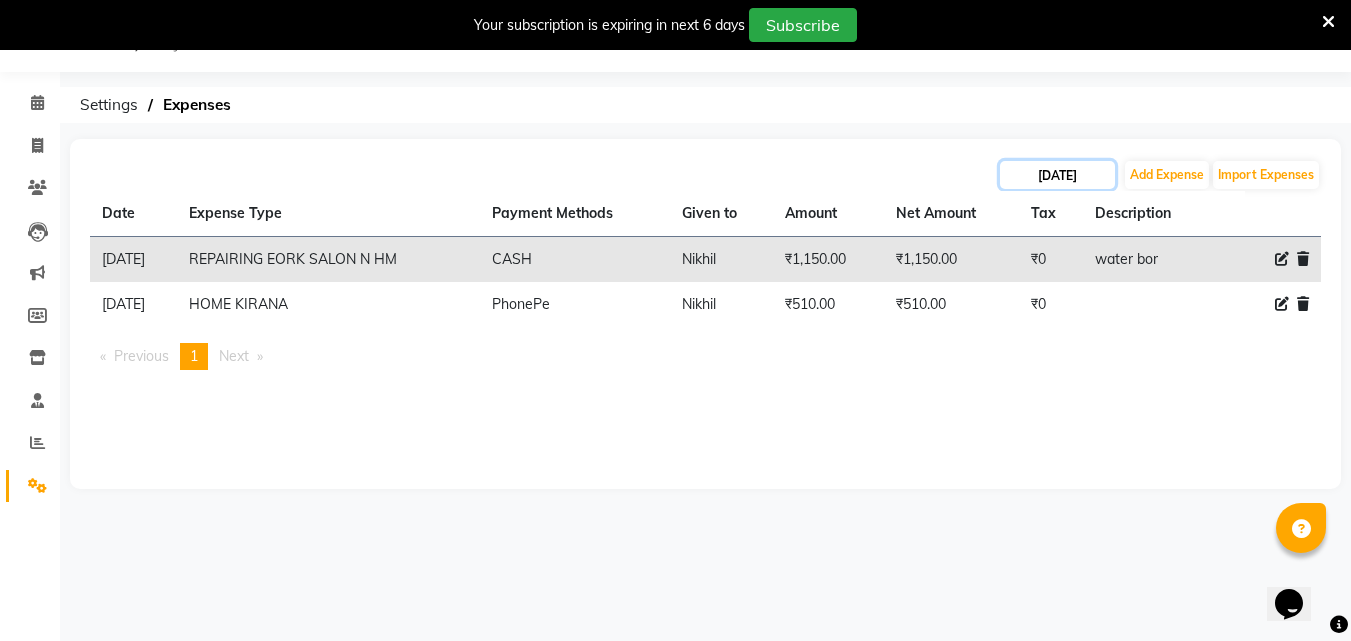 click on "[DATE]" 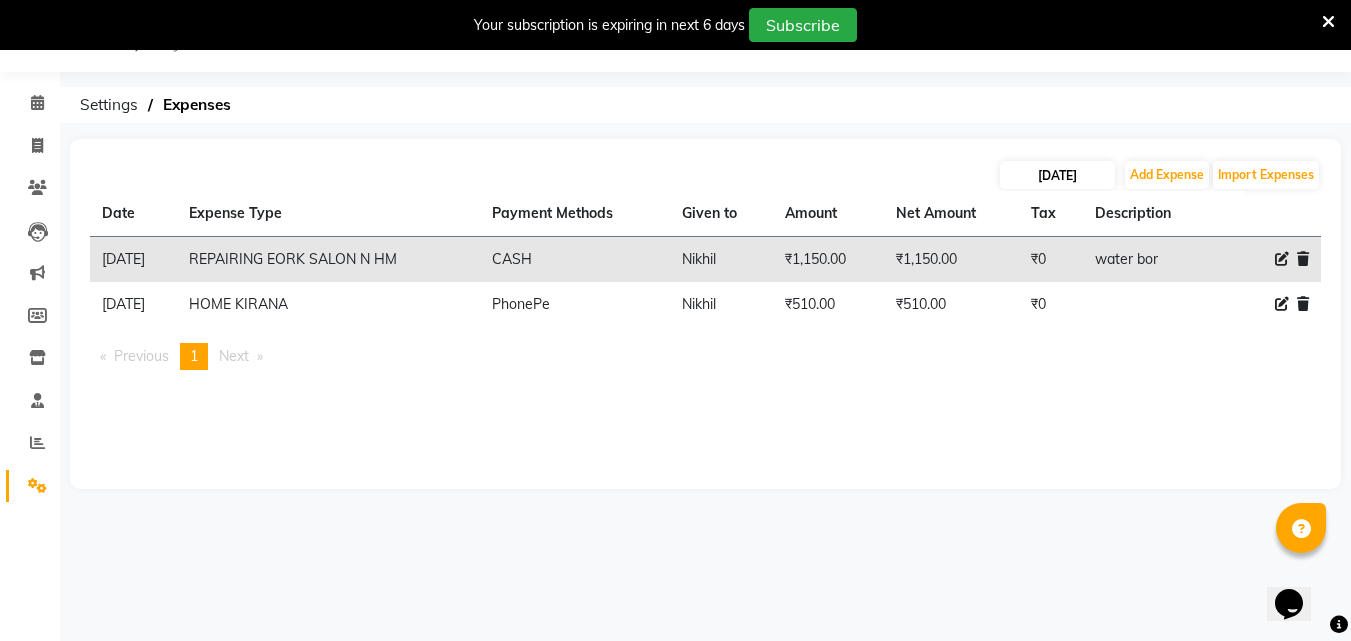 select on "7" 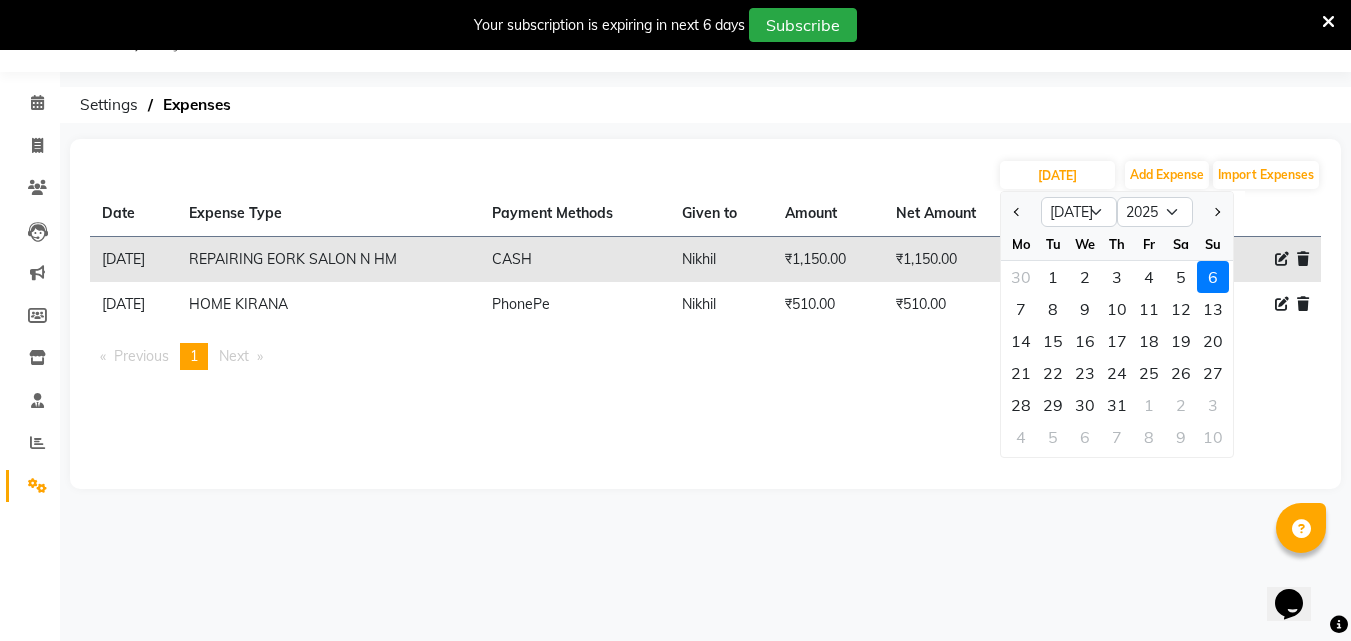 click on "6" 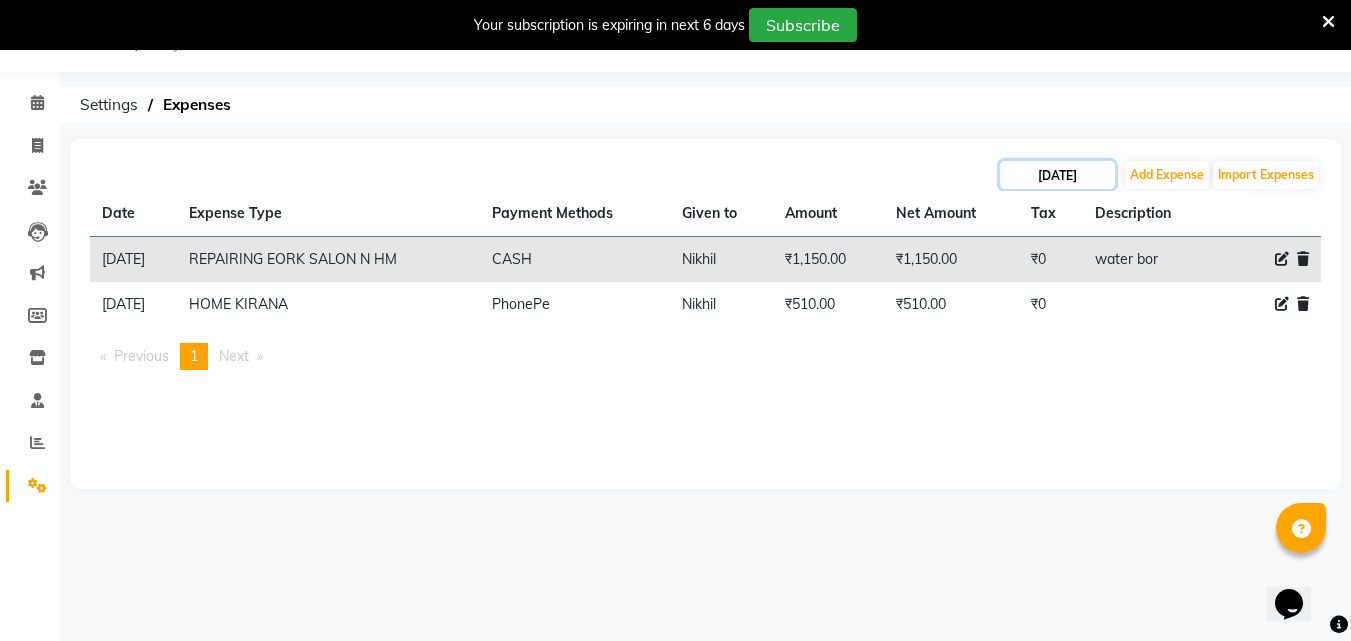 click on "[DATE]" 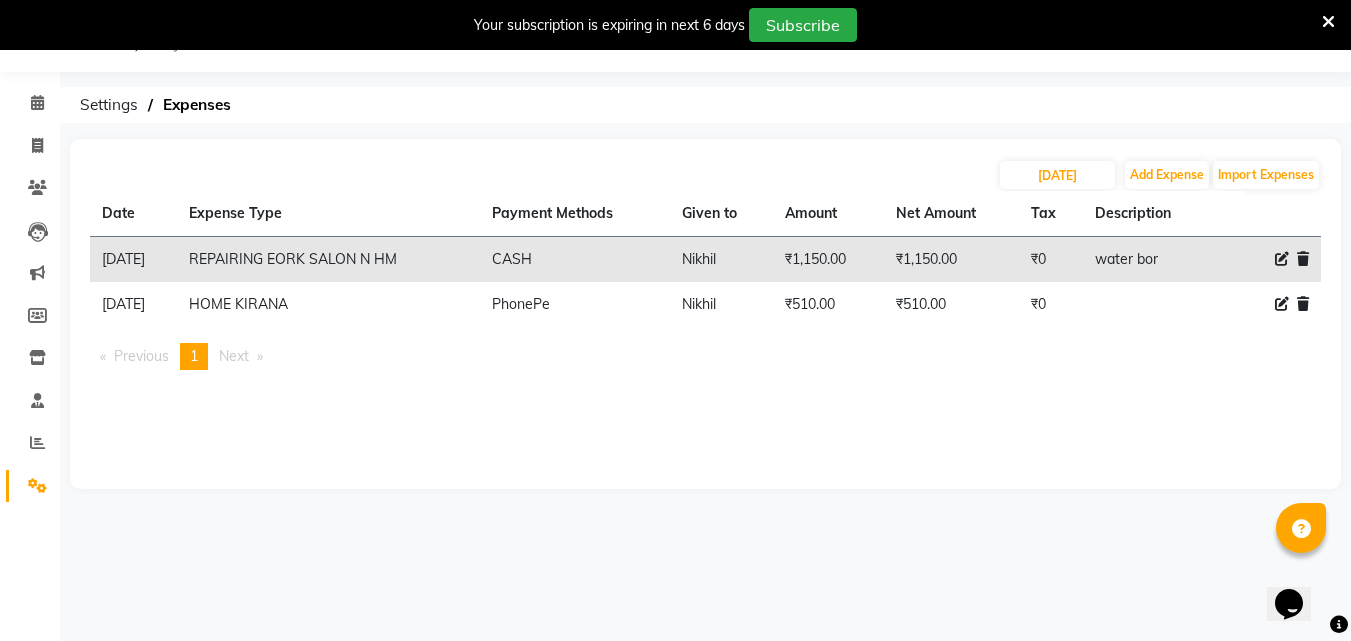 select on "7" 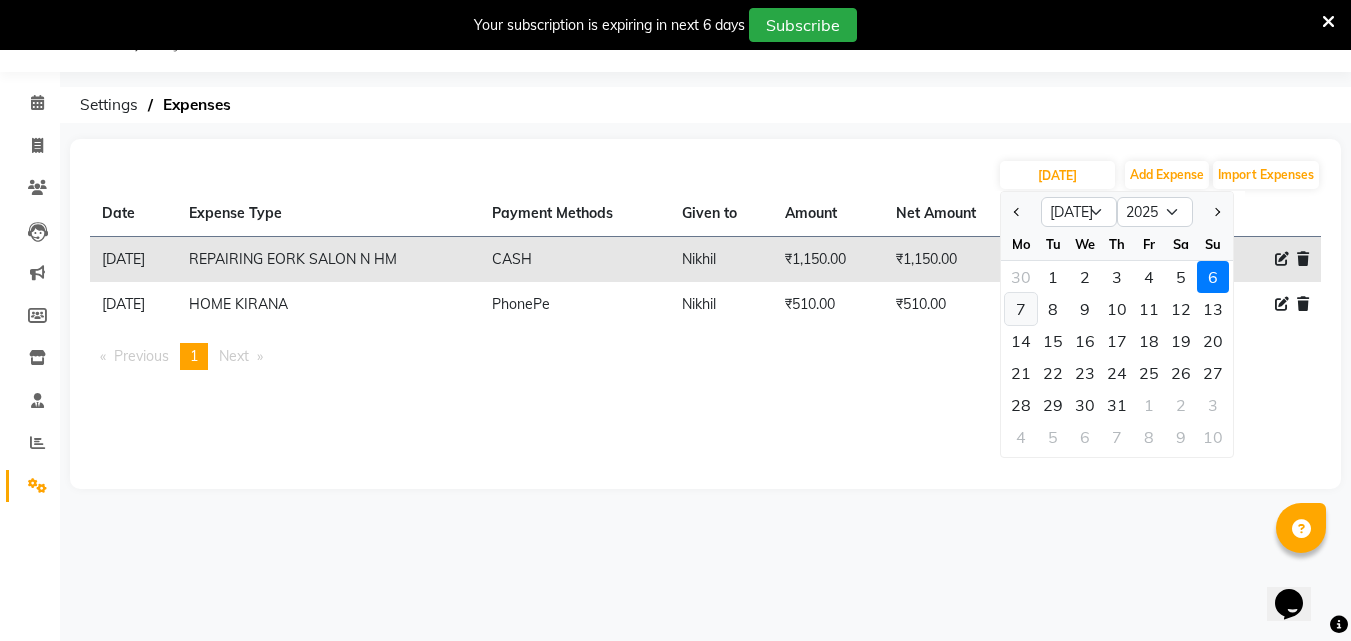 click on "7" 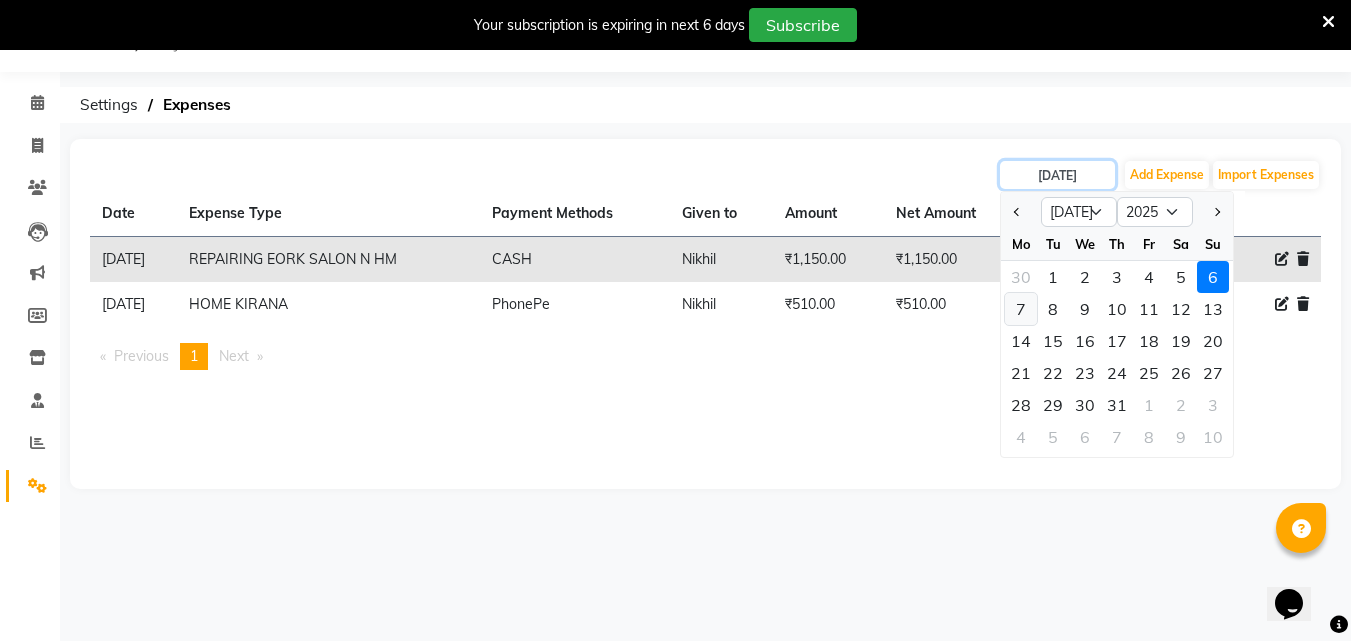 type on "[DATE]" 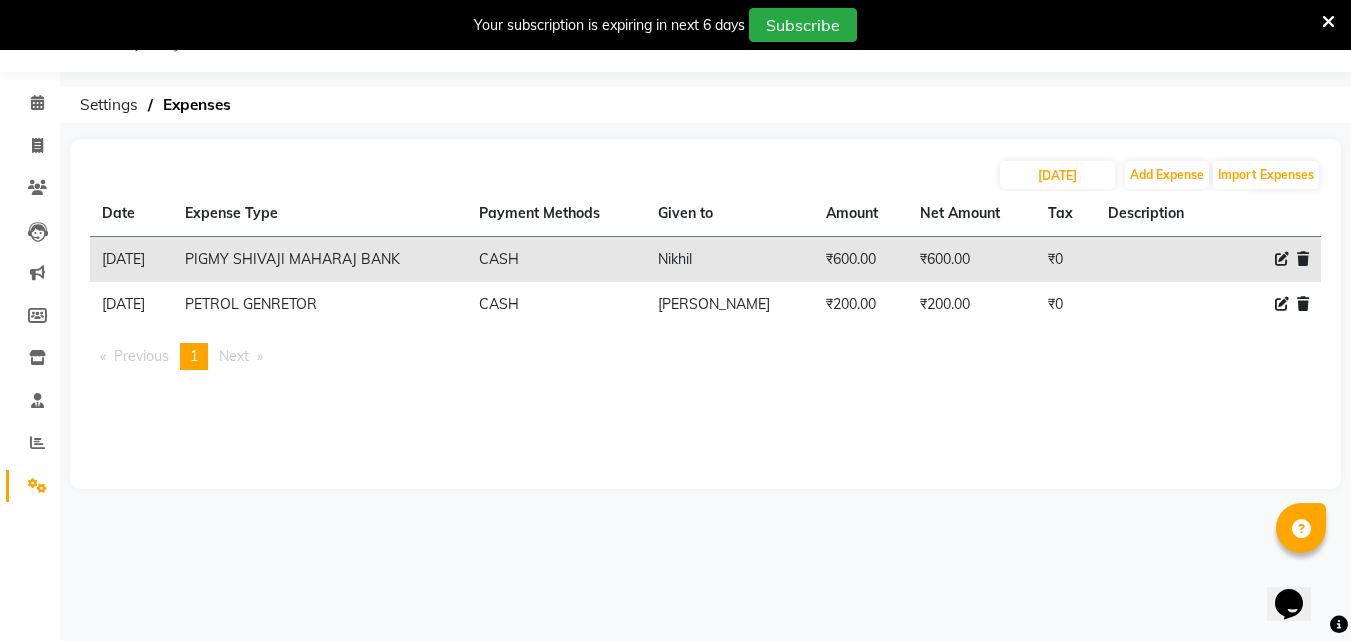 click 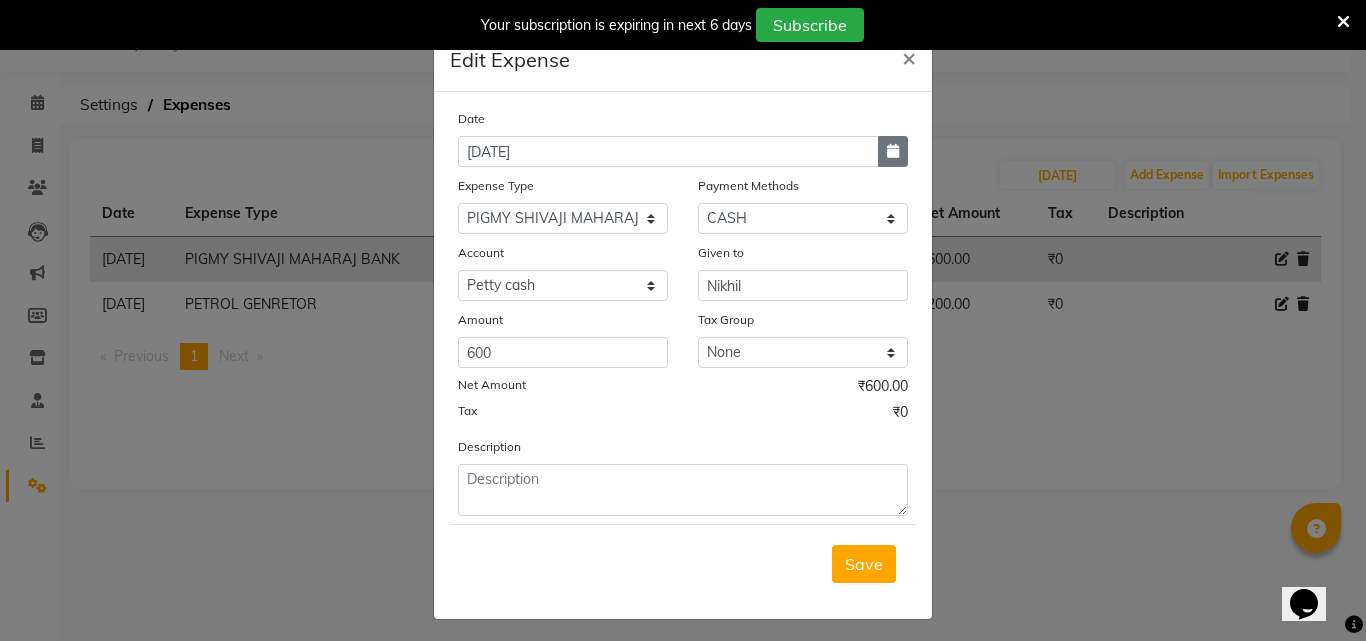 click 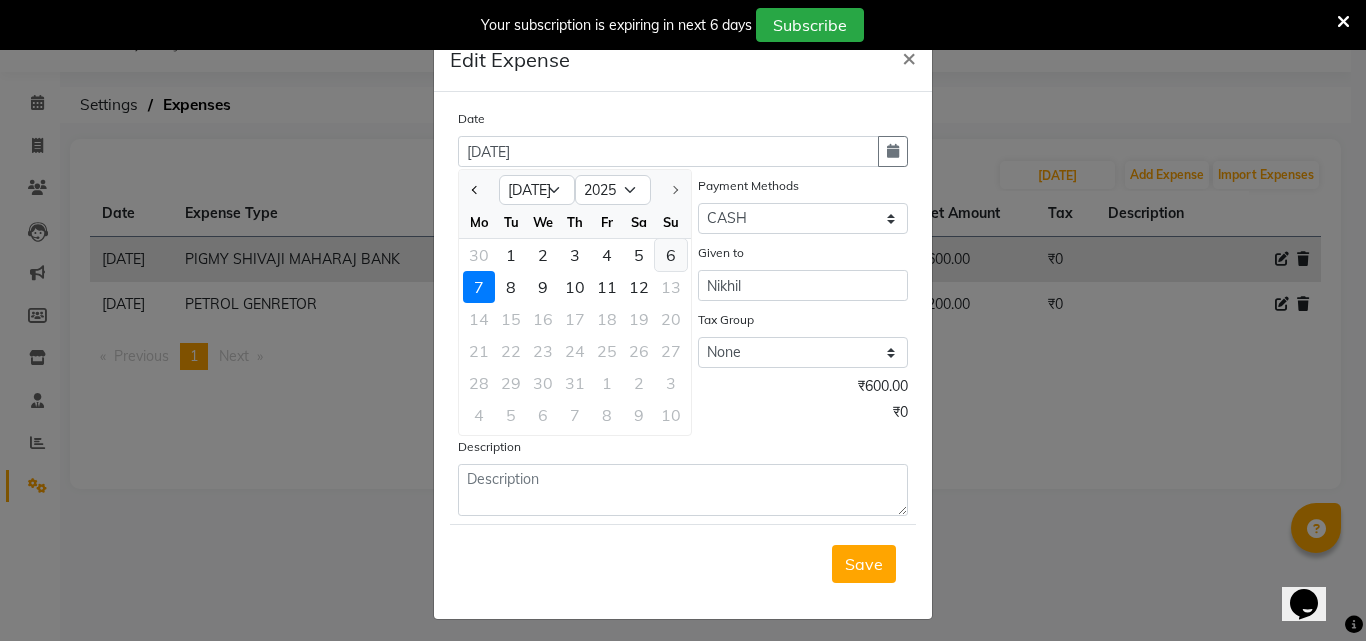 click on "6" 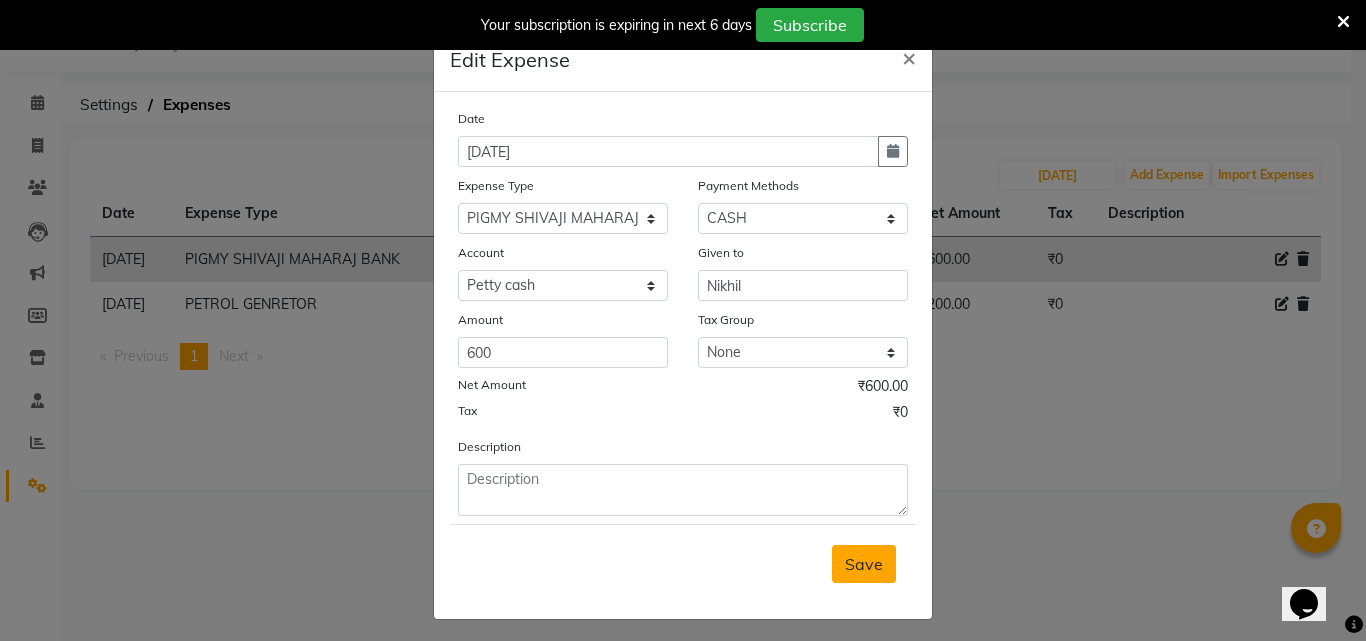 click on "Save" at bounding box center [864, 564] 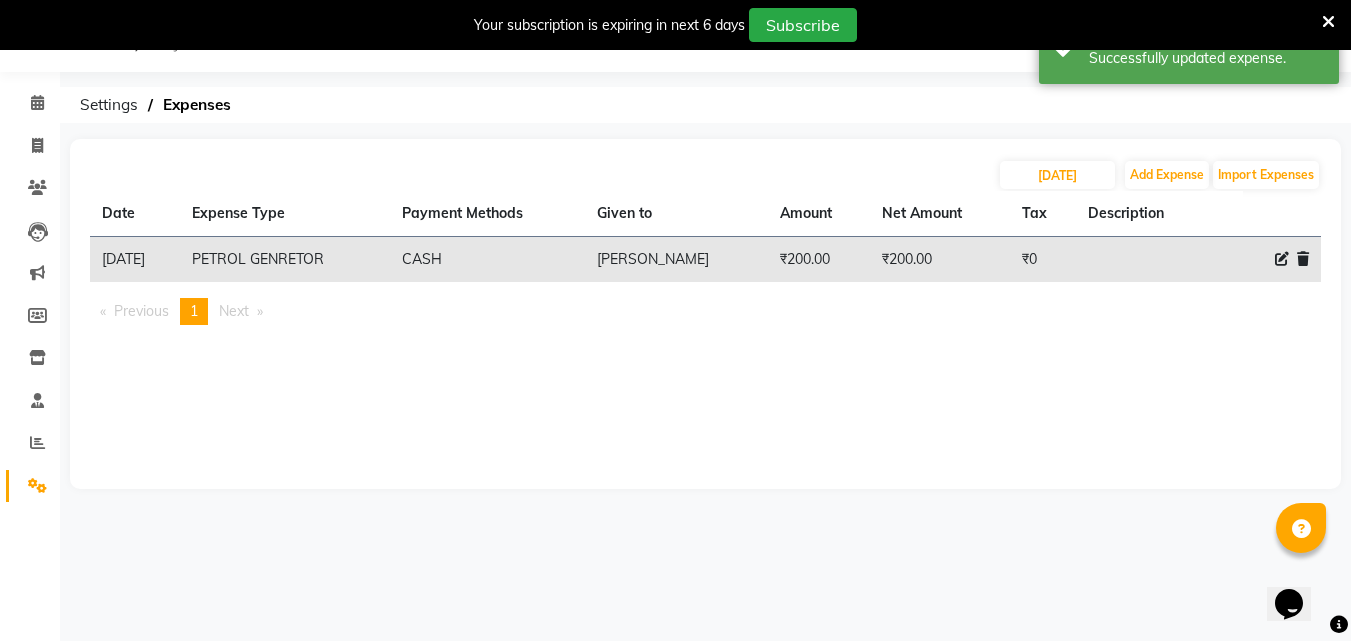 click 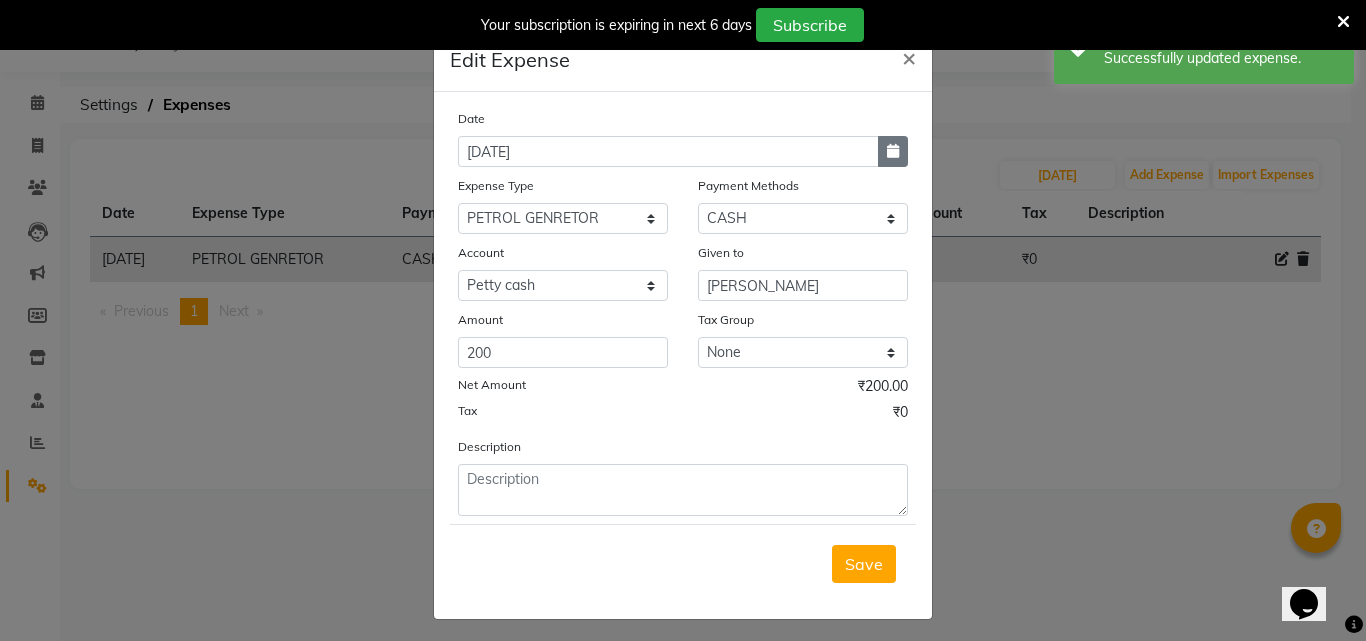 click 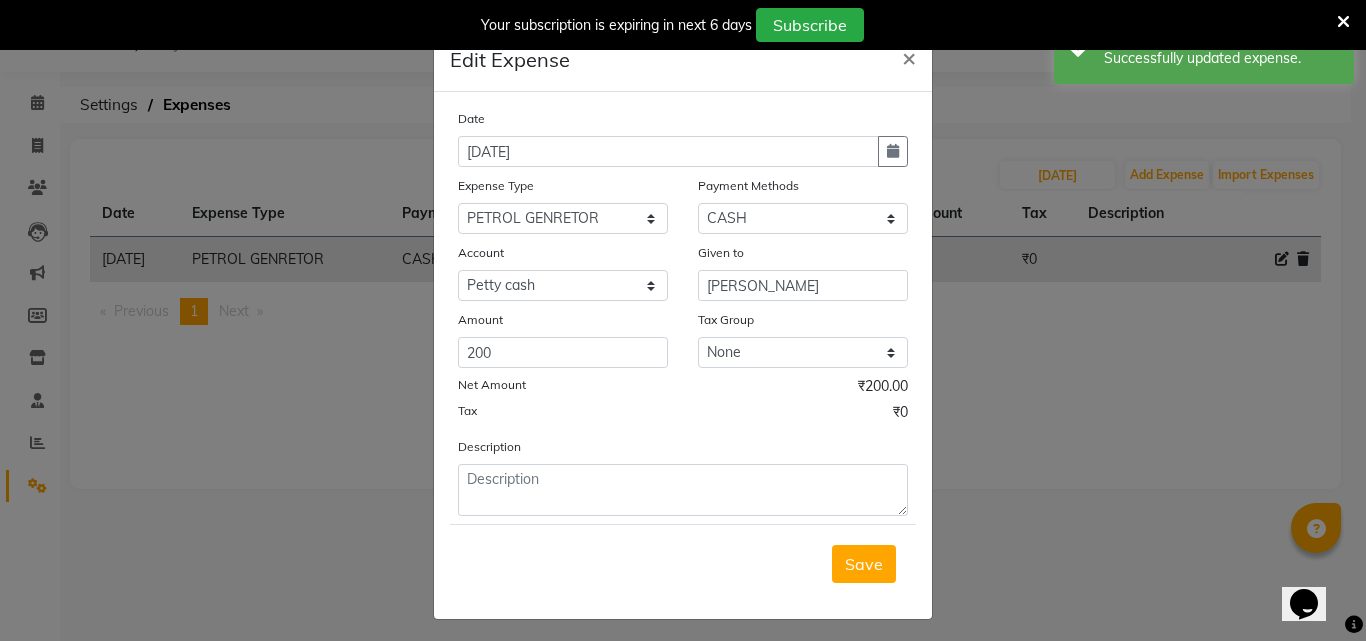 select on "7" 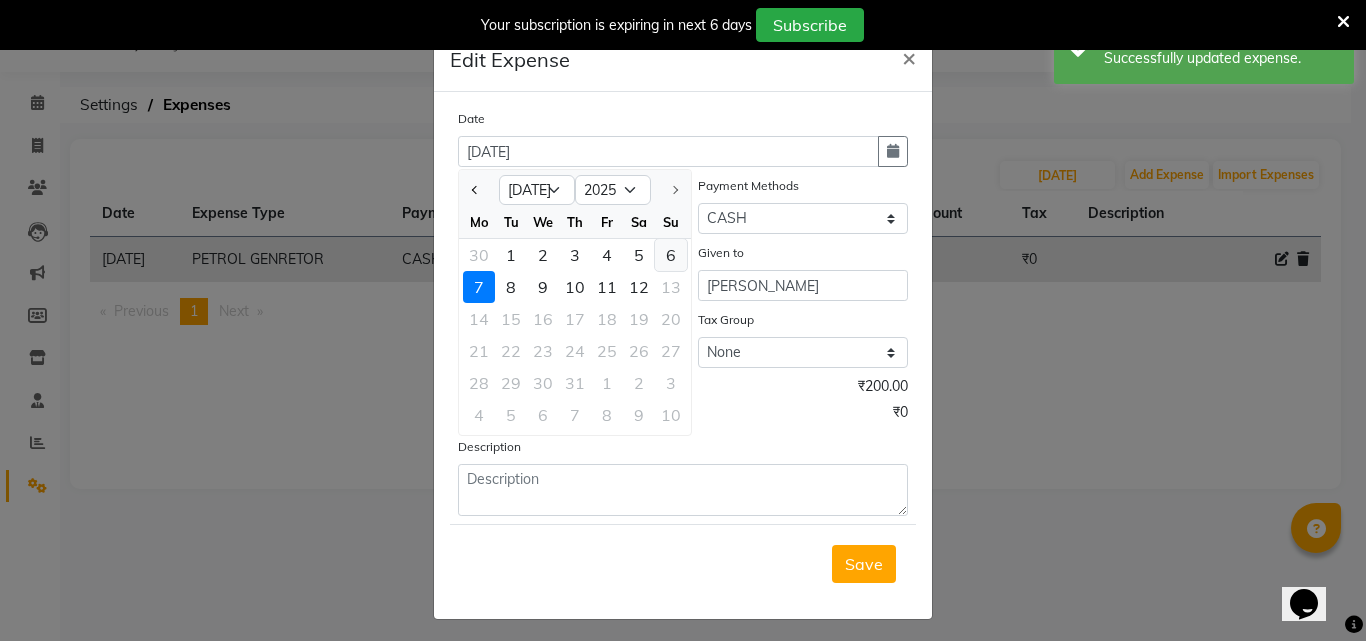 click on "6" 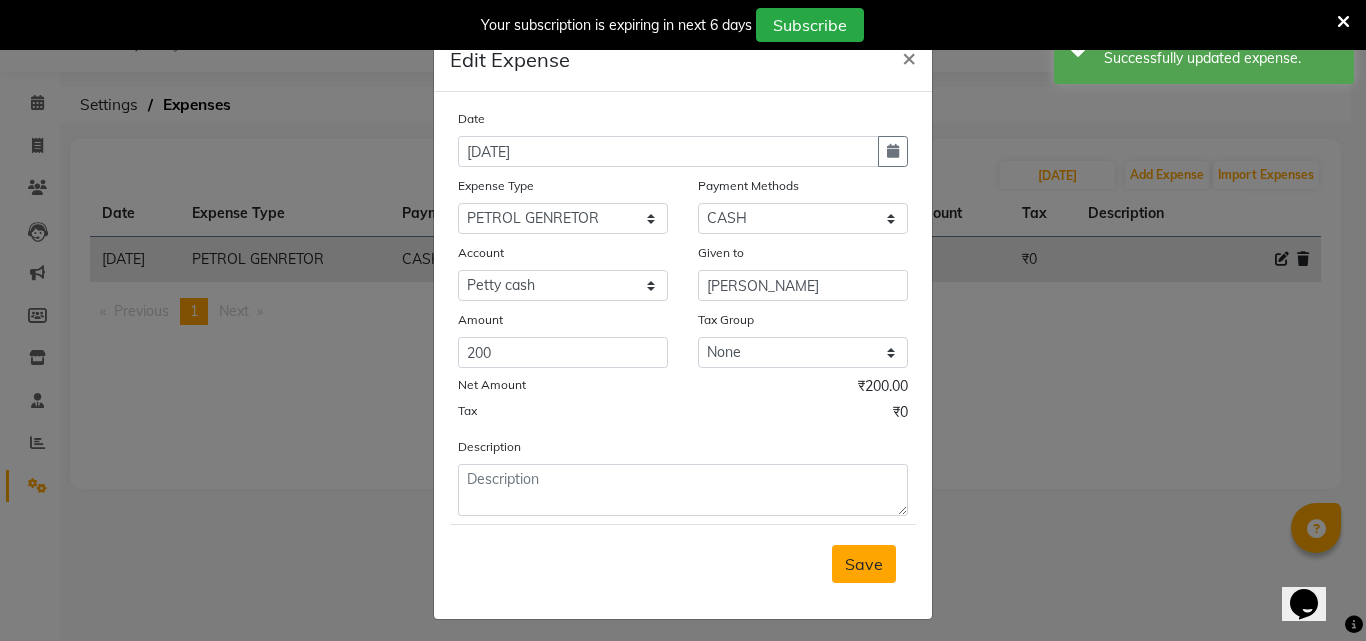 click on "Save" 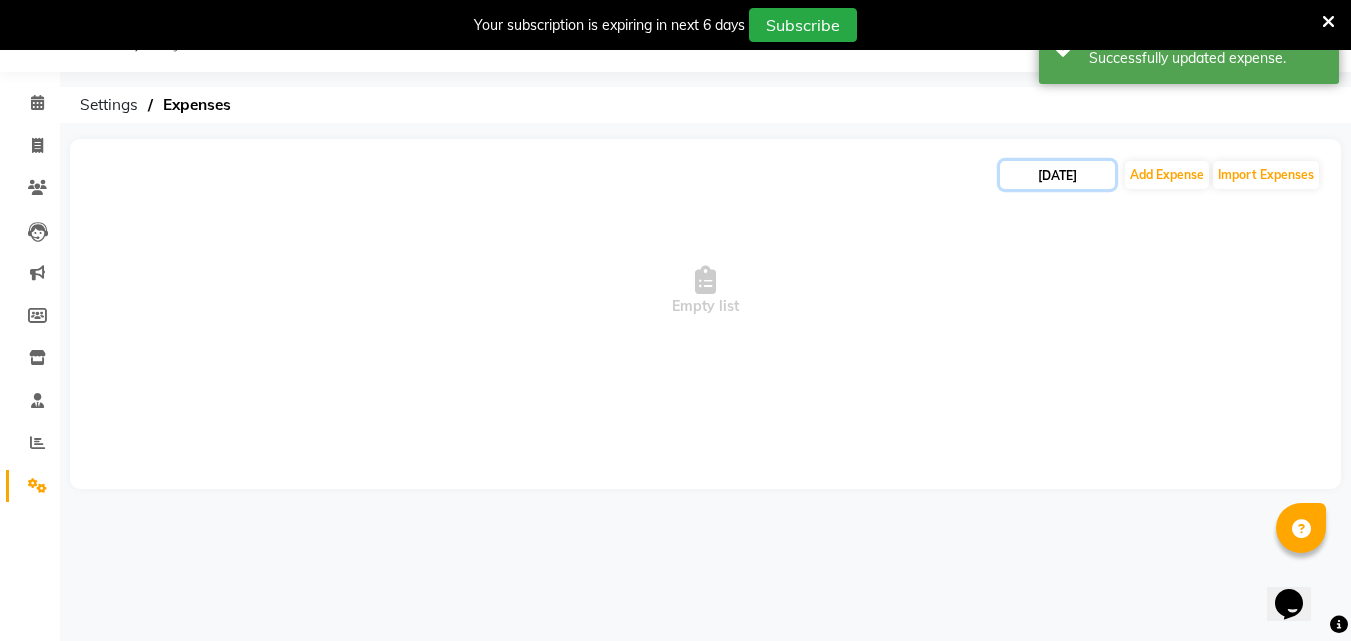 click on "[DATE]" 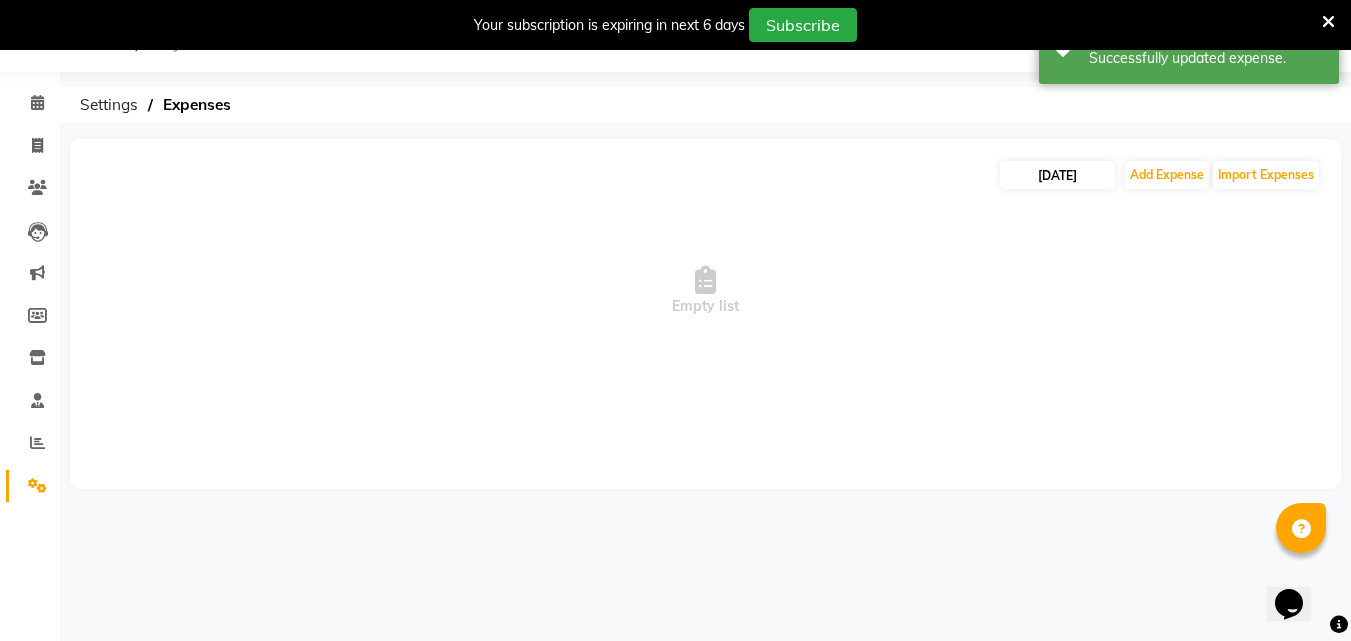 select on "7" 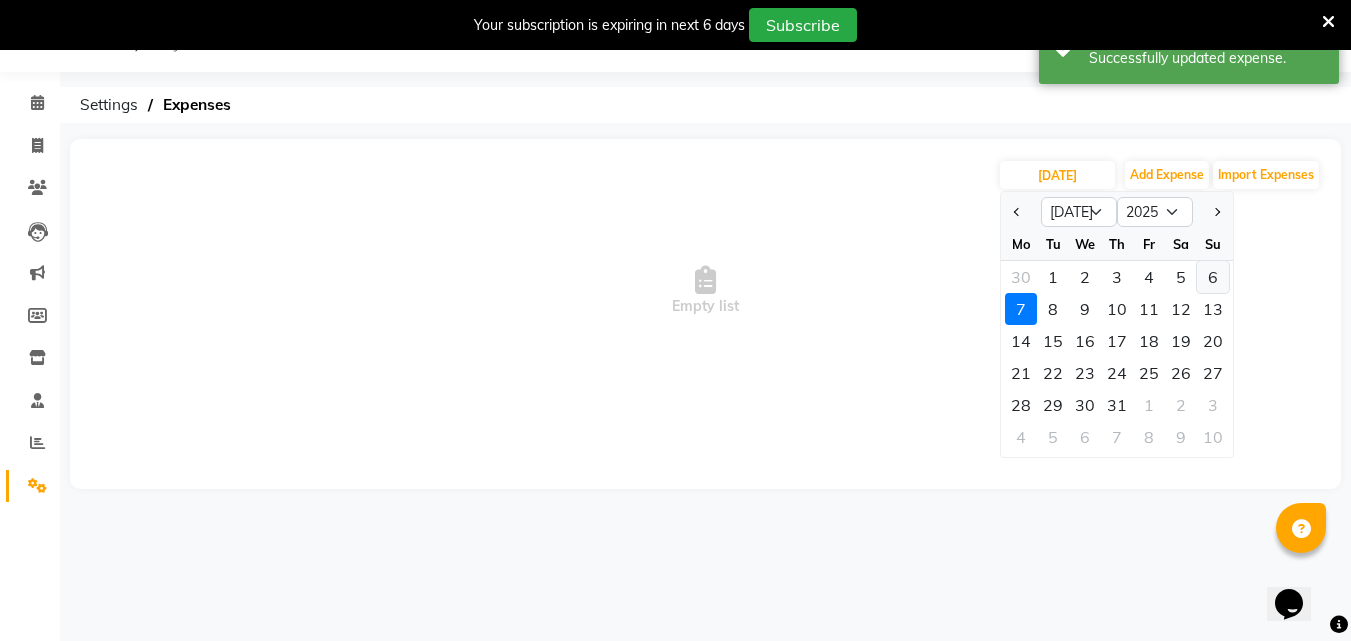 click on "6" 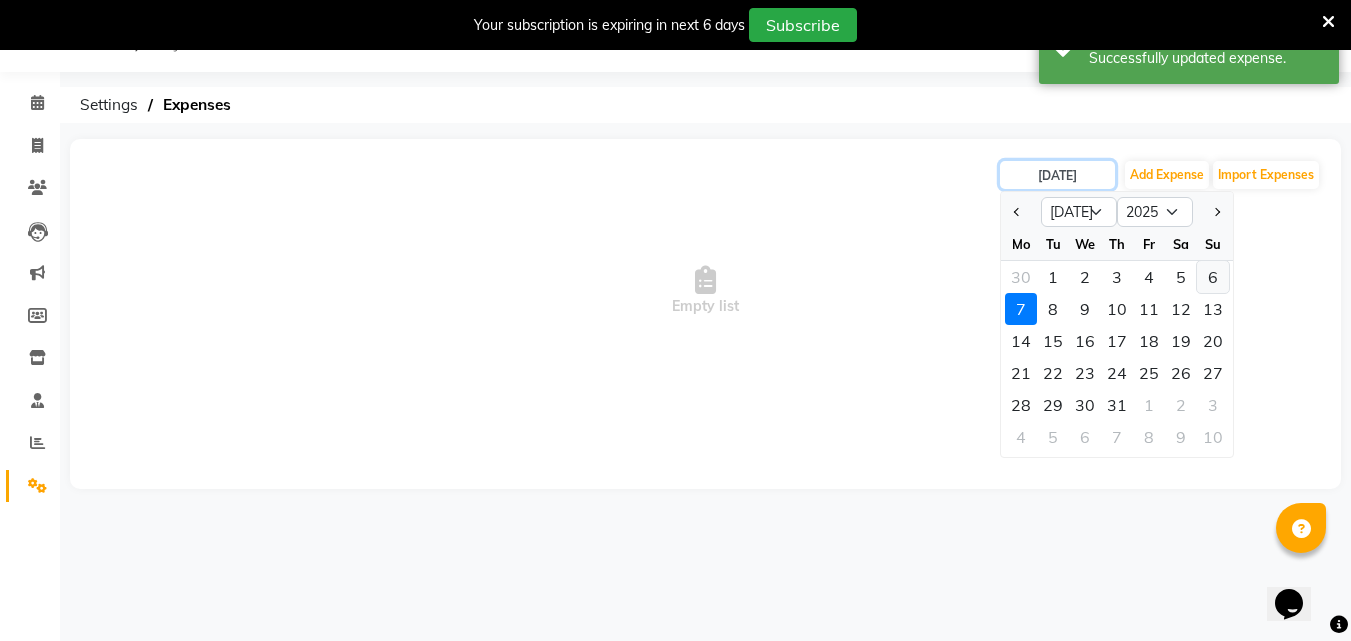 type on "[DATE]" 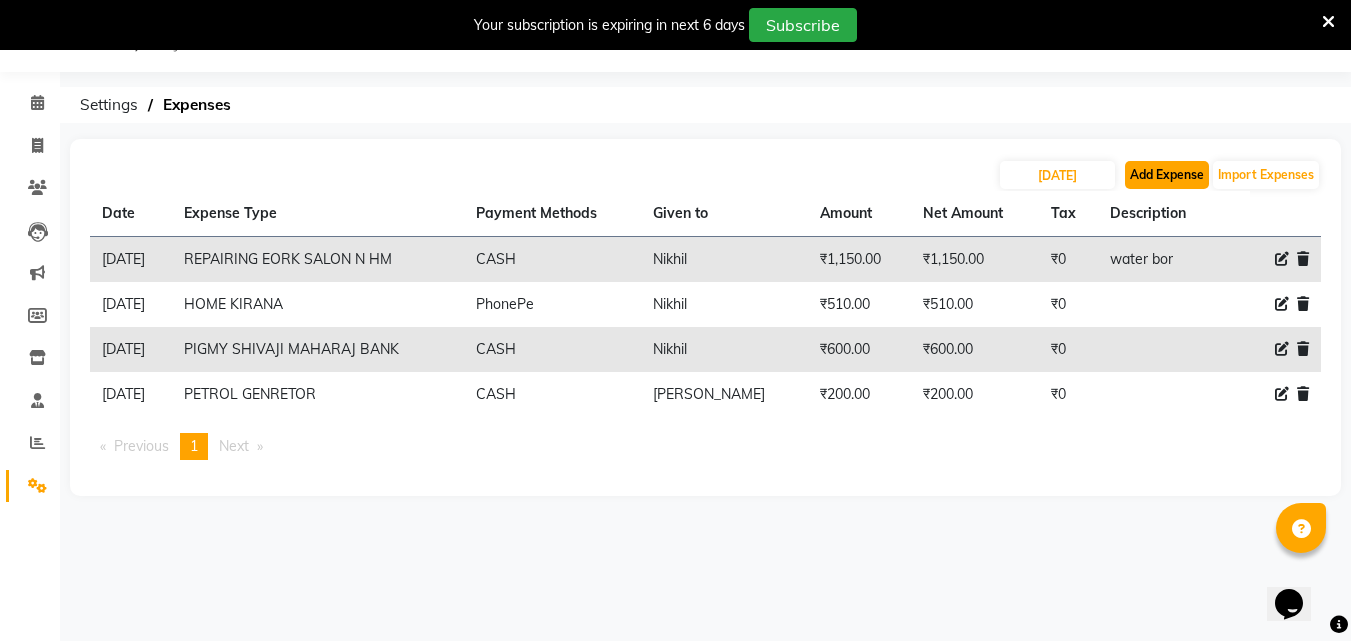 click on "Add Expense" 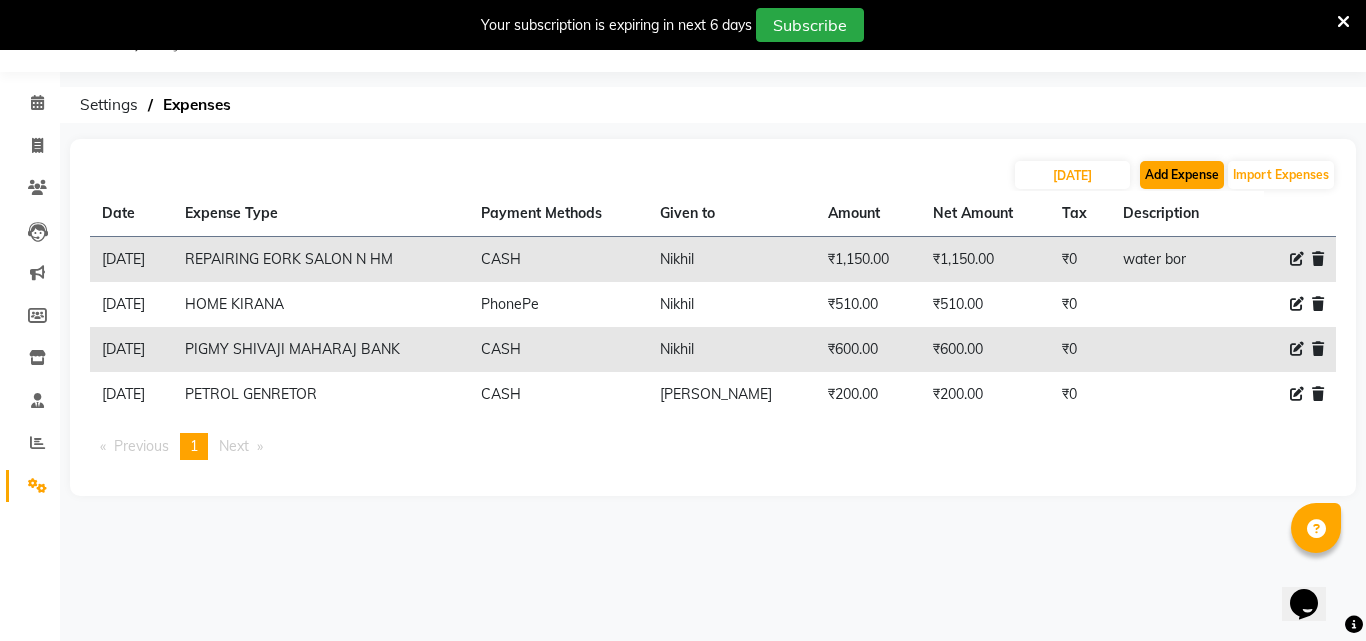select on "1" 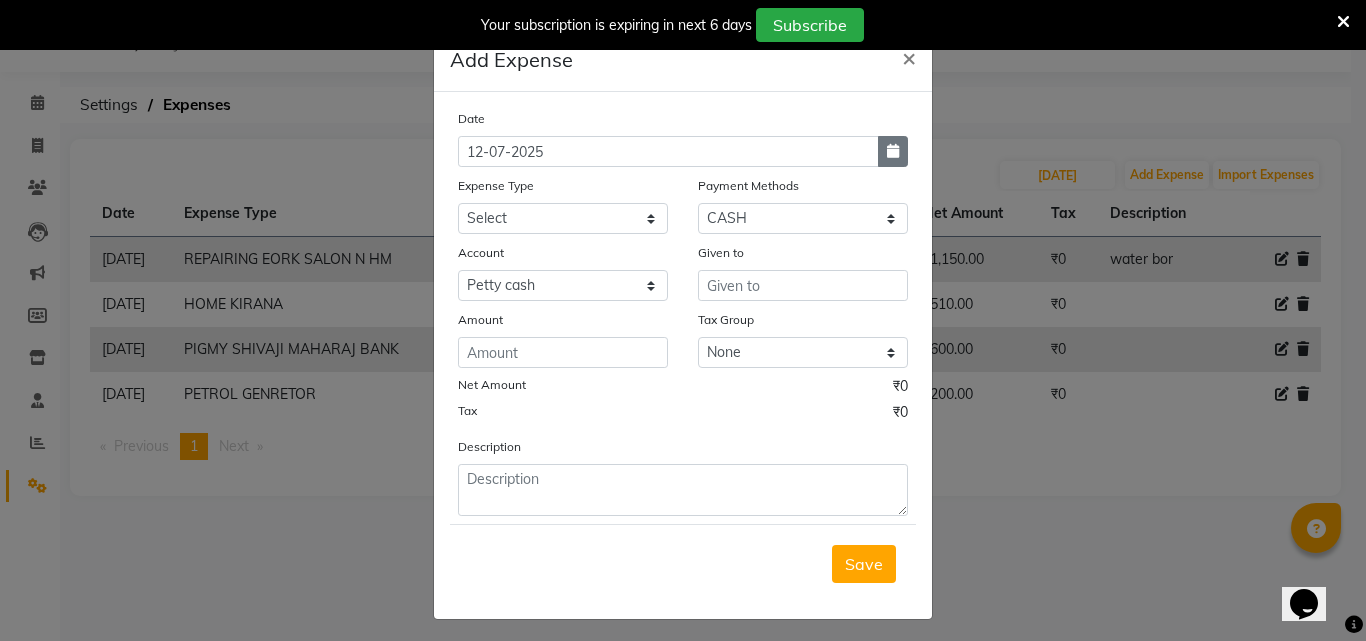 click 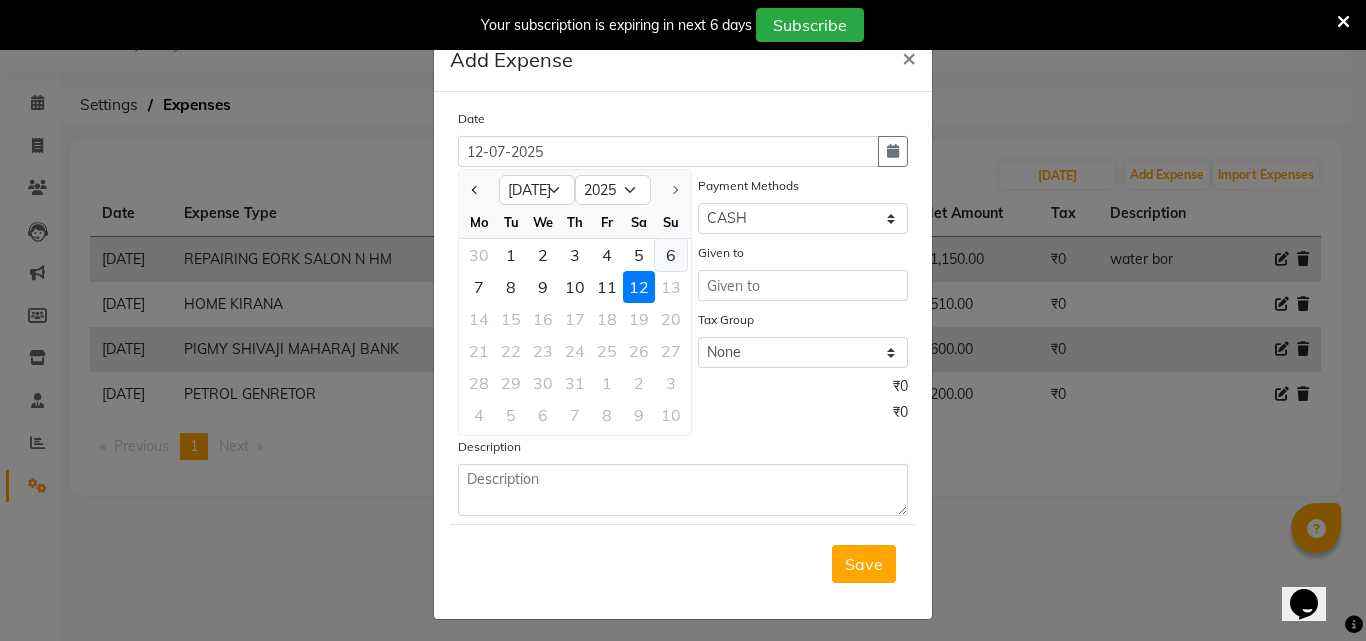 click on "6" 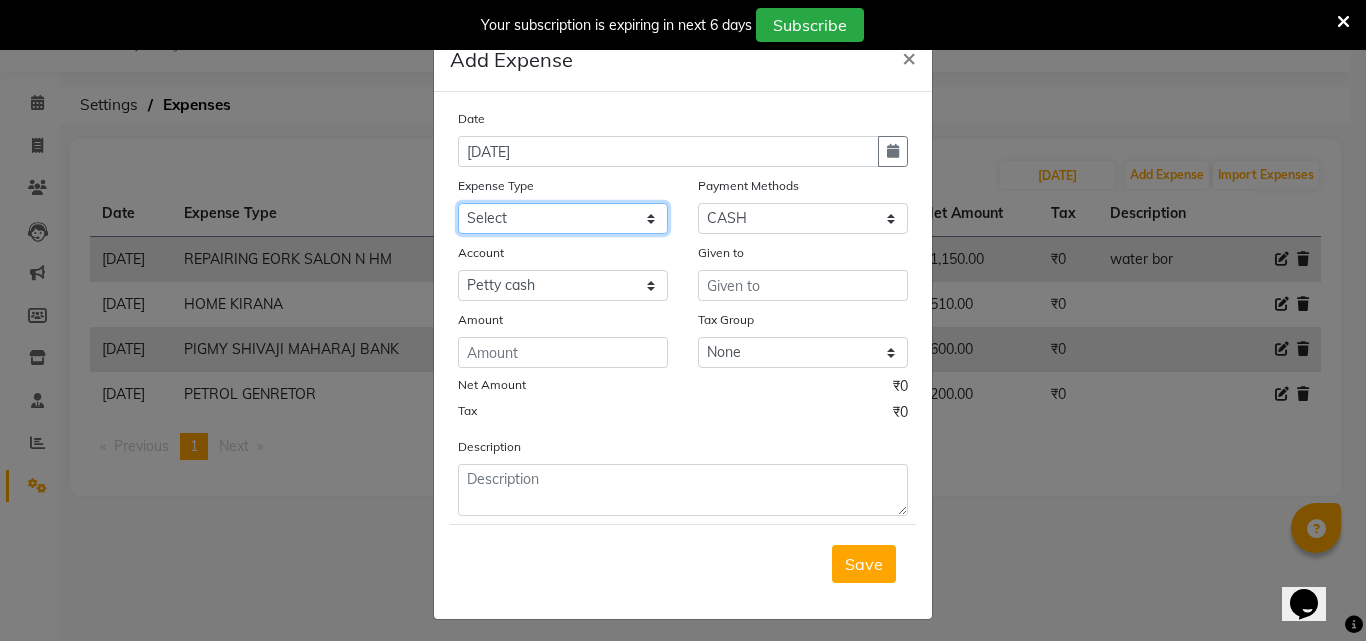 click on "Select Advance Salary Bank charges BEAUTY PALACE [GEOGRAPHIC_DATA] MATERIAL Car maintenance  Cash transfer to bank Cash transfer to hub Client Snacks Clinical charges Equipment Fuel ACTIVA OR CAR Govt fee HOME GAS HOME KIRANA home market other exp home snacks HOME  WIFI RECHARGE GIO Incentive Insurance International purchase investment banking light bill of4 home girls boys talikoti Loan Repayment local loreal maharaja material local maharaja material [PERSON_NAME] GURGA ENTERPRISES loreal [PERSON_NAME] belgav Maintenance Marketing Miscellaneous MOBILE RECHARGE MRA ONLINE SHOPING Other Pantry PETROL GENRETOR PIGMY SHIVAJI MAHARAJ BANK Product Rent REPAIRING EORK SALON N HM ROOM G GAS Salary SALON 1 LIGHT BILL SALON 1 RENT SALON 1 WIFI RICHARGE SALON 2  MEN N WOMEN LIGHT BILL SALON 2 WIFI RECHARGE GIO salon advertising SALON ADVERTISISNG SALON RENT 2 SAVI WATER school exp school exp S K  DISTRIBUTER CADEVU KERATIN HUBALI STAFF ROOM RENT ALL STAFF ROOM RENT ALL Staff Snacks Tax TEA BREKFAST Tea & Refreshment Utilities" 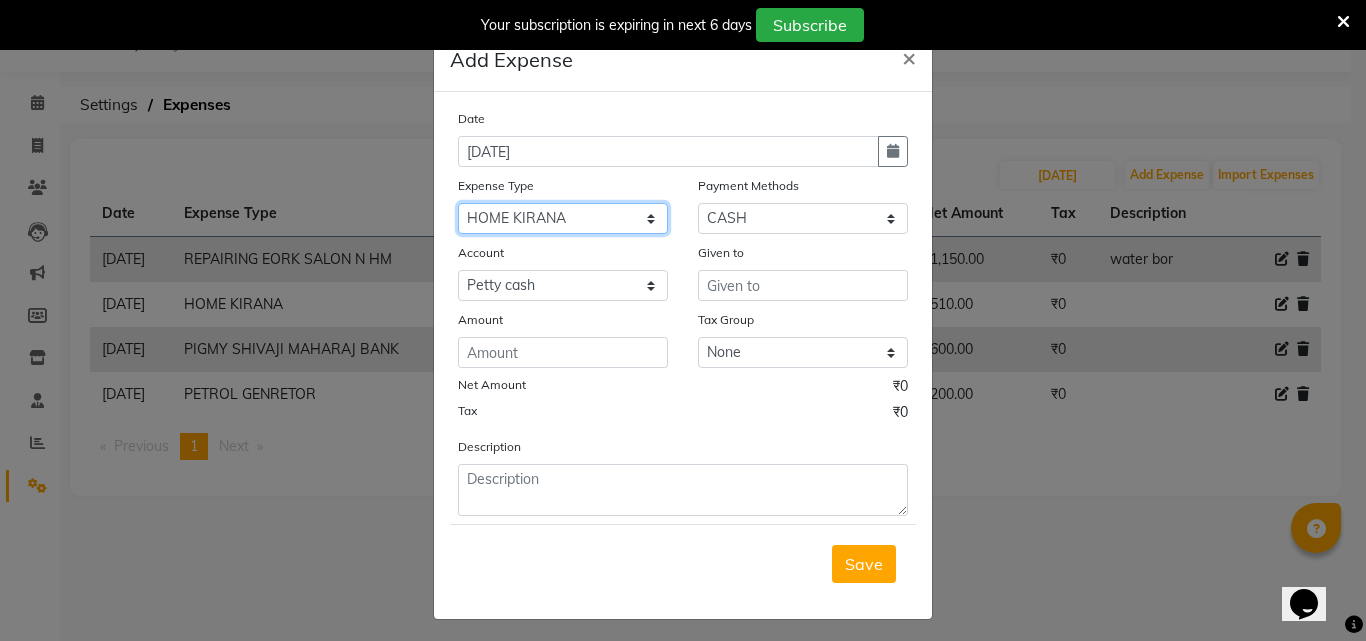 click on "Select Advance Salary Bank charges BEAUTY PALACE [GEOGRAPHIC_DATA] MATERIAL Car maintenance  Cash transfer to bank Cash transfer to hub Client Snacks Clinical charges Equipment Fuel ACTIVA OR CAR Govt fee HOME GAS HOME KIRANA home market other exp home snacks HOME  WIFI RECHARGE GIO Incentive Insurance International purchase investment banking light bill of4 home girls boys talikoti Loan Repayment local loreal maharaja material local maharaja material [PERSON_NAME] GURGA ENTERPRISES loreal [PERSON_NAME] belgav Maintenance Marketing Miscellaneous MOBILE RECHARGE MRA ONLINE SHOPING Other Pantry PETROL GENRETOR PIGMY SHIVAJI MAHARAJ BANK Product Rent REPAIRING EORK SALON N HM ROOM G GAS Salary SALON 1 LIGHT BILL SALON 1 RENT SALON 1 WIFI RICHARGE SALON 2  MEN N WOMEN LIGHT BILL SALON 2 WIFI RECHARGE GIO salon advertising SALON ADVERTISISNG SALON RENT 2 SAVI WATER school exp school exp S K  DISTRIBUTER CADEVU KERATIN HUBALI STAFF ROOM RENT ALL STAFF ROOM RENT ALL Staff Snacks Tax TEA BREKFAST Tea & Refreshment Utilities" 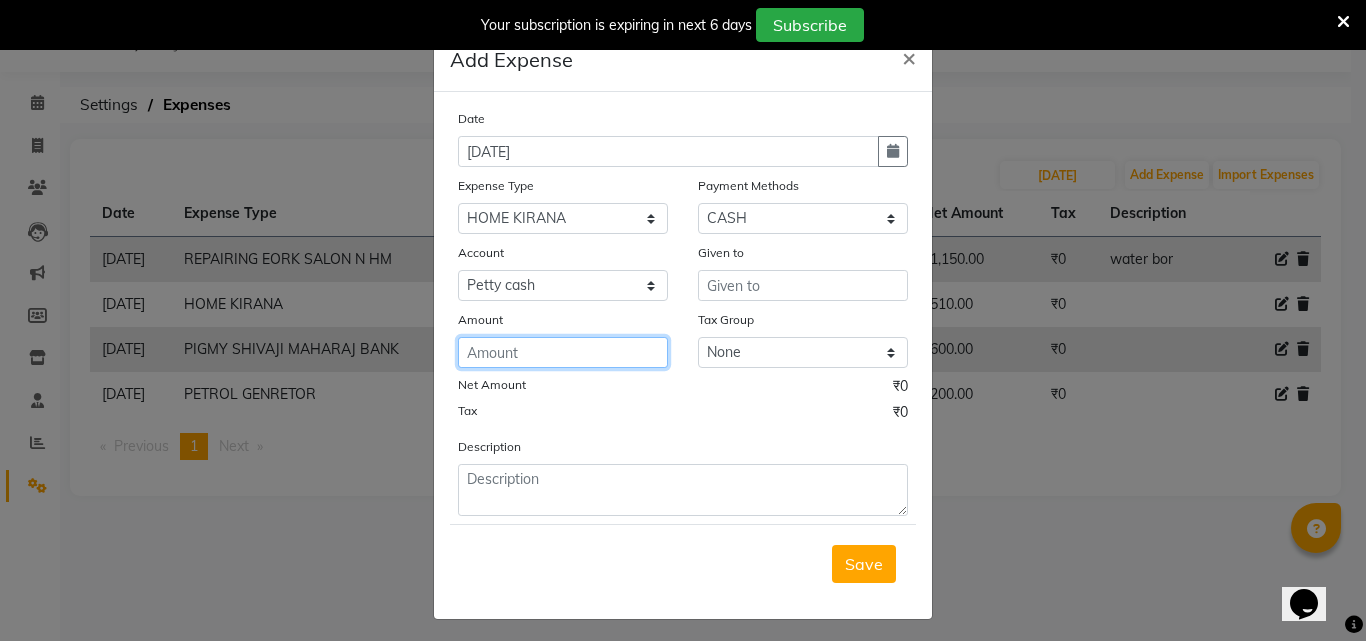 click 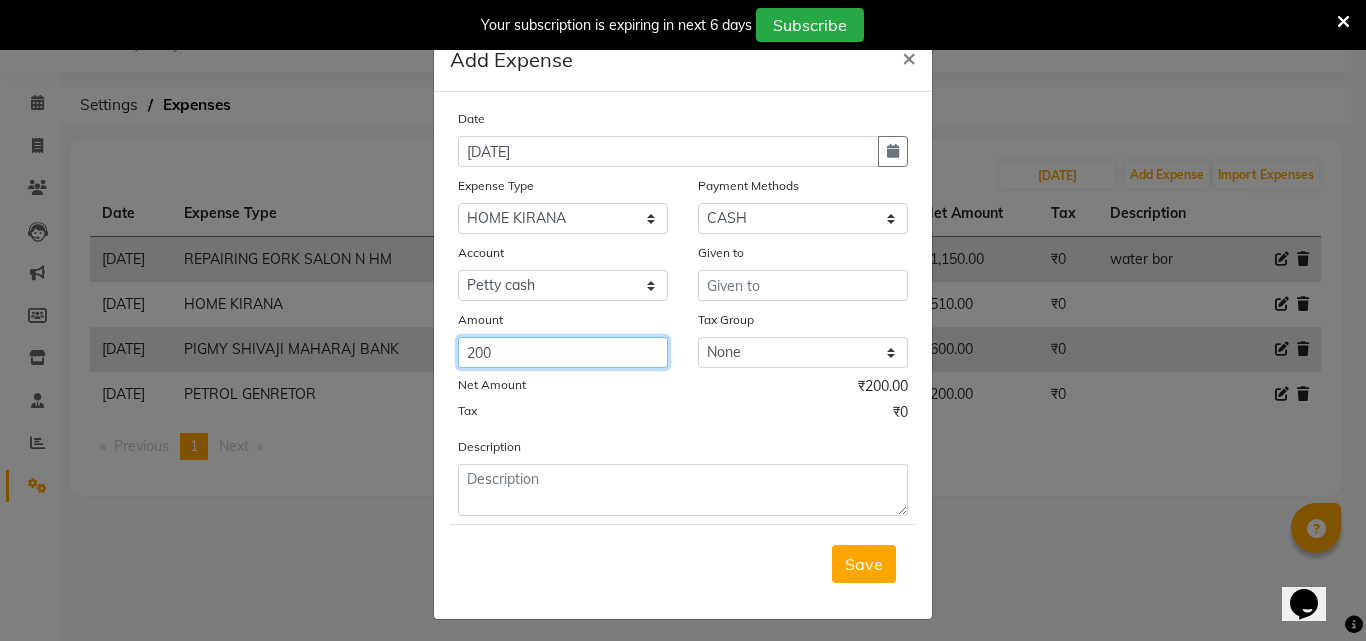 type on "200" 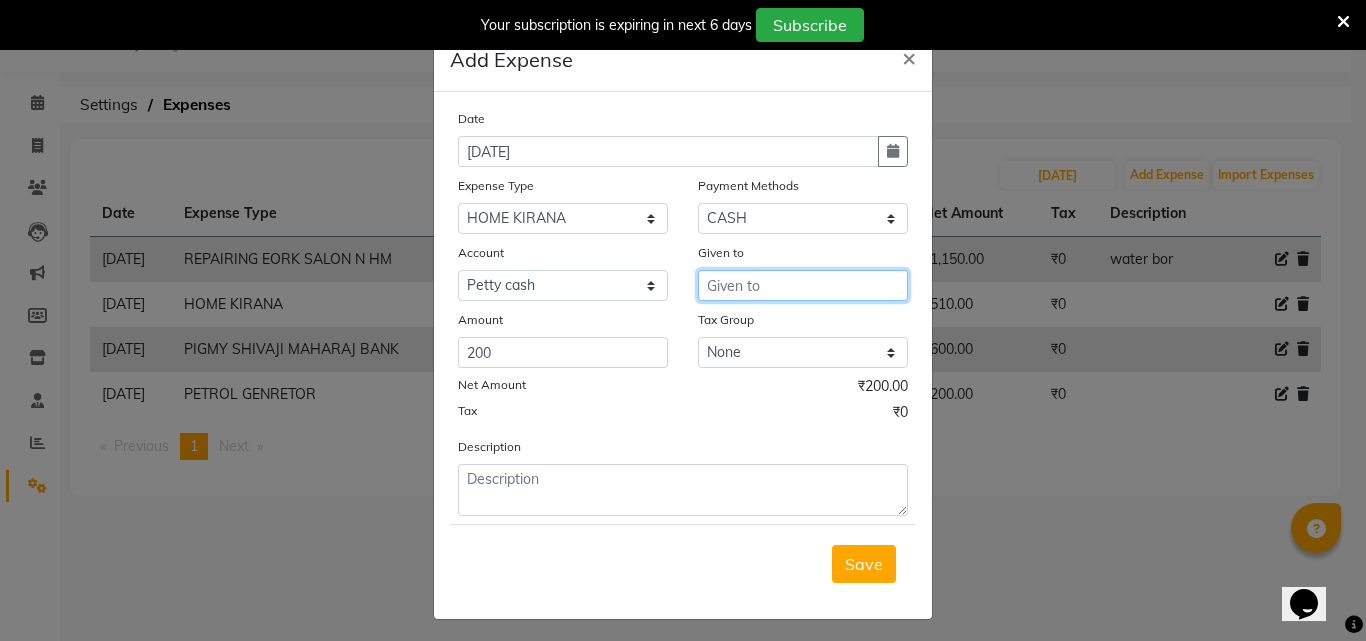 click at bounding box center (803, 285) 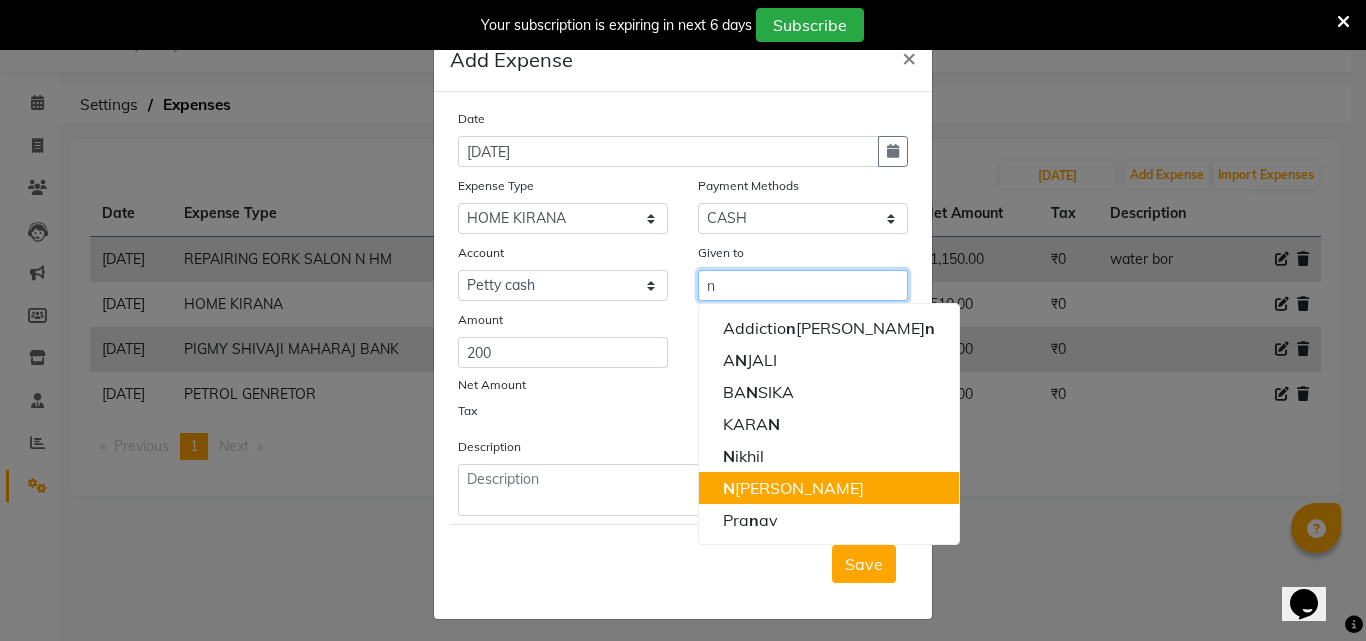 click on "N [PERSON_NAME]" at bounding box center (793, 488) 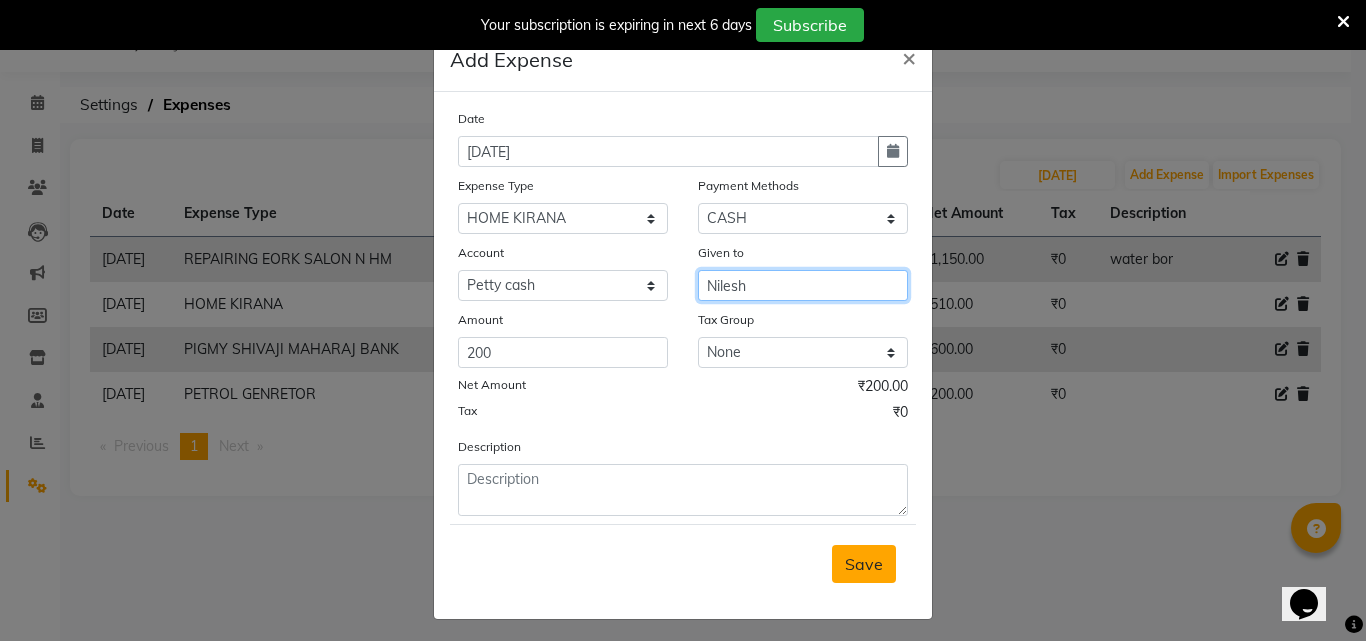 type on "Nilesh" 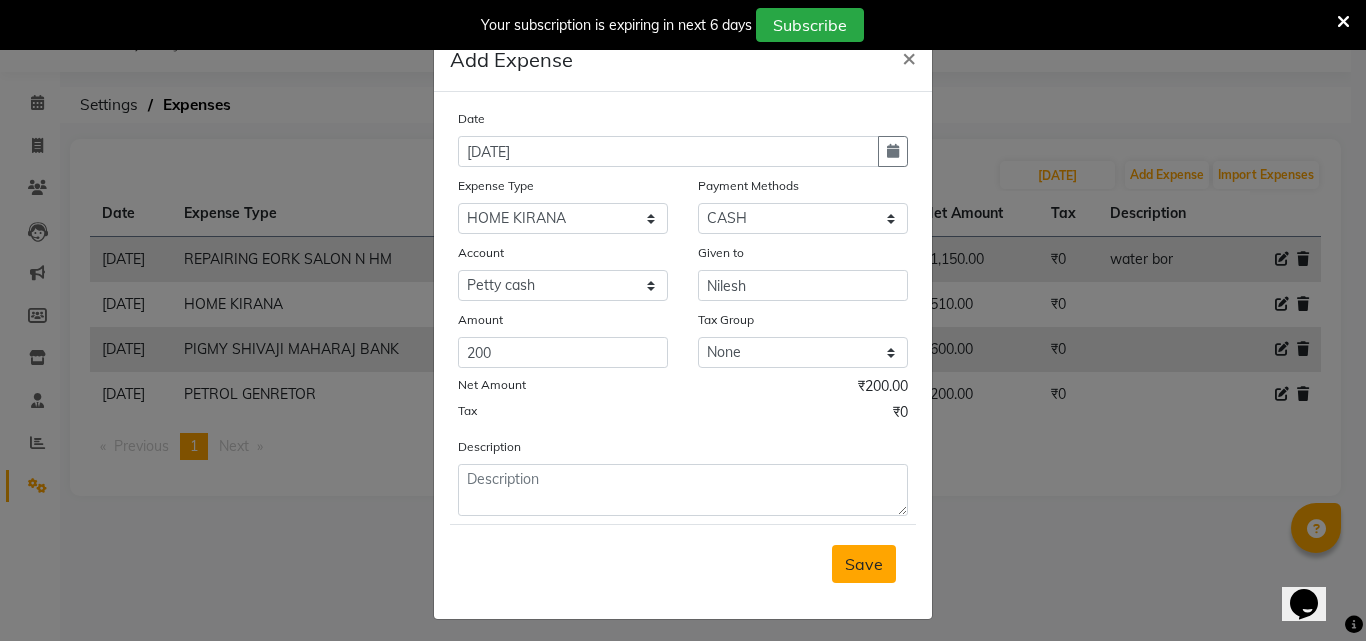 click on "Save" at bounding box center (864, 564) 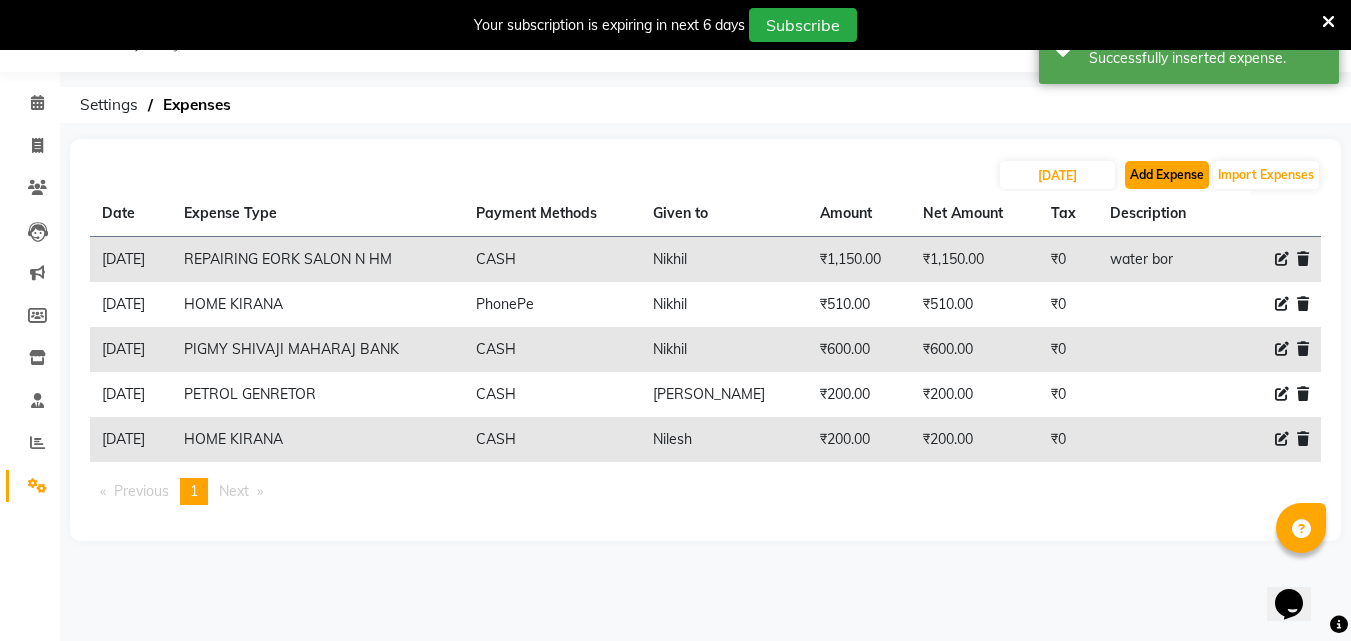 click on "Add Expense" 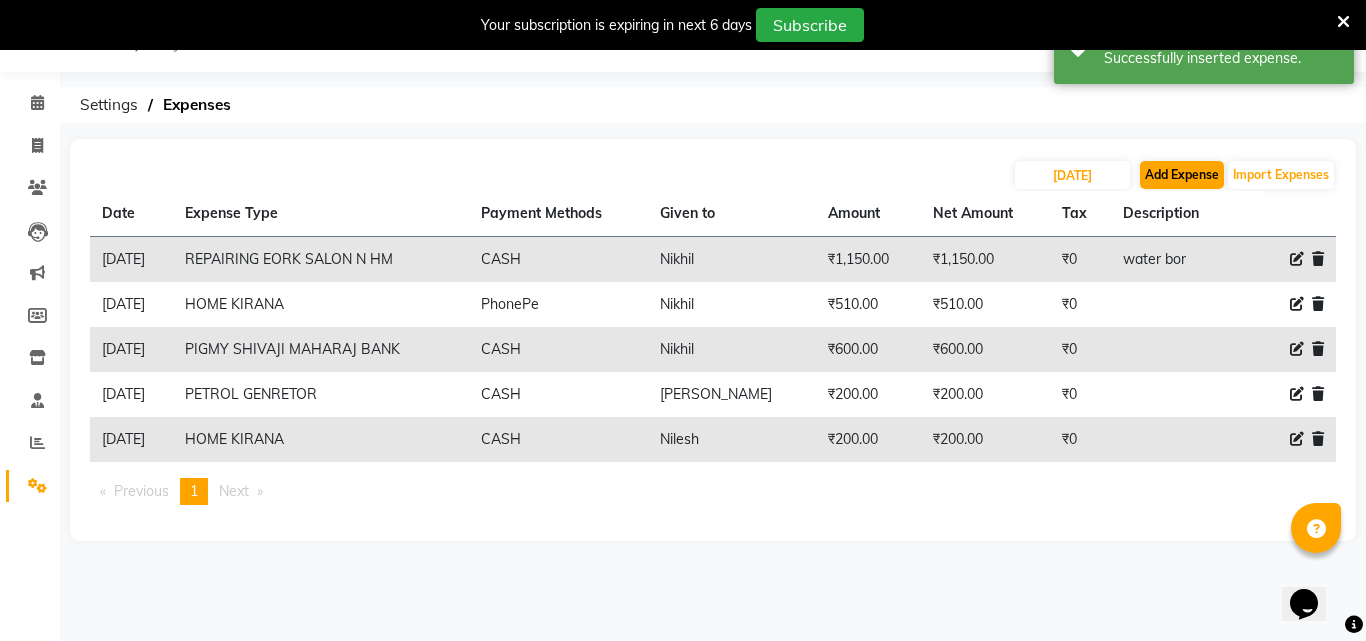 select on "1" 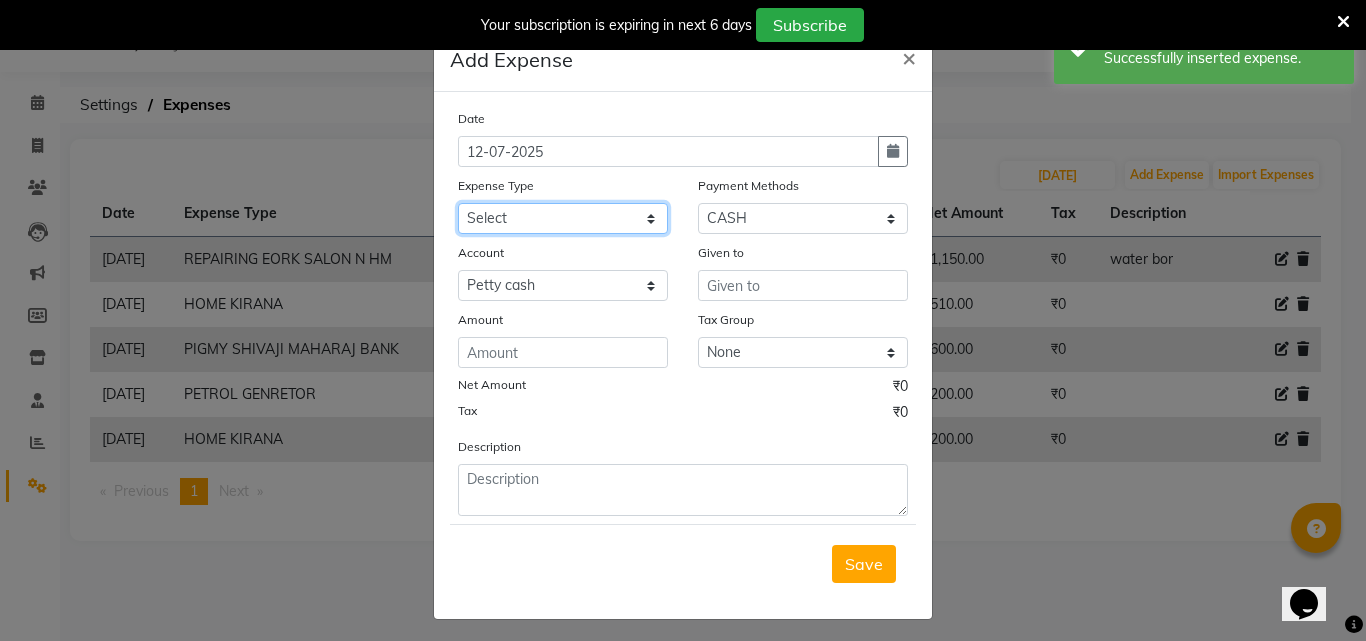 click on "Select Advance Salary Bank charges BEAUTY PALACE [GEOGRAPHIC_DATA] MATERIAL Car maintenance  Cash transfer to bank Cash transfer to hub Client Snacks Clinical charges Equipment Fuel ACTIVA OR CAR Govt fee HOME GAS HOME KIRANA home market other exp home snacks HOME  WIFI RECHARGE GIO Incentive Insurance International purchase investment banking light bill of4 home girls boys talikoti Loan Repayment local loreal maharaja material local maharaja material [PERSON_NAME] GURGA ENTERPRISES loreal [PERSON_NAME] belgav Maintenance Marketing Miscellaneous MOBILE RECHARGE MRA ONLINE SHOPING Other Pantry PETROL GENRETOR PIGMY SHIVAJI MAHARAJ BANK Product Rent REPAIRING EORK SALON N HM ROOM G GAS Salary SALON 1 LIGHT BILL SALON 1 RENT SALON 1 WIFI RICHARGE SALON 2  MEN N WOMEN LIGHT BILL SALON 2 WIFI RECHARGE GIO salon advertising SALON ADVERTISISNG SALON RENT 2 SAVI WATER school exp school exp S K  DISTRIBUTER CADEVU KERATIN HUBALI STAFF ROOM RENT ALL STAFF ROOM RENT ALL Staff Snacks Tax TEA BREKFAST Tea & Refreshment Utilities" 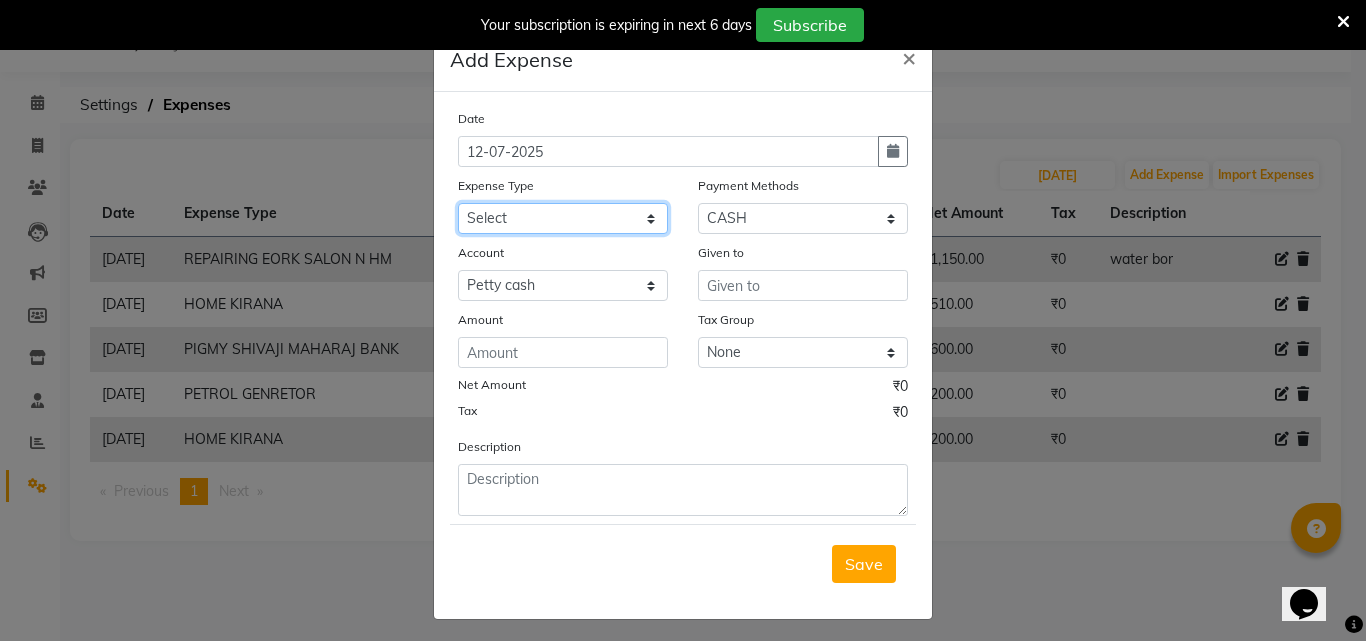 select on "15976" 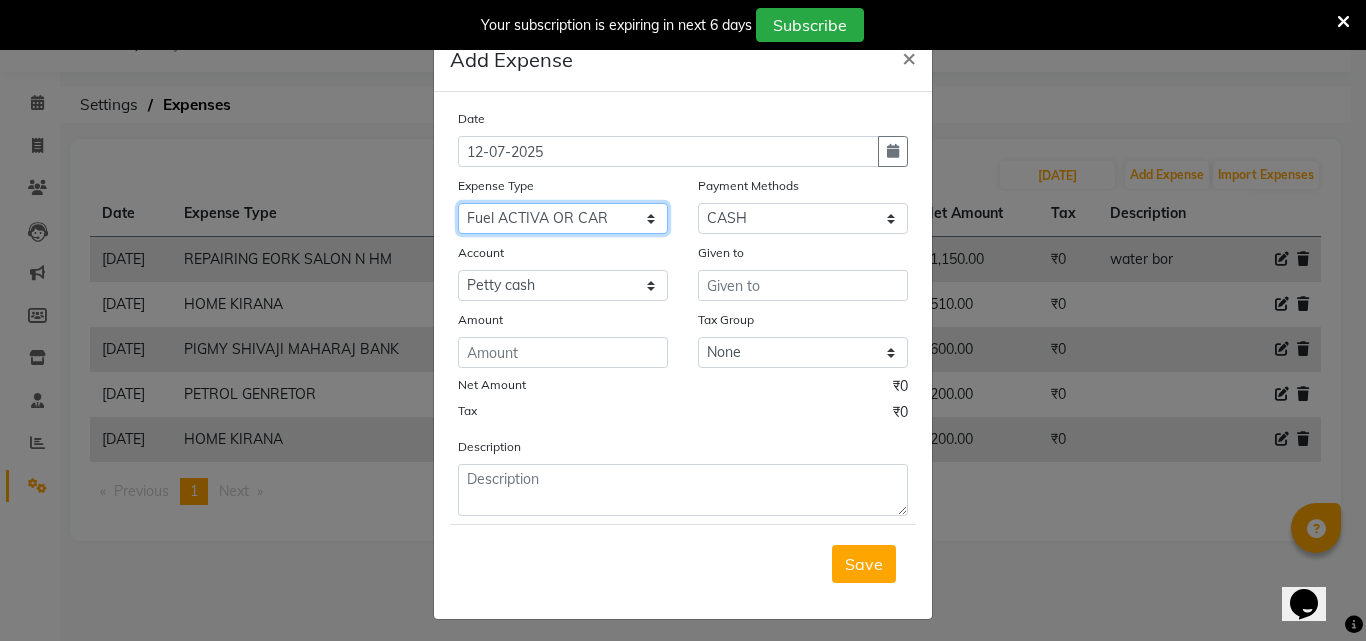 click on "Select Advance Salary Bank charges BEAUTY PALACE [GEOGRAPHIC_DATA] MATERIAL Car maintenance  Cash transfer to bank Cash transfer to hub Client Snacks Clinical charges Equipment Fuel ACTIVA OR CAR Govt fee HOME GAS HOME KIRANA home market other exp home snacks HOME  WIFI RECHARGE GIO Incentive Insurance International purchase investment banking light bill of4 home girls boys talikoti Loan Repayment local loreal maharaja material local maharaja material [PERSON_NAME] GURGA ENTERPRISES loreal [PERSON_NAME] belgav Maintenance Marketing Miscellaneous MOBILE RECHARGE MRA ONLINE SHOPING Other Pantry PETROL GENRETOR PIGMY SHIVAJI MAHARAJ BANK Product Rent REPAIRING EORK SALON N HM ROOM G GAS Salary SALON 1 LIGHT BILL SALON 1 RENT SALON 1 WIFI RICHARGE SALON 2  MEN N WOMEN LIGHT BILL SALON 2 WIFI RECHARGE GIO salon advertising SALON ADVERTISISNG SALON RENT 2 SAVI WATER school exp school exp S K  DISTRIBUTER CADEVU KERATIN HUBALI STAFF ROOM RENT ALL STAFF ROOM RENT ALL Staff Snacks Tax TEA BREKFAST Tea & Refreshment Utilities" 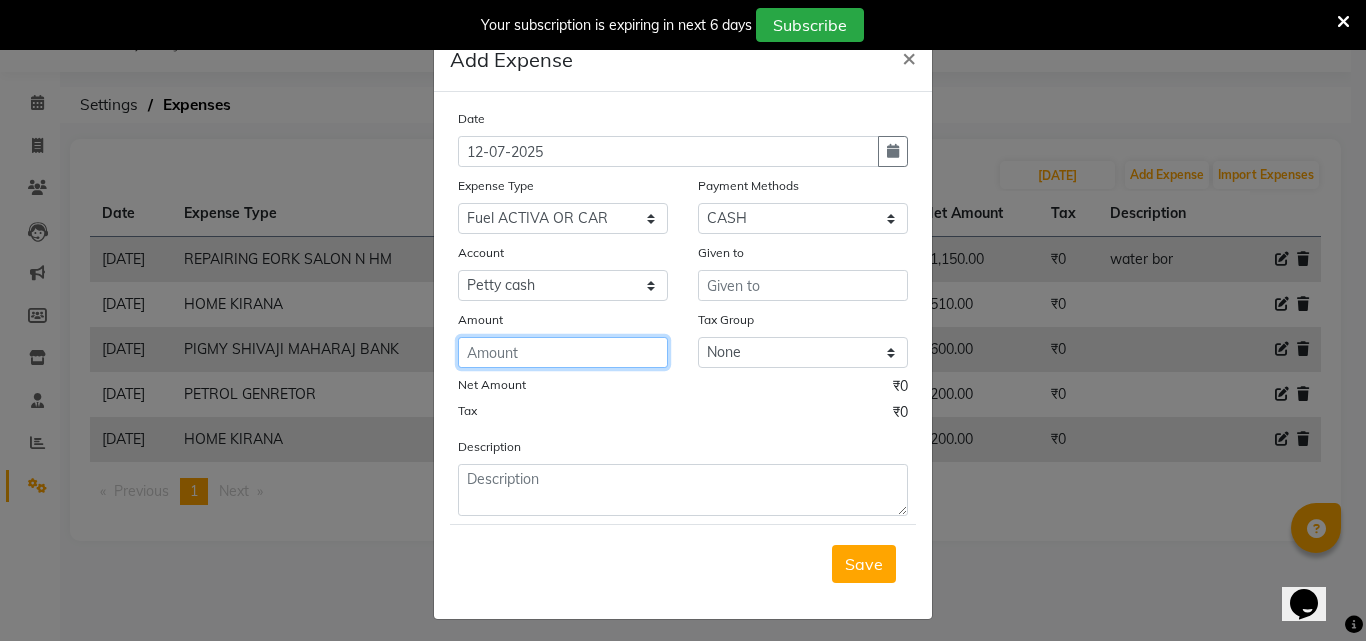 click 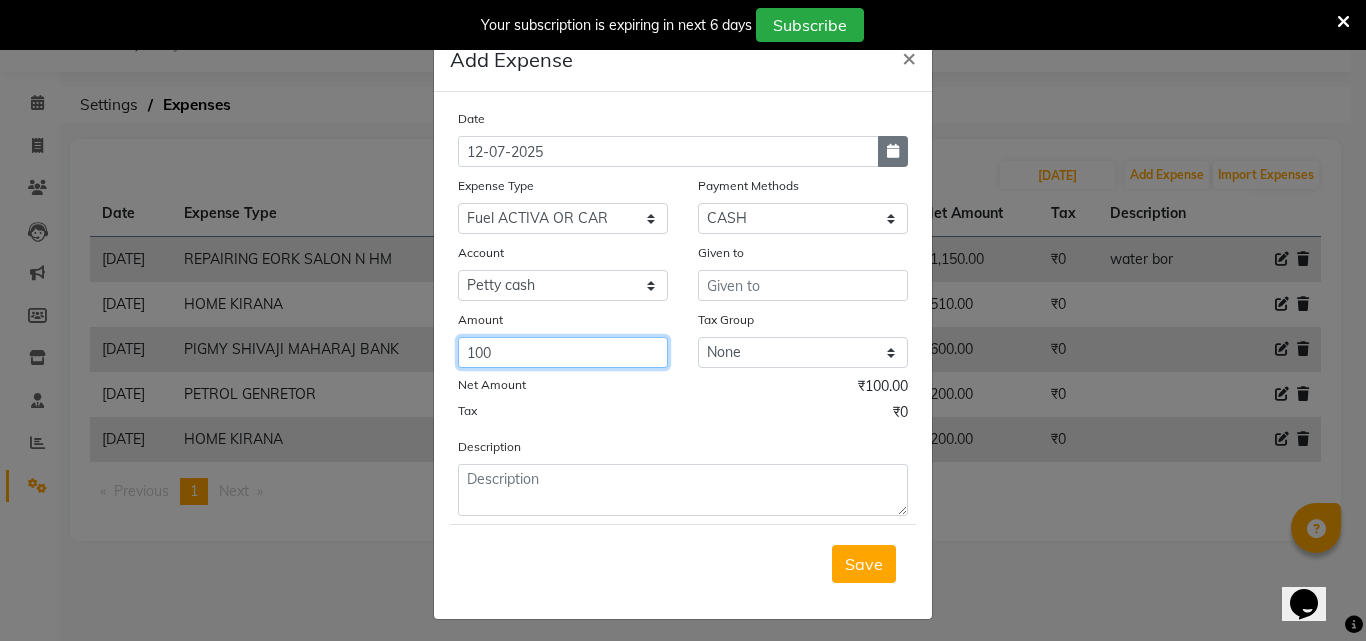 type on "100" 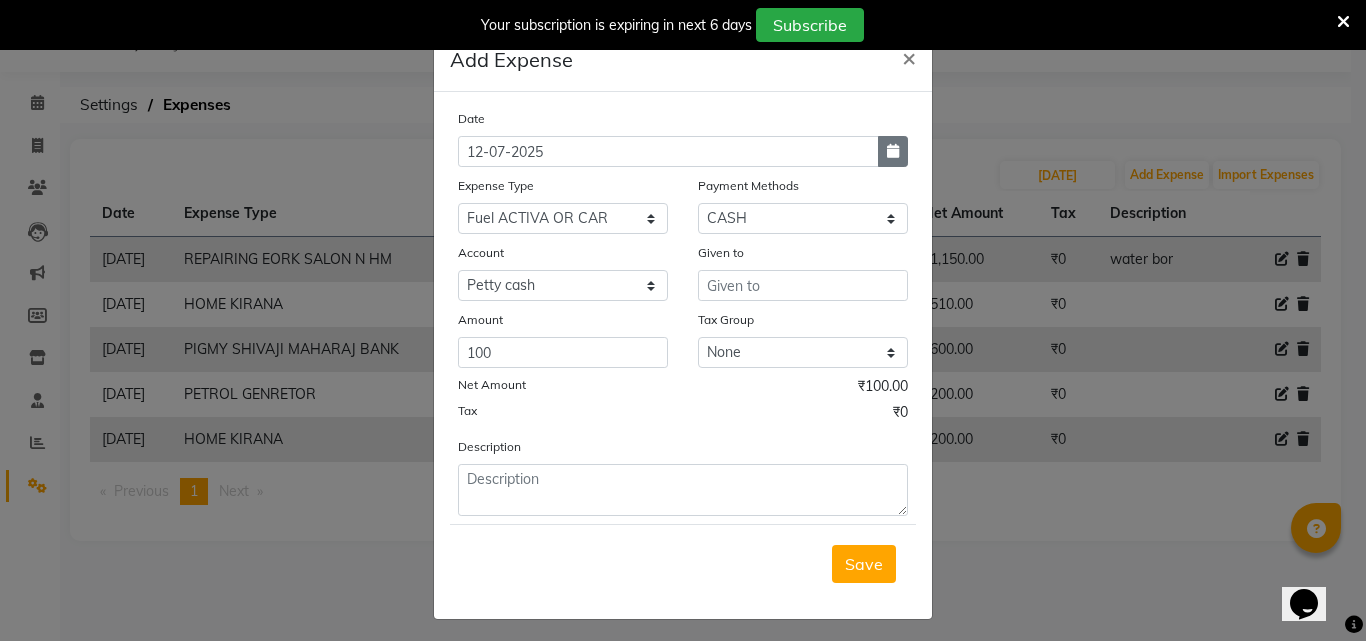 click 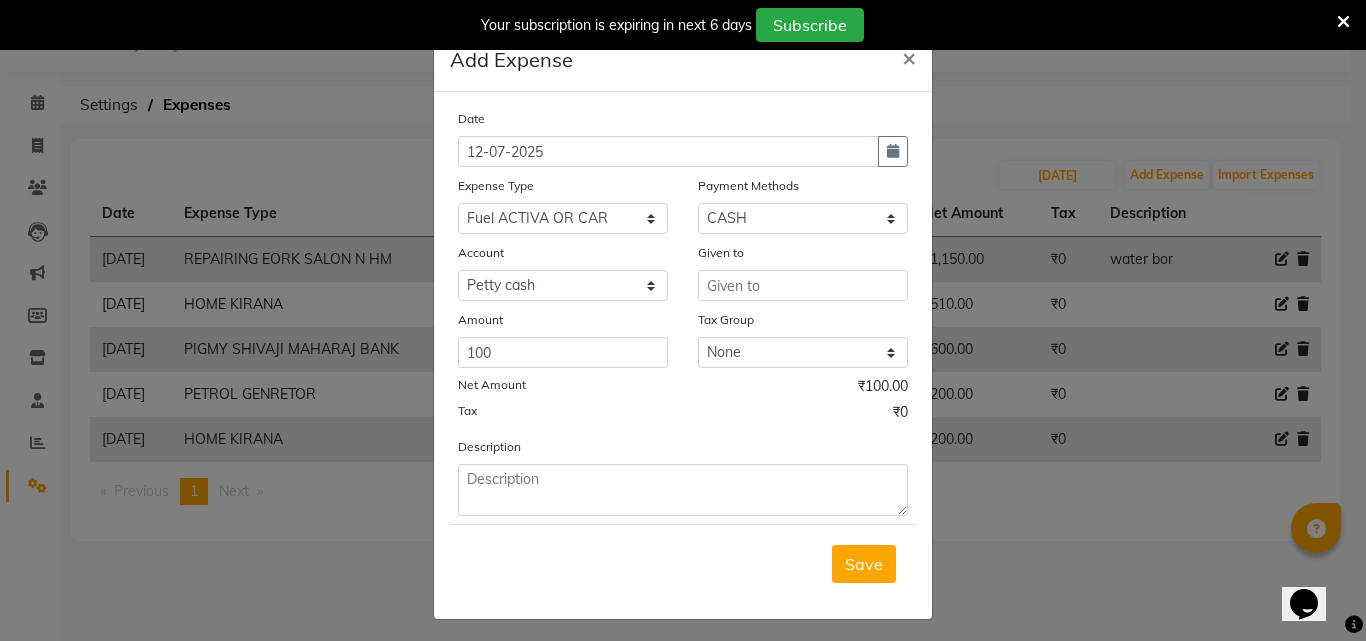 select on "7" 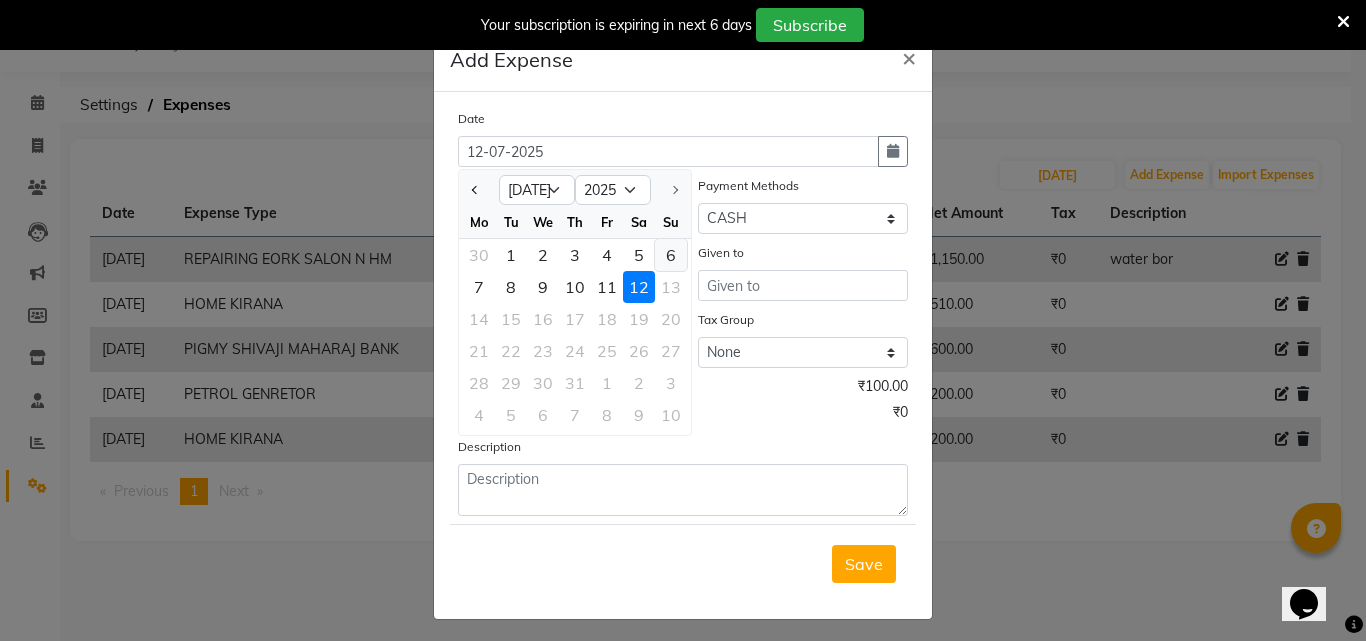 click on "6" 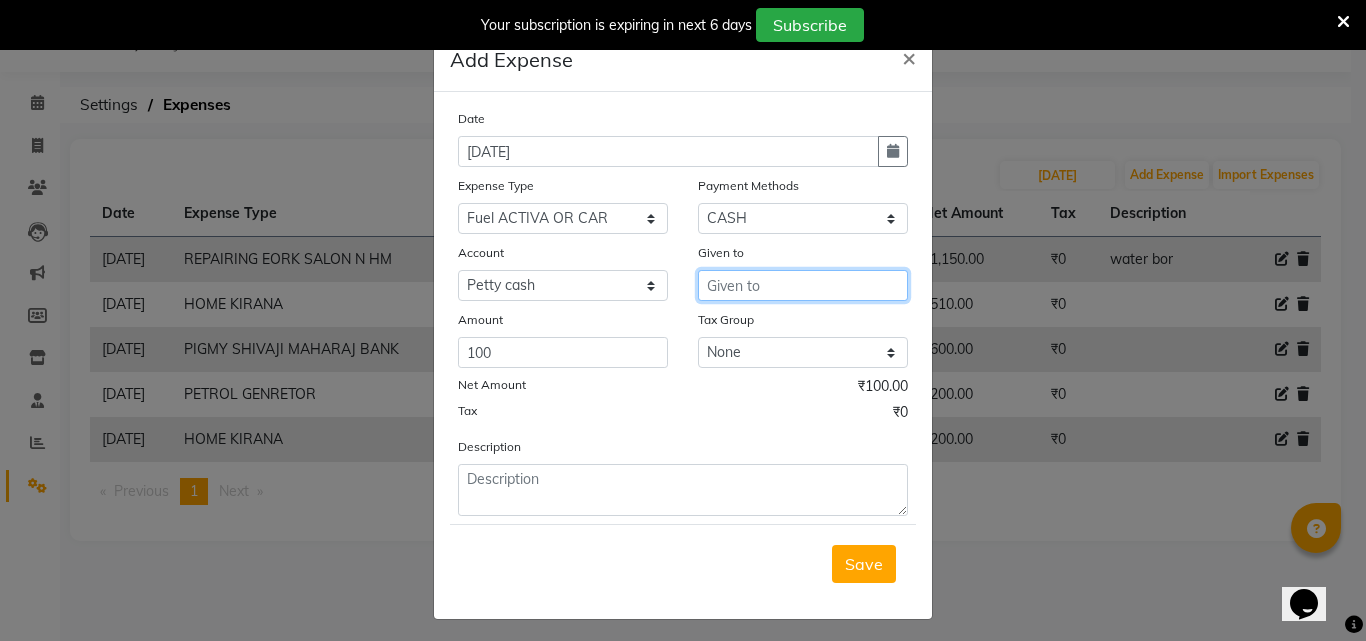 click at bounding box center (803, 285) 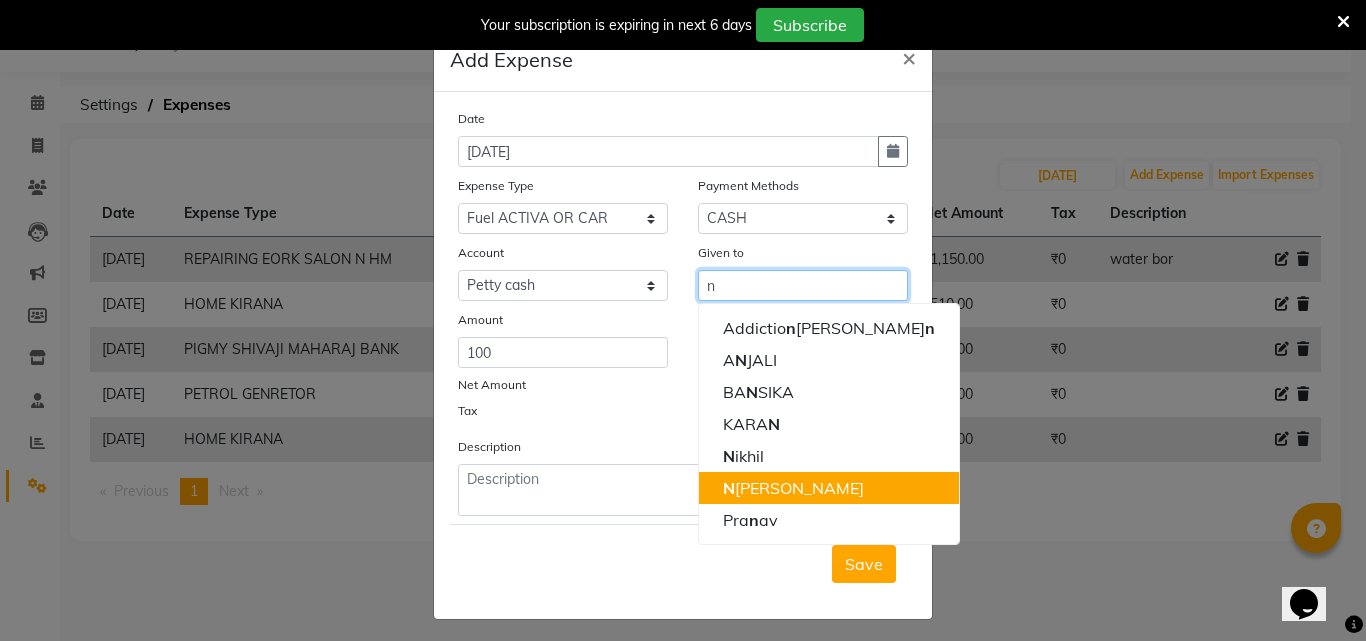 click on "N [PERSON_NAME]" at bounding box center (793, 488) 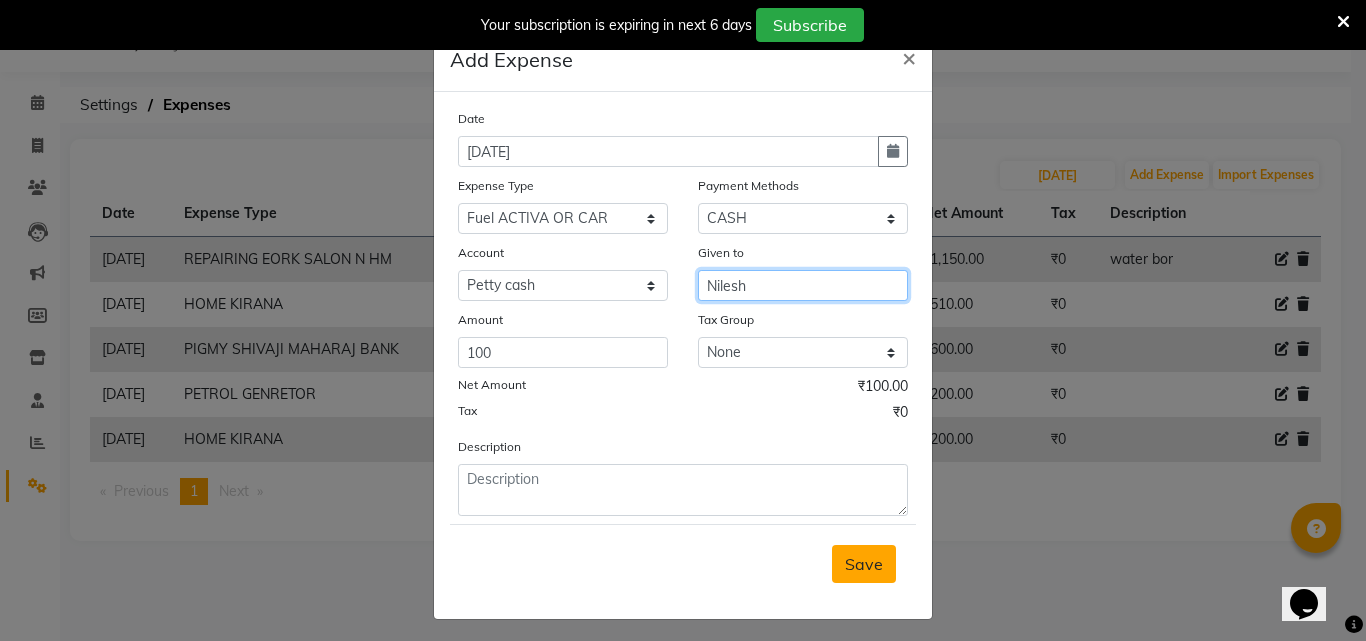 type on "Nilesh" 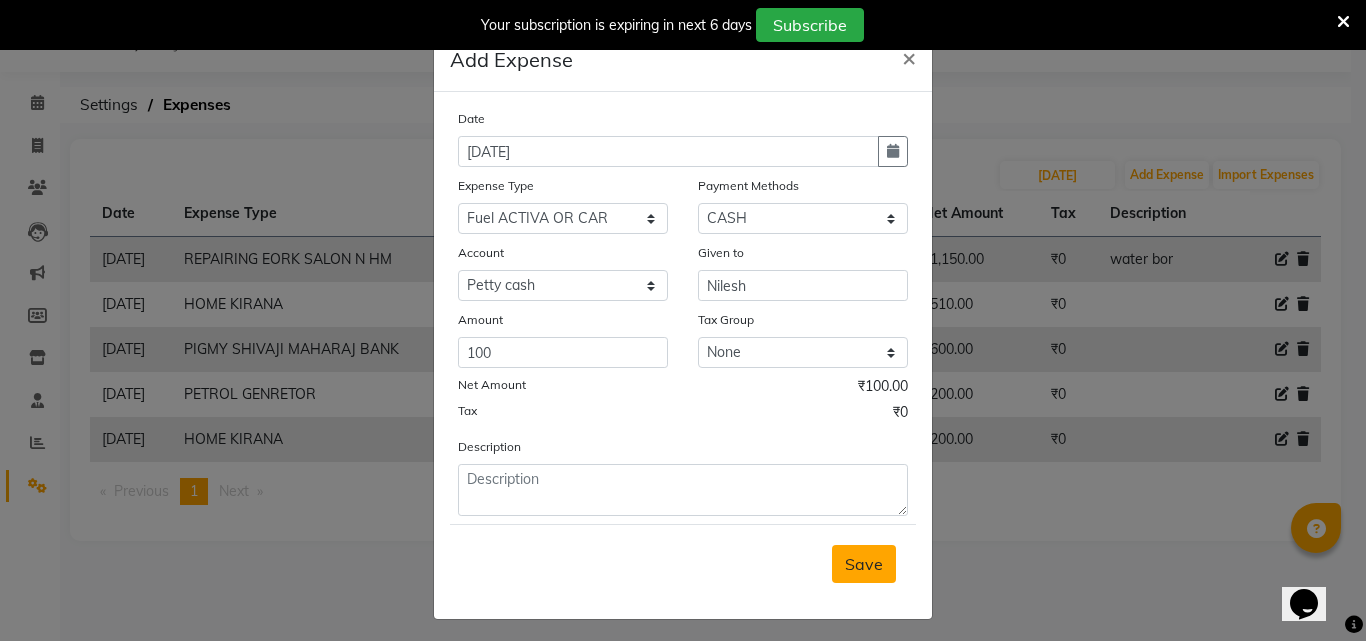click on "Save" at bounding box center (864, 564) 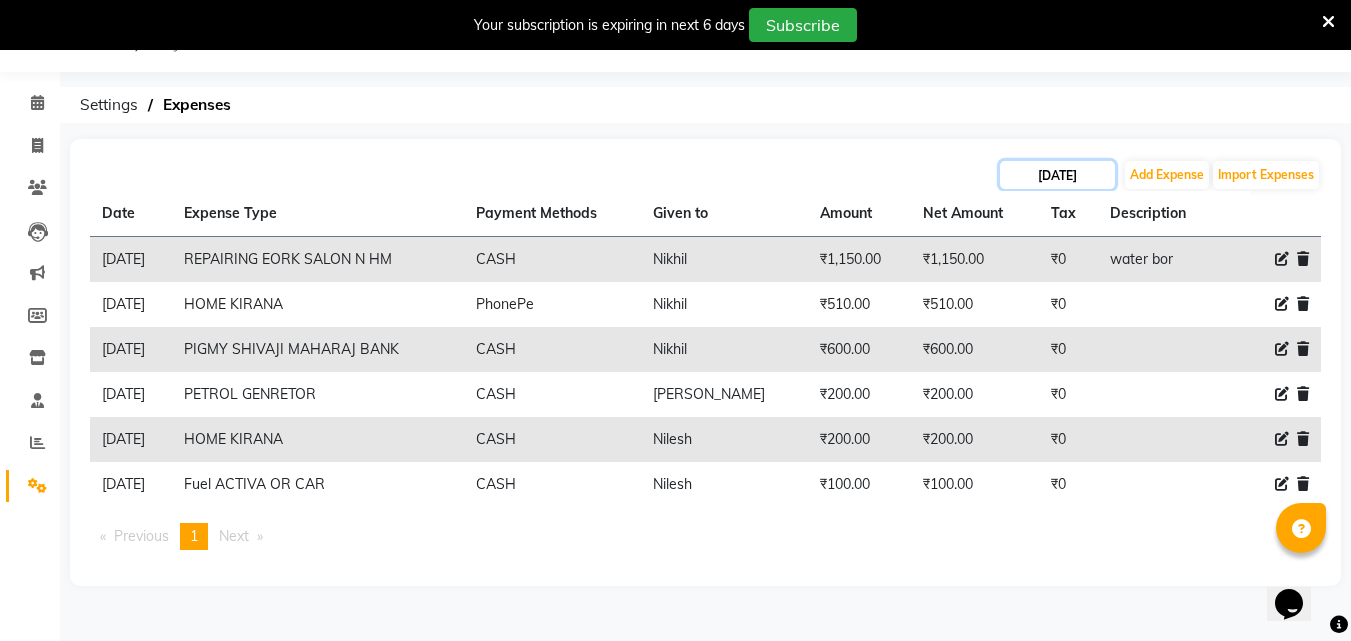 click on "[DATE]" 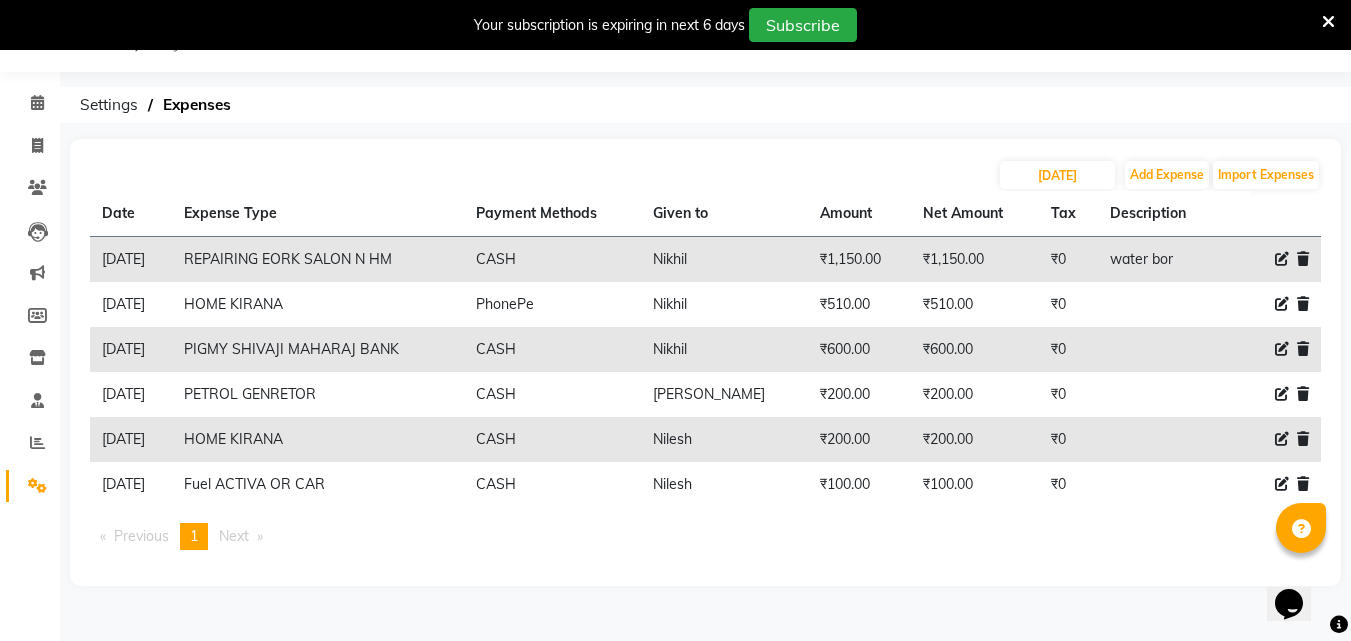 select on "7" 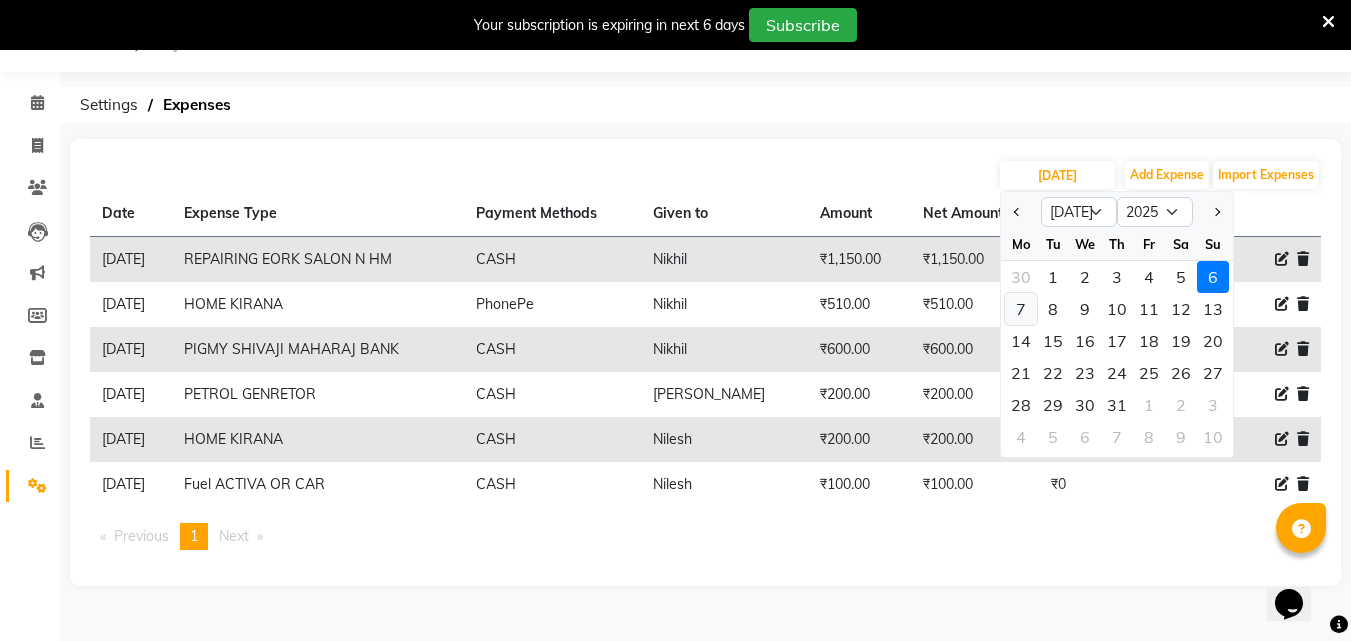 click on "7" 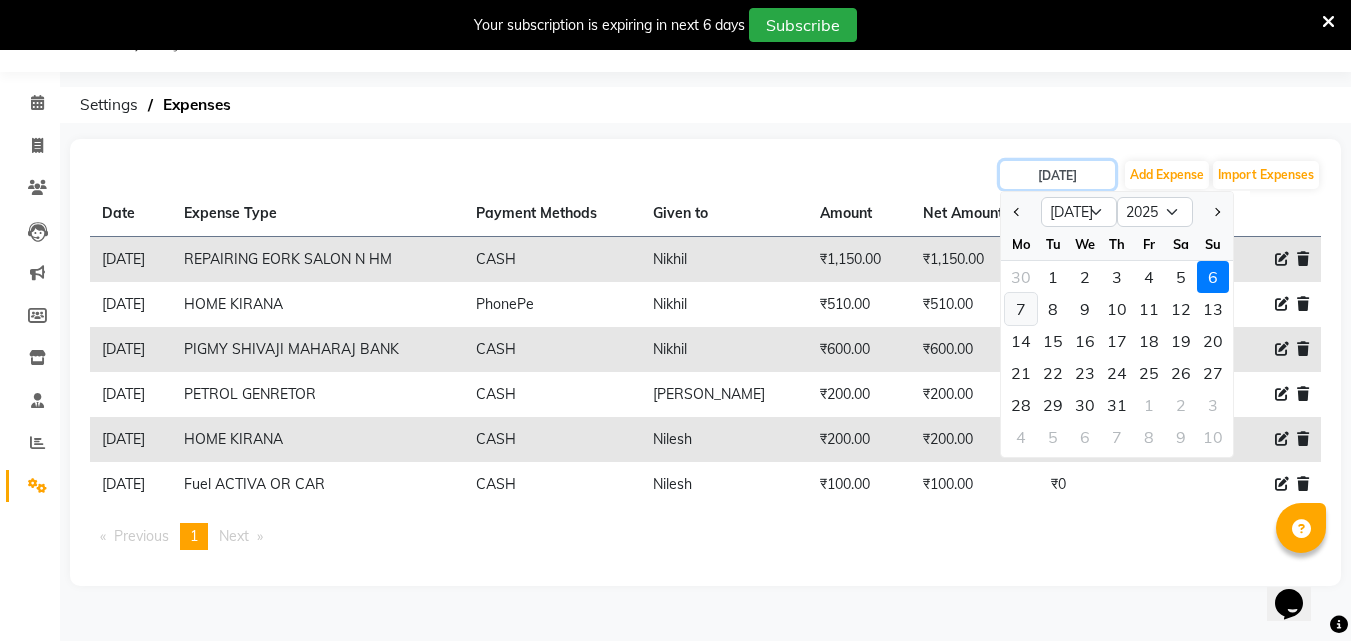 type on "[DATE]" 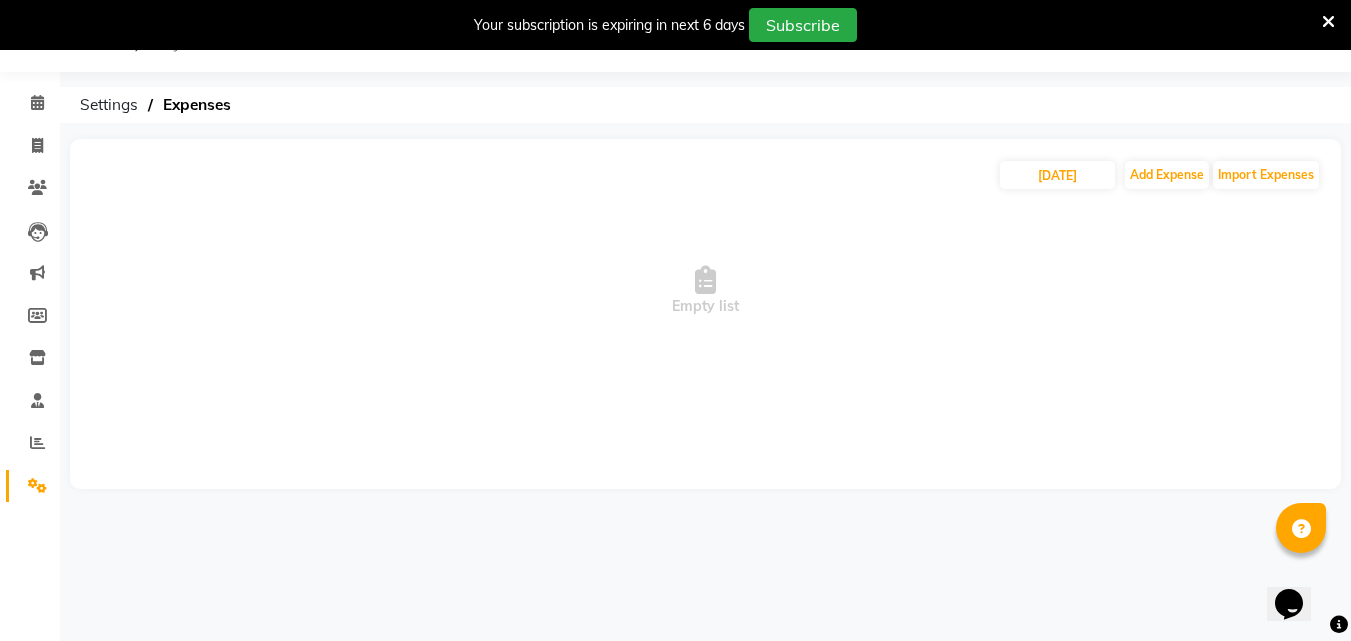 click on "[DATE] Add Expense Import Expenses" 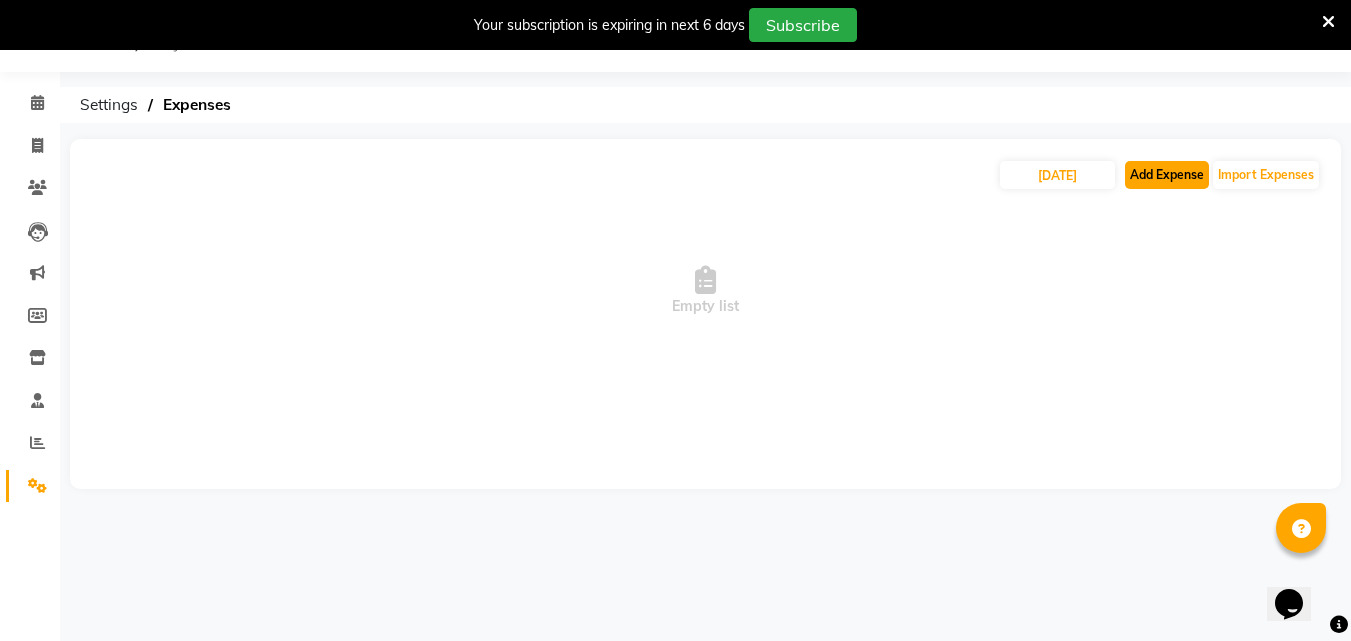 click on "Add Expense" 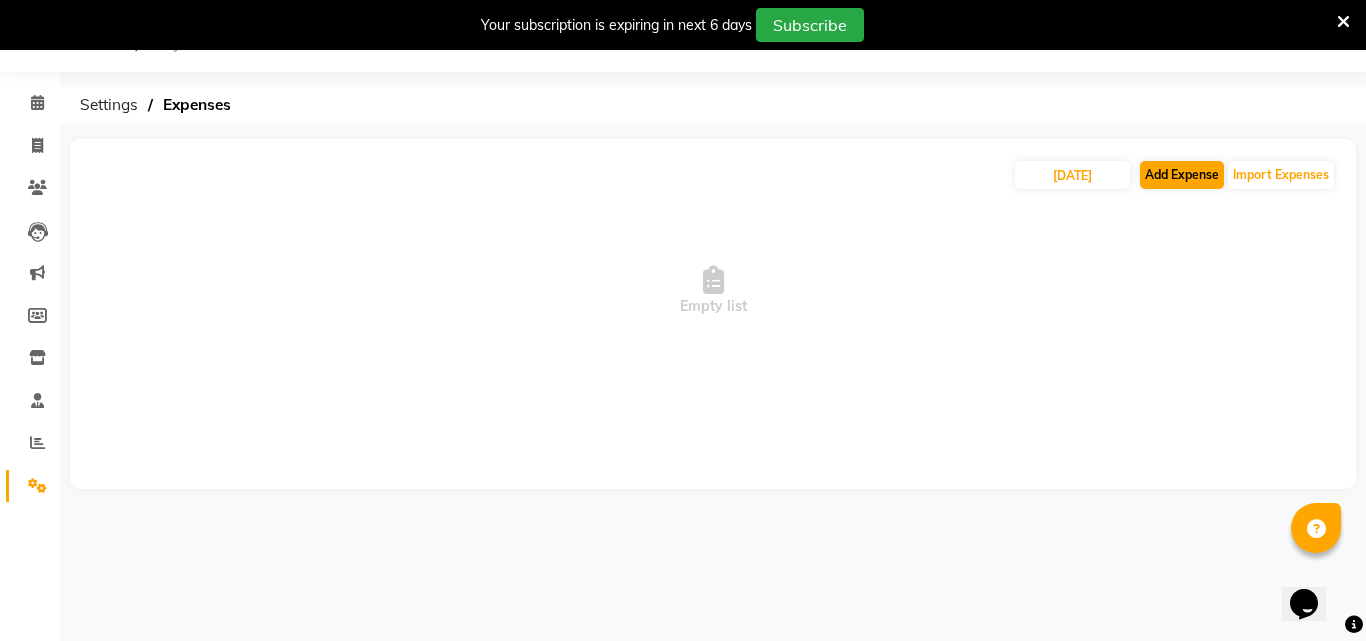 select on "1" 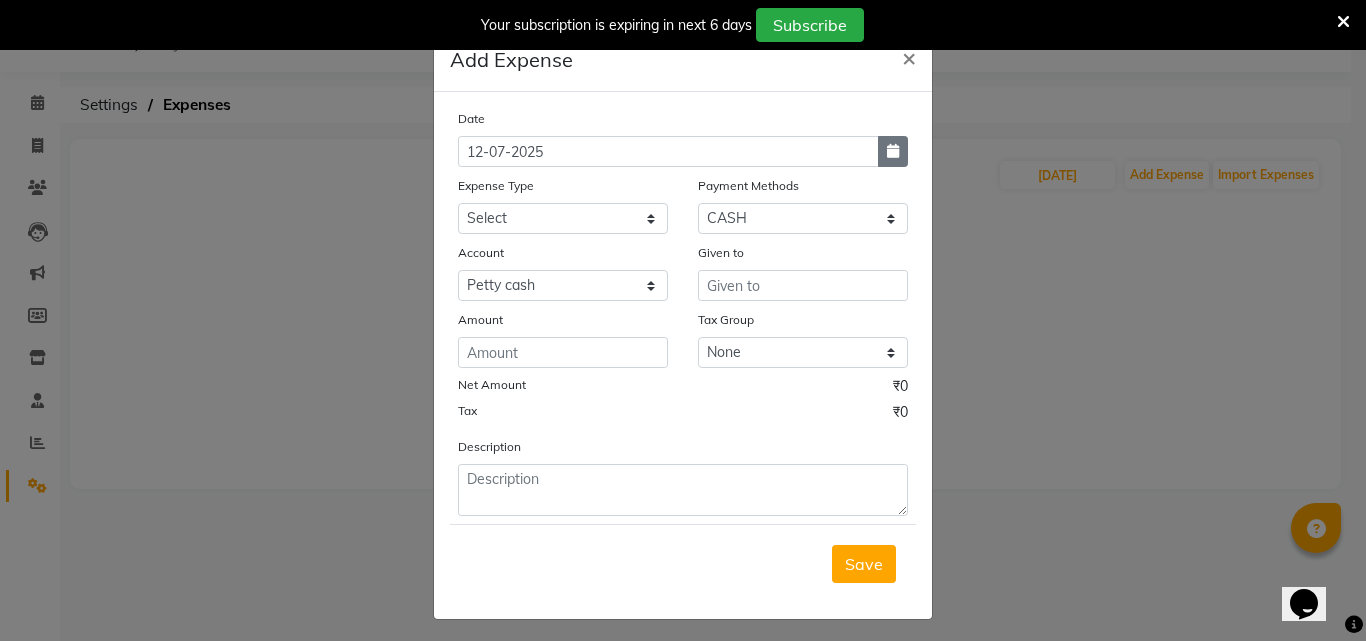 click 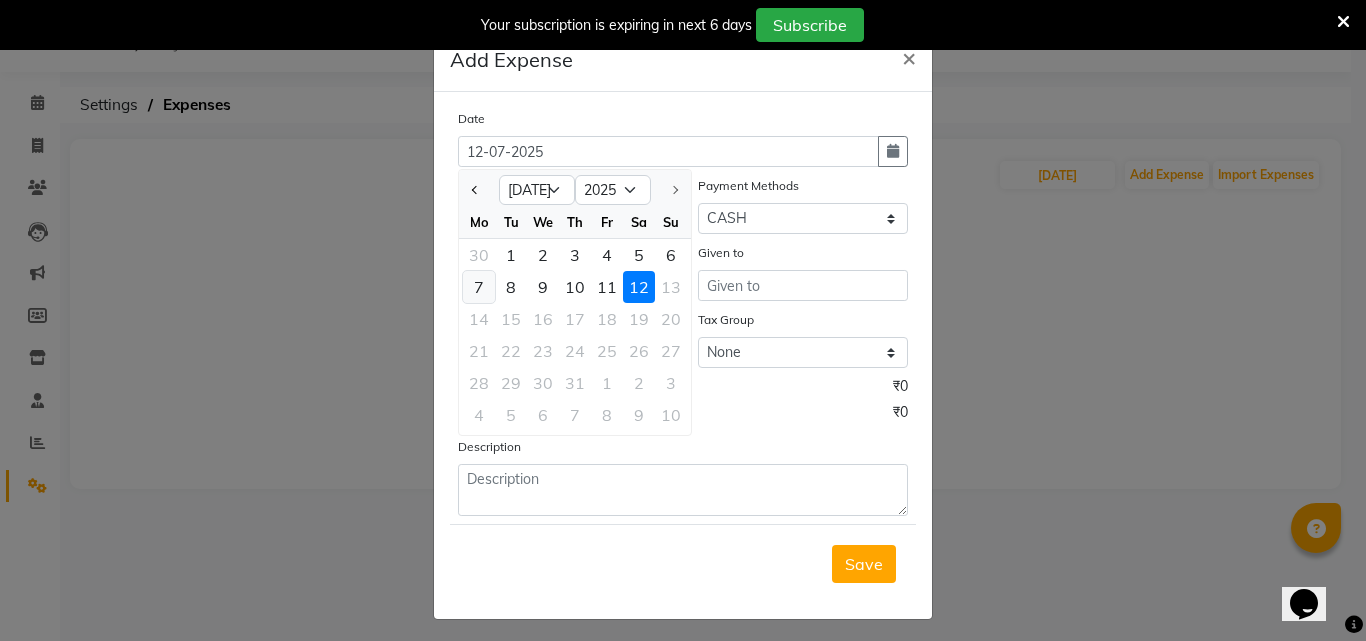 click on "7" 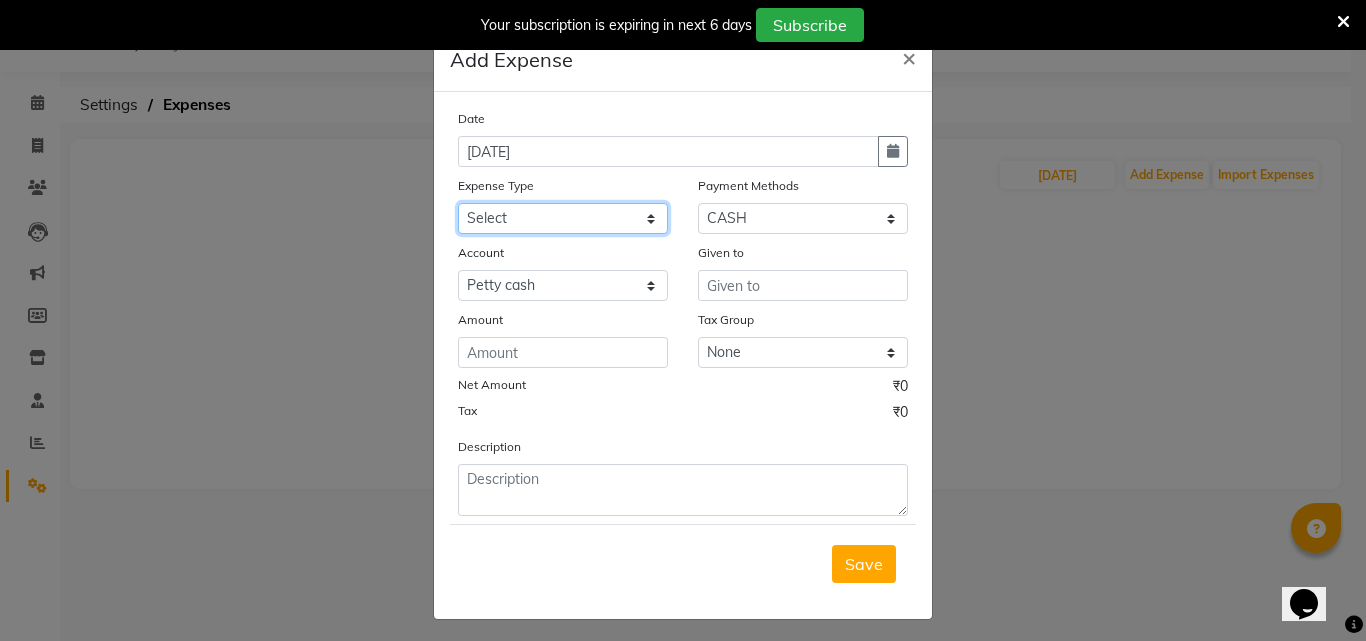 click on "Select Advance Salary Bank charges BEAUTY PALACE [GEOGRAPHIC_DATA] MATERIAL Car maintenance  Cash transfer to bank Cash transfer to hub Client Snacks Clinical charges Equipment Fuel ACTIVA OR CAR Govt fee HOME GAS HOME KIRANA home market other exp home snacks HOME  WIFI RECHARGE GIO Incentive Insurance International purchase investment banking light bill of4 home girls boys talikoti Loan Repayment local loreal maharaja material local maharaja material [PERSON_NAME] GURGA ENTERPRISES loreal [PERSON_NAME] belgav Maintenance Marketing Miscellaneous MOBILE RECHARGE MRA ONLINE SHOPING Other Pantry PETROL GENRETOR PIGMY SHIVAJI MAHARAJ BANK Product Rent REPAIRING EORK SALON N HM ROOM G GAS Salary SALON 1 LIGHT BILL SALON 1 RENT SALON 1 WIFI RICHARGE SALON 2  MEN N WOMEN LIGHT BILL SALON 2 WIFI RECHARGE GIO salon advertising SALON ADVERTISISNG SALON RENT 2 SAVI WATER school exp school exp S K  DISTRIBUTER CADEVU KERATIN HUBALI STAFF ROOM RENT ALL STAFF ROOM RENT ALL Staff Snacks Tax TEA BREKFAST Tea & Refreshment Utilities" 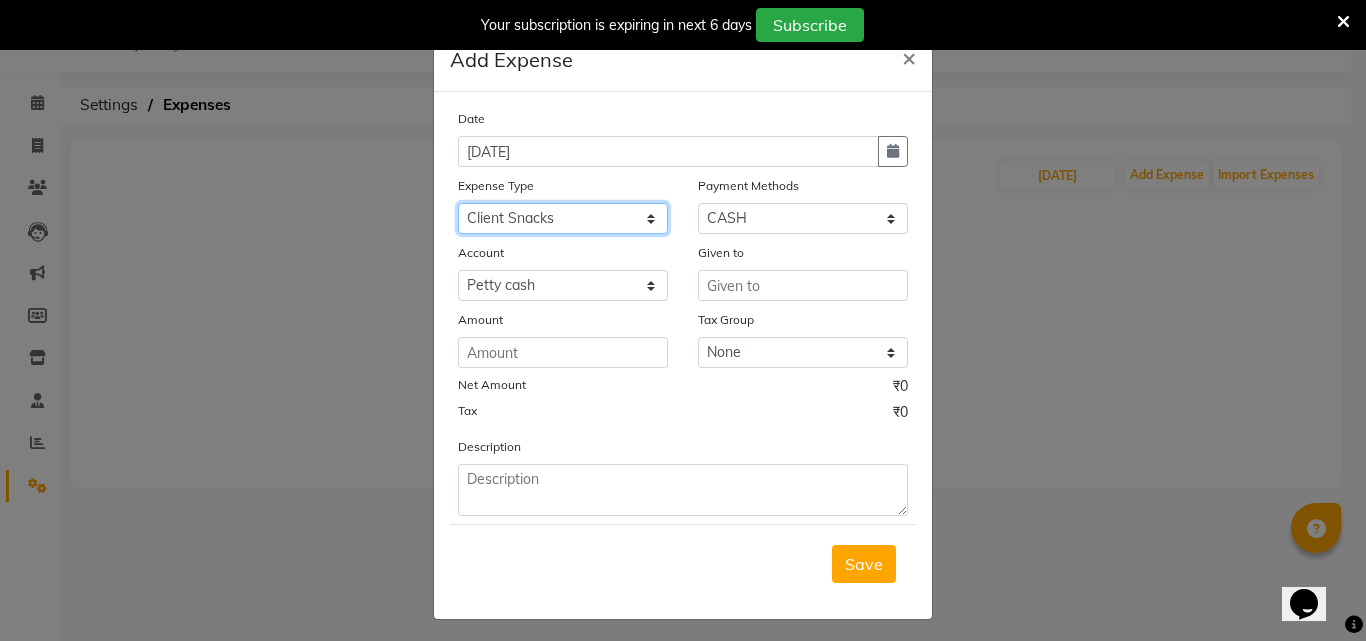 click on "Select Advance Salary Bank charges BEAUTY PALACE [GEOGRAPHIC_DATA] MATERIAL Car maintenance  Cash transfer to bank Cash transfer to hub Client Snacks Clinical charges Equipment Fuel ACTIVA OR CAR Govt fee HOME GAS HOME KIRANA home market other exp home snacks HOME  WIFI RECHARGE GIO Incentive Insurance International purchase investment banking light bill of4 home girls boys talikoti Loan Repayment local loreal maharaja material local maharaja material [PERSON_NAME] GURGA ENTERPRISES loreal [PERSON_NAME] belgav Maintenance Marketing Miscellaneous MOBILE RECHARGE MRA ONLINE SHOPING Other Pantry PETROL GENRETOR PIGMY SHIVAJI MAHARAJ BANK Product Rent REPAIRING EORK SALON N HM ROOM G GAS Salary SALON 1 LIGHT BILL SALON 1 RENT SALON 1 WIFI RICHARGE SALON 2  MEN N WOMEN LIGHT BILL SALON 2 WIFI RECHARGE GIO salon advertising SALON ADVERTISISNG SALON RENT 2 SAVI WATER school exp school exp S K  DISTRIBUTER CADEVU KERATIN HUBALI STAFF ROOM RENT ALL STAFF ROOM RENT ALL Staff Snacks Tax TEA BREKFAST Tea & Refreshment Utilities" 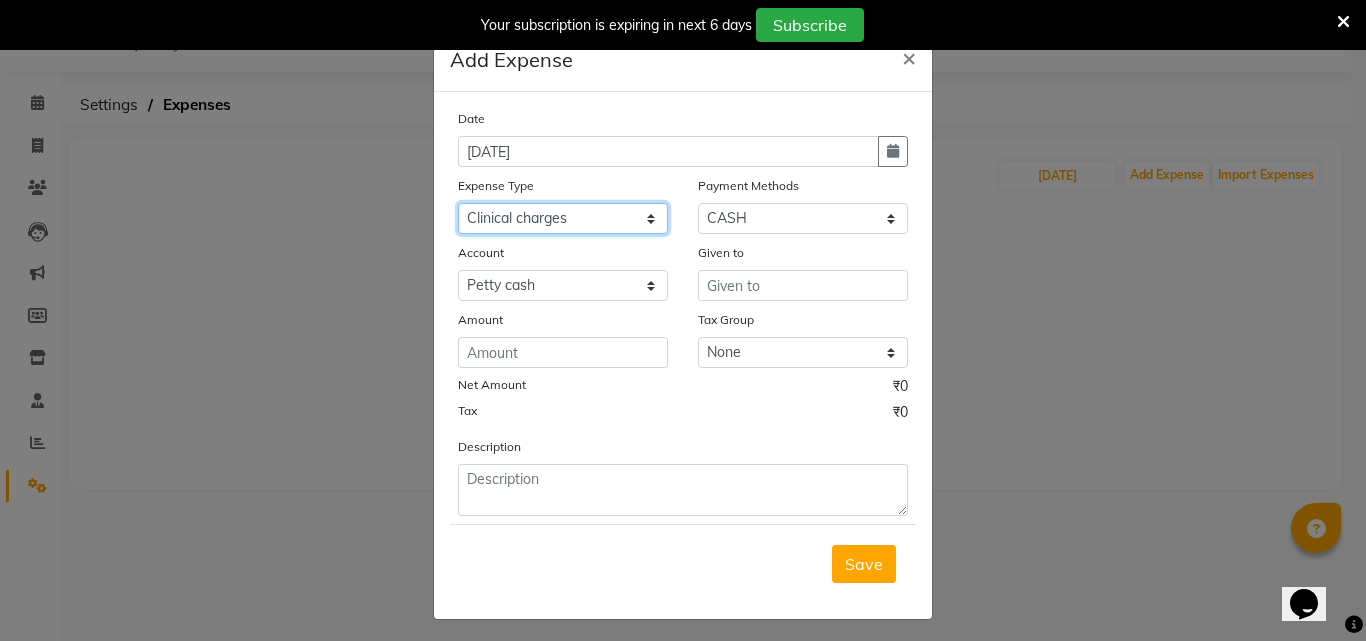 click on "Select Advance Salary Bank charges BEAUTY PALACE [GEOGRAPHIC_DATA] MATERIAL Car maintenance  Cash transfer to bank Cash transfer to hub Client Snacks Clinical charges Equipment Fuel ACTIVA OR CAR Govt fee HOME GAS HOME KIRANA home market other exp home snacks HOME  WIFI RECHARGE GIO Incentive Insurance International purchase investment banking light bill of4 home girls boys talikoti Loan Repayment local loreal maharaja material local maharaja material [PERSON_NAME] GURGA ENTERPRISES loreal [PERSON_NAME] belgav Maintenance Marketing Miscellaneous MOBILE RECHARGE MRA ONLINE SHOPING Other Pantry PETROL GENRETOR PIGMY SHIVAJI MAHARAJ BANK Product Rent REPAIRING EORK SALON N HM ROOM G GAS Salary SALON 1 LIGHT BILL SALON 1 RENT SALON 1 WIFI RICHARGE SALON 2  MEN N WOMEN LIGHT BILL SALON 2 WIFI RECHARGE GIO salon advertising SALON ADVERTISISNG SALON RENT 2 SAVI WATER school exp school exp S K  DISTRIBUTER CADEVU KERATIN HUBALI STAFF ROOM RENT ALL STAFF ROOM RENT ALL Staff Snacks Tax TEA BREKFAST Tea & Refreshment Utilities" 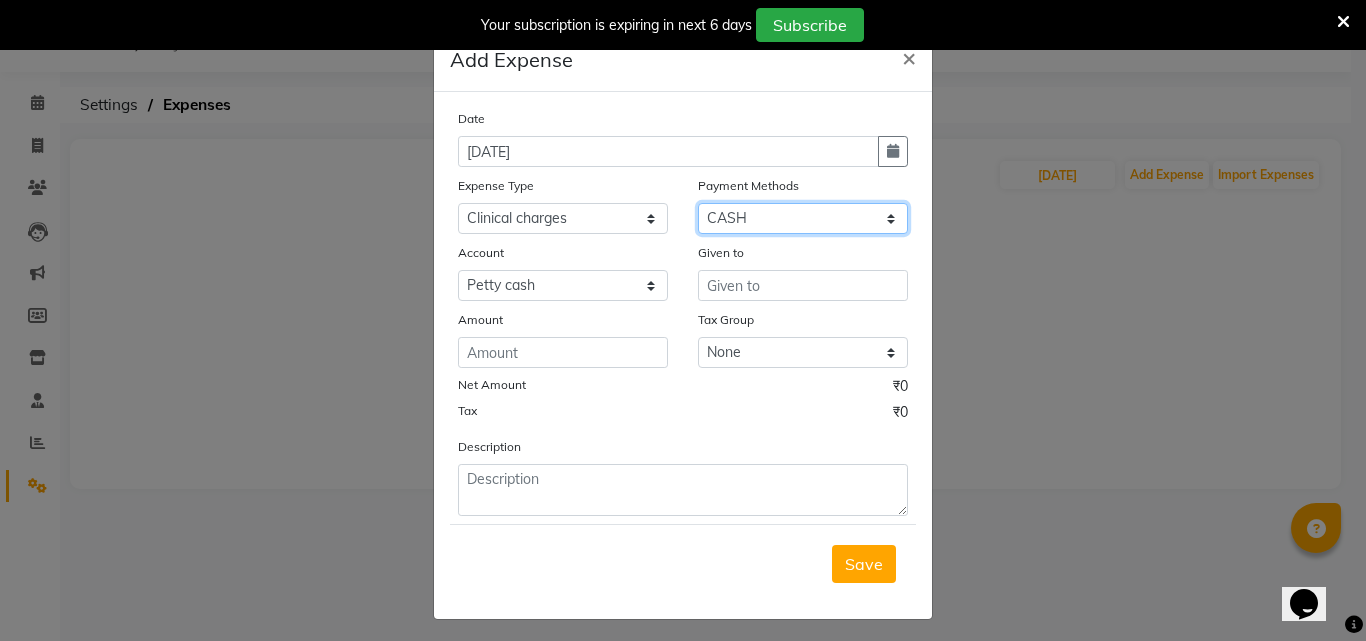 click on "Select CASH Package PhonePe Voucher Prepaid Gift Card GPay Wallet Points" 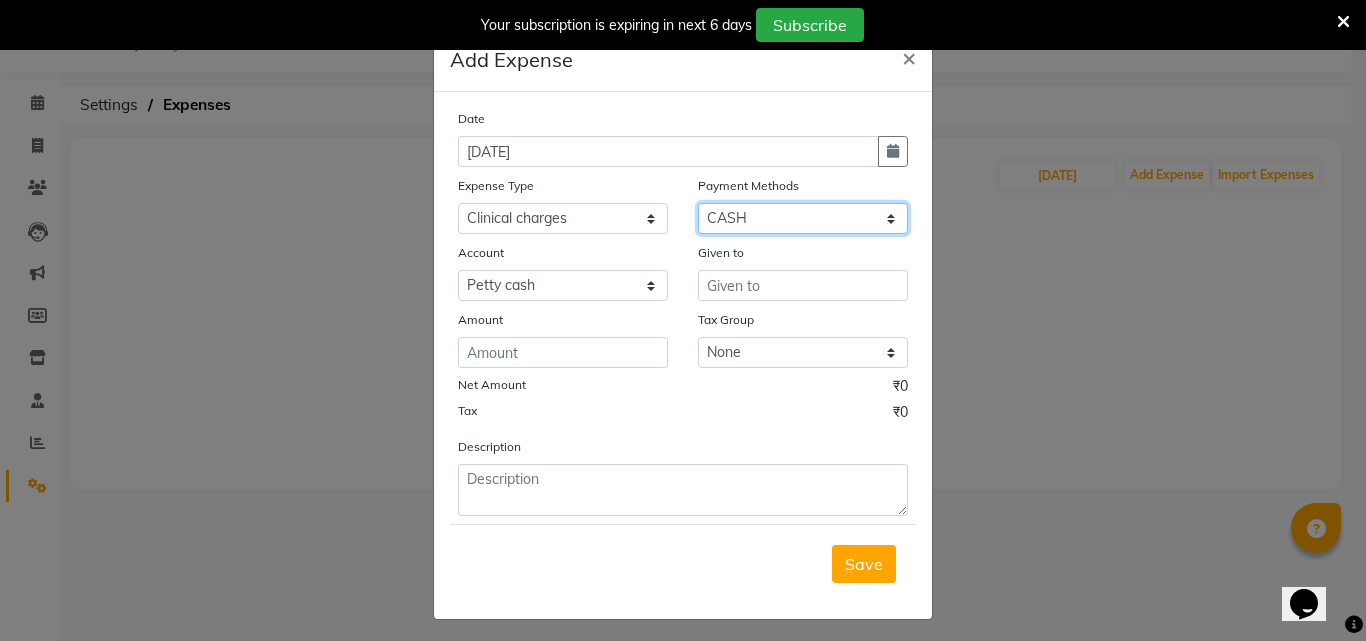 select on "7" 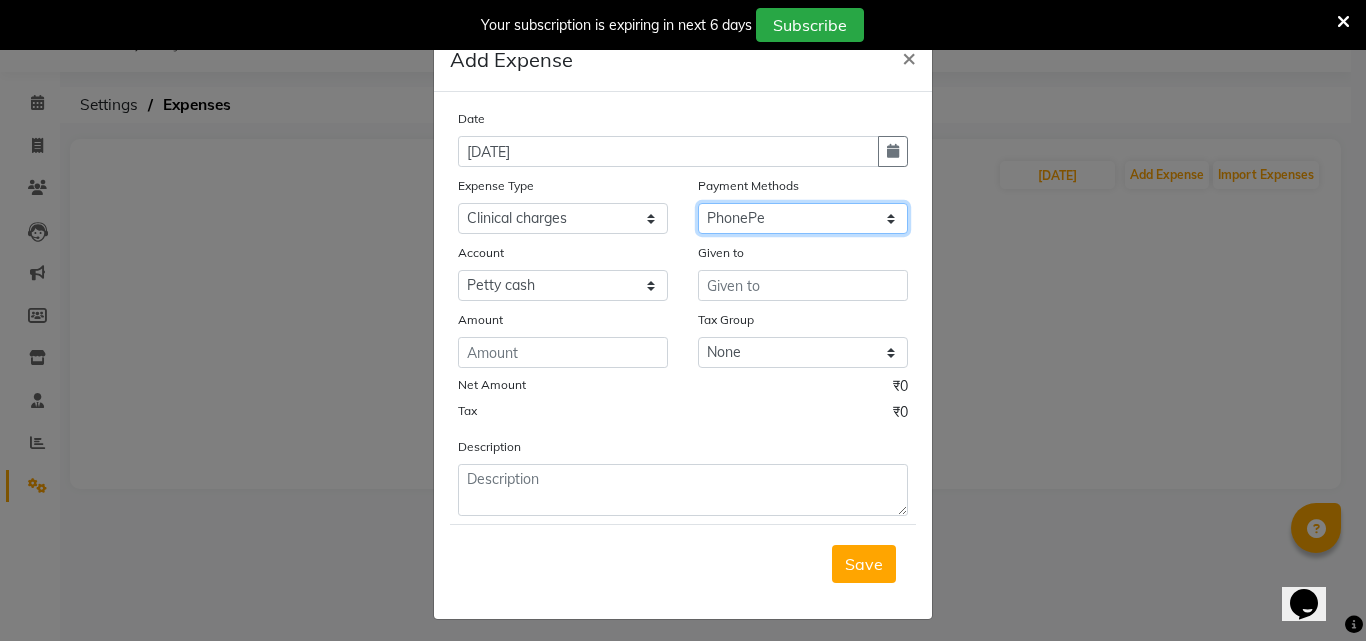 click on "Select CASH Package PhonePe Voucher Prepaid Gift Card GPay Wallet Points" 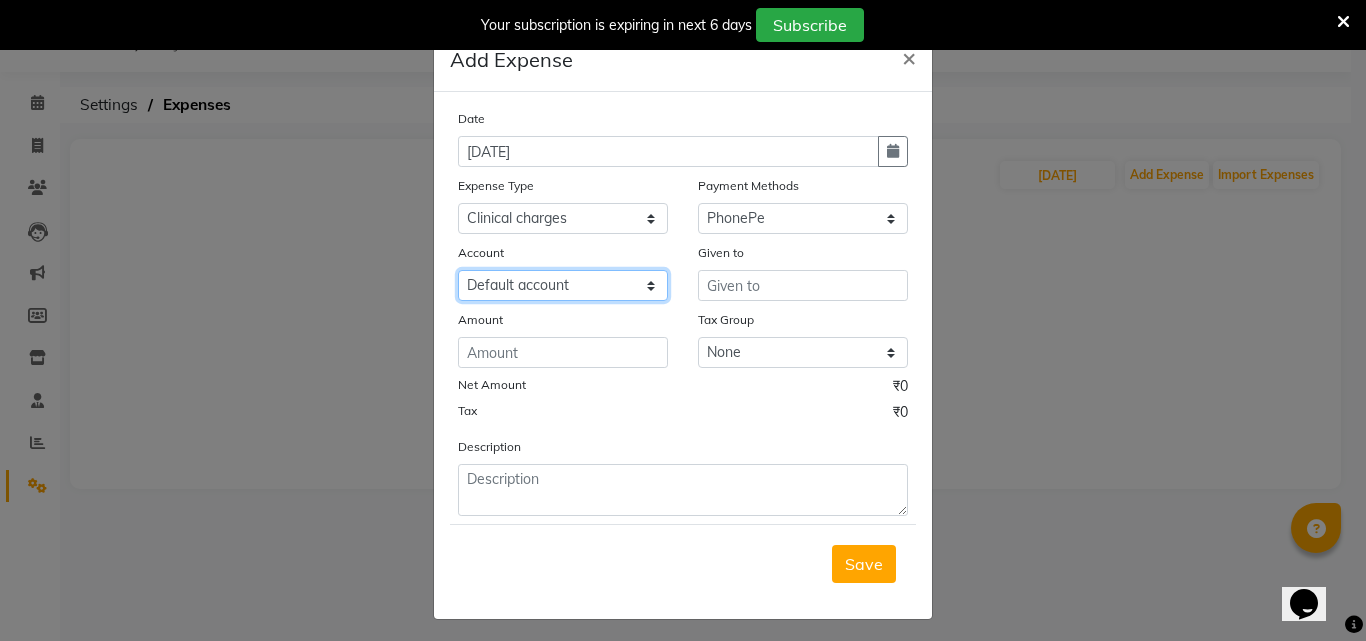 click on "Select Default account Nil un SB nil sbisb Nilaxixcur Niksbisb ADDIuncur" 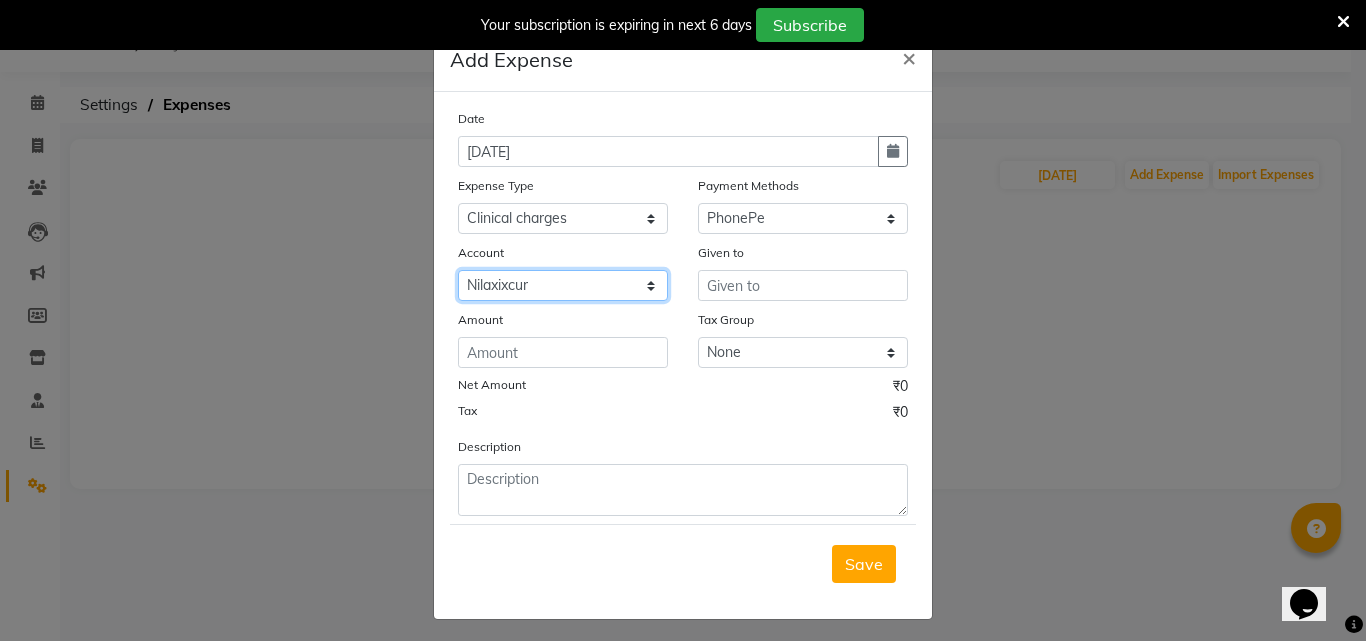 click on "Select Default account Nil un SB nil sbisb Nilaxixcur Niksbisb ADDIuncur" 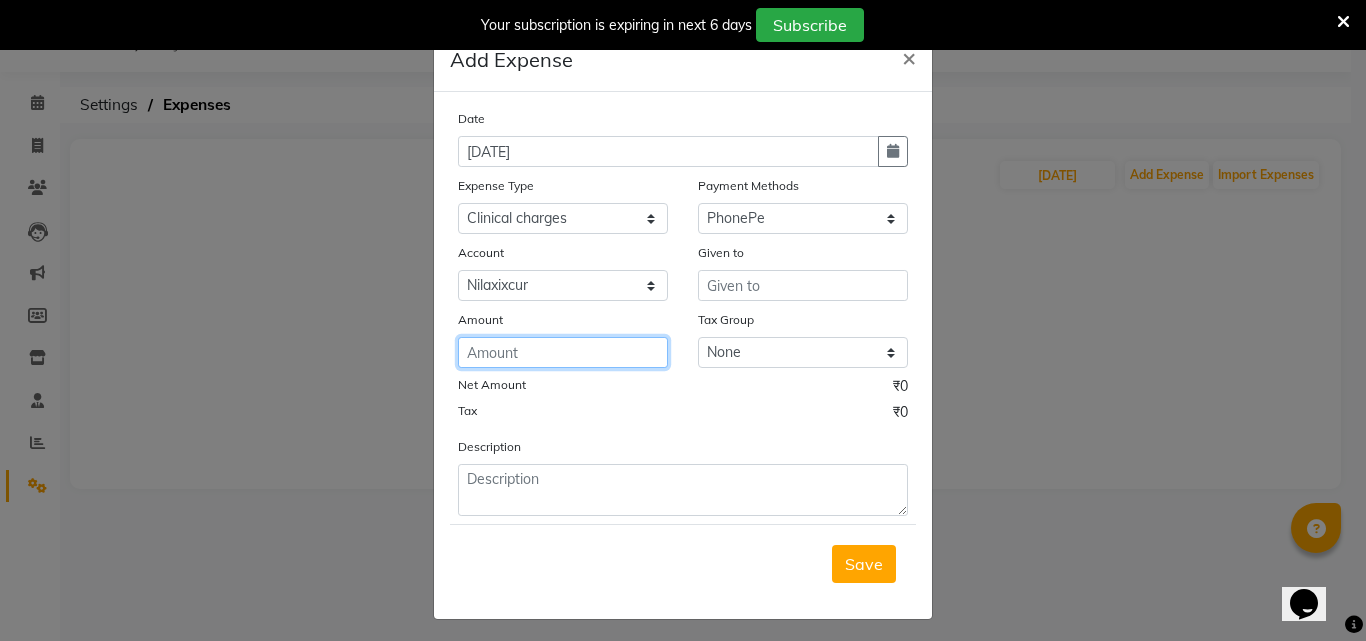 click 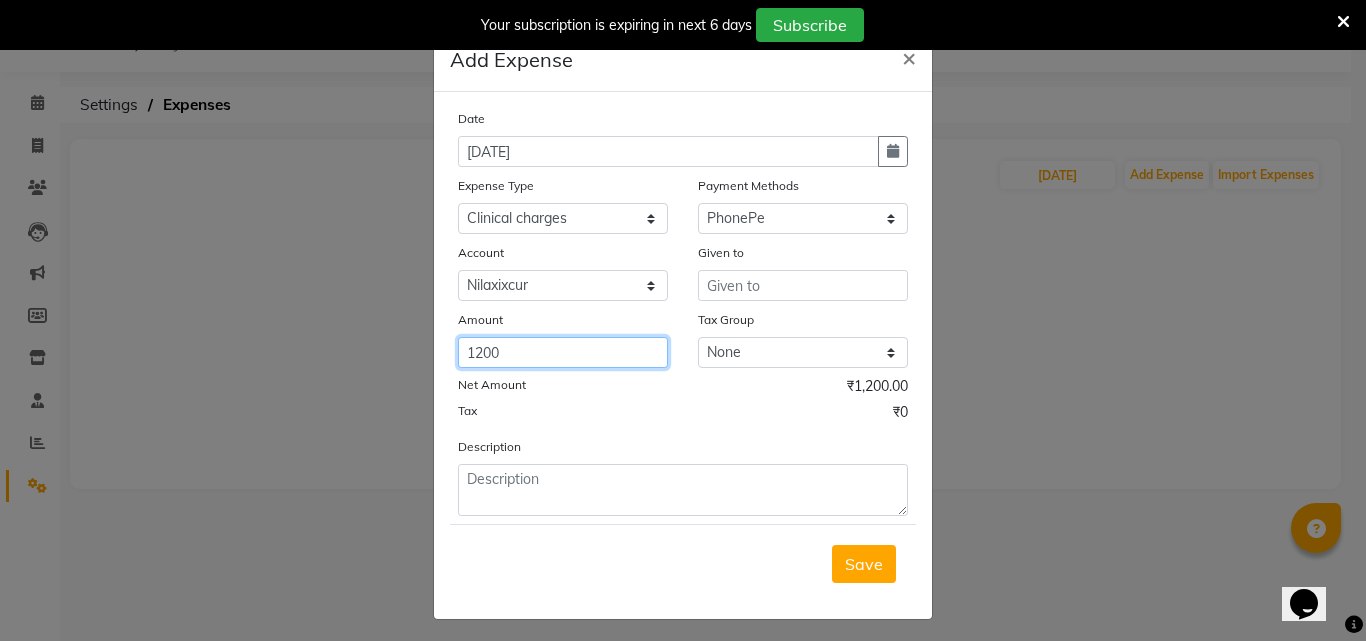 type on "1200" 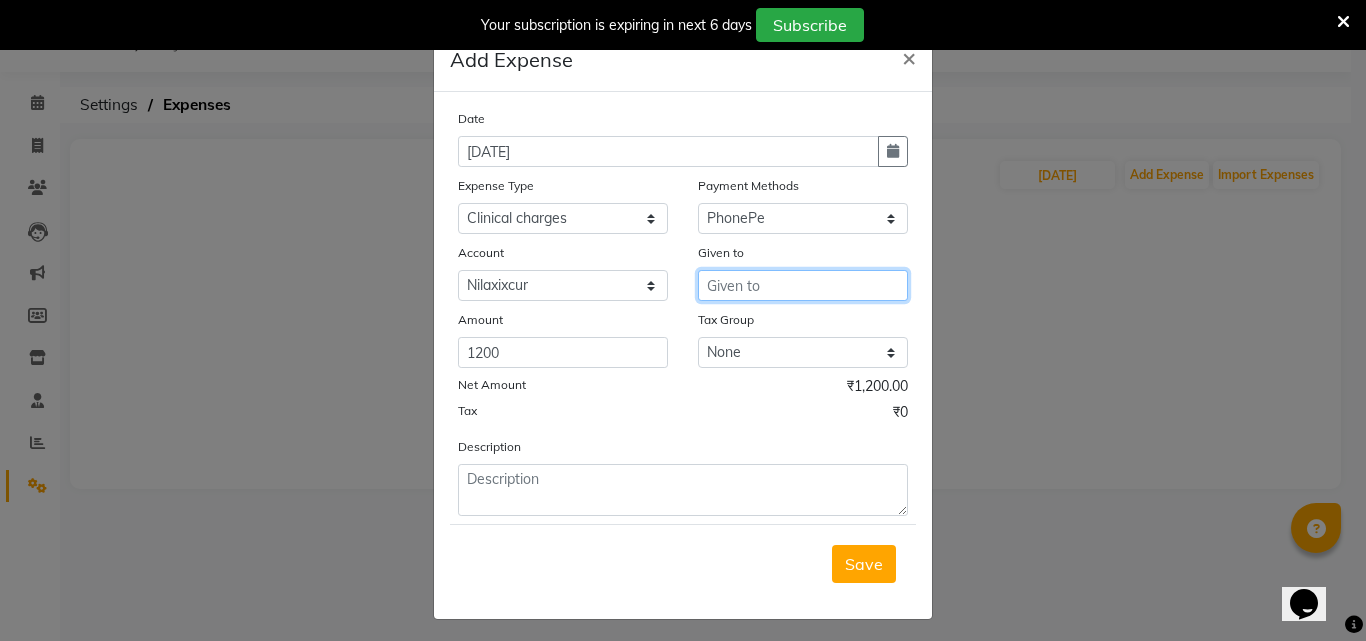 click at bounding box center (803, 285) 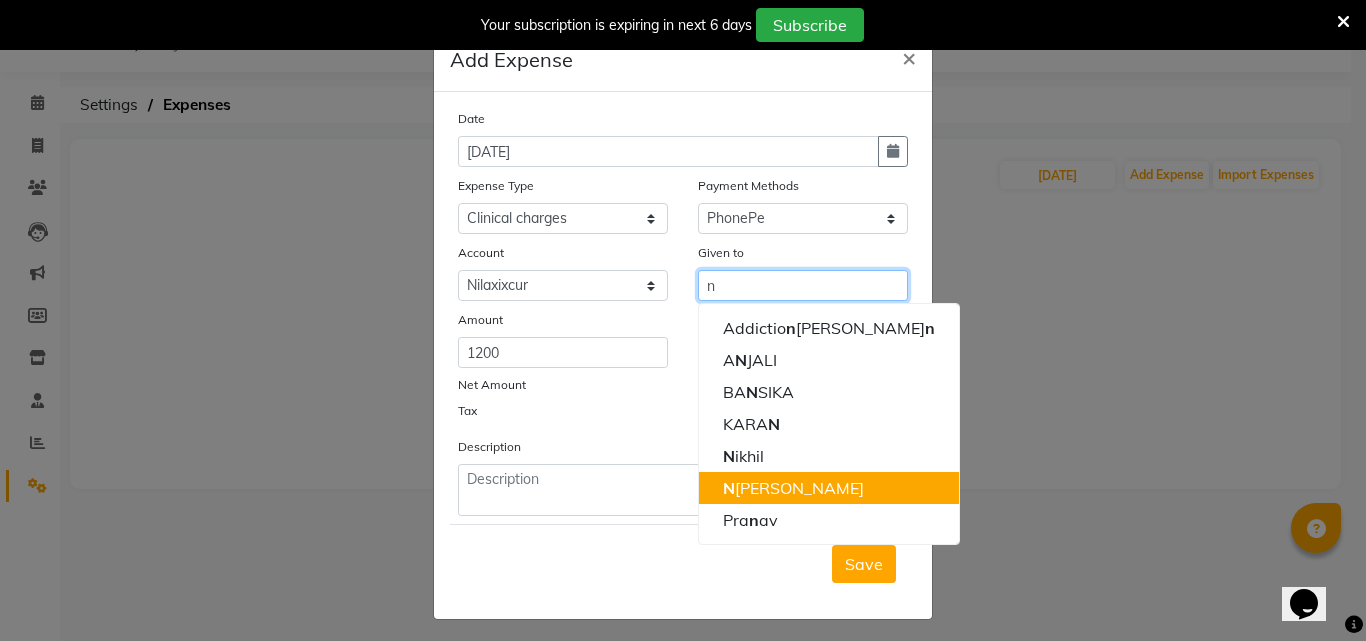 click on "N [PERSON_NAME]" at bounding box center (829, 488) 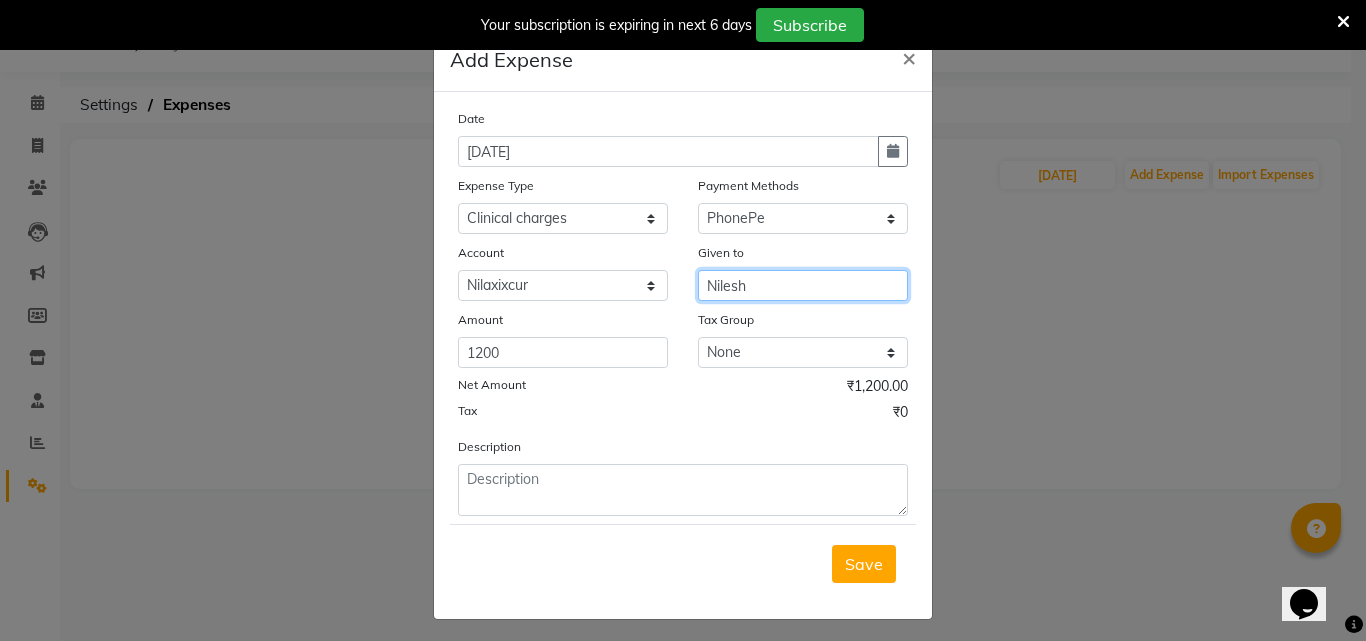 type on "Nilesh" 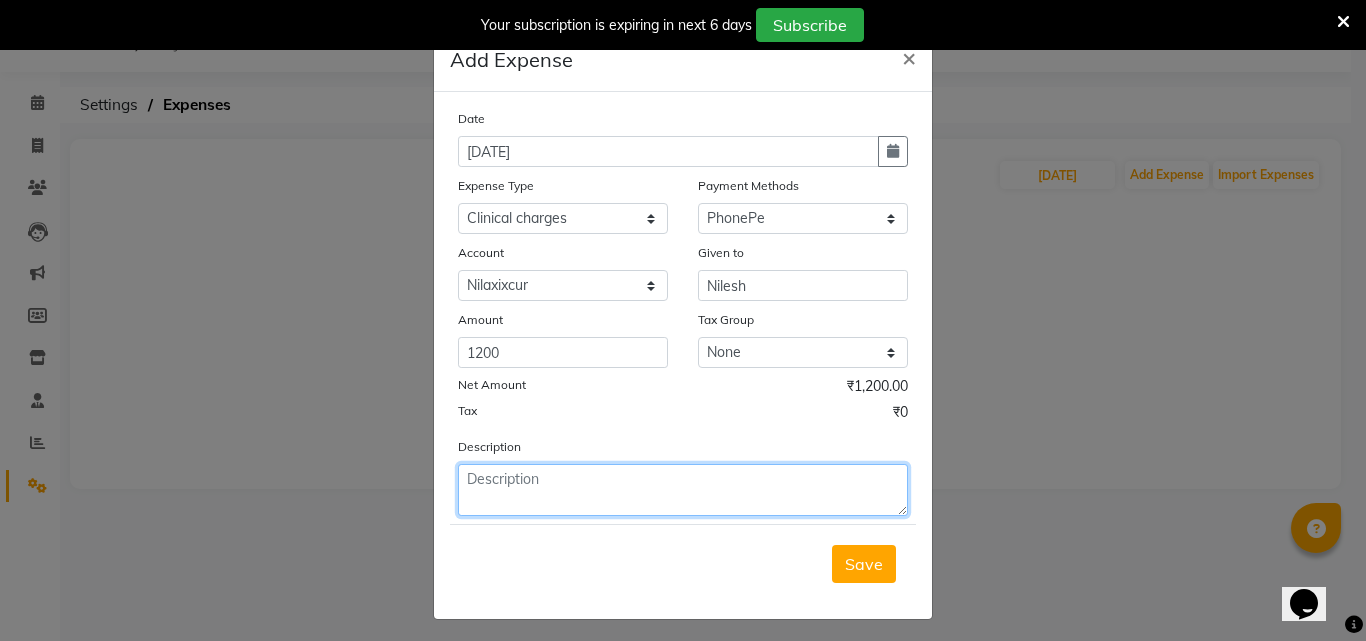 click 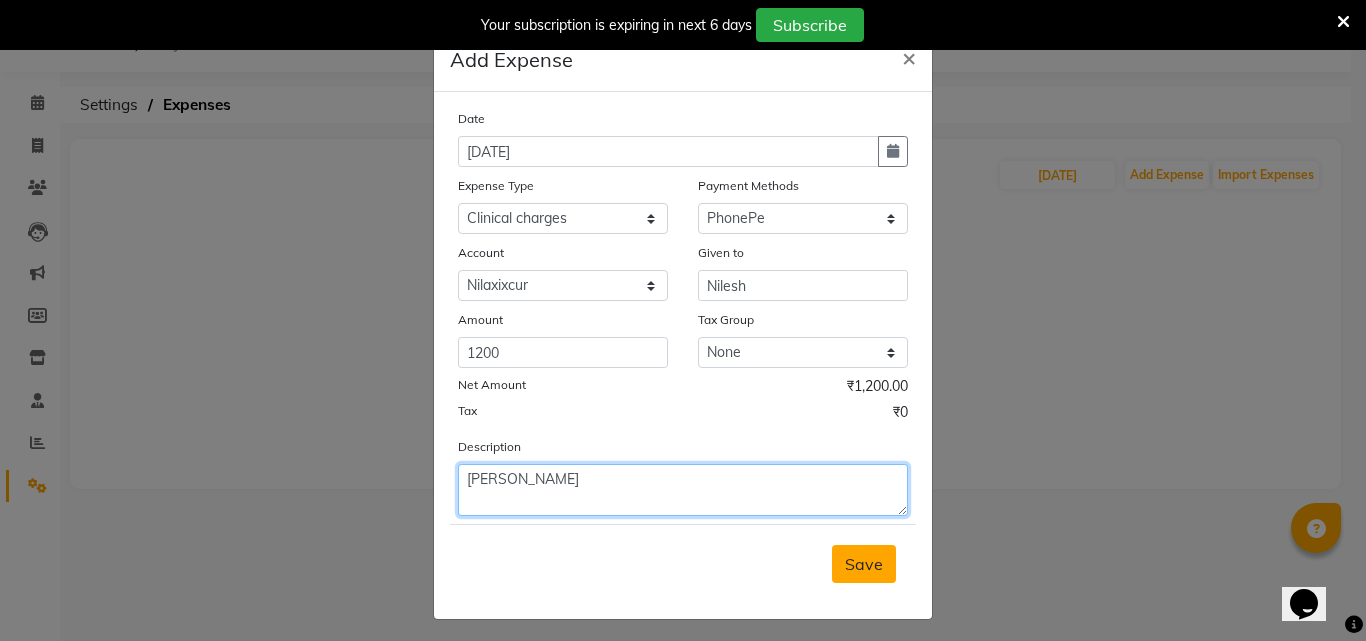 type on "[PERSON_NAME]" 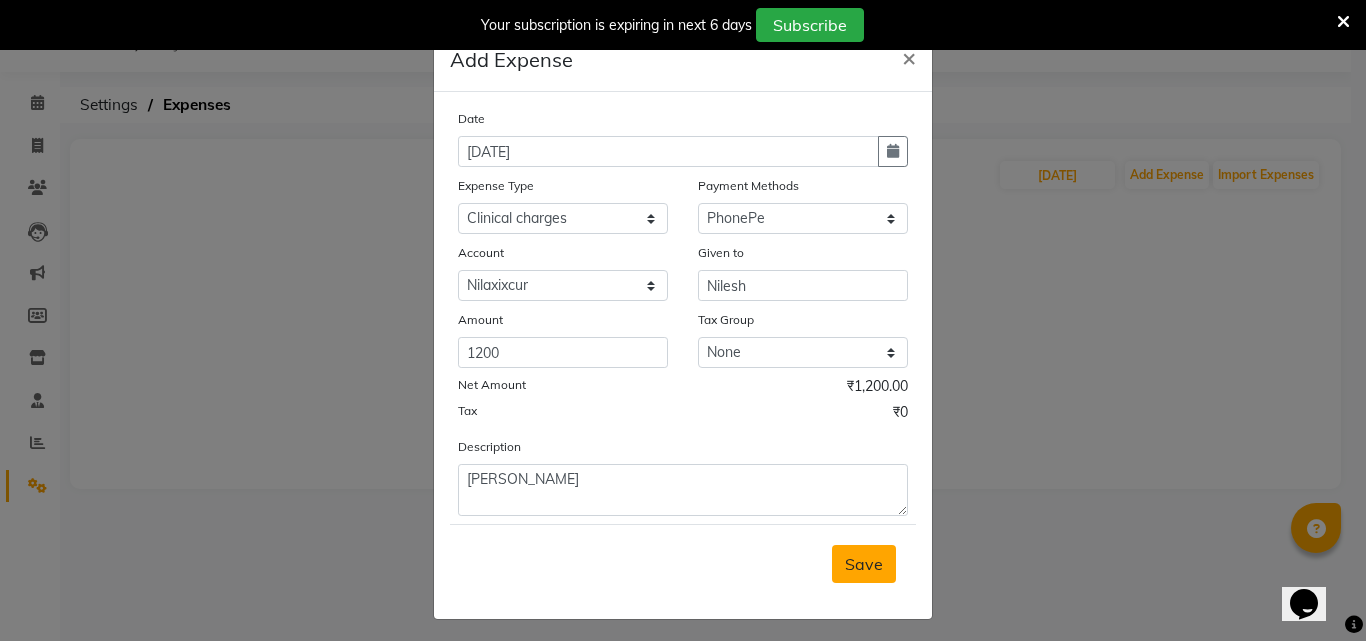 click on "Save" at bounding box center (864, 564) 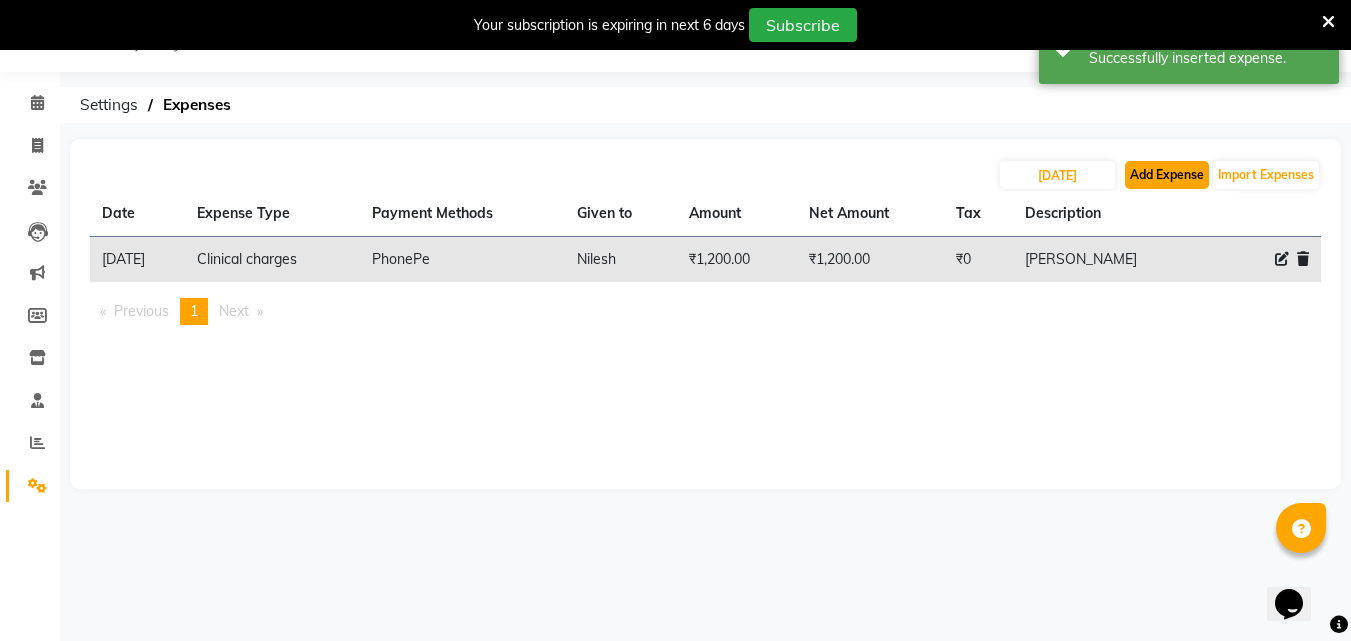 click on "Add Expense" 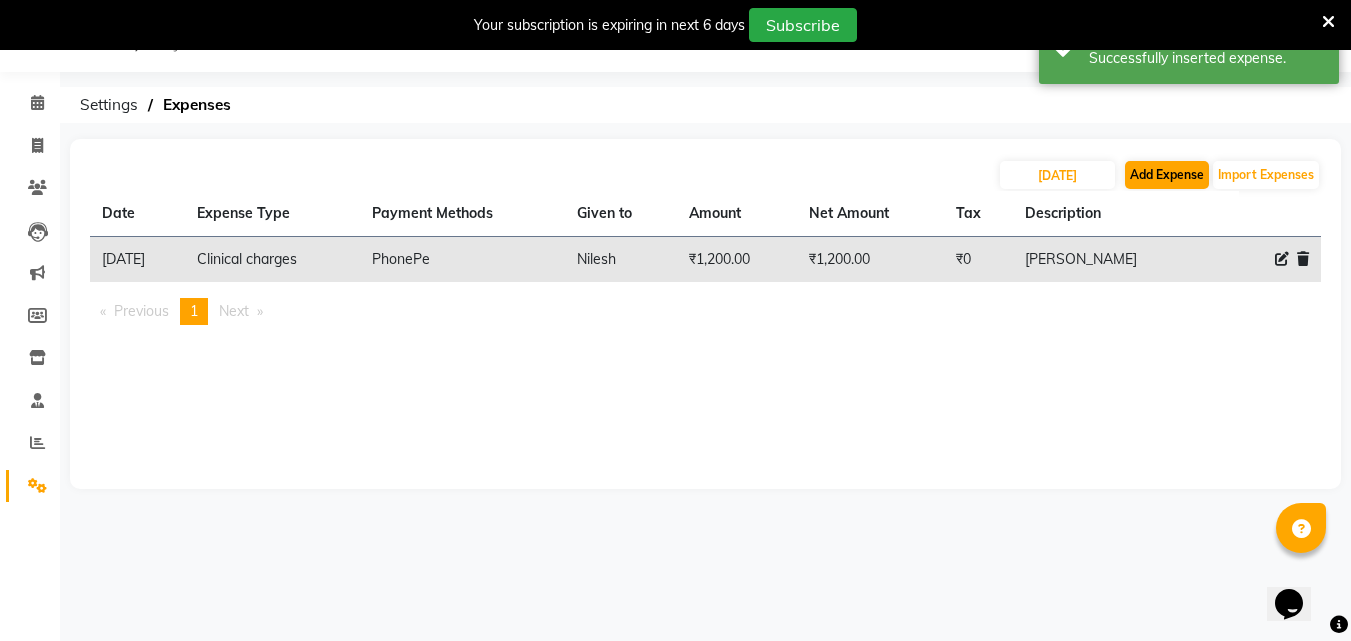 select on "1" 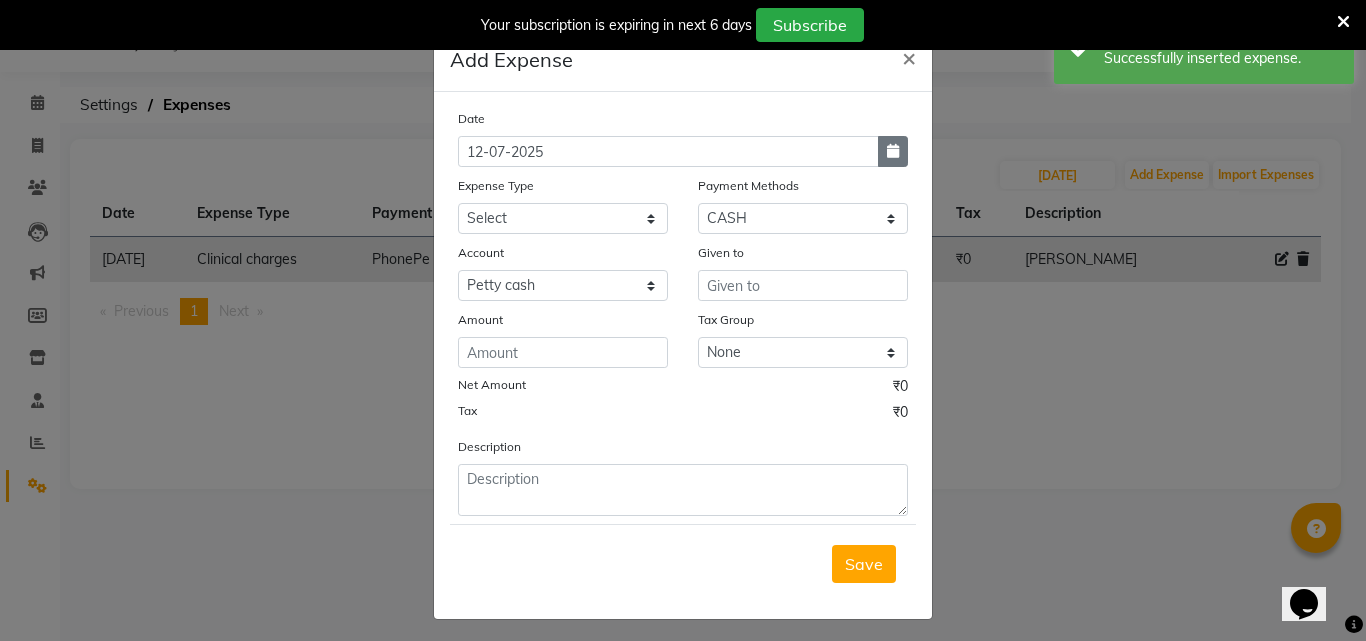 click 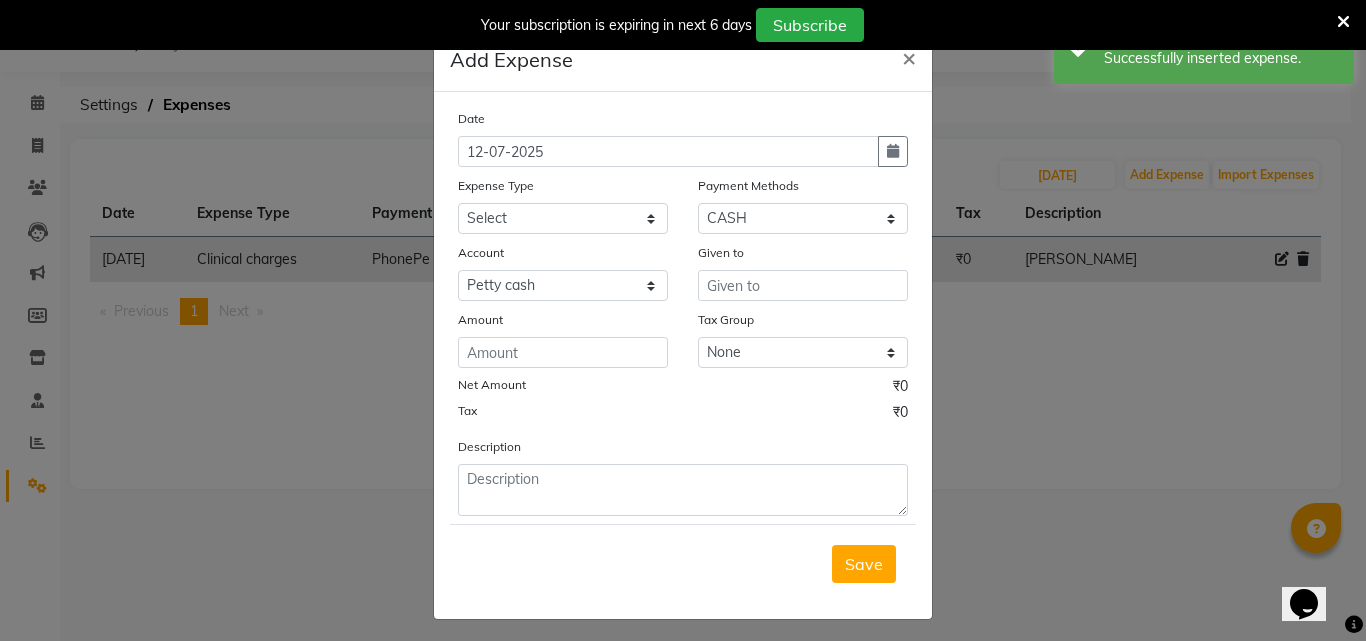 select on "7" 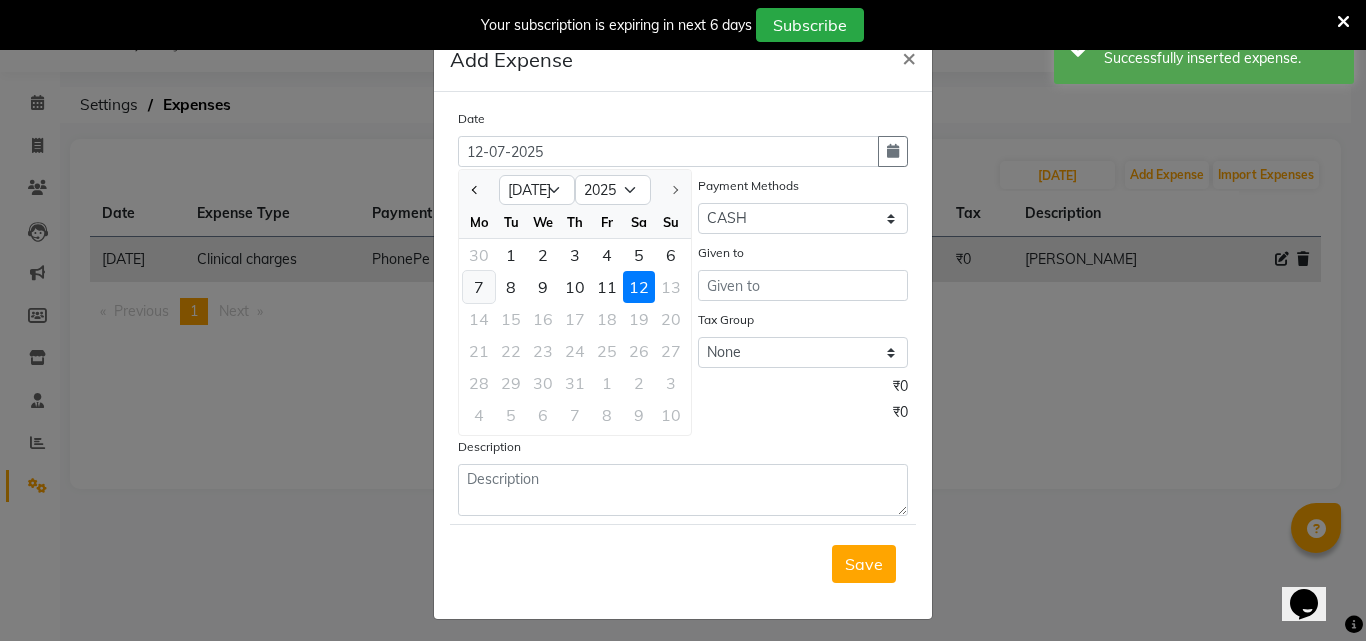 click on "7" 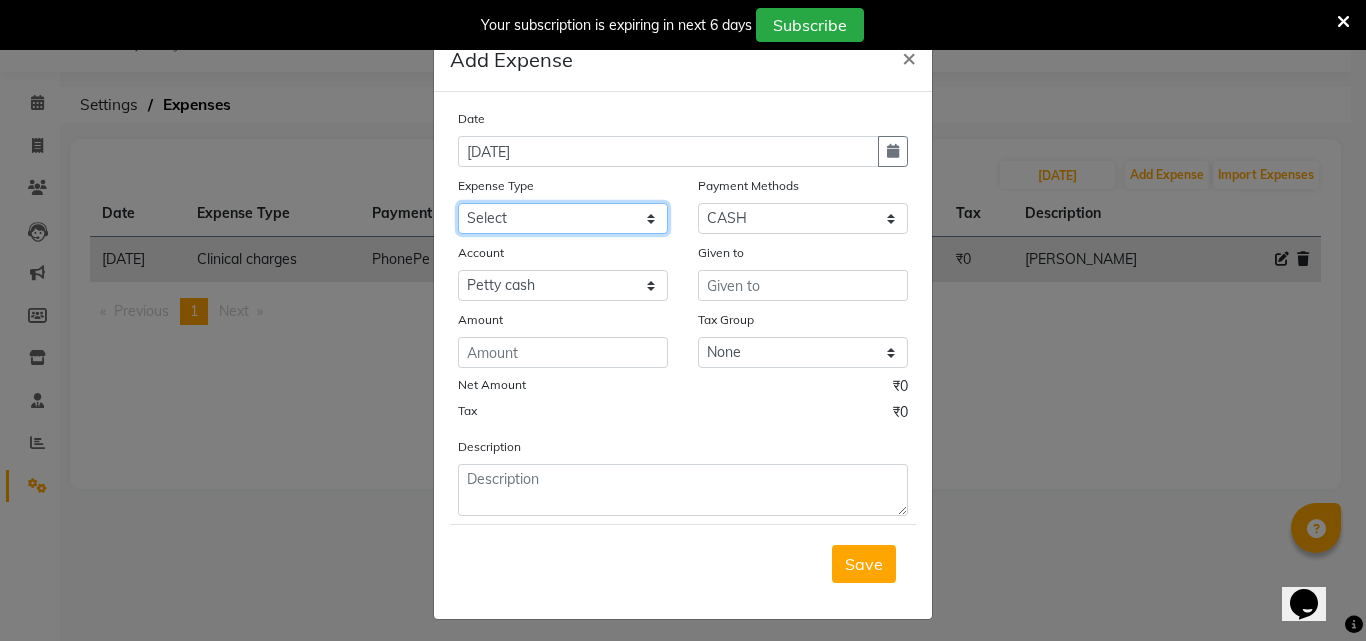 click on "Select Advance Salary Bank charges BEAUTY PALACE [GEOGRAPHIC_DATA] MATERIAL Car maintenance  Cash transfer to bank Cash transfer to hub Client Snacks Clinical charges Equipment Fuel ACTIVA OR CAR Govt fee HOME GAS HOME KIRANA home market other exp home snacks HOME  WIFI RECHARGE GIO Incentive Insurance International purchase investment banking light bill of4 home girls boys talikoti Loan Repayment local loreal maharaja material local maharaja material [PERSON_NAME] GURGA ENTERPRISES loreal [PERSON_NAME] belgav Maintenance Marketing Miscellaneous MOBILE RECHARGE MRA ONLINE SHOPING Other Pantry PETROL GENRETOR PIGMY SHIVAJI MAHARAJ BANK Product Rent REPAIRING EORK SALON N HM ROOM G GAS Salary SALON 1 LIGHT BILL SALON 1 RENT SALON 1 WIFI RICHARGE SALON 2  MEN N WOMEN LIGHT BILL SALON 2 WIFI RECHARGE GIO salon advertising SALON ADVERTISISNG SALON RENT 2 SAVI WATER school exp school exp S K  DISTRIBUTER CADEVU KERATIN HUBALI STAFF ROOM RENT ALL STAFF ROOM RENT ALL Staff Snacks Tax TEA BREKFAST Tea & Refreshment Utilities" 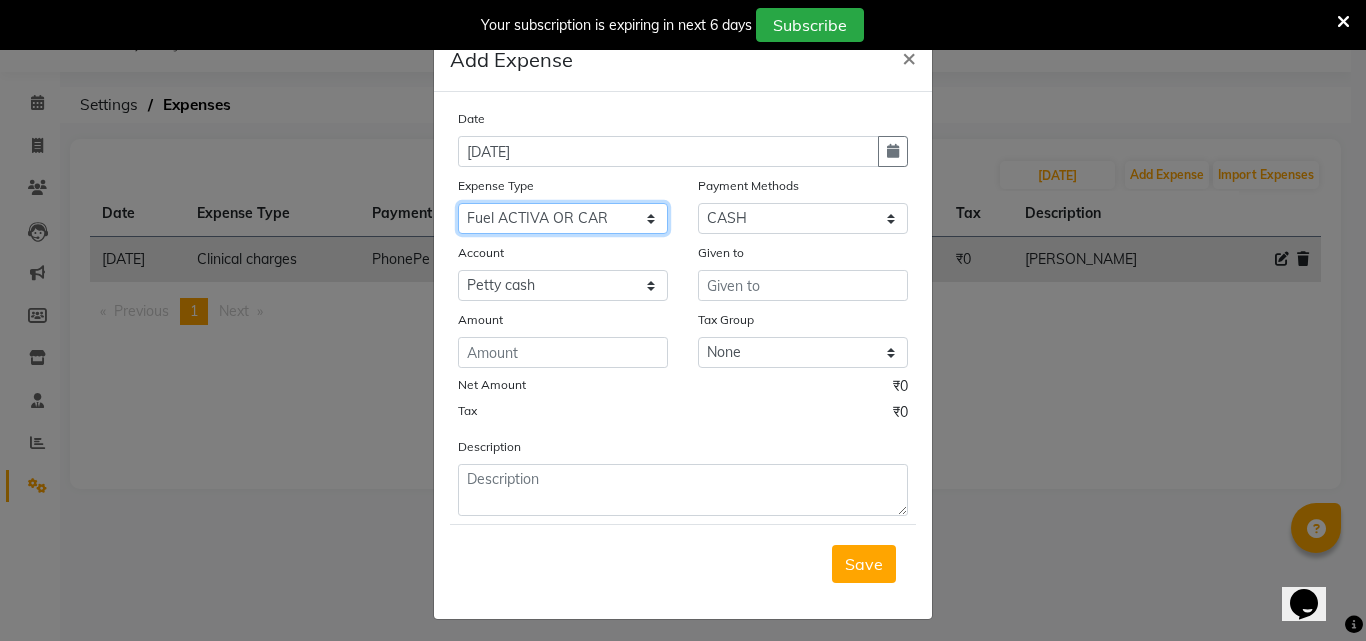 click on "Select Advance Salary Bank charges BEAUTY PALACE [GEOGRAPHIC_DATA] MATERIAL Car maintenance  Cash transfer to bank Cash transfer to hub Client Snacks Clinical charges Equipment Fuel ACTIVA OR CAR Govt fee HOME GAS HOME KIRANA home market other exp home snacks HOME  WIFI RECHARGE GIO Incentive Insurance International purchase investment banking light bill of4 home girls boys talikoti Loan Repayment local loreal maharaja material local maharaja material [PERSON_NAME] GURGA ENTERPRISES loreal [PERSON_NAME] belgav Maintenance Marketing Miscellaneous MOBILE RECHARGE MRA ONLINE SHOPING Other Pantry PETROL GENRETOR PIGMY SHIVAJI MAHARAJ BANK Product Rent REPAIRING EORK SALON N HM ROOM G GAS Salary SALON 1 LIGHT BILL SALON 1 RENT SALON 1 WIFI RICHARGE SALON 2  MEN N WOMEN LIGHT BILL SALON 2 WIFI RECHARGE GIO salon advertising SALON ADVERTISISNG SALON RENT 2 SAVI WATER school exp school exp S K  DISTRIBUTER CADEVU KERATIN HUBALI STAFF ROOM RENT ALL STAFF ROOM RENT ALL Staff Snacks Tax TEA BREKFAST Tea & Refreshment Utilities" 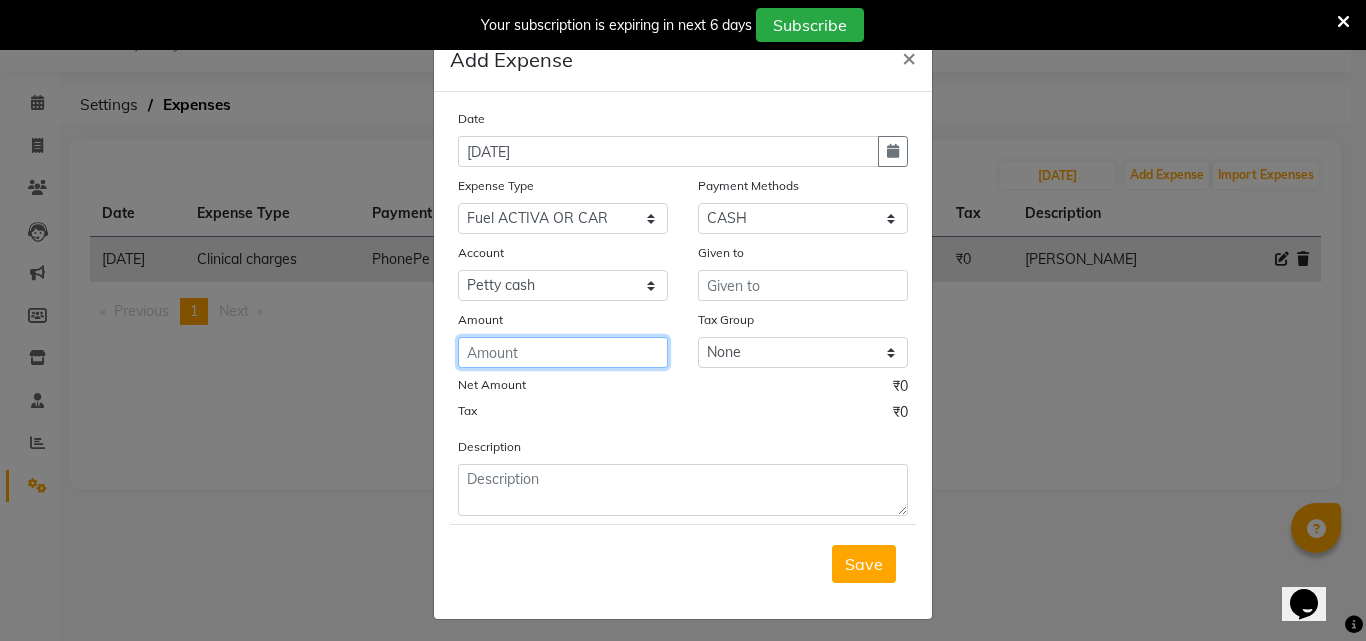 click 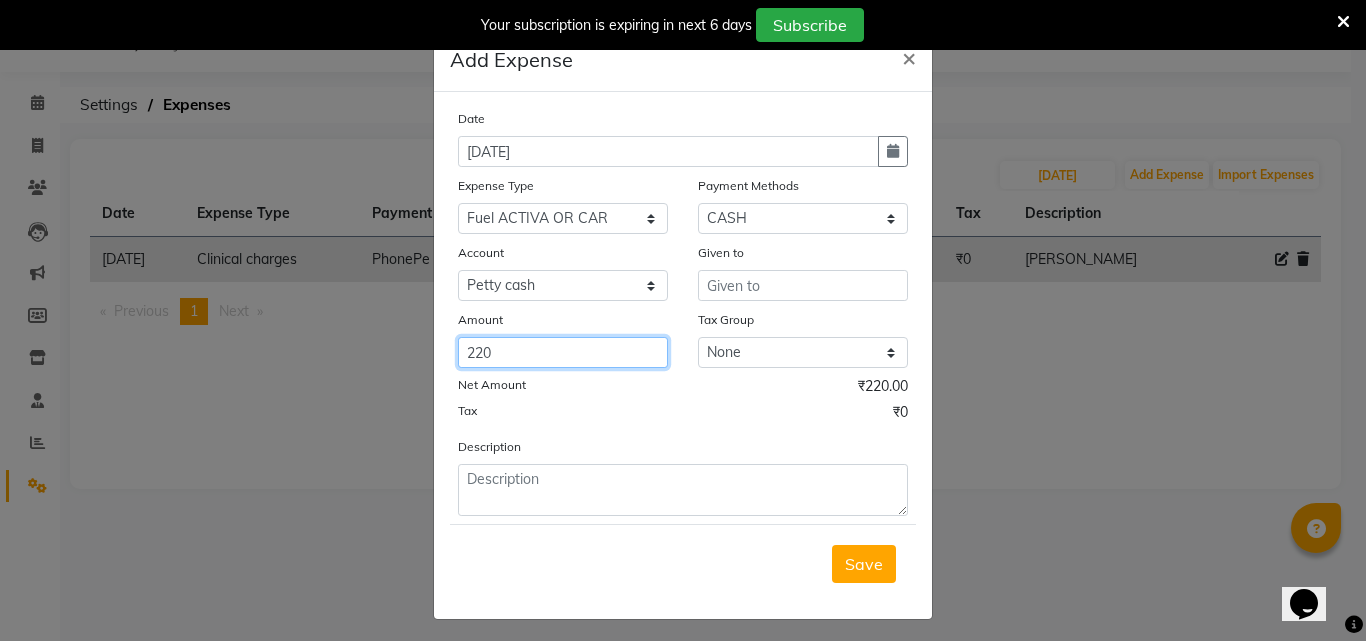 type on "220" 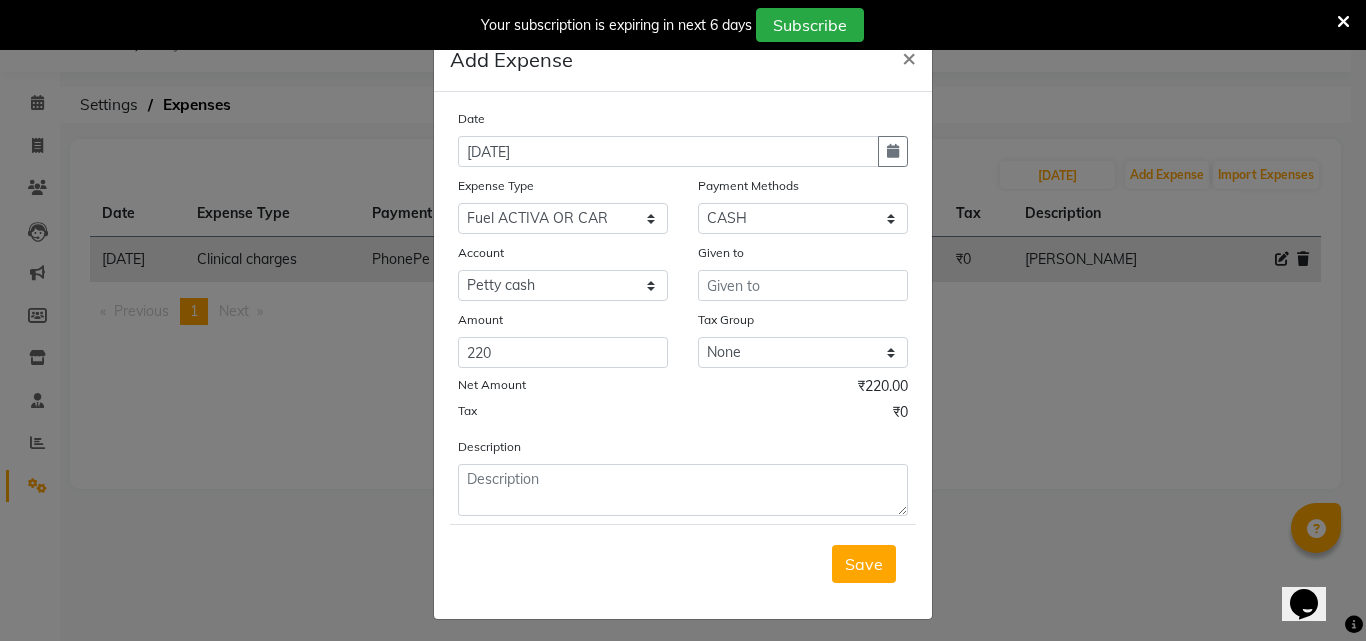 drag, startPoint x: 756, startPoint y: 198, endPoint x: 748, endPoint y: 213, distance: 17 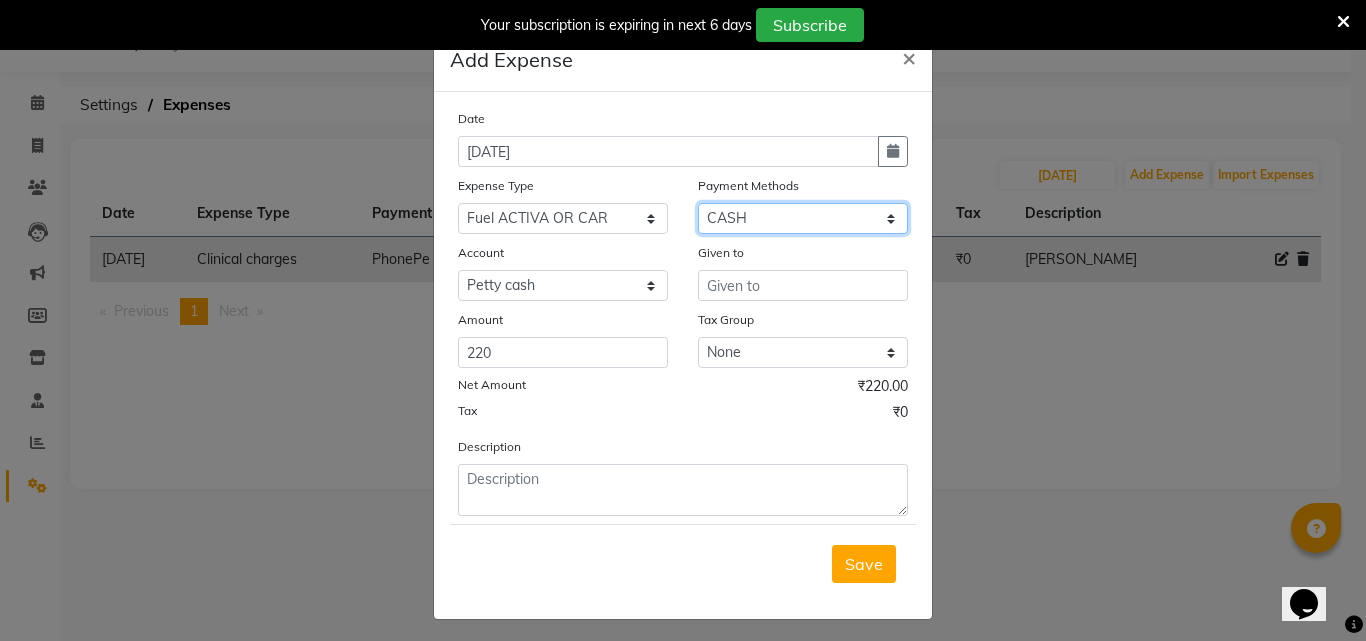 click on "Select CASH Package PhonePe Voucher Prepaid Gift Card GPay Wallet Points" 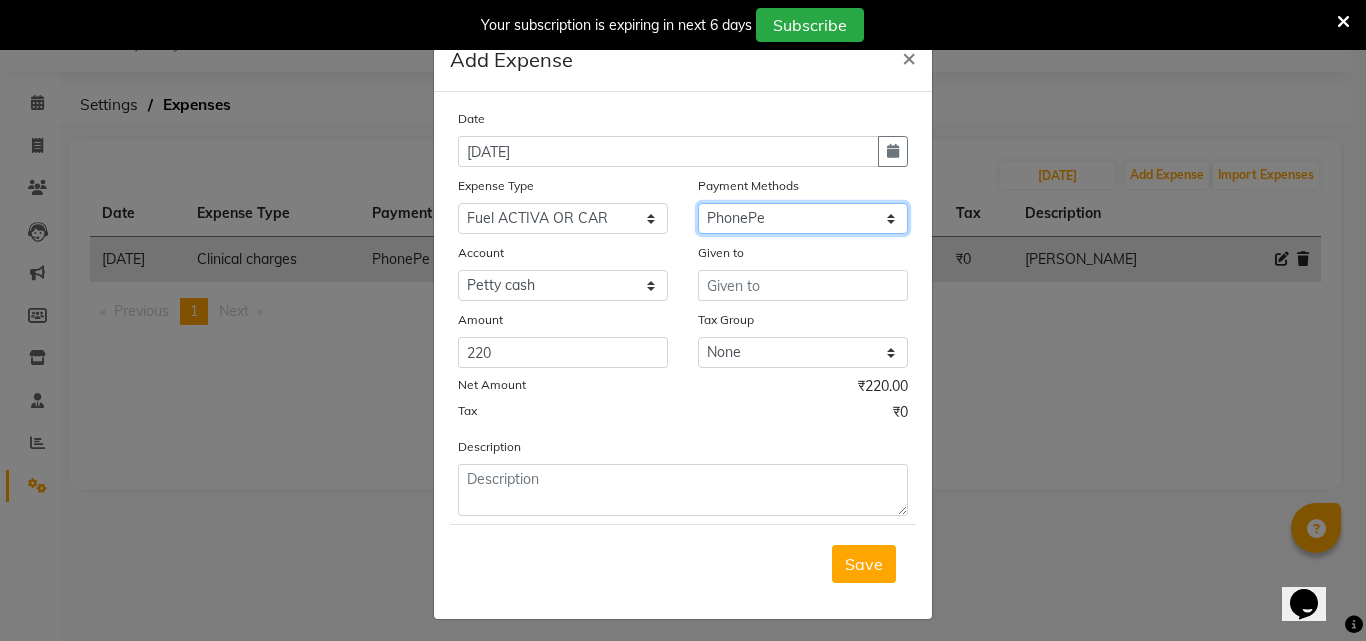 click on "Select CASH Package PhonePe Voucher Prepaid Gift Card GPay Wallet Points" 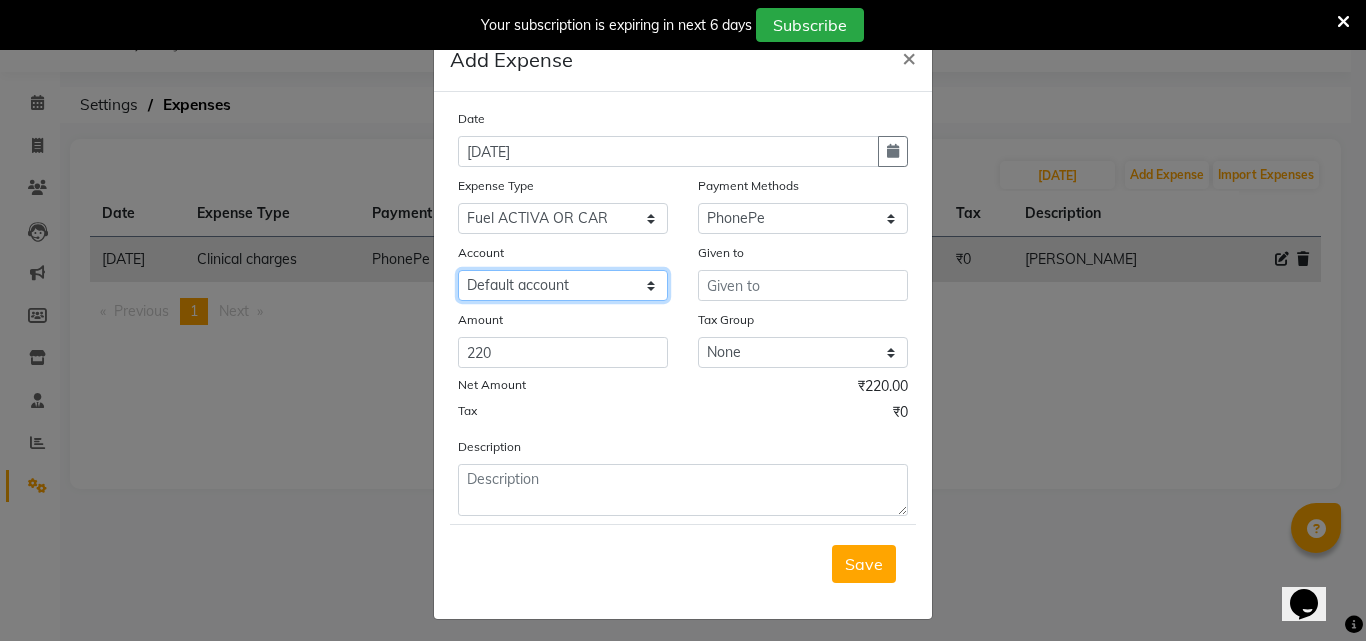 click on "Select Default account Nil un SB nil sbisb Nilaxixcur Niksbisb ADDIuncur" 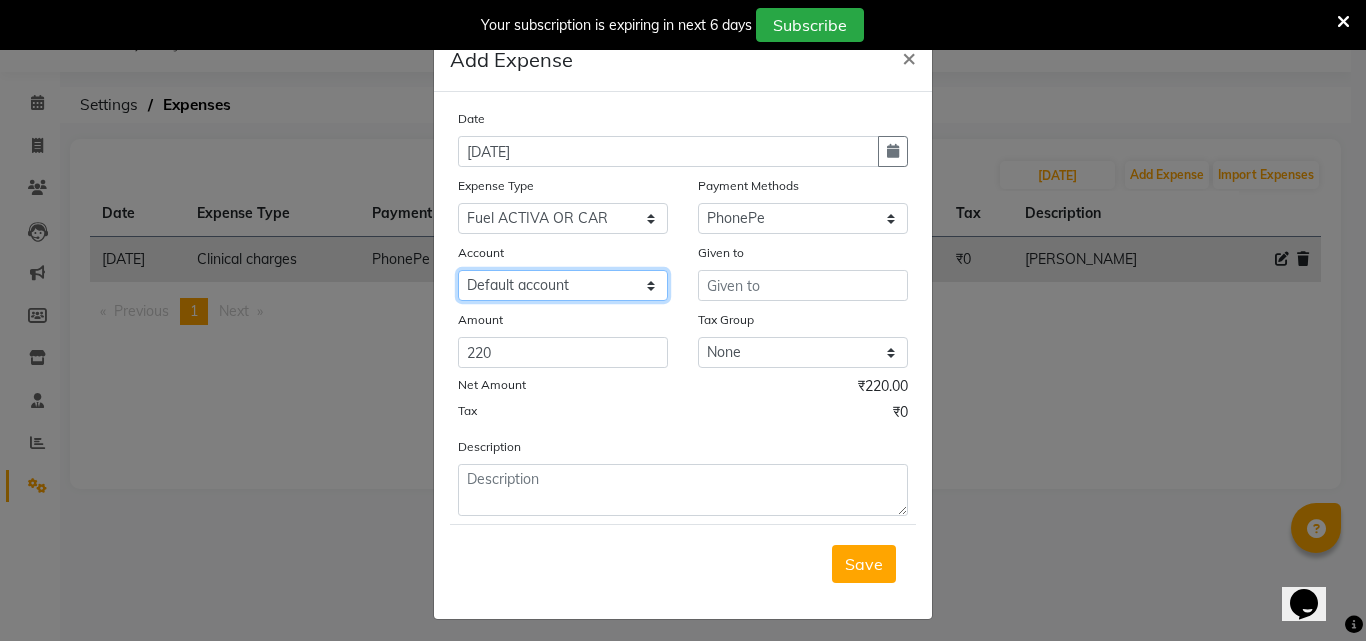 select on "5738" 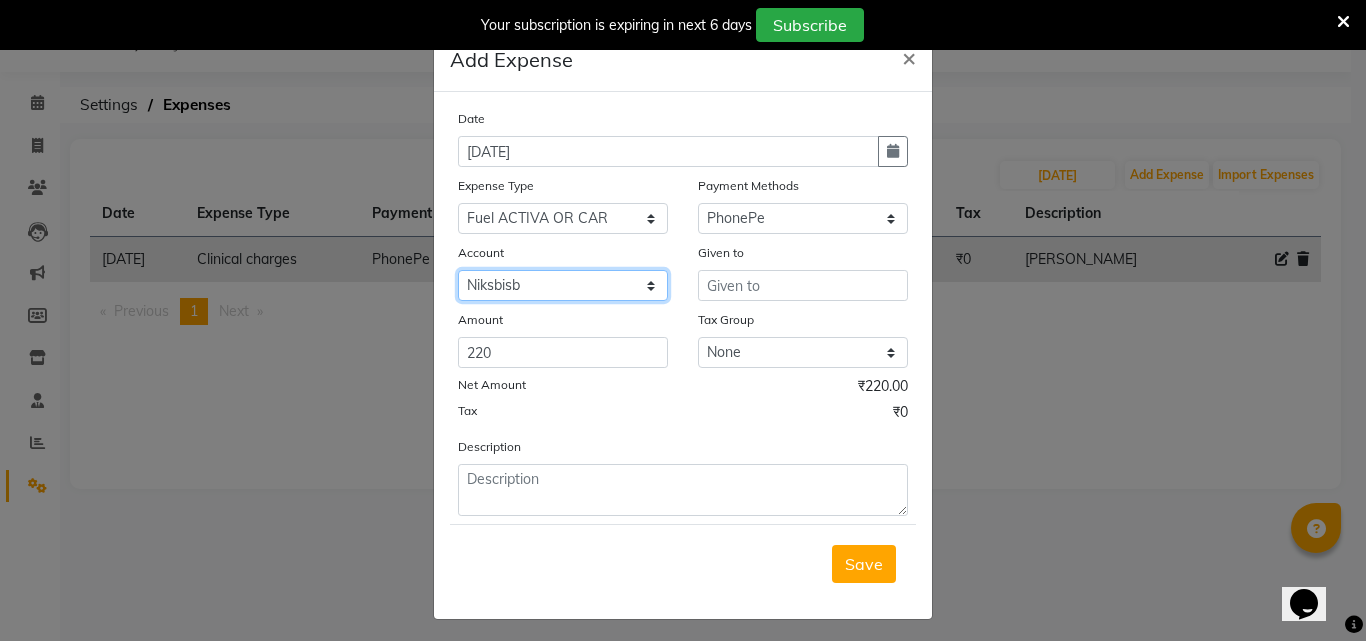 click on "Select Default account Nil un SB nil sbisb Nilaxixcur Niksbisb ADDIuncur" 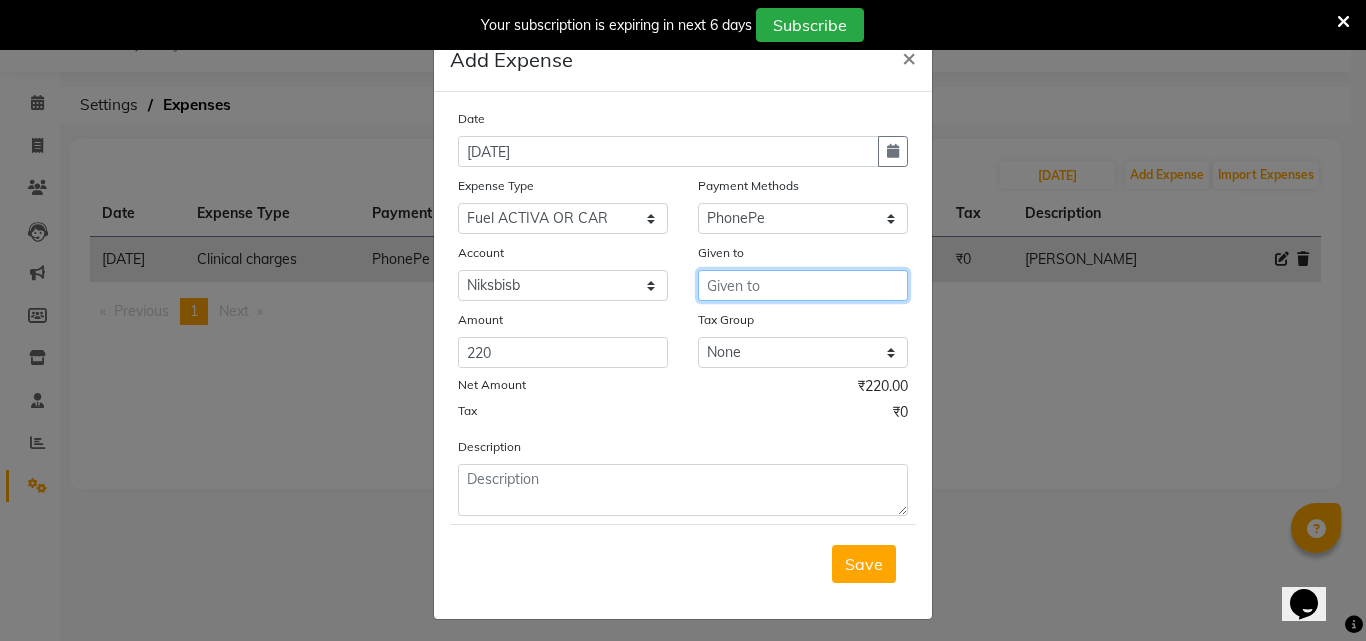 click at bounding box center [803, 285] 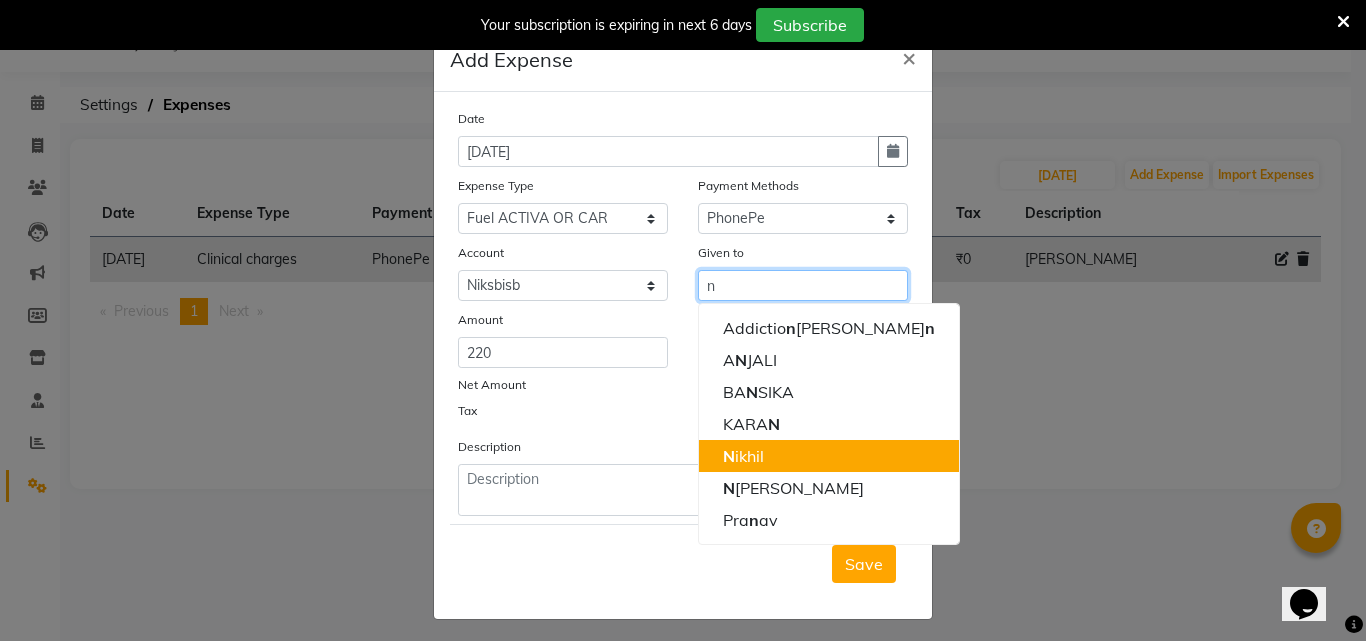 drag, startPoint x: 778, startPoint y: 461, endPoint x: 827, endPoint y: 504, distance: 65.192024 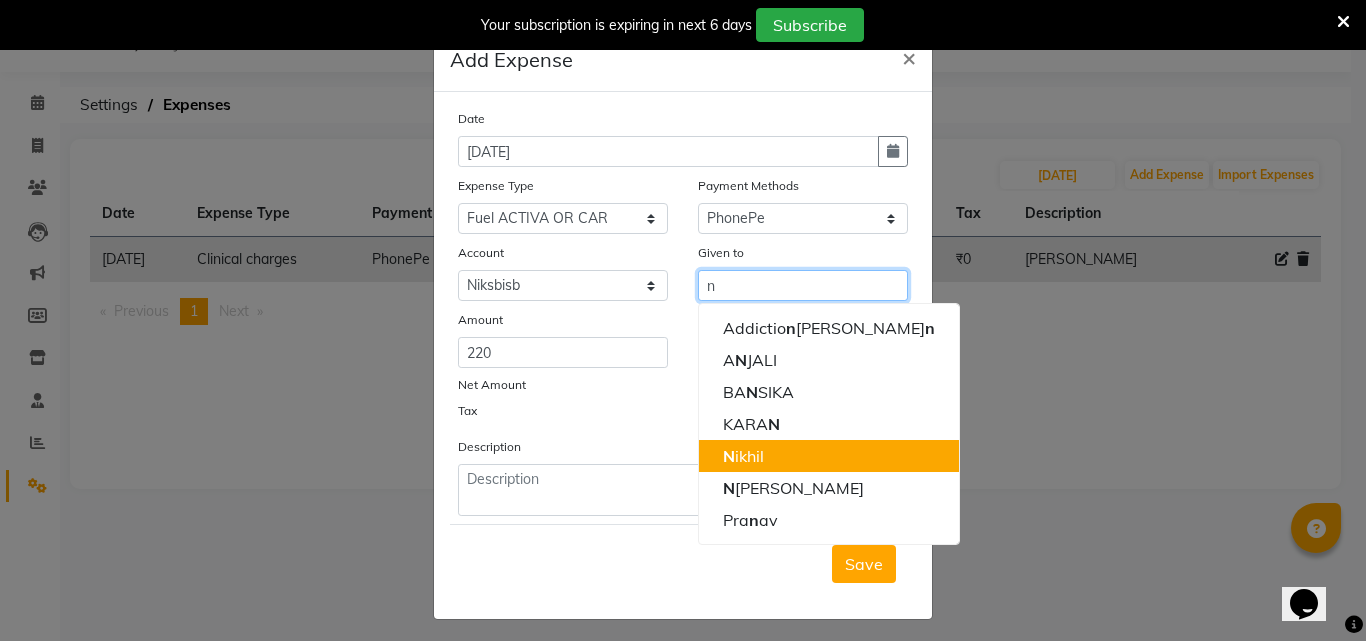 click on "N ikhil" at bounding box center [829, 456] 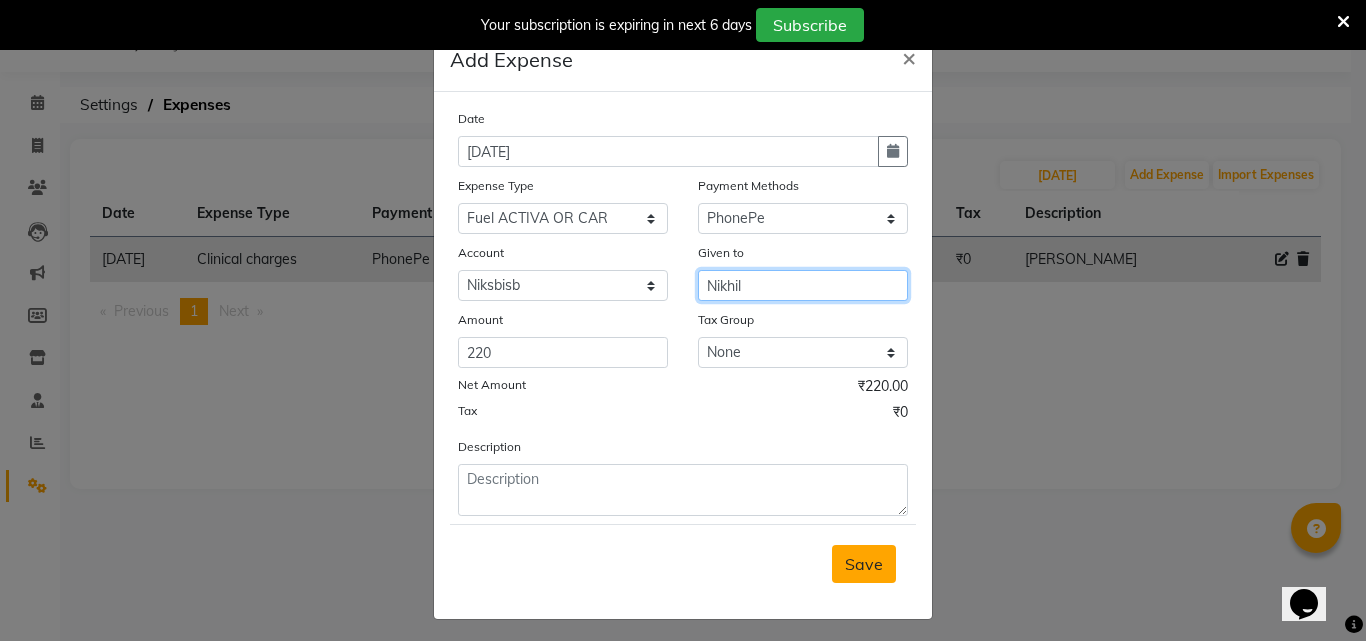 type on "Nikhil" 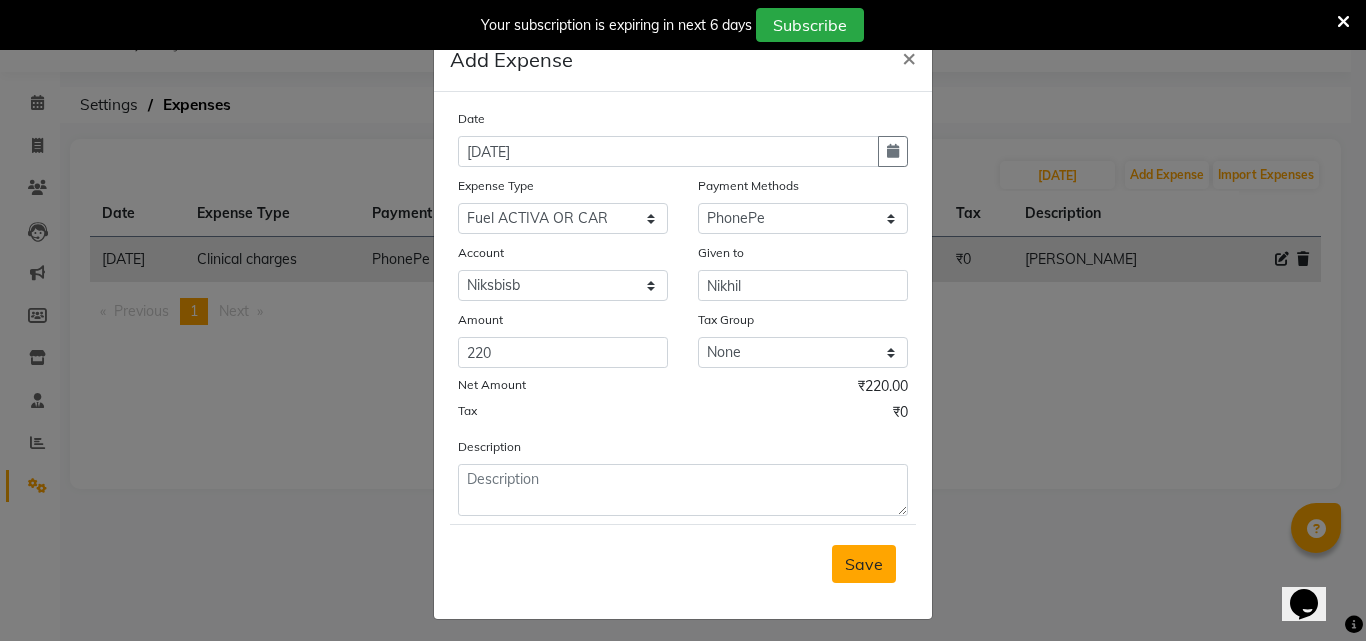click on "Save" at bounding box center (864, 564) 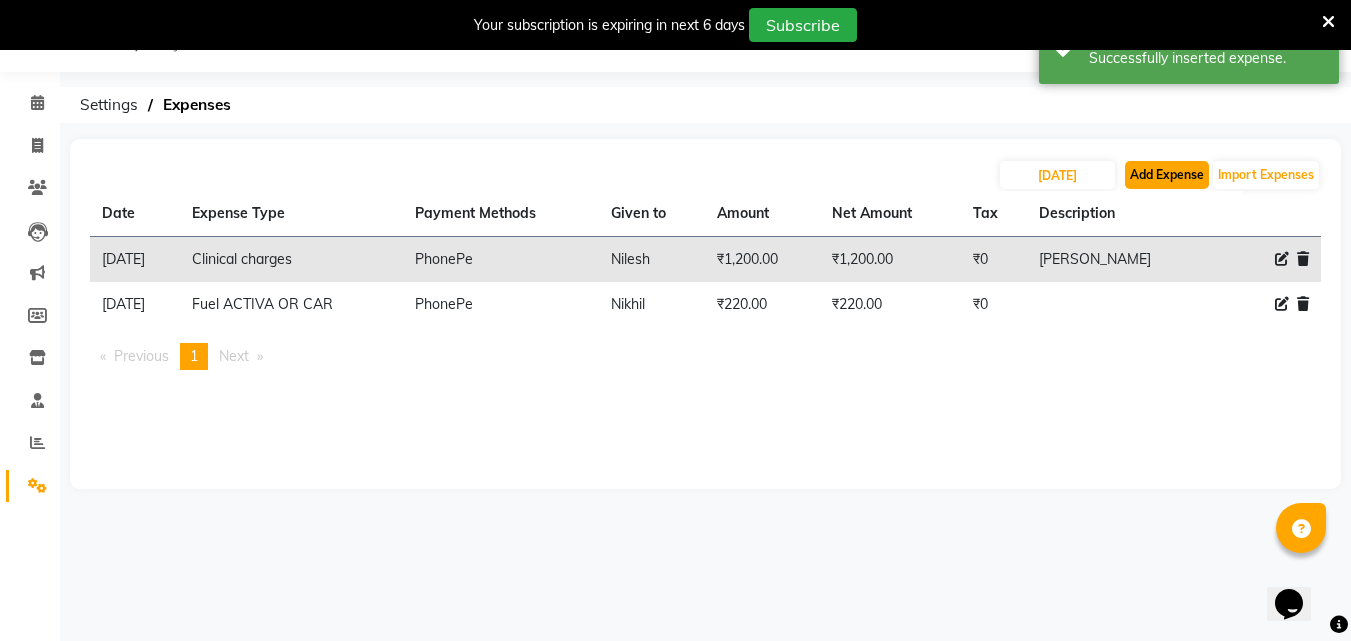 click on "Add Expense" 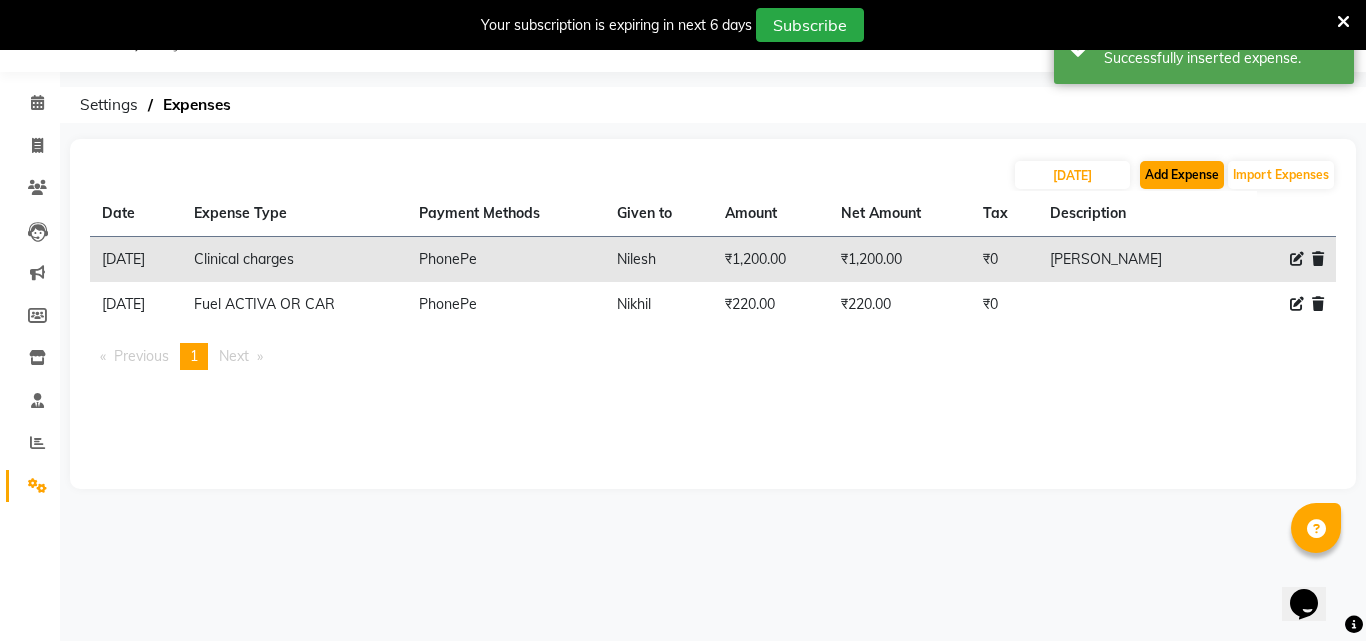 select on "1" 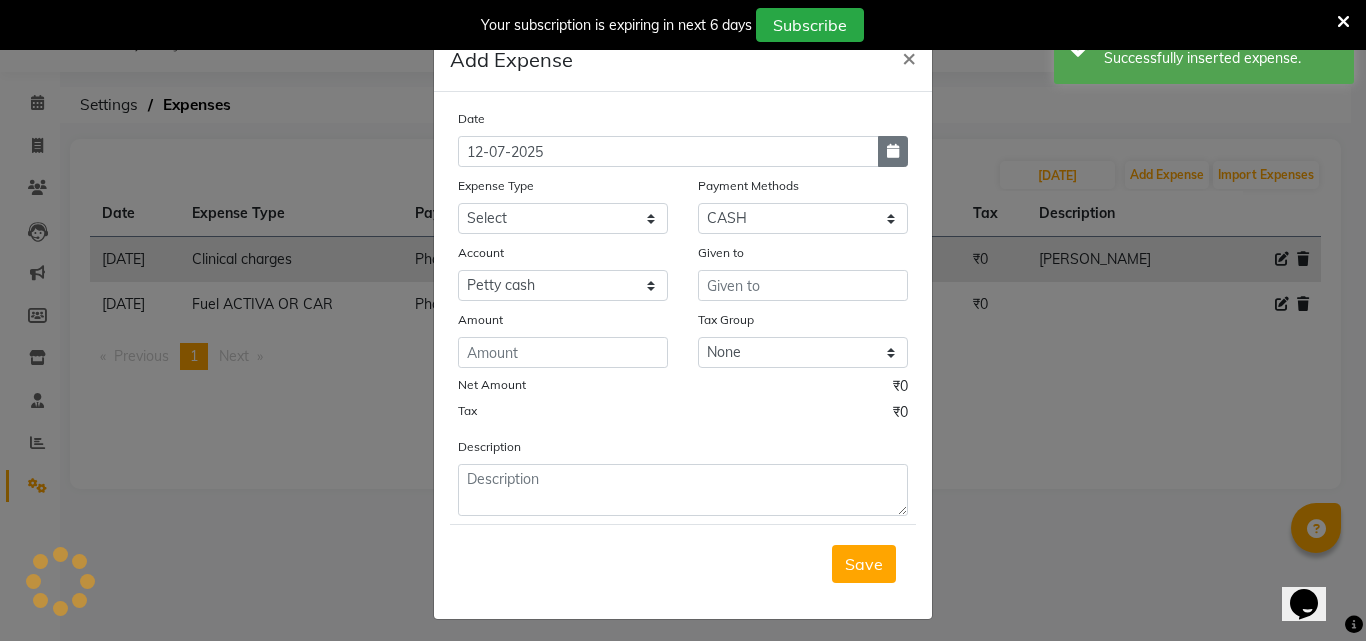 click 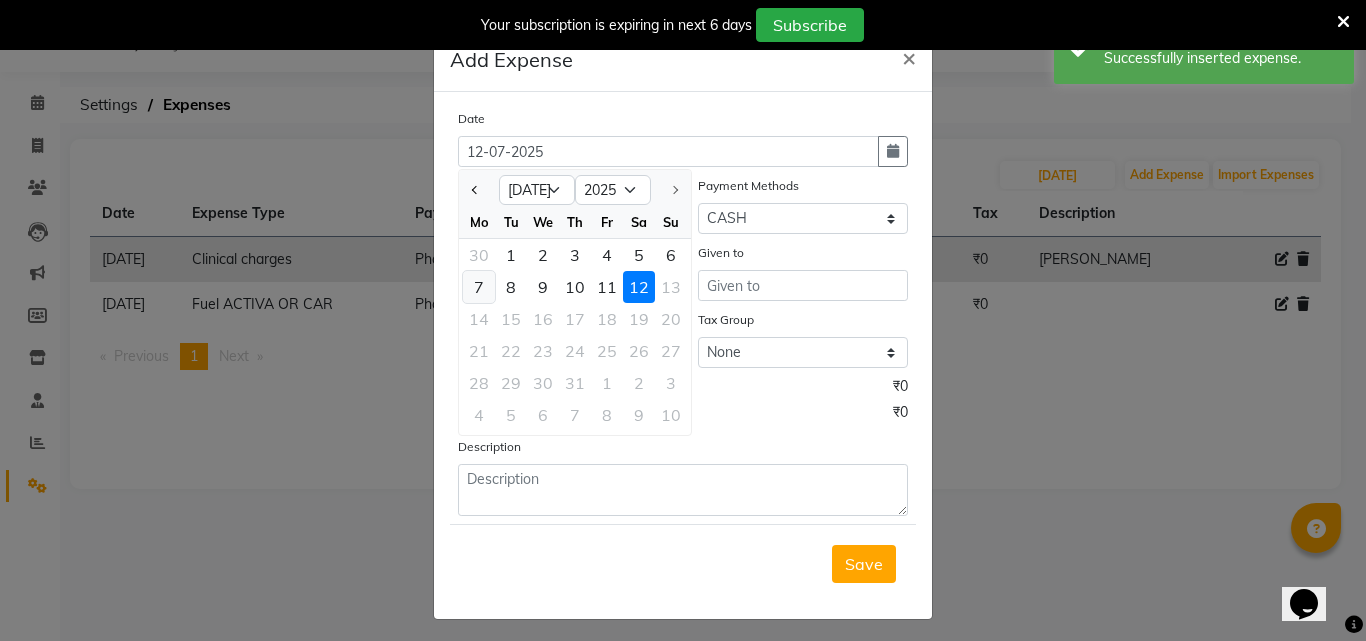 click on "7" 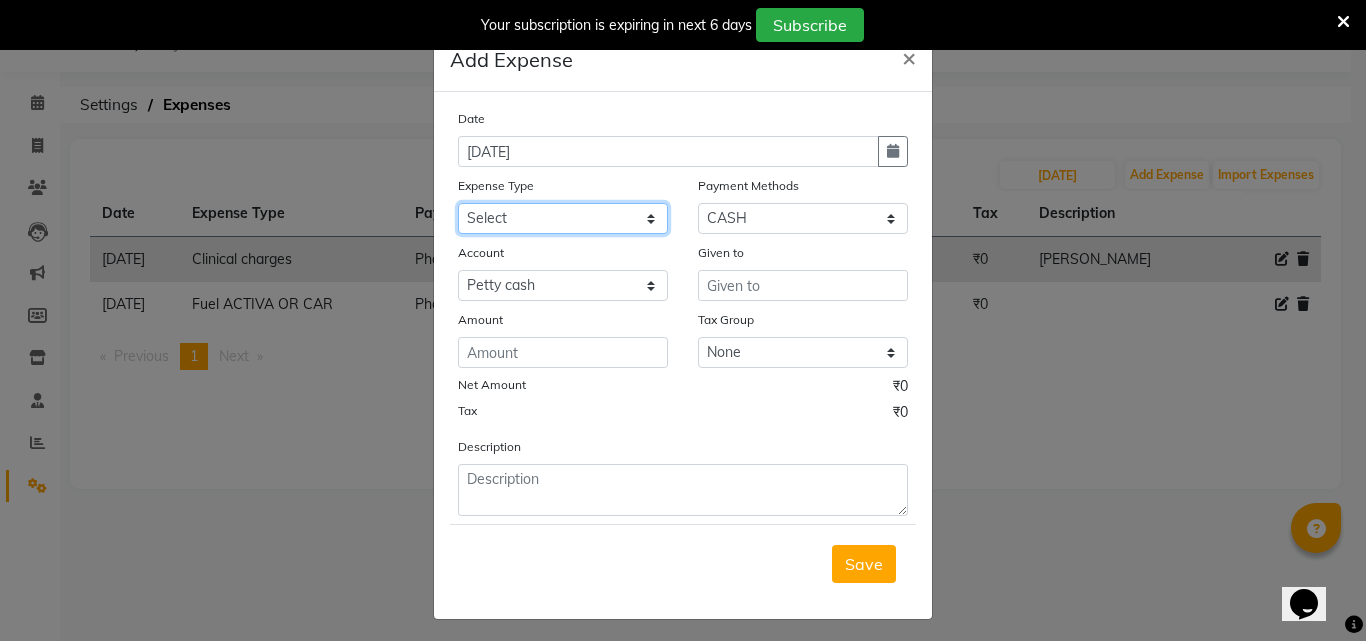 click on "Select Advance Salary Bank charges BEAUTY PALACE [GEOGRAPHIC_DATA] MATERIAL Car maintenance  Cash transfer to bank Cash transfer to hub Client Snacks Clinical charges Equipment Fuel ACTIVA OR CAR Govt fee HOME GAS HOME KIRANA home market other exp home snacks HOME  WIFI RECHARGE GIO Incentive Insurance International purchase investment banking light bill of4 home girls boys talikoti Loan Repayment local loreal maharaja material local maharaja material [PERSON_NAME] GURGA ENTERPRISES loreal [PERSON_NAME] belgav Maintenance Marketing Miscellaneous MOBILE RECHARGE MRA ONLINE SHOPING Other Pantry PETROL GENRETOR PIGMY SHIVAJI MAHARAJ BANK Product Rent REPAIRING EORK SALON N HM ROOM G GAS Salary SALON 1 LIGHT BILL SALON 1 RENT SALON 1 WIFI RICHARGE SALON 2  MEN N WOMEN LIGHT BILL SALON 2 WIFI RECHARGE GIO salon advertising SALON ADVERTISISNG SALON RENT 2 SAVI WATER school exp school exp S K  DISTRIBUTER CADEVU KERATIN HUBALI STAFF ROOM RENT ALL STAFF ROOM RENT ALL Staff Snacks Tax TEA BREKFAST Tea & Refreshment Utilities" 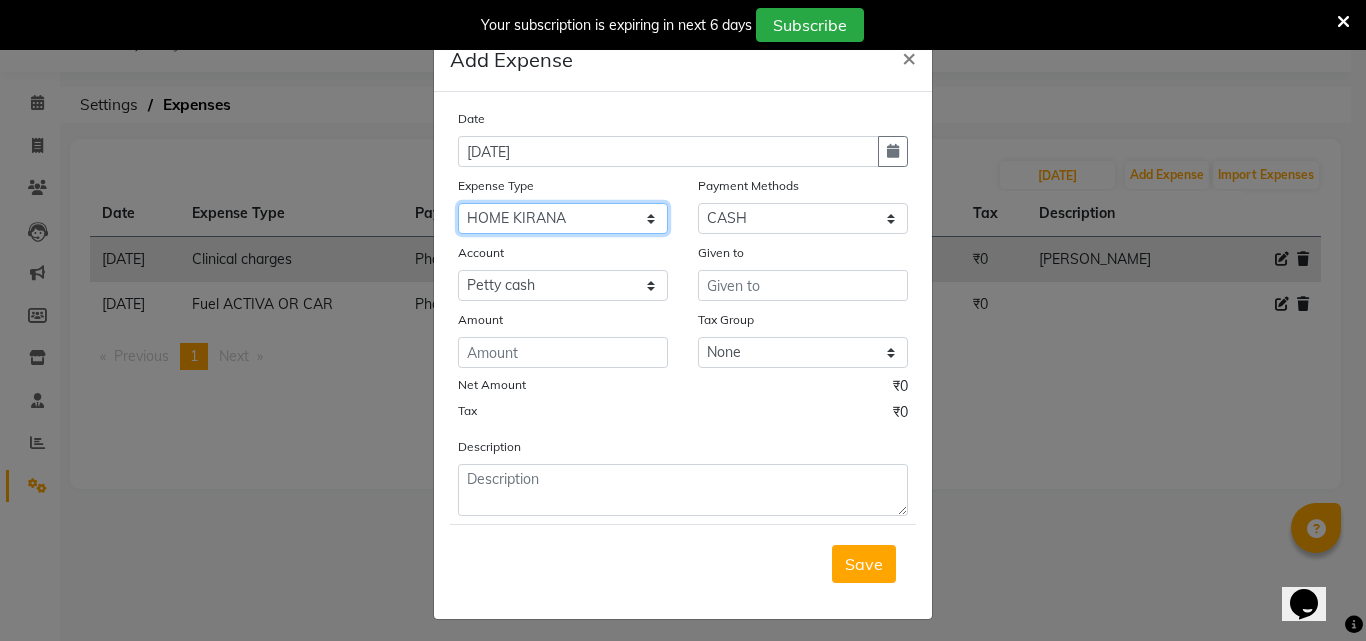 click on "Select Advance Salary Bank charges BEAUTY PALACE [GEOGRAPHIC_DATA] MATERIAL Car maintenance  Cash transfer to bank Cash transfer to hub Client Snacks Clinical charges Equipment Fuel ACTIVA OR CAR Govt fee HOME GAS HOME KIRANA home market other exp home snacks HOME  WIFI RECHARGE GIO Incentive Insurance International purchase investment banking light bill of4 home girls boys talikoti Loan Repayment local loreal maharaja material local maharaja material [PERSON_NAME] GURGA ENTERPRISES loreal [PERSON_NAME] belgav Maintenance Marketing Miscellaneous MOBILE RECHARGE MRA ONLINE SHOPING Other Pantry PETROL GENRETOR PIGMY SHIVAJI MAHARAJ BANK Product Rent REPAIRING EORK SALON N HM ROOM G GAS Salary SALON 1 LIGHT BILL SALON 1 RENT SALON 1 WIFI RICHARGE SALON 2  MEN N WOMEN LIGHT BILL SALON 2 WIFI RECHARGE GIO salon advertising SALON ADVERTISISNG SALON RENT 2 SAVI WATER school exp school exp S K  DISTRIBUTER CADEVU KERATIN HUBALI STAFF ROOM RENT ALL STAFF ROOM RENT ALL Staff Snacks Tax TEA BREKFAST Tea & Refreshment Utilities" 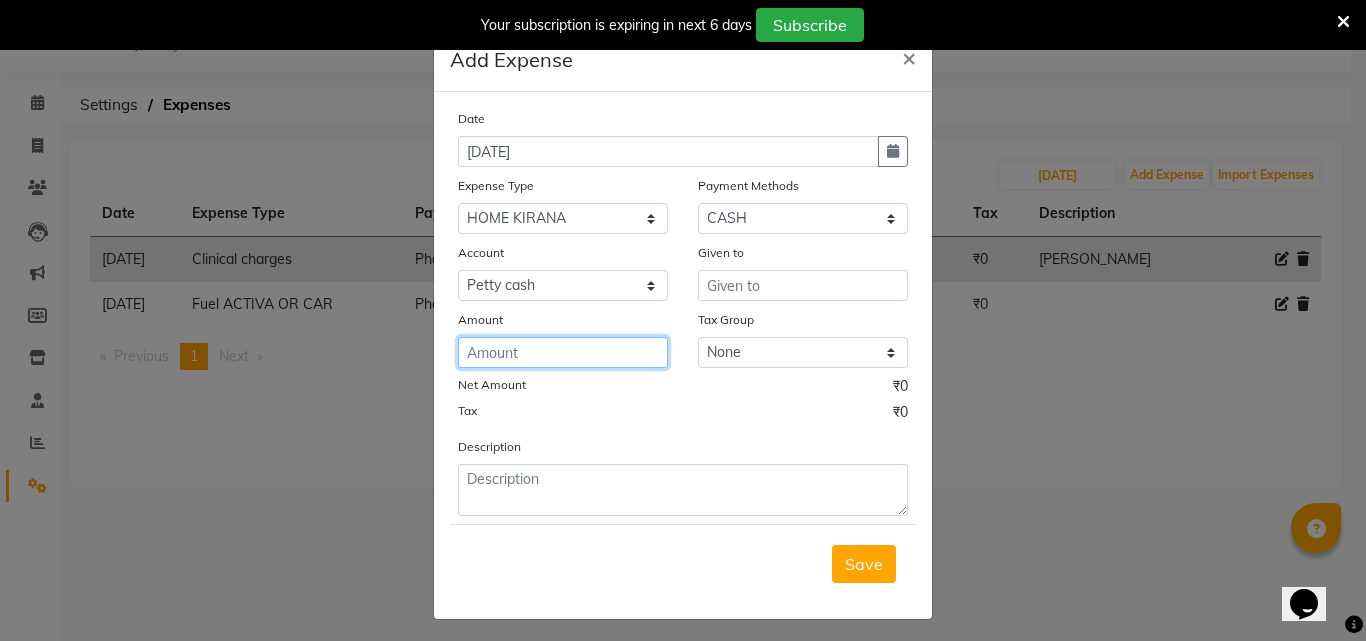 click 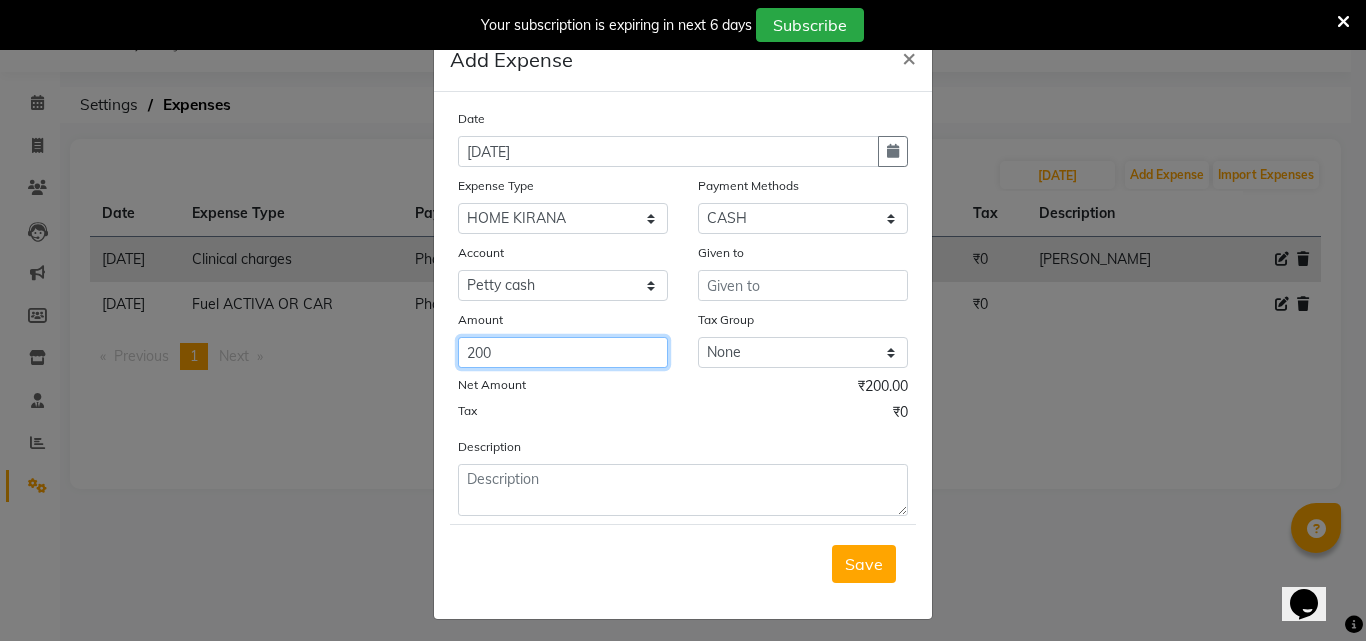 type on "200" 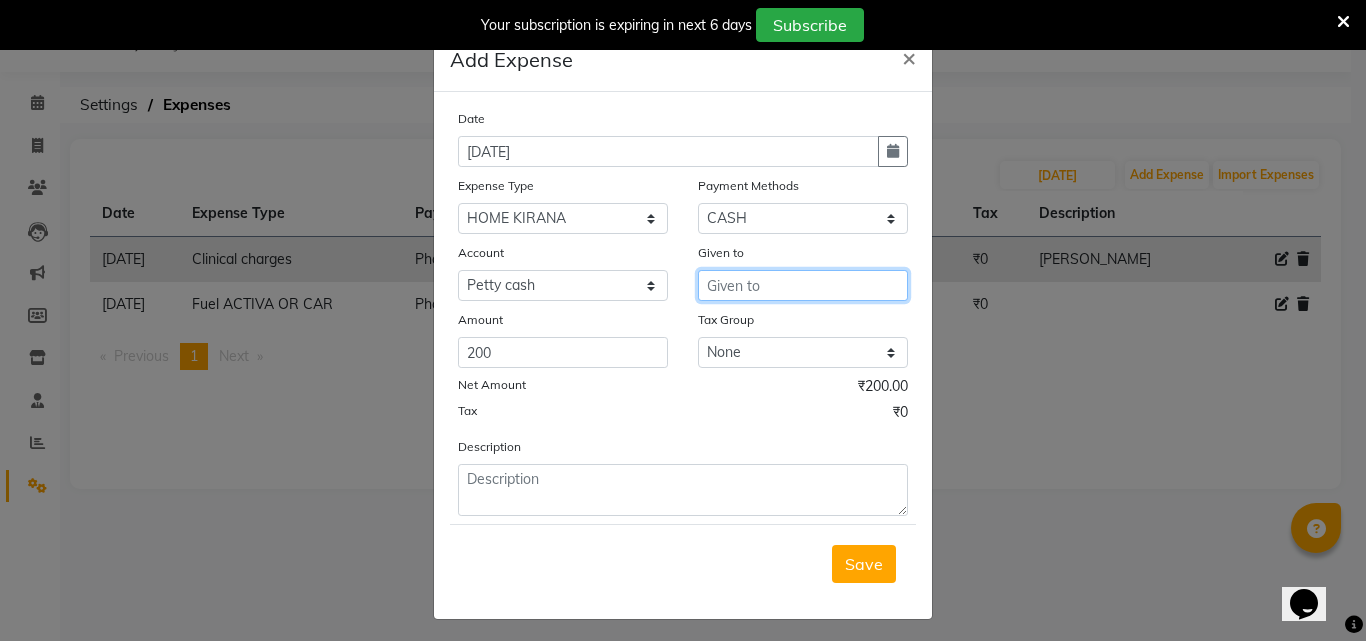 click at bounding box center [803, 285] 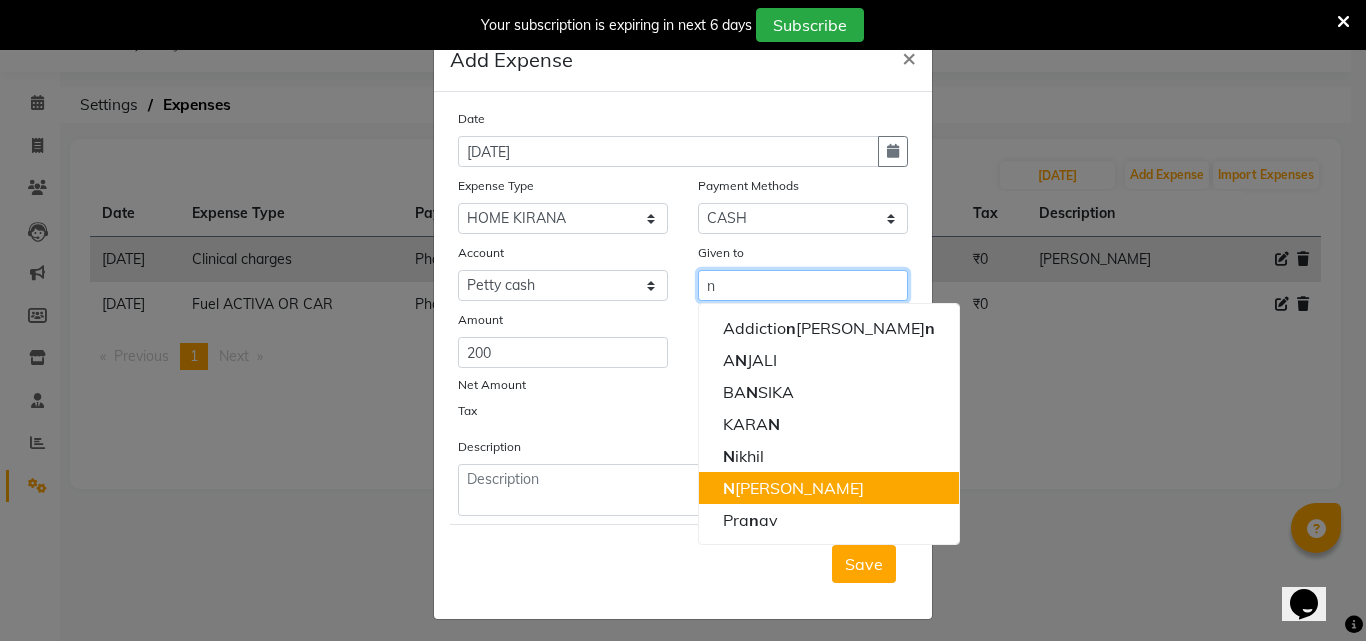 click on "N [PERSON_NAME]" at bounding box center [793, 488] 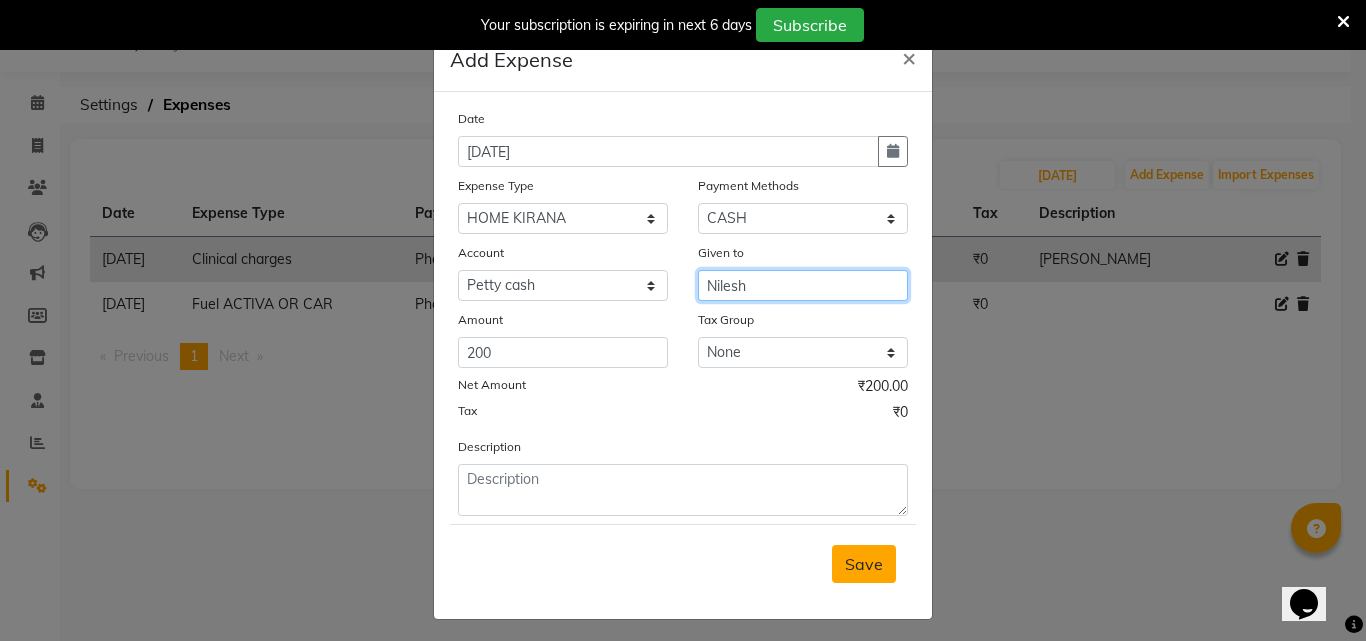 type on "Nilesh" 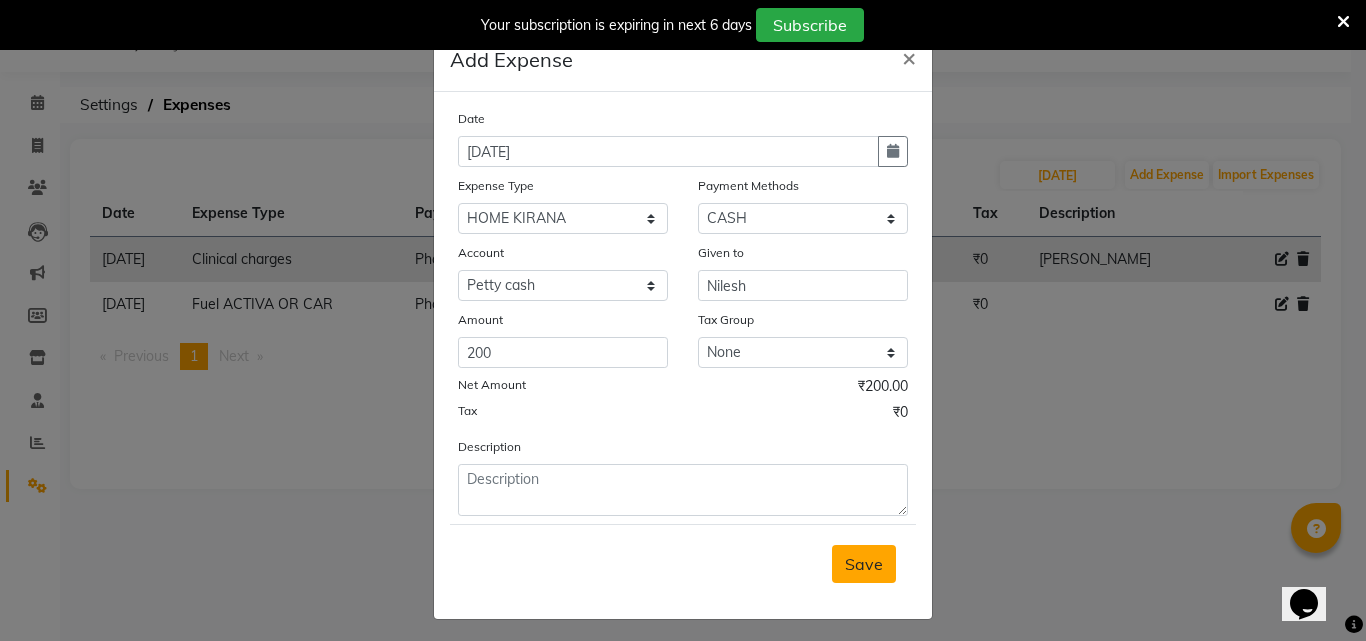 click on "Save" at bounding box center [864, 564] 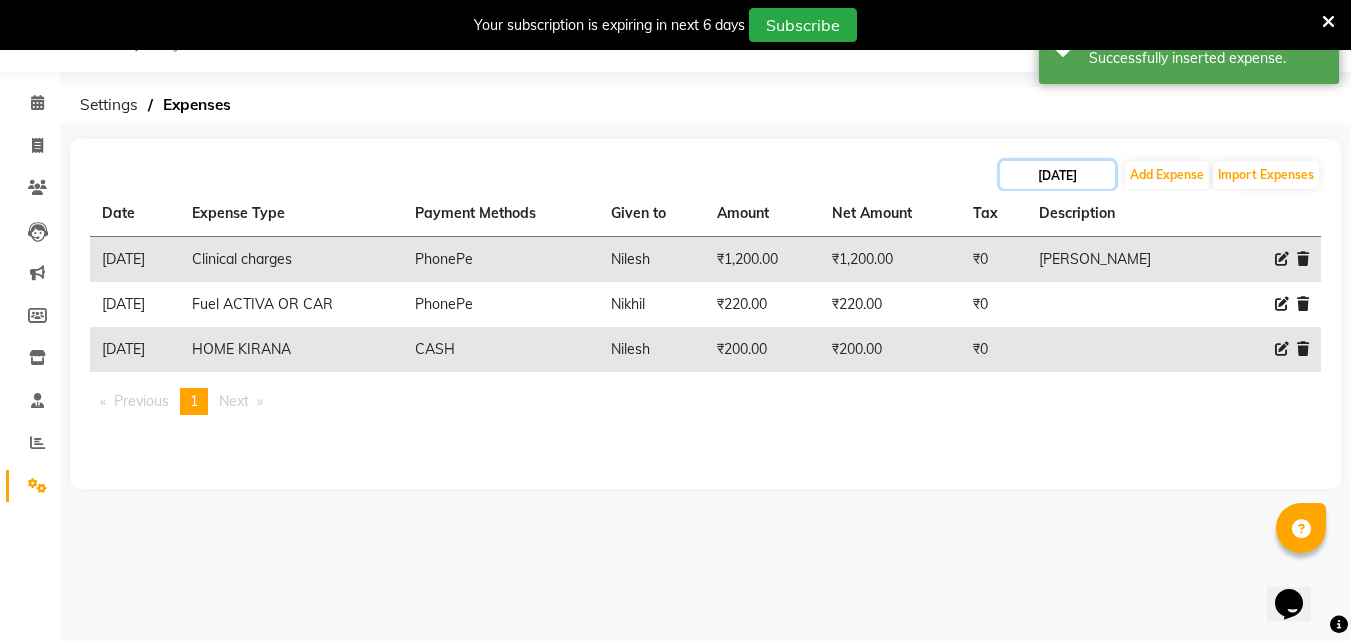 click on "[DATE]" 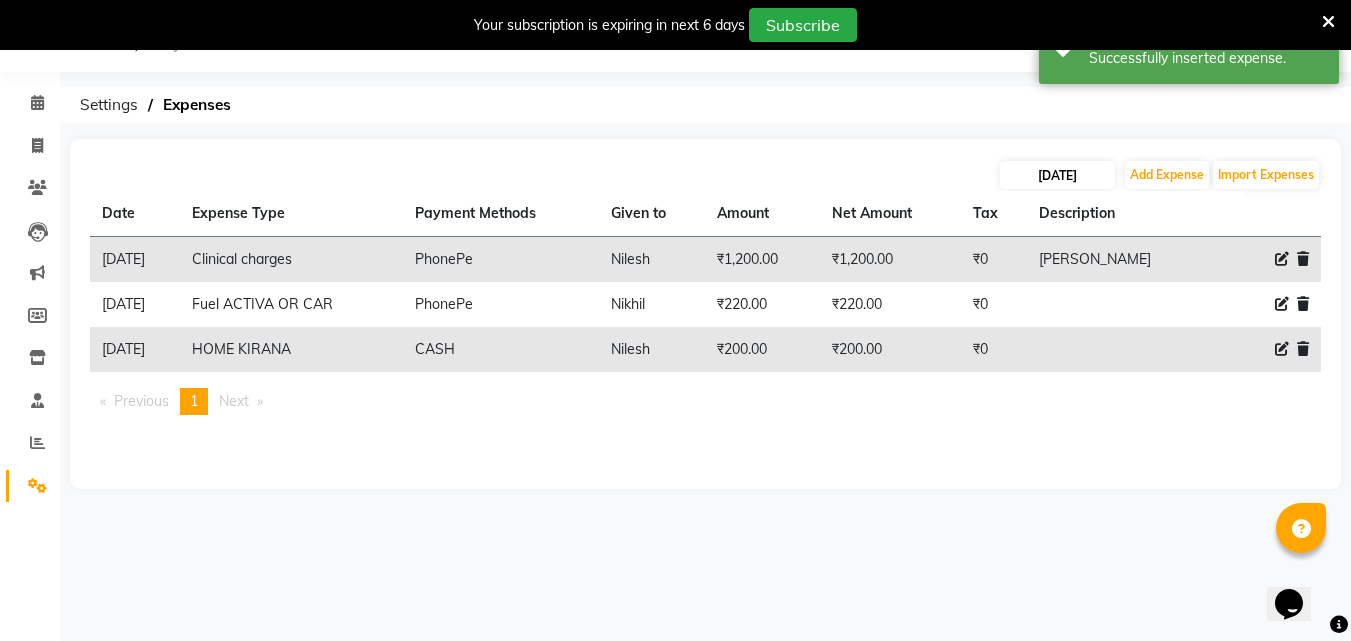 select on "7" 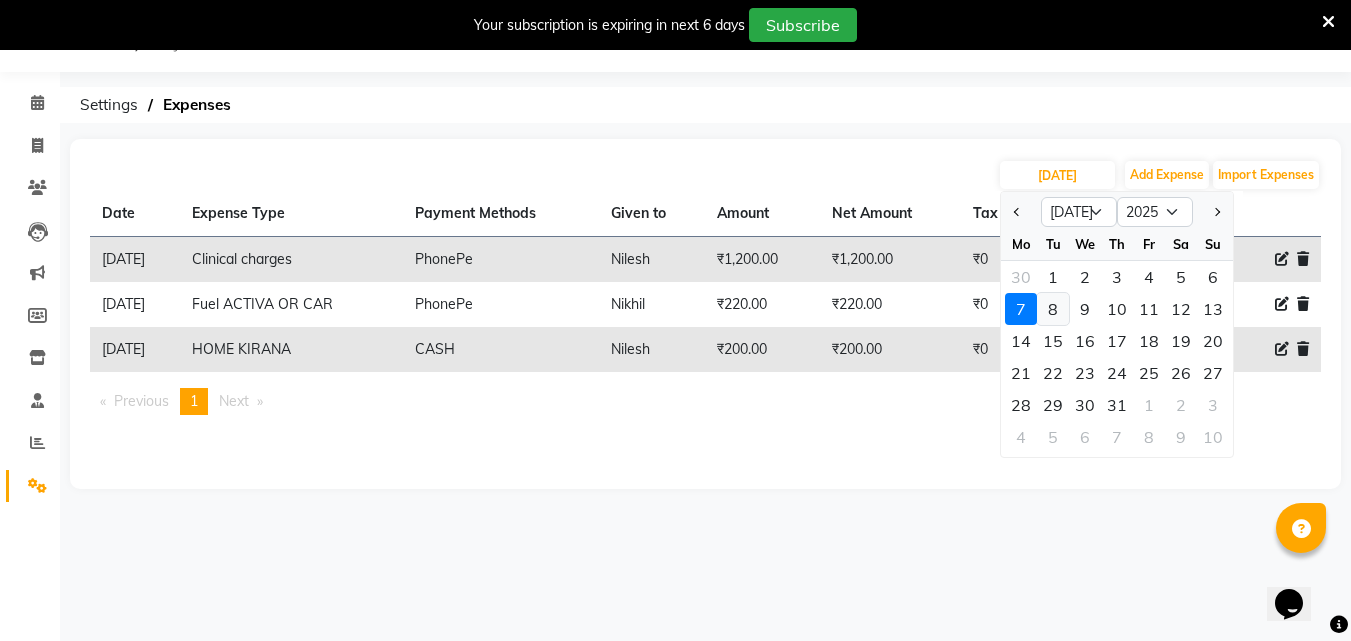click on "8" 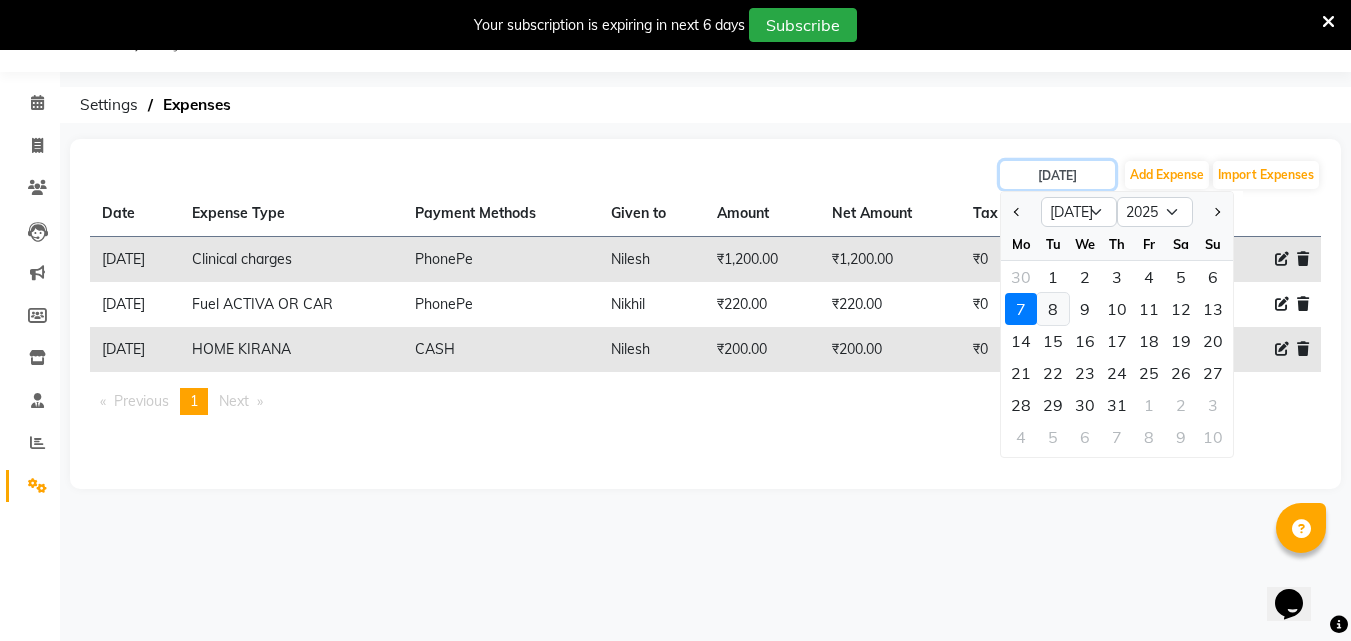 type on "[DATE]" 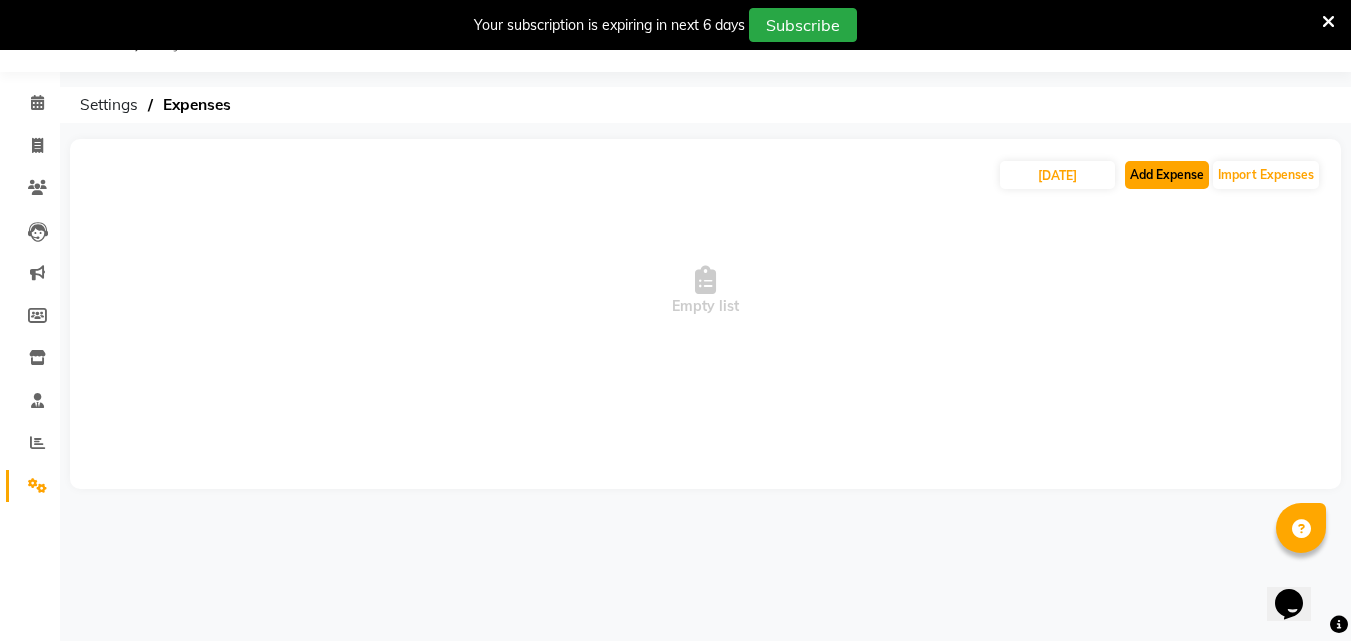 click on "Add Expense" 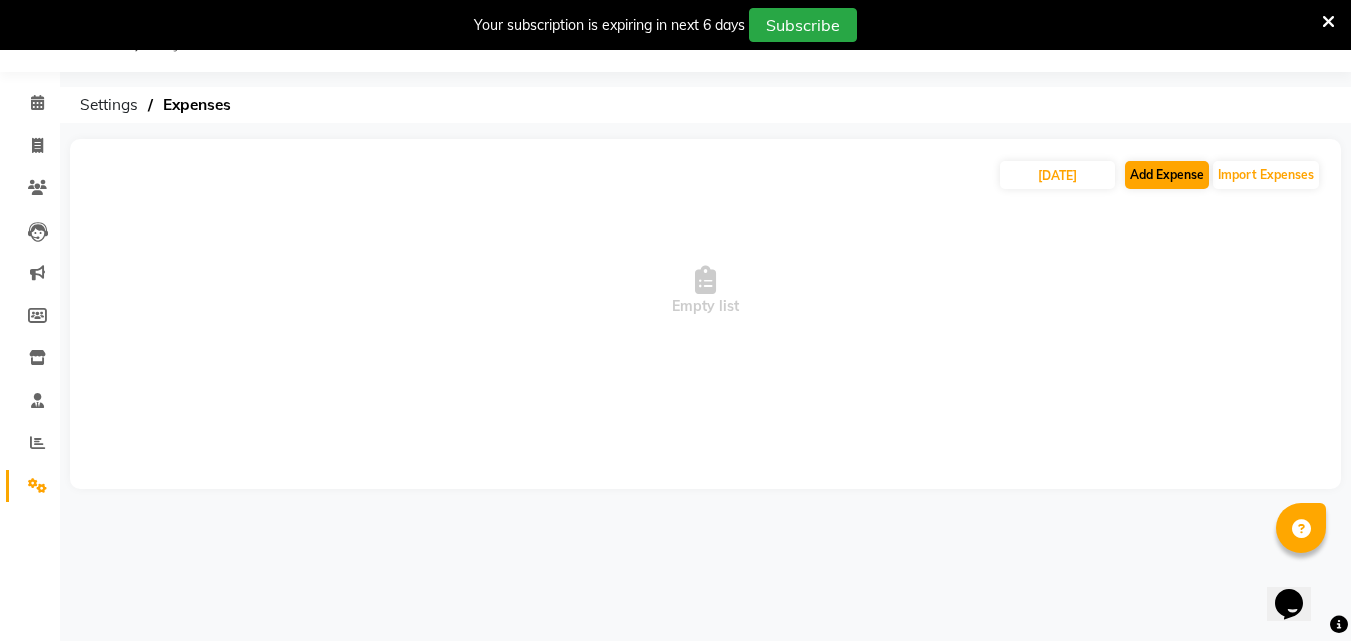 select on "1" 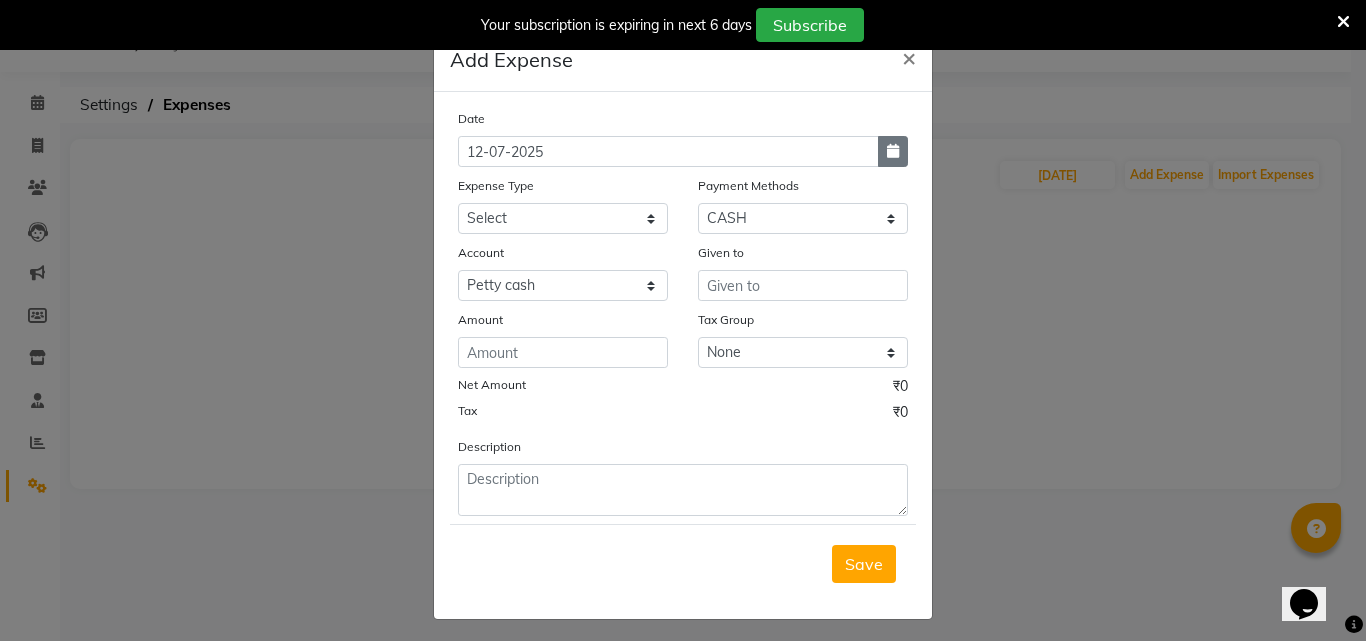 click 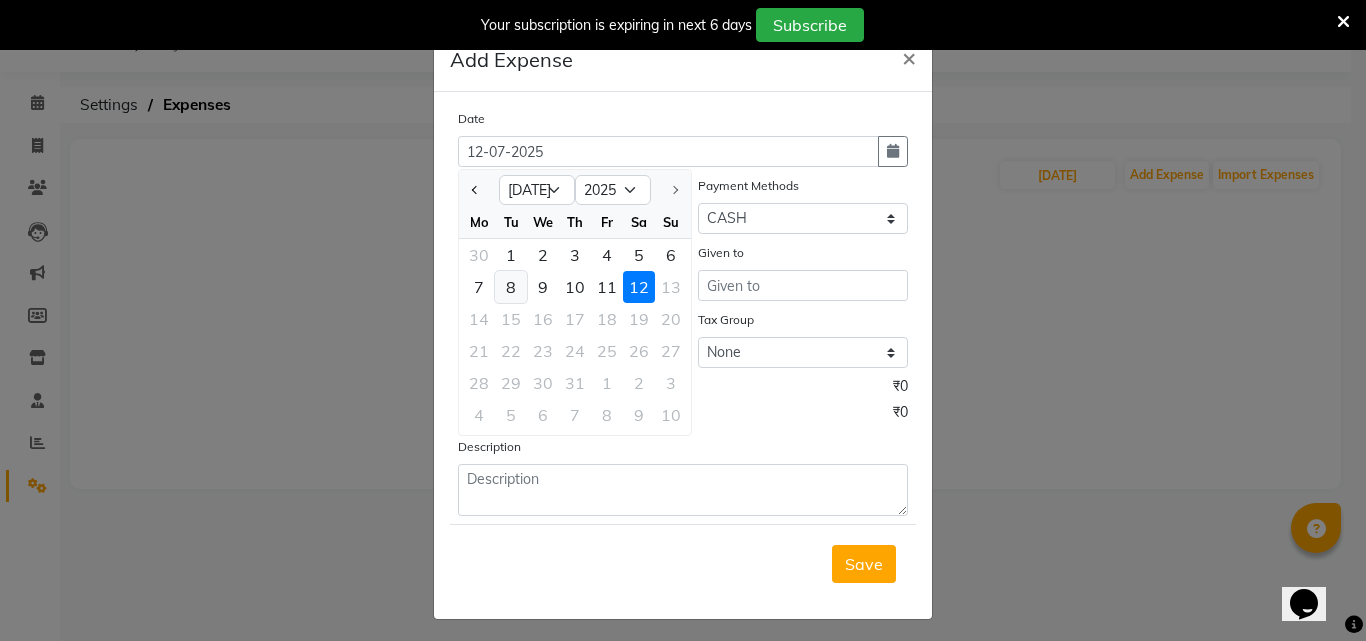 click on "8" 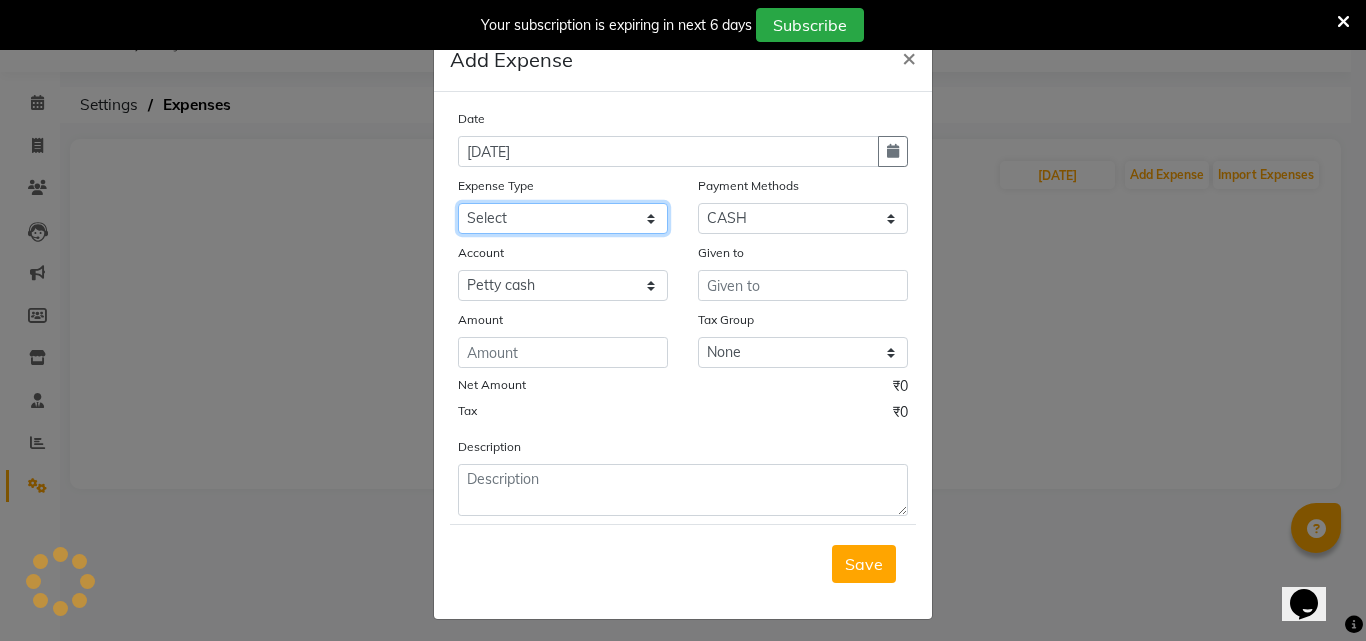 click on "Select Advance Salary Bank charges BEAUTY PALACE [GEOGRAPHIC_DATA] MATERIAL Car maintenance  Cash transfer to bank Cash transfer to hub Client Snacks Clinical charges Equipment Fuel ACTIVA OR CAR Govt fee HOME GAS HOME KIRANA home market other exp home snacks HOME  WIFI RECHARGE GIO Incentive Insurance International purchase investment banking light bill of4 home girls boys talikoti Loan Repayment local loreal maharaja material local maharaja material [PERSON_NAME] GURGA ENTERPRISES loreal [PERSON_NAME] belgav Maintenance Marketing Miscellaneous MOBILE RECHARGE MRA ONLINE SHOPING Other Pantry PETROL GENRETOR PIGMY SHIVAJI MAHARAJ BANK Product Rent REPAIRING EORK SALON N HM ROOM G GAS Salary SALON 1 LIGHT BILL SALON 1 RENT SALON 1 WIFI RICHARGE SALON 2  MEN N WOMEN LIGHT BILL SALON 2 WIFI RECHARGE GIO salon advertising SALON ADVERTISISNG SALON RENT 2 SAVI WATER school exp school exp S K  DISTRIBUTER CADEVU KERATIN HUBALI STAFF ROOM RENT ALL STAFF ROOM RENT ALL Staff Snacks Tax TEA BREKFAST Tea & Refreshment Utilities" 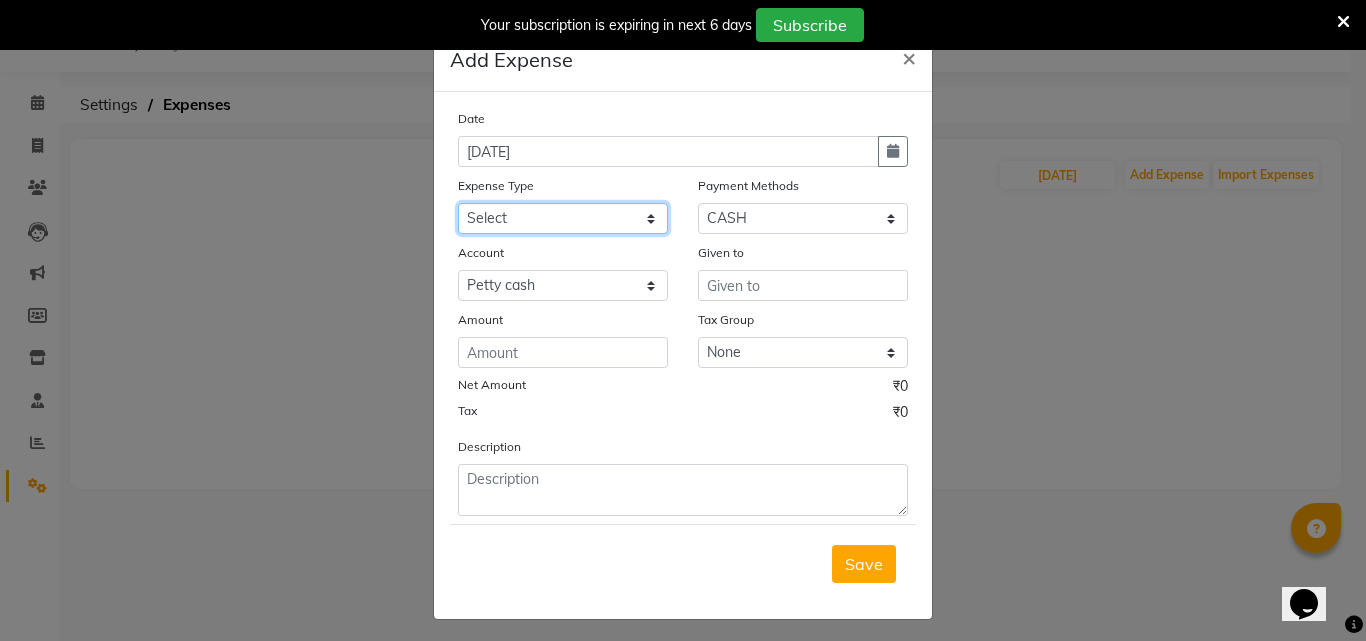 select on "15976" 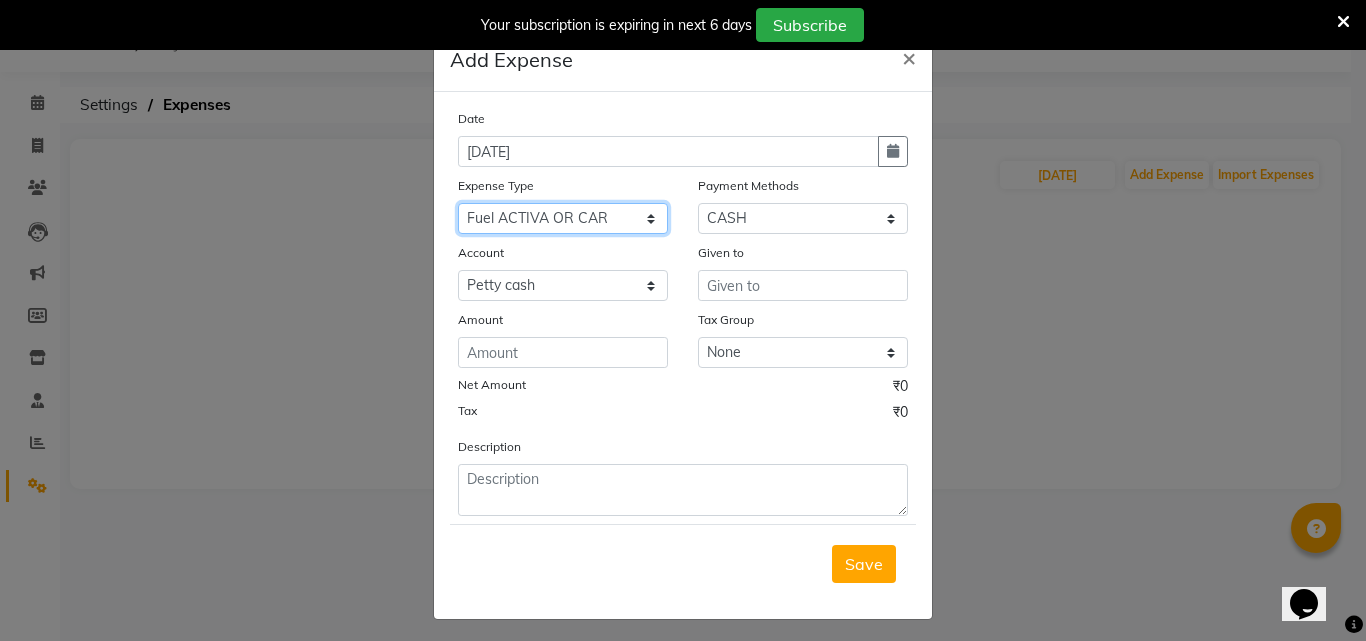 click on "Select Advance Salary Bank charges BEAUTY PALACE [GEOGRAPHIC_DATA] MATERIAL Car maintenance  Cash transfer to bank Cash transfer to hub Client Snacks Clinical charges Equipment Fuel ACTIVA OR CAR Govt fee HOME GAS HOME KIRANA home market other exp home snacks HOME  WIFI RECHARGE GIO Incentive Insurance International purchase investment banking light bill of4 home girls boys talikoti Loan Repayment local loreal maharaja material local maharaja material [PERSON_NAME] GURGA ENTERPRISES loreal [PERSON_NAME] belgav Maintenance Marketing Miscellaneous MOBILE RECHARGE MRA ONLINE SHOPING Other Pantry PETROL GENRETOR PIGMY SHIVAJI MAHARAJ BANK Product Rent REPAIRING EORK SALON N HM ROOM G GAS Salary SALON 1 LIGHT BILL SALON 1 RENT SALON 1 WIFI RICHARGE SALON 2  MEN N WOMEN LIGHT BILL SALON 2 WIFI RECHARGE GIO salon advertising SALON ADVERTISISNG SALON RENT 2 SAVI WATER school exp school exp S K  DISTRIBUTER CADEVU KERATIN HUBALI STAFF ROOM RENT ALL STAFF ROOM RENT ALL Staff Snacks Tax TEA BREKFAST Tea & Refreshment Utilities" 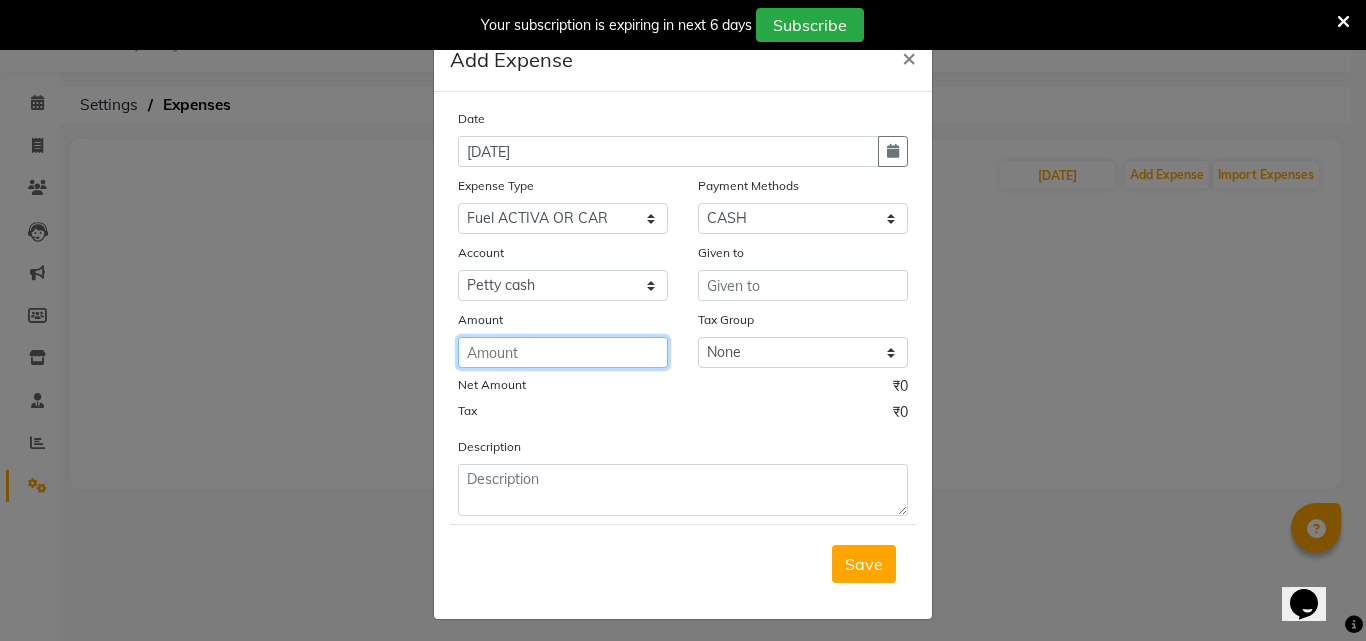 click 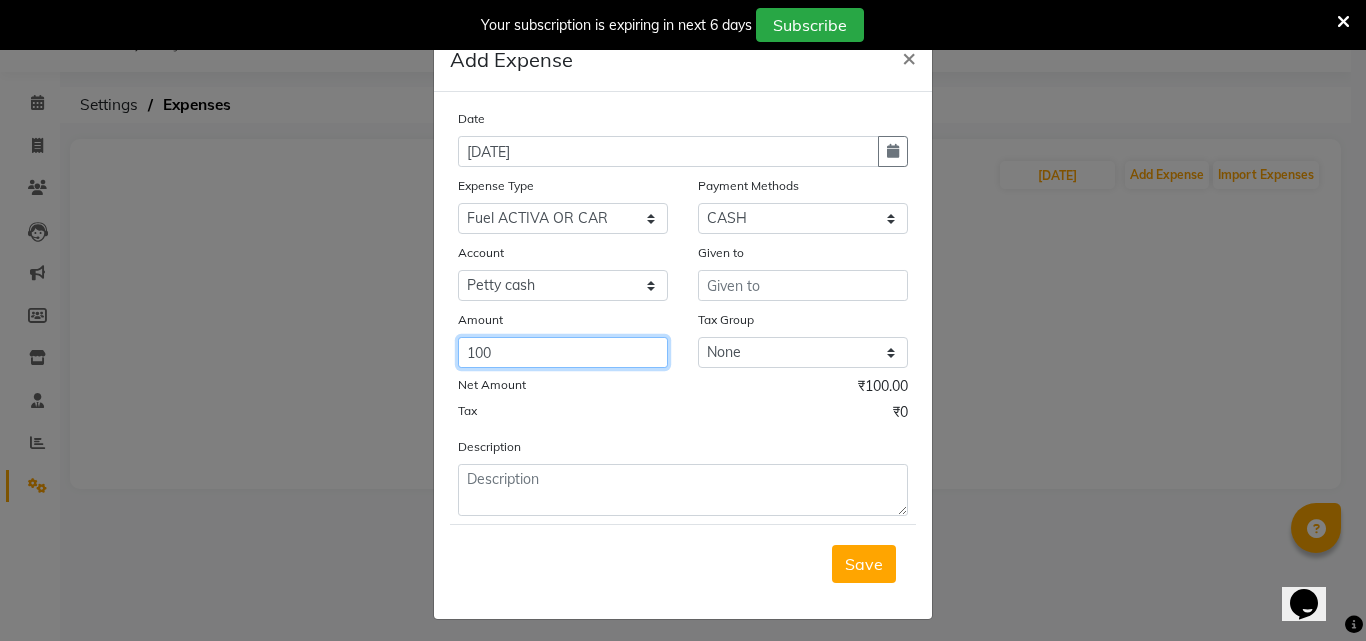 type on "100" 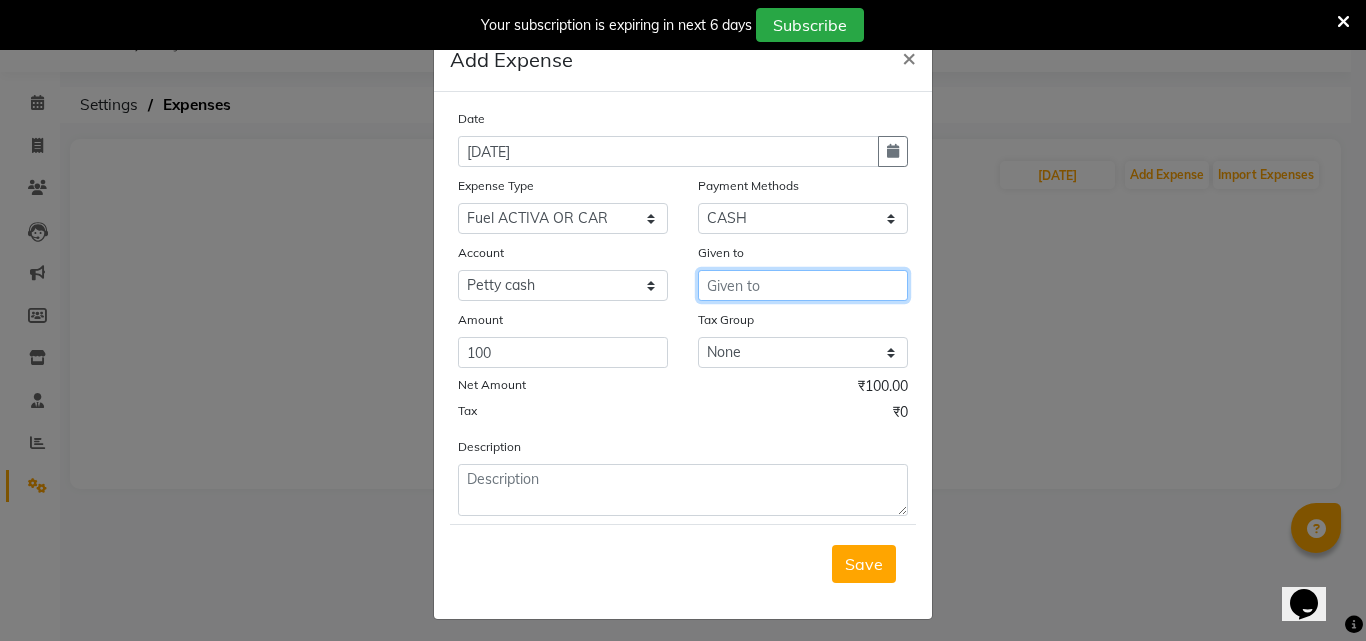 click at bounding box center (803, 285) 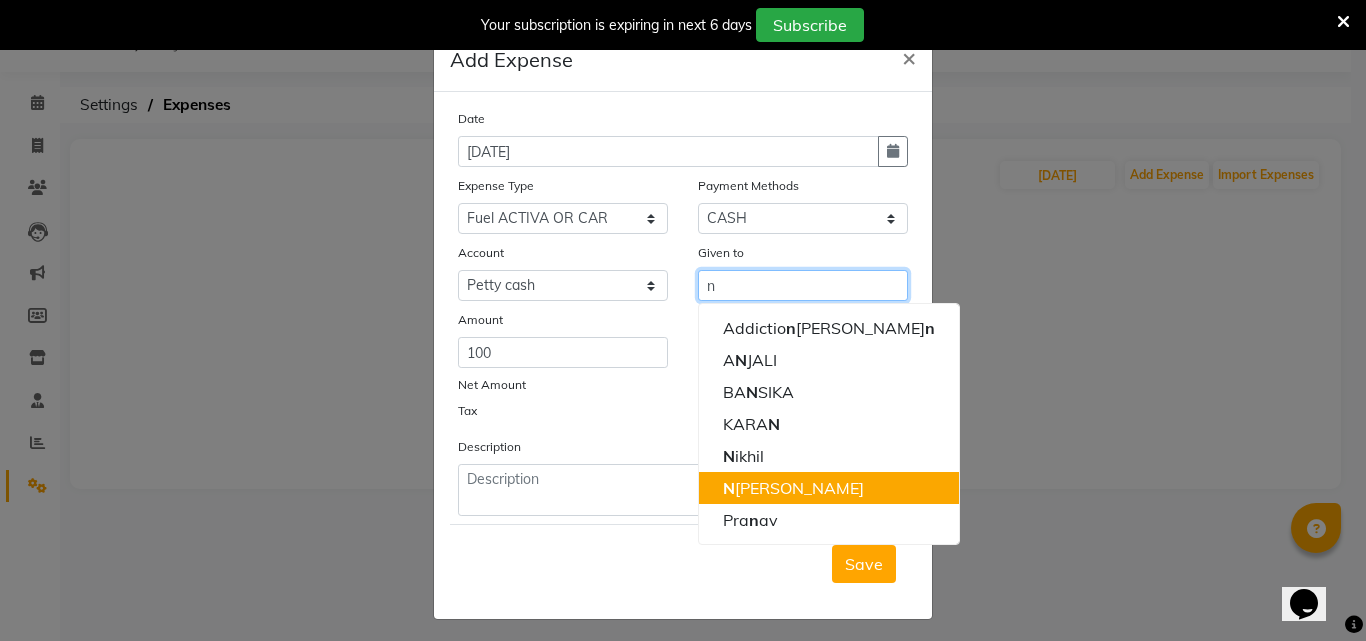 click on "N [PERSON_NAME]" at bounding box center [793, 488] 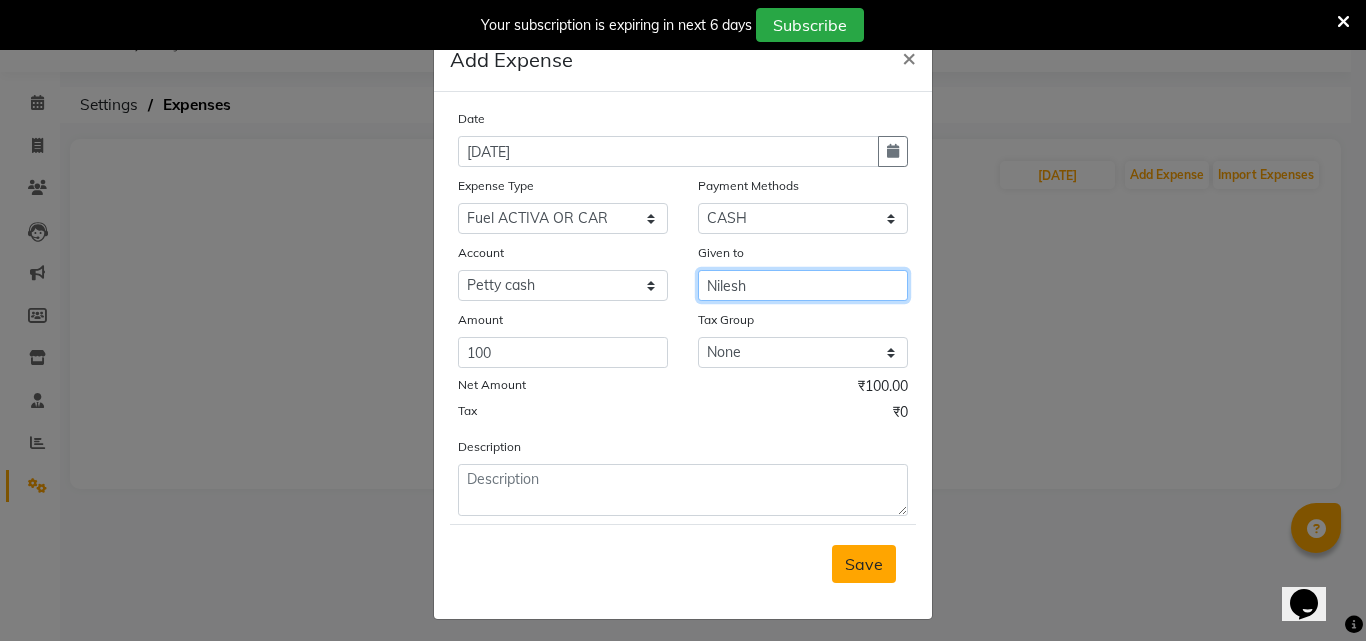 type on "Nilesh" 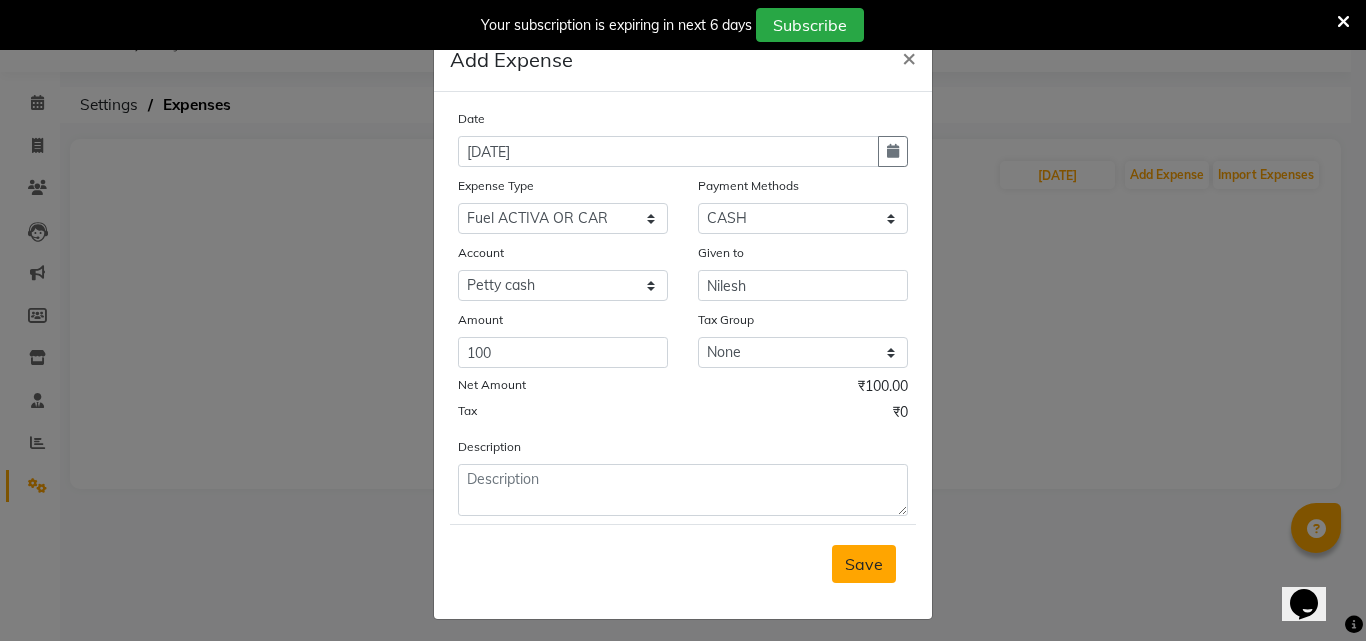 click on "Save" at bounding box center [864, 564] 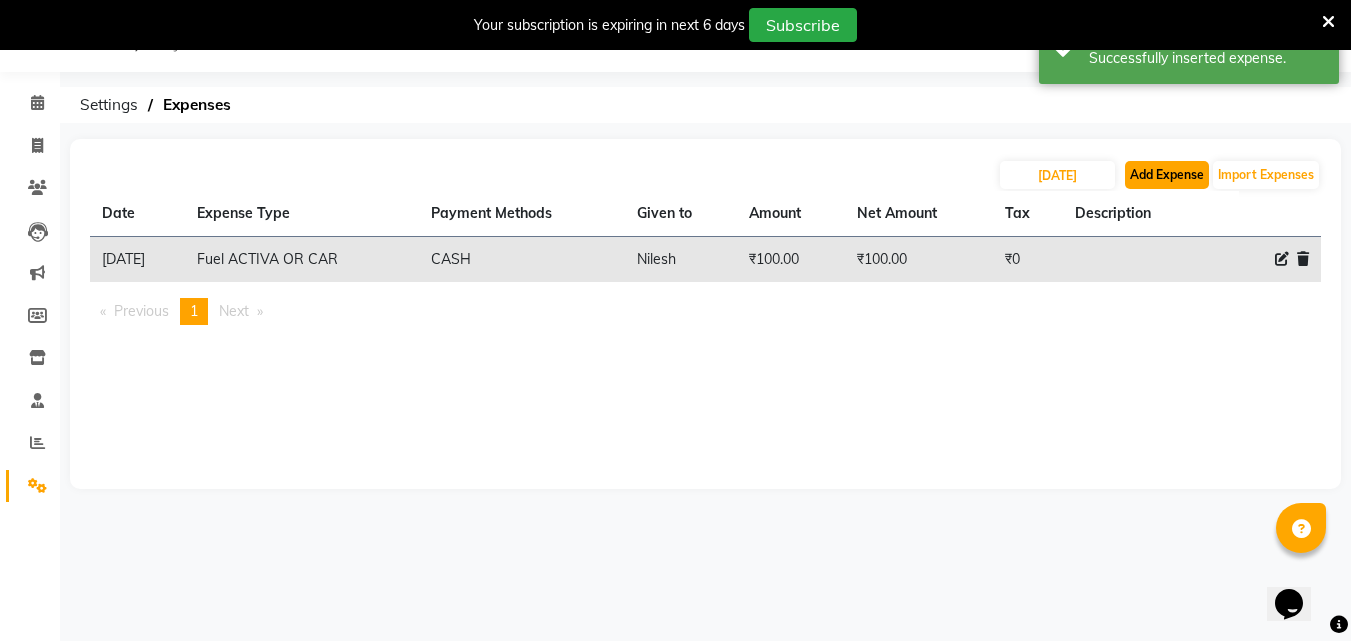 click on "Add Expense" 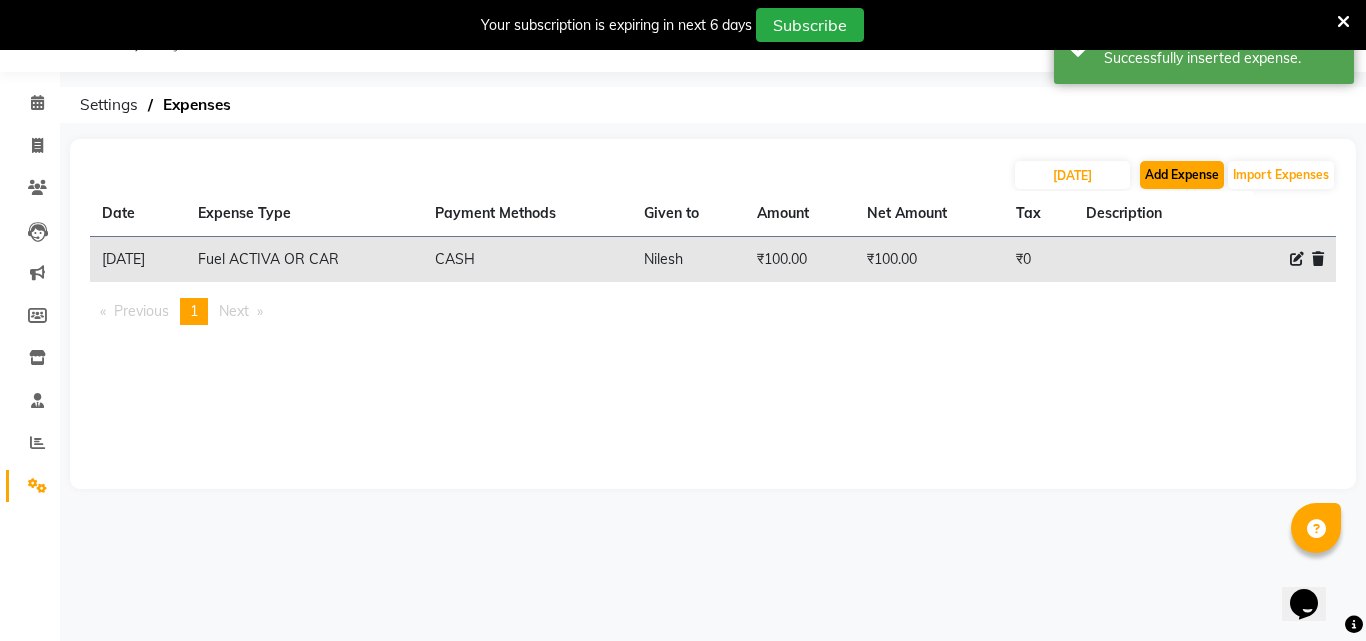 select on "1" 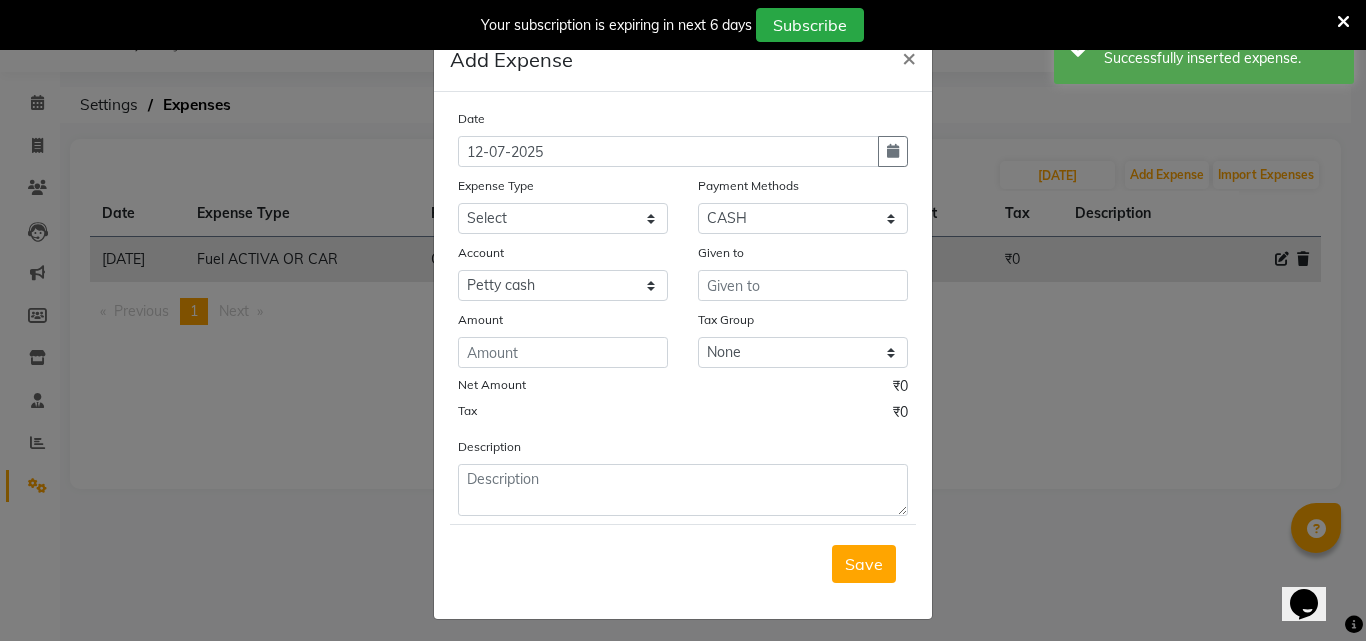 click on "Date [DATE] Expense Type Select Advance Salary Bank charges BEAUTY PALACE [GEOGRAPHIC_DATA] MATERIAL Car maintenance  Cash transfer to bank Cash transfer to hub Client Snacks Clinical charges Equipment Fuel ACTIVA OR CAR Govt fee HOME GAS HOME KIRANA home market other exp home snacks HOME  WIFI RECHARGE GIO Incentive Insurance International purchase investment banking light bill of4 home girls boys talikoti Loan Repayment local loreal maharaja material local maharaja material LOREAL DAVANGIRI GURGA ENTERPRISES loreal [PERSON_NAME] belgav Maintenance Marketing Miscellaneous MOBILE RECHARGE MRA ONLINE SHOPING Other Pantry PETROL GENRETOR PIGMY SHIVAJI MAHARAJ BANK Product Rent REPAIRING EORK SALON N HM ROOM G GAS Salary SALON 1 LIGHT BILL SALON 1 RENT SALON 1 WIFI RICHARGE SALON 2  MEN N WOMEN LIGHT BILL SALON 2 WIFI RECHARGE GIO salon advertising SALON ADVERTISISNG SALON RENT 2 SAVI WATER school exp school exp S K  DISTRIBUTER CADEVU KERATIN HUBALI STAFF ROOM RENT ALL STAFF ROOM RENT ALL Staff Snacks Tax TEA BREKFAST CASH" 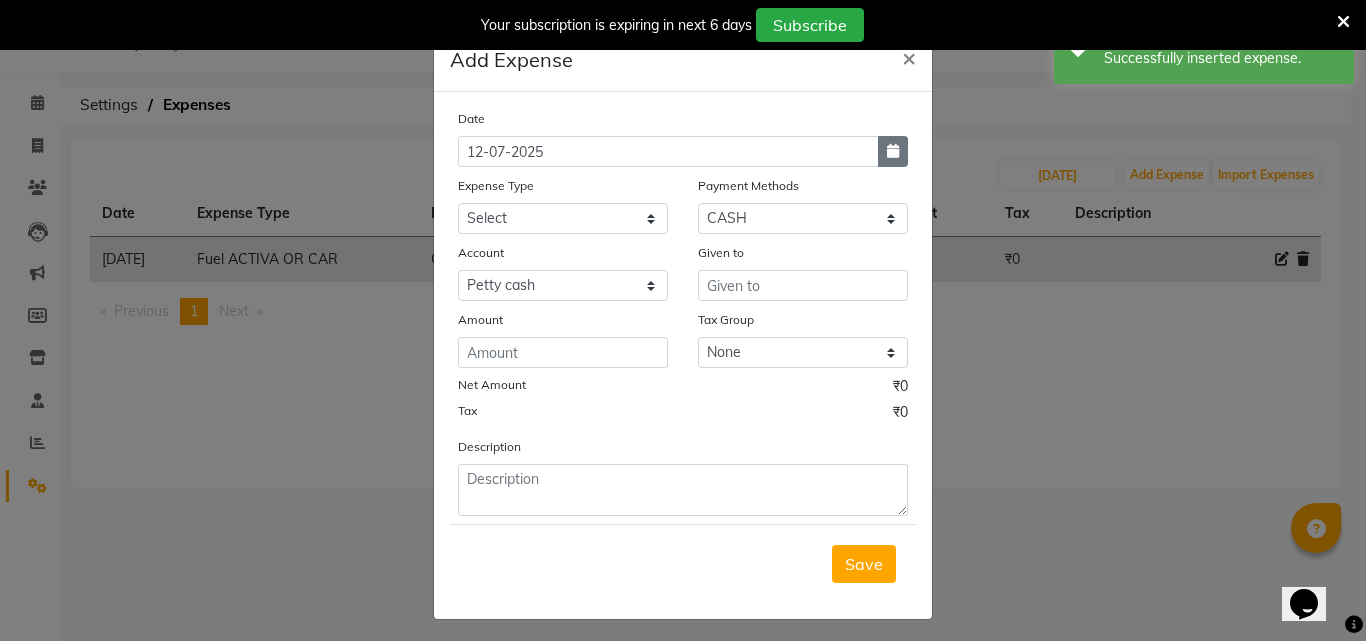 click 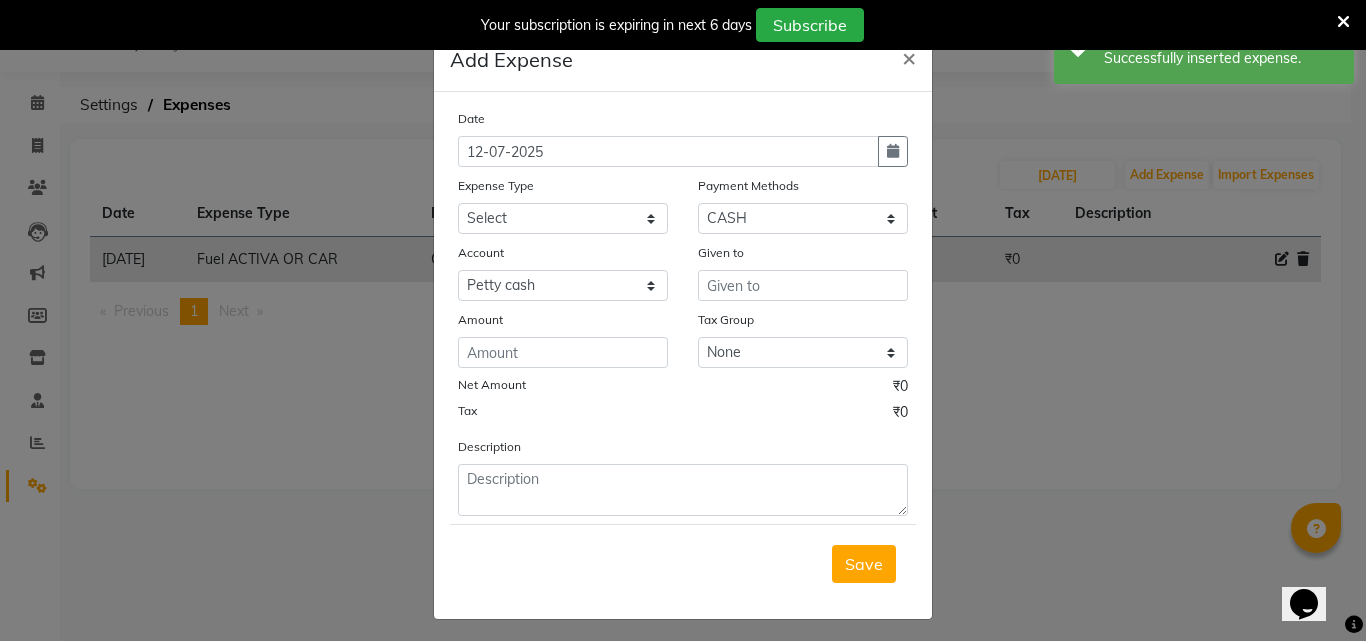select on "7" 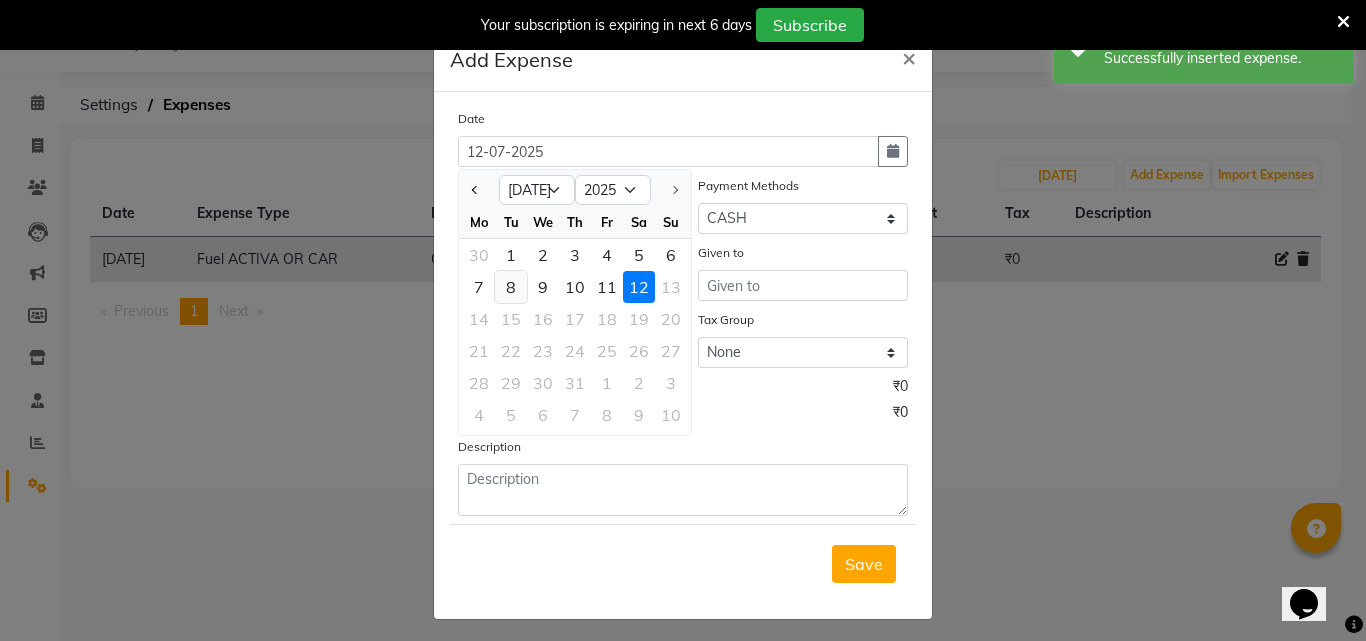 click on "8" 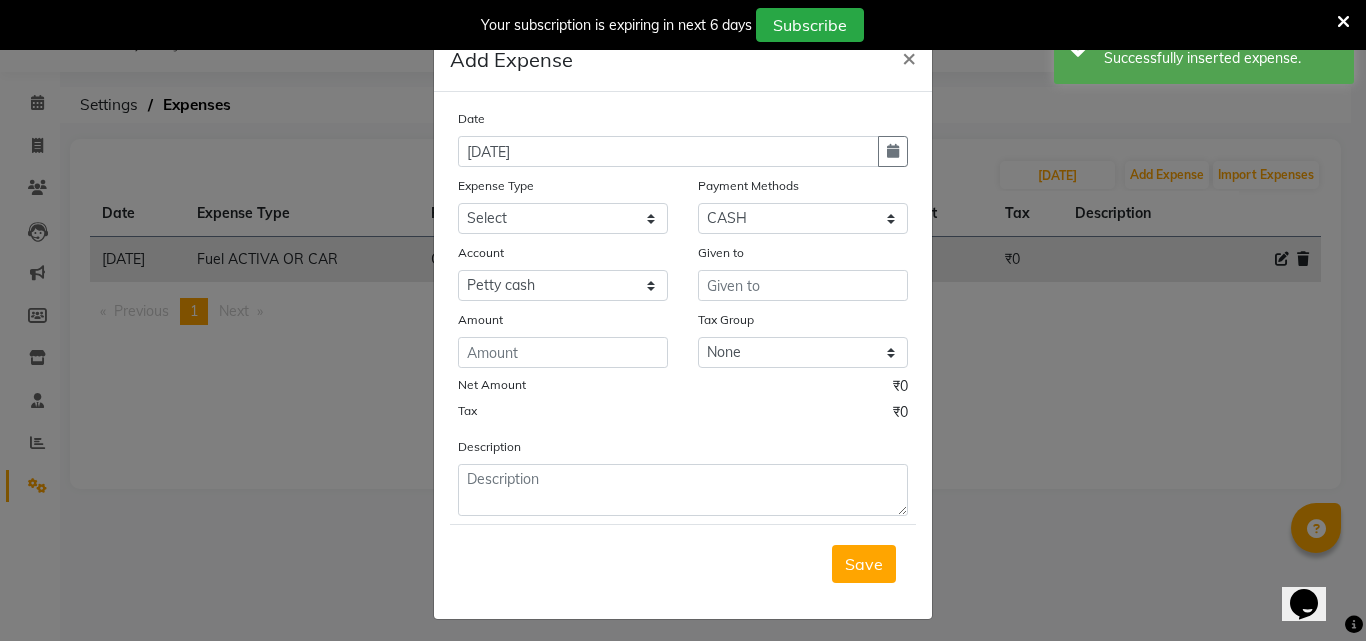 click on "Expense Type" 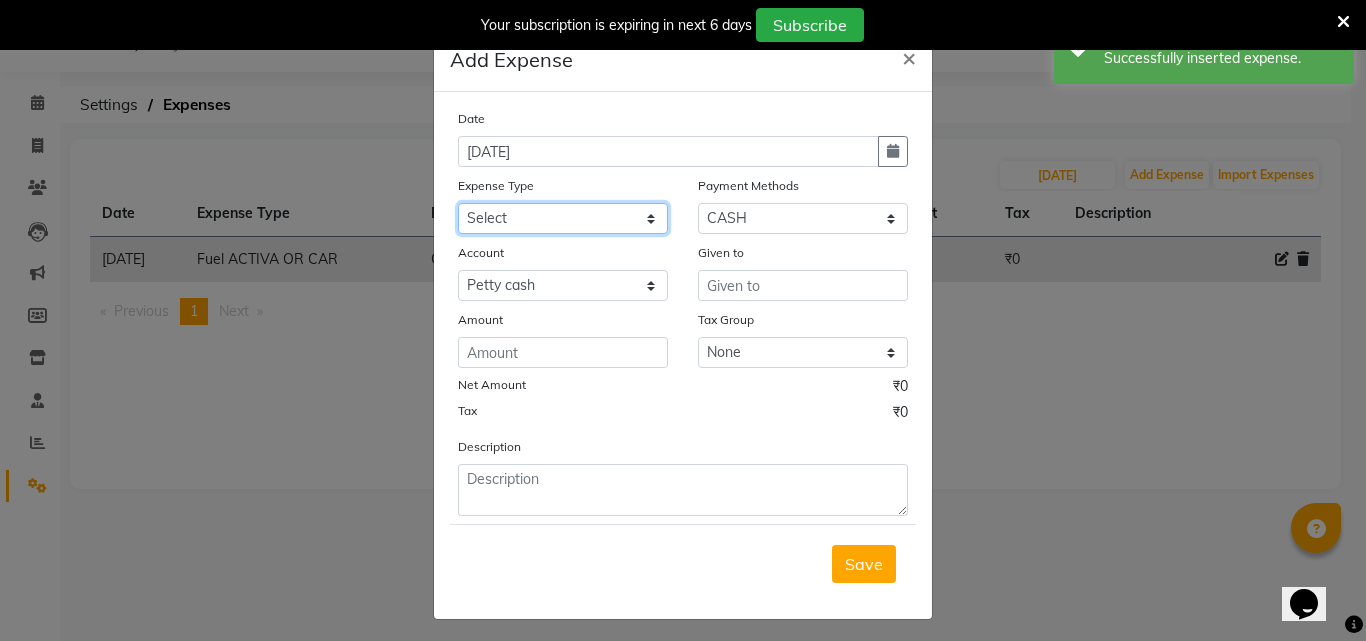 click on "Select Advance Salary Bank charges BEAUTY PALACE [GEOGRAPHIC_DATA] MATERIAL Car maintenance  Cash transfer to bank Cash transfer to hub Client Snacks Clinical charges Equipment Fuel ACTIVA OR CAR Govt fee HOME GAS HOME KIRANA home market other exp home snacks HOME  WIFI RECHARGE GIO Incentive Insurance International purchase investment banking light bill of4 home girls boys talikoti Loan Repayment local loreal maharaja material local maharaja material [PERSON_NAME] GURGA ENTERPRISES loreal [PERSON_NAME] belgav Maintenance Marketing Miscellaneous MOBILE RECHARGE MRA ONLINE SHOPING Other Pantry PETROL GENRETOR PIGMY SHIVAJI MAHARAJ BANK Product Rent REPAIRING EORK SALON N HM ROOM G GAS Salary SALON 1 LIGHT BILL SALON 1 RENT SALON 1 WIFI RICHARGE SALON 2  MEN N WOMEN LIGHT BILL SALON 2 WIFI RECHARGE GIO salon advertising SALON ADVERTISISNG SALON RENT 2 SAVI WATER school exp school exp S K  DISTRIBUTER CADEVU KERATIN HUBALI STAFF ROOM RENT ALL STAFF ROOM RENT ALL Staff Snacks Tax TEA BREKFAST Tea & Refreshment Utilities" 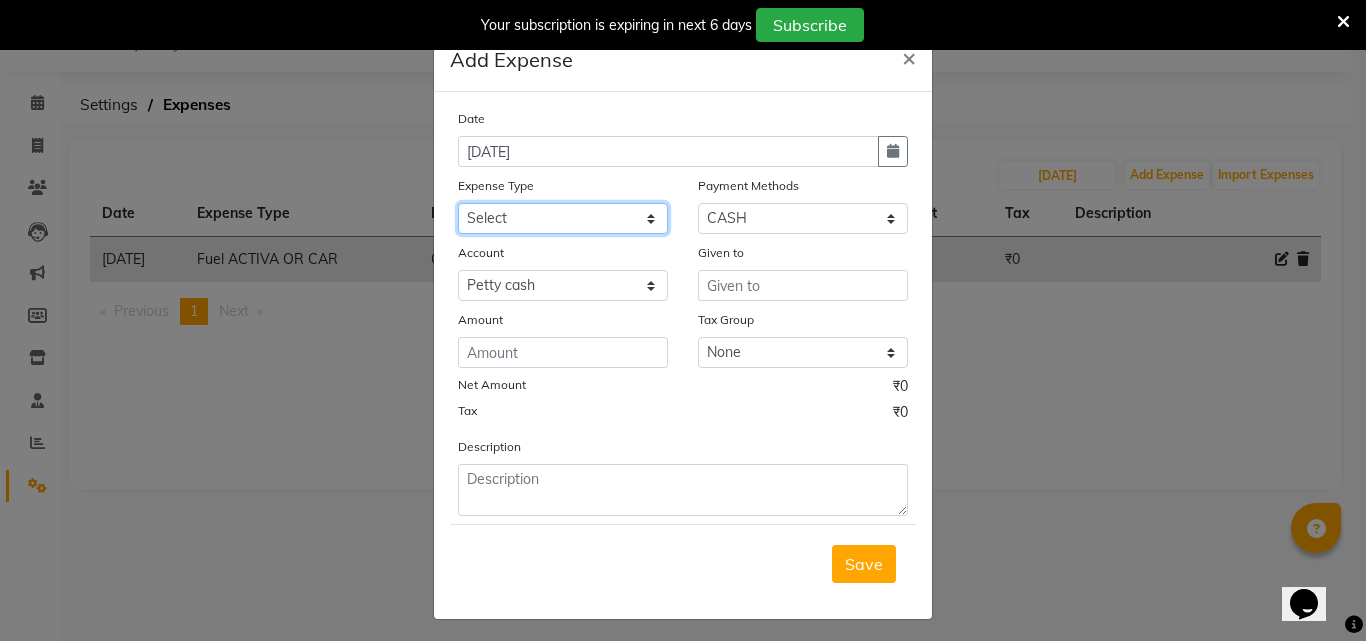 select on "15972" 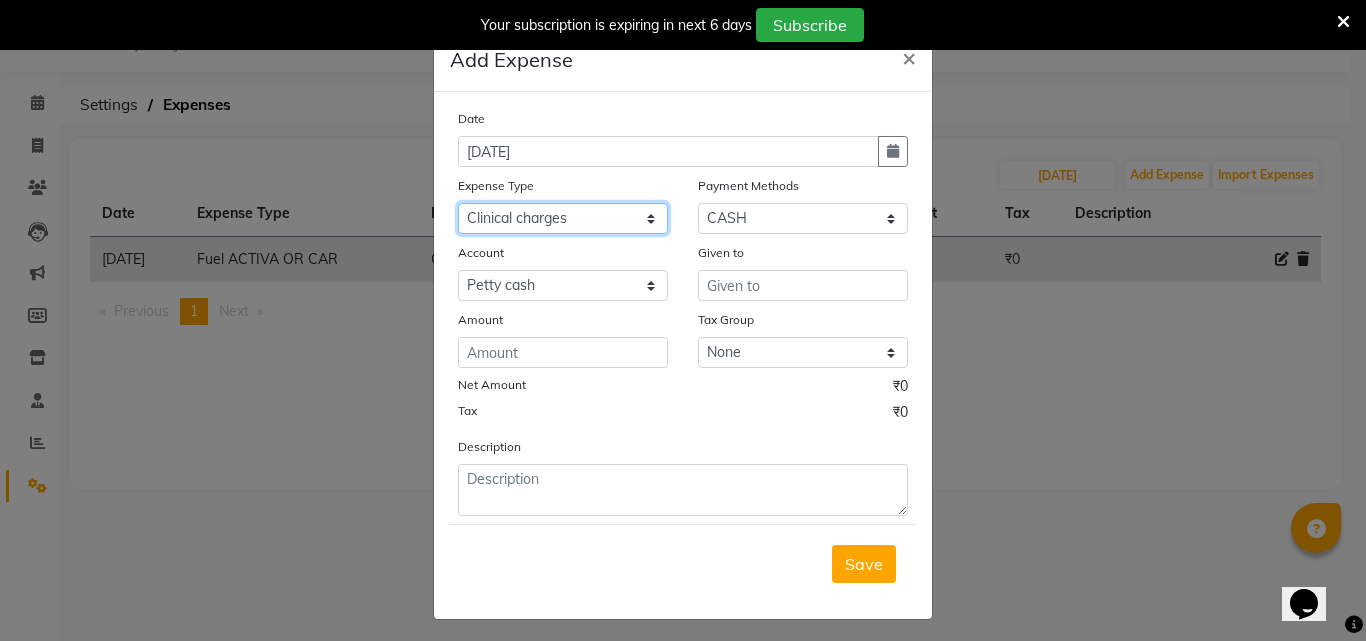 click on "Select Advance Salary Bank charges BEAUTY PALACE [GEOGRAPHIC_DATA] MATERIAL Car maintenance  Cash transfer to bank Cash transfer to hub Client Snacks Clinical charges Equipment Fuel ACTIVA OR CAR Govt fee HOME GAS HOME KIRANA home market other exp home snacks HOME  WIFI RECHARGE GIO Incentive Insurance International purchase investment banking light bill of4 home girls boys talikoti Loan Repayment local loreal maharaja material local maharaja material [PERSON_NAME] GURGA ENTERPRISES loreal [PERSON_NAME] belgav Maintenance Marketing Miscellaneous MOBILE RECHARGE MRA ONLINE SHOPING Other Pantry PETROL GENRETOR PIGMY SHIVAJI MAHARAJ BANK Product Rent REPAIRING EORK SALON N HM ROOM G GAS Salary SALON 1 LIGHT BILL SALON 1 RENT SALON 1 WIFI RICHARGE SALON 2  MEN N WOMEN LIGHT BILL SALON 2 WIFI RECHARGE GIO salon advertising SALON ADVERTISISNG SALON RENT 2 SAVI WATER school exp school exp S K  DISTRIBUTER CADEVU KERATIN HUBALI STAFF ROOM RENT ALL STAFF ROOM RENT ALL Staff Snacks Tax TEA BREKFAST Tea & Refreshment Utilities" 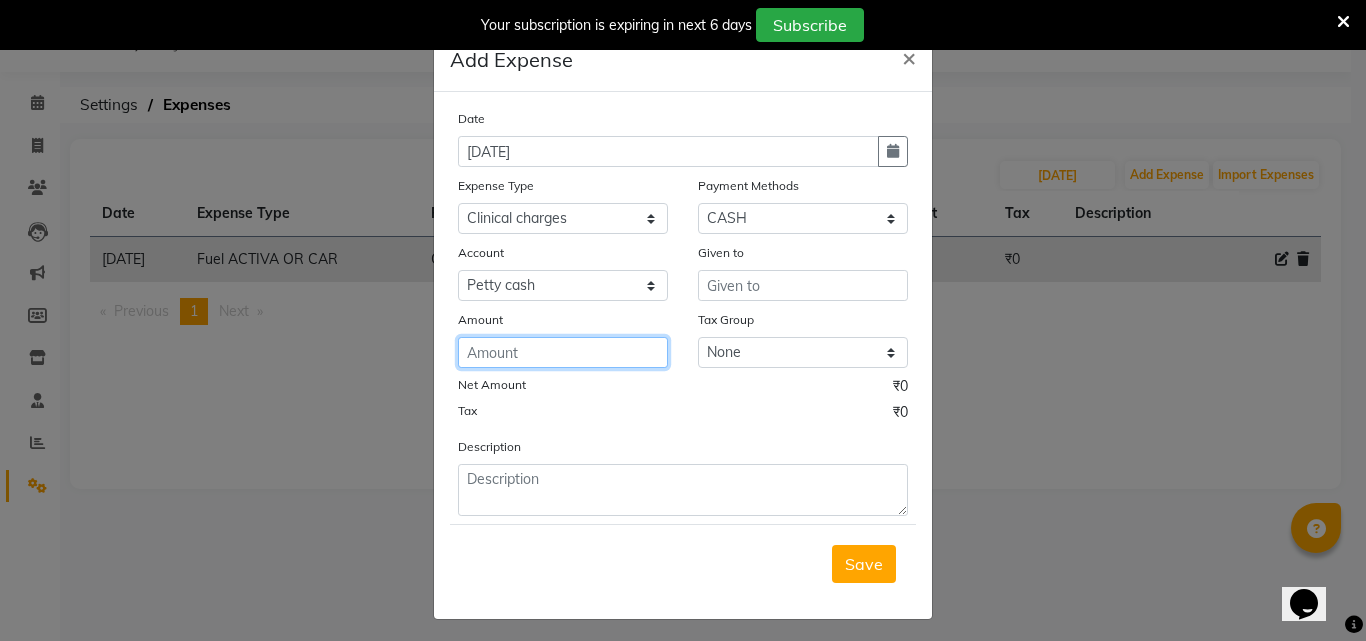 click 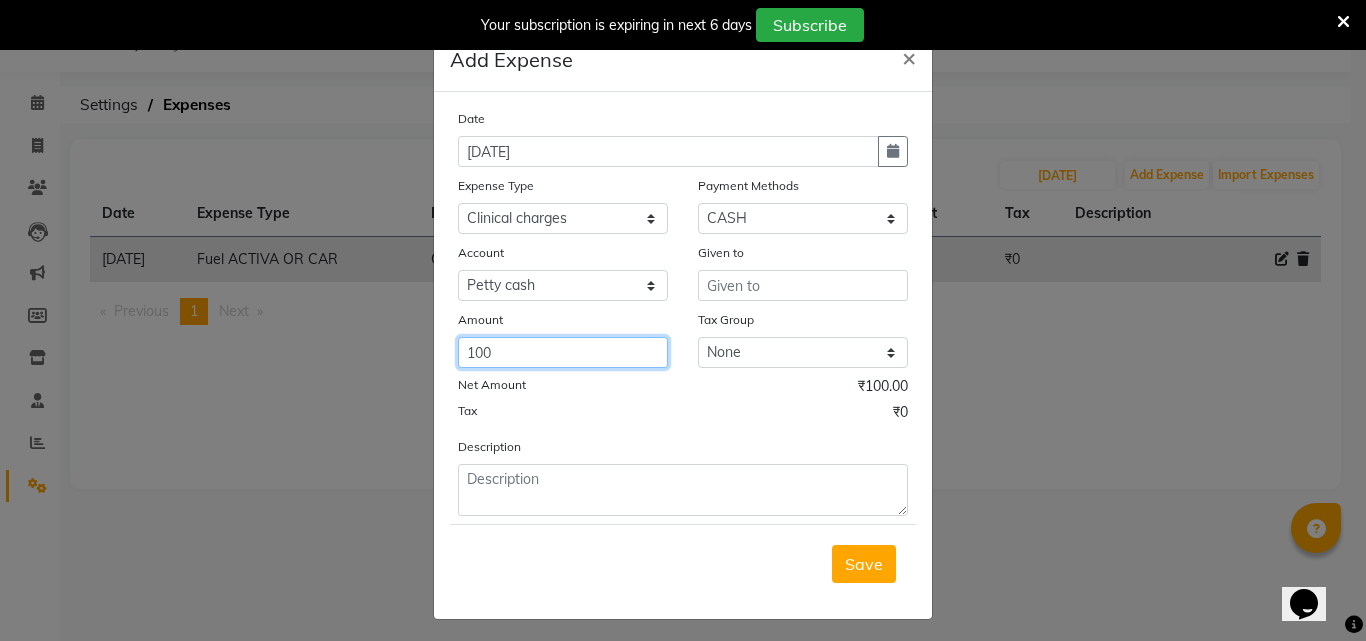 type on "100" 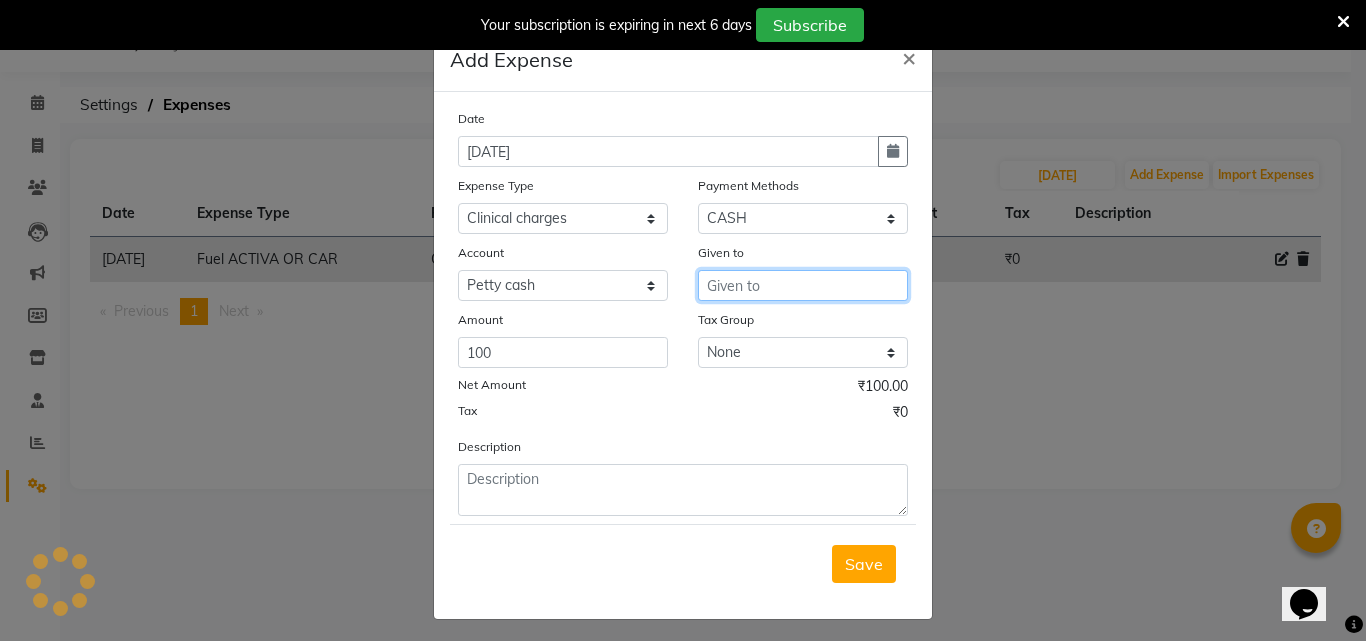 click at bounding box center (803, 285) 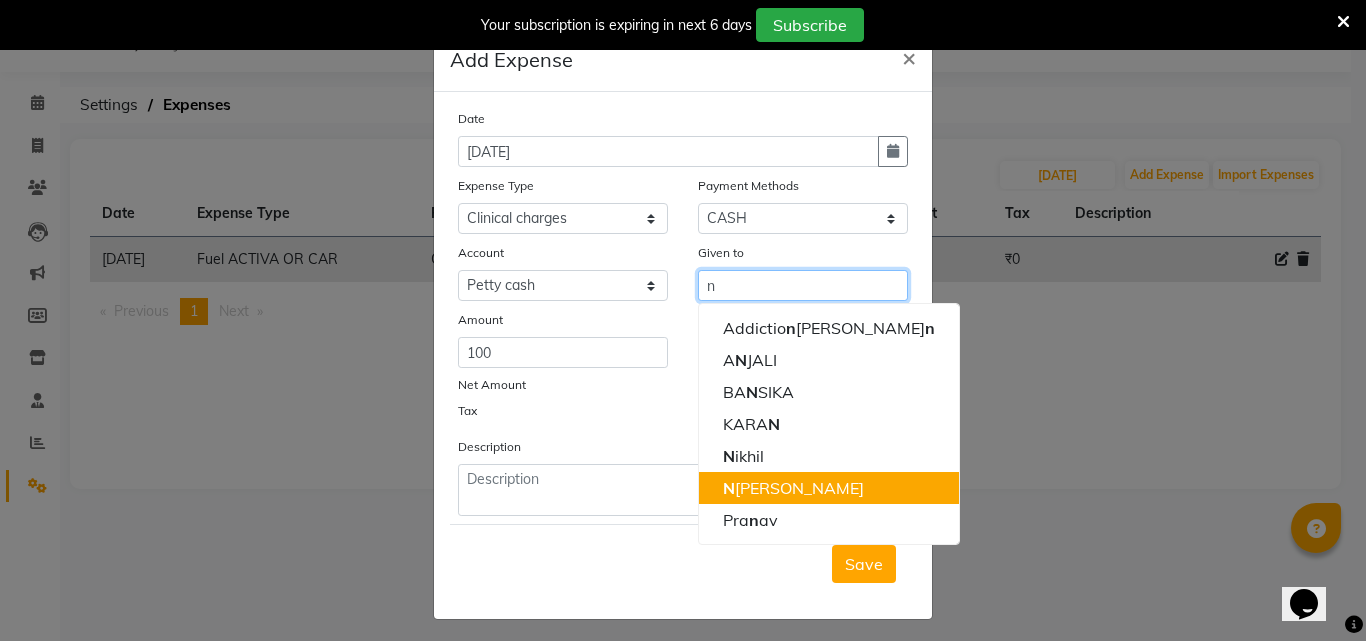click on "N [PERSON_NAME]" at bounding box center (793, 488) 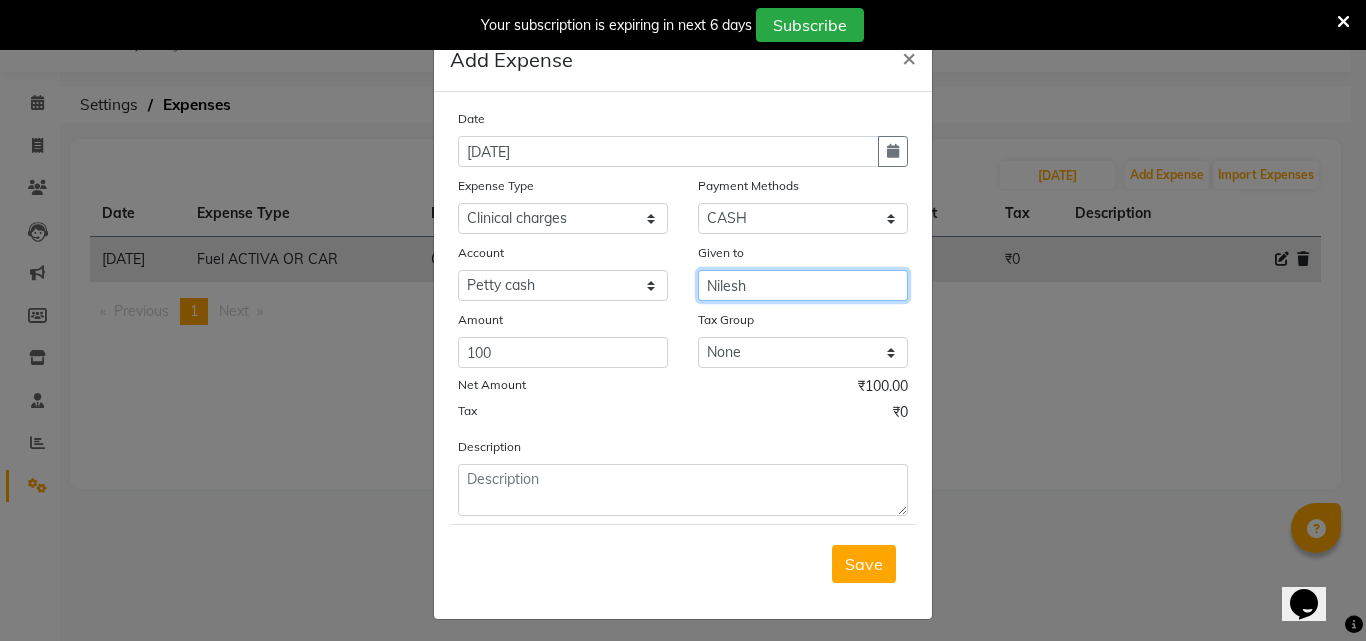 type 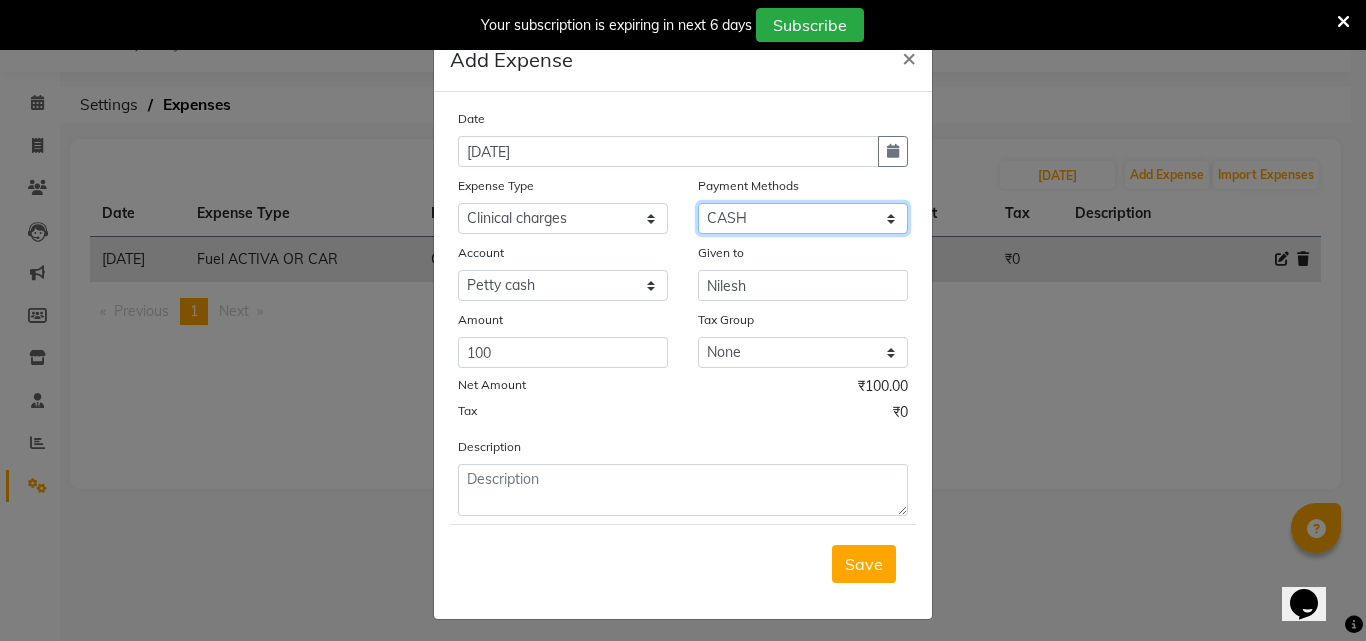 click on "Select CASH Package PhonePe Voucher Prepaid Gift Card GPay Wallet Points" 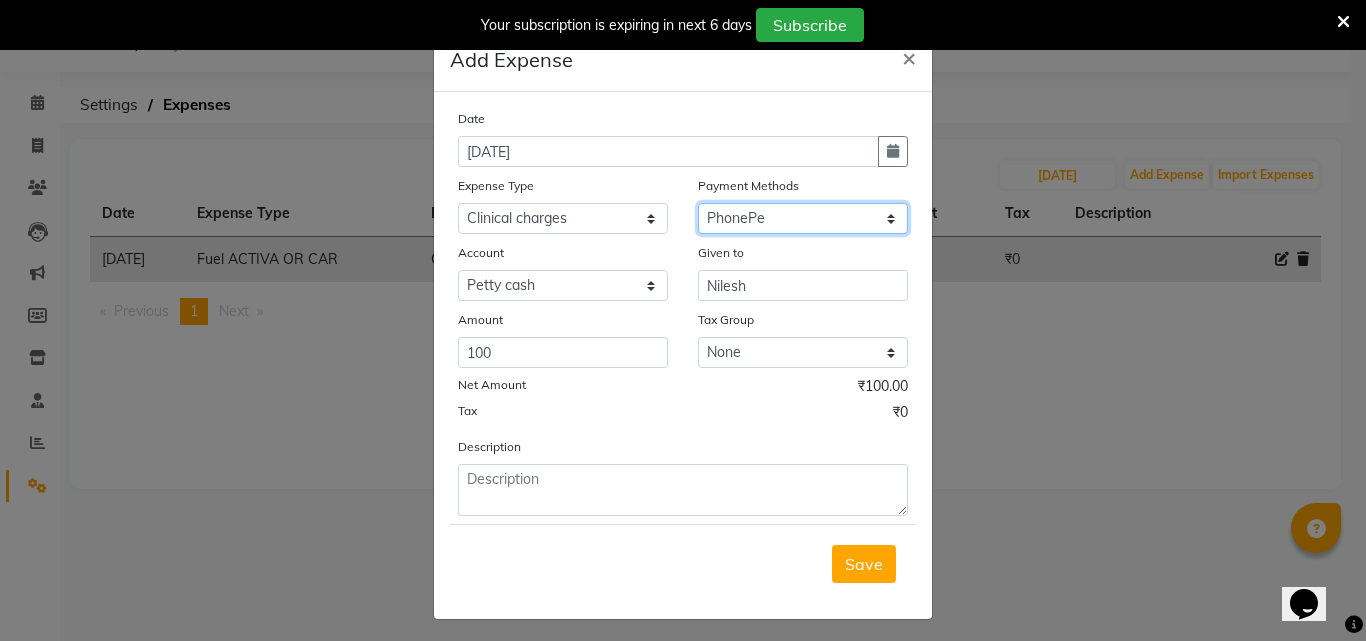 click on "Select CASH Package PhonePe Voucher Prepaid Gift Card GPay Wallet Points" 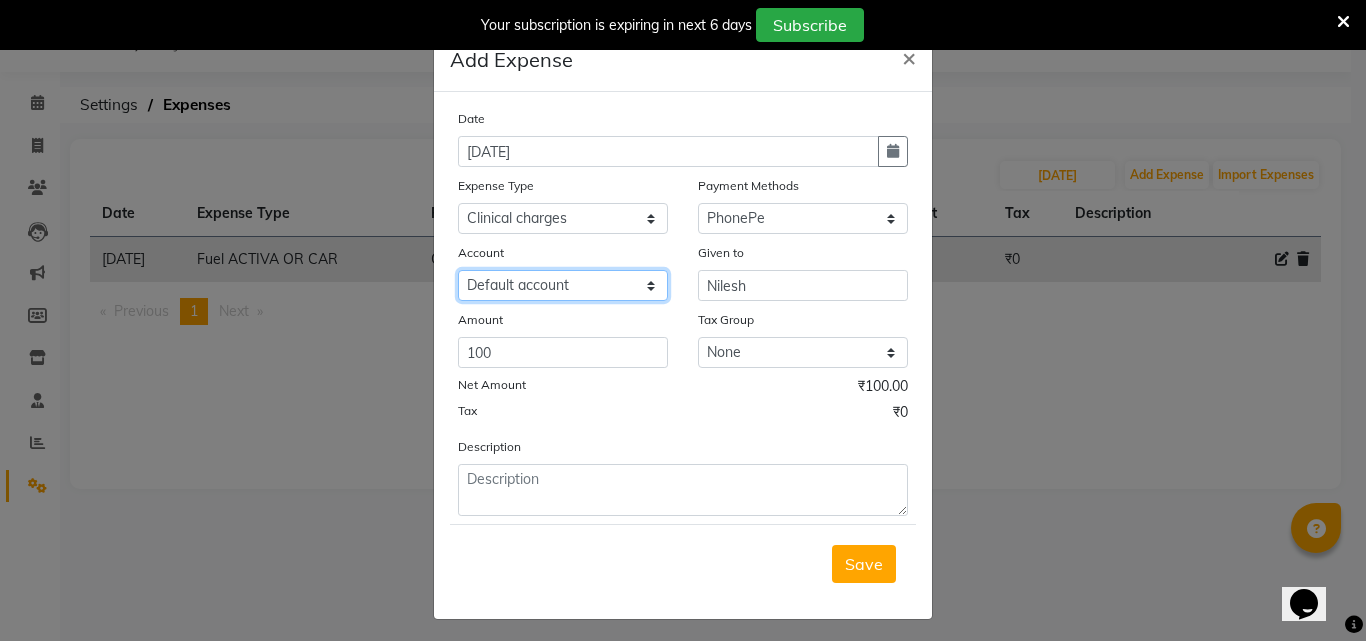 click on "Select Default account Nil un SB nil sbisb Nilaxixcur Niksbisb ADDIuncur" 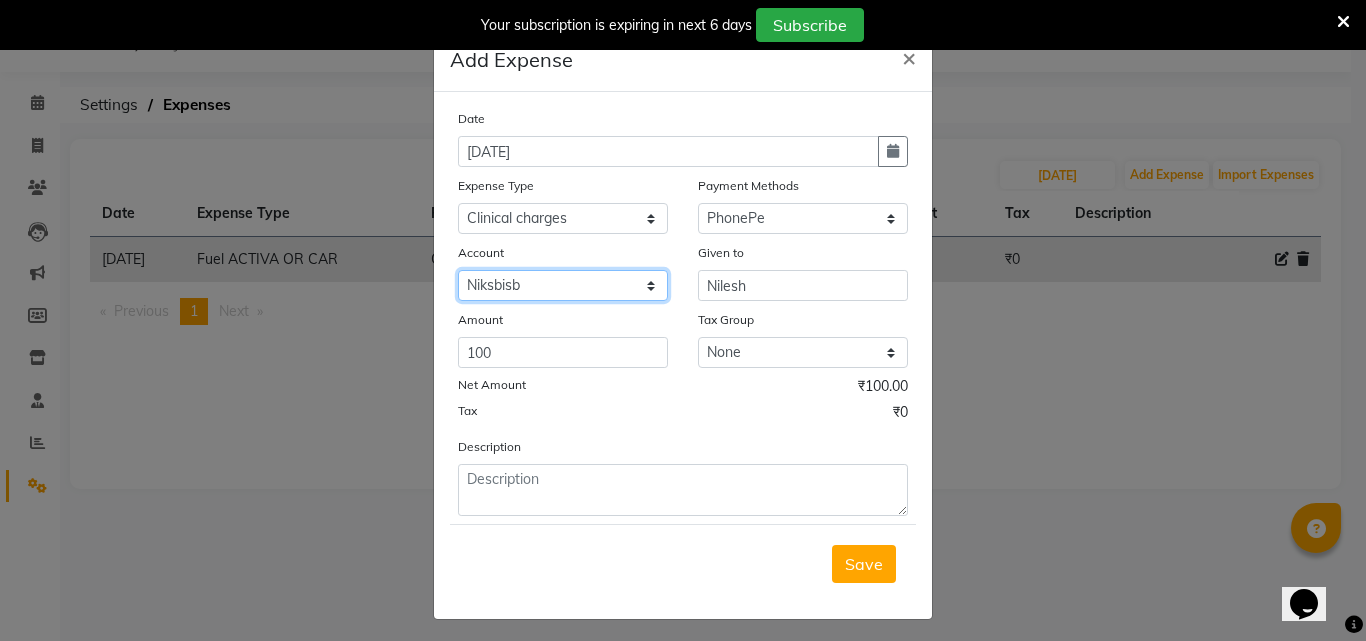 click on "Select Default account Nil un SB nil sbisb Nilaxixcur Niksbisb ADDIuncur" 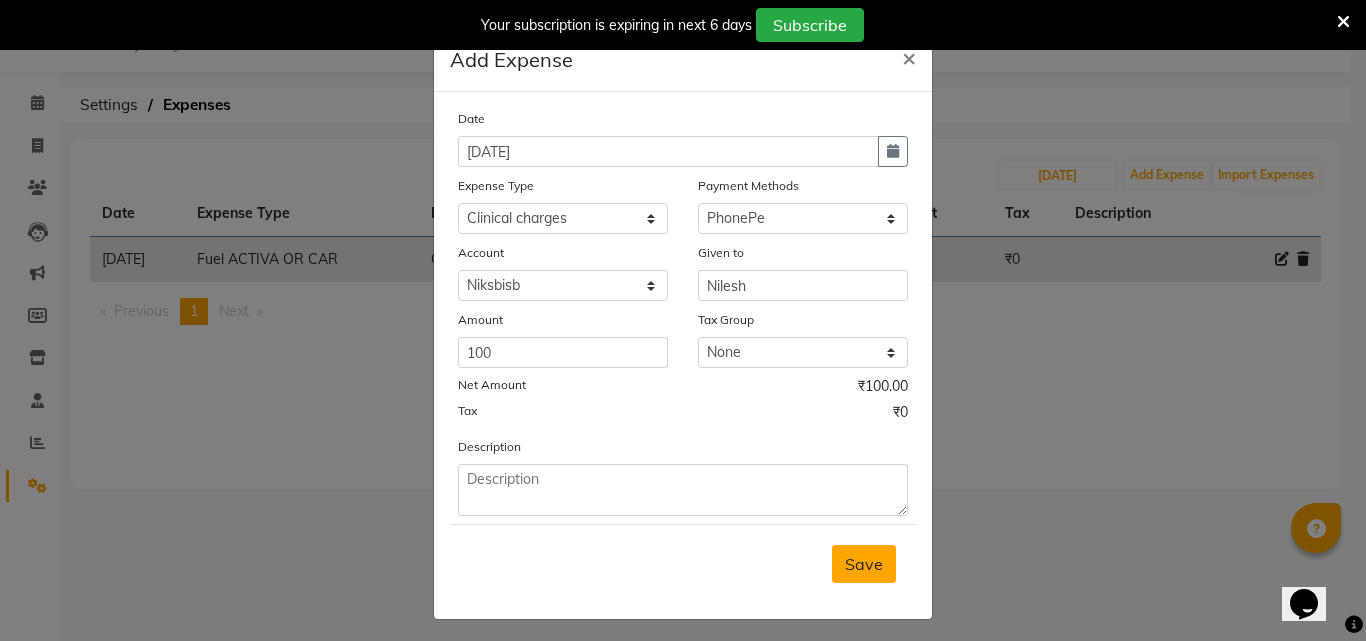 click on "Save" at bounding box center (864, 564) 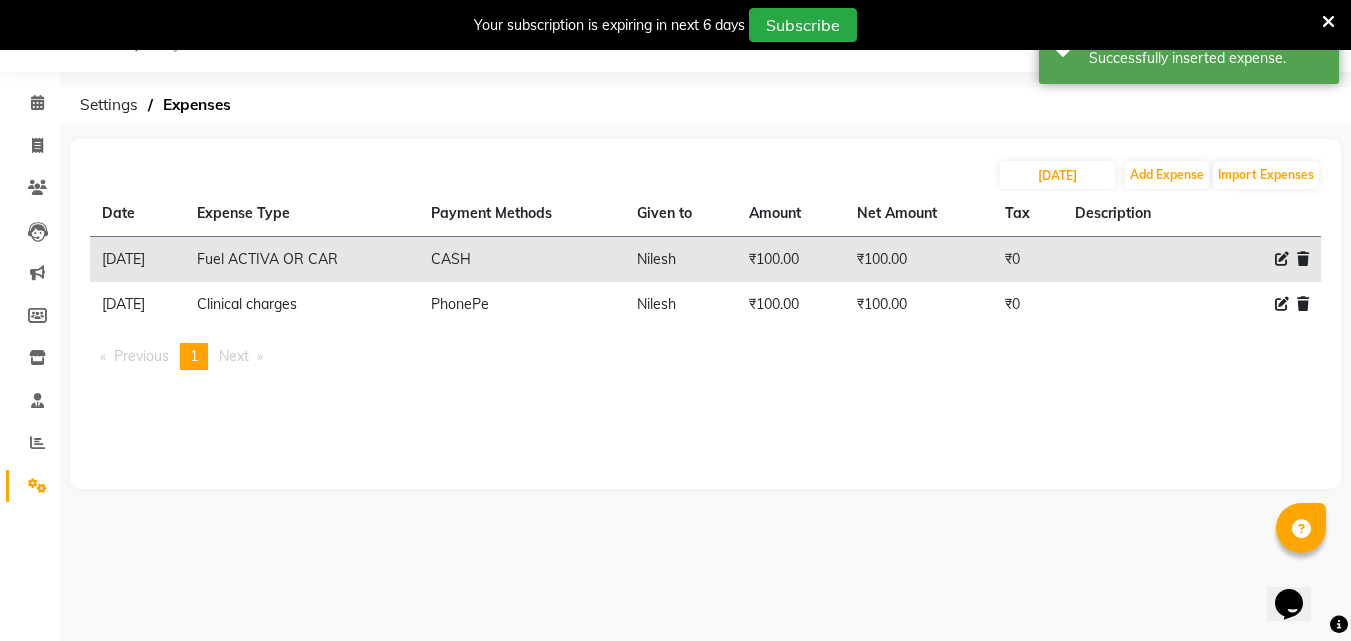 click on "[DATE] Add Expense Import Expenses" 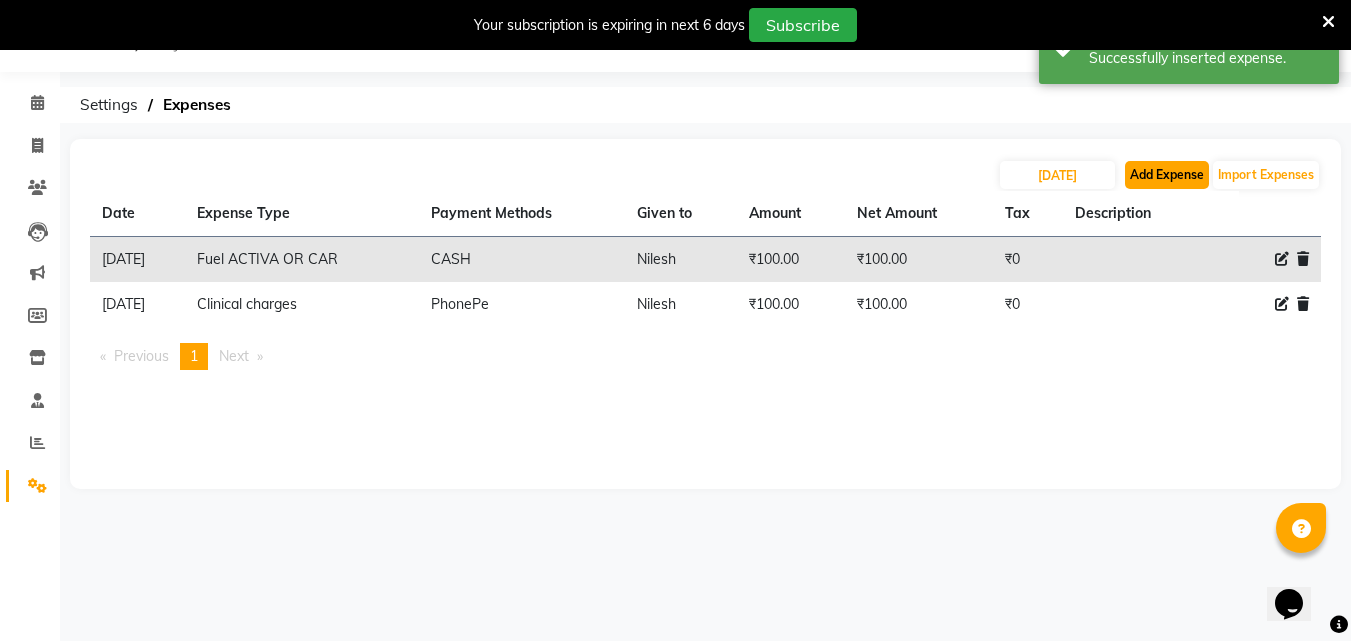 click on "Add Expense" 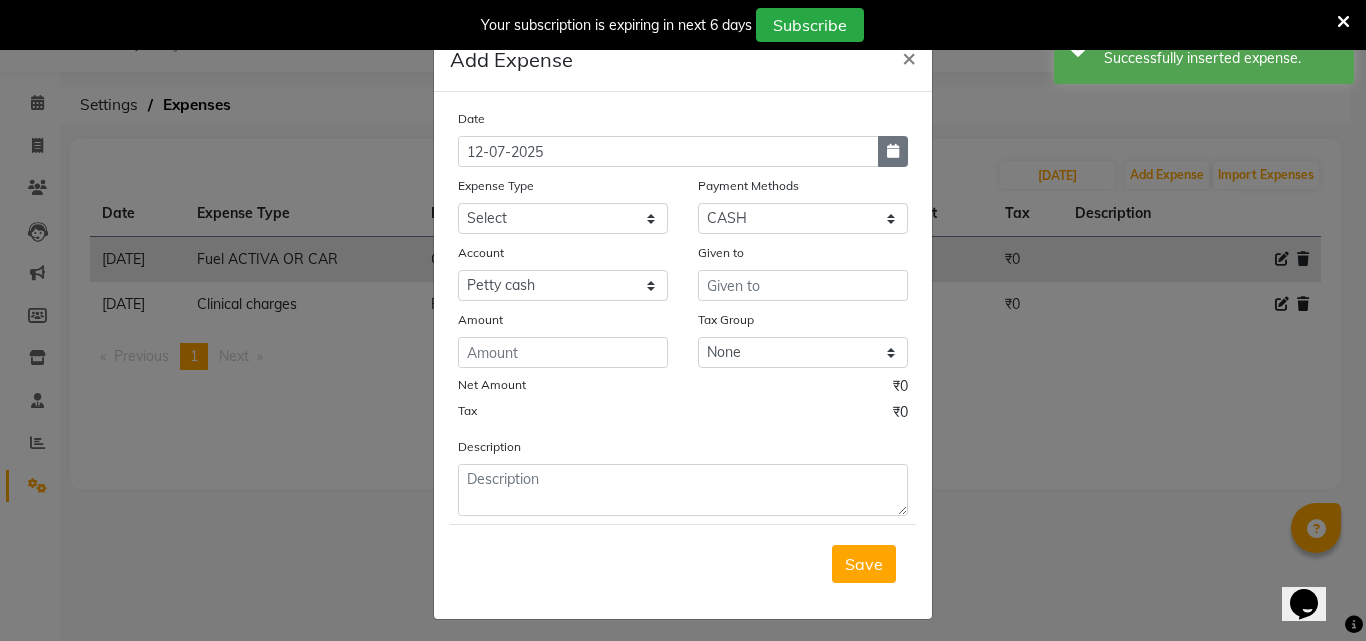 click 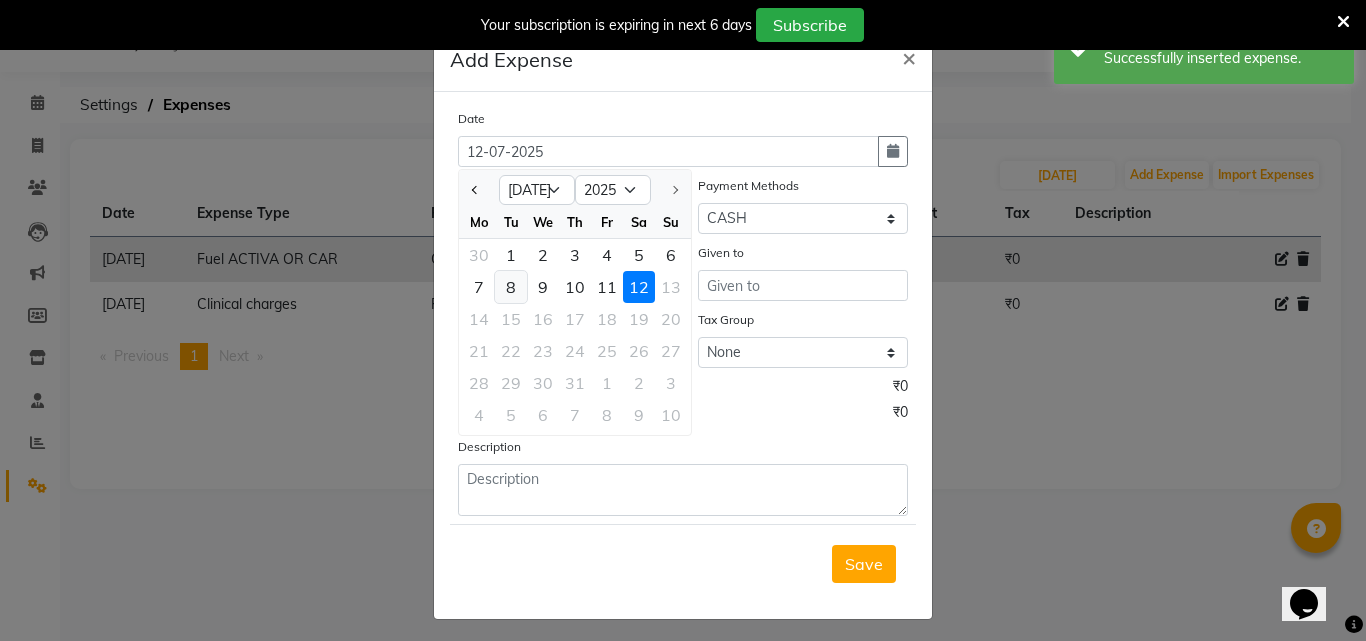 click on "8" 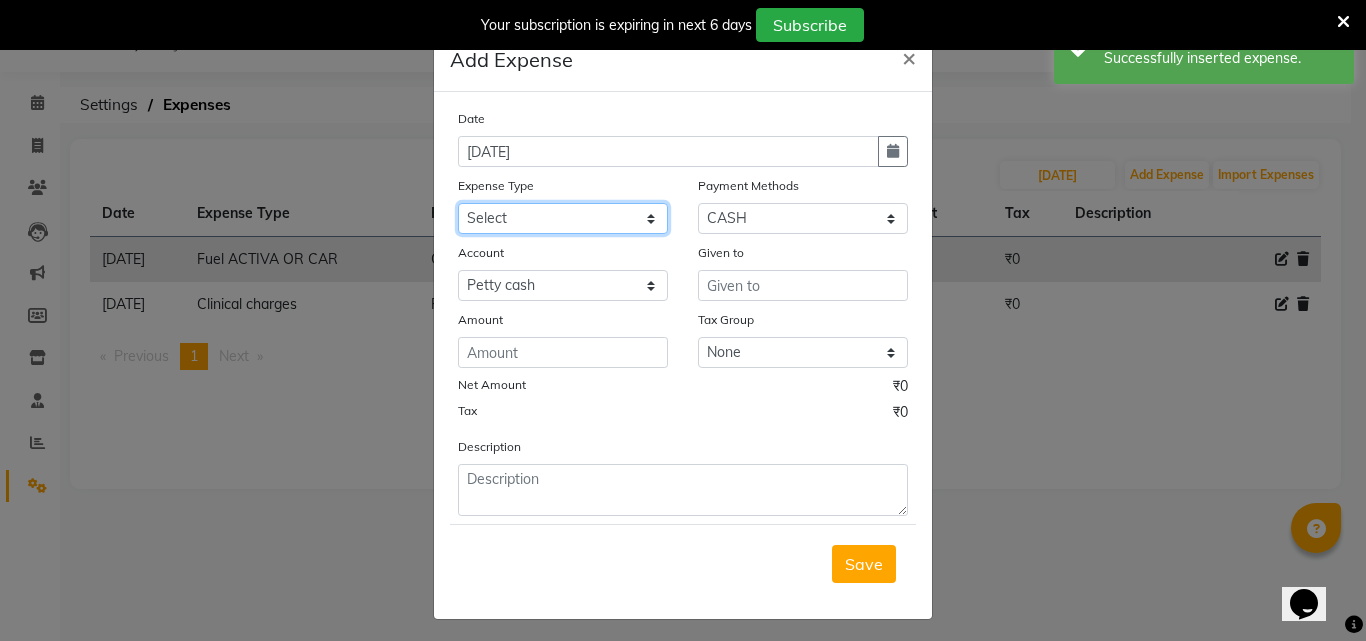 click on "Select Advance Salary Bank charges BEAUTY PALACE [GEOGRAPHIC_DATA] MATERIAL Car maintenance  Cash transfer to bank Cash transfer to hub Client Snacks Clinical charges Equipment Fuel ACTIVA OR CAR Govt fee HOME GAS HOME KIRANA home market other exp home snacks HOME  WIFI RECHARGE GIO Incentive Insurance International purchase investment banking light bill of4 home girls boys talikoti Loan Repayment local loreal maharaja material local maharaja material [PERSON_NAME] GURGA ENTERPRISES loreal [PERSON_NAME] belgav Maintenance Marketing Miscellaneous MOBILE RECHARGE MRA ONLINE SHOPING Other Pantry PETROL GENRETOR PIGMY SHIVAJI MAHARAJ BANK Product Rent REPAIRING EORK SALON N HM ROOM G GAS Salary SALON 1 LIGHT BILL SALON 1 RENT SALON 1 WIFI RICHARGE SALON 2  MEN N WOMEN LIGHT BILL SALON 2 WIFI RECHARGE GIO salon advertising SALON ADVERTISISNG SALON RENT 2 SAVI WATER school exp school exp S K  DISTRIBUTER CADEVU KERATIN HUBALI STAFF ROOM RENT ALL STAFF ROOM RENT ALL Staff Snacks Tax TEA BREKFAST Tea & Refreshment Utilities" 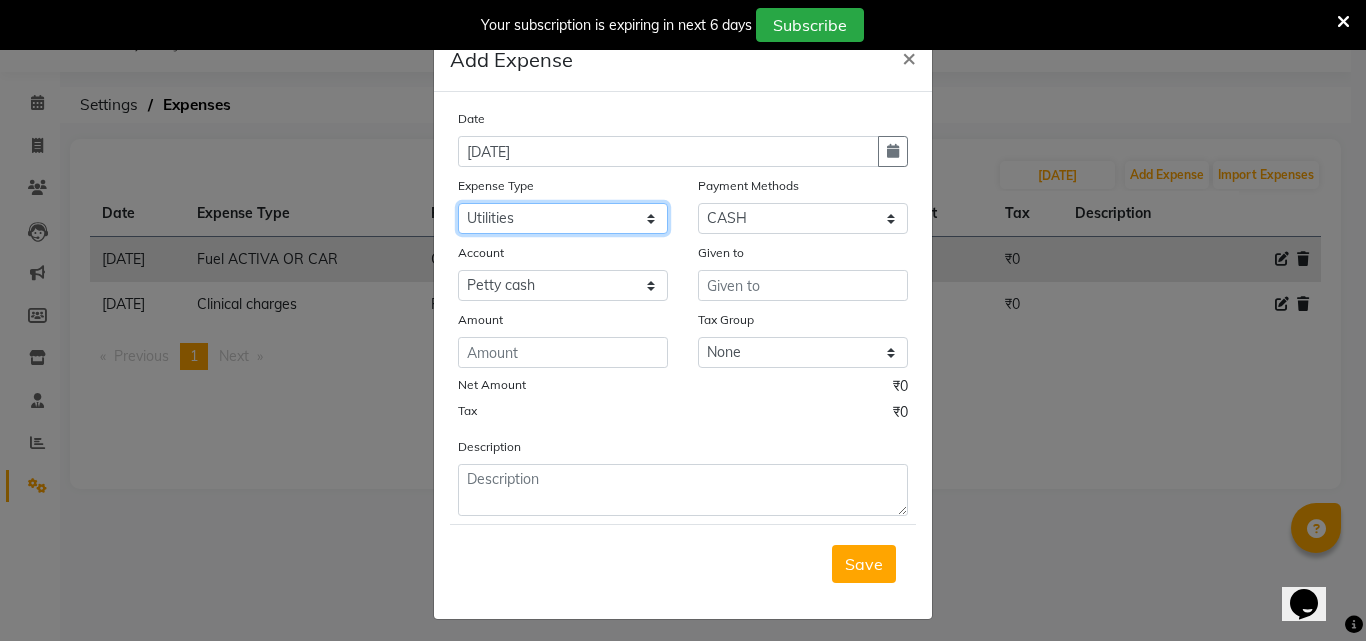 click on "Select Advance Salary Bank charges BEAUTY PALACE [GEOGRAPHIC_DATA] MATERIAL Car maintenance  Cash transfer to bank Cash transfer to hub Client Snacks Clinical charges Equipment Fuel ACTIVA OR CAR Govt fee HOME GAS HOME KIRANA home market other exp home snacks HOME  WIFI RECHARGE GIO Incentive Insurance International purchase investment banking light bill of4 home girls boys talikoti Loan Repayment local loreal maharaja material local maharaja material [PERSON_NAME] GURGA ENTERPRISES loreal [PERSON_NAME] belgav Maintenance Marketing Miscellaneous MOBILE RECHARGE MRA ONLINE SHOPING Other Pantry PETROL GENRETOR PIGMY SHIVAJI MAHARAJ BANK Product Rent REPAIRING EORK SALON N HM ROOM G GAS Salary SALON 1 LIGHT BILL SALON 1 RENT SALON 1 WIFI RICHARGE SALON 2  MEN N WOMEN LIGHT BILL SALON 2 WIFI RECHARGE GIO salon advertising SALON ADVERTISISNG SALON RENT 2 SAVI WATER school exp school exp S K  DISTRIBUTER CADEVU KERATIN HUBALI STAFF ROOM RENT ALL STAFF ROOM RENT ALL Staff Snacks Tax TEA BREKFAST Tea & Refreshment Utilities" 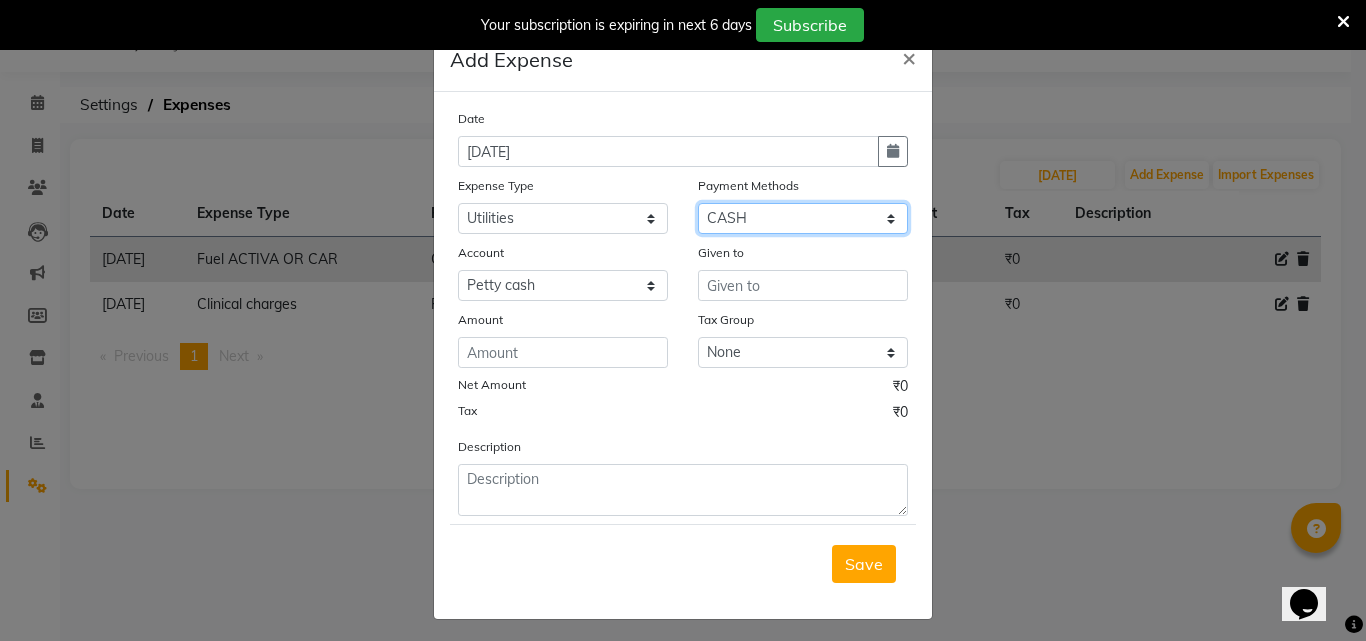 click on "Select CASH Package PhonePe Voucher Prepaid Gift Card GPay Wallet Points" 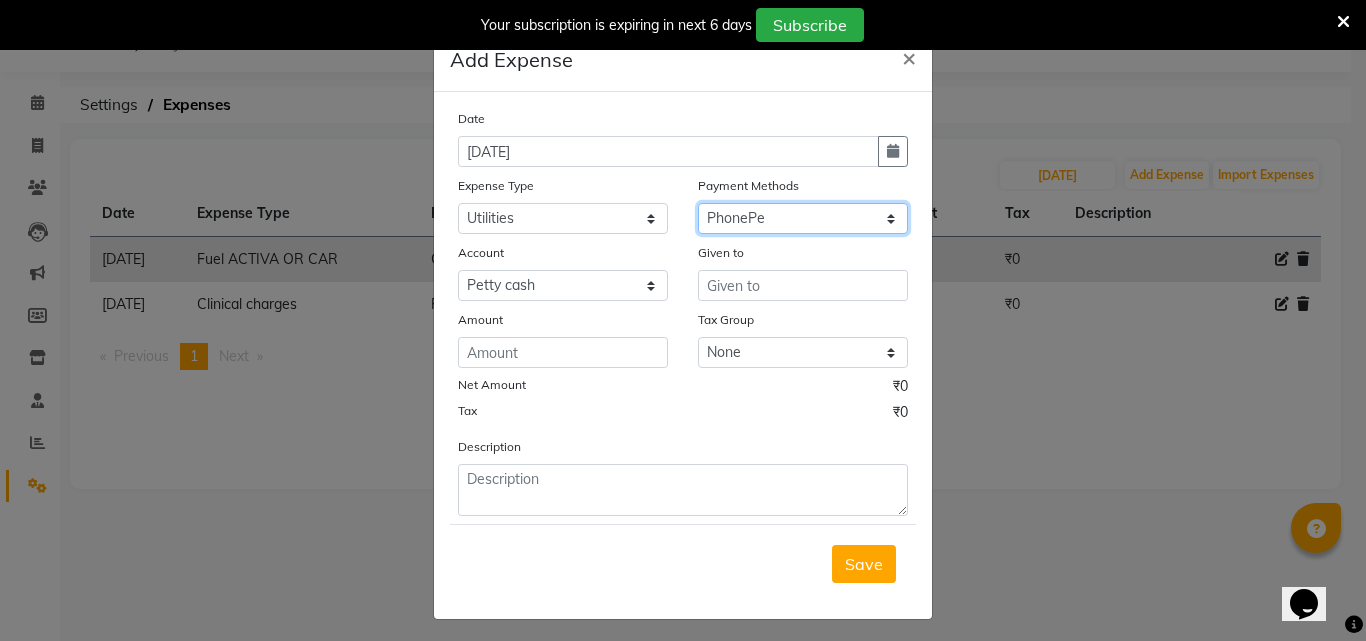 click on "Select CASH Package PhonePe Voucher Prepaid Gift Card GPay Wallet Points" 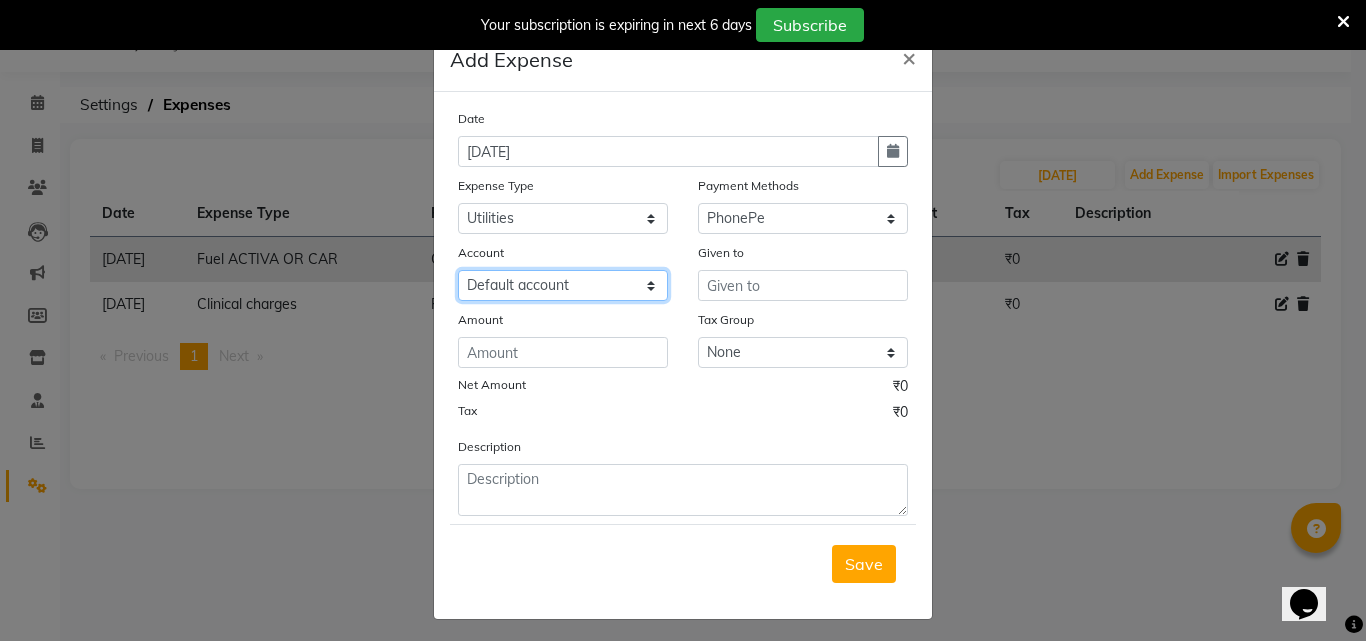 click on "Select Default account Nil un SB nil sbisb Nilaxixcur Niksbisb ADDIuncur" 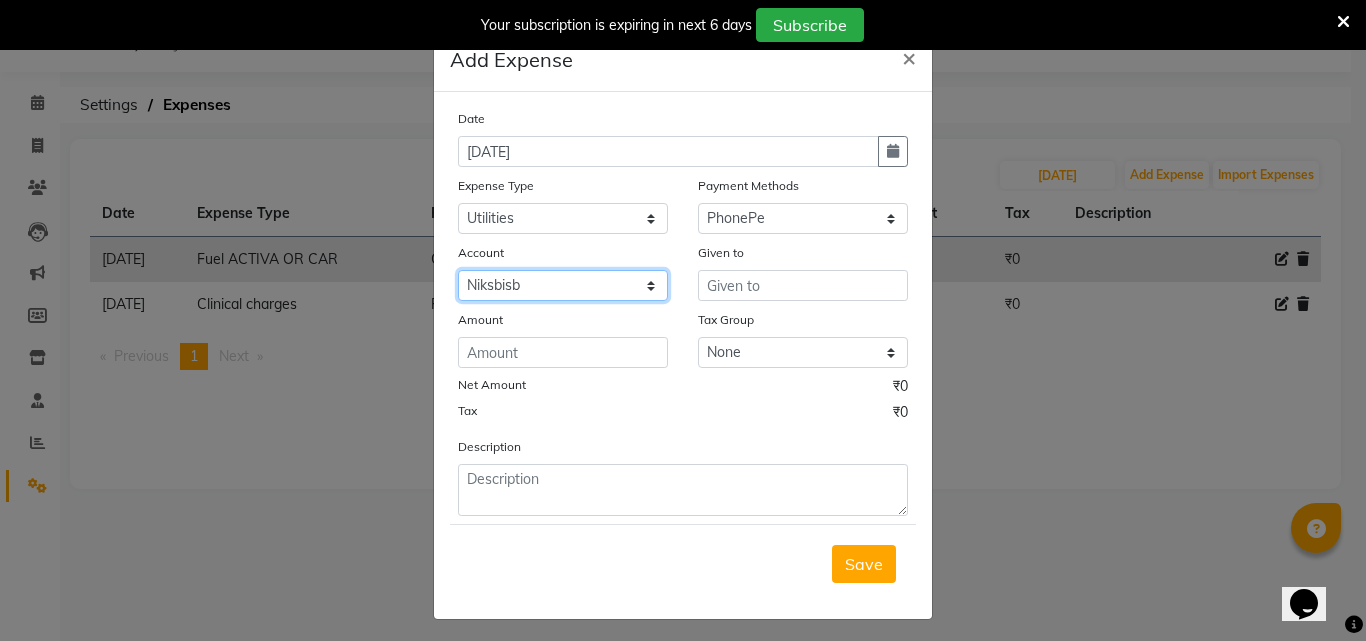 click on "Select Default account Nil un SB nil sbisb Nilaxixcur Niksbisb ADDIuncur" 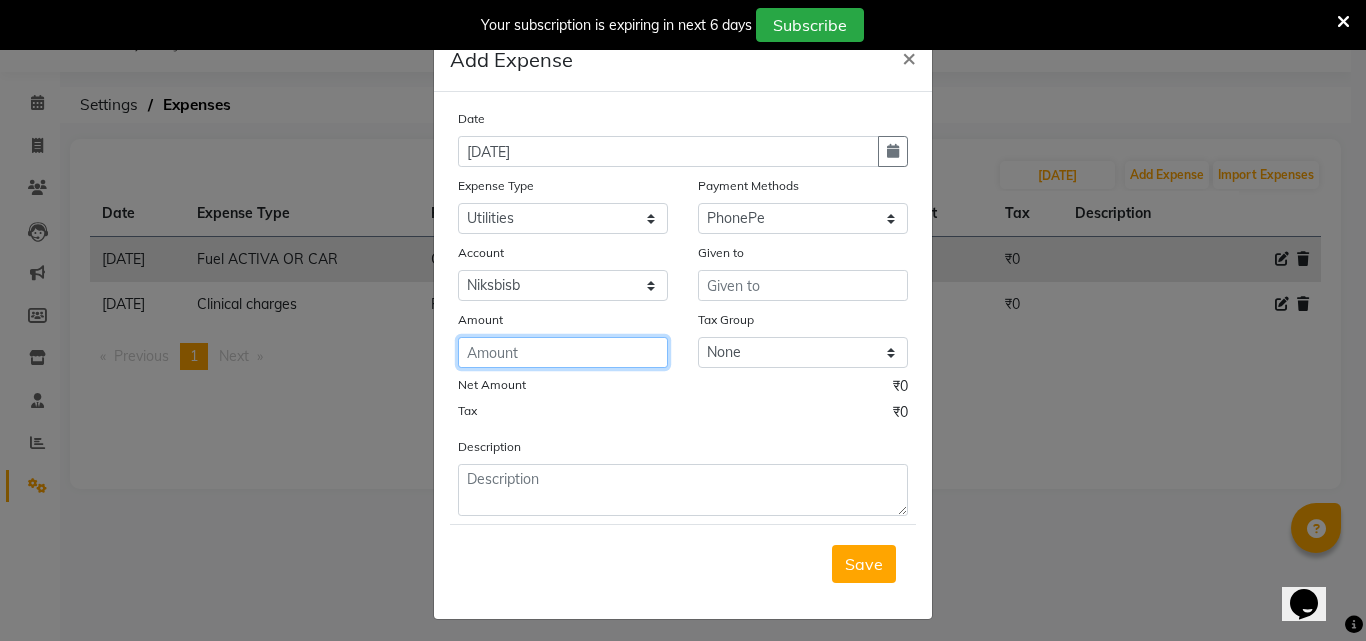 click 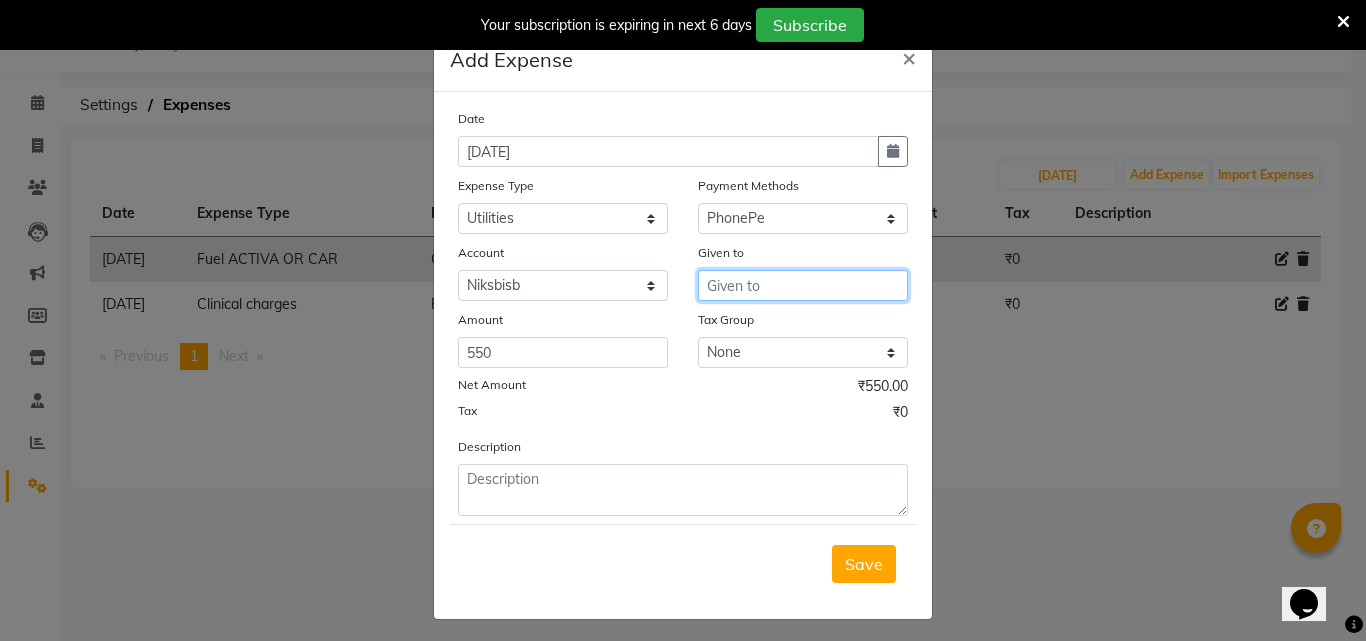 click at bounding box center [803, 285] 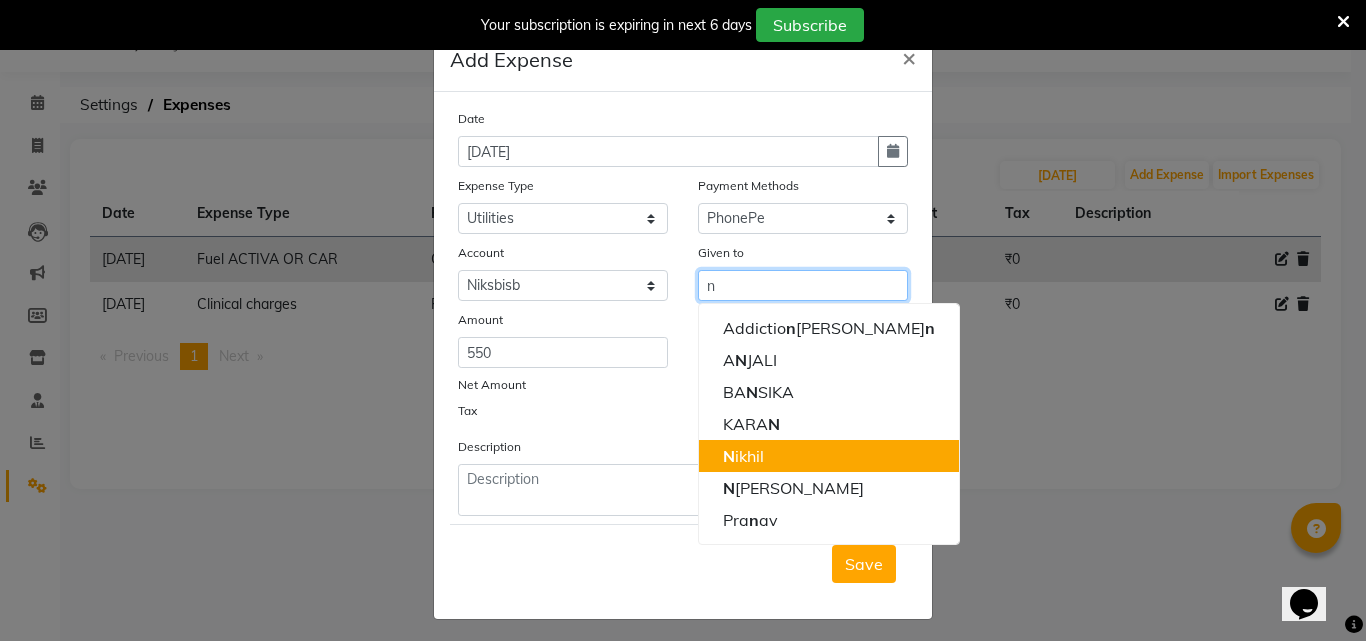 click on "N ikhil" at bounding box center (829, 456) 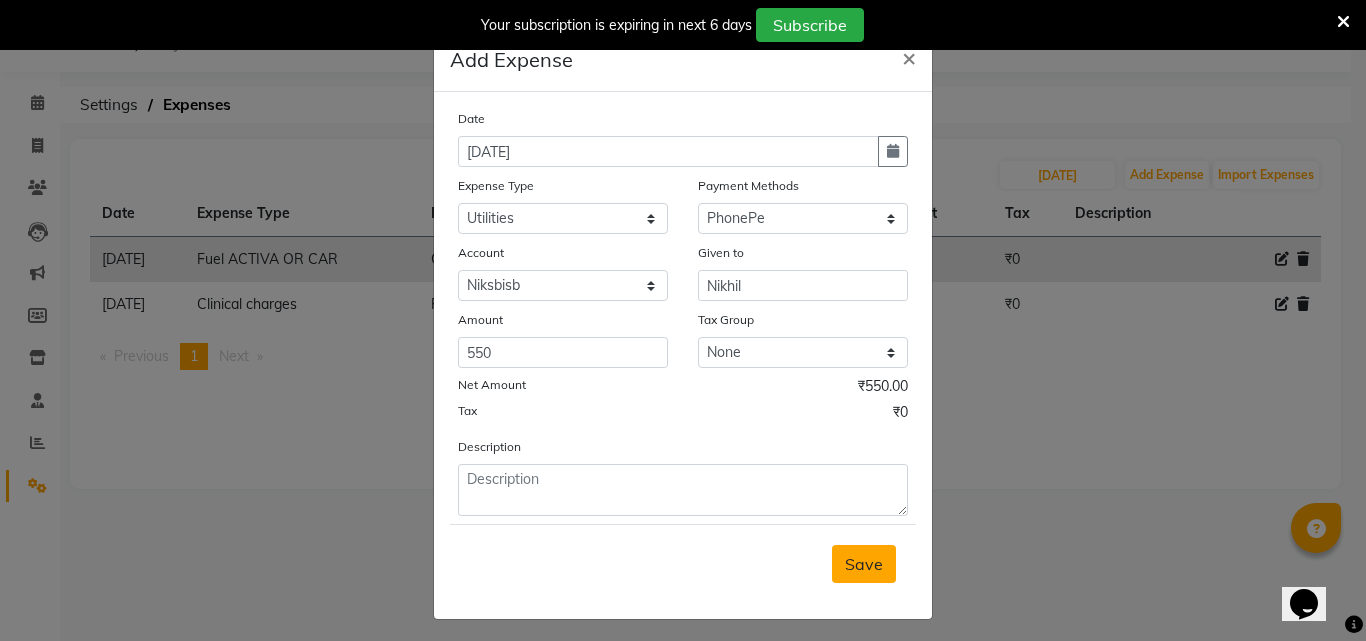 click on "Save" at bounding box center [864, 564] 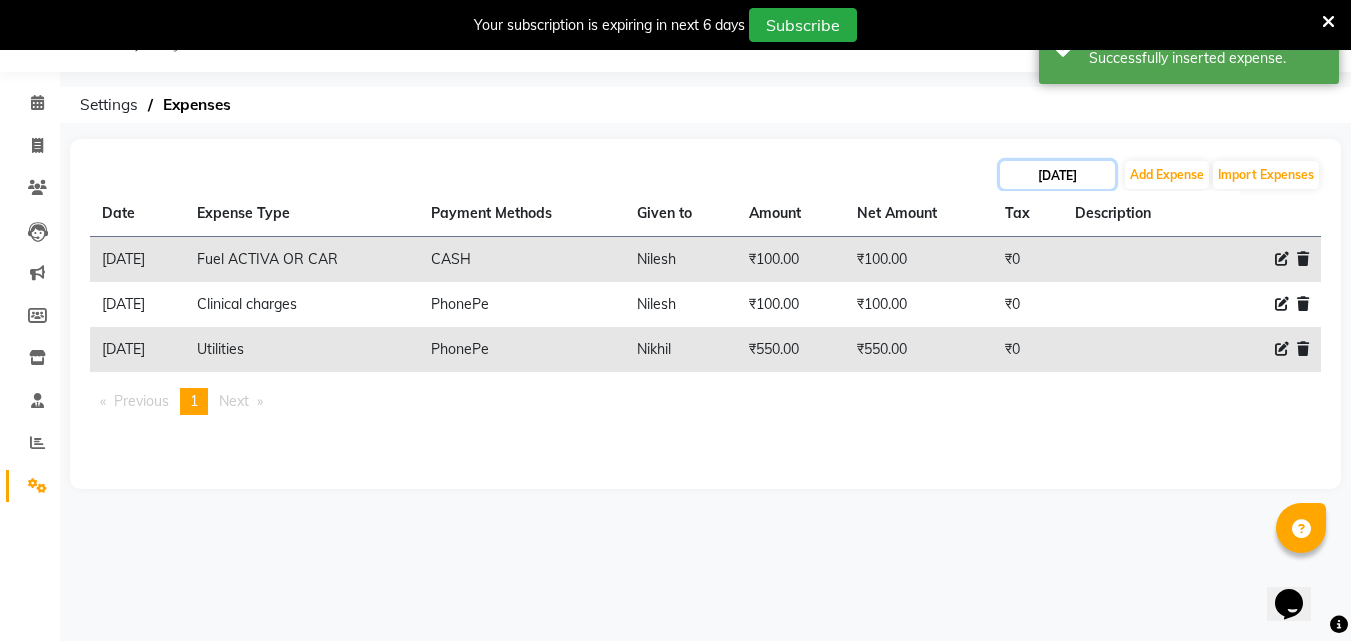 click on "[DATE]" 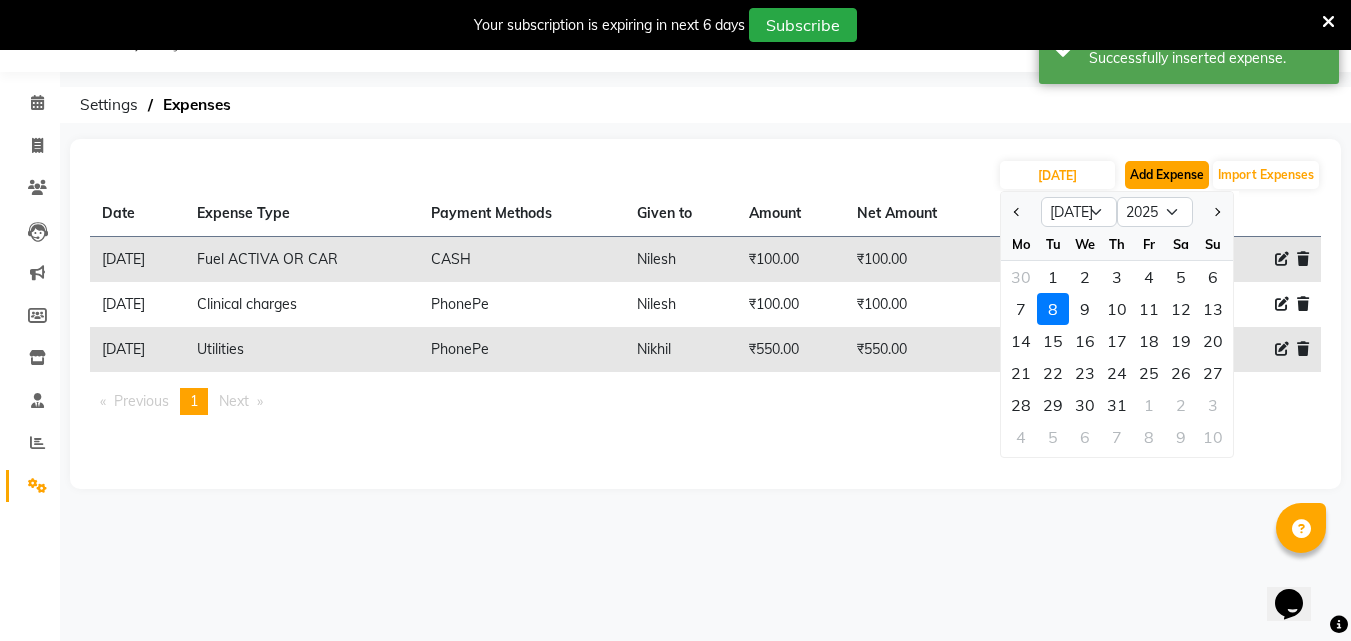 click on "Add Expense" 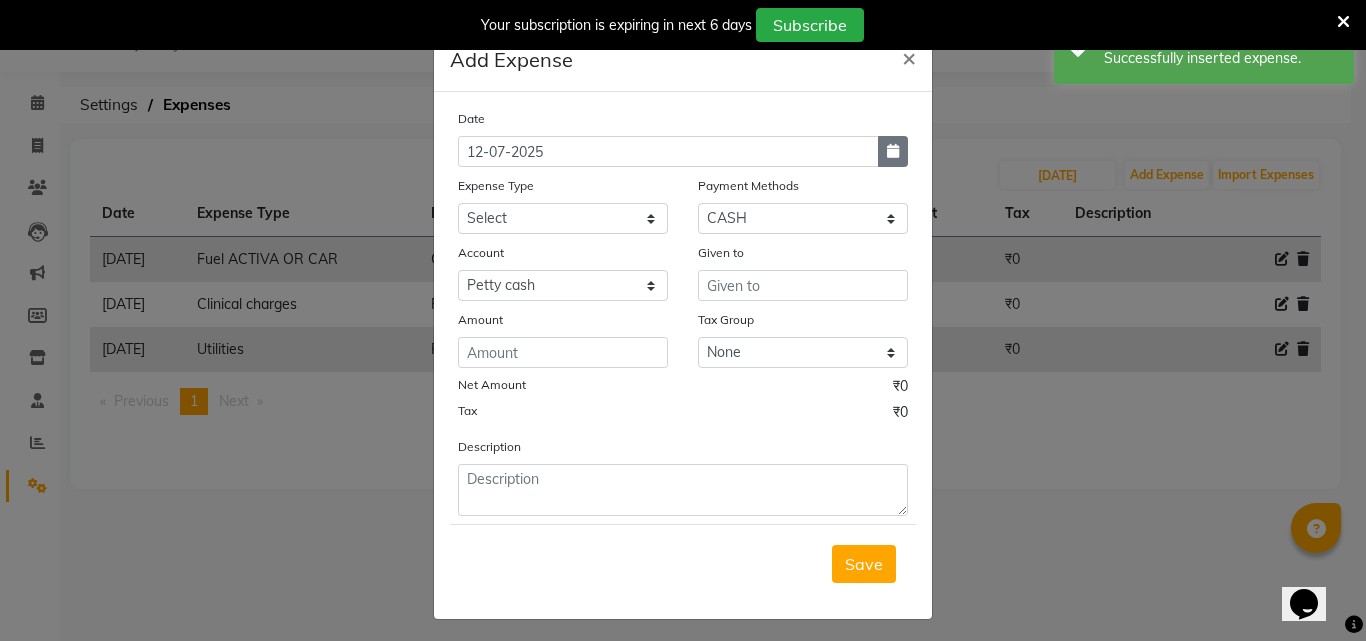 click 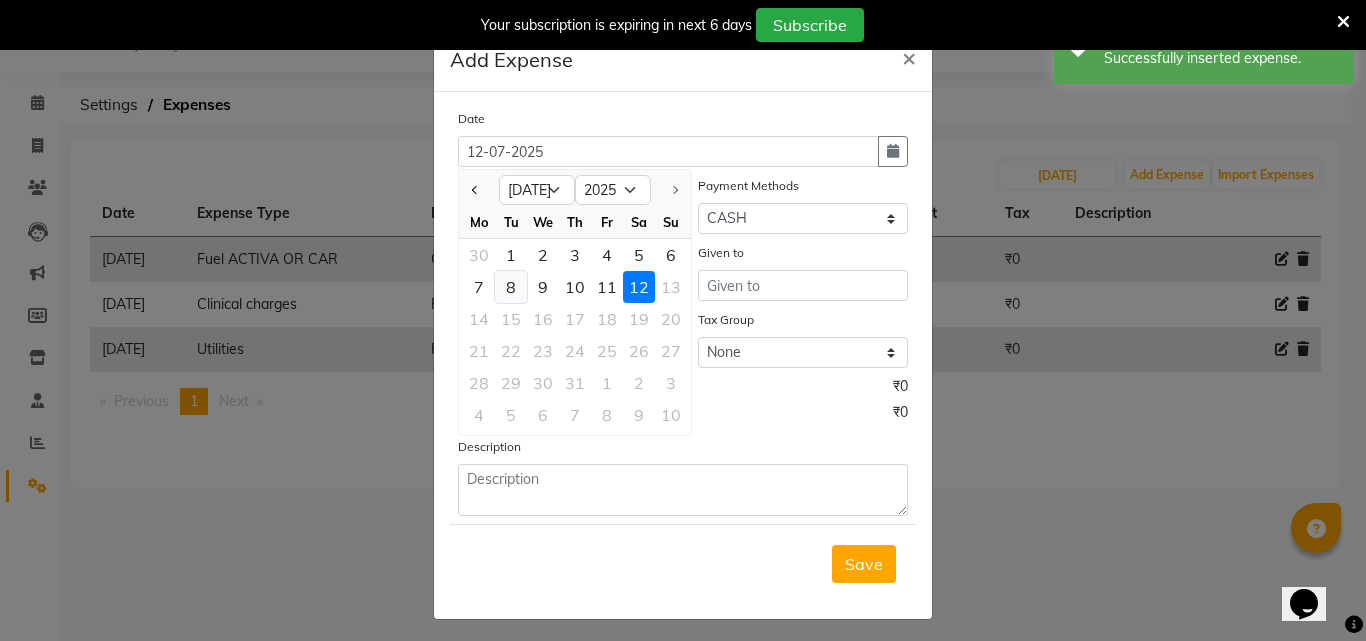 click on "8" 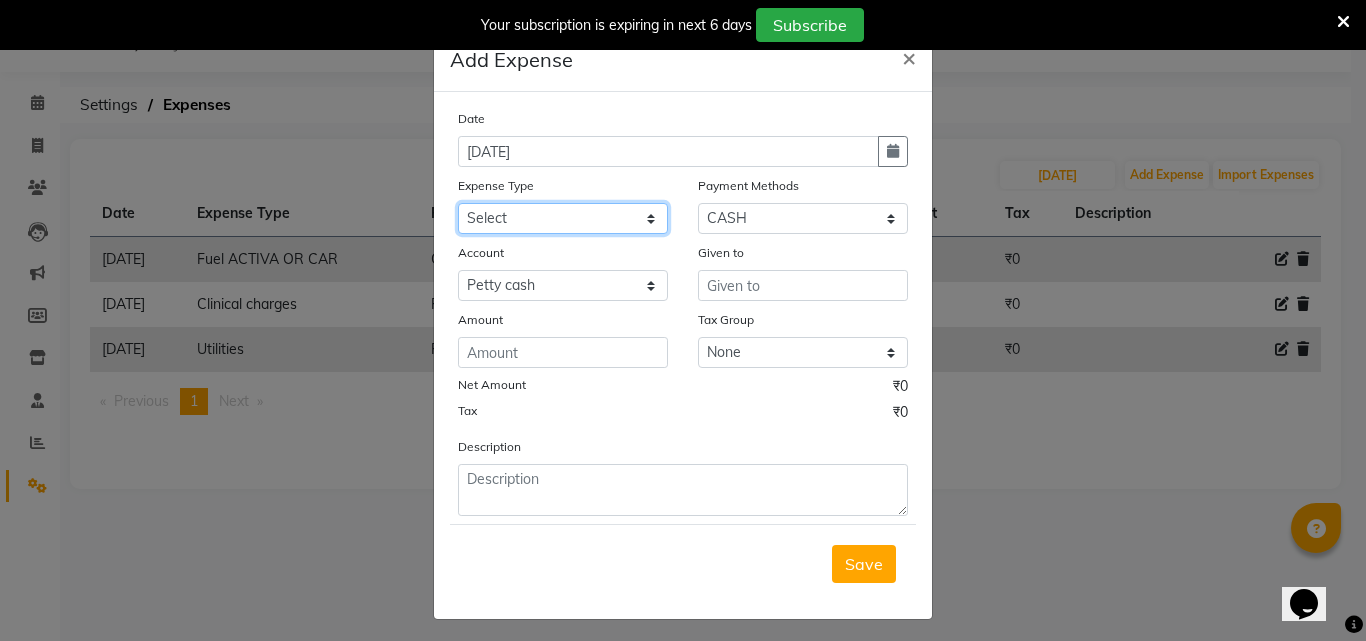 click on "Select Advance Salary Bank charges BEAUTY PALACE [GEOGRAPHIC_DATA] MATERIAL Car maintenance  Cash transfer to bank Cash transfer to hub Client Snacks Clinical charges Equipment Fuel ACTIVA OR CAR Govt fee HOME GAS HOME KIRANA home market other exp home snacks HOME  WIFI RECHARGE GIO Incentive Insurance International purchase investment banking light bill of4 home girls boys talikoti Loan Repayment local loreal maharaja material local maharaja material [PERSON_NAME] GURGA ENTERPRISES loreal [PERSON_NAME] belgav Maintenance Marketing Miscellaneous MOBILE RECHARGE MRA ONLINE SHOPING Other Pantry PETROL GENRETOR PIGMY SHIVAJI MAHARAJ BANK Product Rent REPAIRING EORK SALON N HM ROOM G GAS Salary SALON 1 LIGHT BILL SALON 1 RENT SALON 1 WIFI RICHARGE SALON 2  MEN N WOMEN LIGHT BILL SALON 2 WIFI RECHARGE GIO salon advertising SALON ADVERTISISNG SALON RENT 2 SAVI WATER school exp school exp S K  DISTRIBUTER CADEVU KERATIN HUBALI STAFF ROOM RENT ALL STAFF ROOM RENT ALL Staff Snacks Tax TEA BREKFAST Tea & Refreshment Utilities" 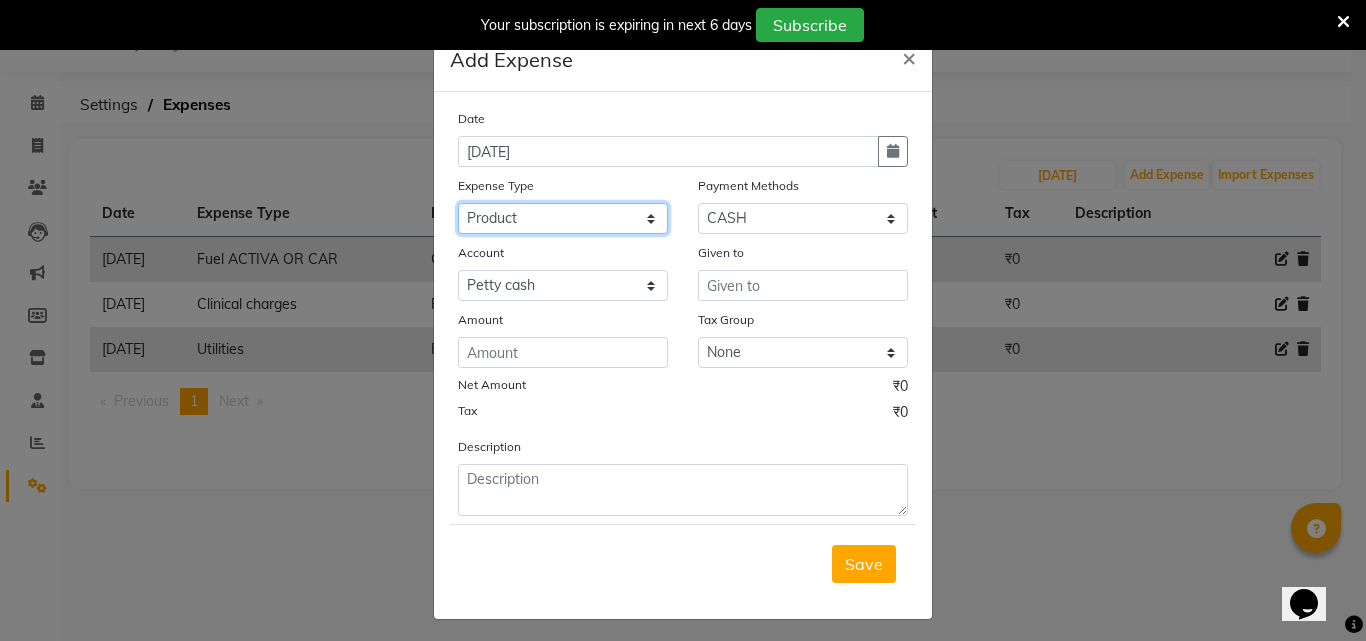 click on "Select Advance Salary Bank charges BEAUTY PALACE [GEOGRAPHIC_DATA] MATERIAL Car maintenance  Cash transfer to bank Cash transfer to hub Client Snacks Clinical charges Equipment Fuel ACTIVA OR CAR Govt fee HOME GAS HOME KIRANA home market other exp home snacks HOME  WIFI RECHARGE GIO Incentive Insurance International purchase investment banking light bill of4 home girls boys talikoti Loan Repayment local loreal maharaja material local maharaja material [PERSON_NAME] GURGA ENTERPRISES loreal [PERSON_NAME] belgav Maintenance Marketing Miscellaneous MOBILE RECHARGE MRA ONLINE SHOPING Other Pantry PETROL GENRETOR PIGMY SHIVAJI MAHARAJ BANK Product Rent REPAIRING EORK SALON N HM ROOM G GAS Salary SALON 1 LIGHT BILL SALON 1 RENT SALON 1 WIFI RICHARGE SALON 2  MEN N WOMEN LIGHT BILL SALON 2 WIFI RECHARGE GIO salon advertising SALON ADVERTISISNG SALON RENT 2 SAVI WATER school exp school exp S K  DISTRIBUTER CADEVU KERATIN HUBALI STAFF ROOM RENT ALL STAFF ROOM RENT ALL Staff Snacks Tax TEA BREKFAST Tea & Refreshment Utilities" 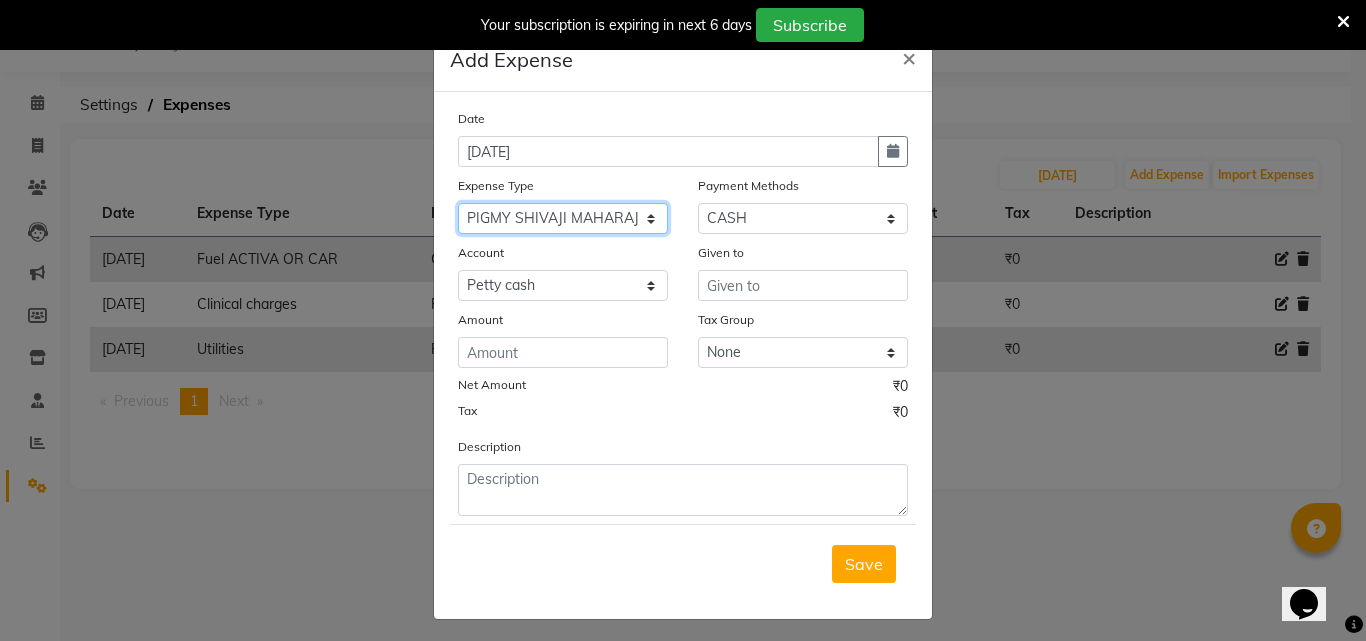click on "Select Advance Salary Bank charges BEAUTY PALACE [GEOGRAPHIC_DATA] MATERIAL Car maintenance  Cash transfer to bank Cash transfer to hub Client Snacks Clinical charges Equipment Fuel ACTIVA OR CAR Govt fee HOME GAS HOME KIRANA home market other exp home snacks HOME  WIFI RECHARGE GIO Incentive Insurance International purchase investment banking light bill of4 home girls boys talikoti Loan Repayment local loreal maharaja material local maharaja material [PERSON_NAME] GURGA ENTERPRISES loreal [PERSON_NAME] belgav Maintenance Marketing Miscellaneous MOBILE RECHARGE MRA ONLINE SHOPING Other Pantry PETROL GENRETOR PIGMY SHIVAJI MAHARAJ BANK Product Rent REPAIRING EORK SALON N HM ROOM G GAS Salary SALON 1 LIGHT BILL SALON 1 RENT SALON 1 WIFI RICHARGE SALON 2  MEN N WOMEN LIGHT BILL SALON 2 WIFI RECHARGE GIO salon advertising SALON ADVERTISISNG SALON RENT 2 SAVI WATER school exp school exp S K  DISTRIBUTER CADEVU KERATIN HUBALI STAFF ROOM RENT ALL STAFF ROOM RENT ALL Staff Snacks Tax TEA BREKFAST Tea & Refreshment Utilities" 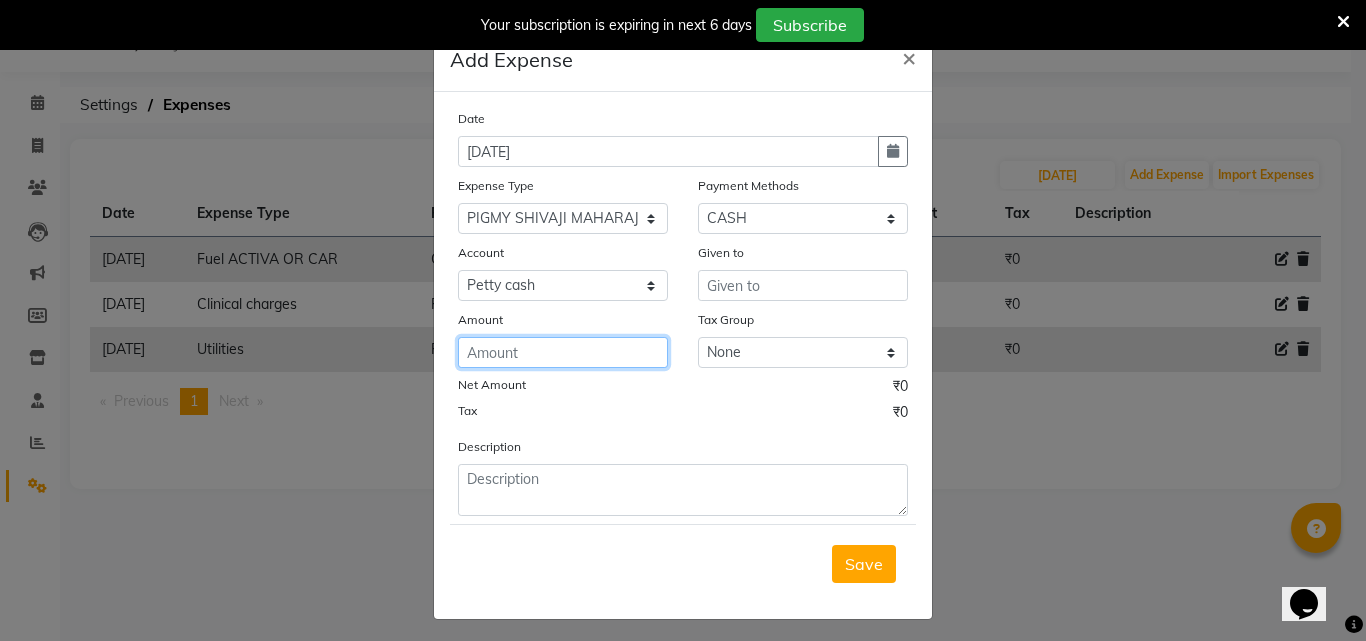 click 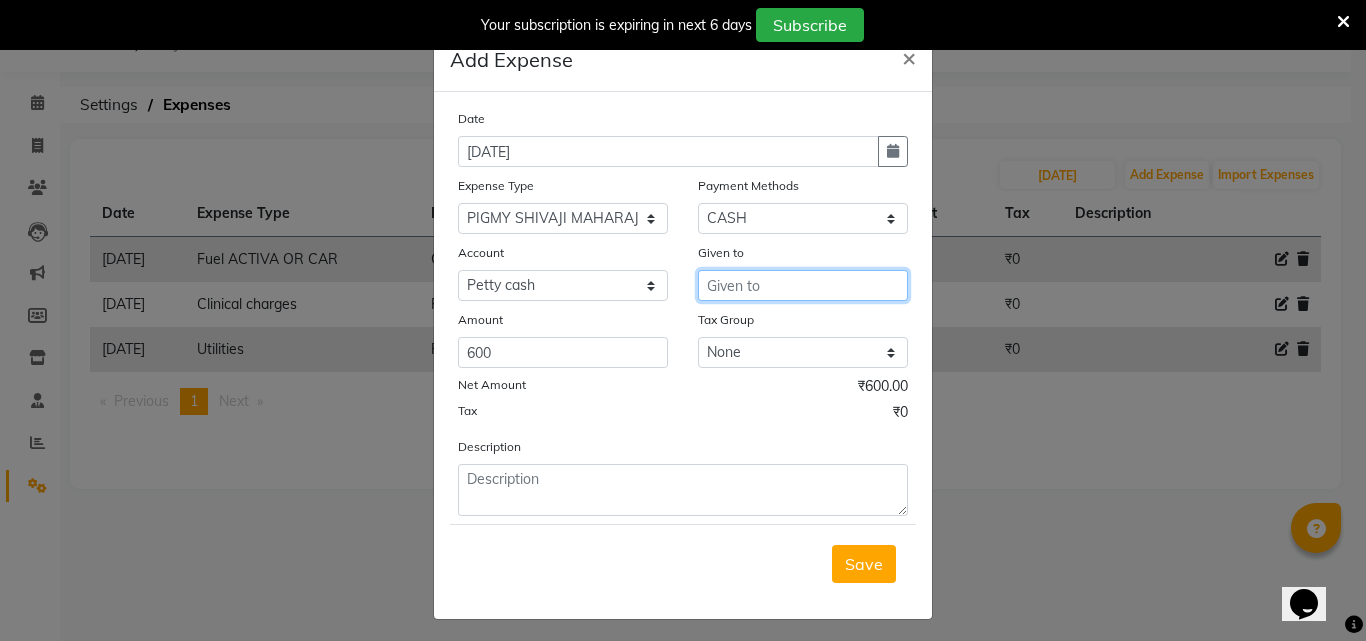 click at bounding box center [803, 285] 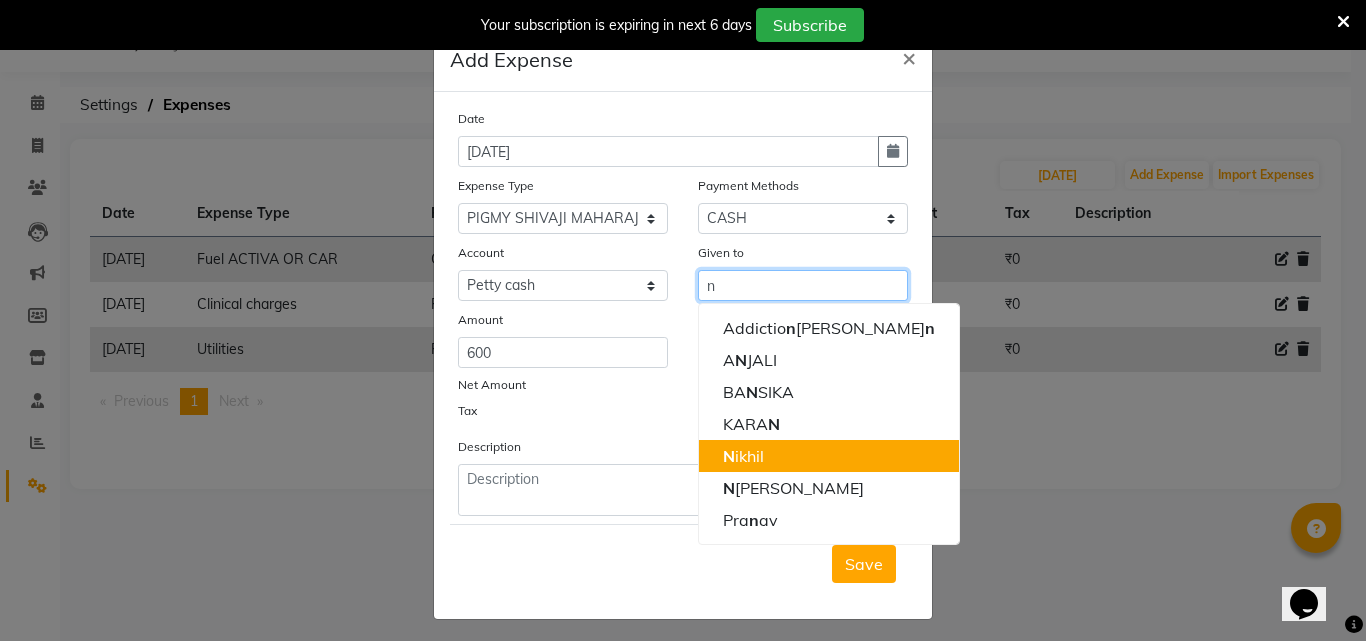 click on "N ikhil" at bounding box center [829, 456] 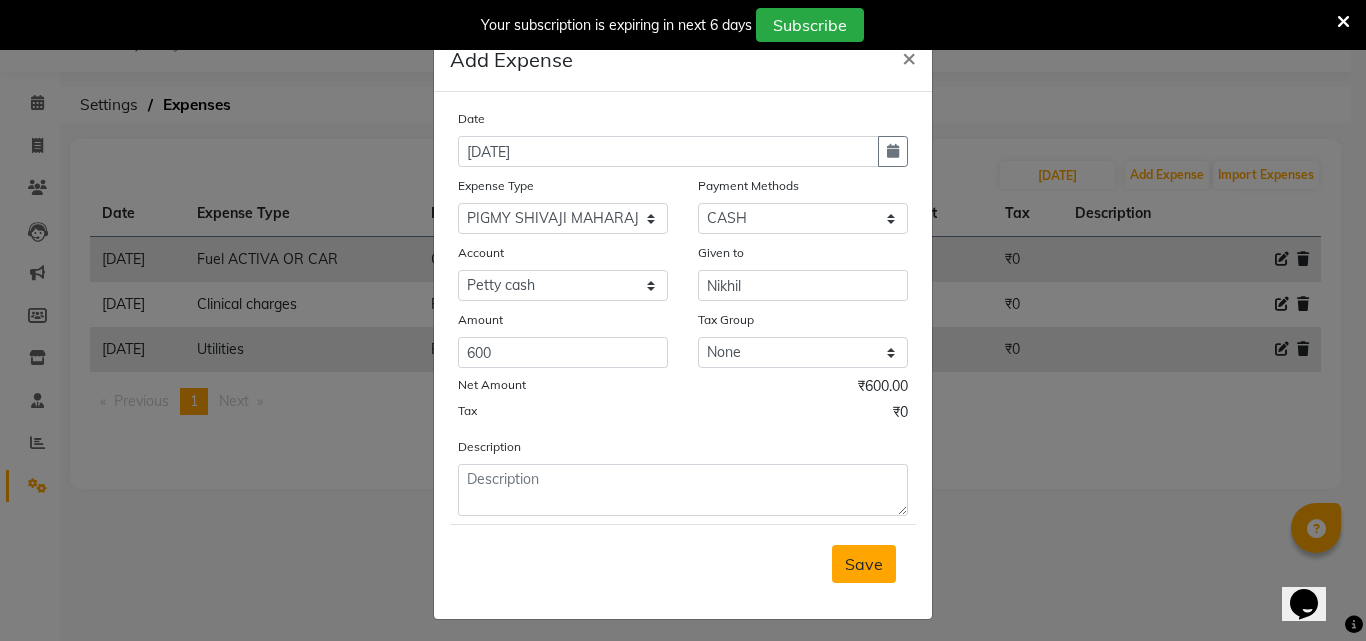 click on "Save" at bounding box center [864, 564] 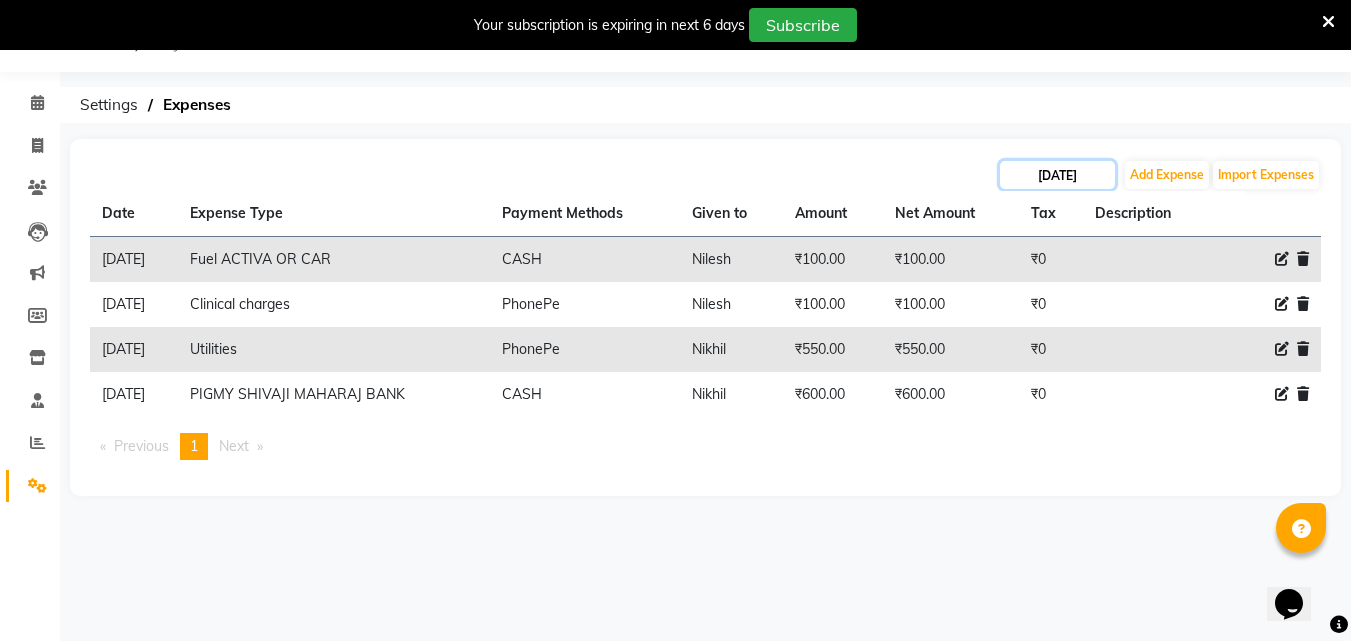 click on "[DATE]" 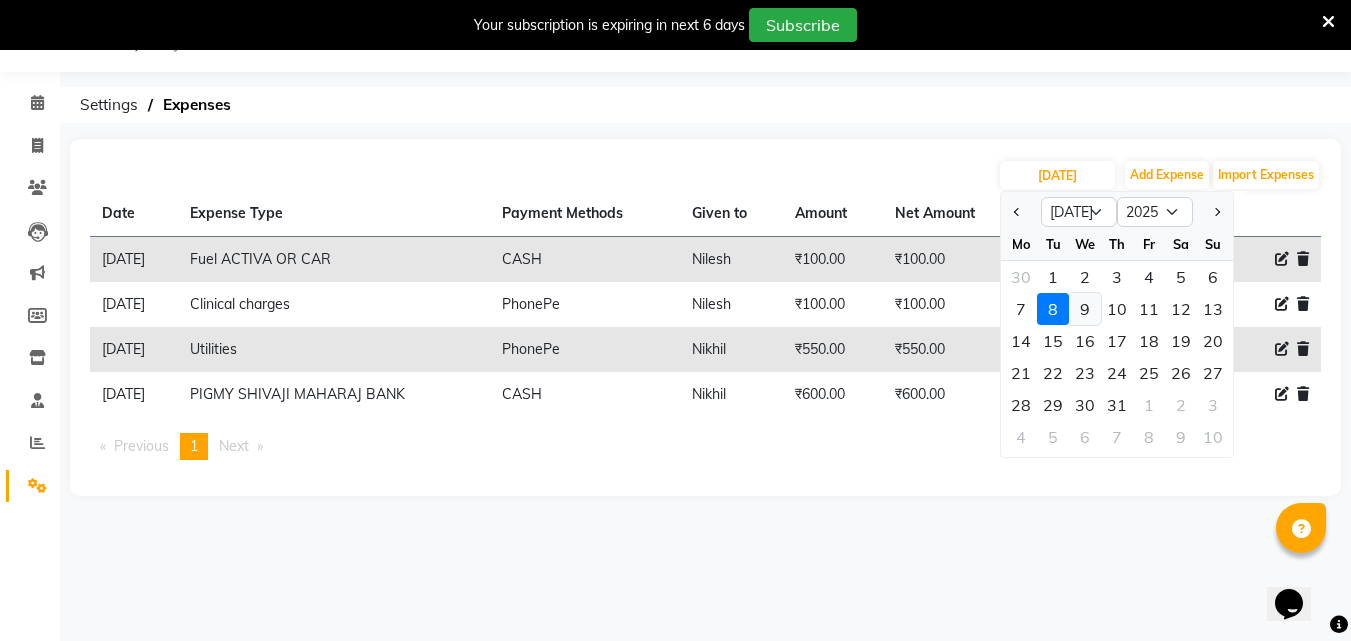 click on "9" 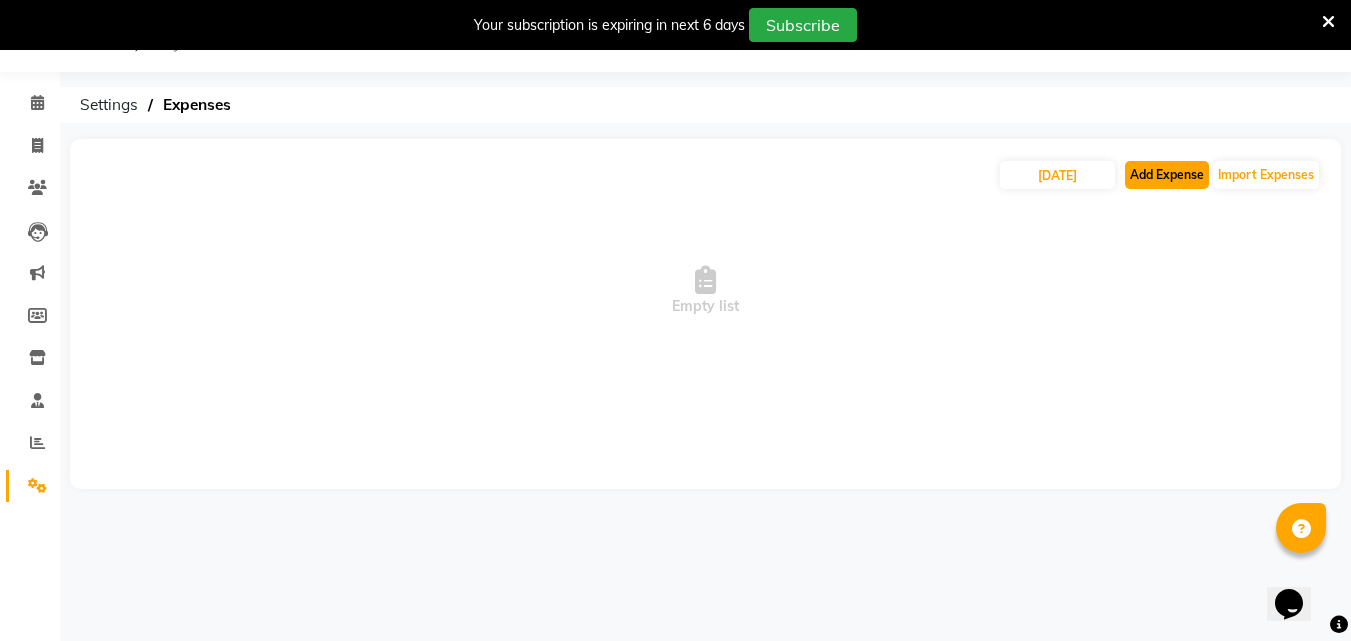 click on "Add Expense" 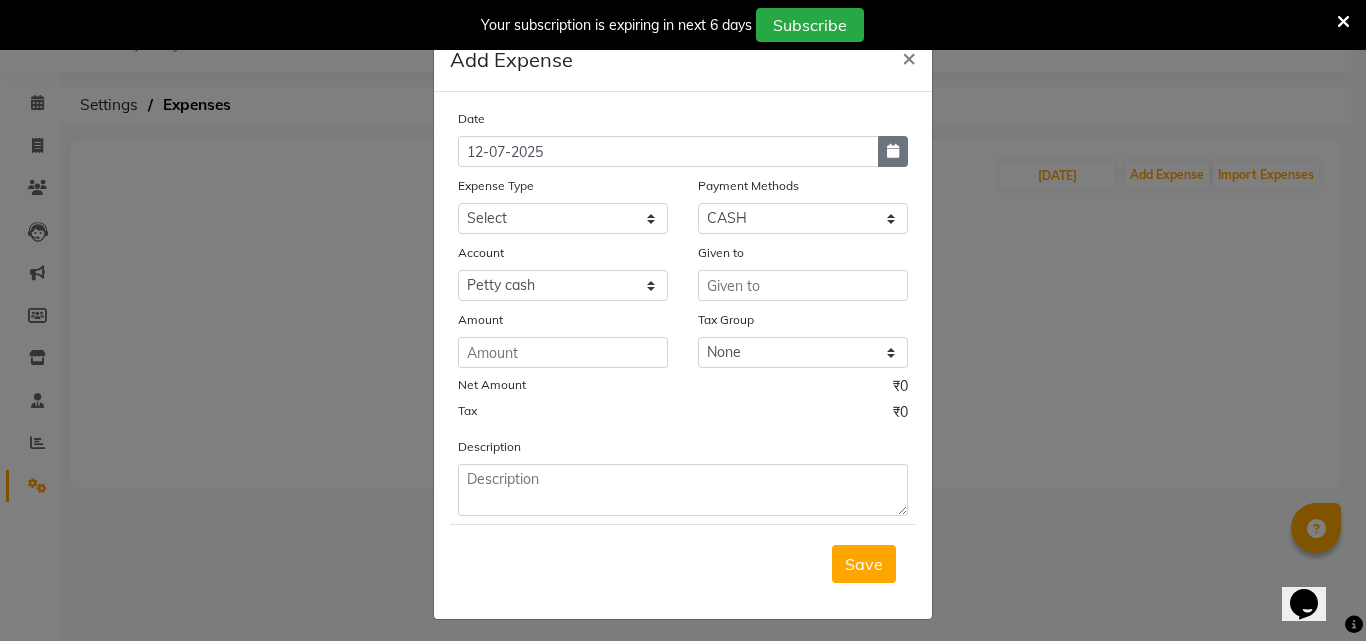 click 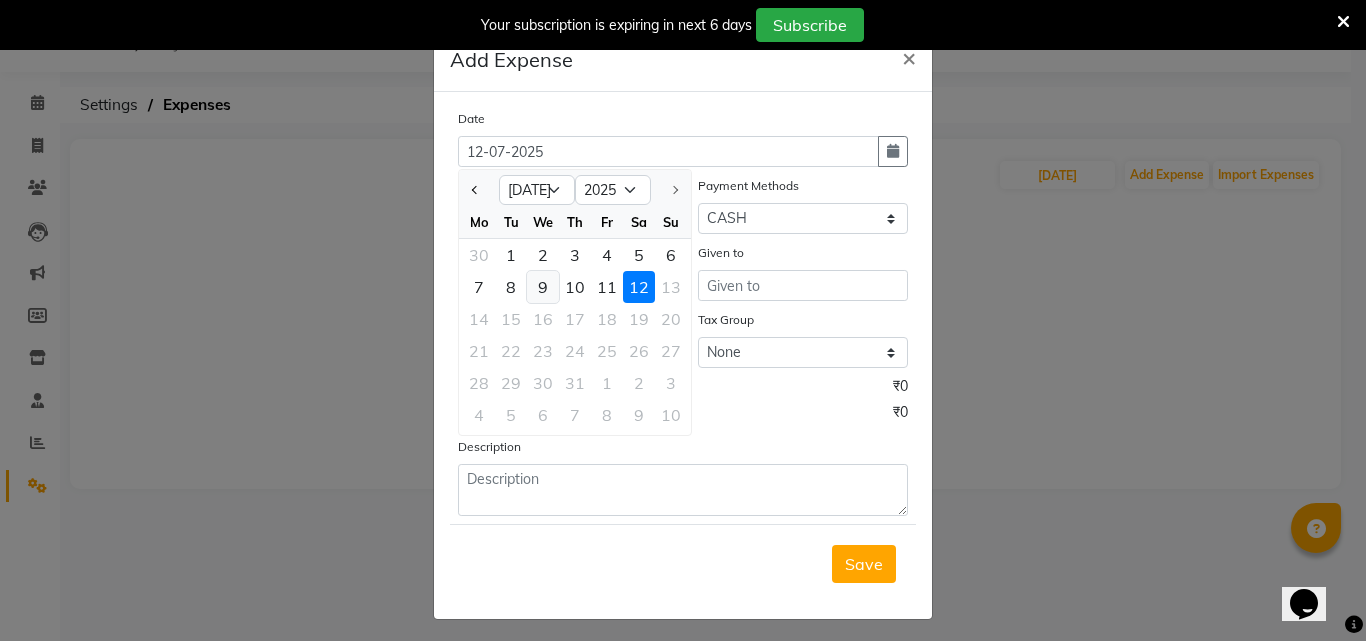 click on "9" 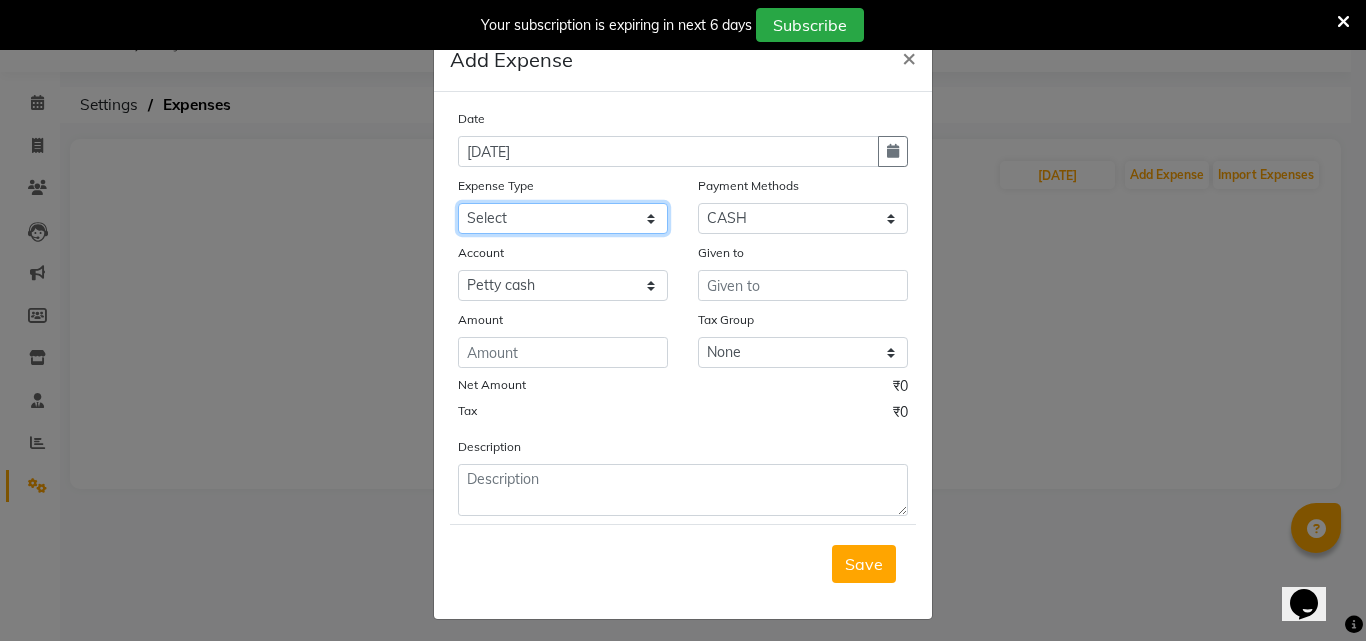 click on "Select Advance Salary Bank charges BEAUTY PALACE [GEOGRAPHIC_DATA] MATERIAL Car maintenance  Cash transfer to bank Cash transfer to hub Client Snacks Clinical charges Equipment Fuel ACTIVA OR CAR Govt fee HOME GAS HOME KIRANA home market other exp home snacks HOME  WIFI RECHARGE GIO Incentive Insurance International purchase investment banking light bill of4 home girls boys talikoti Loan Repayment local loreal maharaja material local maharaja material [PERSON_NAME] GURGA ENTERPRISES loreal [PERSON_NAME] belgav Maintenance Marketing Miscellaneous MOBILE RECHARGE MRA ONLINE SHOPING Other Pantry PETROL GENRETOR PIGMY SHIVAJI MAHARAJ BANK Product Rent REPAIRING EORK SALON N HM ROOM G GAS Salary SALON 1 LIGHT BILL SALON 1 RENT SALON 1 WIFI RICHARGE SALON 2  MEN N WOMEN LIGHT BILL SALON 2 WIFI RECHARGE GIO salon advertising SALON ADVERTISISNG SALON RENT 2 SAVI WATER school exp school exp S K  DISTRIBUTER CADEVU KERATIN HUBALI STAFF ROOM RENT ALL STAFF ROOM RENT ALL Staff Snacks Tax TEA BREKFAST Tea & Refreshment Utilities" 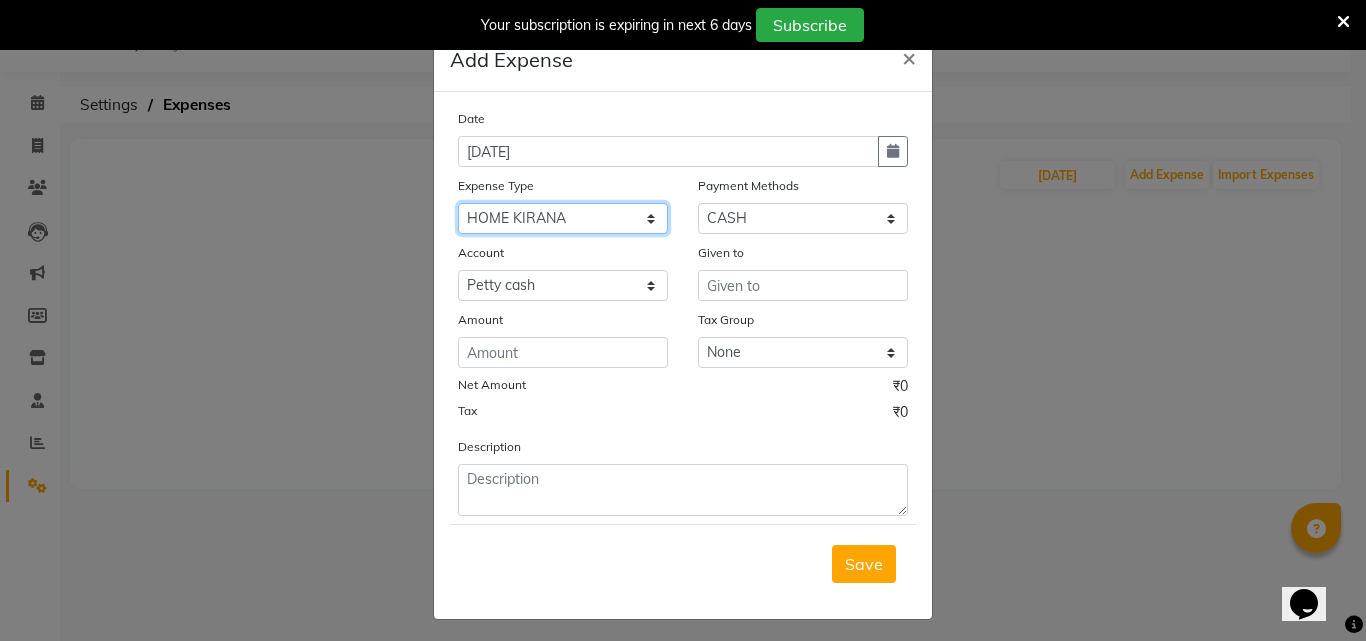 click on "Select Advance Salary Bank charges BEAUTY PALACE [GEOGRAPHIC_DATA] MATERIAL Car maintenance  Cash transfer to bank Cash transfer to hub Client Snacks Clinical charges Equipment Fuel ACTIVA OR CAR Govt fee HOME GAS HOME KIRANA home market other exp home snacks HOME  WIFI RECHARGE GIO Incentive Insurance International purchase investment banking light bill of4 home girls boys talikoti Loan Repayment local loreal maharaja material local maharaja material [PERSON_NAME] GURGA ENTERPRISES loreal [PERSON_NAME] belgav Maintenance Marketing Miscellaneous MOBILE RECHARGE MRA ONLINE SHOPING Other Pantry PETROL GENRETOR PIGMY SHIVAJI MAHARAJ BANK Product Rent REPAIRING EORK SALON N HM ROOM G GAS Salary SALON 1 LIGHT BILL SALON 1 RENT SALON 1 WIFI RICHARGE SALON 2  MEN N WOMEN LIGHT BILL SALON 2 WIFI RECHARGE GIO salon advertising SALON ADVERTISISNG SALON RENT 2 SAVI WATER school exp school exp S K  DISTRIBUTER CADEVU KERATIN HUBALI STAFF ROOM RENT ALL STAFF ROOM RENT ALL Staff Snacks Tax TEA BREKFAST Tea & Refreshment Utilities" 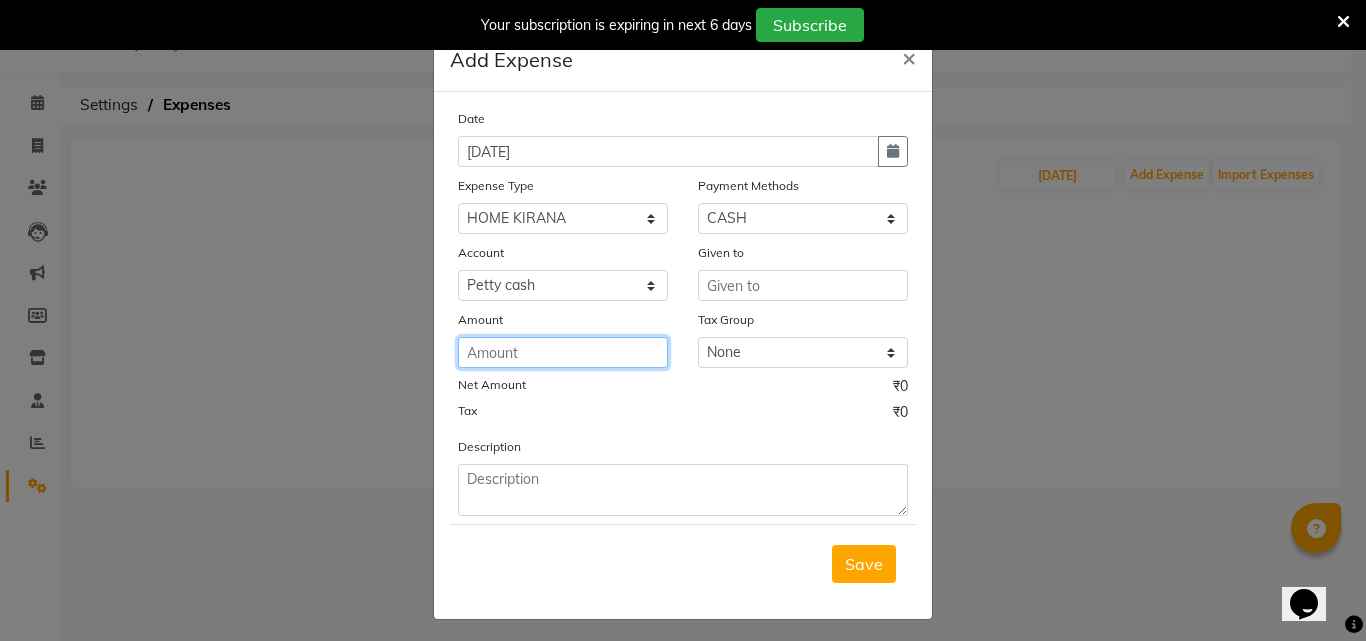 click 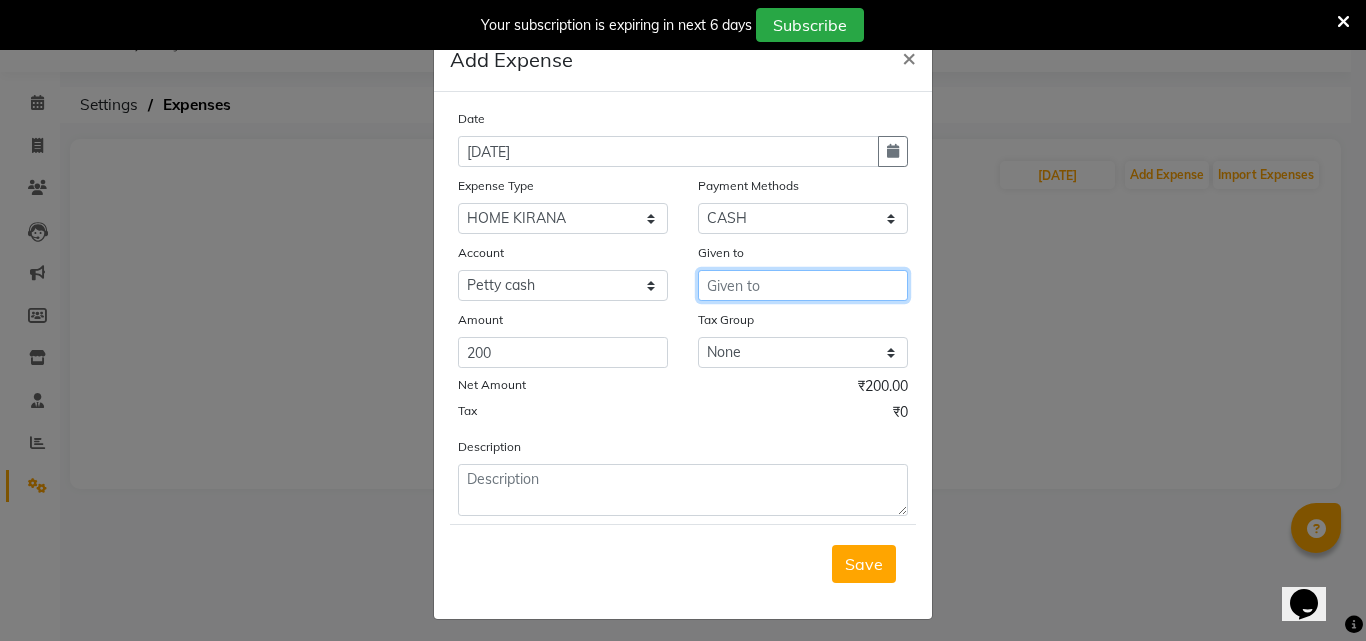 click at bounding box center (803, 285) 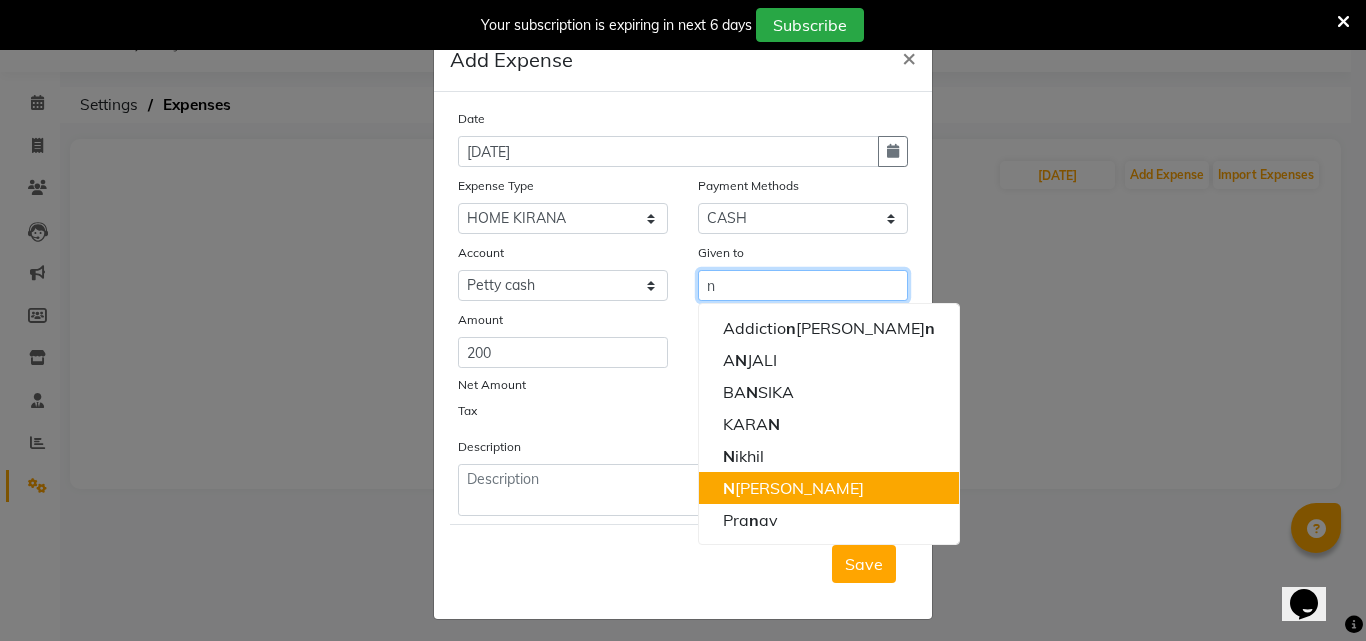 click on "N [PERSON_NAME]" at bounding box center [829, 488] 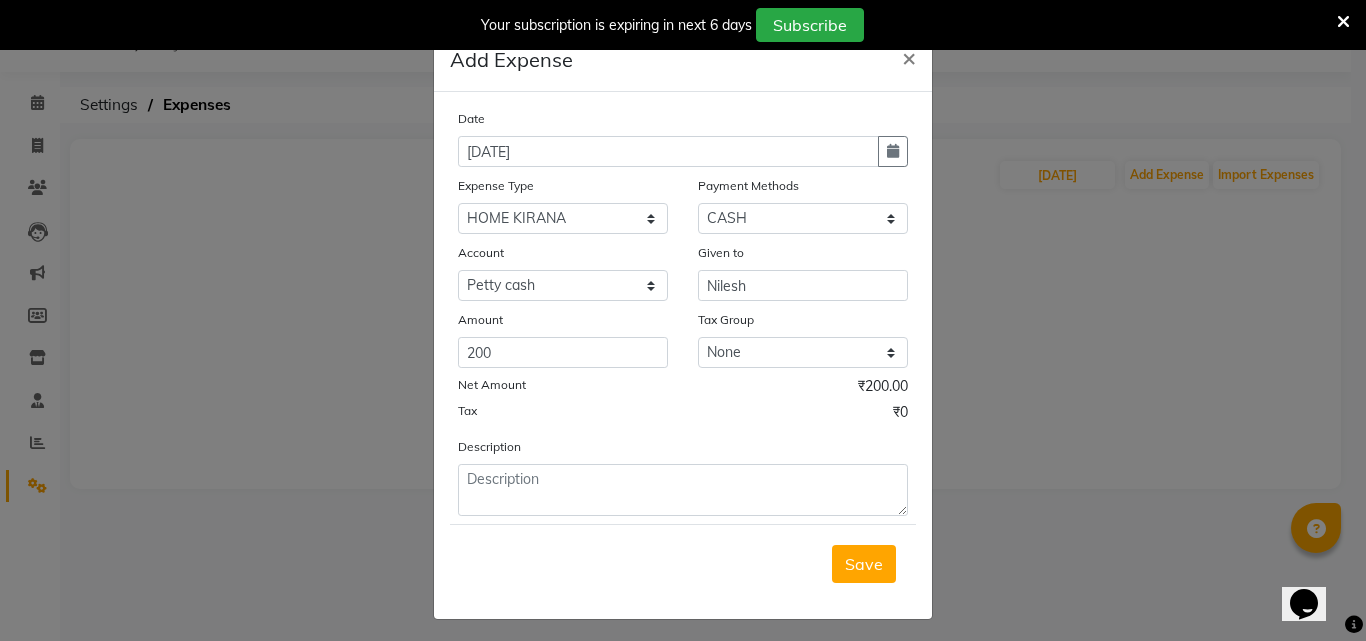 click on "Save" 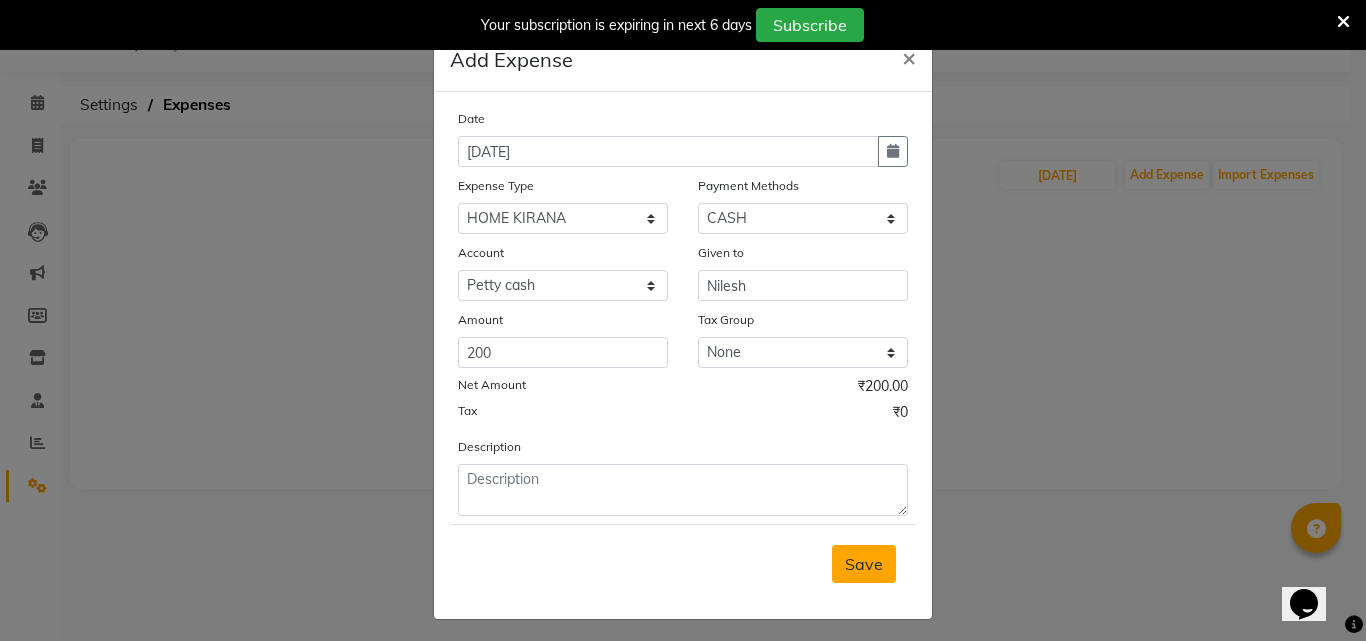 click on "Save" at bounding box center (864, 564) 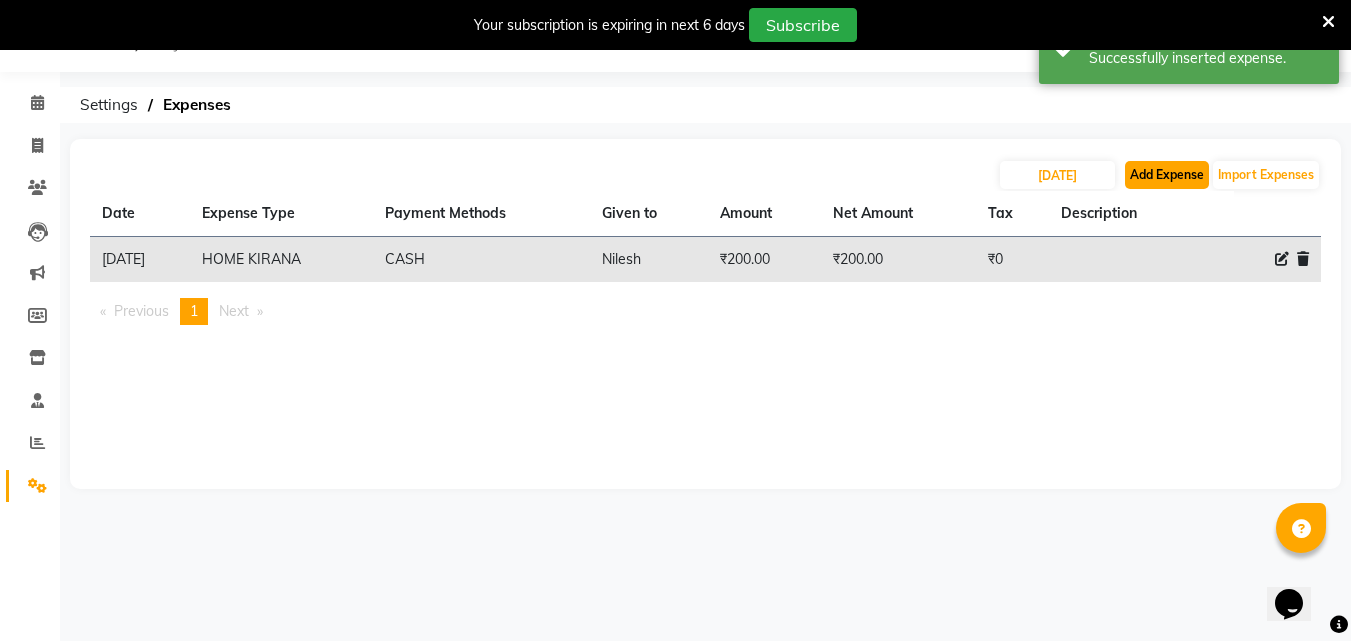 click on "Add Expense" 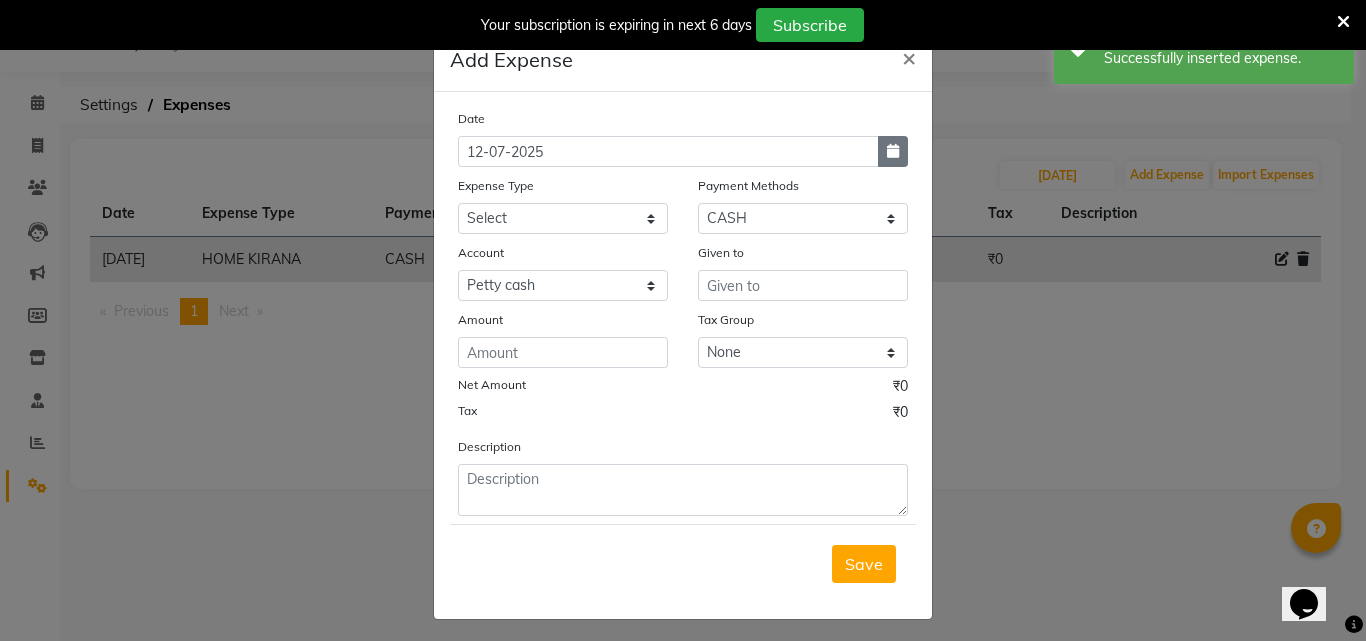 click 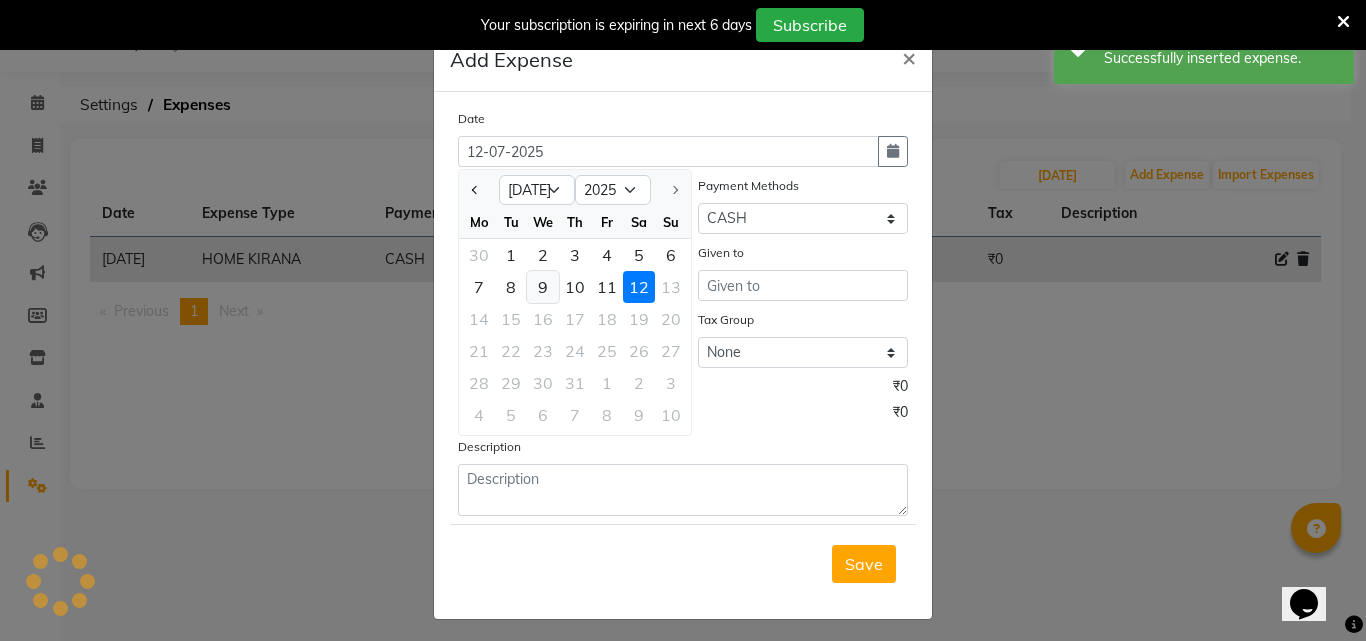 click on "9" 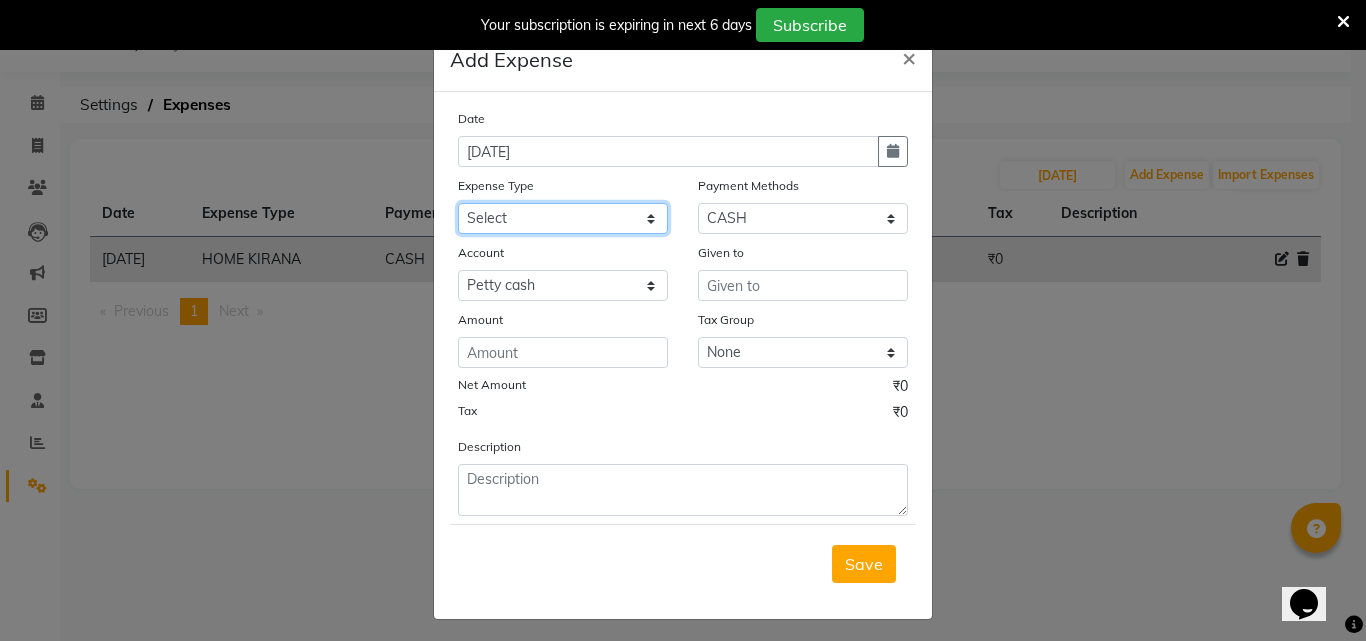 click on "Select Advance Salary Bank charges BEAUTY PALACE [GEOGRAPHIC_DATA] MATERIAL Car maintenance  Cash transfer to bank Cash transfer to hub Client Snacks Clinical charges Equipment Fuel ACTIVA OR CAR Govt fee HOME GAS HOME KIRANA home market other exp home snacks HOME  WIFI RECHARGE GIO Incentive Insurance International purchase investment banking light bill of4 home girls boys talikoti Loan Repayment local loreal maharaja material local maharaja material [PERSON_NAME] GURGA ENTERPRISES loreal [PERSON_NAME] belgav Maintenance Marketing Miscellaneous MOBILE RECHARGE MRA ONLINE SHOPING Other Pantry PETROL GENRETOR PIGMY SHIVAJI MAHARAJ BANK Product Rent REPAIRING EORK SALON N HM ROOM G GAS Salary SALON 1 LIGHT BILL SALON 1 RENT SALON 1 WIFI RICHARGE SALON 2  MEN N WOMEN LIGHT BILL SALON 2 WIFI RECHARGE GIO salon advertising SALON ADVERTISISNG SALON RENT 2 SAVI WATER school exp school exp S K  DISTRIBUTER CADEVU KERATIN HUBALI STAFF ROOM RENT ALL STAFF ROOM RENT ALL Staff Snacks Tax TEA BREKFAST Tea & Refreshment Utilities" 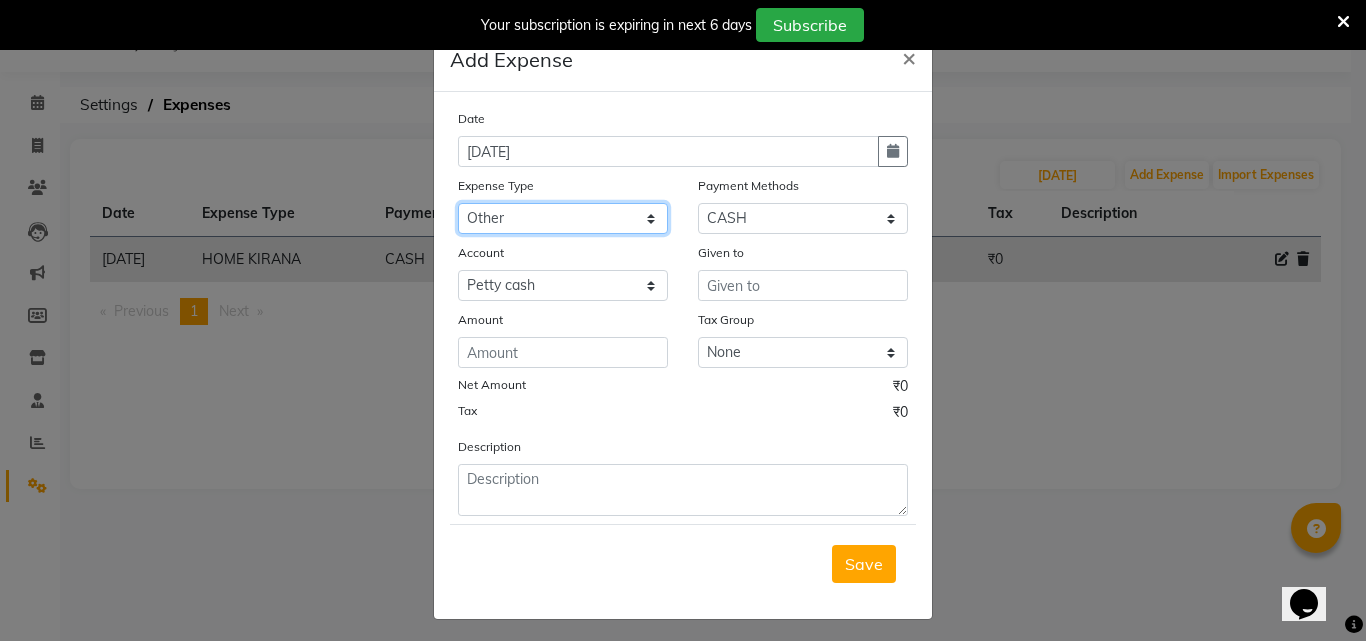 click on "Select Advance Salary Bank charges BEAUTY PALACE [GEOGRAPHIC_DATA] MATERIAL Car maintenance  Cash transfer to bank Cash transfer to hub Client Snacks Clinical charges Equipment Fuel ACTIVA OR CAR Govt fee HOME GAS HOME KIRANA home market other exp home snacks HOME  WIFI RECHARGE GIO Incentive Insurance International purchase investment banking light bill of4 home girls boys talikoti Loan Repayment local loreal maharaja material local maharaja material [PERSON_NAME] GURGA ENTERPRISES loreal [PERSON_NAME] belgav Maintenance Marketing Miscellaneous MOBILE RECHARGE MRA ONLINE SHOPING Other Pantry PETROL GENRETOR PIGMY SHIVAJI MAHARAJ BANK Product Rent REPAIRING EORK SALON N HM ROOM G GAS Salary SALON 1 LIGHT BILL SALON 1 RENT SALON 1 WIFI RICHARGE SALON 2  MEN N WOMEN LIGHT BILL SALON 2 WIFI RECHARGE GIO salon advertising SALON ADVERTISISNG SALON RENT 2 SAVI WATER school exp school exp S K  DISTRIBUTER CADEVU KERATIN HUBALI STAFF ROOM RENT ALL STAFF ROOM RENT ALL Staff Snacks Tax TEA BREKFAST Tea & Refreshment Utilities" 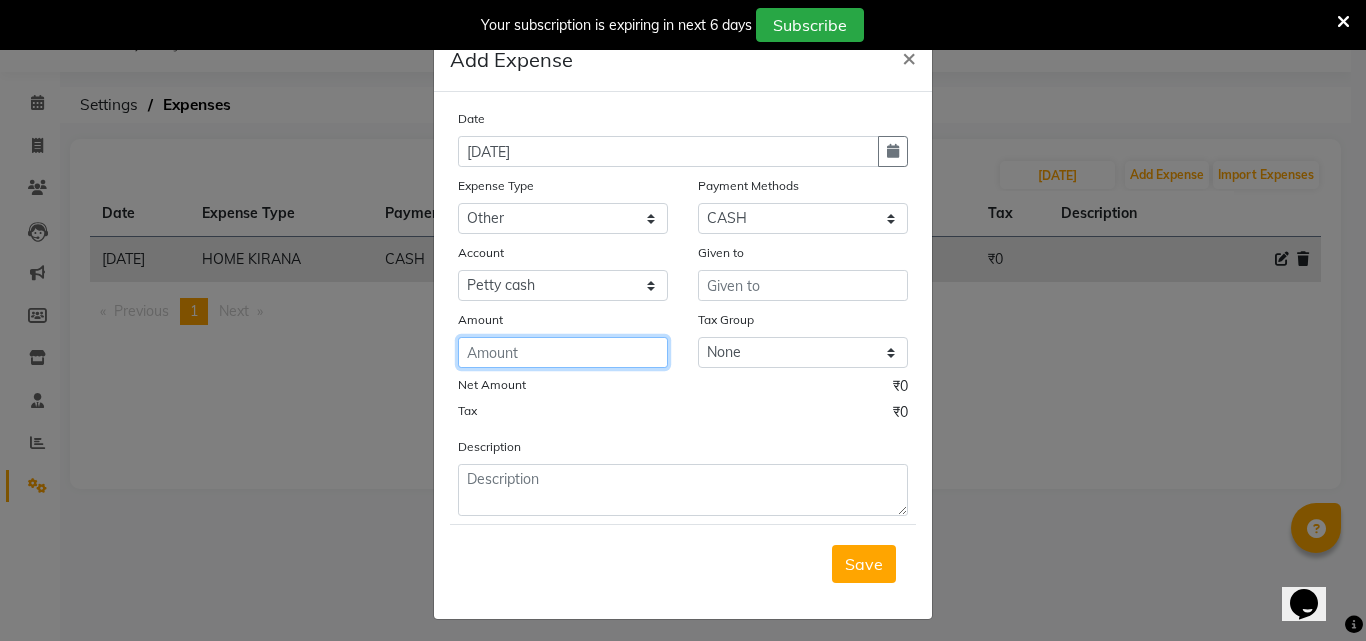 click 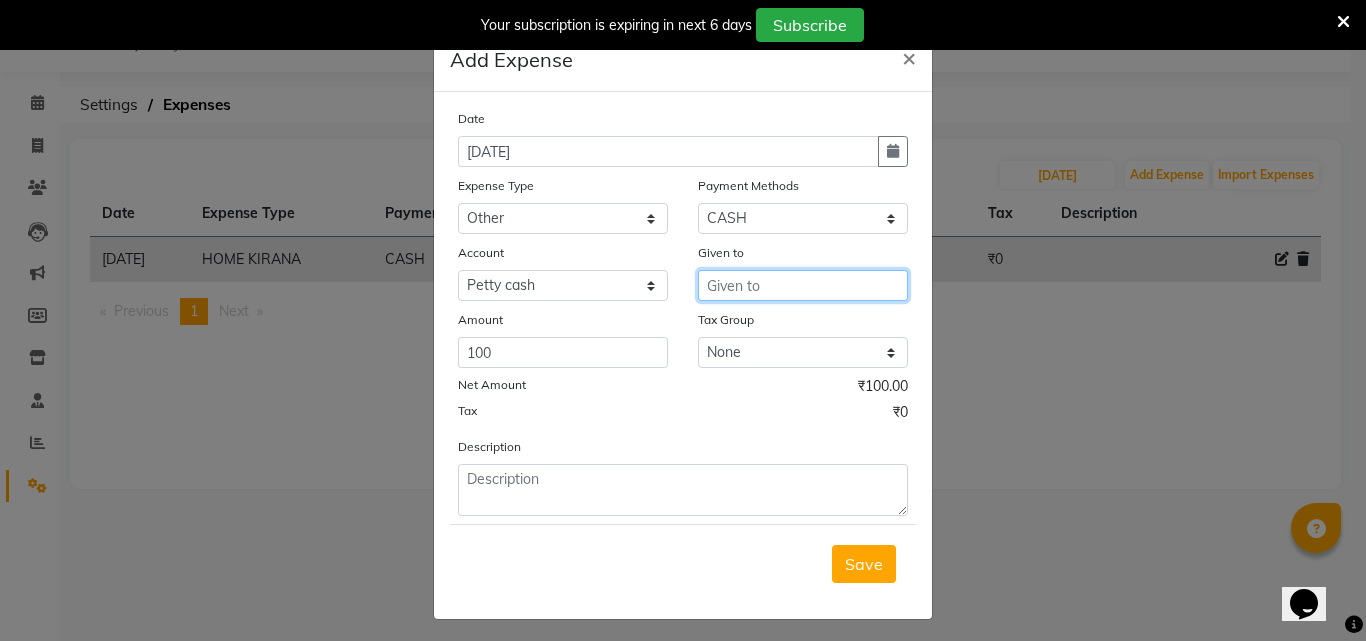 click at bounding box center [803, 285] 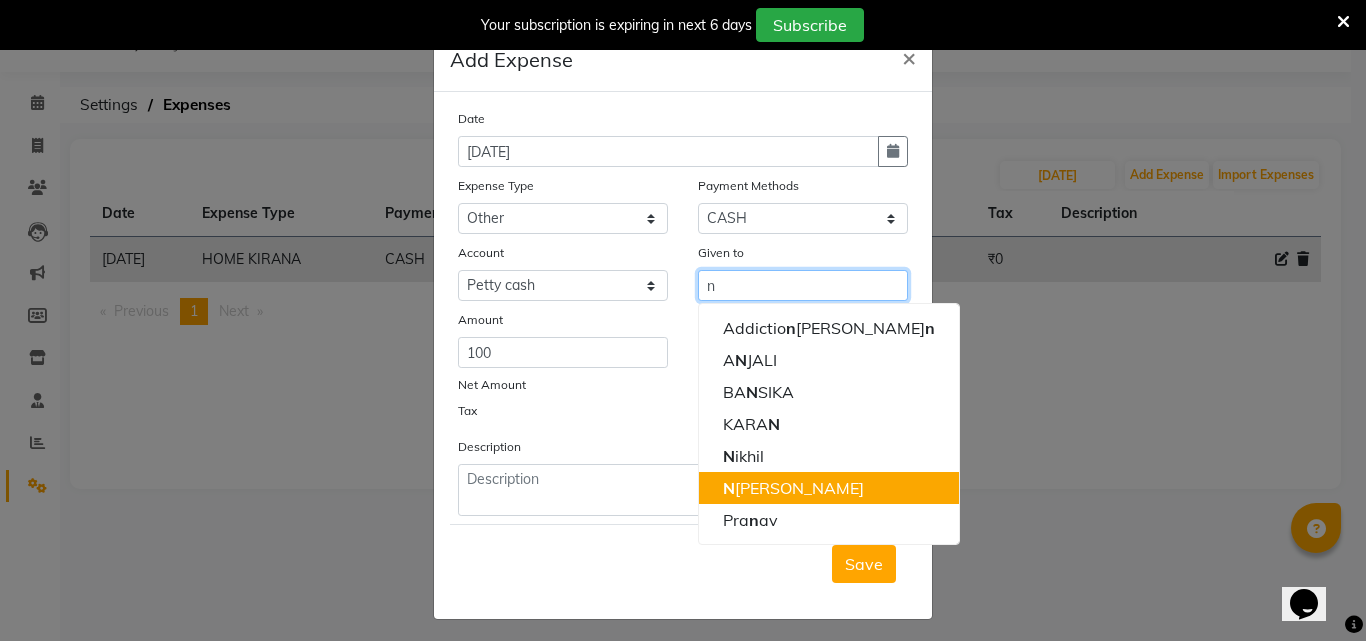 click on "N [PERSON_NAME]" at bounding box center (793, 488) 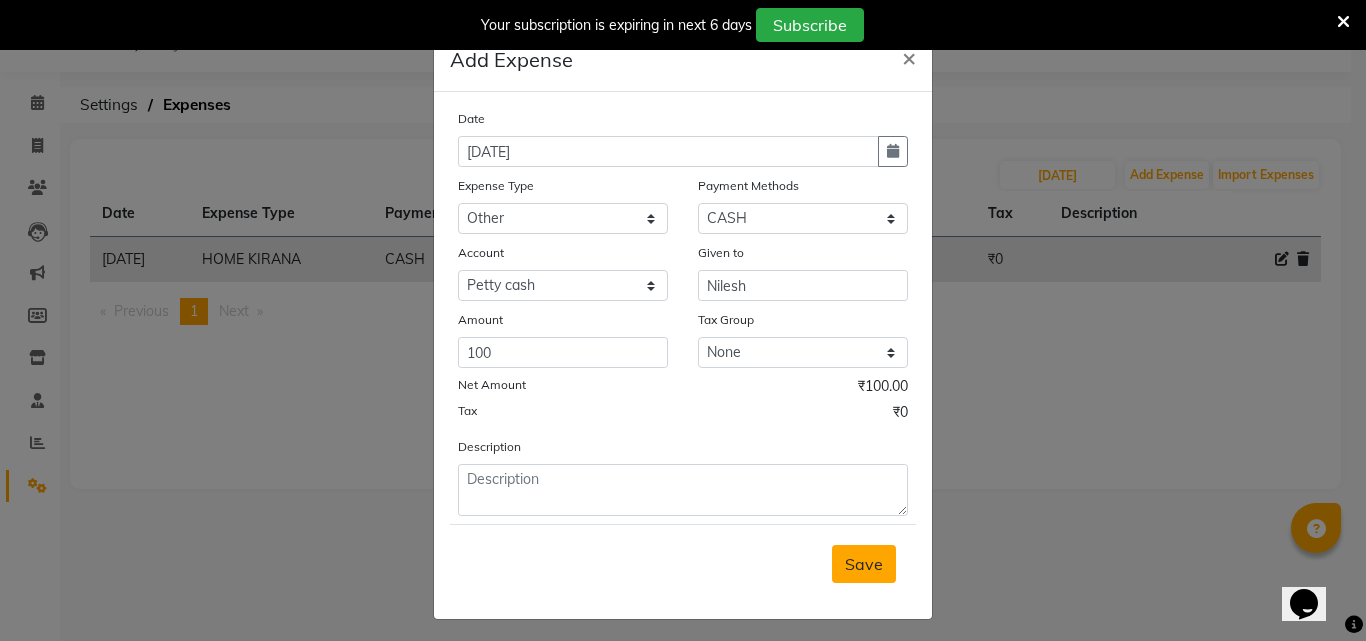 click on "Save" at bounding box center [864, 564] 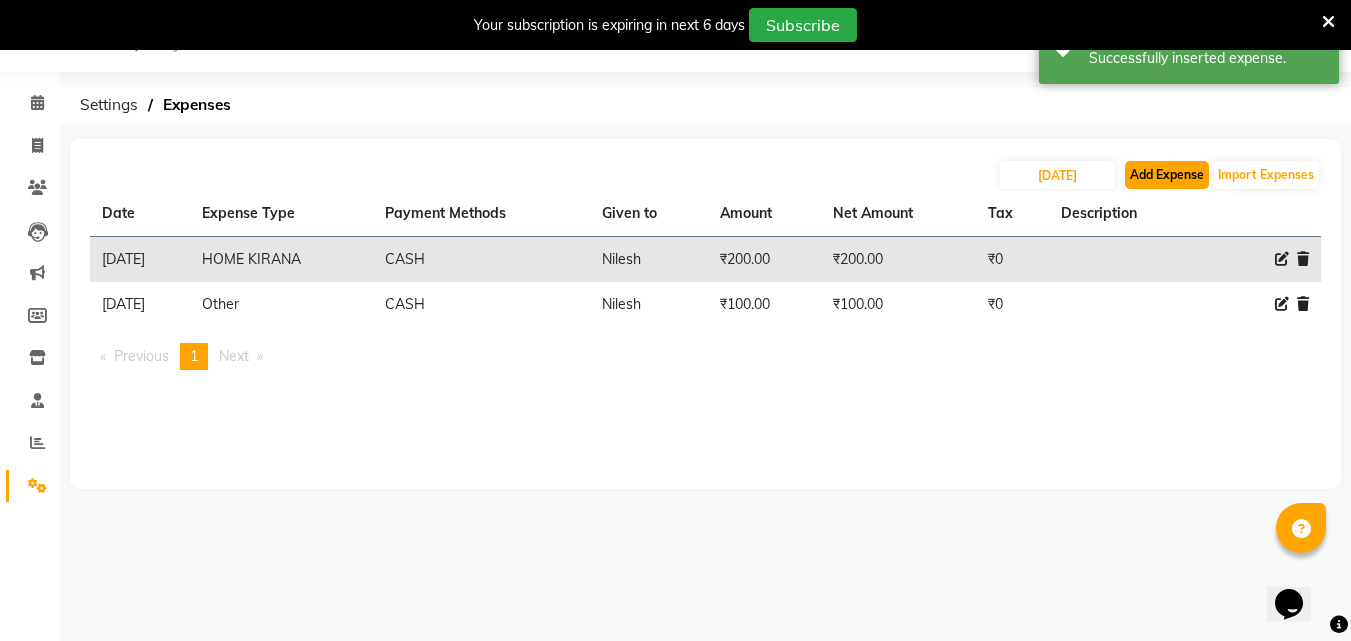 click on "Add Expense" 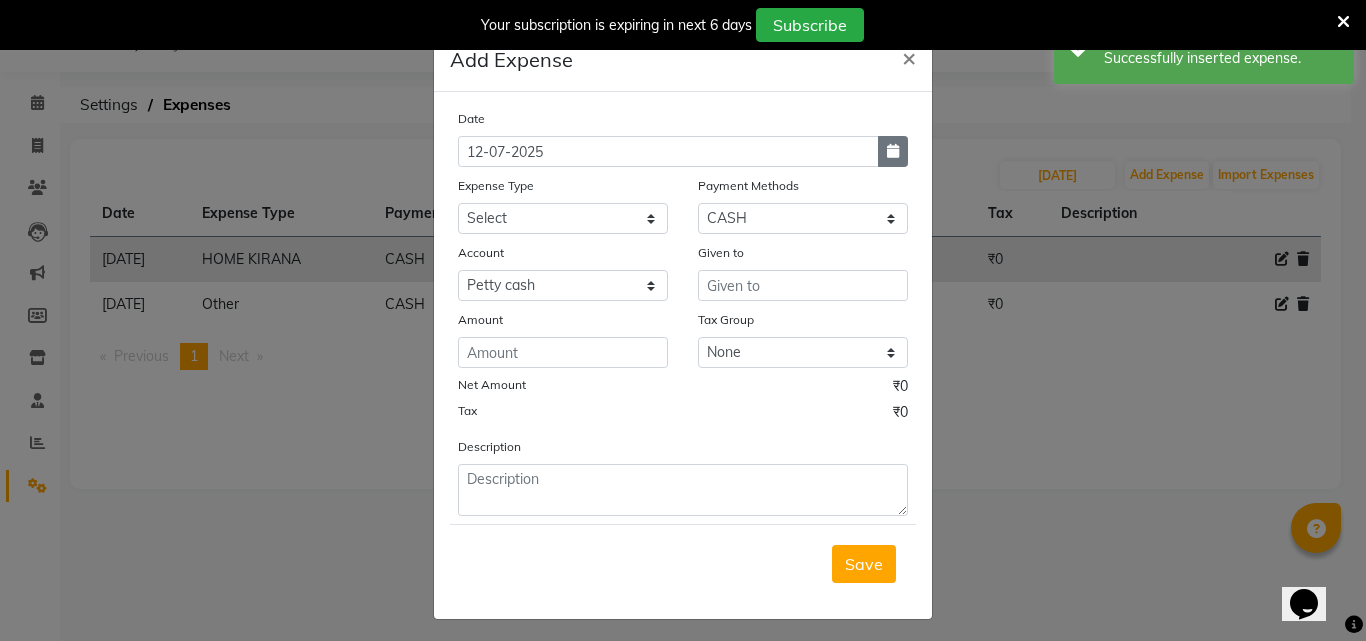 click 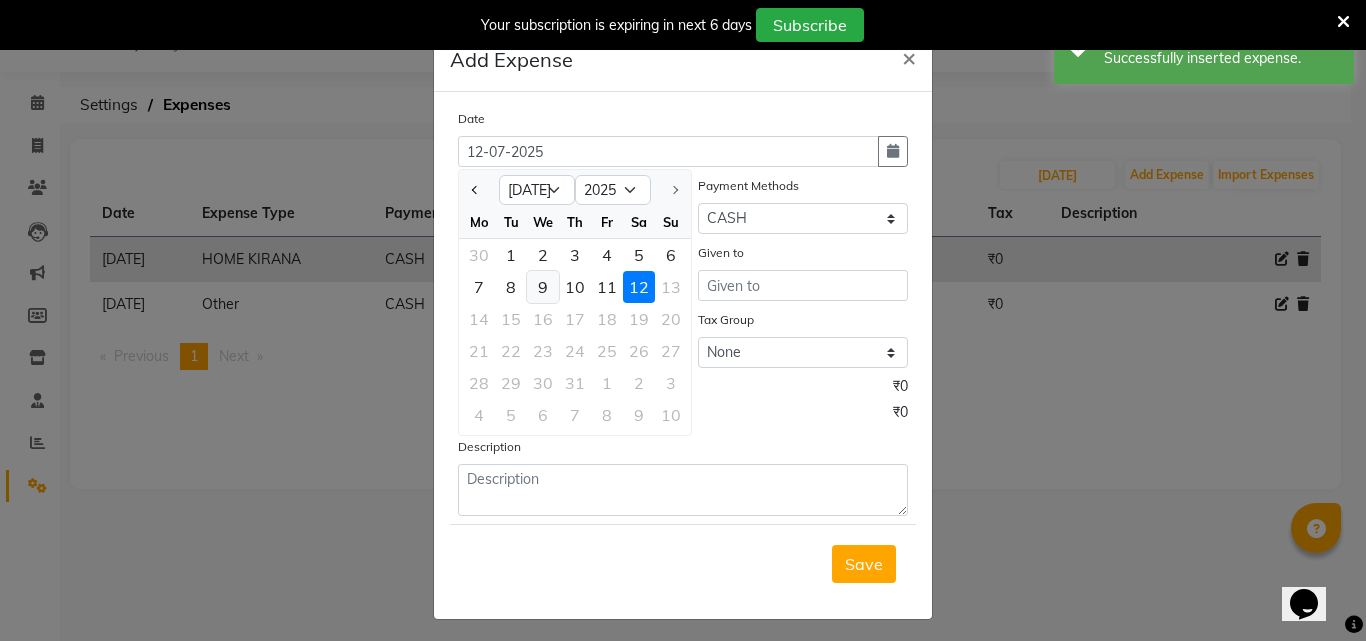 click on "9" 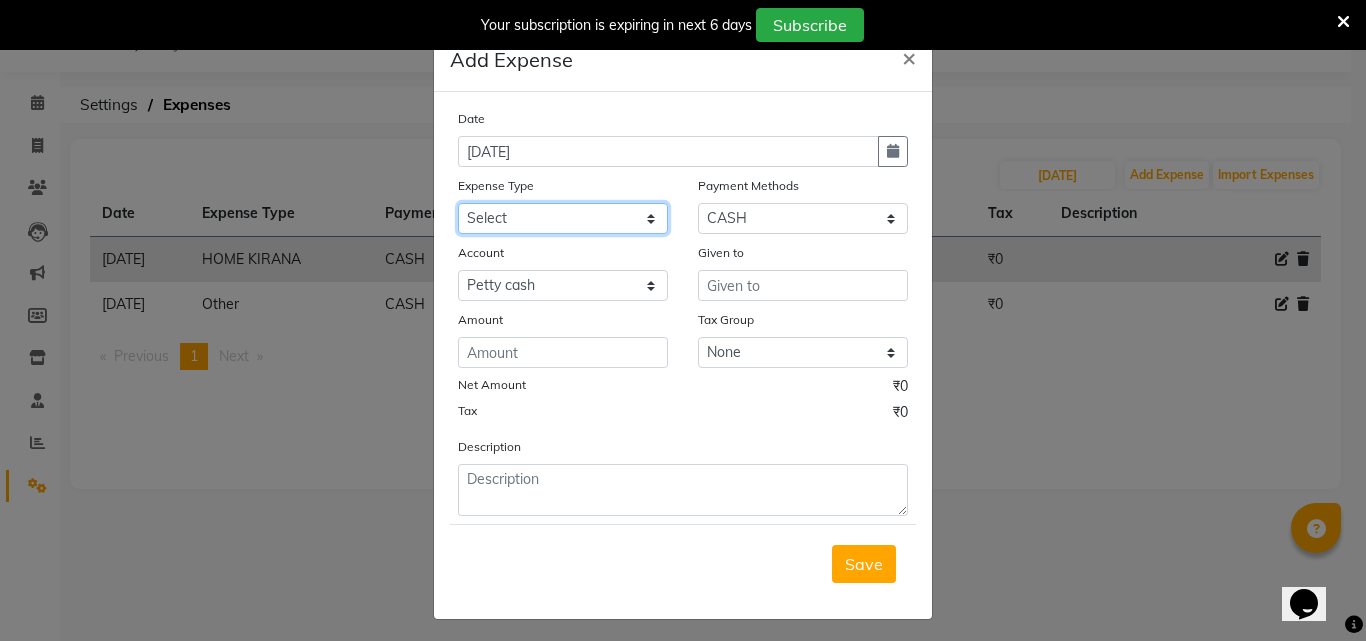 click on "Select Advance Salary Bank charges BEAUTY PALACE [GEOGRAPHIC_DATA] MATERIAL Car maintenance  Cash transfer to bank Cash transfer to hub Client Snacks Clinical charges Equipment Fuel ACTIVA OR CAR Govt fee HOME GAS HOME KIRANA home market other exp home snacks HOME  WIFI RECHARGE GIO Incentive Insurance International purchase investment banking light bill of4 home girls boys talikoti Loan Repayment local loreal maharaja material local maharaja material [PERSON_NAME] GURGA ENTERPRISES loreal [PERSON_NAME] belgav Maintenance Marketing Miscellaneous MOBILE RECHARGE MRA ONLINE SHOPING Other Pantry PETROL GENRETOR PIGMY SHIVAJI MAHARAJ BANK Product Rent REPAIRING EORK SALON N HM ROOM G GAS Salary SALON 1 LIGHT BILL SALON 1 RENT SALON 1 WIFI RICHARGE SALON 2  MEN N WOMEN LIGHT BILL SALON 2 WIFI RECHARGE GIO salon advertising SALON ADVERTISISNG SALON RENT 2 SAVI WATER school exp school exp S K  DISTRIBUTER CADEVU KERATIN HUBALI STAFF ROOM RENT ALL STAFF ROOM RENT ALL Staff Snacks Tax TEA BREKFAST Tea & Refreshment Utilities" 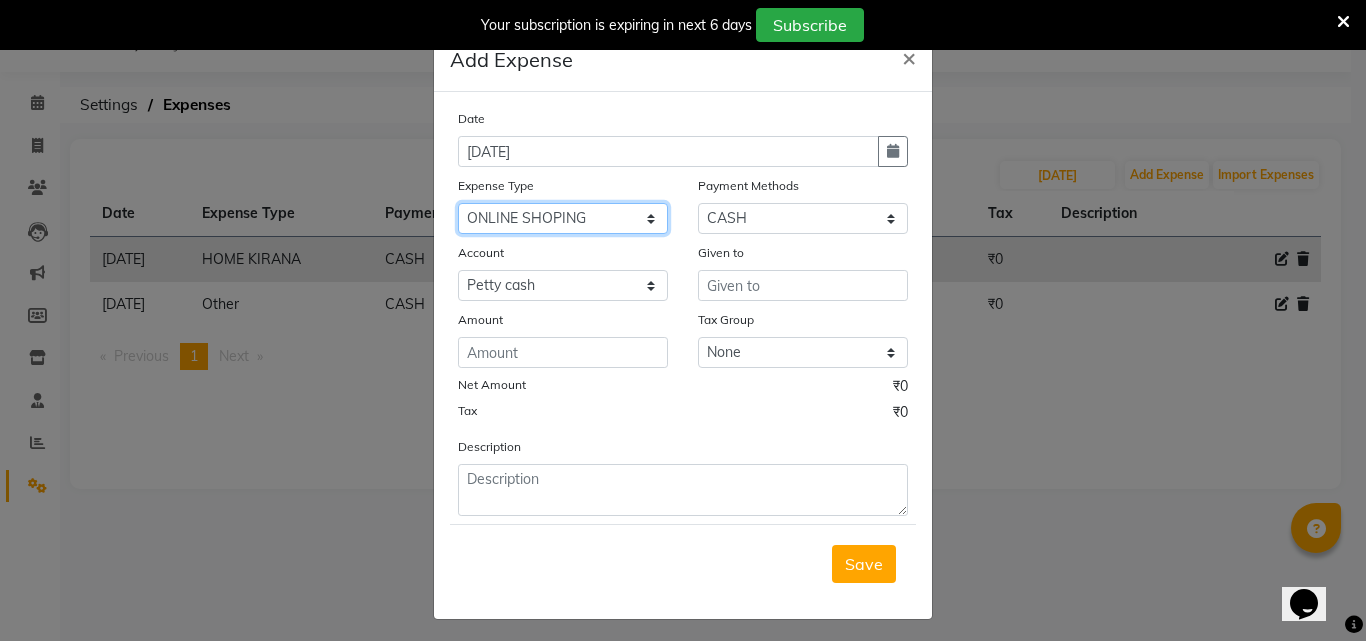 click on "Select Advance Salary Bank charges BEAUTY PALACE [GEOGRAPHIC_DATA] MATERIAL Car maintenance  Cash transfer to bank Cash transfer to hub Client Snacks Clinical charges Equipment Fuel ACTIVA OR CAR Govt fee HOME GAS HOME KIRANA home market other exp home snacks HOME  WIFI RECHARGE GIO Incentive Insurance International purchase investment banking light bill of4 home girls boys talikoti Loan Repayment local loreal maharaja material local maharaja material [PERSON_NAME] GURGA ENTERPRISES loreal [PERSON_NAME] belgav Maintenance Marketing Miscellaneous MOBILE RECHARGE MRA ONLINE SHOPING Other Pantry PETROL GENRETOR PIGMY SHIVAJI MAHARAJ BANK Product Rent REPAIRING EORK SALON N HM ROOM G GAS Salary SALON 1 LIGHT BILL SALON 1 RENT SALON 1 WIFI RICHARGE SALON 2  MEN N WOMEN LIGHT BILL SALON 2 WIFI RECHARGE GIO salon advertising SALON ADVERTISISNG SALON RENT 2 SAVI WATER school exp school exp S K  DISTRIBUTER CADEVU KERATIN HUBALI STAFF ROOM RENT ALL STAFF ROOM RENT ALL Staff Snacks Tax TEA BREKFAST Tea & Refreshment Utilities" 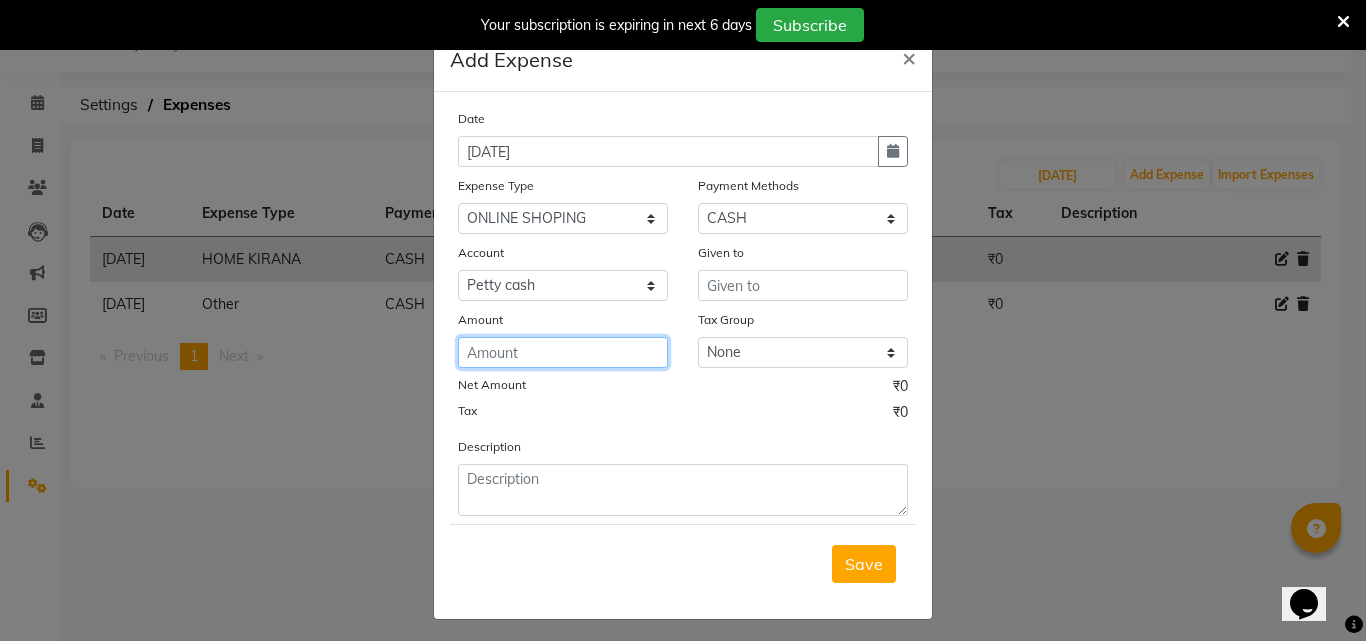 click 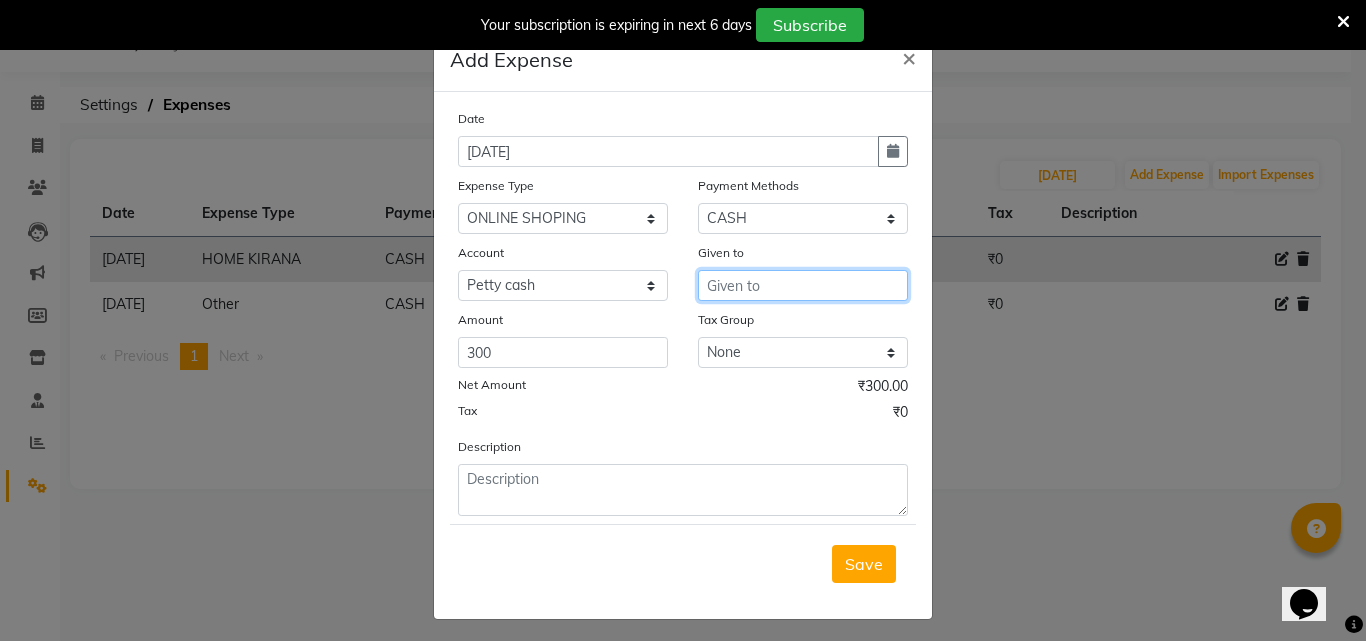 click at bounding box center (803, 285) 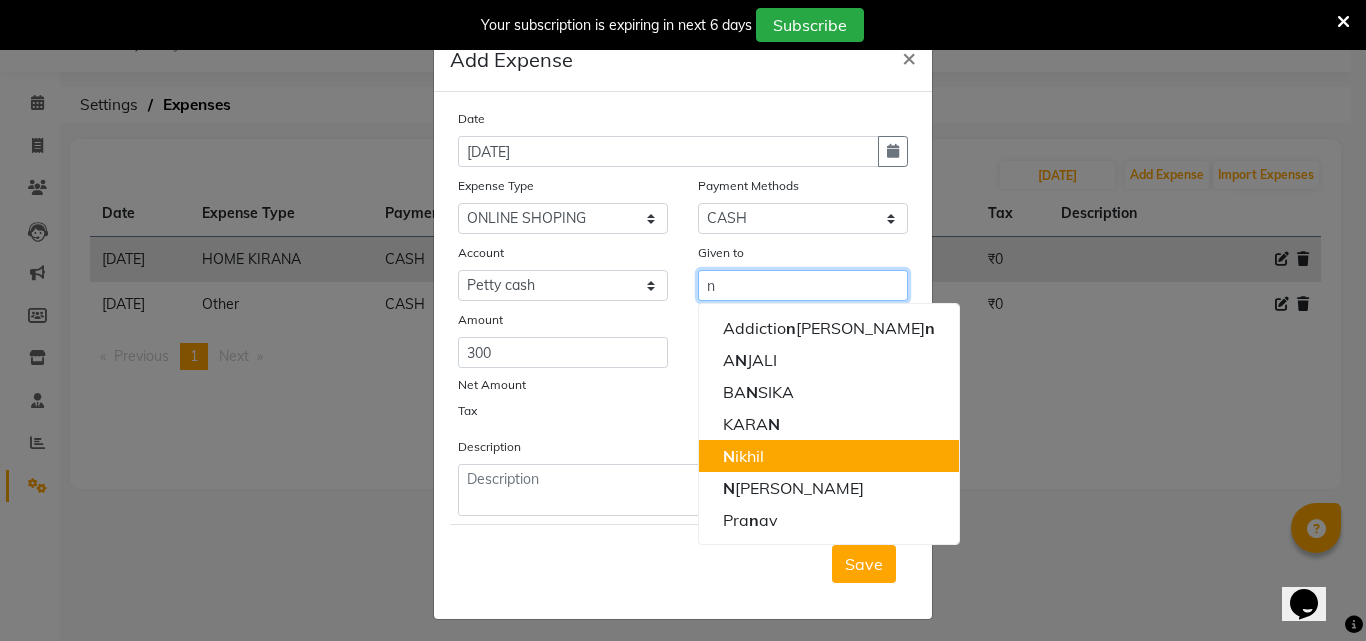 click on "N ikhil" at bounding box center [743, 456] 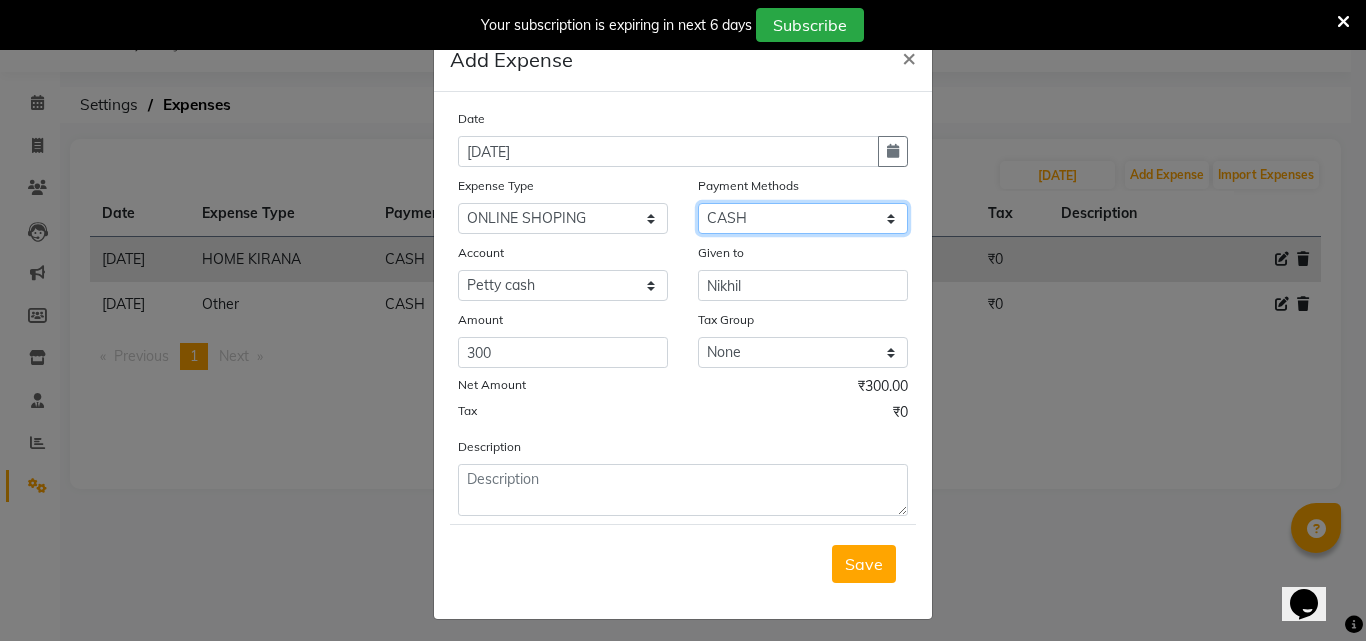 click on "Select CASH Package PhonePe Voucher Prepaid Gift Card GPay Wallet Points" 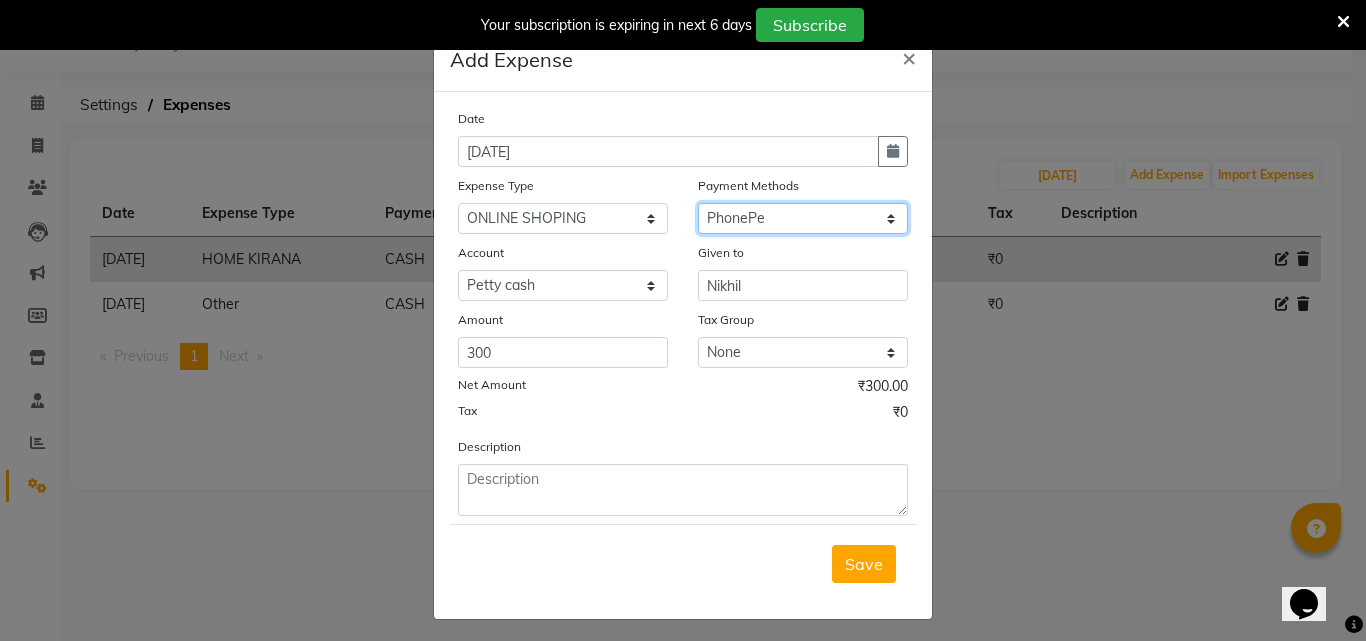 click on "Select CASH Package PhonePe Voucher Prepaid Gift Card GPay Wallet Points" 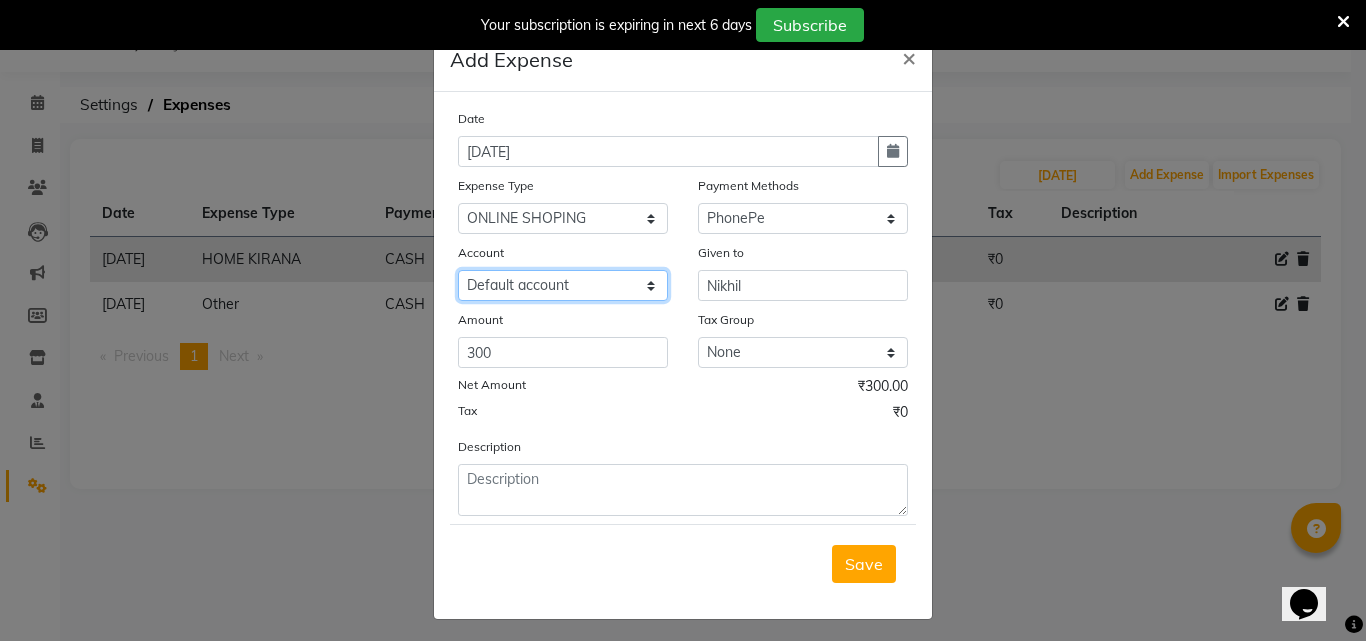 click on "Select Default account Nil un SB nil sbisb Nilaxixcur Niksbisb ADDIuncur" 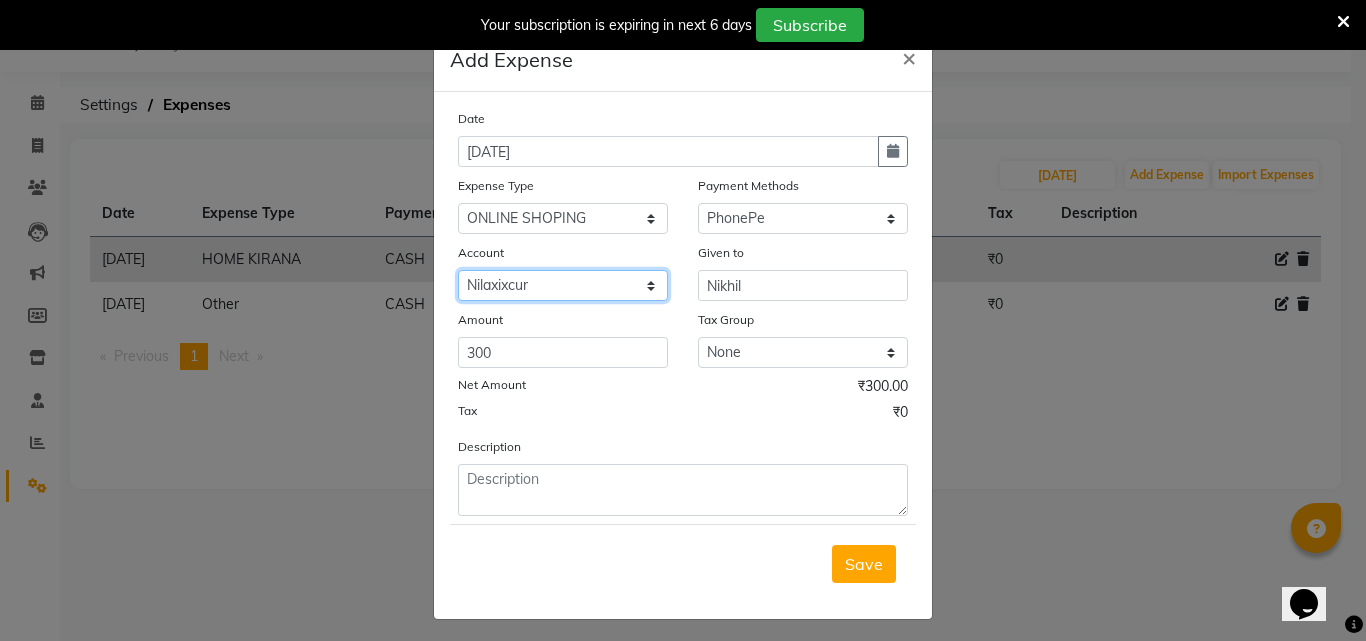 click on "Select Default account Nil un SB nil sbisb Nilaxixcur Niksbisb ADDIuncur" 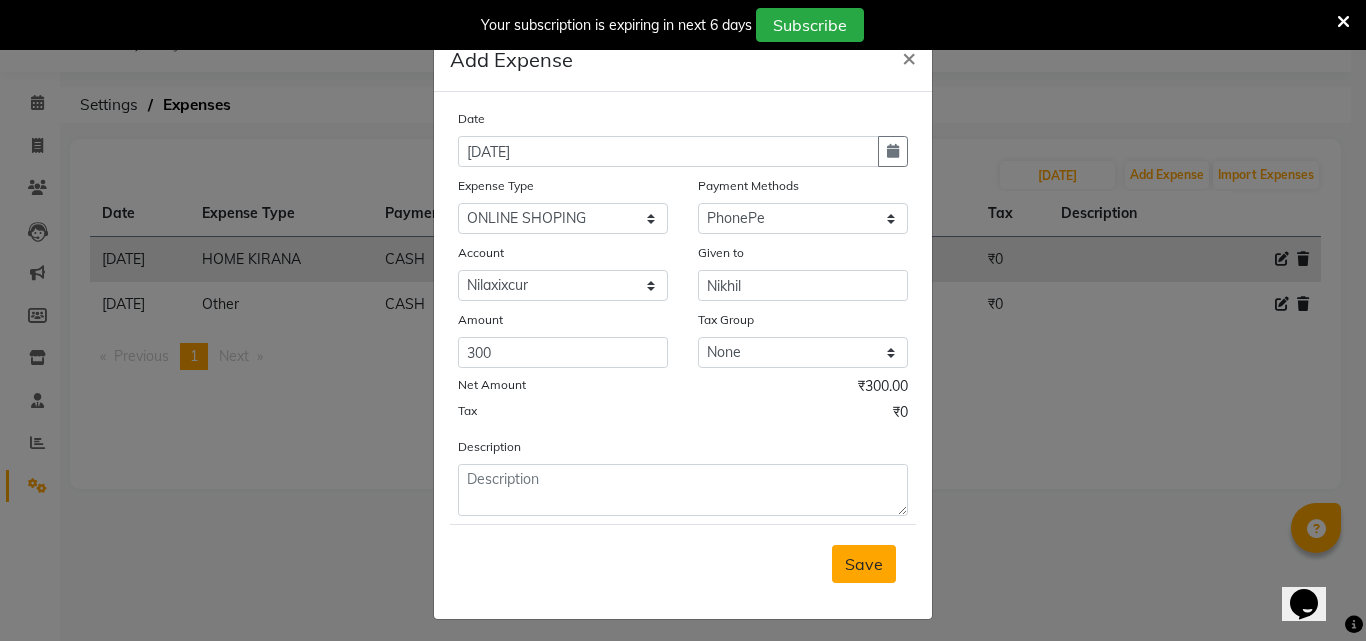 click on "Save" at bounding box center (864, 564) 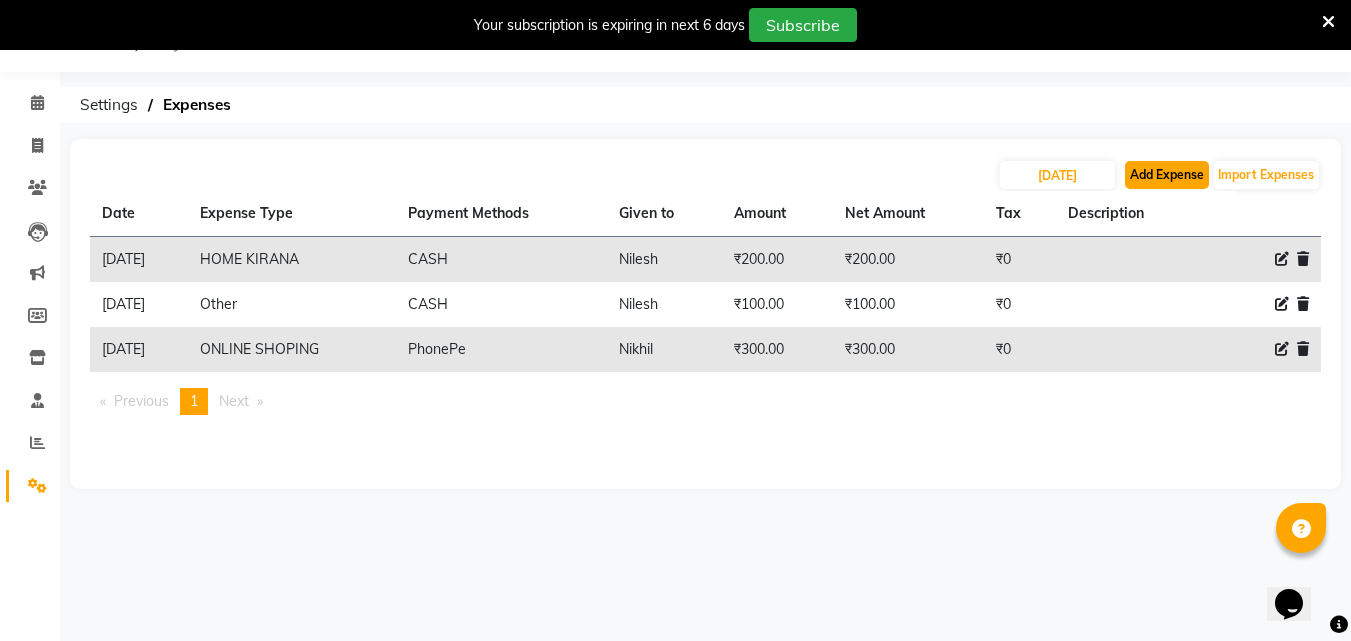 click on "Add Expense" 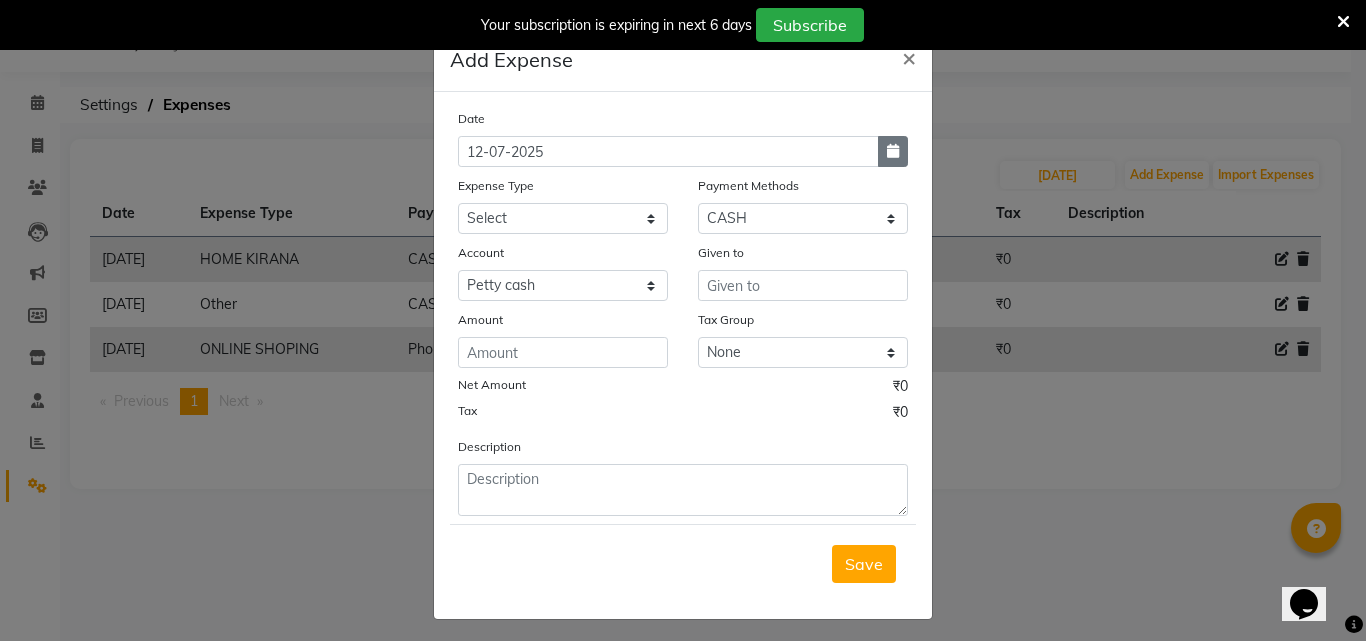 click 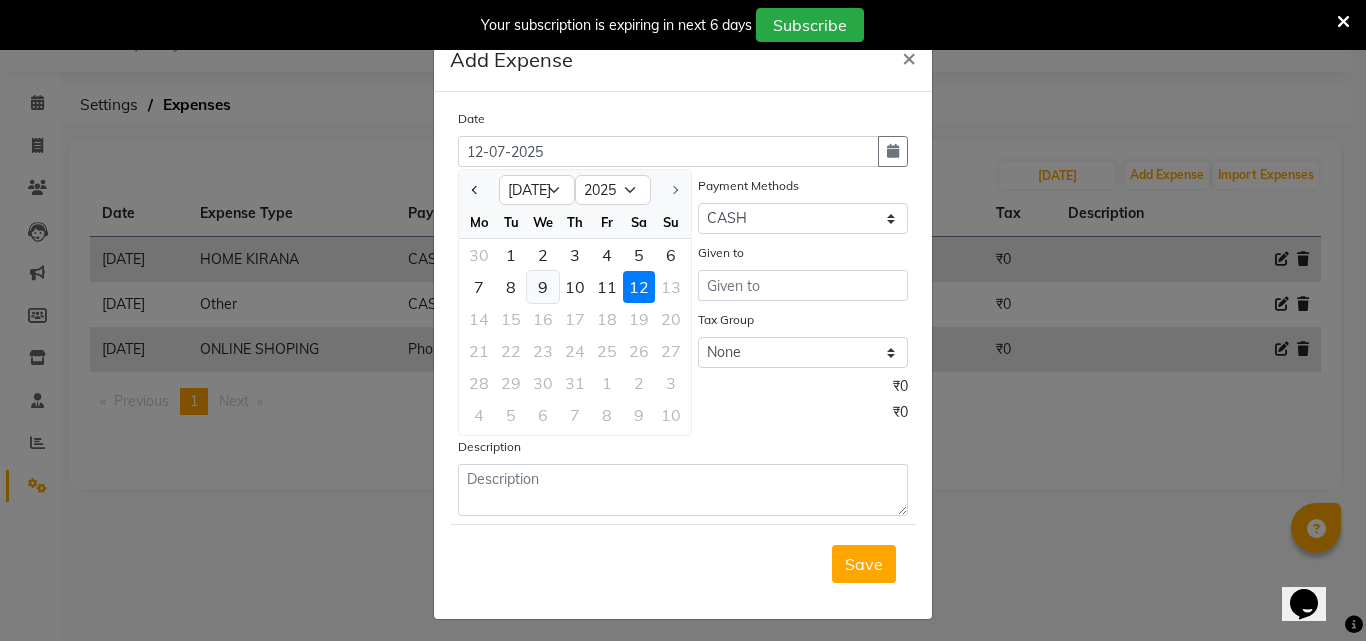 click on "9" 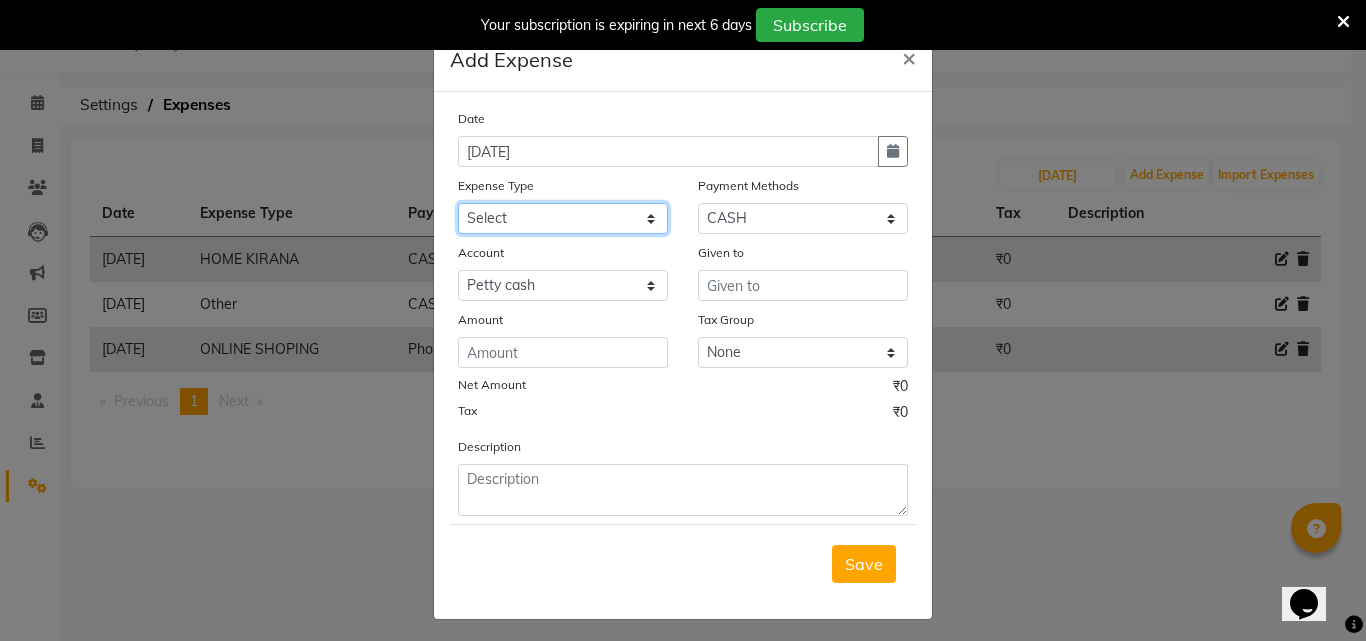 click on "Select Advance Salary Bank charges BEAUTY PALACE [GEOGRAPHIC_DATA] MATERIAL Car maintenance  Cash transfer to bank Cash transfer to hub Client Snacks Clinical charges Equipment Fuel ACTIVA OR CAR Govt fee HOME GAS HOME KIRANA home market other exp home snacks HOME  WIFI RECHARGE GIO Incentive Insurance International purchase investment banking light bill of4 home girls boys talikoti Loan Repayment local loreal maharaja material local maharaja material [PERSON_NAME] GURGA ENTERPRISES loreal [PERSON_NAME] belgav Maintenance Marketing Miscellaneous MOBILE RECHARGE MRA ONLINE SHOPING Other Pantry PETROL GENRETOR PIGMY SHIVAJI MAHARAJ BANK Product Rent REPAIRING EORK SALON N HM ROOM G GAS Salary SALON 1 LIGHT BILL SALON 1 RENT SALON 1 WIFI RICHARGE SALON 2  MEN N WOMEN LIGHT BILL SALON 2 WIFI RECHARGE GIO salon advertising SALON ADVERTISISNG SALON RENT 2 SAVI WATER school exp school exp S K  DISTRIBUTER CADEVU KERATIN HUBALI STAFF ROOM RENT ALL STAFF ROOM RENT ALL Staff Snacks Tax TEA BREKFAST Tea & Refreshment Utilities" 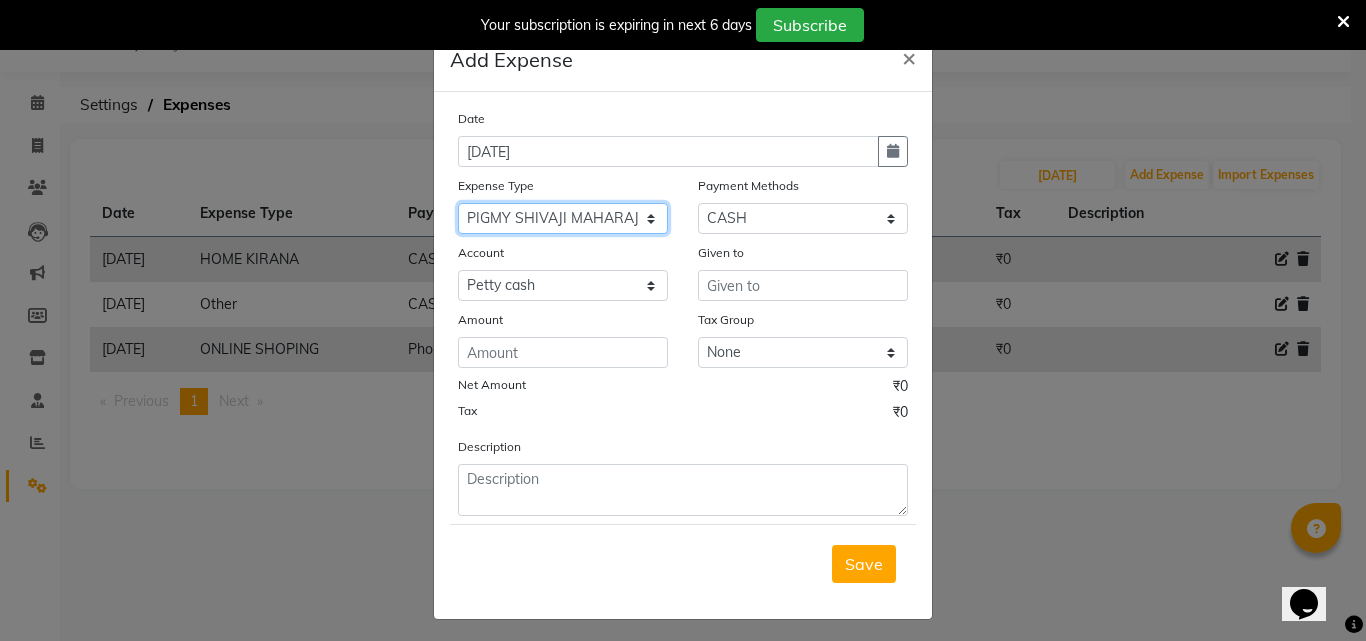 click on "Select Advance Salary Bank charges BEAUTY PALACE [GEOGRAPHIC_DATA] MATERIAL Car maintenance  Cash transfer to bank Cash transfer to hub Client Snacks Clinical charges Equipment Fuel ACTIVA OR CAR Govt fee HOME GAS HOME KIRANA home market other exp home snacks HOME  WIFI RECHARGE GIO Incentive Insurance International purchase investment banking light bill of4 home girls boys talikoti Loan Repayment local loreal maharaja material local maharaja material [PERSON_NAME] GURGA ENTERPRISES loreal [PERSON_NAME] belgav Maintenance Marketing Miscellaneous MOBILE RECHARGE MRA ONLINE SHOPING Other Pantry PETROL GENRETOR PIGMY SHIVAJI MAHARAJ BANK Product Rent REPAIRING EORK SALON N HM ROOM G GAS Salary SALON 1 LIGHT BILL SALON 1 RENT SALON 1 WIFI RICHARGE SALON 2  MEN N WOMEN LIGHT BILL SALON 2 WIFI RECHARGE GIO salon advertising SALON ADVERTISISNG SALON RENT 2 SAVI WATER school exp school exp S K  DISTRIBUTER CADEVU KERATIN HUBALI STAFF ROOM RENT ALL STAFF ROOM RENT ALL Staff Snacks Tax TEA BREKFAST Tea & Refreshment Utilities" 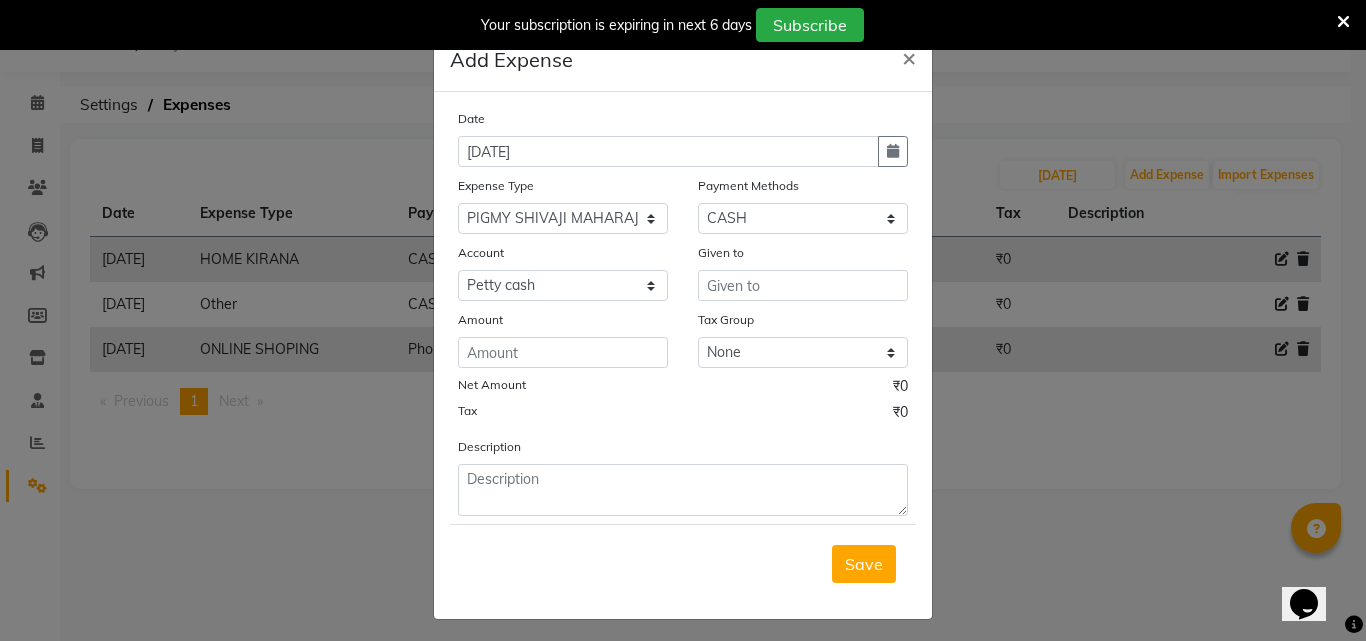 click on "Amount" 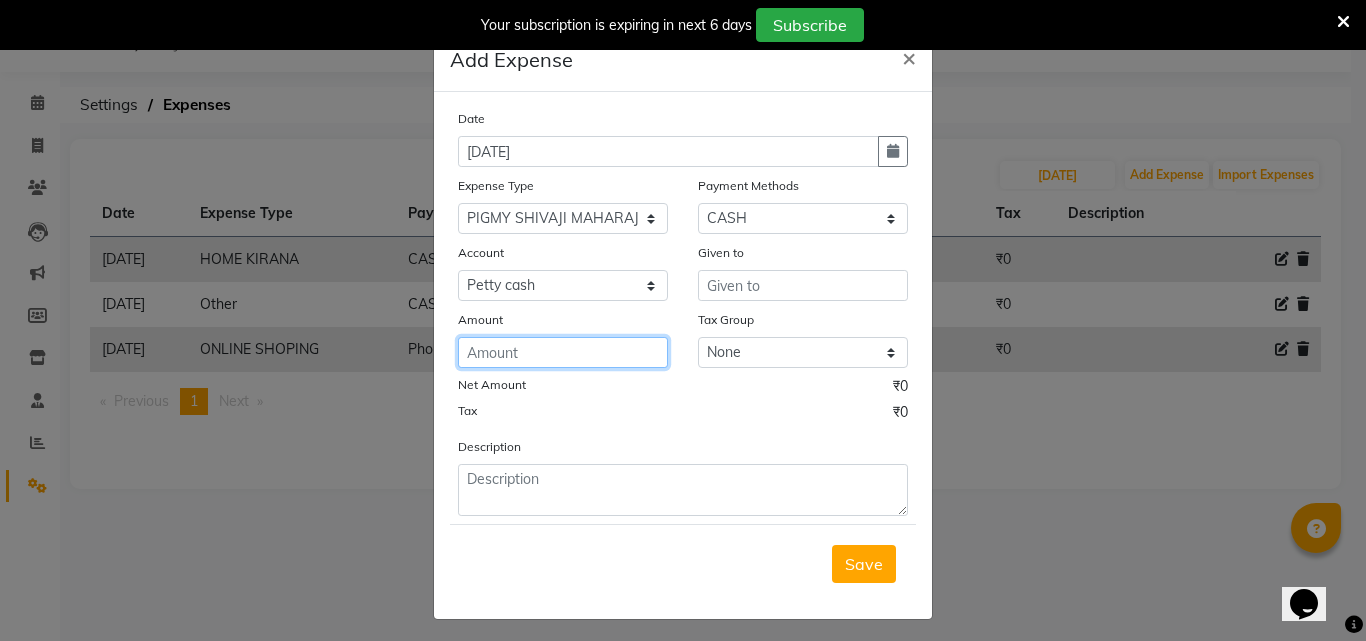 click 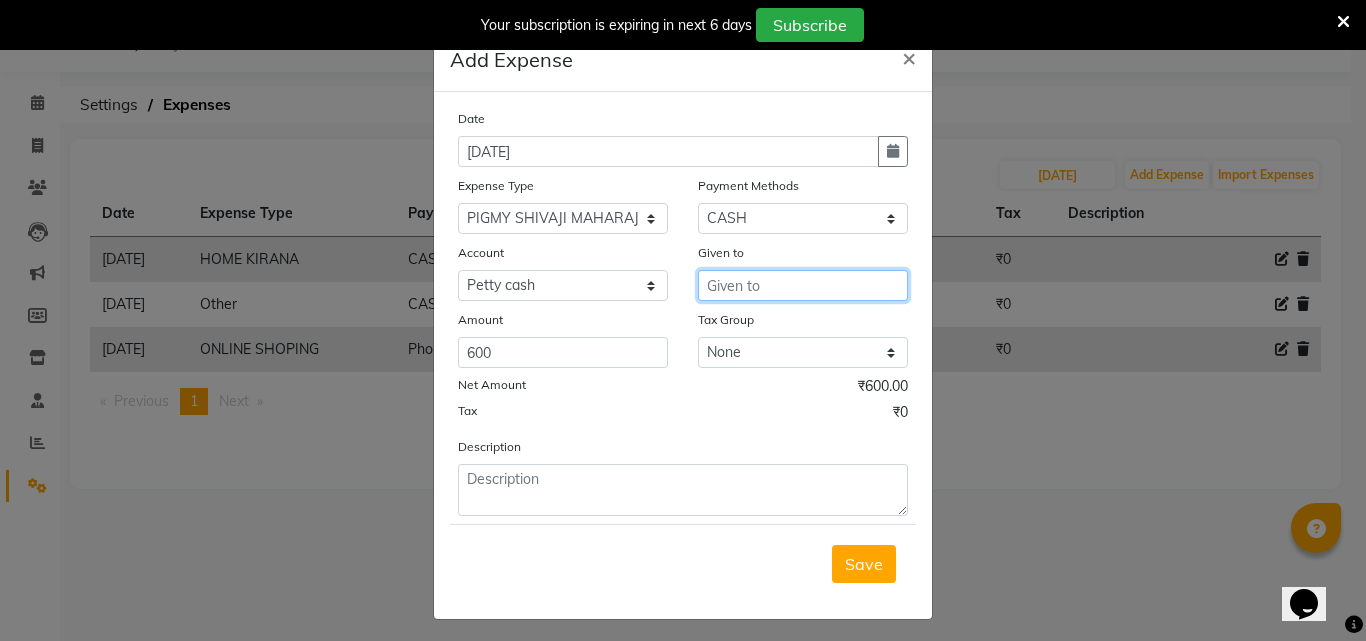 click at bounding box center [803, 285] 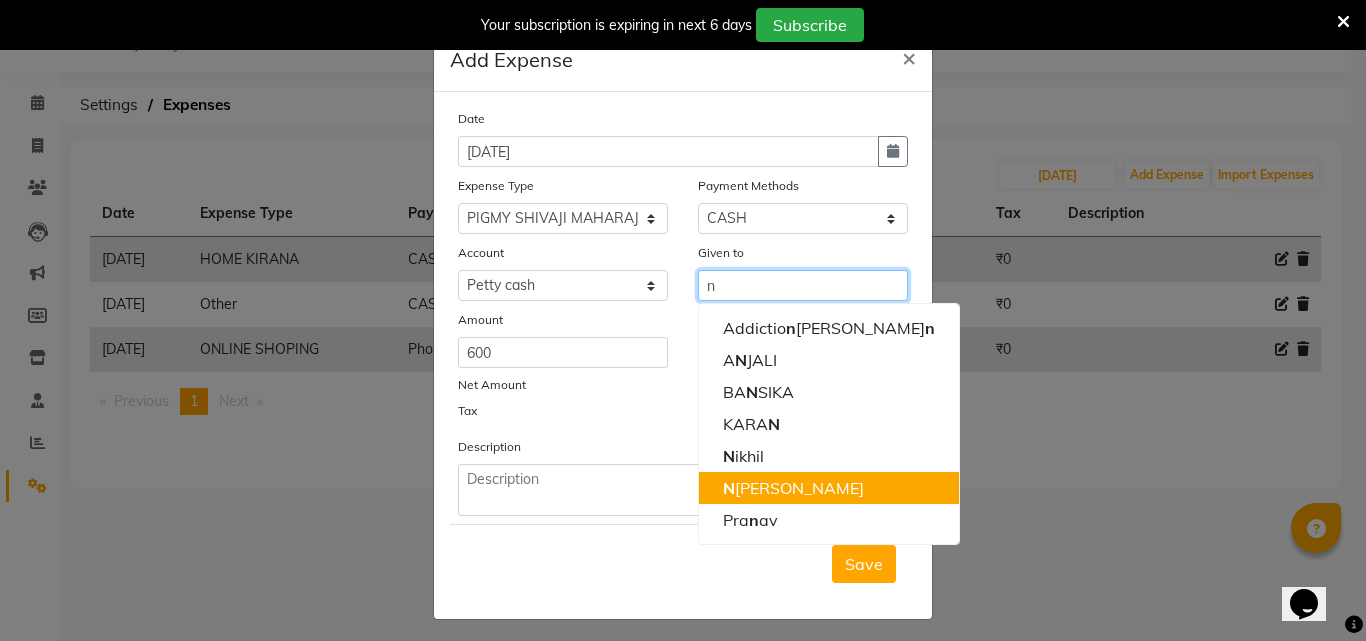 click on "N [PERSON_NAME]" at bounding box center [793, 488] 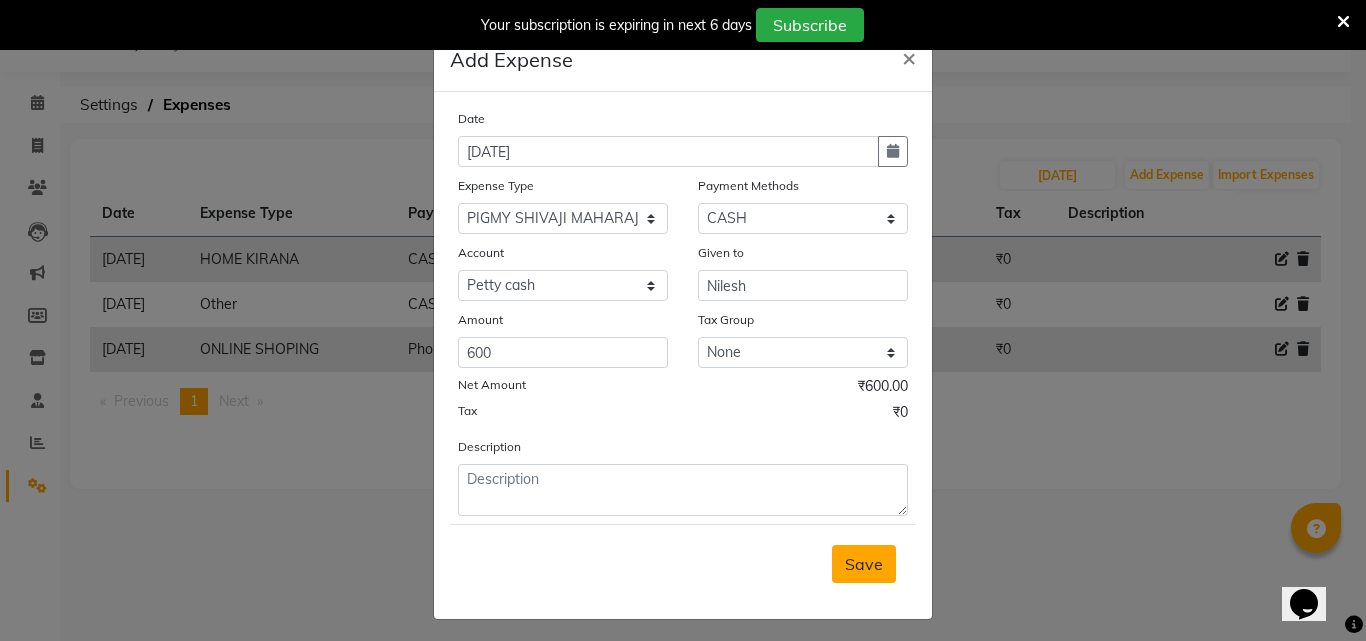 drag, startPoint x: 808, startPoint y: 545, endPoint x: 854, endPoint y: 557, distance: 47.539455 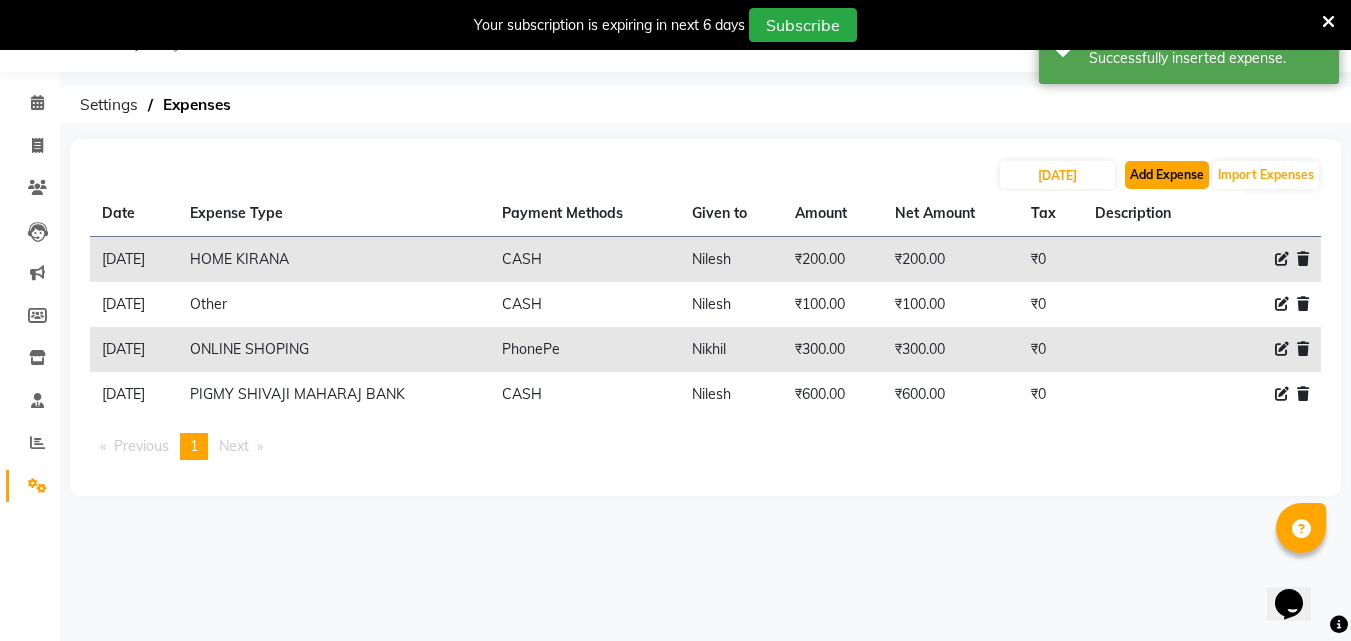 click on "Add Expense" 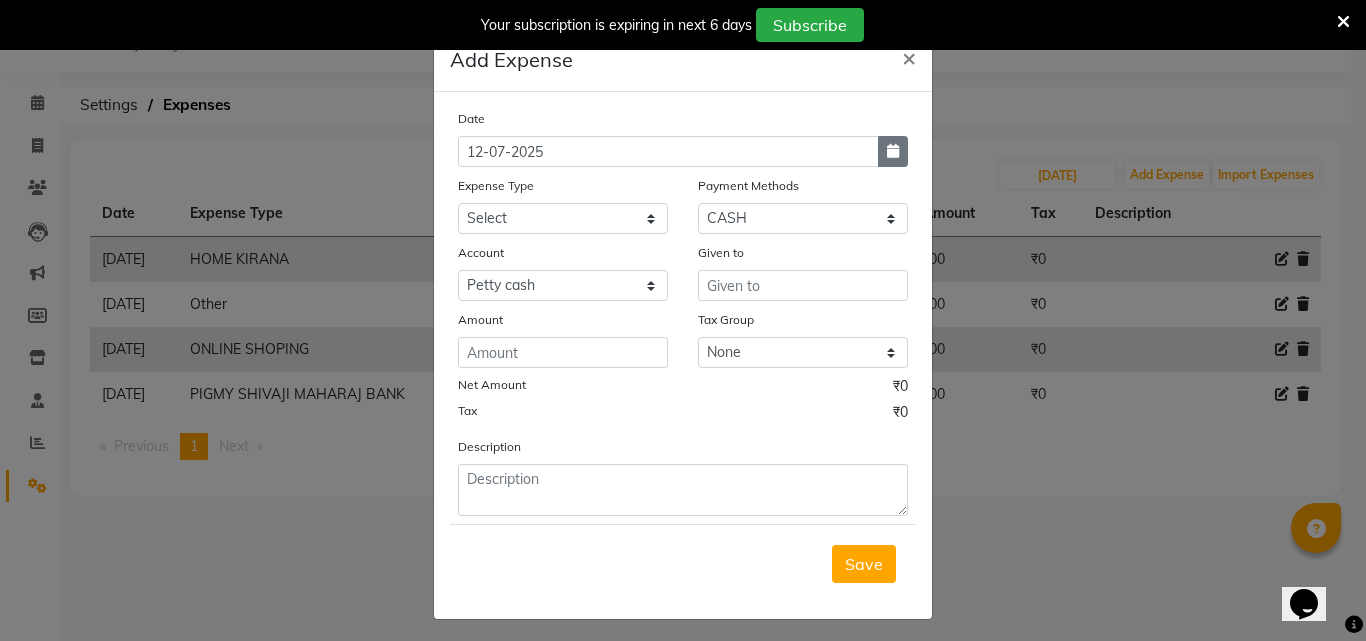 click 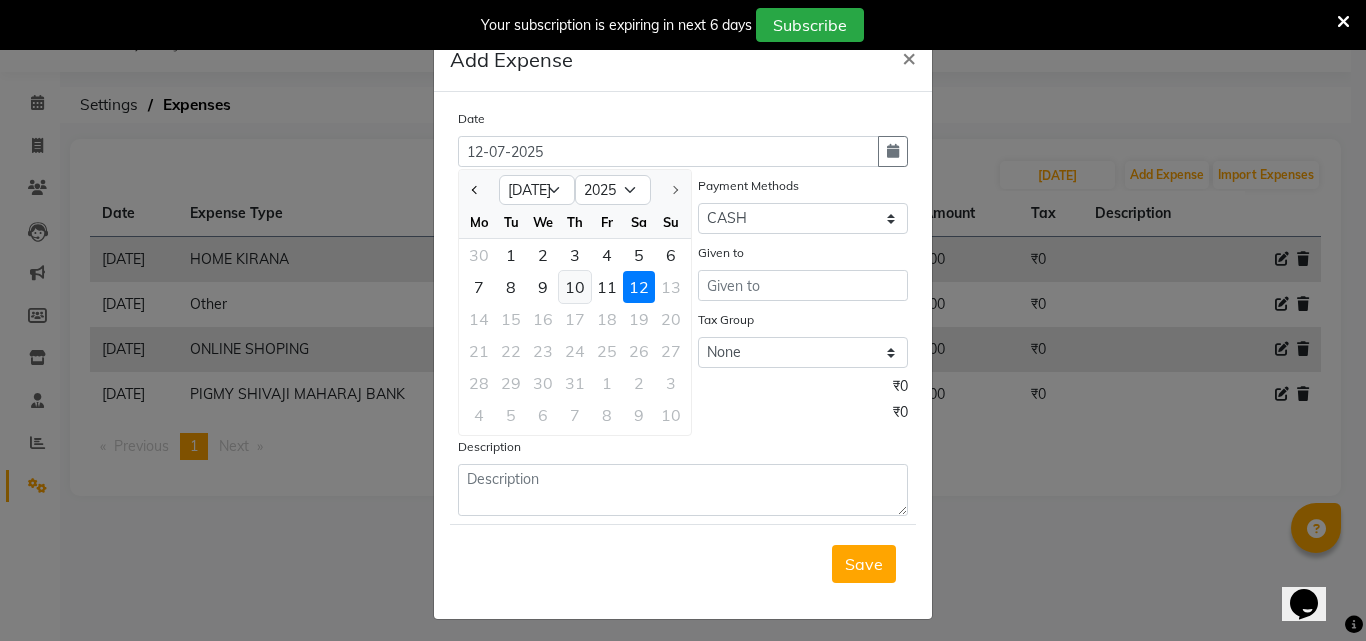 click on "10" 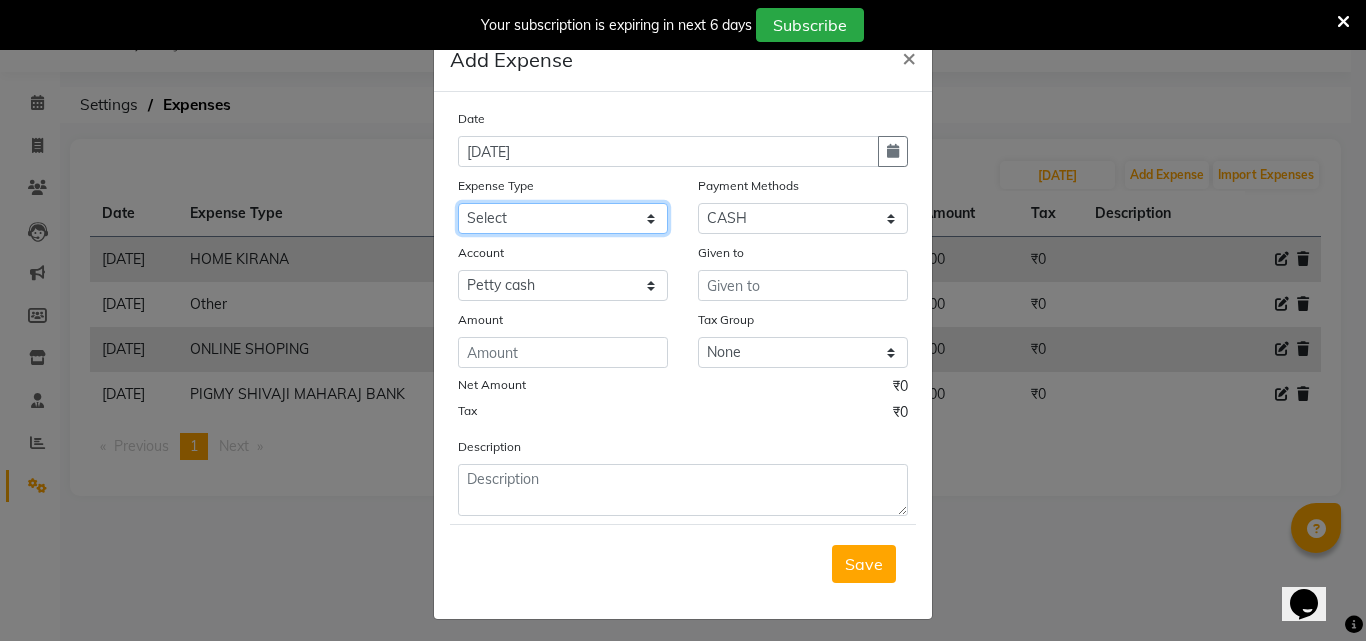 click on "Select Advance Salary Bank charges BEAUTY PALACE [GEOGRAPHIC_DATA] MATERIAL Car maintenance  Cash transfer to bank Cash transfer to hub Client Snacks Clinical charges Equipment Fuel ACTIVA OR CAR Govt fee HOME GAS HOME KIRANA home market other exp home snacks HOME  WIFI RECHARGE GIO Incentive Insurance International purchase investment banking light bill of4 home girls boys talikoti Loan Repayment local loreal maharaja material local maharaja material [PERSON_NAME] GURGA ENTERPRISES loreal [PERSON_NAME] belgav Maintenance Marketing Miscellaneous MOBILE RECHARGE MRA ONLINE SHOPING Other Pantry PETROL GENRETOR PIGMY SHIVAJI MAHARAJ BANK Product Rent REPAIRING EORK SALON N HM ROOM G GAS Salary SALON 1 LIGHT BILL SALON 1 RENT SALON 1 WIFI RICHARGE SALON 2  MEN N WOMEN LIGHT BILL SALON 2 WIFI RECHARGE GIO salon advertising SALON ADVERTISISNG SALON RENT 2 SAVI WATER school exp school exp S K  DISTRIBUTER CADEVU KERATIN HUBALI STAFF ROOM RENT ALL STAFF ROOM RENT ALL Staff Snacks Tax TEA BREKFAST Tea & Refreshment Utilities" 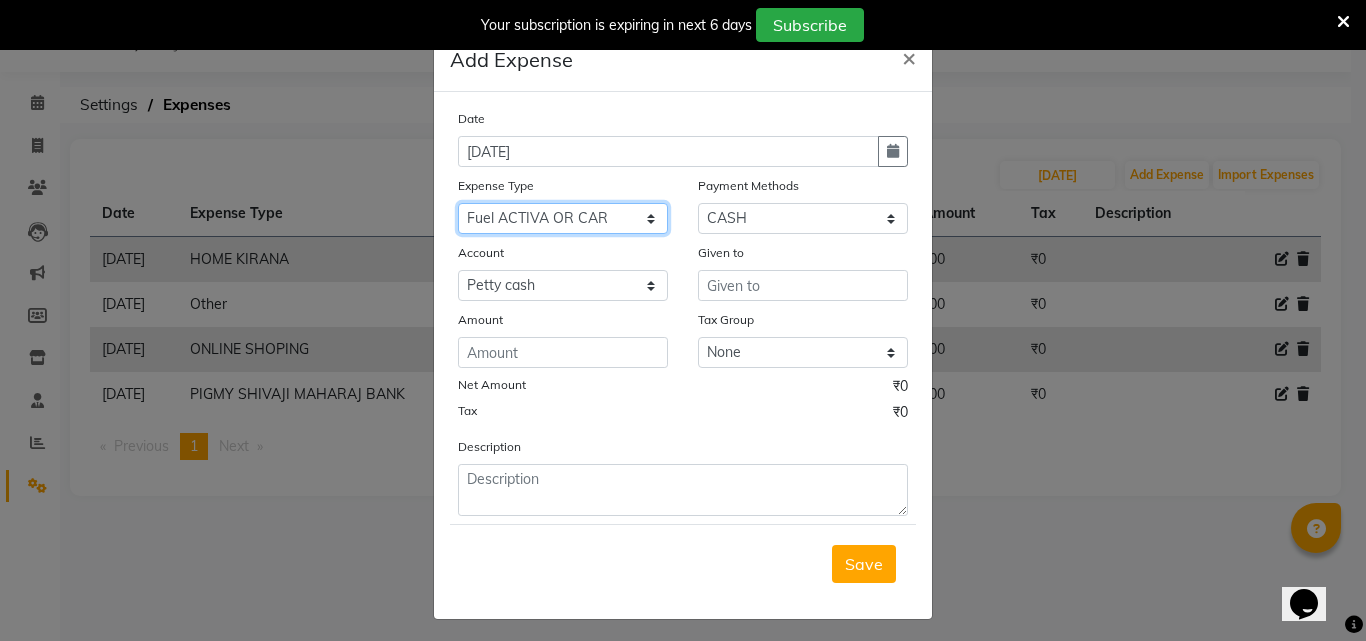 click on "Select Advance Salary Bank charges BEAUTY PALACE [GEOGRAPHIC_DATA] MATERIAL Car maintenance  Cash transfer to bank Cash transfer to hub Client Snacks Clinical charges Equipment Fuel ACTIVA OR CAR Govt fee HOME GAS HOME KIRANA home market other exp home snacks HOME  WIFI RECHARGE GIO Incentive Insurance International purchase investment banking light bill of4 home girls boys talikoti Loan Repayment local loreal maharaja material local maharaja material [PERSON_NAME] GURGA ENTERPRISES loreal [PERSON_NAME] belgav Maintenance Marketing Miscellaneous MOBILE RECHARGE MRA ONLINE SHOPING Other Pantry PETROL GENRETOR PIGMY SHIVAJI MAHARAJ BANK Product Rent REPAIRING EORK SALON N HM ROOM G GAS Salary SALON 1 LIGHT BILL SALON 1 RENT SALON 1 WIFI RICHARGE SALON 2  MEN N WOMEN LIGHT BILL SALON 2 WIFI RECHARGE GIO salon advertising SALON ADVERTISISNG SALON RENT 2 SAVI WATER school exp school exp S K  DISTRIBUTER CADEVU KERATIN HUBALI STAFF ROOM RENT ALL STAFF ROOM RENT ALL Staff Snacks Tax TEA BREKFAST Tea & Refreshment Utilities" 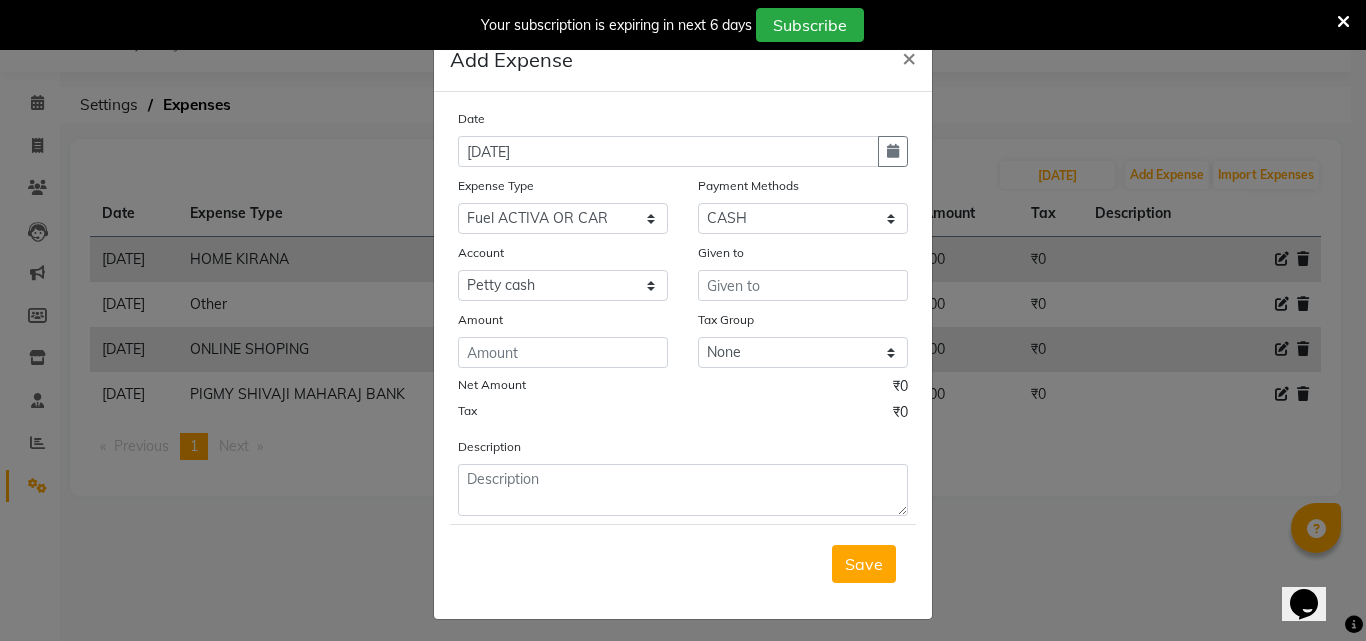 click on "Amount" 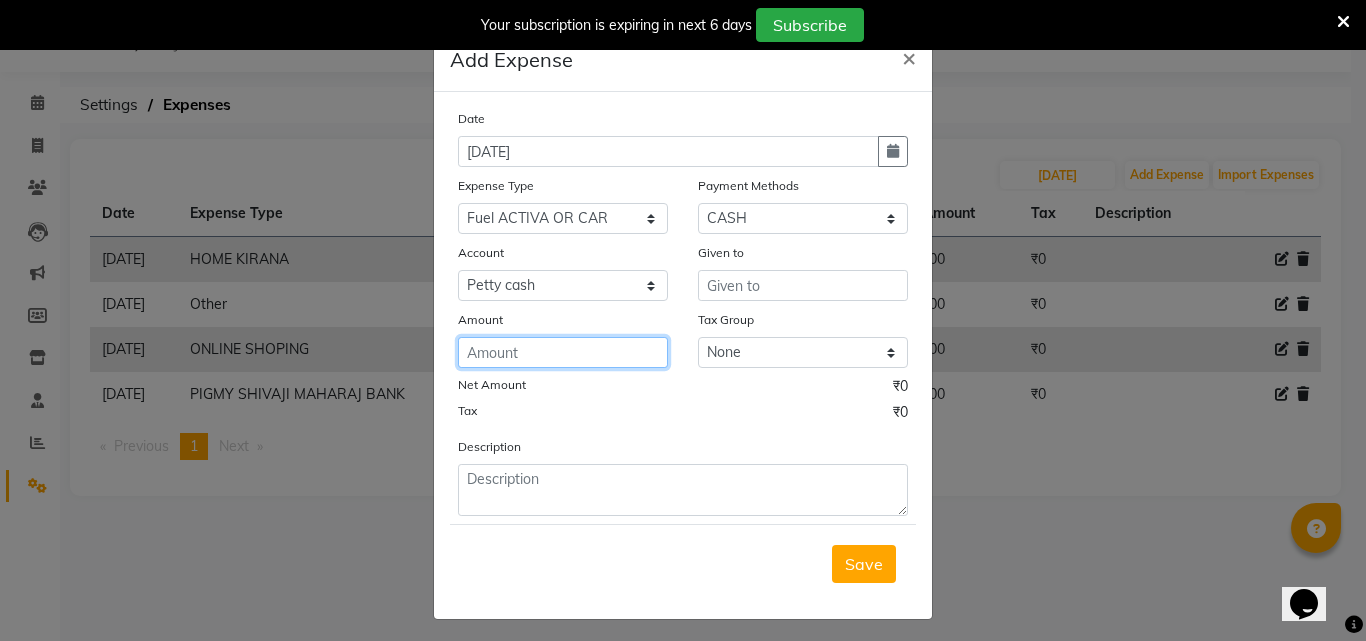 click 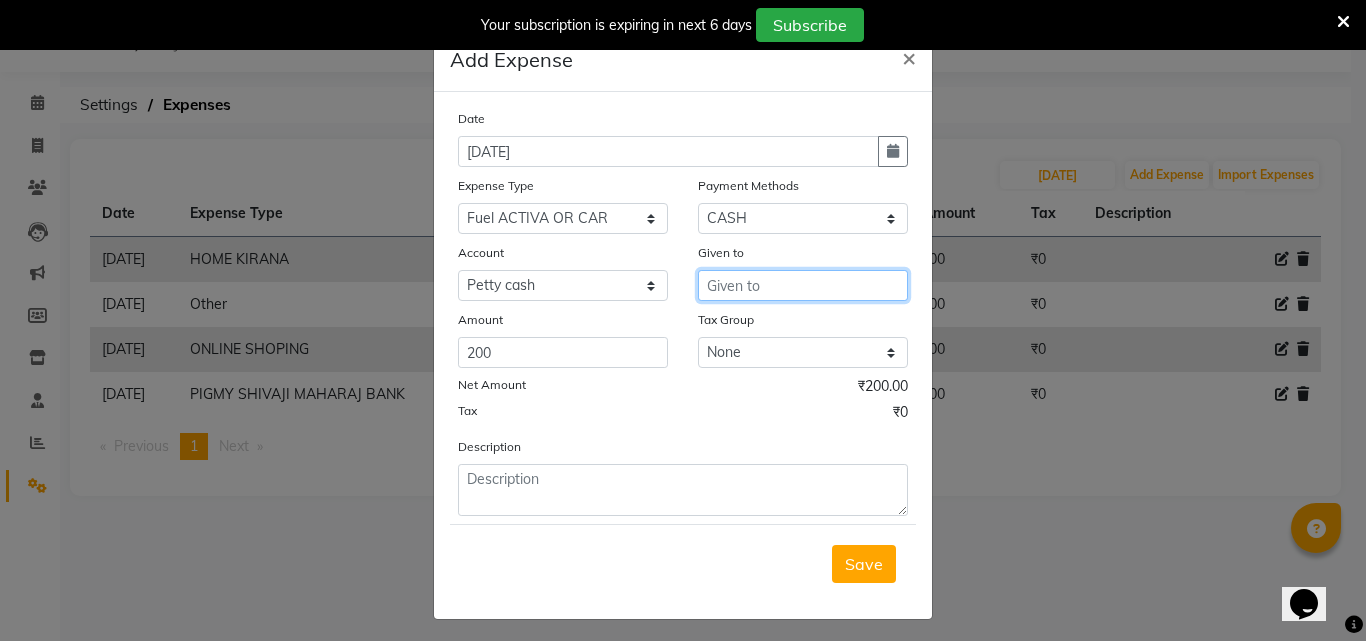 click at bounding box center (803, 285) 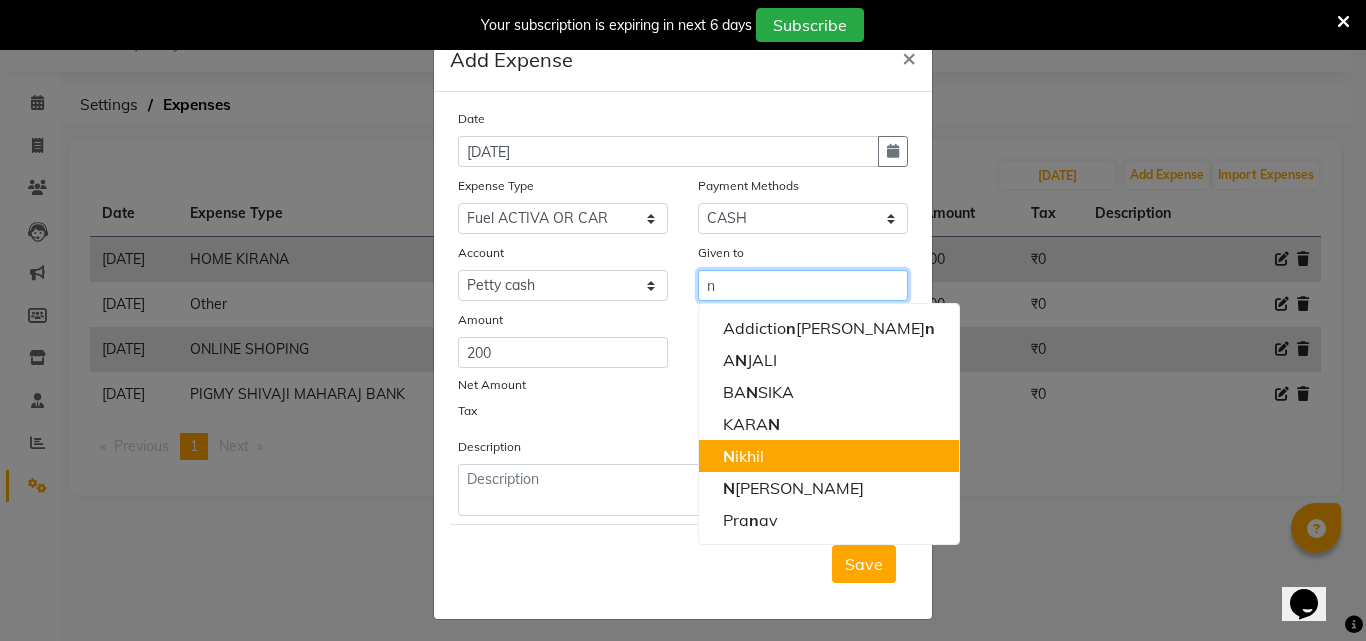 click on "N ikhil" at bounding box center [829, 456] 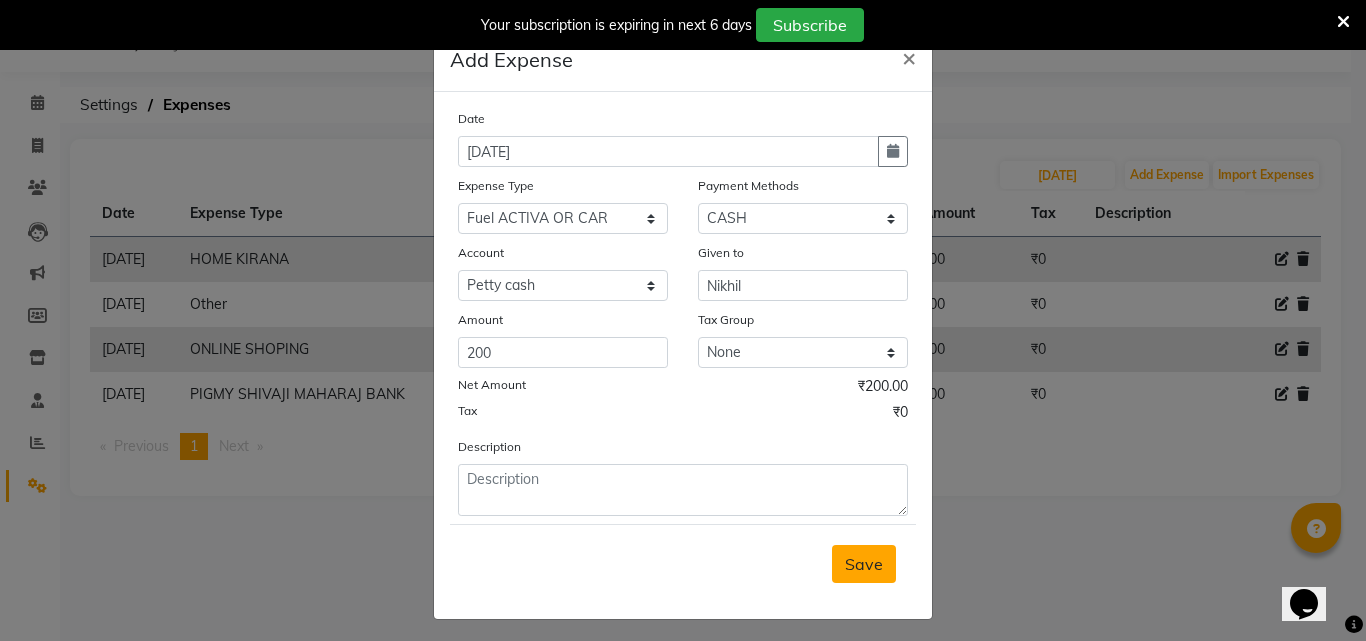 click on "Save" at bounding box center [864, 564] 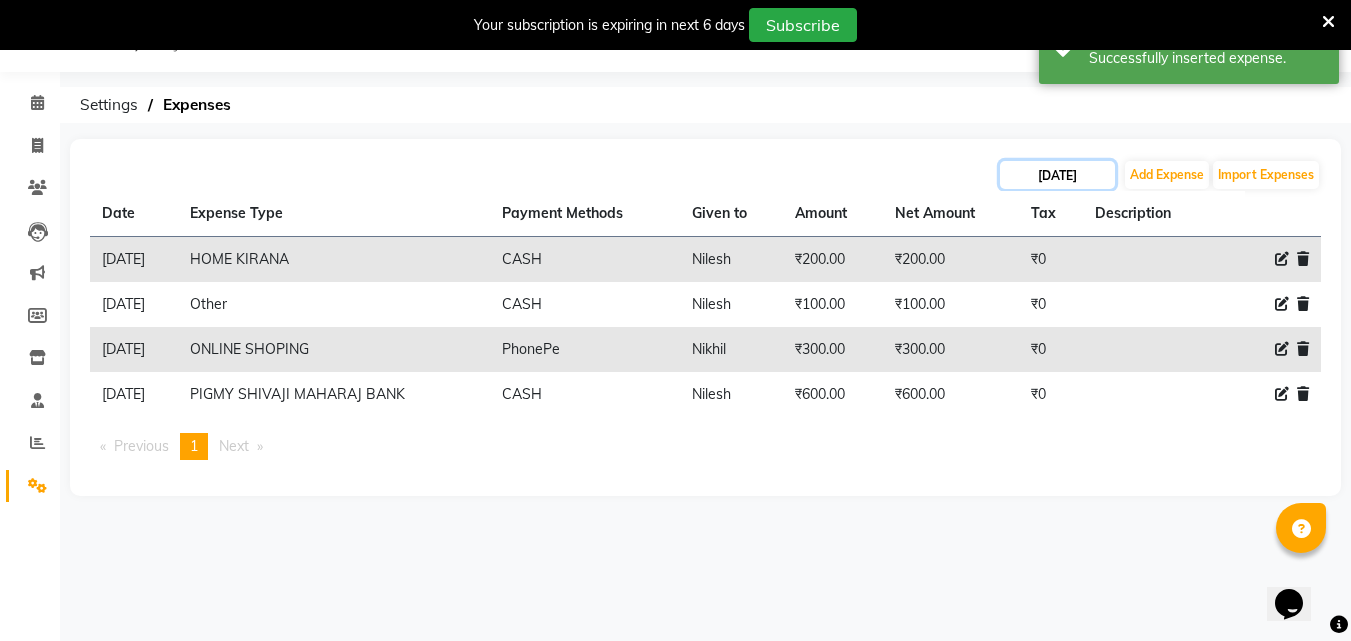 click on "[DATE]" 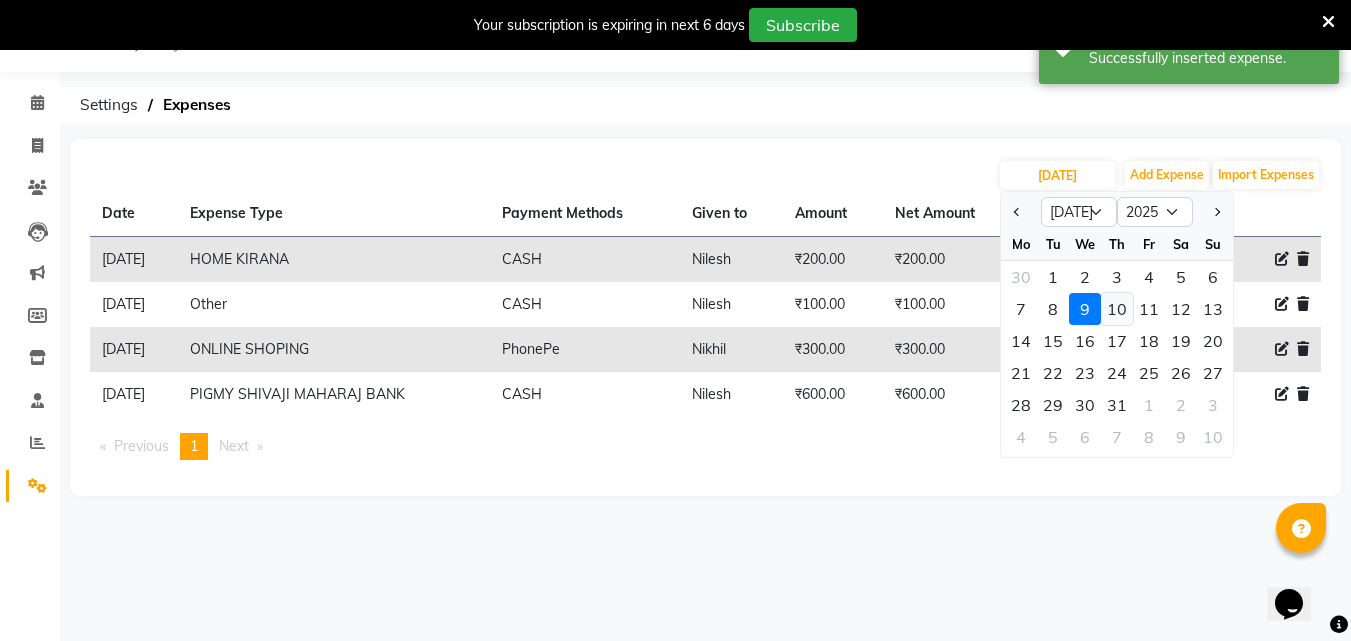 click on "10" 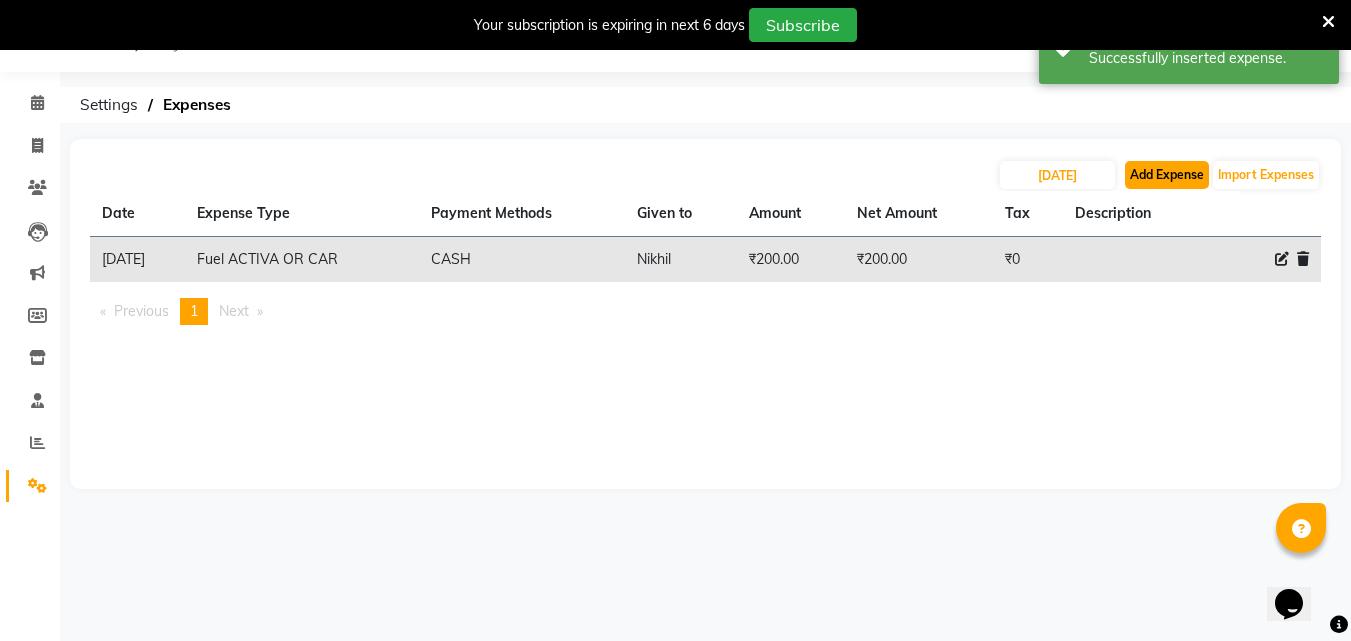 click on "Add Expense" 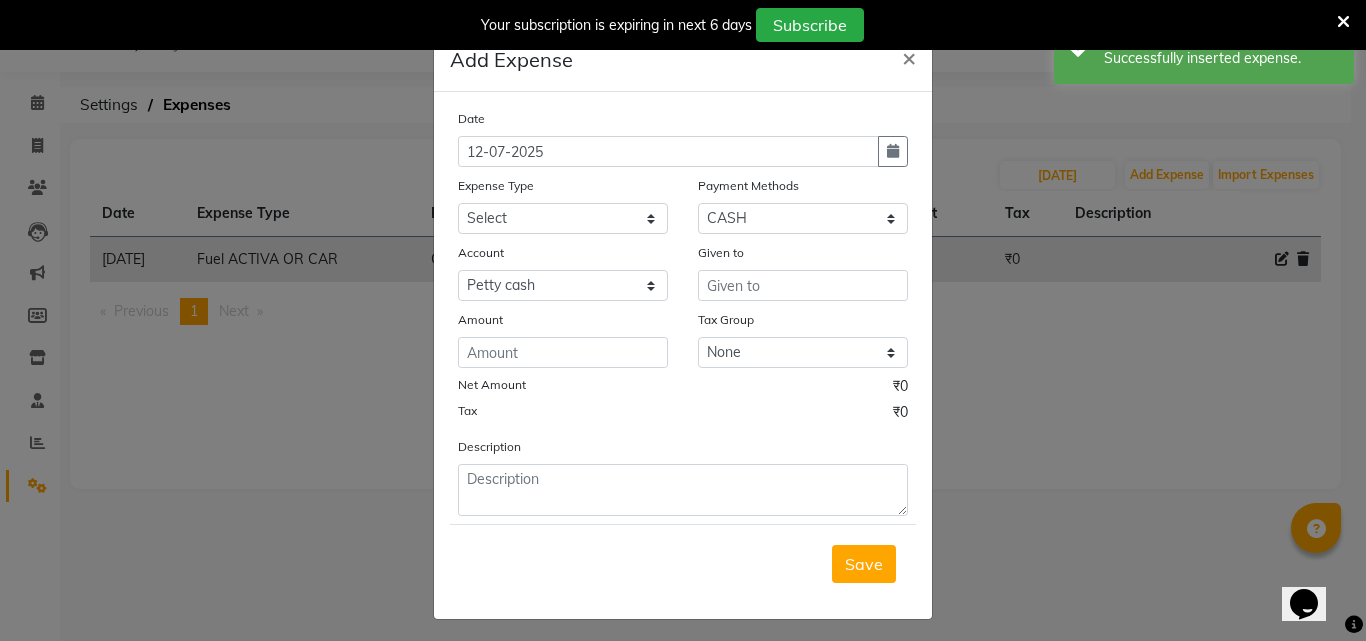 click on "Date [DATE]" 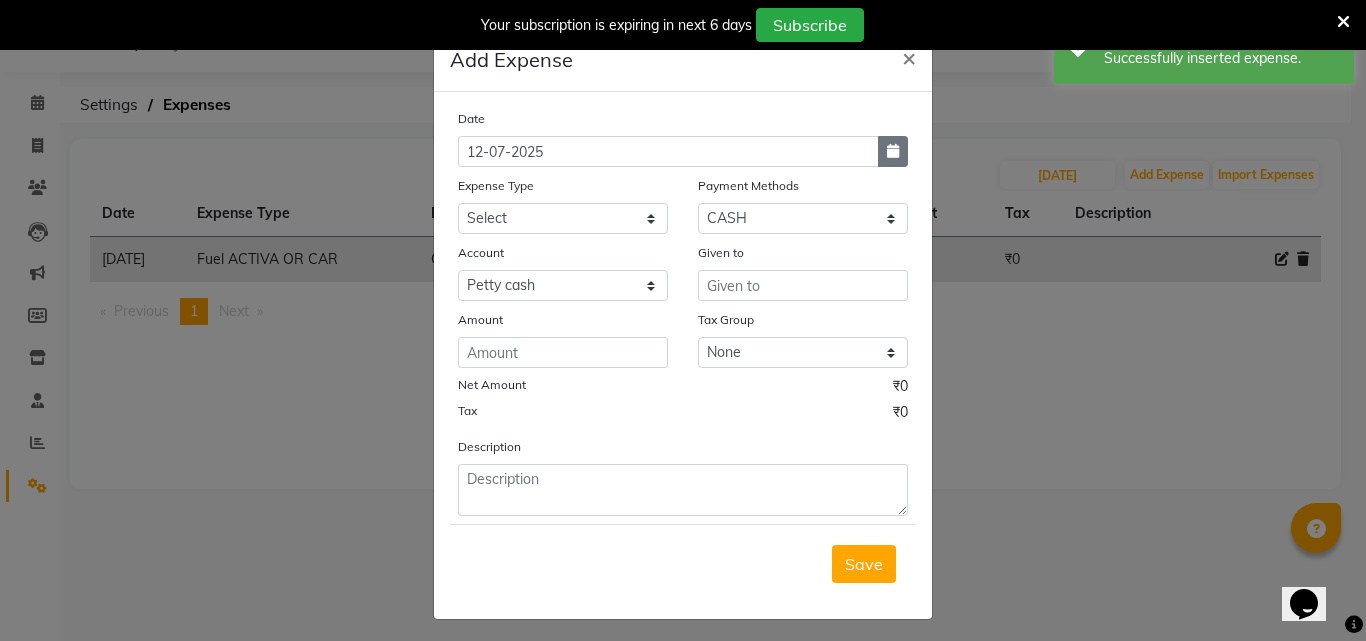 click 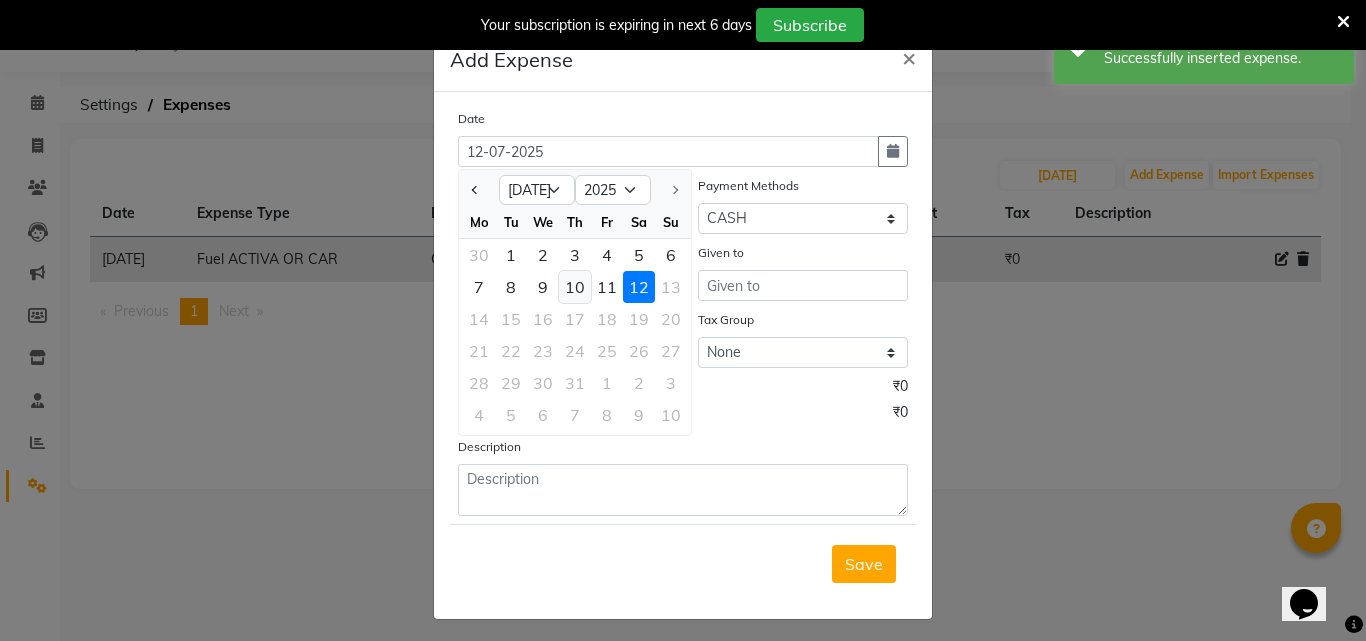 click on "10" 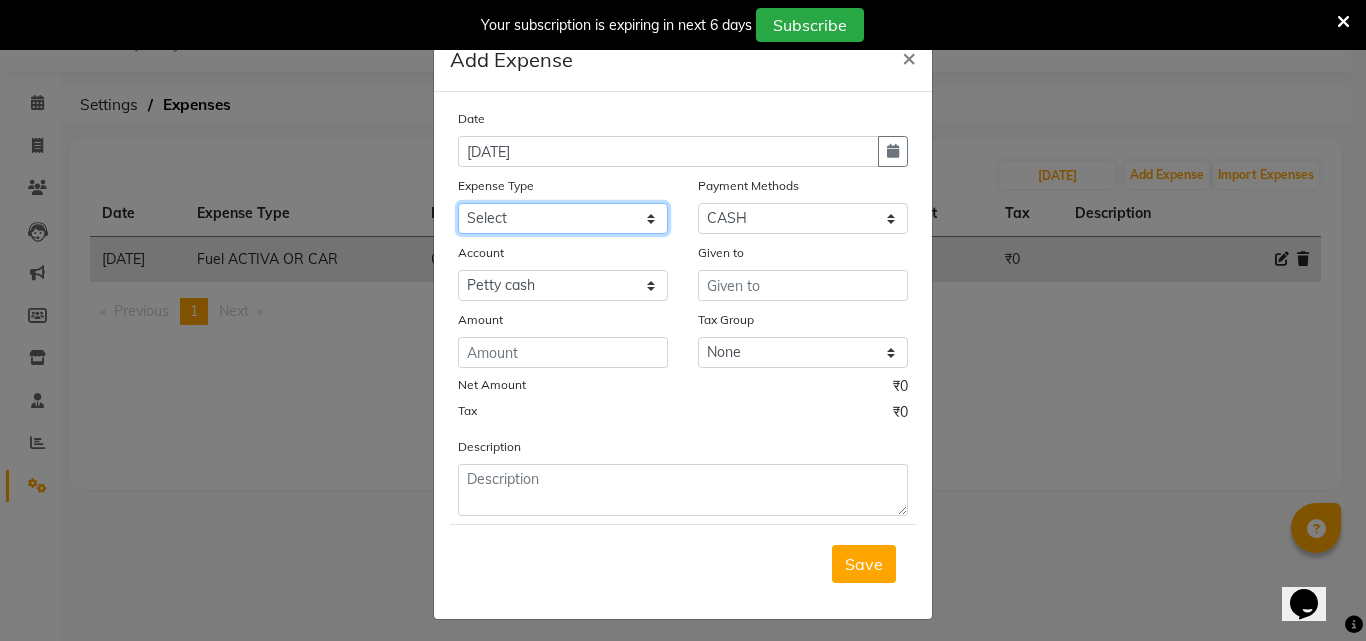click on "Select Advance Salary Bank charges BEAUTY PALACE [GEOGRAPHIC_DATA] MATERIAL Car maintenance  Cash transfer to bank Cash transfer to hub Client Snacks Clinical charges Equipment Fuel ACTIVA OR CAR Govt fee HOME GAS HOME KIRANA home market other exp home snacks HOME  WIFI RECHARGE GIO Incentive Insurance International purchase investment banking light bill of4 home girls boys talikoti Loan Repayment local loreal maharaja material local maharaja material [PERSON_NAME] GURGA ENTERPRISES loreal [PERSON_NAME] belgav Maintenance Marketing Miscellaneous MOBILE RECHARGE MRA ONLINE SHOPING Other Pantry PETROL GENRETOR PIGMY SHIVAJI MAHARAJ BANK Product Rent REPAIRING EORK SALON N HM ROOM G GAS Salary SALON 1 LIGHT BILL SALON 1 RENT SALON 1 WIFI RICHARGE SALON 2  MEN N WOMEN LIGHT BILL SALON 2 WIFI RECHARGE GIO salon advertising SALON ADVERTISISNG SALON RENT 2 SAVI WATER school exp school exp S K  DISTRIBUTER CADEVU KERATIN HUBALI STAFF ROOM RENT ALL STAFF ROOM RENT ALL Staff Snacks Tax TEA BREKFAST Tea & Refreshment Utilities" 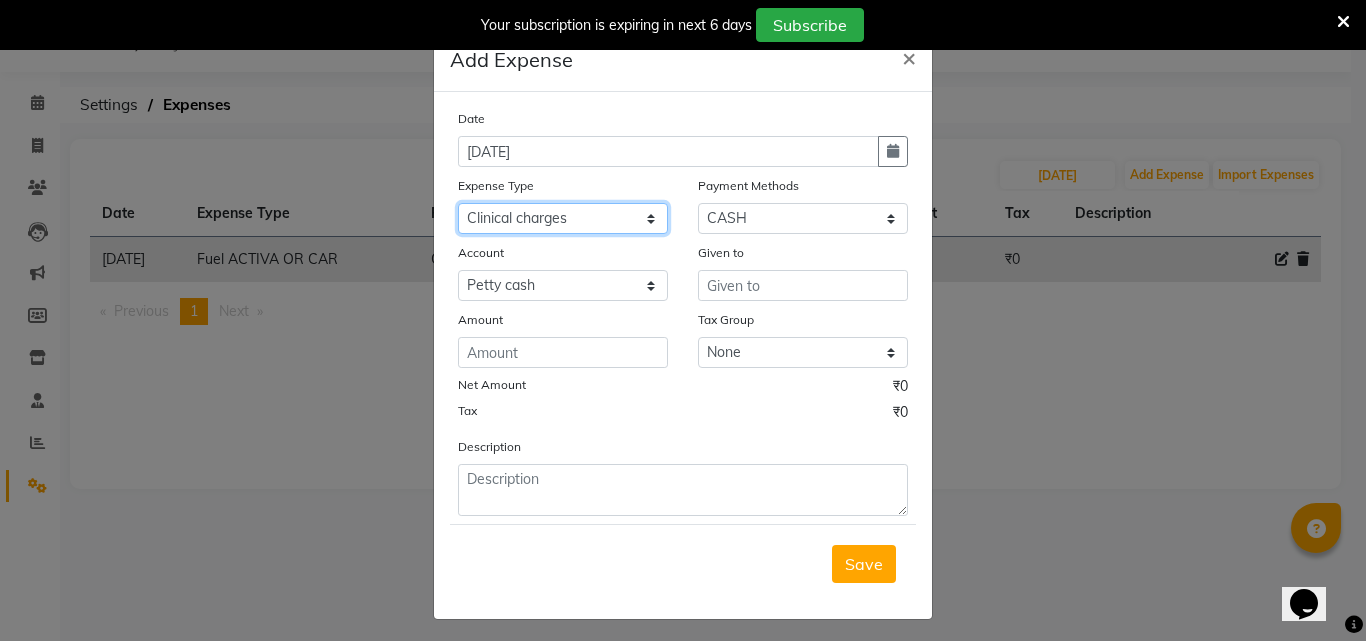 click on "Select Advance Salary Bank charges BEAUTY PALACE [GEOGRAPHIC_DATA] MATERIAL Car maintenance  Cash transfer to bank Cash transfer to hub Client Snacks Clinical charges Equipment Fuel ACTIVA OR CAR Govt fee HOME GAS HOME KIRANA home market other exp home snacks HOME  WIFI RECHARGE GIO Incentive Insurance International purchase investment banking light bill of4 home girls boys talikoti Loan Repayment local loreal maharaja material local maharaja material [PERSON_NAME] GURGA ENTERPRISES loreal [PERSON_NAME] belgav Maintenance Marketing Miscellaneous MOBILE RECHARGE MRA ONLINE SHOPING Other Pantry PETROL GENRETOR PIGMY SHIVAJI MAHARAJ BANK Product Rent REPAIRING EORK SALON N HM ROOM G GAS Salary SALON 1 LIGHT BILL SALON 1 RENT SALON 1 WIFI RICHARGE SALON 2  MEN N WOMEN LIGHT BILL SALON 2 WIFI RECHARGE GIO salon advertising SALON ADVERTISISNG SALON RENT 2 SAVI WATER school exp school exp S K  DISTRIBUTER CADEVU KERATIN HUBALI STAFF ROOM RENT ALL STAFF ROOM RENT ALL Staff Snacks Tax TEA BREKFAST Tea & Refreshment Utilities" 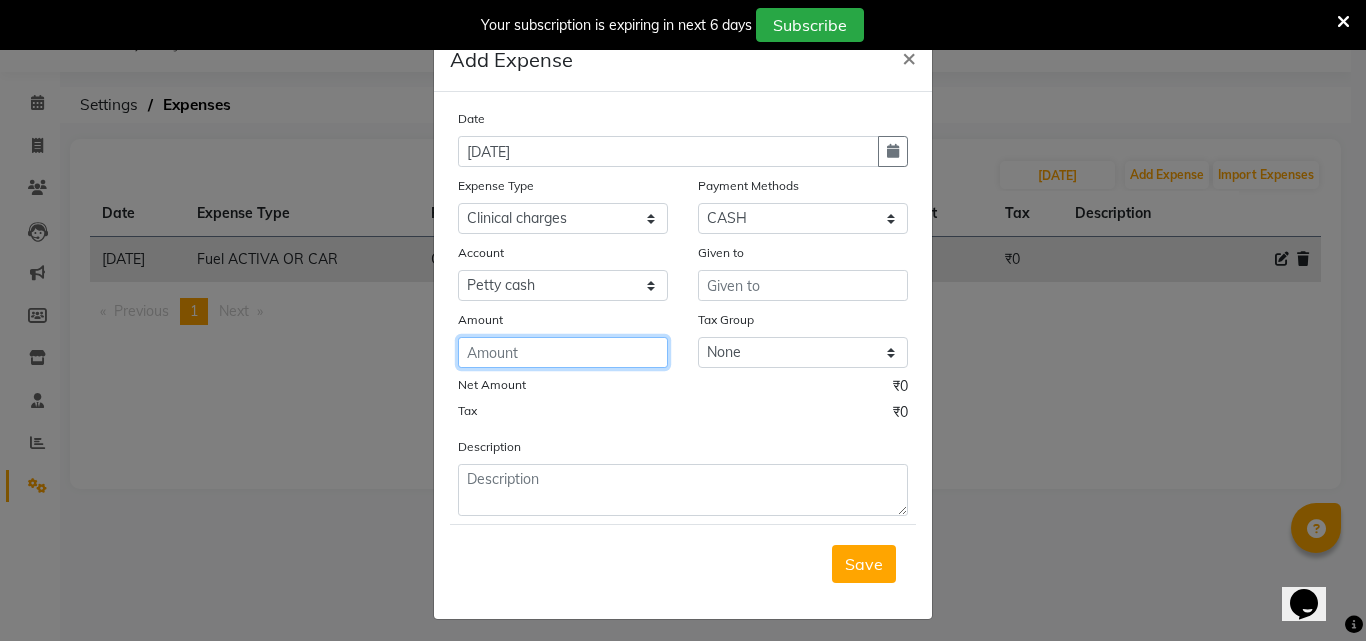 click 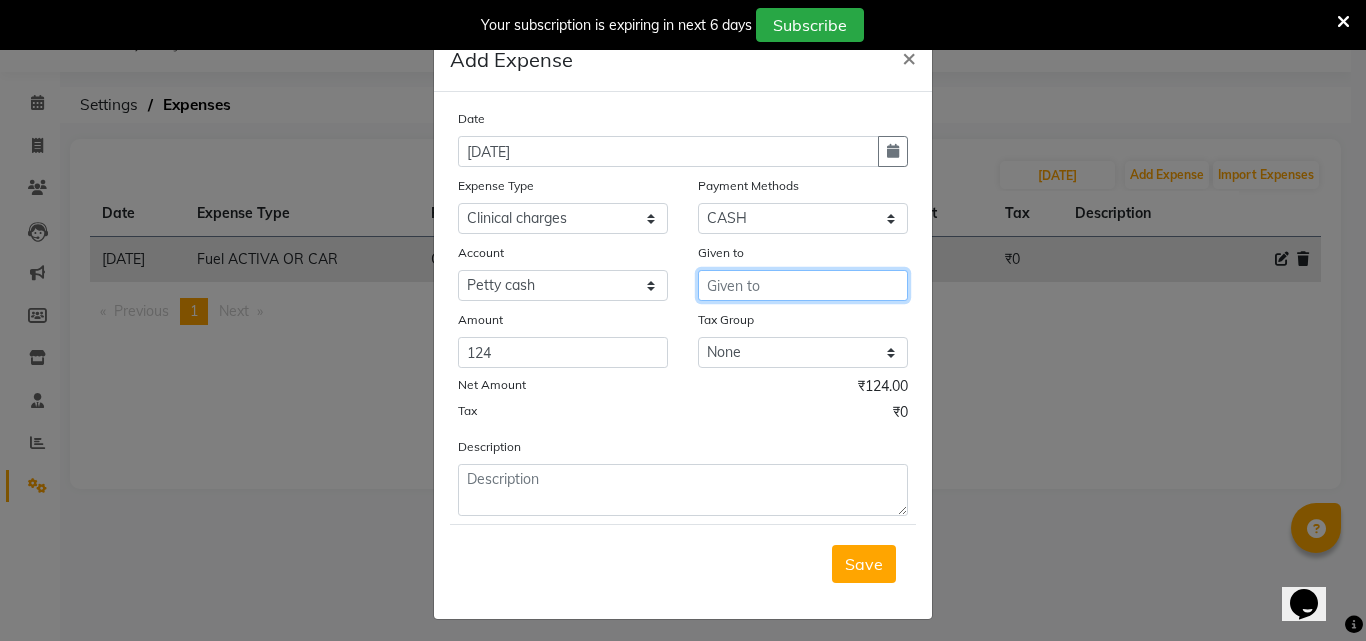 click at bounding box center [803, 285] 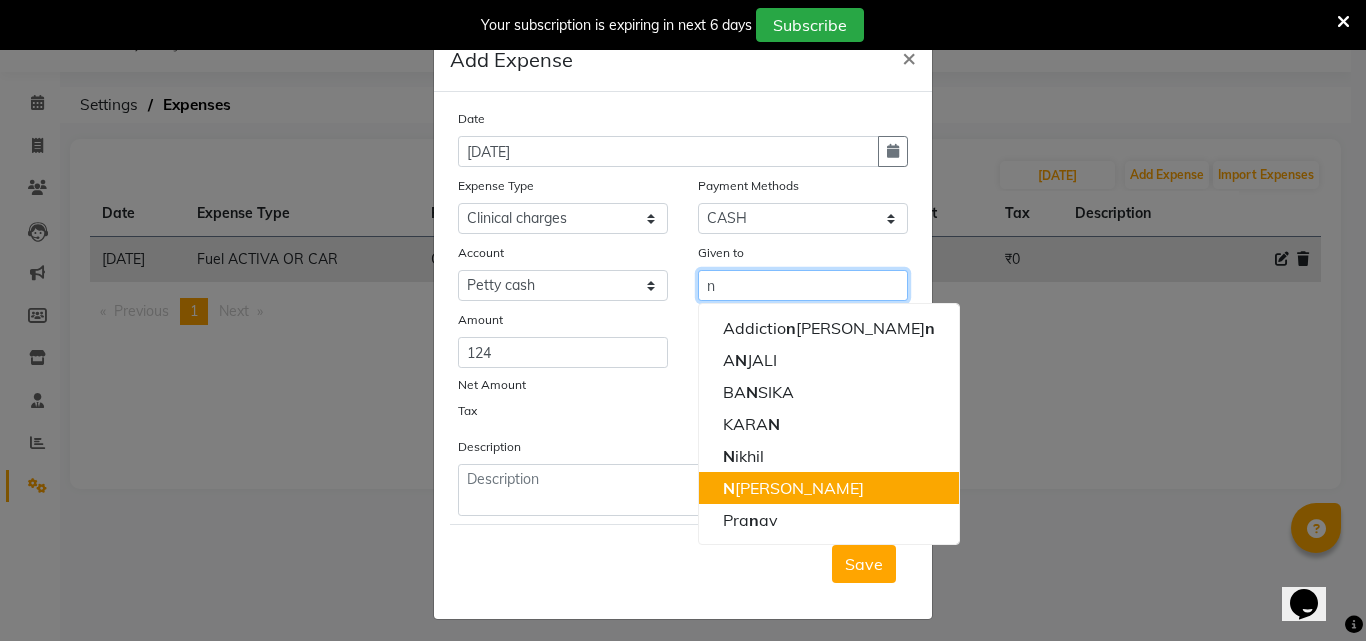 click on "N [PERSON_NAME]" at bounding box center [829, 488] 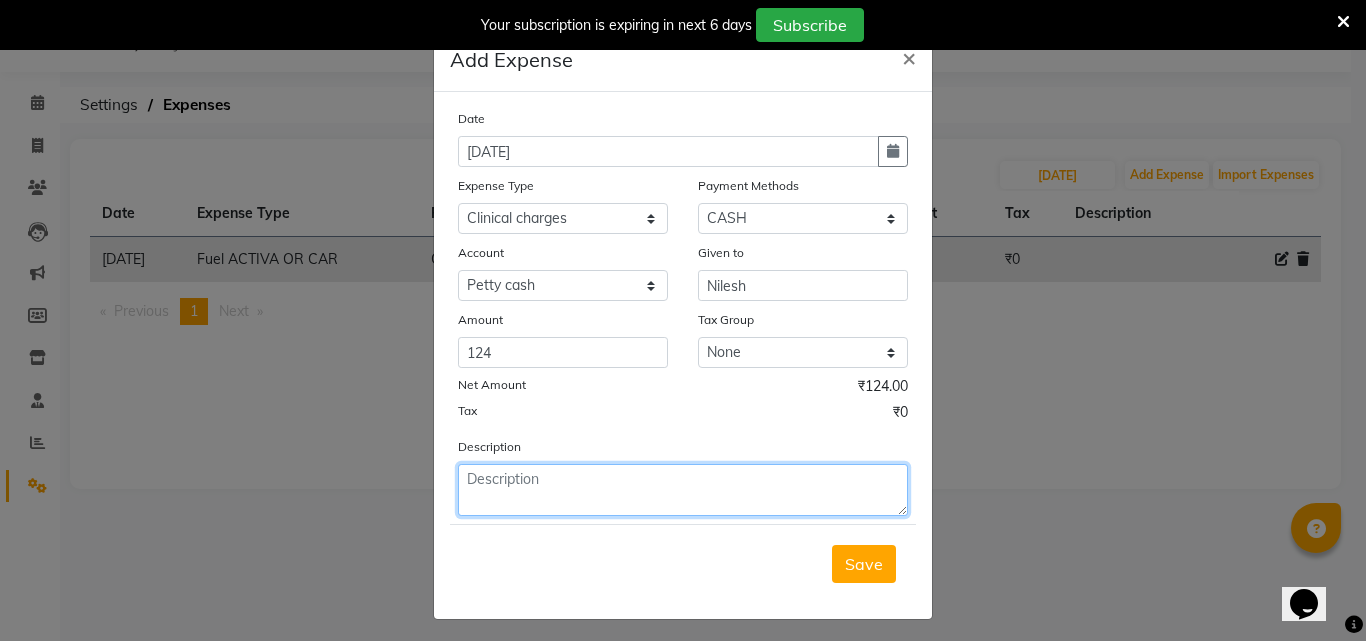 click 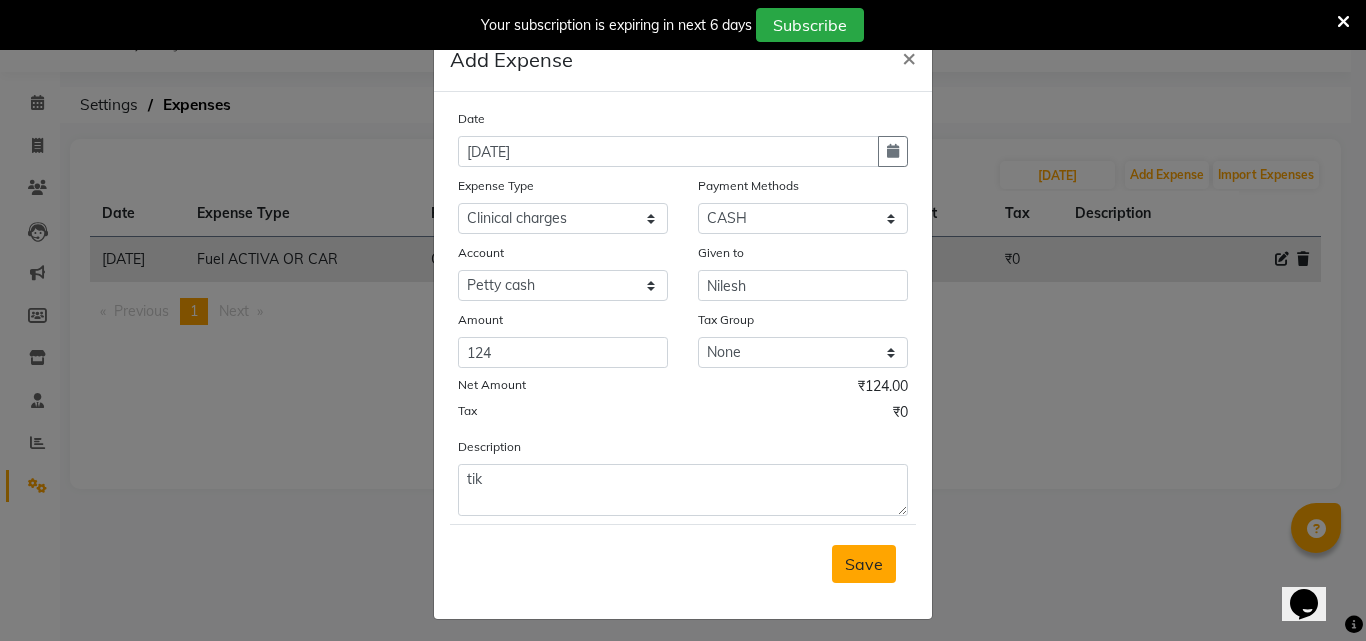 click on "Save" at bounding box center (864, 564) 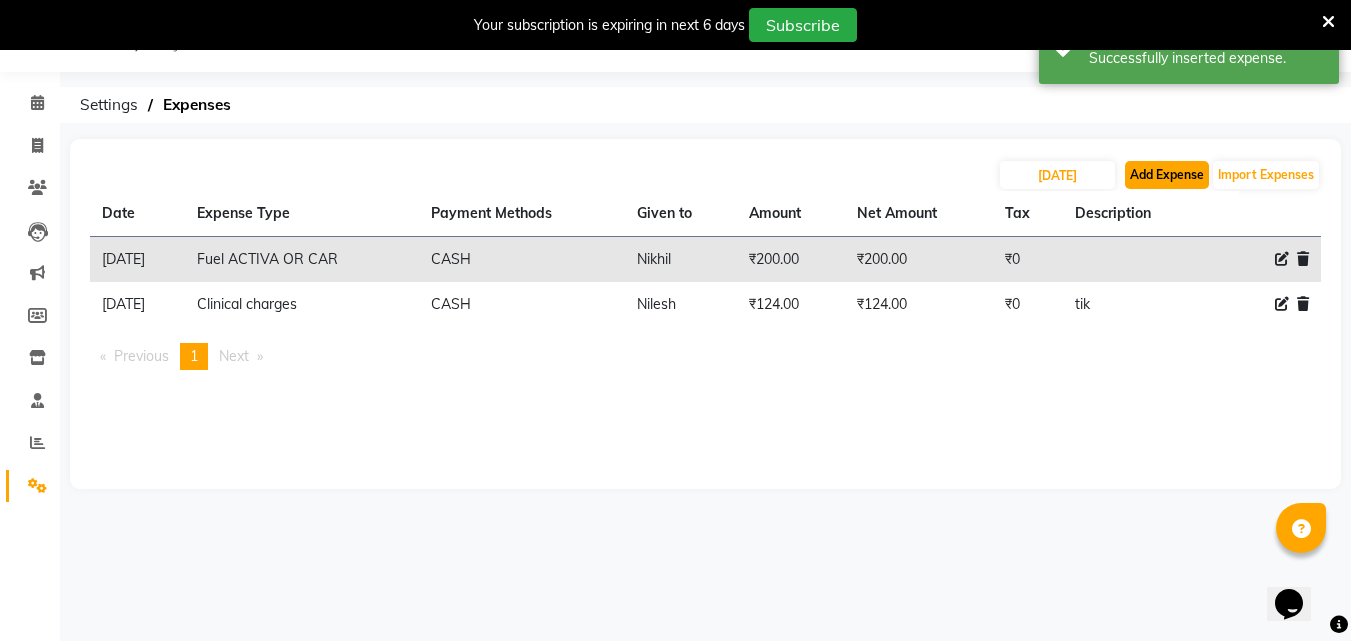 click on "Add Expense" 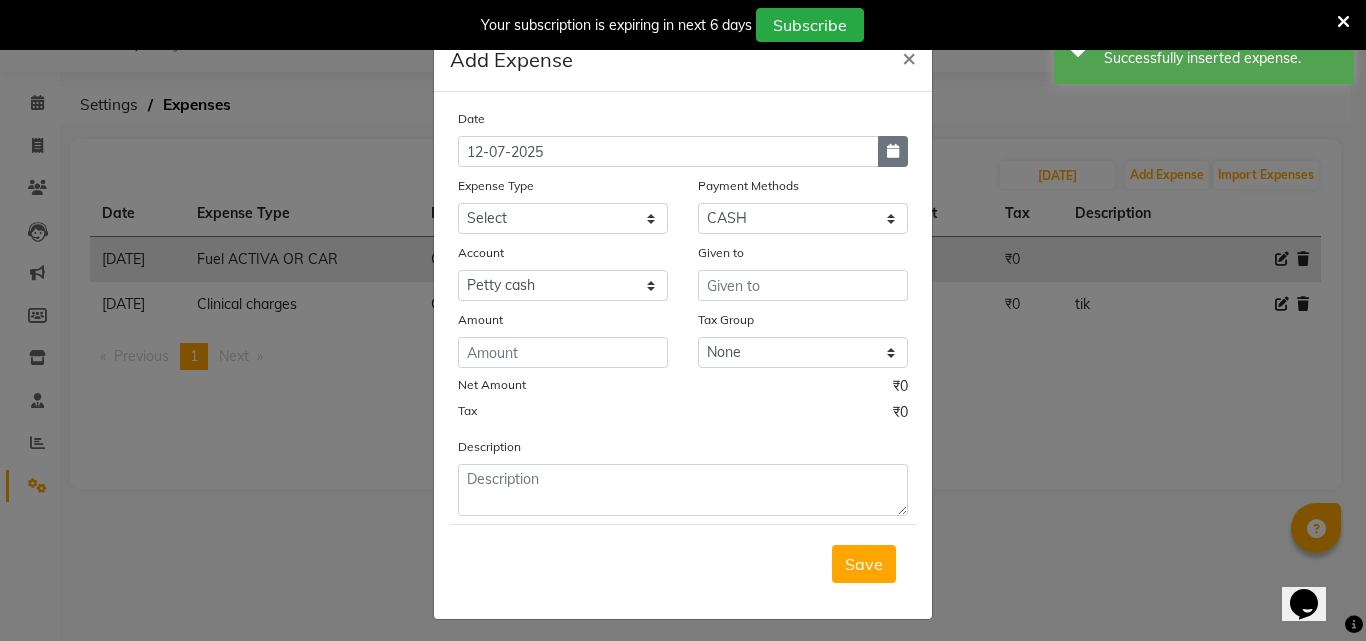 click 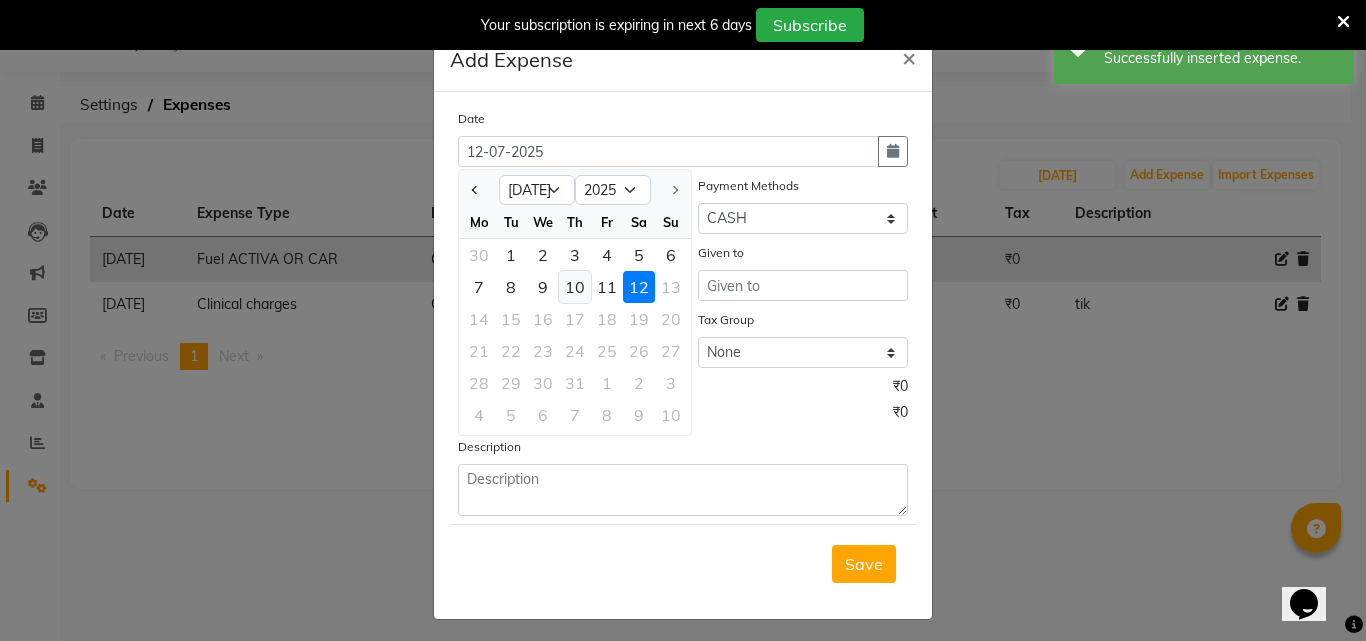 click on "10" 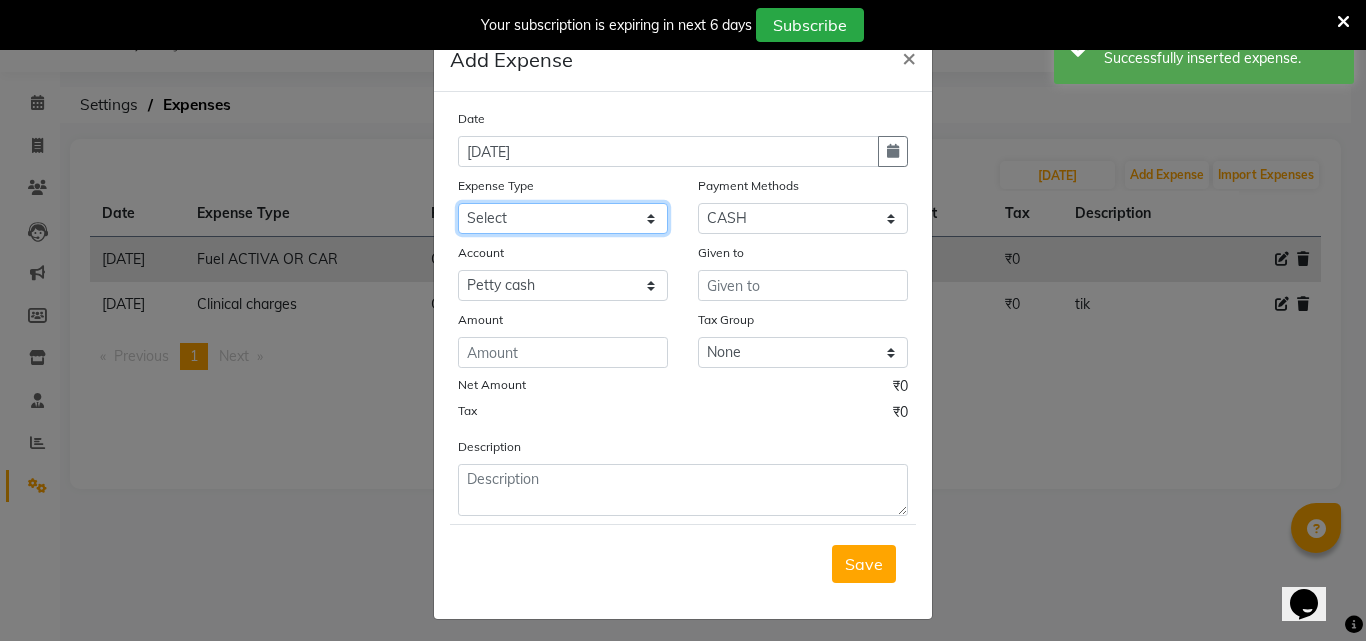 click on "Select Advance Salary Bank charges BEAUTY PALACE [GEOGRAPHIC_DATA] MATERIAL Car maintenance  Cash transfer to bank Cash transfer to hub Client Snacks Clinical charges Equipment Fuel ACTIVA OR CAR Govt fee HOME GAS HOME KIRANA home market other exp home snacks HOME  WIFI RECHARGE GIO Incentive Insurance International purchase investment banking light bill of4 home girls boys talikoti Loan Repayment local loreal maharaja material local maharaja material [PERSON_NAME] GURGA ENTERPRISES loreal [PERSON_NAME] belgav Maintenance Marketing Miscellaneous MOBILE RECHARGE MRA ONLINE SHOPING Other Pantry PETROL GENRETOR PIGMY SHIVAJI MAHARAJ BANK Product Rent REPAIRING EORK SALON N HM ROOM G GAS Salary SALON 1 LIGHT BILL SALON 1 RENT SALON 1 WIFI RICHARGE SALON 2  MEN N WOMEN LIGHT BILL SALON 2 WIFI RECHARGE GIO salon advertising SALON ADVERTISISNG SALON RENT 2 SAVI WATER school exp school exp S K  DISTRIBUTER CADEVU KERATIN HUBALI STAFF ROOM RENT ALL STAFF ROOM RENT ALL Staff Snacks Tax TEA BREKFAST Tea & Refreshment Utilities" 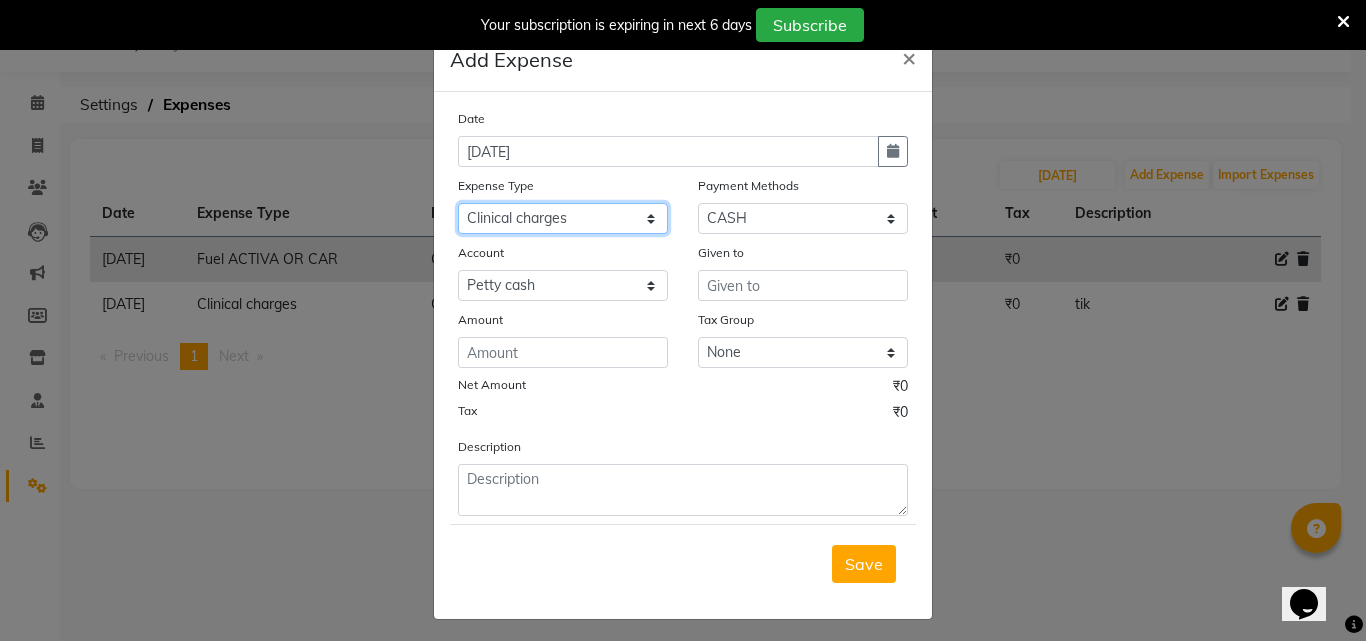 click on "Select Advance Salary Bank charges BEAUTY PALACE [GEOGRAPHIC_DATA] MATERIAL Car maintenance  Cash transfer to bank Cash transfer to hub Client Snacks Clinical charges Equipment Fuel ACTIVA OR CAR Govt fee HOME GAS HOME KIRANA home market other exp home snacks HOME  WIFI RECHARGE GIO Incentive Insurance International purchase investment banking light bill of4 home girls boys talikoti Loan Repayment local loreal maharaja material local maharaja material [PERSON_NAME] GURGA ENTERPRISES loreal [PERSON_NAME] belgav Maintenance Marketing Miscellaneous MOBILE RECHARGE MRA ONLINE SHOPING Other Pantry PETROL GENRETOR PIGMY SHIVAJI MAHARAJ BANK Product Rent REPAIRING EORK SALON N HM ROOM G GAS Salary SALON 1 LIGHT BILL SALON 1 RENT SALON 1 WIFI RICHARGE SALON 2  MEN N WOMEN LIGHT BILL SALON 2 WIFI RECHARGE GIO salon advertising SALON ADVERTISISNG SALON RENT 2 SAVI WATER school exp school exp S K  DISTRIBUTER CADEVU KERATIN HUBALI STAFF ROOM RENT ALL STAFF ROOM RENT ALL Staff Snacks Tax TEA BREKFAST Tea & Refreshment Utilities" 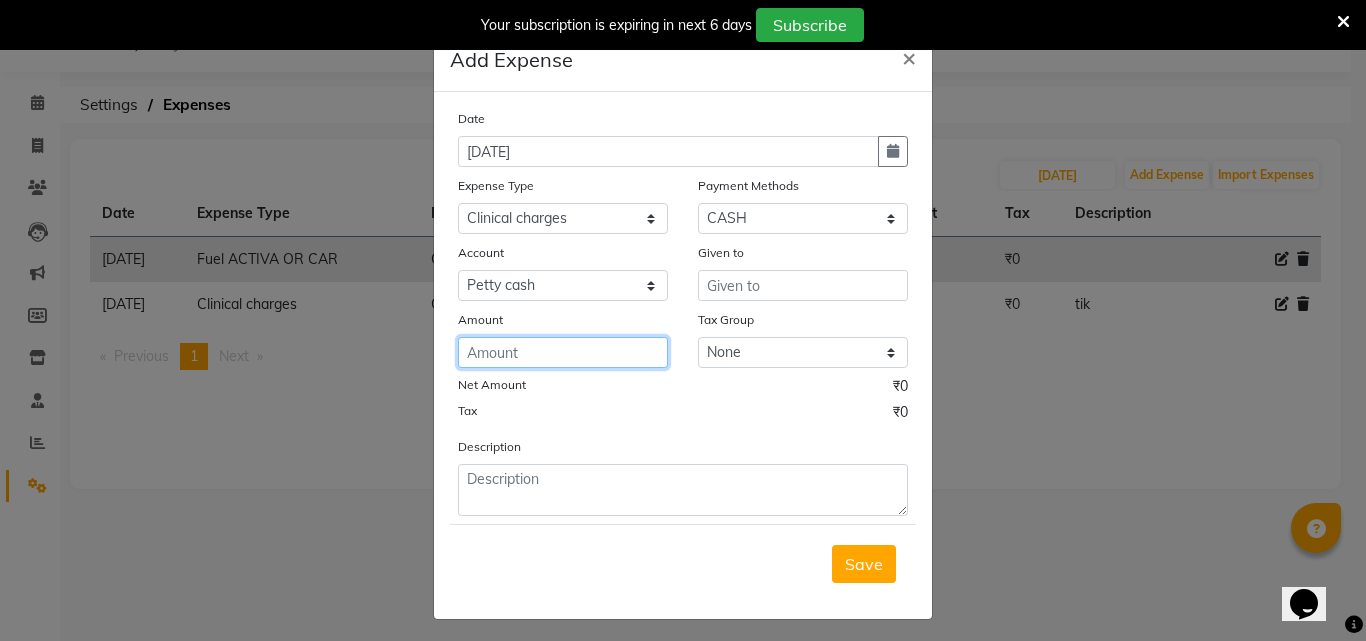 click 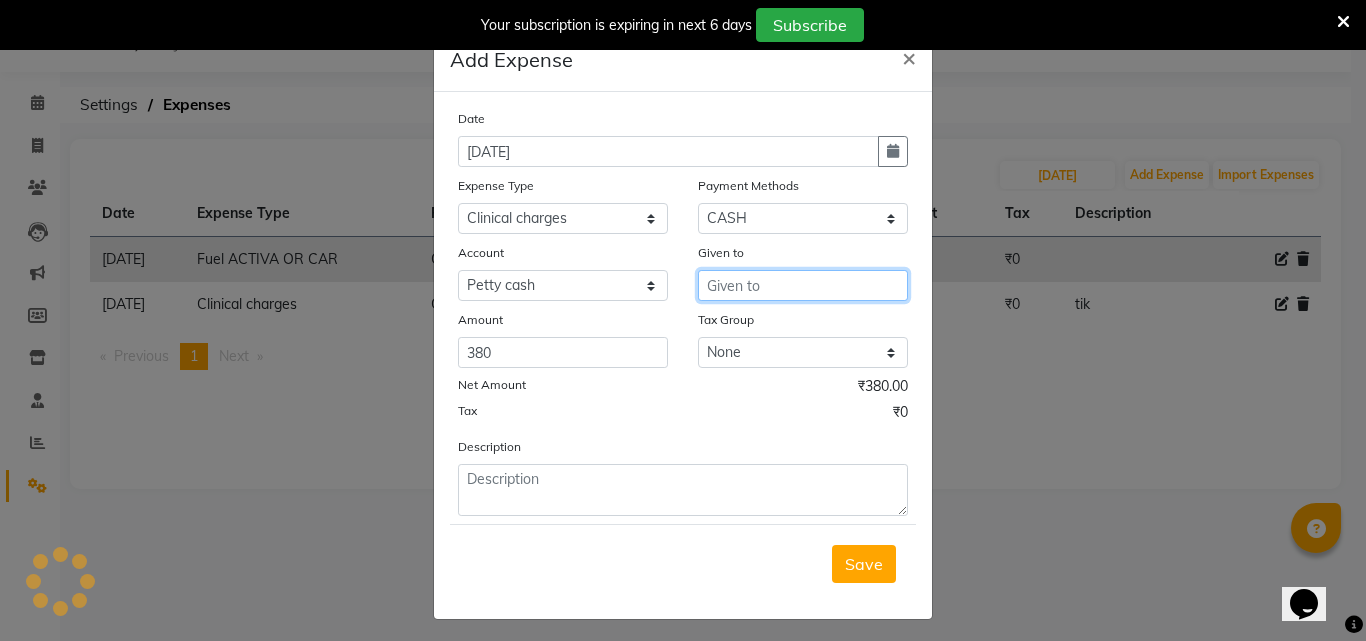 click at bounding box center (803, 285) 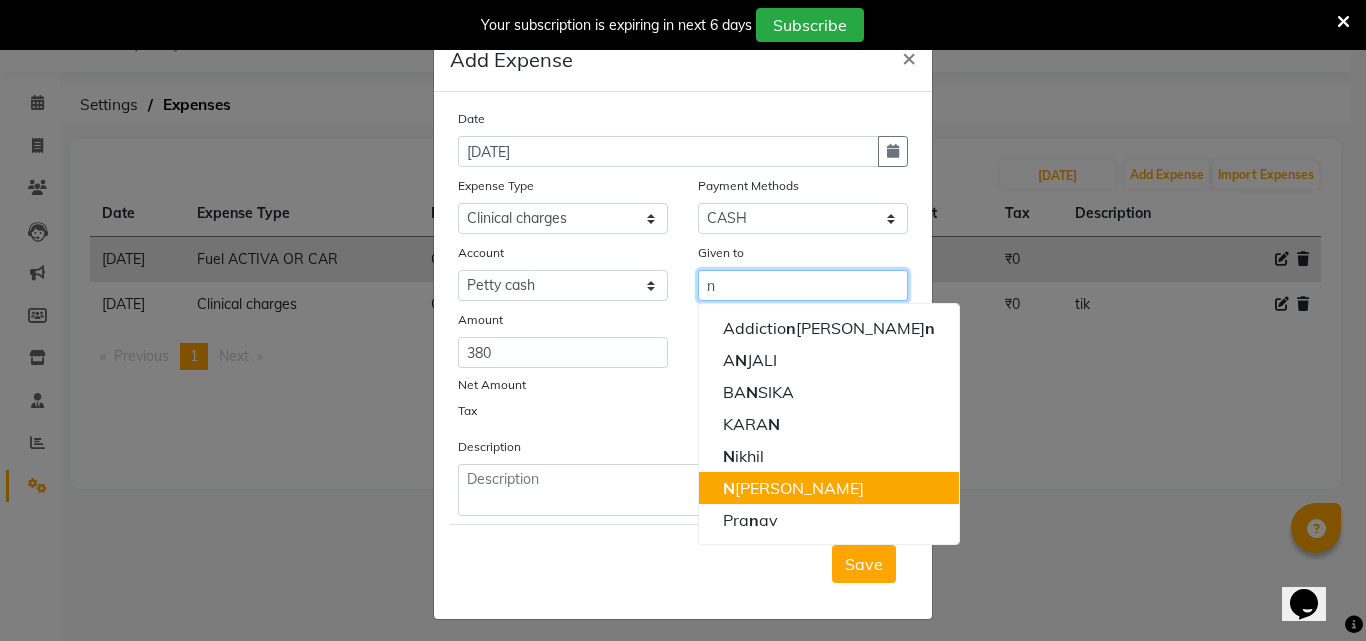 click on "N [PERSON_NAME]" at bounding box center (793, 488) 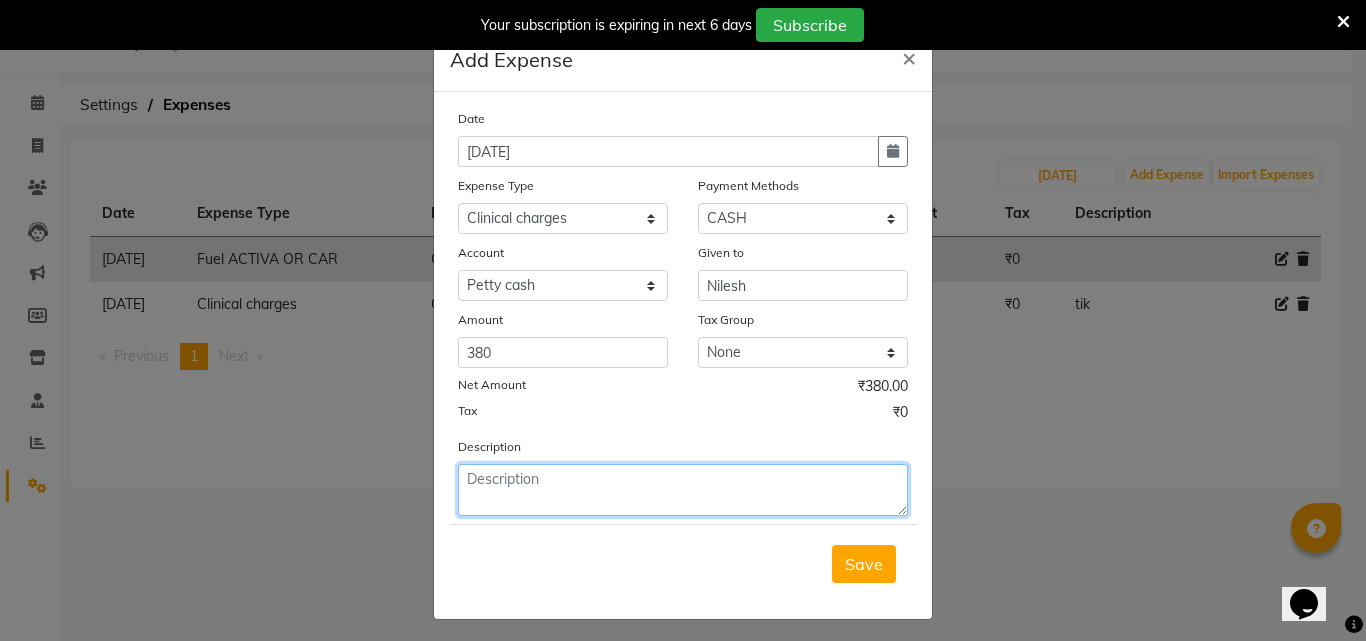 click 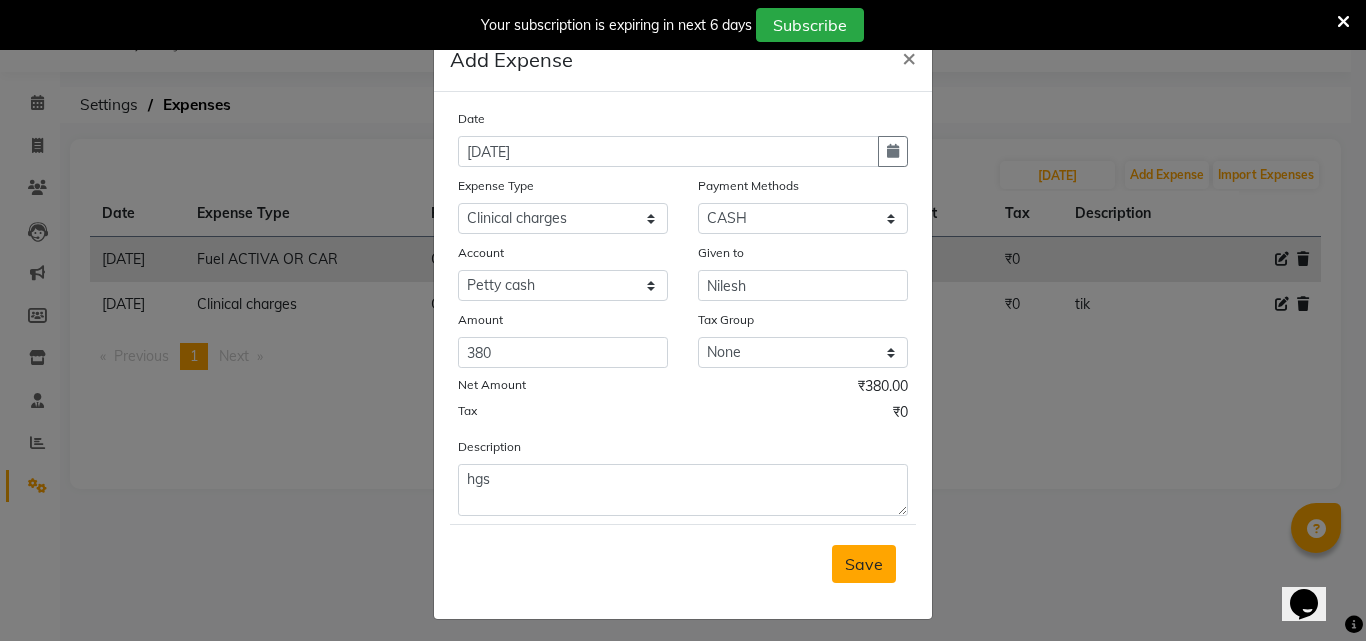 click on "Save" at bounding box center [864, 564] 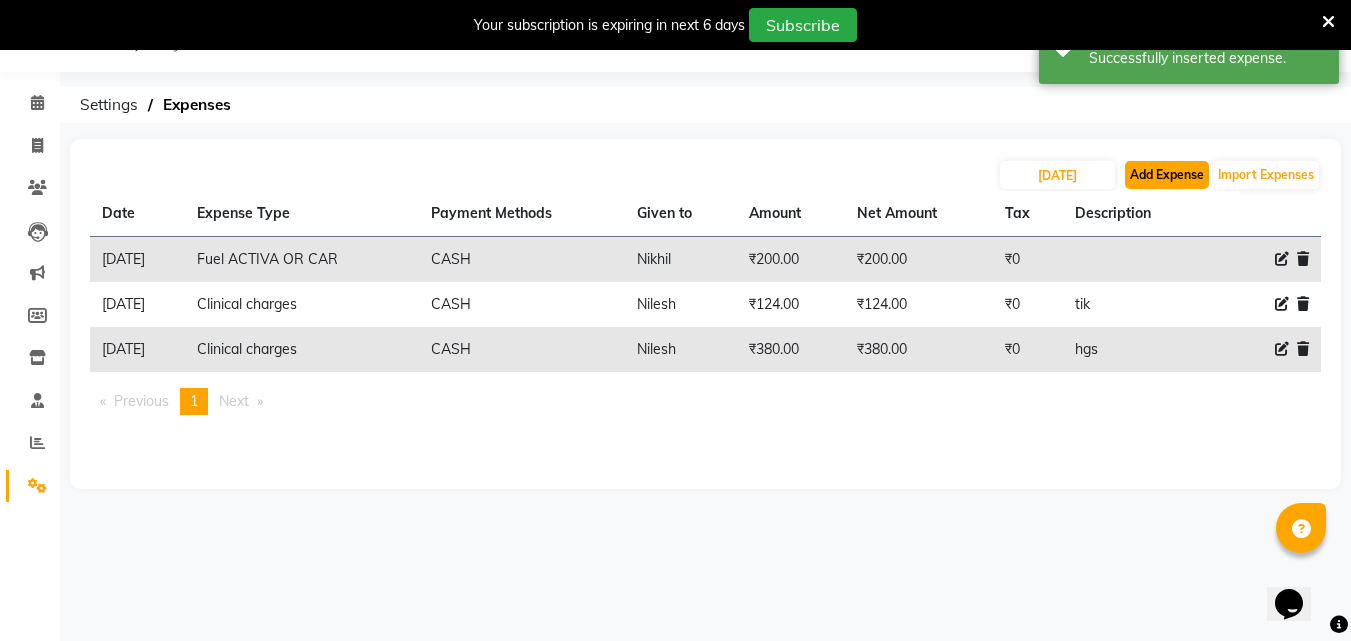 click on "Add Expense" 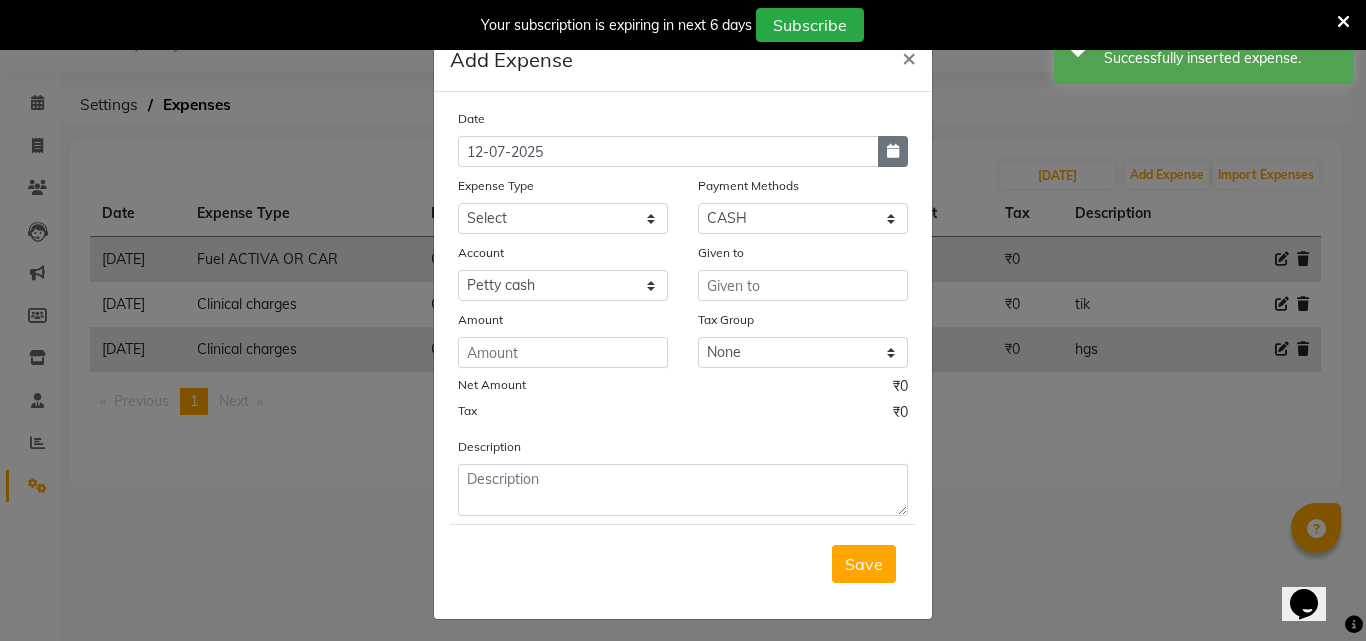 click 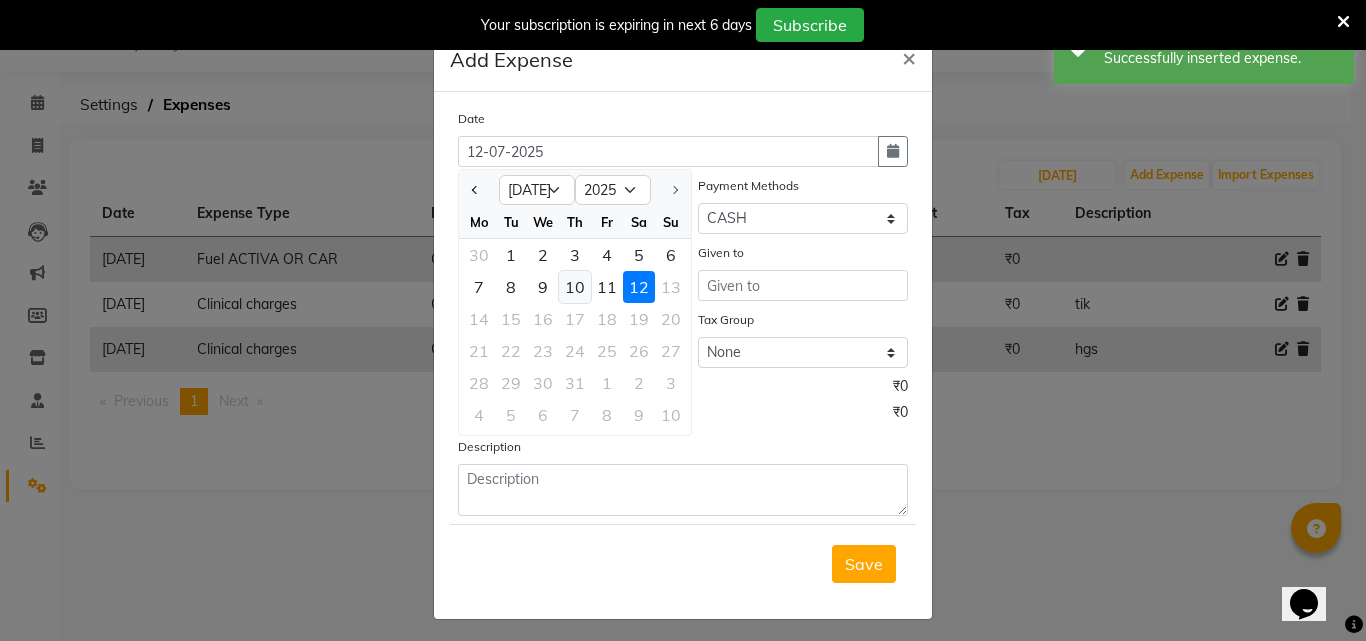 click on "10" 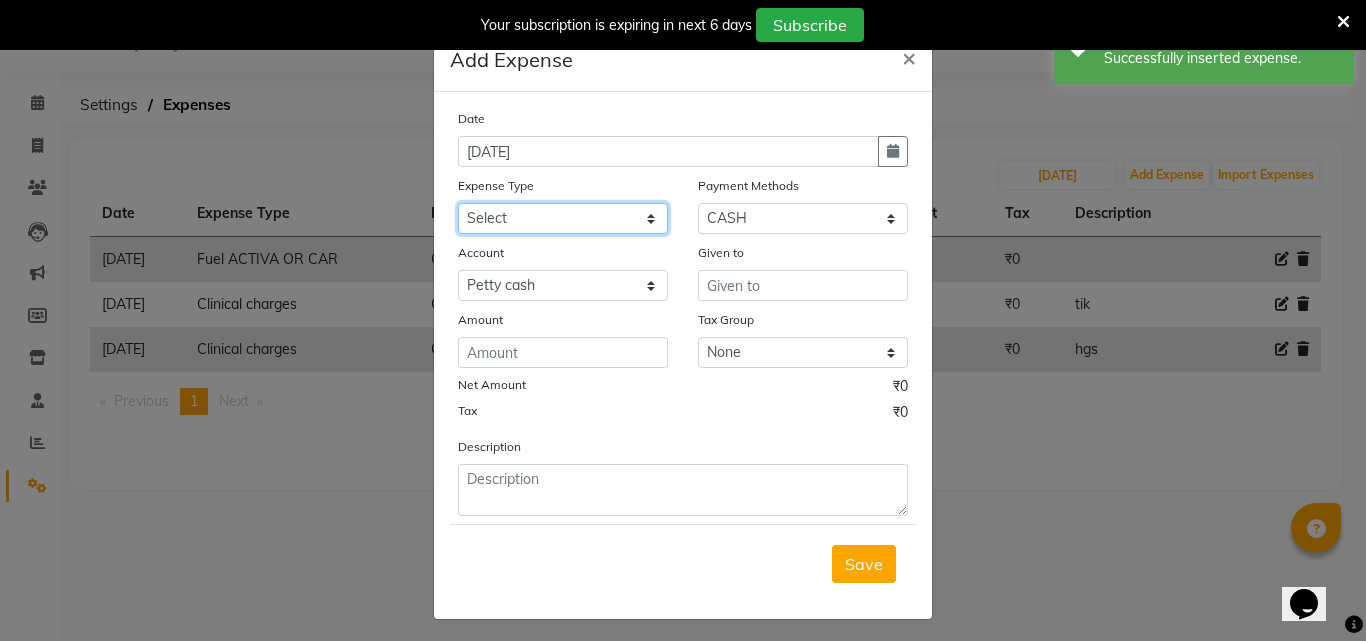click on "Select Advance Salary Bank charges BEAUTY PALACE [GEOGRAPHIC_DATA] MATERIAL Car maintenance  Cash transfer to bank Cash transfer to hub Client Snacks Clinical charges Equipment Fuel ACTIVA OR CAR Govt fee HOME GAS HOME KIRANA home market other exp home snacks HOME  WIFI RECHARGE GIO Incentive Insurance International purchase investment banking light bill of4 home girls boys talikoti Loan Repayment local loreal maharaja material local maharaja material [PERSON_NAME] GURGA ENTERPRISES loreal [PERSON_NAME] belgav Maintenance Marketing Miscellaneous MOBILE RECHARGE MRA ONLINE SHOPING Other Pantry PETROL GENRETOR PIGMY SHIVAJI MAHARAJ BANK Product Rent REPAIRING EORK SALON N HM ROOM G GAS Salary SALON 1 LIGHT BILL SALON 1 RENT SALON 1 WIFI RICHARGE SALON 2  MEN N WOMEN LIGHT BILL SALON 2 WIFI RECHARGE GIO salon advertising SALON ADVERTISISNG SALON RENT 2 SAVI WATER school exp school exp S K  DISTRIBUTER CADEVU KERATIN HUBALI STAFF ROOM RENT ALL STAFF ROOM RENT ALL Staff Snacks Tax TEA BREKFAST Tea & Refreshment Utilities" 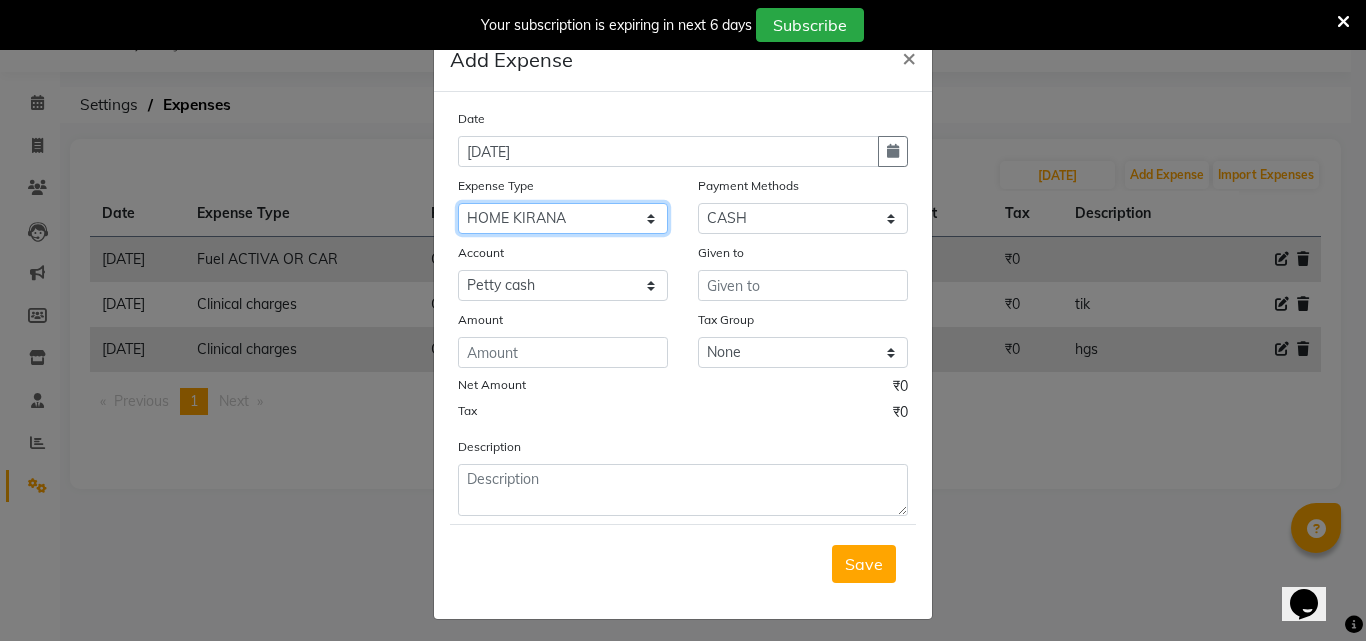click on "Select Advance Salary Bank charges BEAUTY PALACE [GEOGRAPHIC_DATA] MATERIAL Car maintenance  Cash transfer to bank Cash transfer to hub Client Snacks Clinical charges Equipment Fuel ACTIVA OR CAR Govt fee HOME GAS HOME KIRANA home market other exp home snacks HOME  WIFI RECHARGE GIO Incentive Insurance International purchase investment banking light bill of4 home girls boys talikoti Loan Repayment local loreal maharaja material local maharaja material [PERSON_NAME] GURGA ENTERPRISES loreal [PERSON_NAME] belgav Maintenance Marketing Miscellaneous MOBILE RECHARGE MRA ONLINE SHOPING Other Pantry PETROL GENRETOR PIGMY SHIVAJI MAHARAJ BANK Product Rent REPAIRING EORK SALON N HM ROOM G GAS Salary SALON 1 LIGHT BILL SALON 1 RENT SALON 1 WIFI RICHARGE SALON 2  MEN N WOMEN LIGHT BILL SALON 2 WIFI RECHARGE GIO salon advertising SALON ADVERTISISNG SALON RENT 2 SAVI WATER school exp school exp S K  DISTRIBUTER CADEVU KERATIN HUBALI STAFF ROOM RENT ALL STAFF ROOM RENT ALL Staff Snacks Tax TEA BREKFAST Tea & Refreshment Utilities" 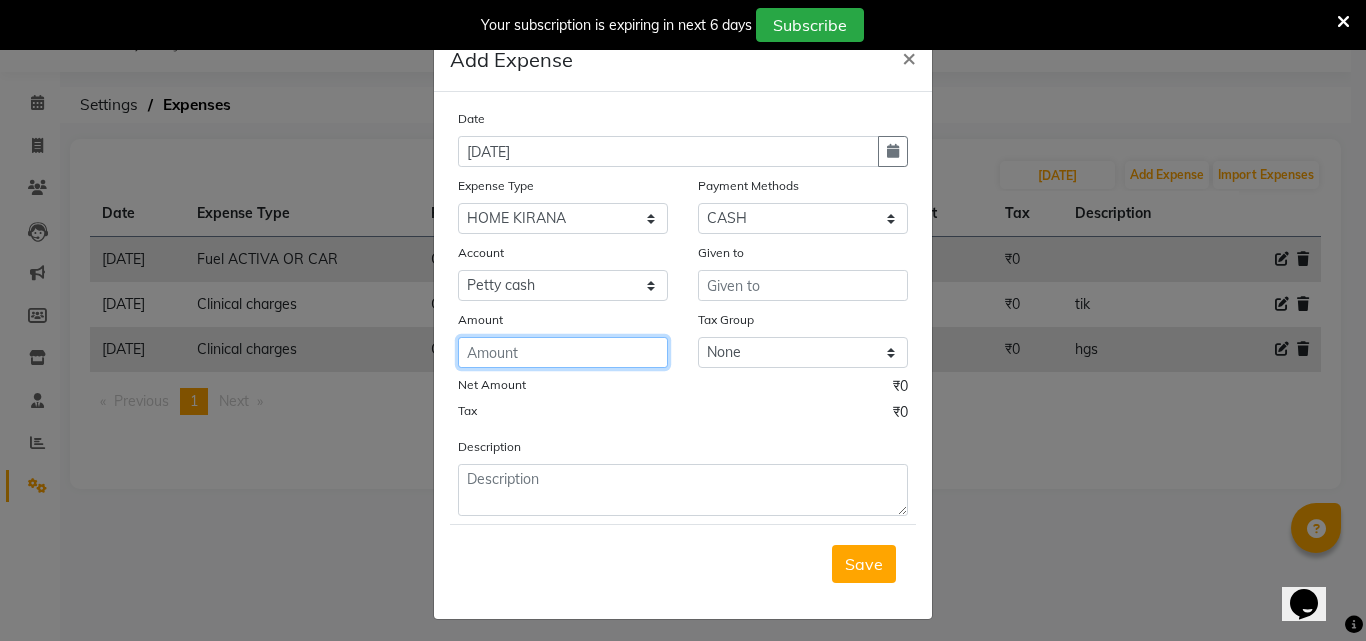click 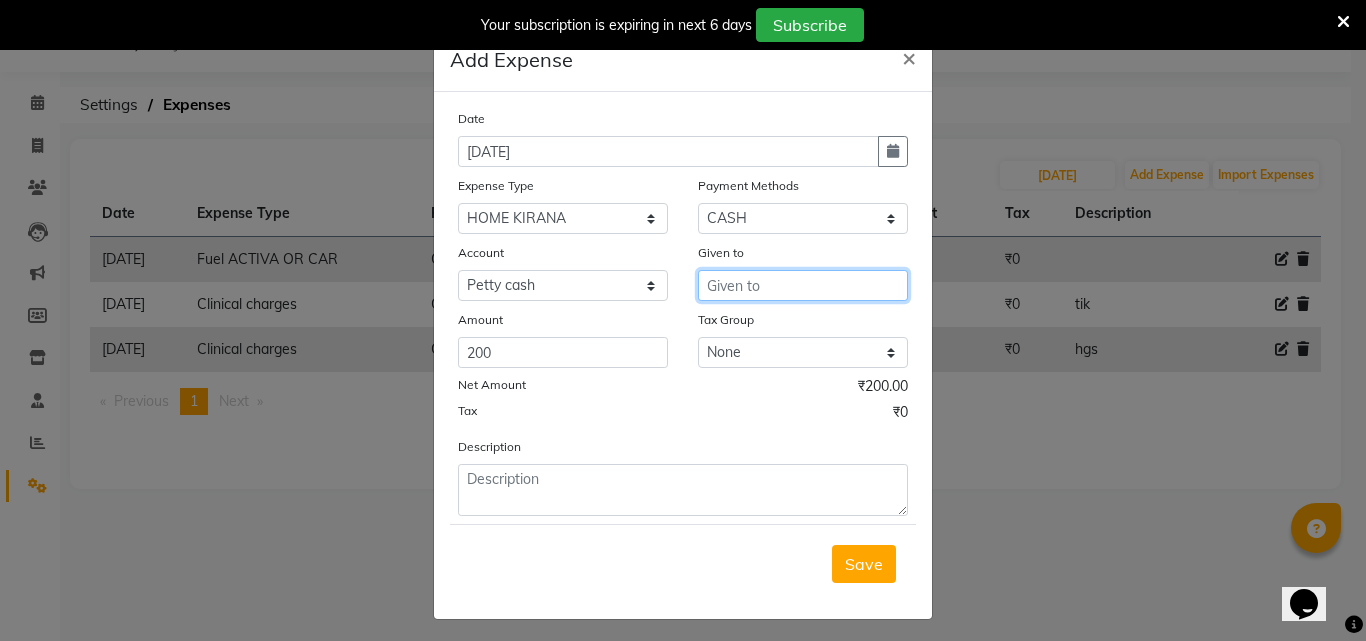 click at bounding box center [803, 285] 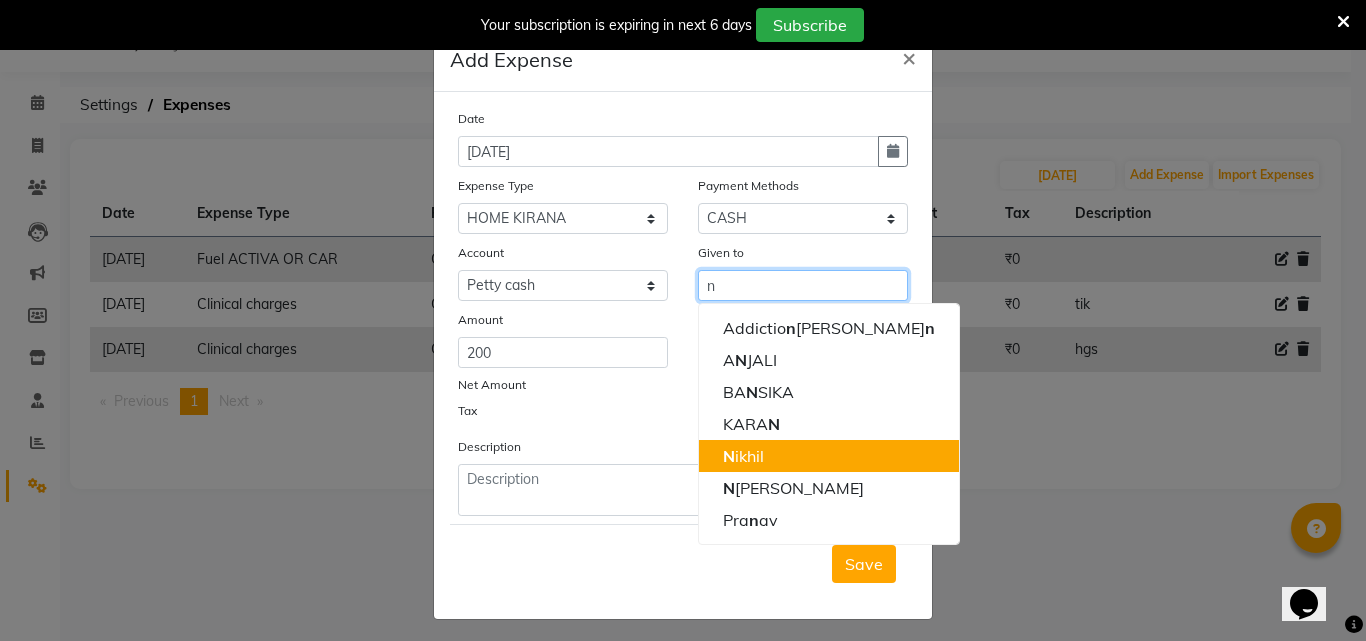 click on "N ikhil" at bounding box center [829, 456] 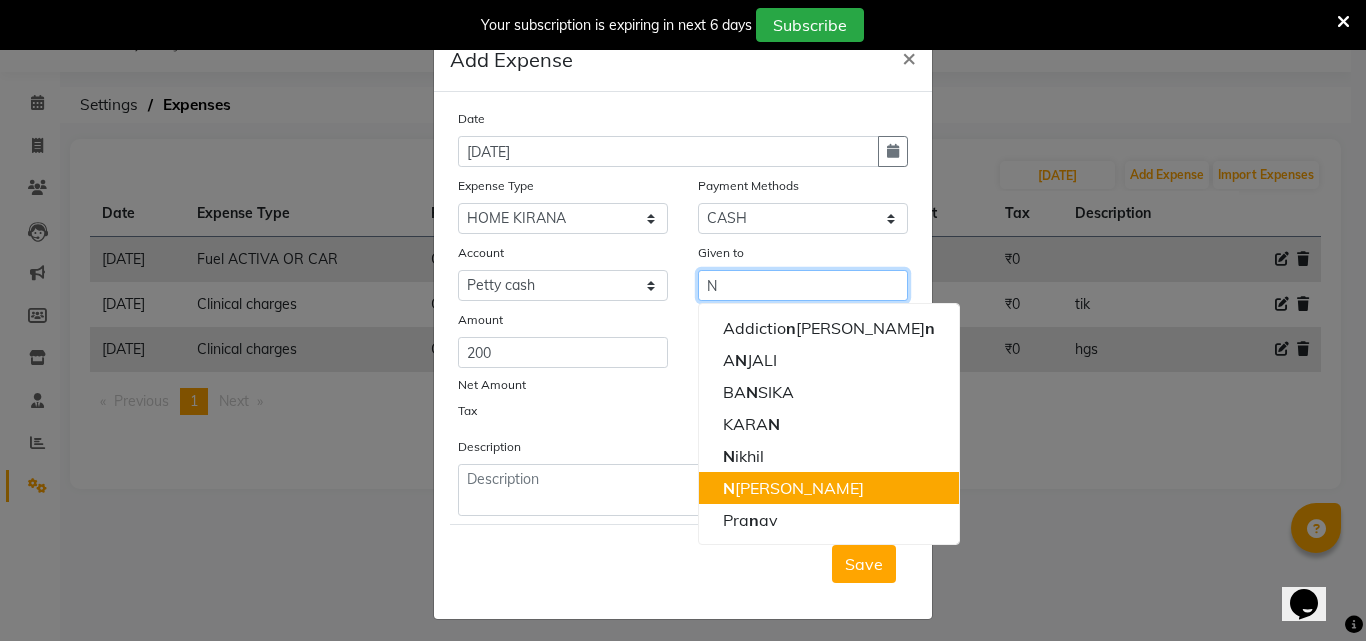 click on "N [PERSON_NAME]" at bounding box center (829, 488) 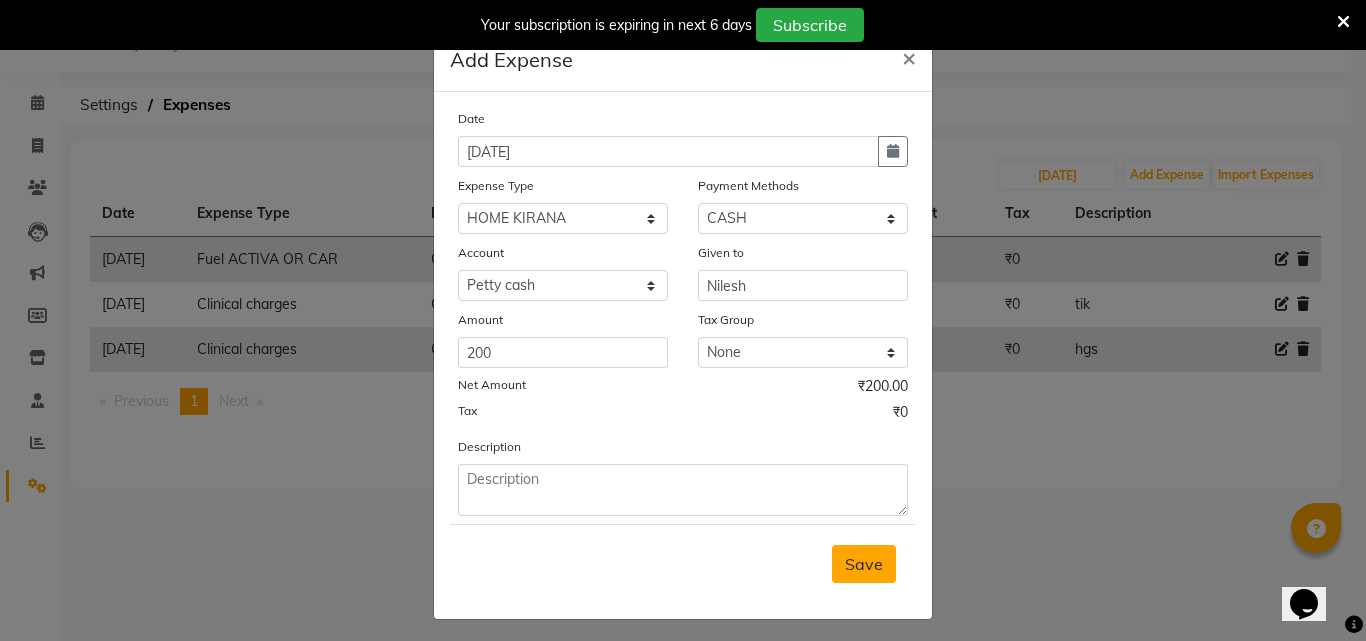 click on "Save" at bounding box center (864, 564) 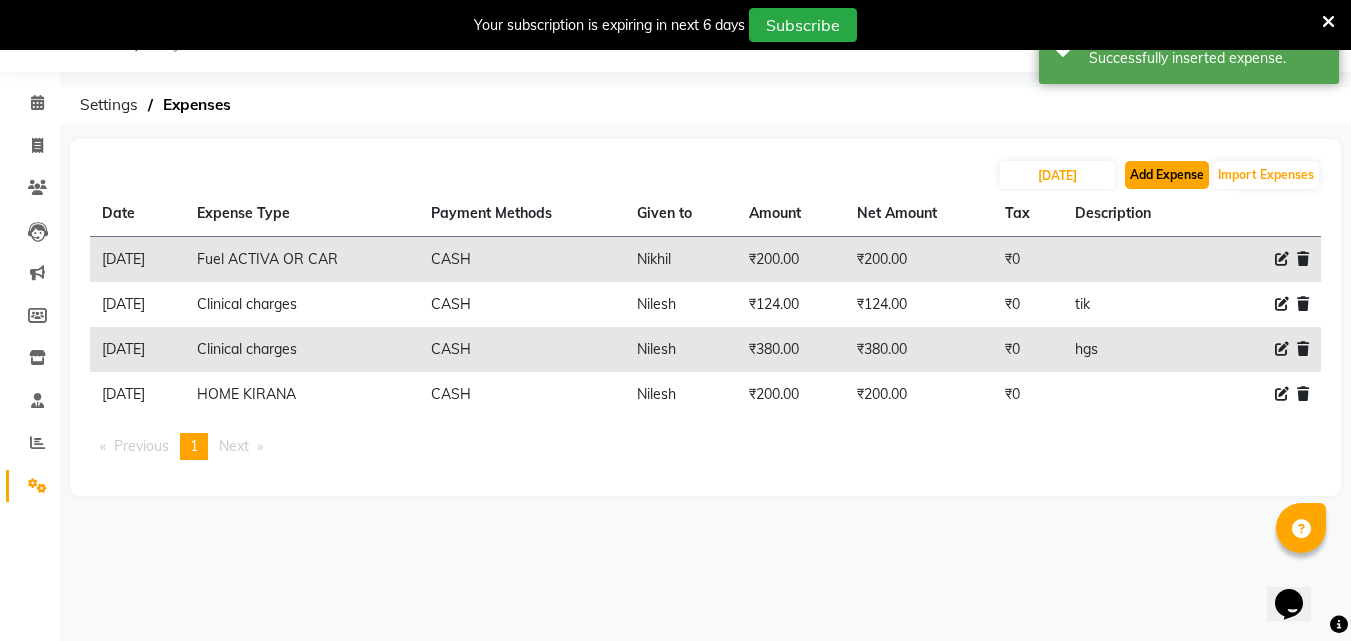 click on "Add Expense" 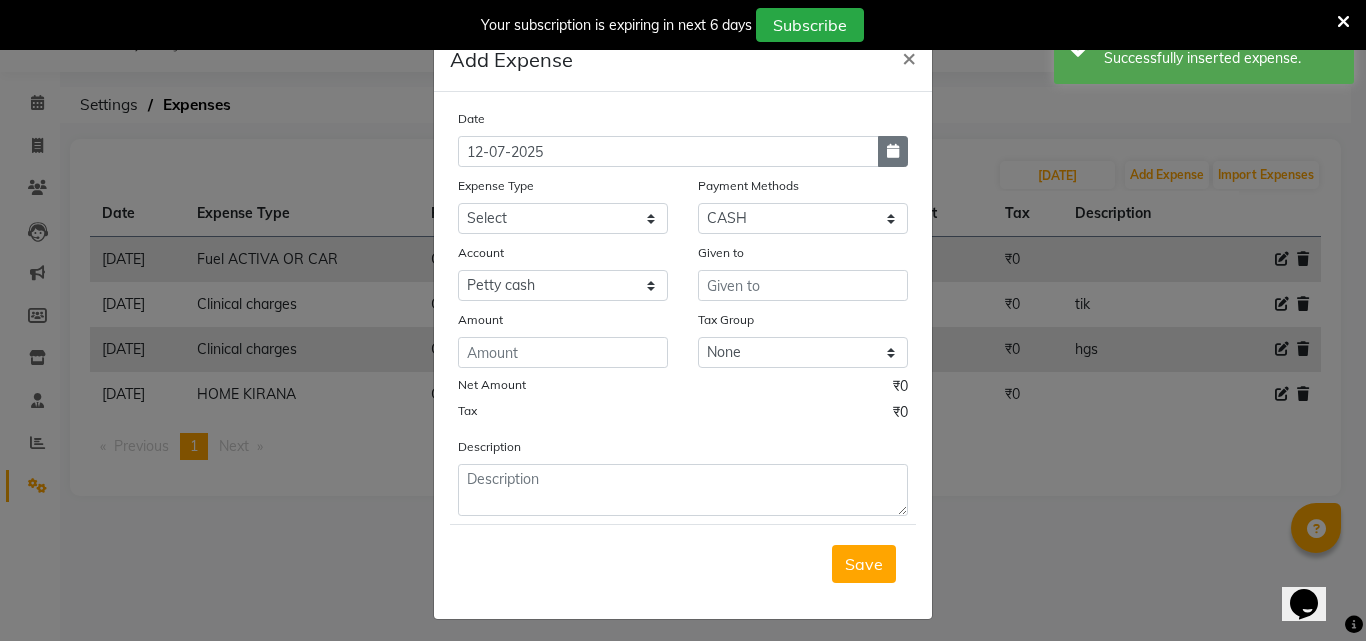 click 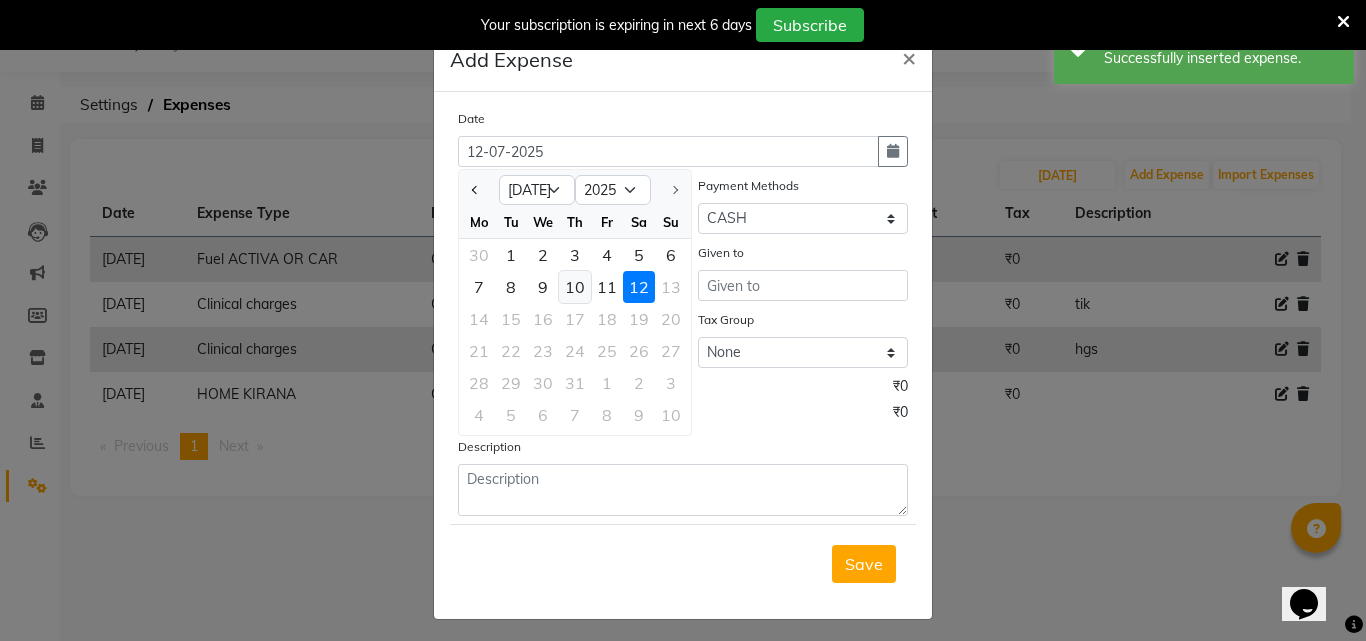 click on "10" 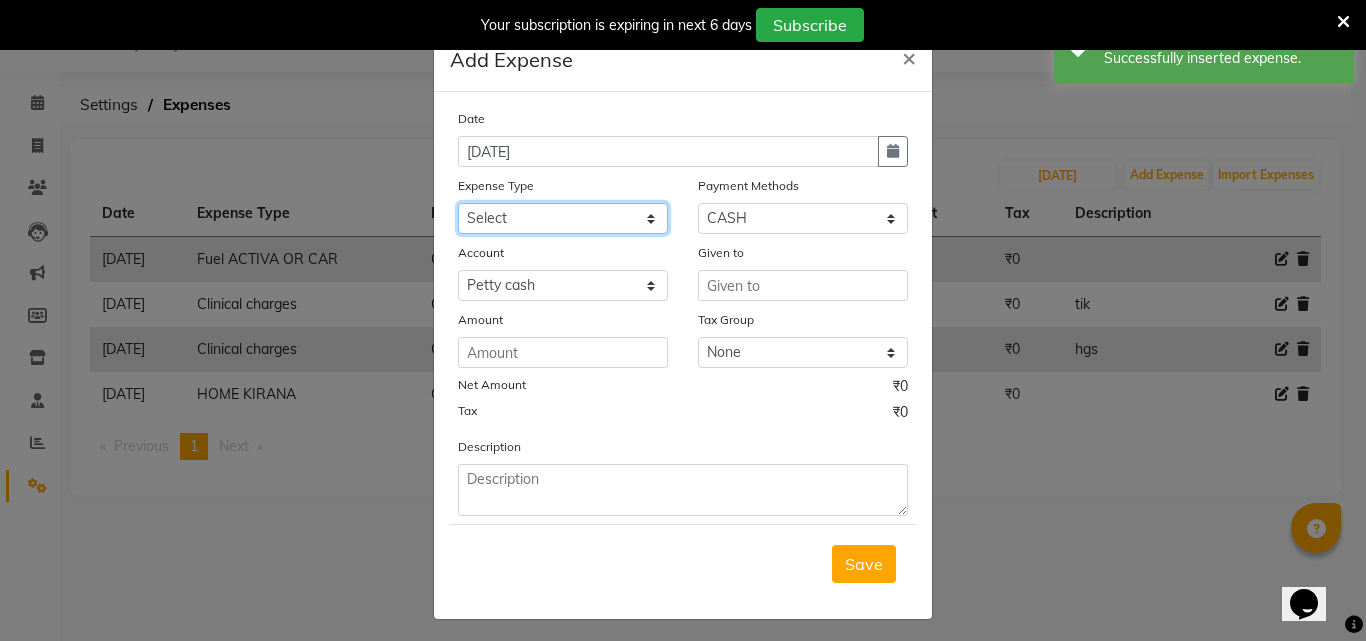 click on "Select Advance Salary Bank charges BEAUTY PALACE [GEOGRAPHIC_DATA] MATERIAL Car maintenance  Cash transfer to bank Cash transfer to hub Client Snacks Clinical charges Equipment Fuel ACTIVA OR CAR Govt fee HOME GAS HOME KIRANA home market other exp home snacks HOME  WIFI RECHARGE GIO Incentive Insurance International purchase investment banking light bill of4 home girls boys talikoti Loan Repayment local loreal maharaja material local maharaja material [PERSON_NAME] GURGA ENTERPRISES loreal [PERSON_NAME] belgav Maintenance Marketing Miscellaneous MOBILE RECHARGE MRA ONLINE SHOPING Other Pantry PETROL GENRETOR PIGMY SHIVAJI MAHARAJ BANK Product Rent REPAIRING EORK SALON N HM ROOM G GAS Salary SALON 1 LIGHT BILL SALON 1 RENT SALON 1 WIFI RICHARGE SALON 2  MEN N WOMEN LIGHT BILL SALON 2 WIFI RECHARGE GIO salon advertising SALON ADVERTISISNG SALON RENT 2 SAVI WATER school exp school exp S K  DISTRIBUTER CADEVU KERATIN HUBALI STAFF ROOM RENT ALL STAFF ROOM RENT ALL Staff Snacks Tax TEA BREKFAST Tea & Refreshment Utilities" 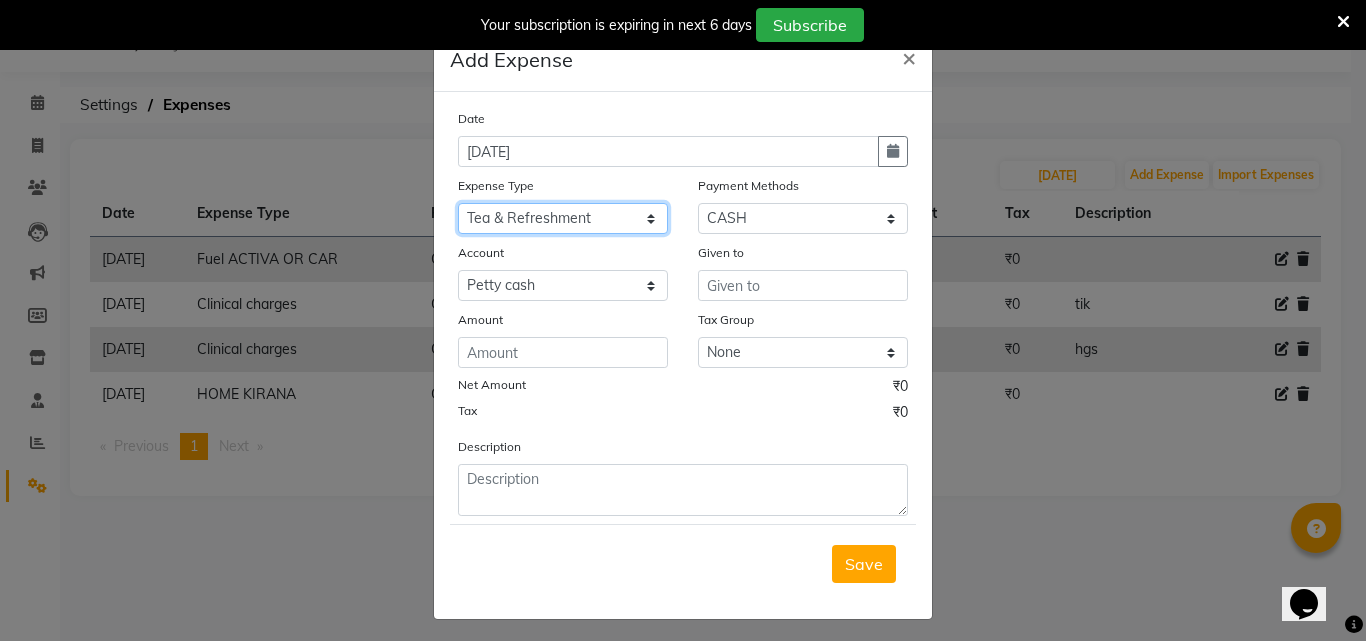 click on "Select Advance Salary Bank charges BEAUTY PALACE [GEOGRAPHIC_DATA] MATERIAL Car maintenance  Cash transfer to bank Cash transfer to hub Client Snacks Clinical charges Equipment Fuel ACTIVA OR CAR Govt fee HOME GAS HOME KIRANA home market other exp home snacks HOME  WIFI RECHARGE GIO Incentive Insurance International purchase investment banking light bill of4 home girls boys talikoti Loan Repayment local loreal maharaja material local maharaja material [PERSON_NAME] GURGA ENTERPRISES loreal [PERSON_NAME] belgav Maintenance Marketing Miscellaneous MOBILE RECHARGE MRA ONLINE SHOPING Other Pantry PETROL GENRETOR PIGMY SHIVAJI MAHARAJ BANK Product Rent REPAIRING EORK SALON N HM ROOM G GAS Salary SALON 1 LIGHT BILL SALON 1 RENT SALON 1 WIFI RICHARGE SALON 2  MEN N WOMEN LIGHT BILL SALON 2 WIFI RECHARGE GIO salon advertising SALON ADVERTISISNG SALON RENT 2 SAVI WATER school exp school exp S K  DISTRIBUTER CADEVU KERATIN HUBALI STAFF ROOM RENT ALL STAFF ROOM RENT ALL Staff Snacks Tax TEA BREKFAST Tea & Refreshment Utilities" 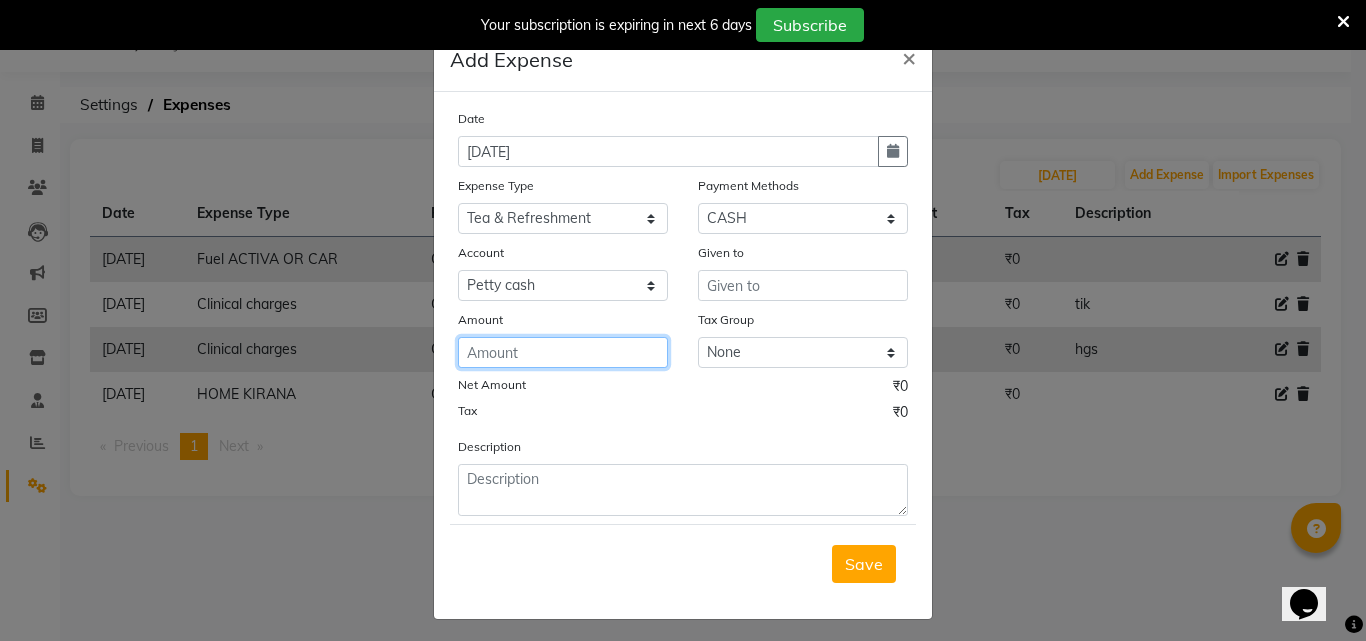 click 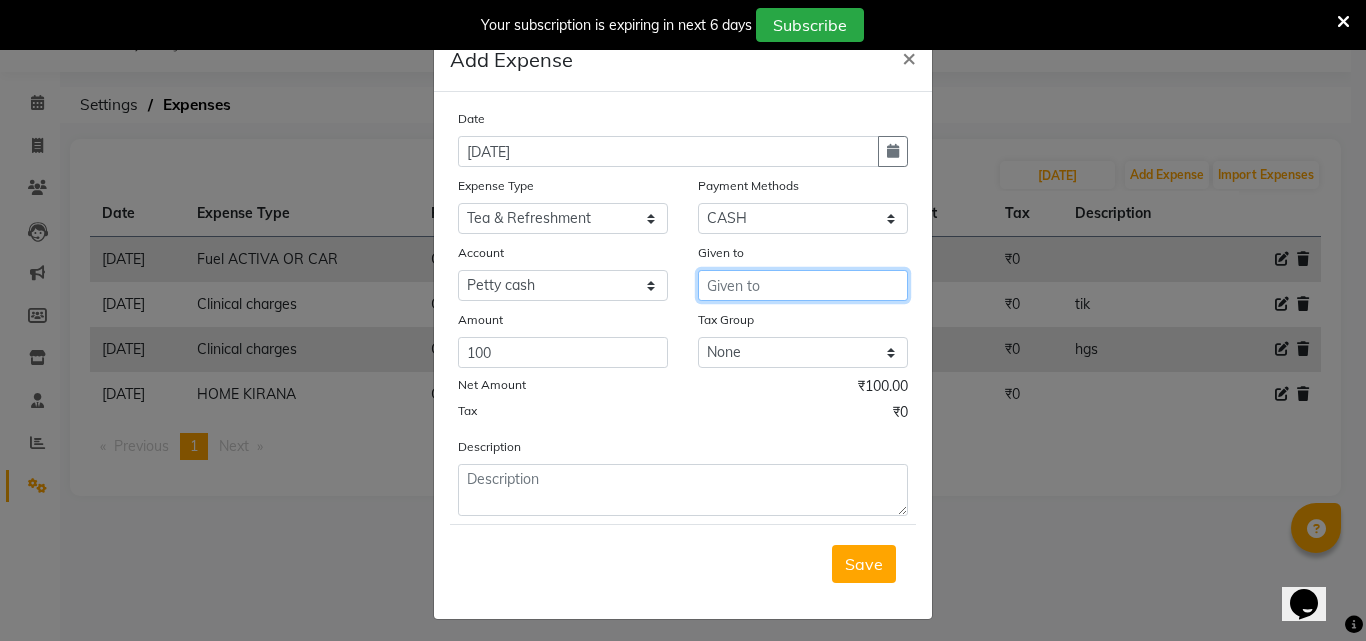 click at bounding box center (803, 285) 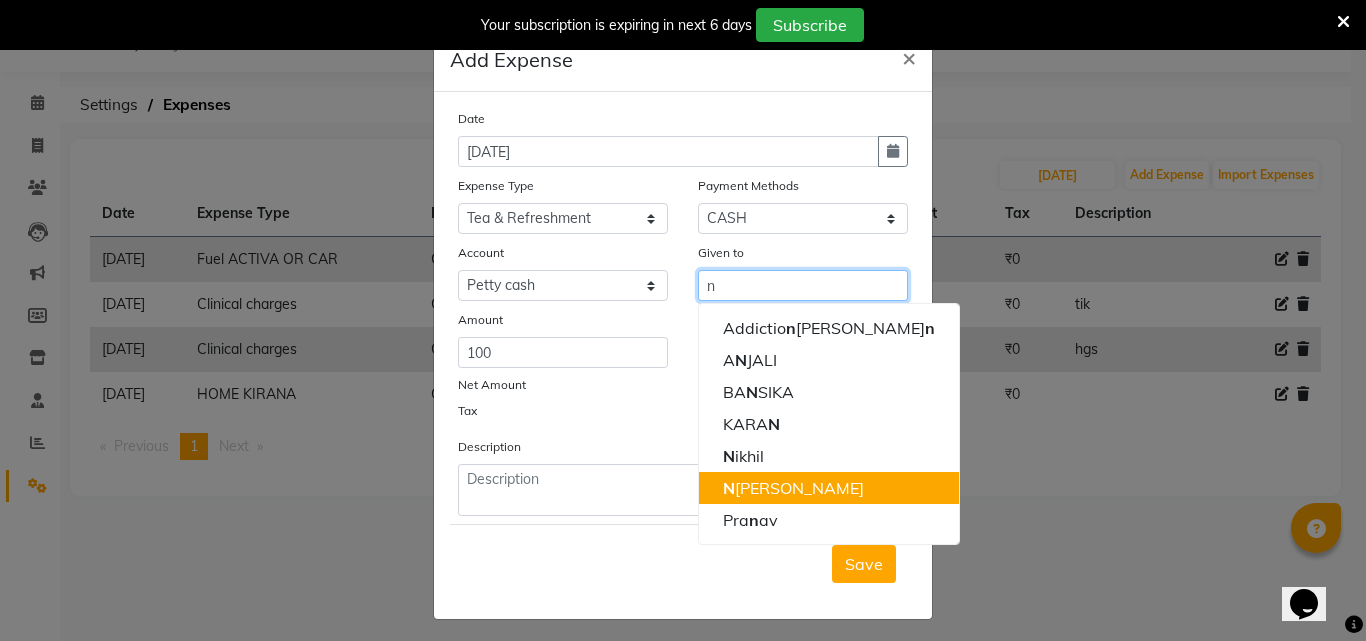 click on "N [PERSON_NAME]" at bounding box center (793, 488) 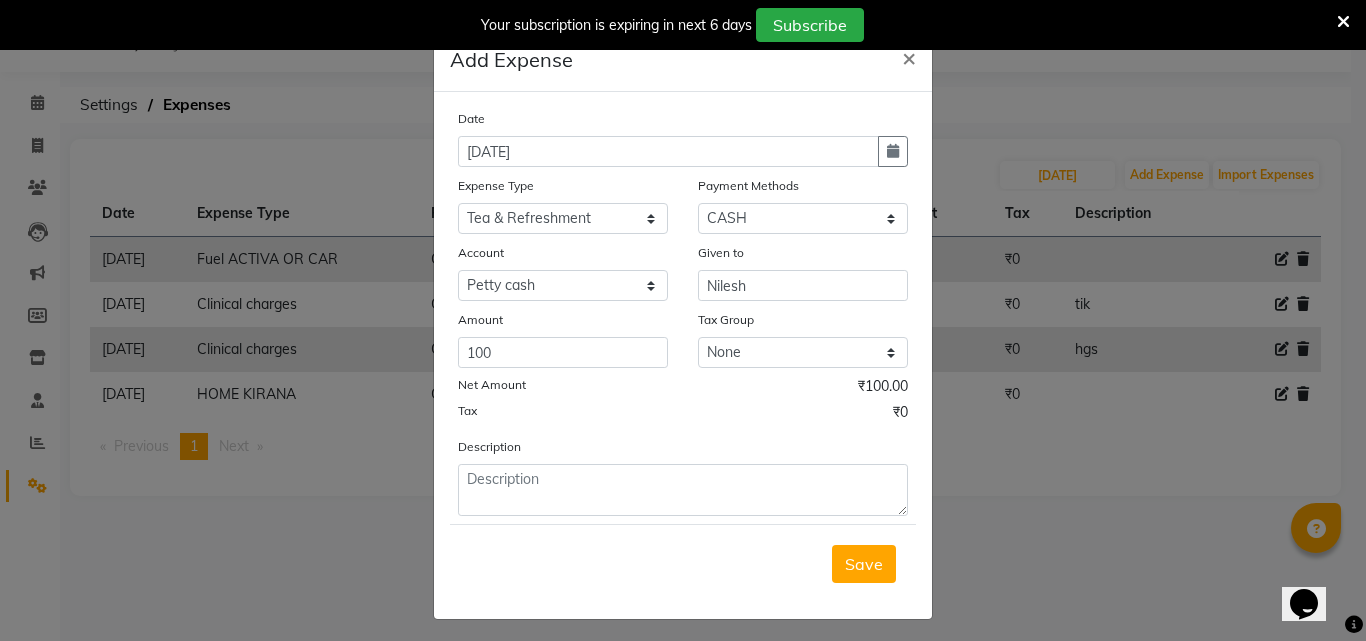click on "Save" 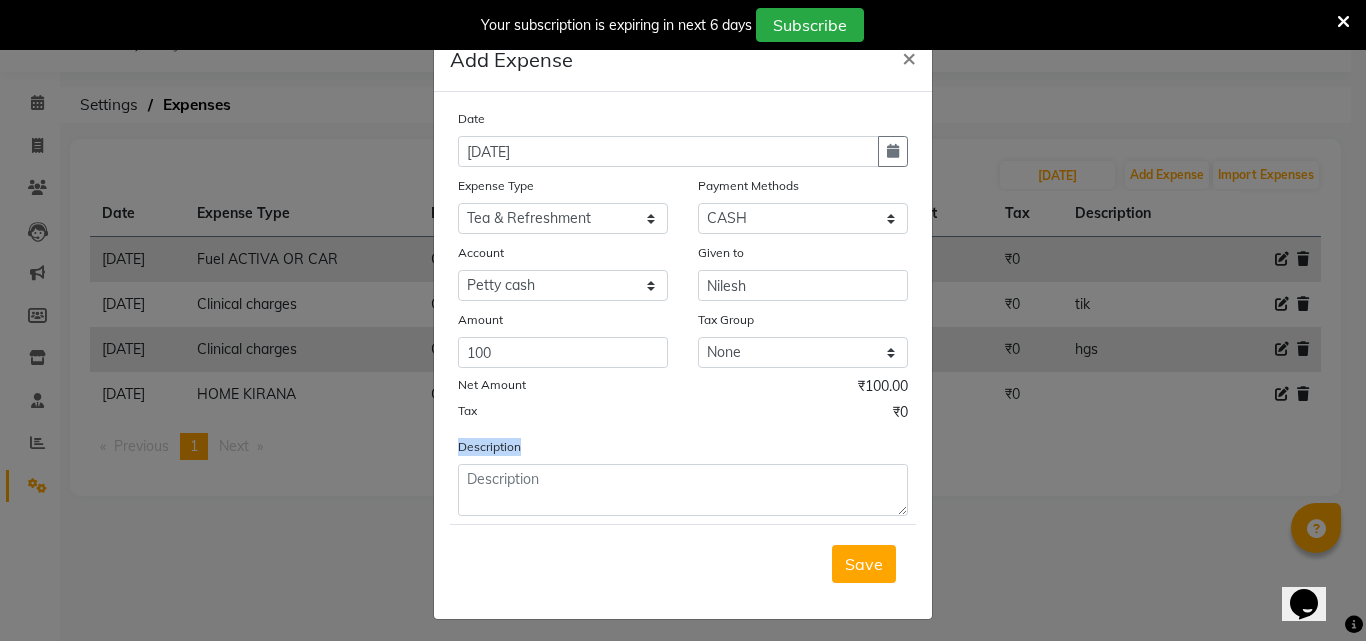 click on "Save" 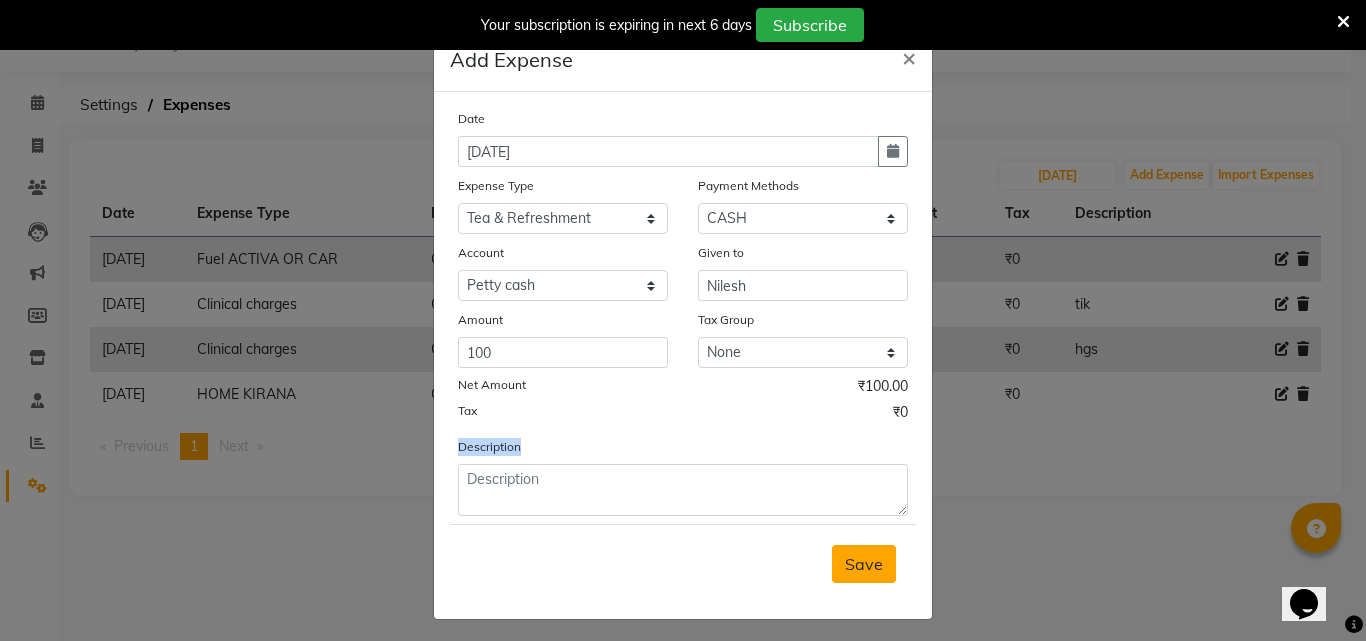 click on "Save" at bounding box center [864, 564] 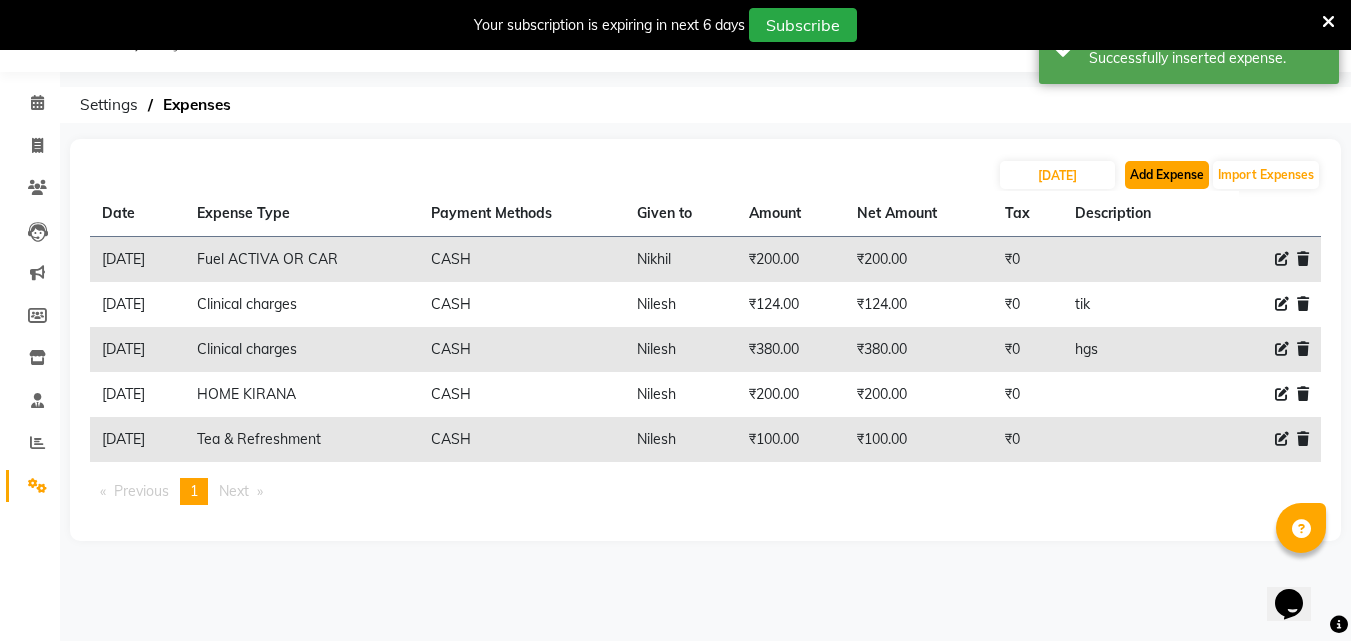 click on "Add Expense" 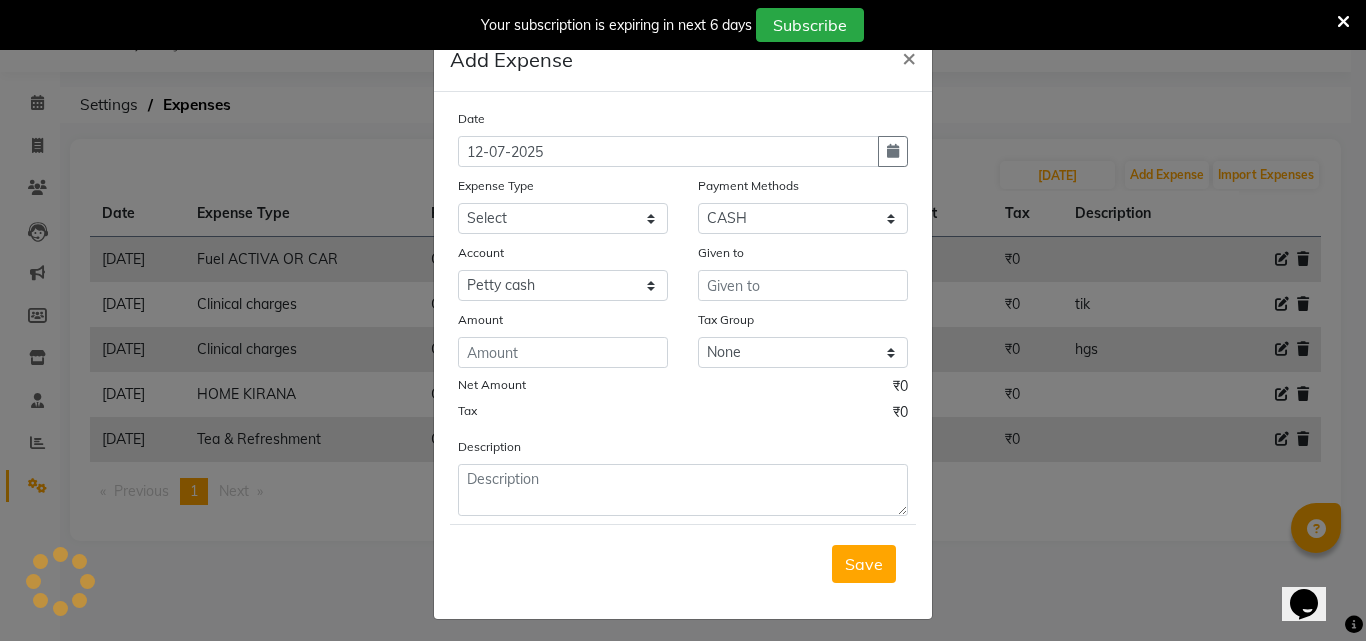 click on "Date [DATE]" 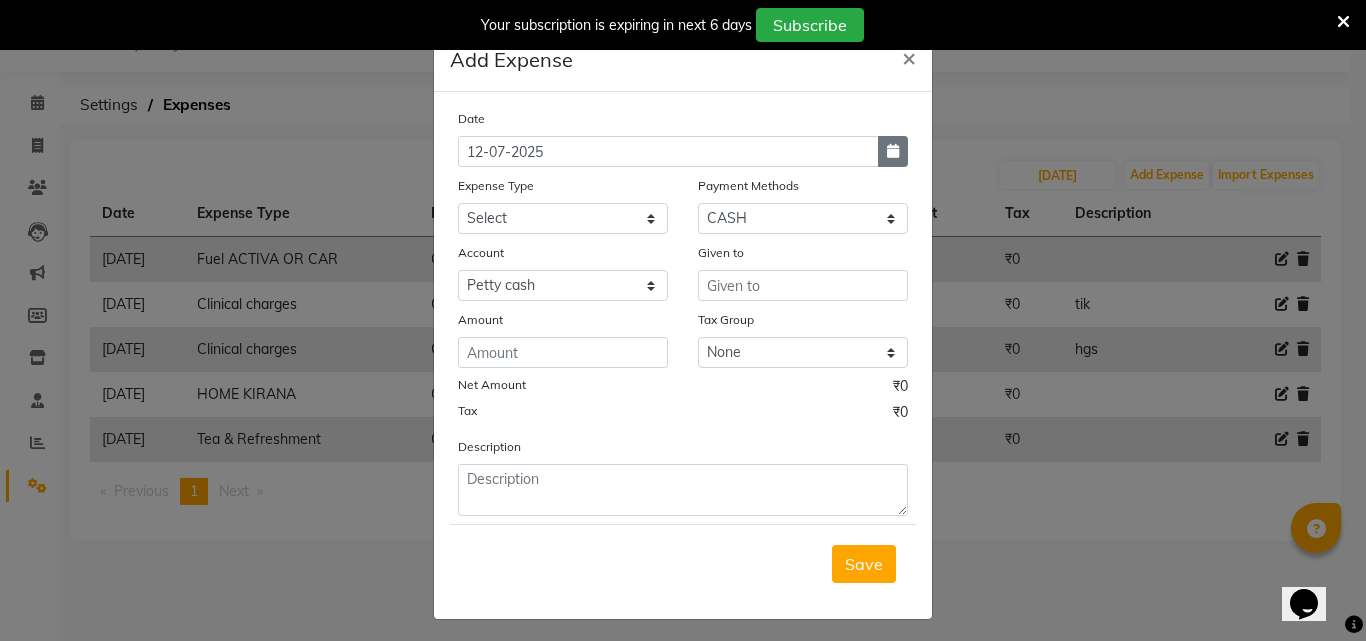 click 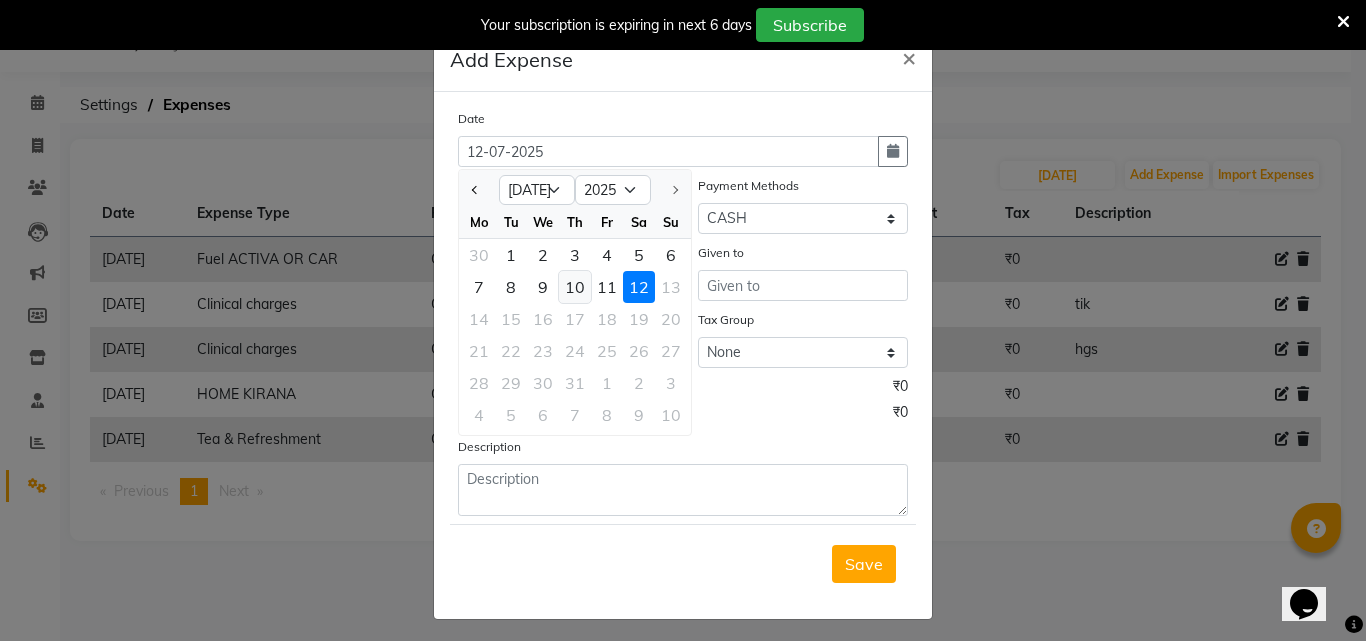click on "10" 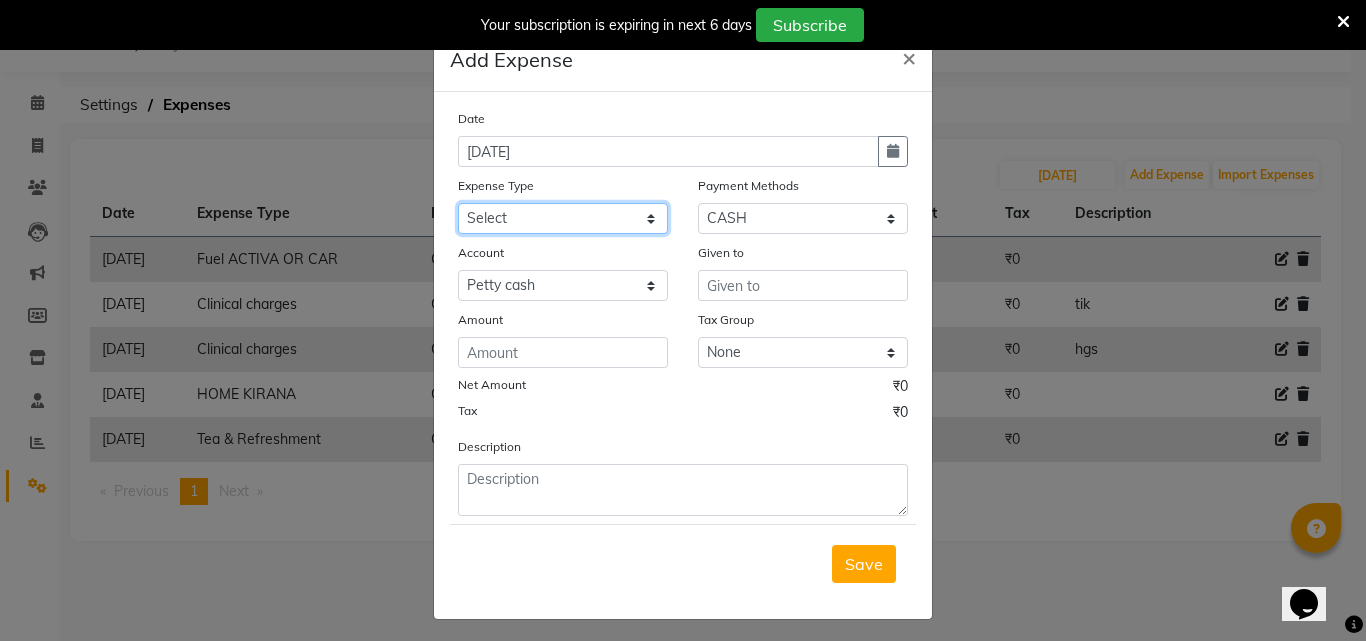 drag, startPoint x: 612, startPoint y: 219, endPoint x: 614, endPoint y: 230, distance: 11.18034 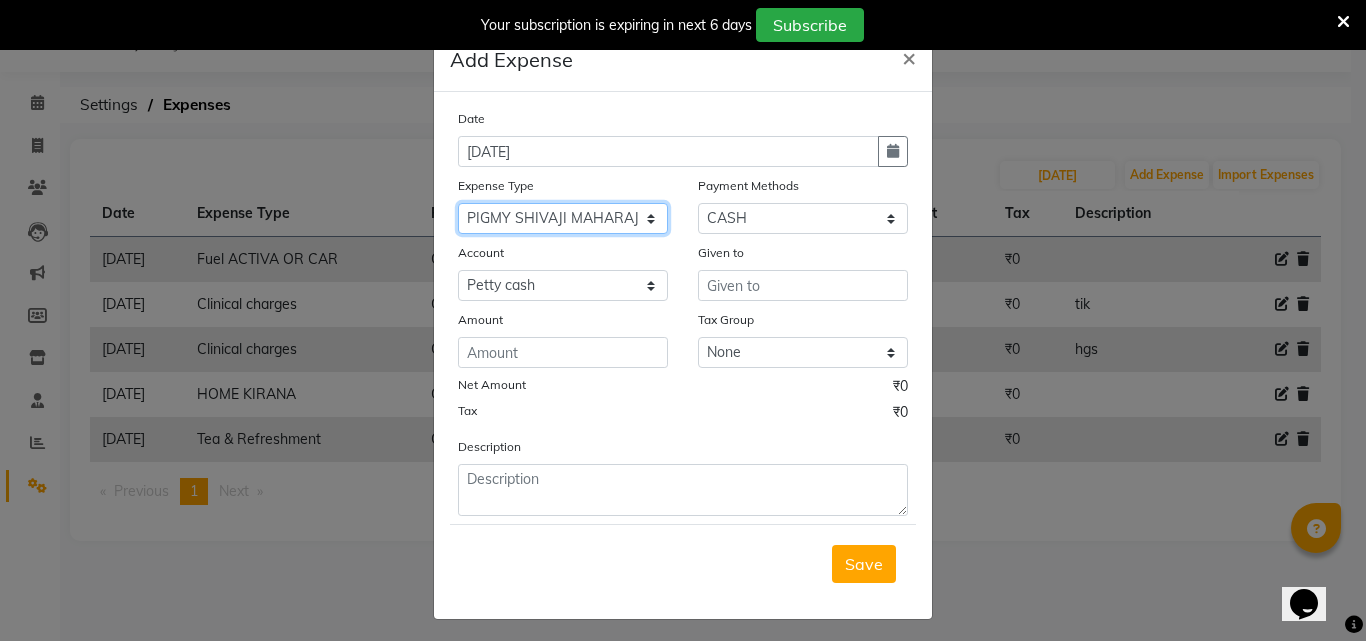 click on "Select Advance Salary Bank charges BEAUTY PALACE [GEOGRAPHIC_DATA] MATERIAL Car maintenance  Cash transfer to bank Cash transfer to hub Client Snacks Clinical charges Equipment Fuel ACTIVA OR CAR Govt fee HOME GAS HOME KIRANA home market other exp home snacks HOME  WIFI RECHARGE GIO Incentive Insurance International purchase investment banking light bill of4 home girls boys talikoti Loan Repayment local loreal maharaja material local maharaja material [PERSON_NAME] GURGA ENTERPRISES loreal [PERSON_NAME] belgav Maintenance Marketing Miscellaneous MOBILE RECHARGE MRA ONLINE SHOPING Other Pantry PETROL GENRETOR PIGMY SHIVAJI MAHARAJ BANK Product Rent REPAIRING EORK SALON N HM ROOM G GAS Salary SALON 1 LIGHT BILL SALON 1 RENT SALON 1 WIFI RICHARGE SALON 2  MEN N WOMEN LIGHT BILL SALON 2 WIFI RECHARGE GIO salon advertising SALON ADVERTISISNG SALON RENT 2 SAVI WATER school exp school exp S K  DISTRIBUTER CADEVU KERATIN HUBALI STAFF ROOM RENT ALL STAFF ROOM RENT ALL Staff Snacks Tax TEA BREKFAST Tea & Refreshment Utilities" 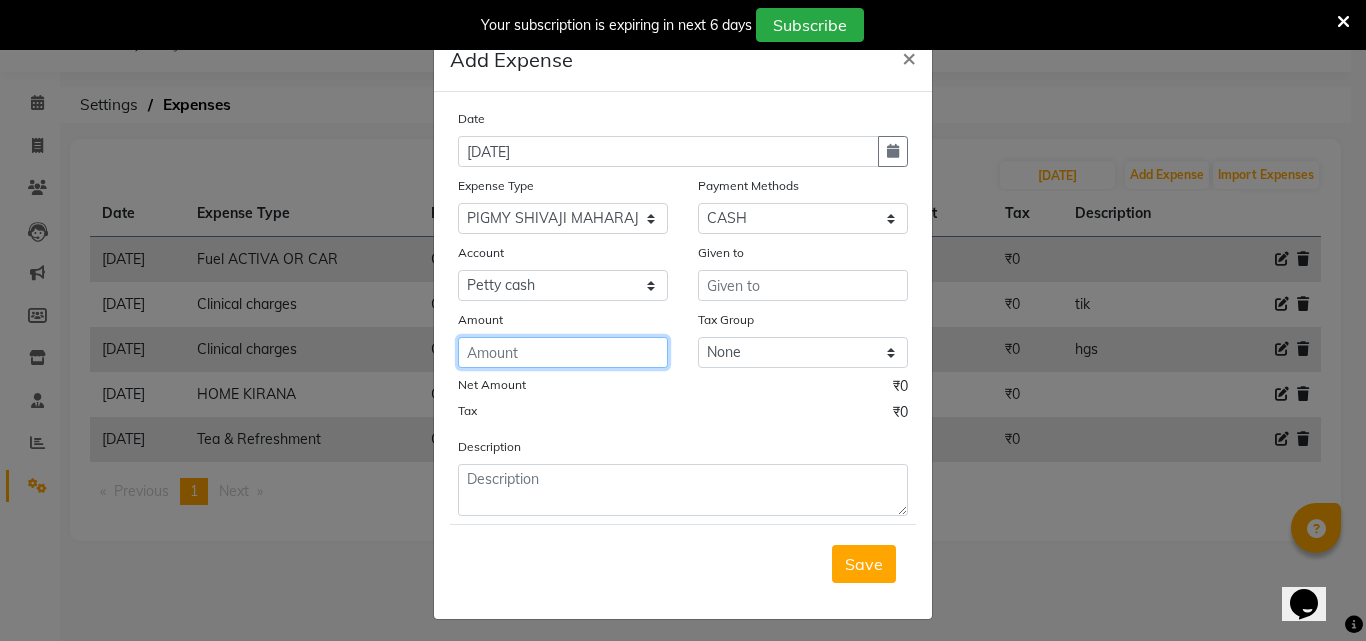 click 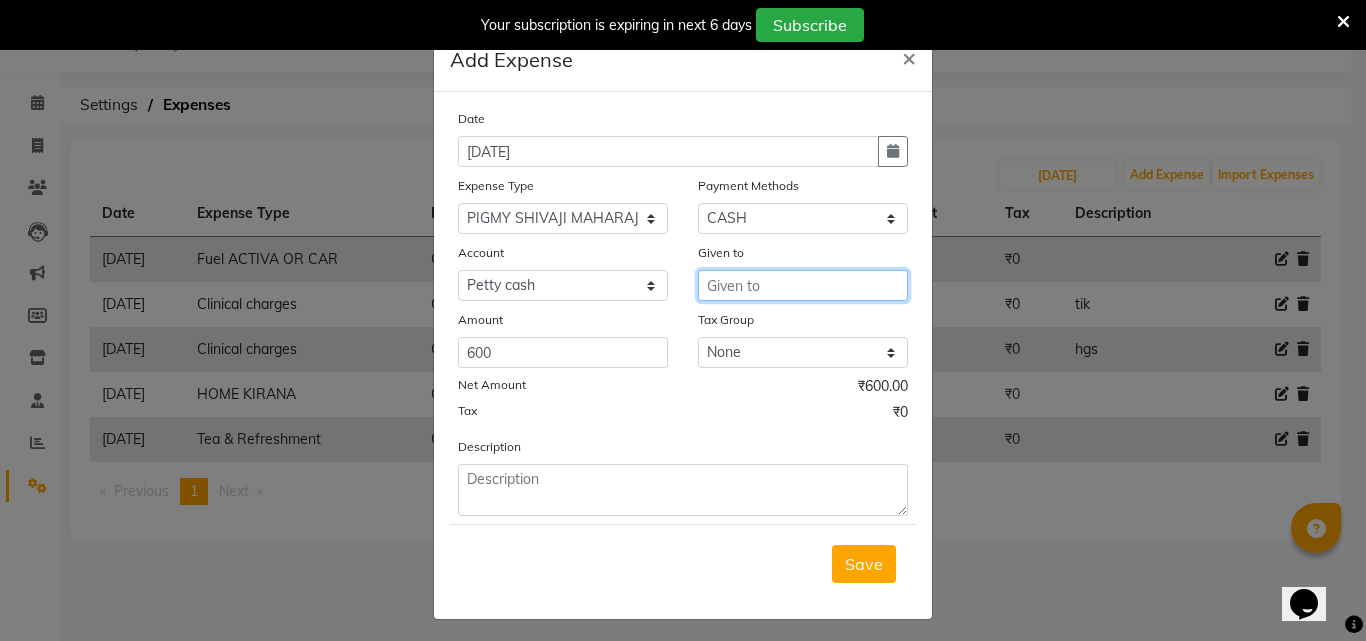 click at bounding box center (803, 285) 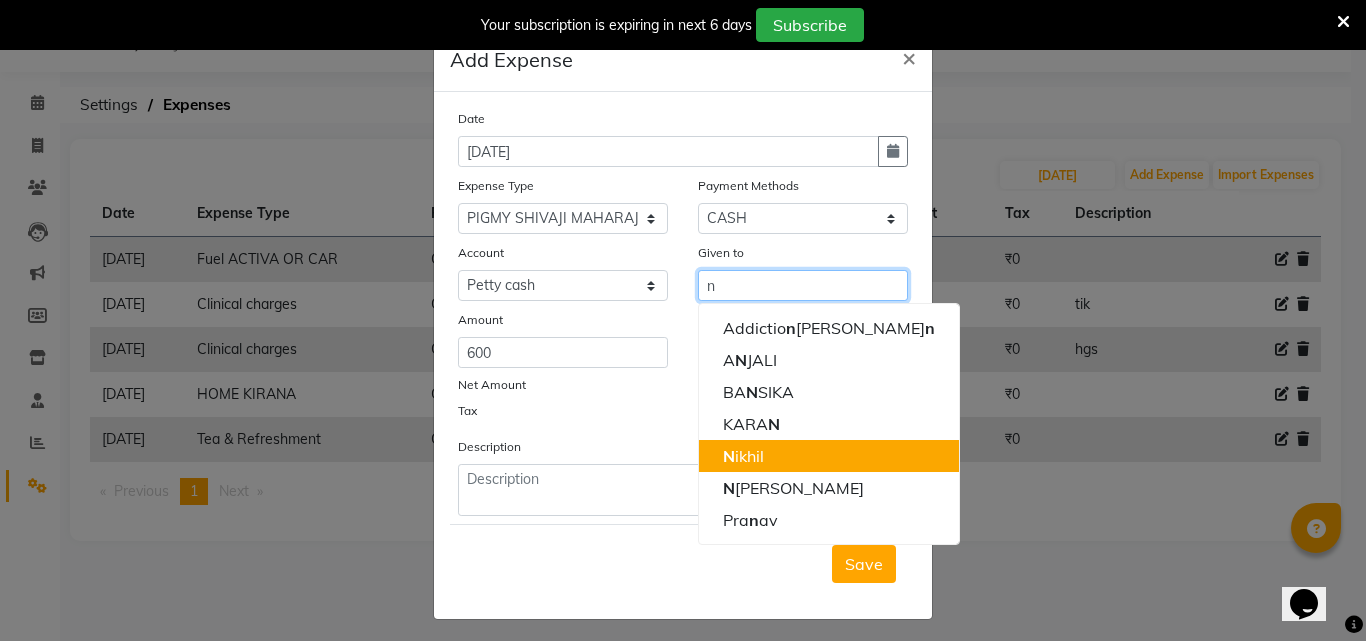 click on "N ikhil" at bounding box center (829, 456) 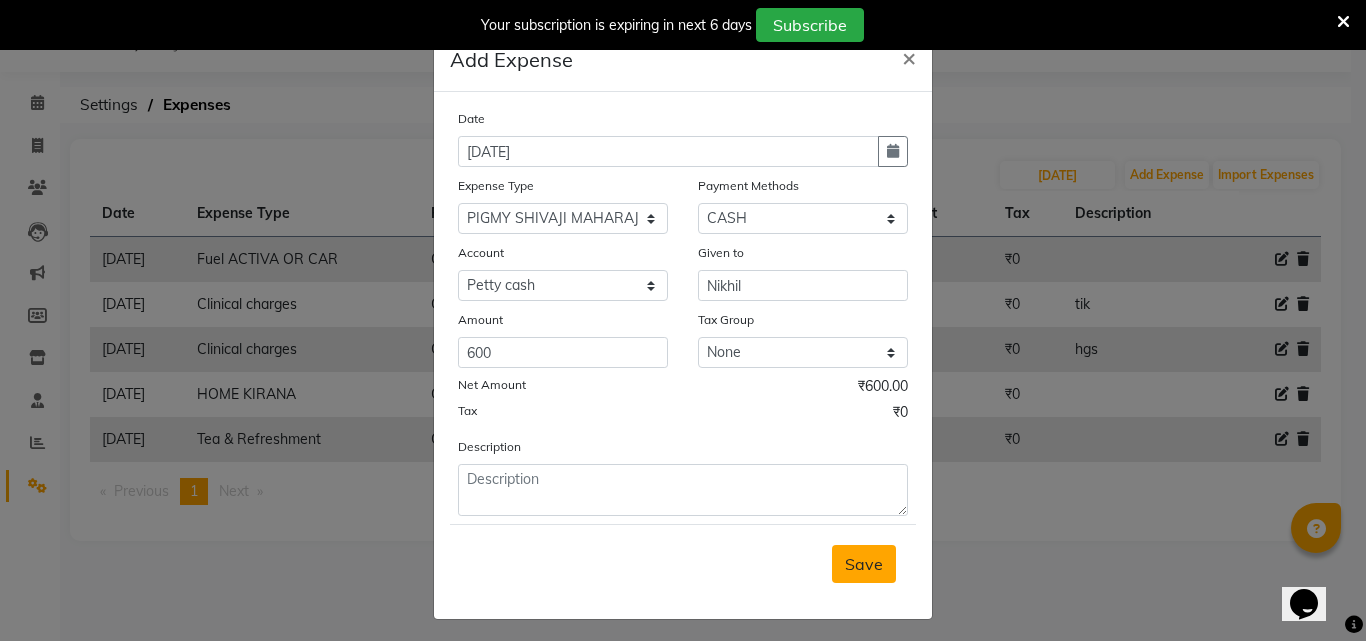 click on "Save" at bounding box center (864, 564) 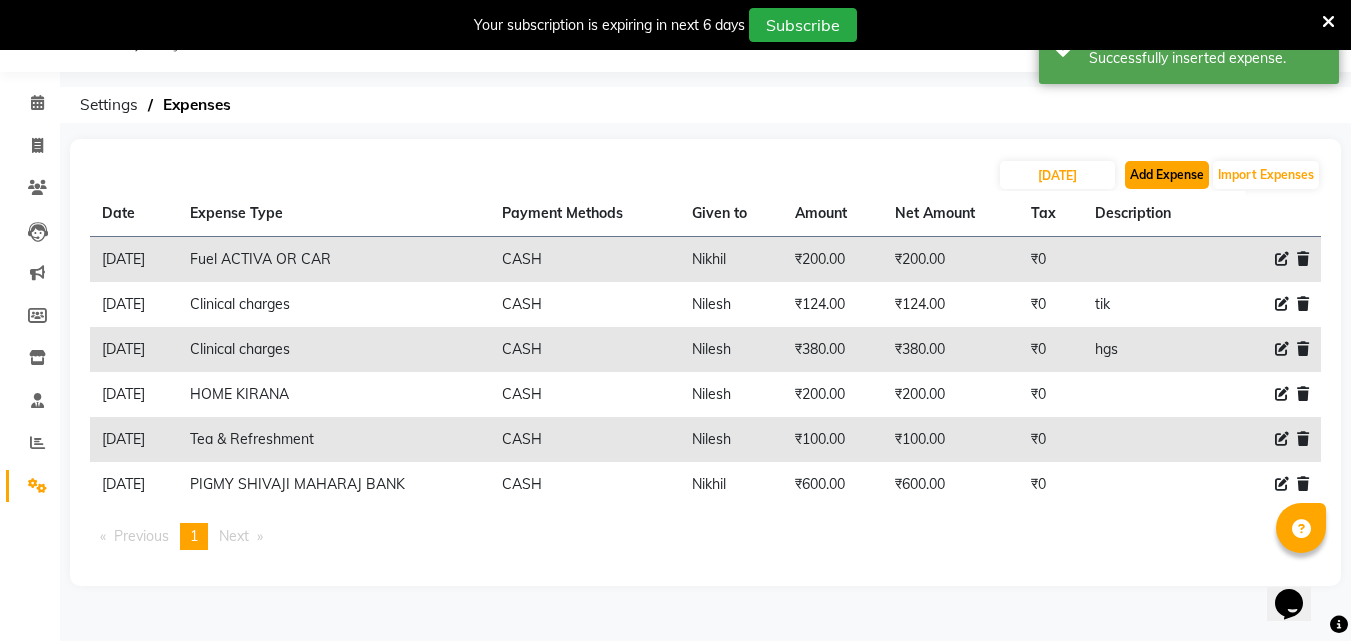 click on "Add Expense" 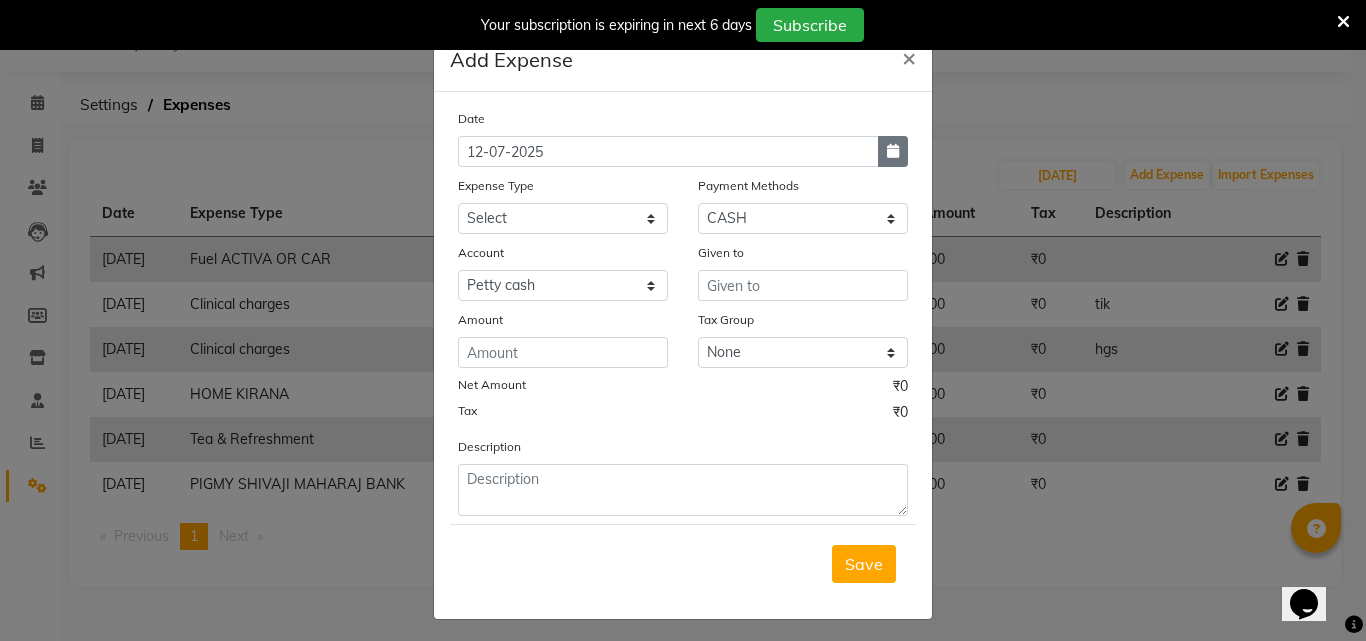 click 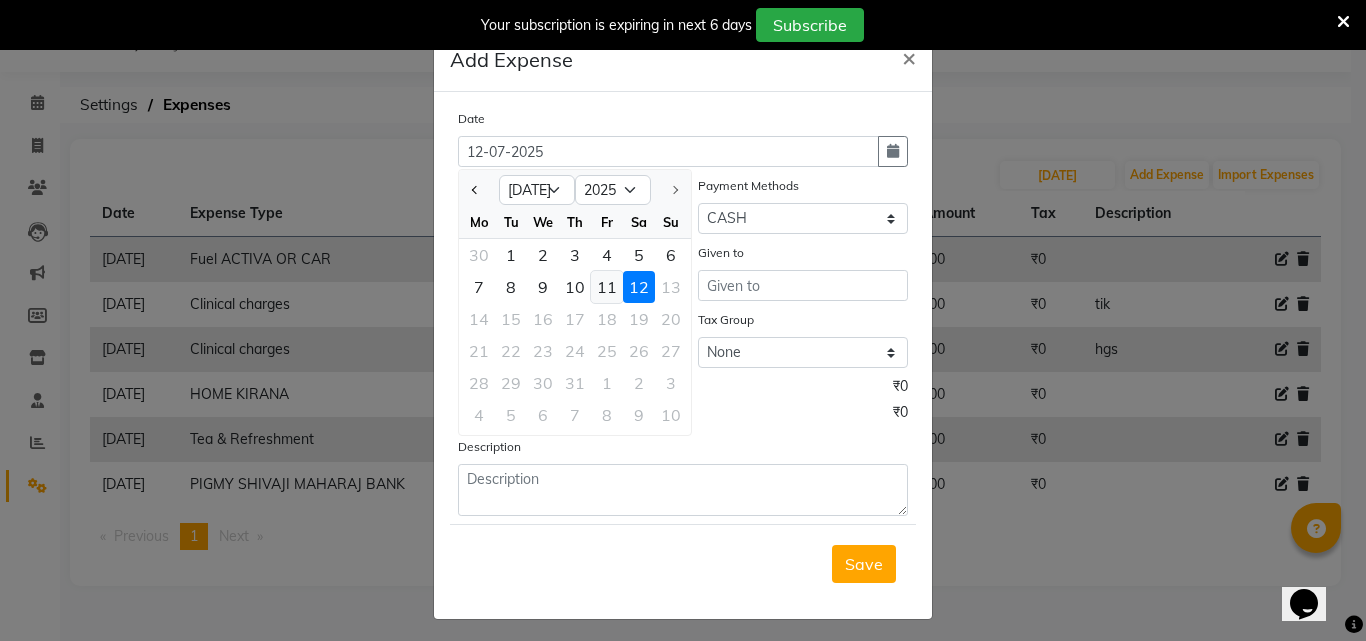 click on "11" 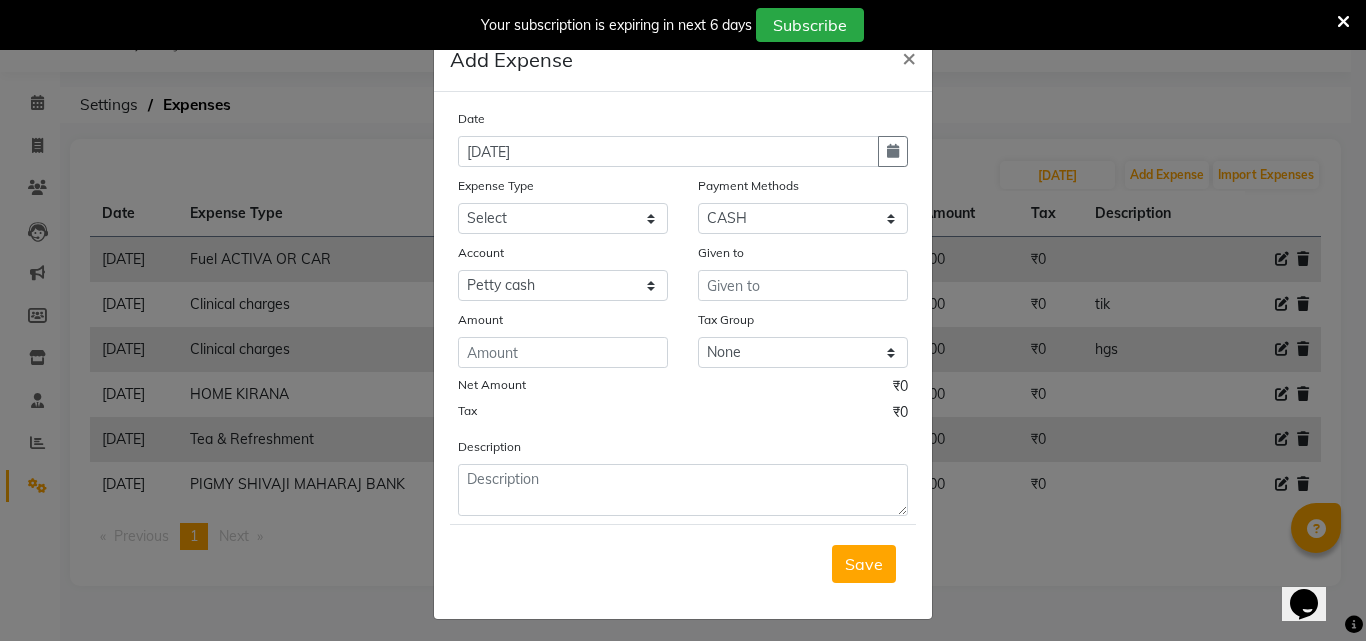 click on "Expense Type" 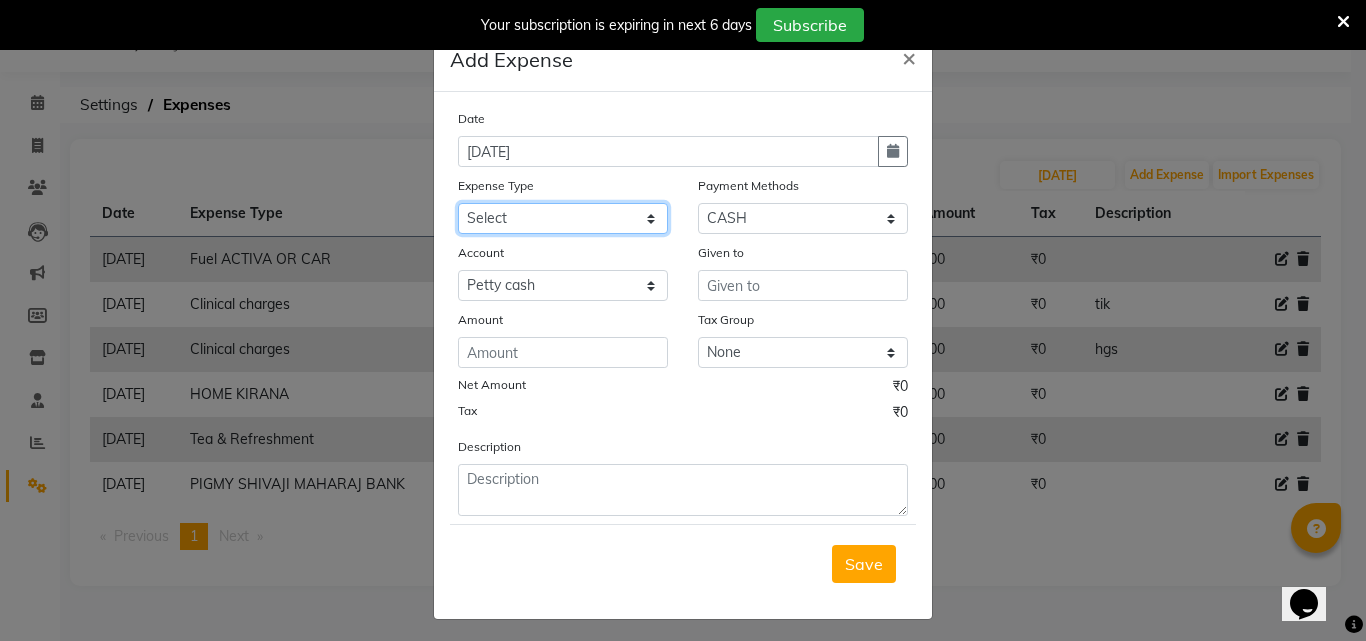 click on "Select Advance Salary Bank charges BEAUTY PALACE [GEOGRAPHIC_DATA] MATERIAL Car maintenance  Cash transfer to bank Cash transfer to hub Client Snacks Clinical charges Equipment Fuel ACTIVA OR CAR Govt fee HOME GAS HOME KIRANA home market other exp home snacks HOME  WIFI RECHARGE GIO Incentive Insurance International purchase investment banking light bill of4 home girls boys talikoti Loan Repayment local loreal maharaja material local maharaja material [PERSON_NAME] GURGA ENTERPRISES loreal [PERSON_NAME] belgav Maintenance Marketing Miscellaneous MOBILE RECHARGE MRA ONLINE SHOPING Other Pantry PETROL GENRETOR PIGMY SHIVAJI MAHARAJ BANK Product Rent REPAIRING EORK SALON N HM ROOM G GAS Salary SALON 1 LIGHT BILL SALON 1 RENT SALON 1 WIFI RICHARGE SALON 2  MEN N WOMEN LIGHT BILL SALON 2 WIFI RECHARGE GIO salon advertising SALON ADVERTISISNG SALON RENT 2 SAVI WATER school exp school exp S K  DISTRIBUTER CADEVU KERATIN HUBALI STAFF ROOM RENT ALL STAFF ROOM RENT ALL Staff Snacks Tax TEA BREKFAST Tea & Refreshment Utilities" 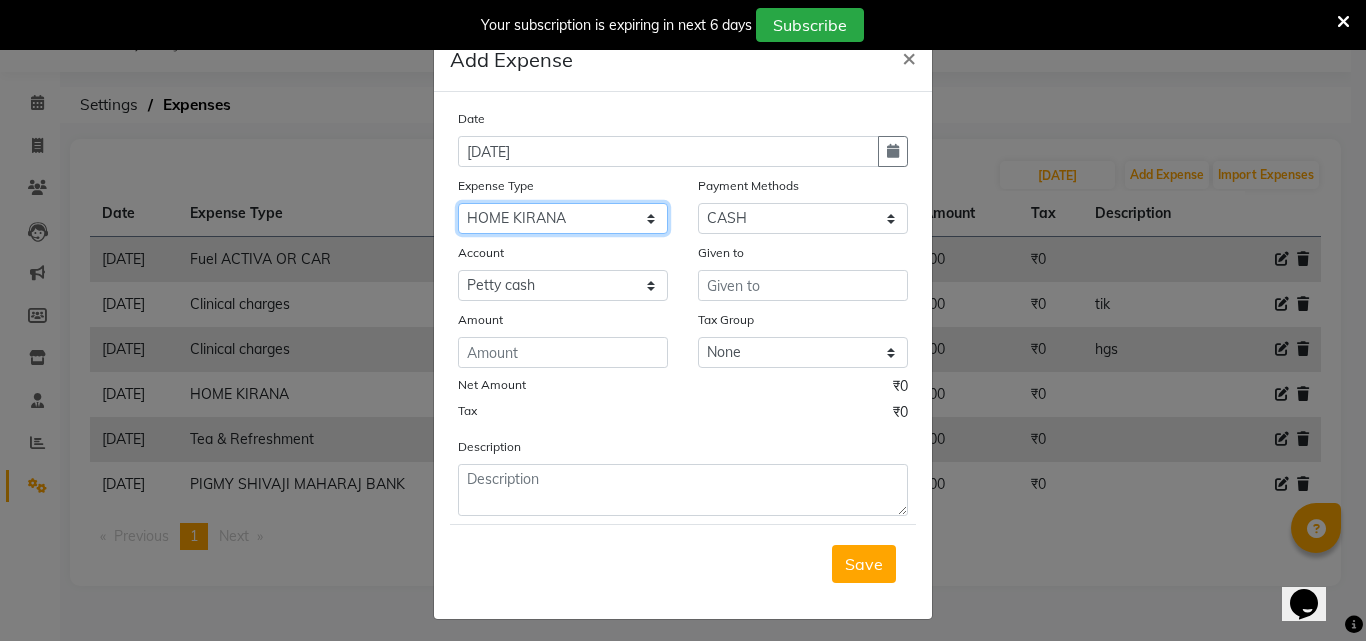 click on "Select Advance Salary Bank charges BEAUTY PALACE [GEOGRAPHIC_DATA] MATERIAL Car maintenance  Cash transfer to bank Cash transfer to hub Client Snacks Clinical charges Equipment Fuel ACTIVA OR CAR Govt fee HOME GAS HOME KIRANA home market other exp home snacks HOME  WIFI RECHARGE GIO Incentive Insurance International purchase investment banking light bill of4 home girls boys talikoti Loan Repayment local loreal maharaja material local maharaja material [PERSON_NAME] GURGA ENTERPRISES loreal [PERSON_NAME] belgav Maintenance Marketing Miscellaneous MOBILE RECHARGE MRA ONLINE SHOPING Other Pantry PETROL GENRETOR PIGMY SHIVAJI MAHARAJ BANK Product Rent REPAIRING EORK SALON N HM ROOM G GAS Salary SALON 1 LIGHT BILL SALON 1 RENT SALON 1 WIFI RICHARGE SALON 2  MEN N WOMEN LIGHT BILL SALON 2 WIFI RECHARGE GIO salon advertising SALON ADVERTISISNG SALON RENT 2 SAVI WATER school exp school exp S K  DISTRIBUTER CADEVU KERATIN HUBALI STAFF ROOM RENT ALL STAFF ROOM RENT ALL Staff Snacks Tax TEA BREKFAST Tea & Refreshment Utilities" 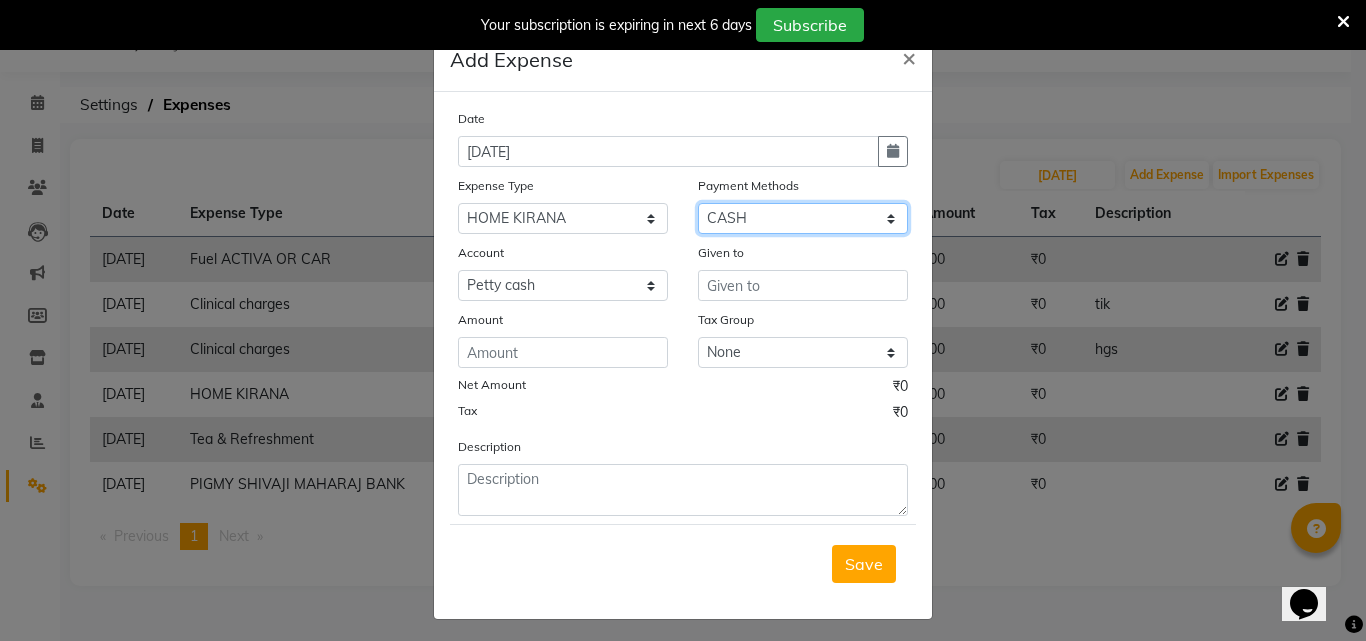 drag, startPoint x: 774, startPoint y: 209, endPoint x: 764, endPoint y: 220, distance: 14.866069 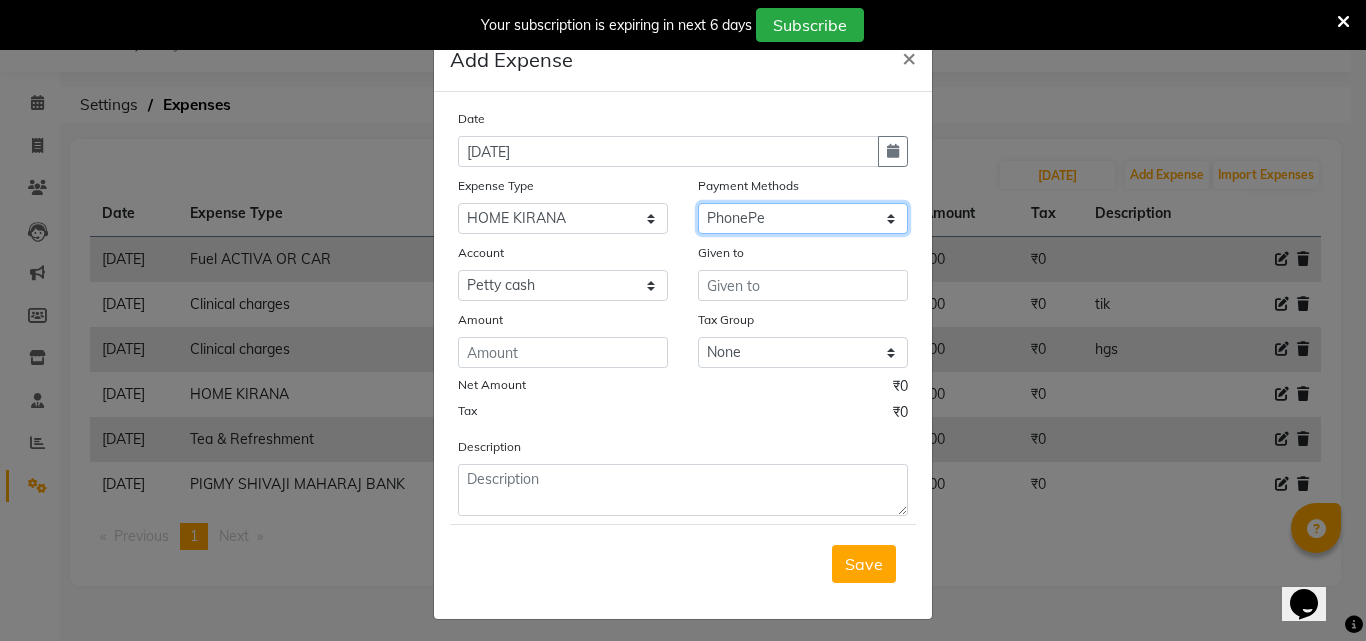 click on "Select CASH Package PhonePe Voucher Prepaid Gift Card GPay Wallet Points" 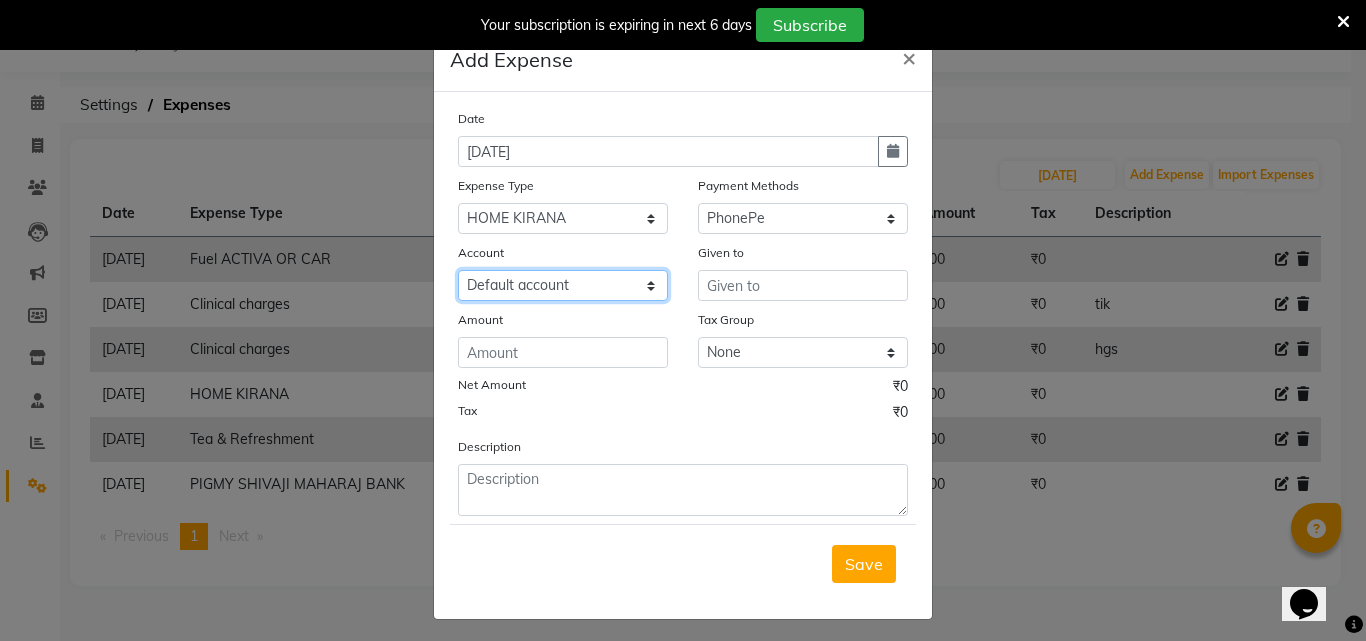 click on "Select Default account Nil un SB nil sbisb Nilaxixcur Niksbisb ADDIuncur" 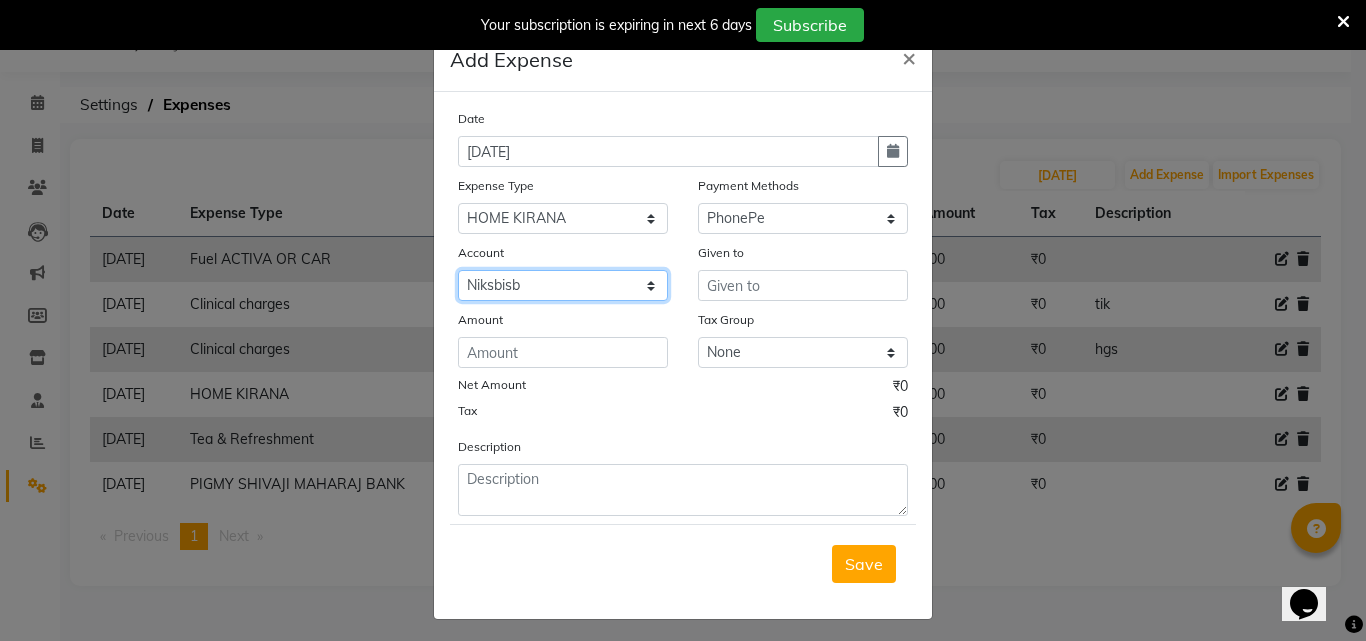 click on "Select Default account Nil un SB nil sbisb Nilaxixcur Niksbisb ADDIuncur" 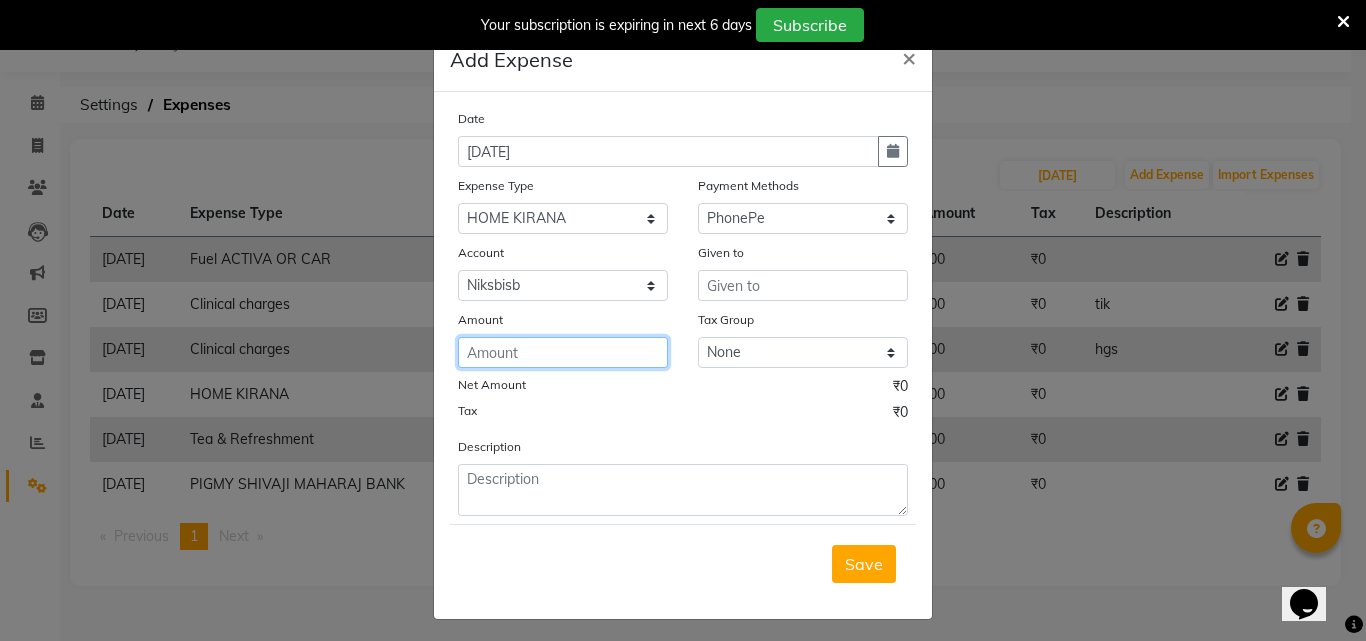 click 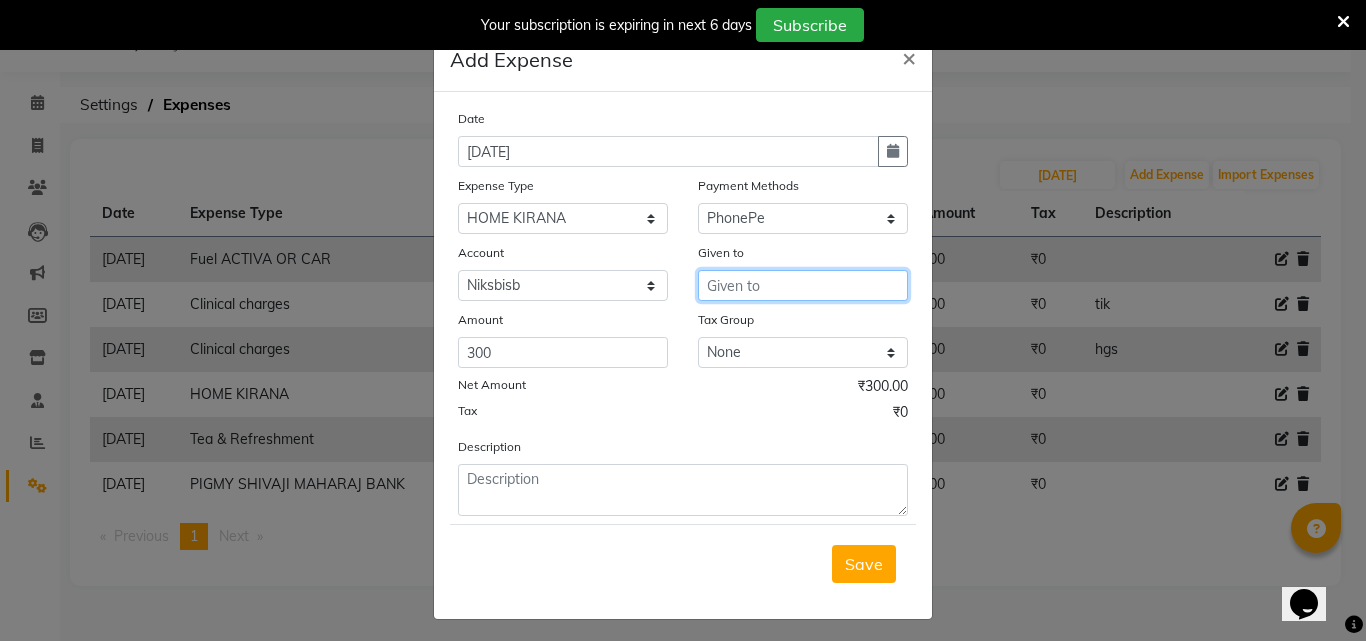 click at bounding box center (803, 285) 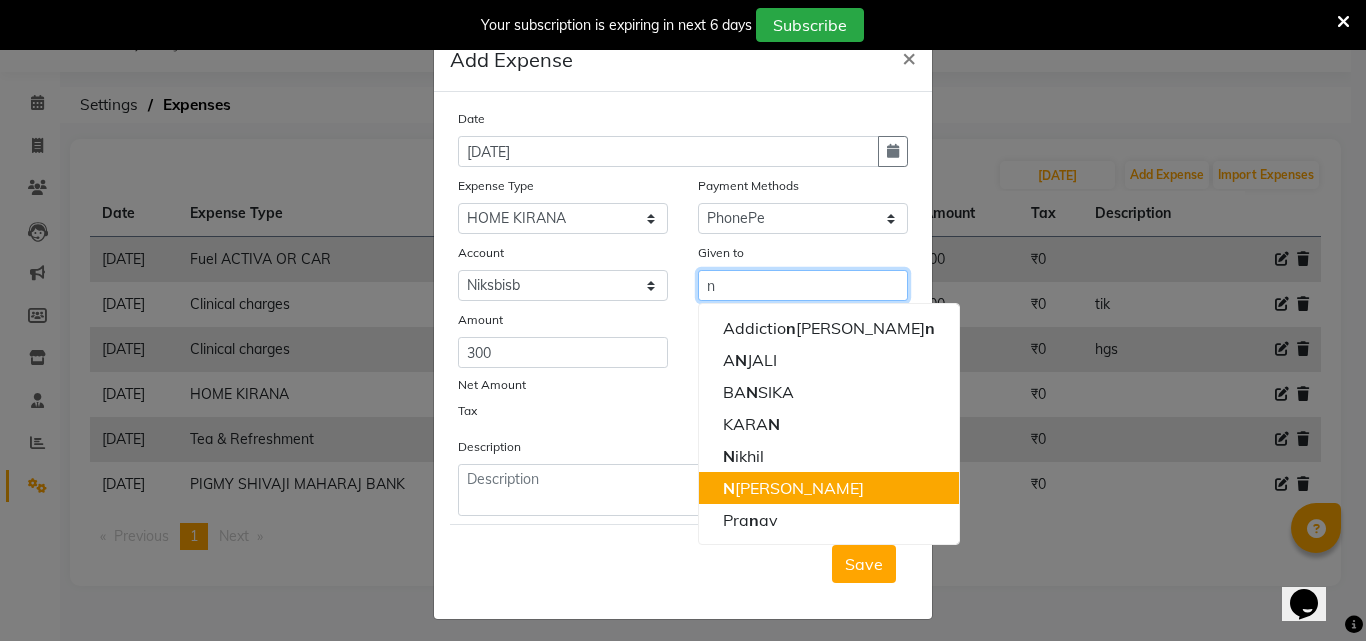click on "N [PERSON_NAME]" at bounding box center (829, 488) 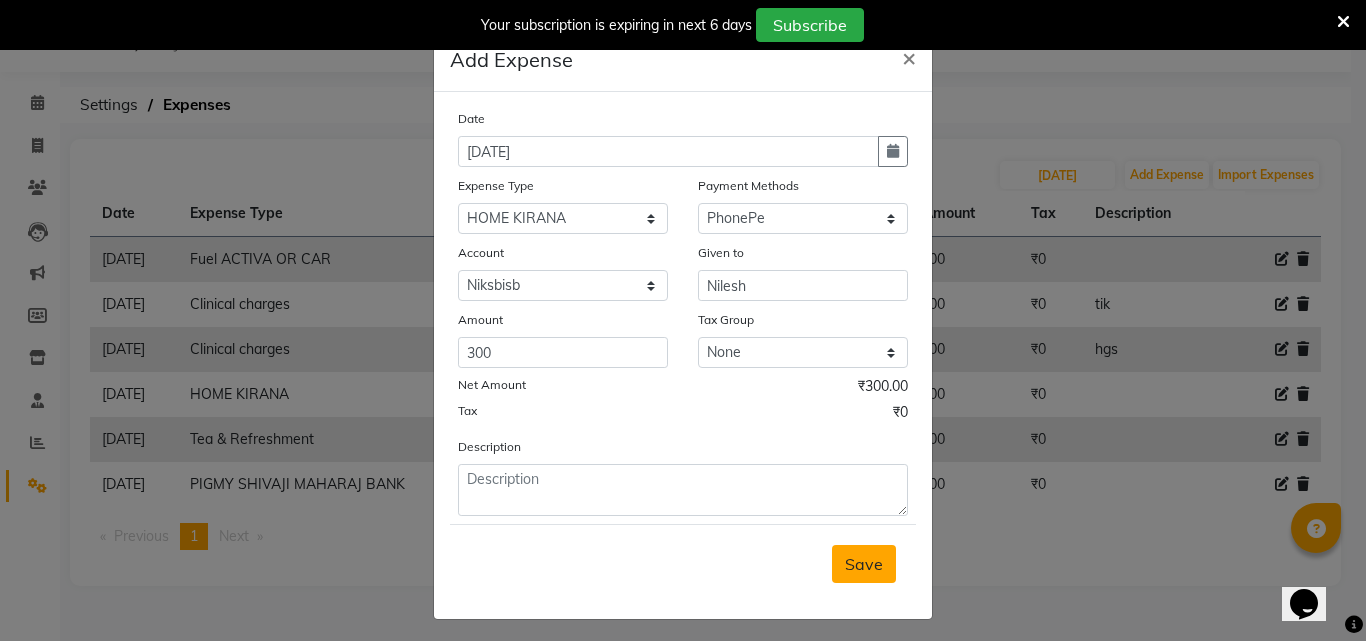 click on "Save" at bounding box center [864, 564] 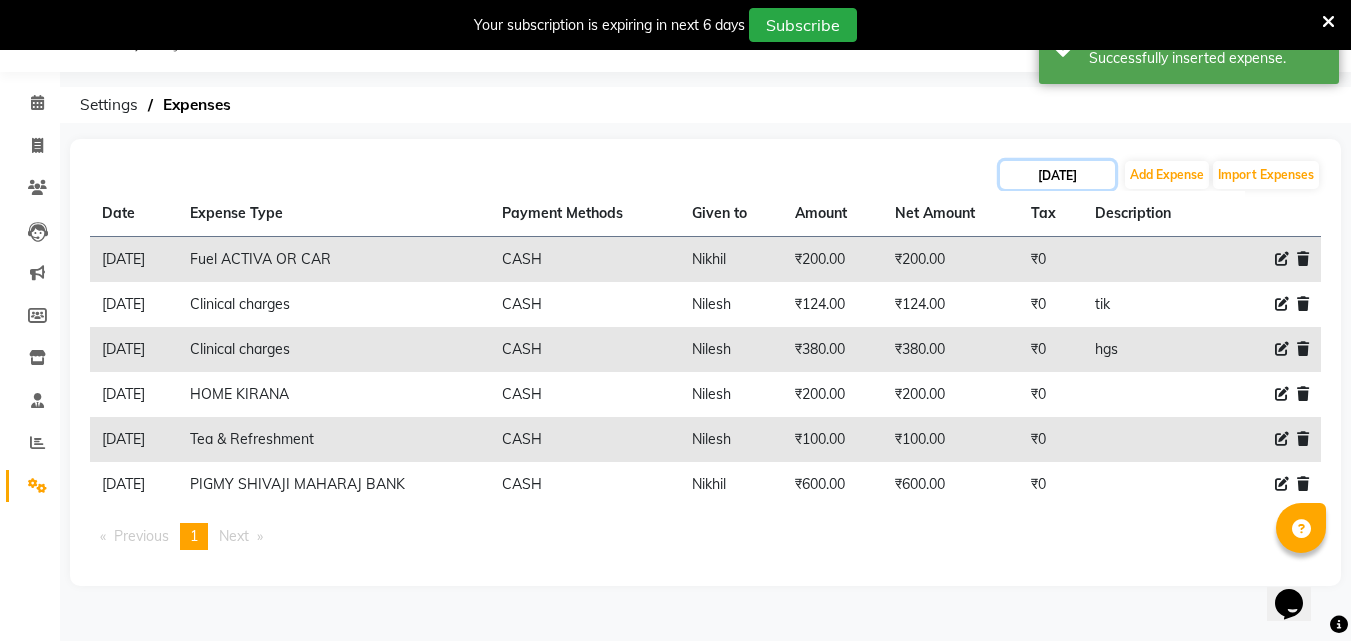 click on "[DATE]" 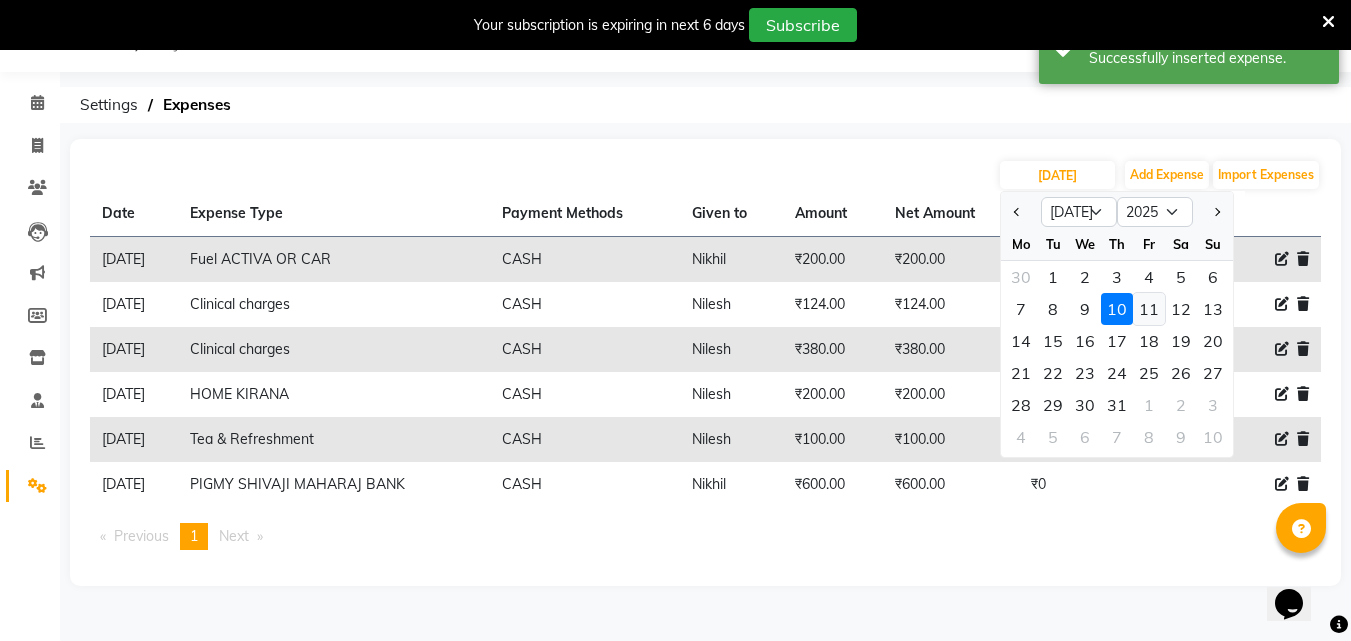 click on "11" 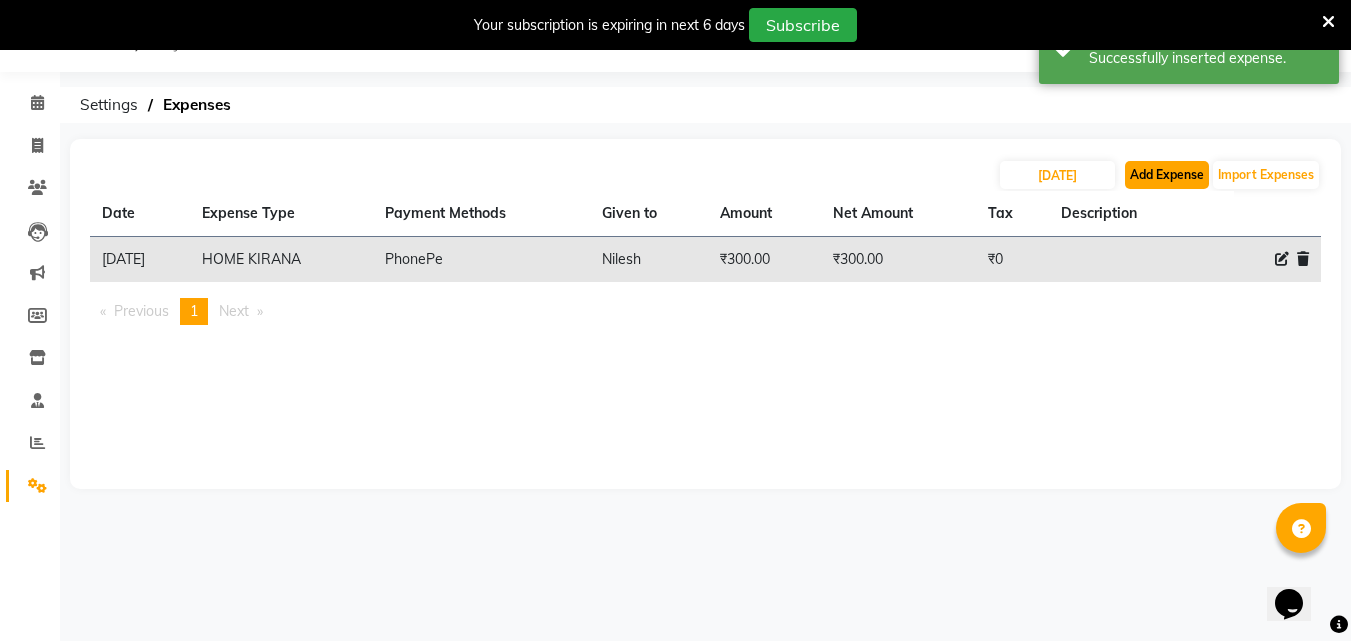 click on "Add Expense" 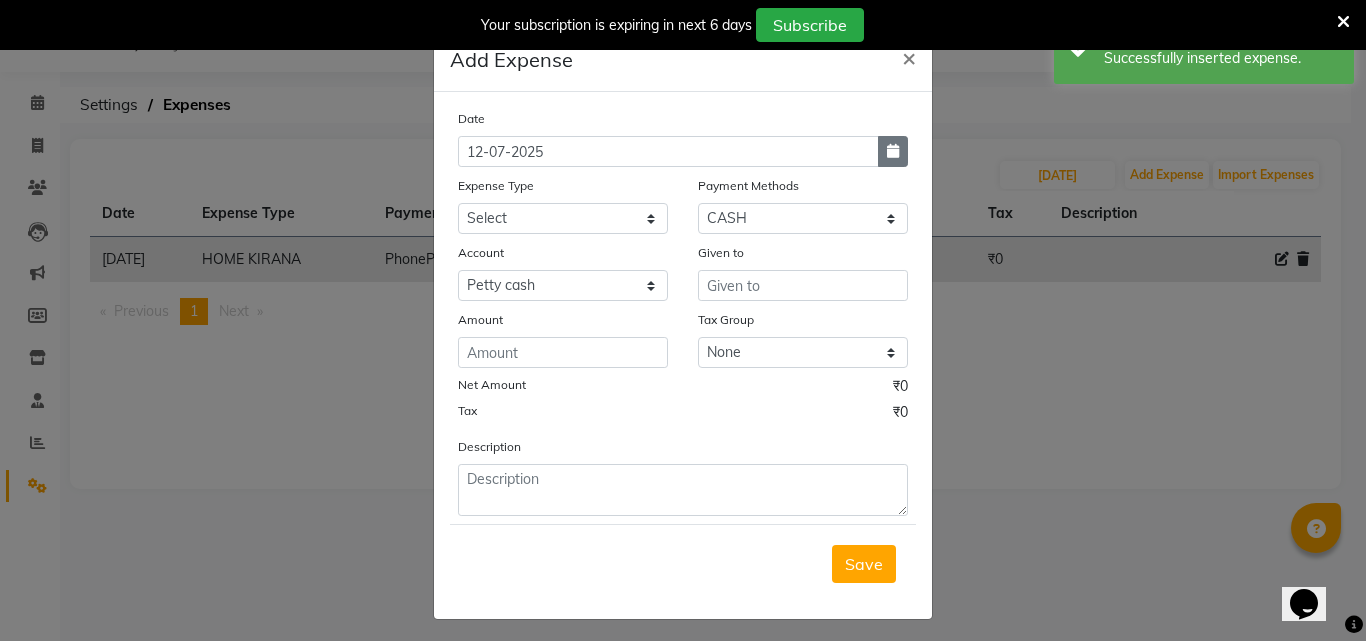 click 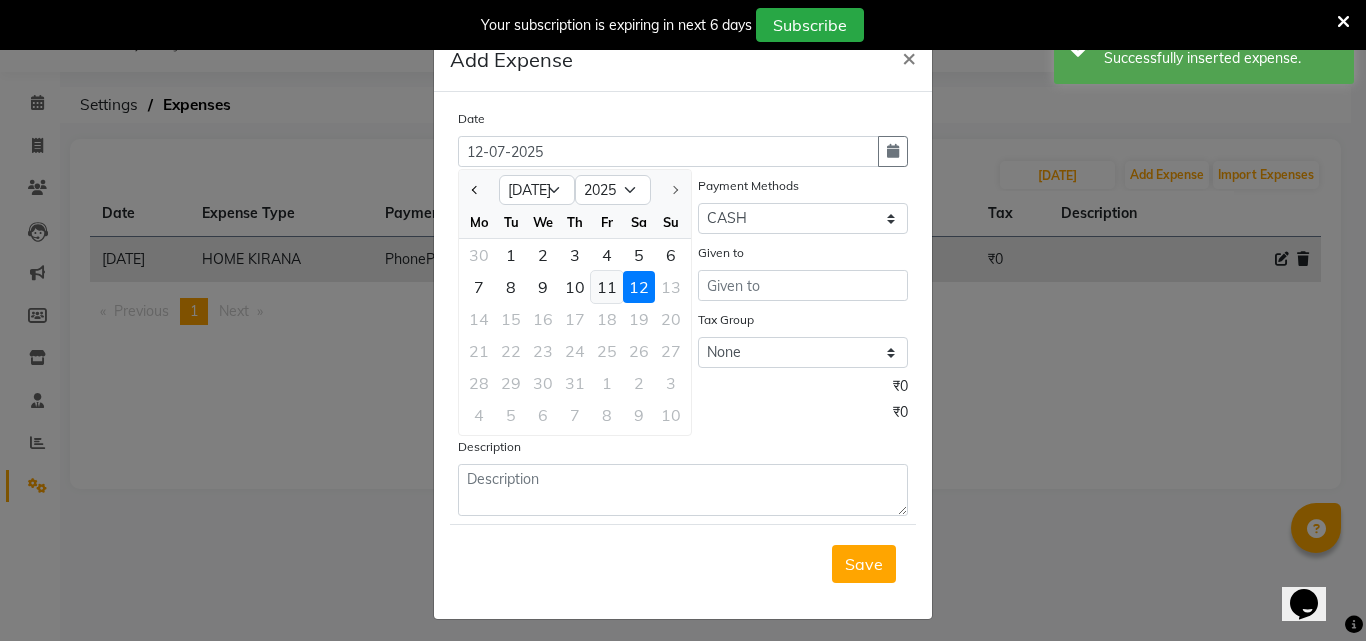 click on "11" 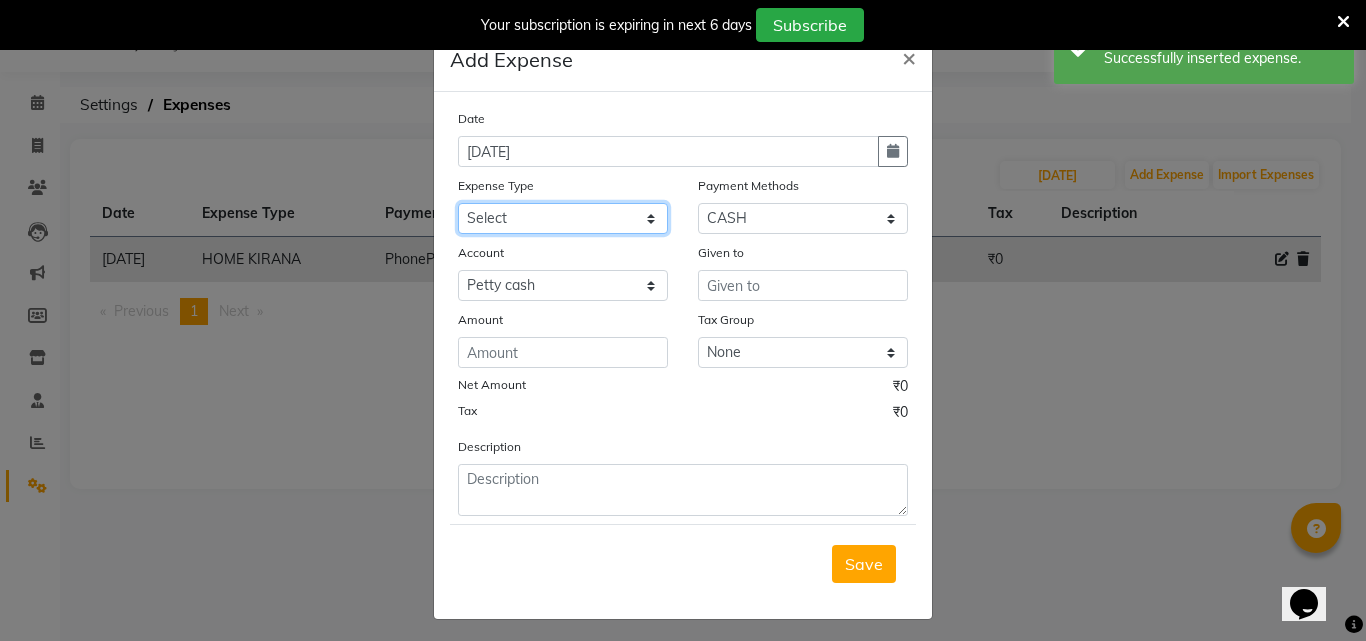 click on "Select Advance Salary Bank charges BEAUTY PALACE [GEOGRAPHIC_DATA] MATERIAL Car maintenance  Cash transfer to bank Cash transfer to hub Client Snacks Clinical charges Equipment Fuel ACTIVA OR CAR Govt fee HOME GAS HOME KIRANA home market other exp home snacks HOME  WIFI RECHARGE GIO Incentive Insurance International purchase investment banking light bill of4 home girls boys talikoti Loan Repayment local loreal maharaja material local maharaja material [PERSON_NAME] GURGA ENTERPRISES loreal [PERSON_NAME] belgav Maintenance Marketing Miscellaneous MOBILE RECHARGE MRA ONLINE SHOPING Other Pantry PETROL GENRETOR PIGMY SHIVAJI MAHARAJ BANK Product Rent REPAIRING EORK SALON N HM ROOM G GAS Salary SALON 1 LIGHT BILL SALON 1 RENT SALON 1 WIFI RICHARGE SALON 2  MEN N WOMEN LIGHT BILL SALON 2 WIFI RECHARGE GIO salon advertising SALON ADVERTISISNG SALON RENT 2 SAVI WATER school exp school exp S K  DISTRIBUTER CADEVU KERATIN HUBALI STAFF ROOM RENT ALL STAFF ROOM RENT ALL Staff Snacks Tax TEA BREKFAST Tea & Refreshment Utilities" 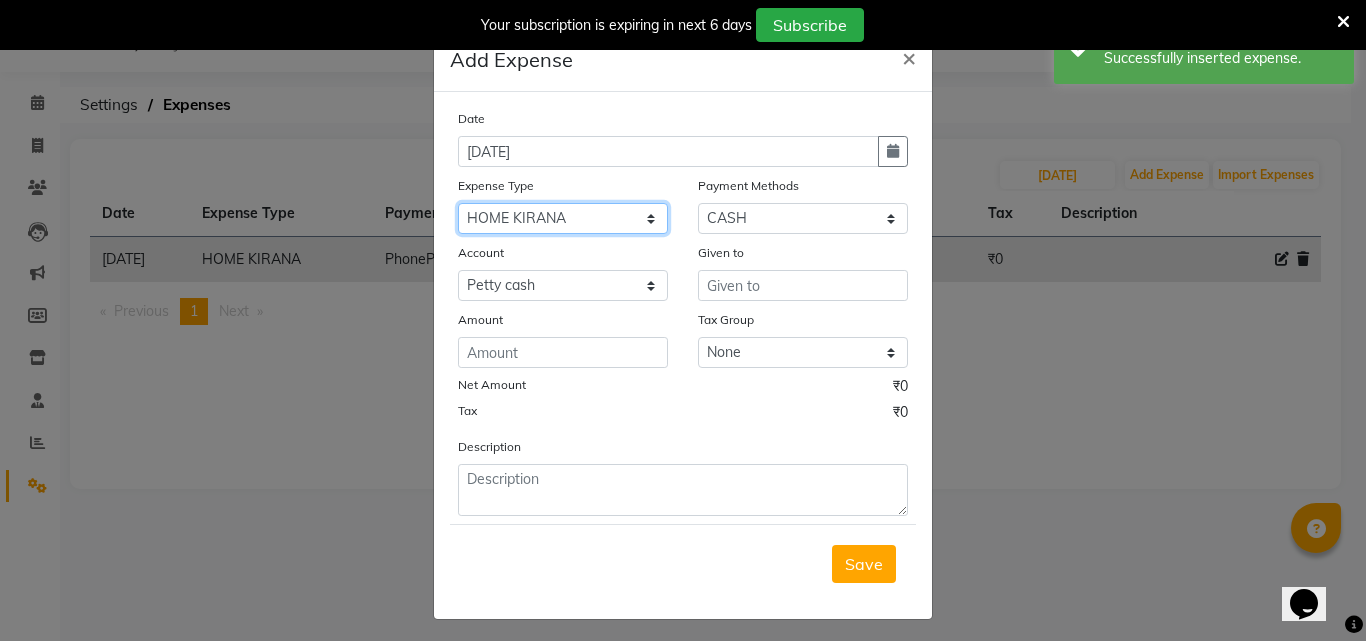 click on "Select Advance Salary Bank charges BEAUTY PALACE [GEOGRAPHIC_DATA] MATERIAL Car maintenance  Cash transfer to bank Cash transfer to hub Client Snacks Clinical charges Equipment Fuel ACTIVA OR CAR Govt fee HOME GAS HOME KIRANA home market other exp home snacks HOME  WIFI RECHARGE GIO Incentive Insurance International purchase investment banking light bill of4 home girls boys talikoti Loan Repayment local loreal maharaja material local maharaja material [PERSON_NAME] GURGA ENTERPRISES loreal [PERSON_NAME] belgav Maintenance Marketing Miscellaneous MOBILE RECHARGE MRA ONLINE SHOPING Other Pantry PETROL GENRETOR PIGMY SHIVAJI MAHARAJ BANK Product Rent REPAIRING EORK SALON N HM ROOM G GAS Salary SALON 1 LIGHT BILL SALON 1 RENT SALON 1 WIFI RICHARGE SALON 2  MEN N WOMEN LIGHT BILL SALON 2 WIFI RECHARGE GIO salon advertising SALON ADVERTISISNG SALON RENT 2 SAVI WATER school exp school exp S K  DISTRIBUTER CADEVU KERATIN HUBALI STAFF ROOM RENT ALL STAFF ROOM RENT ALL Staff Snacks Tax TEA BREKFAST Tea & Refreshment Utilities" 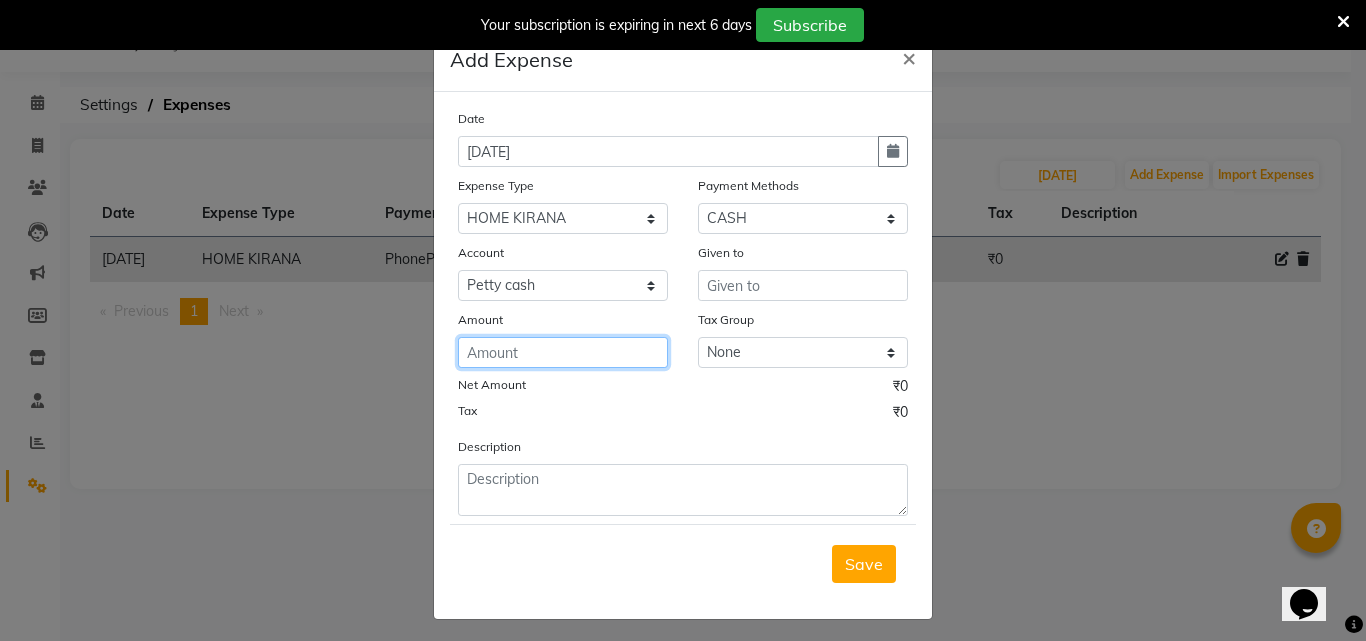 click 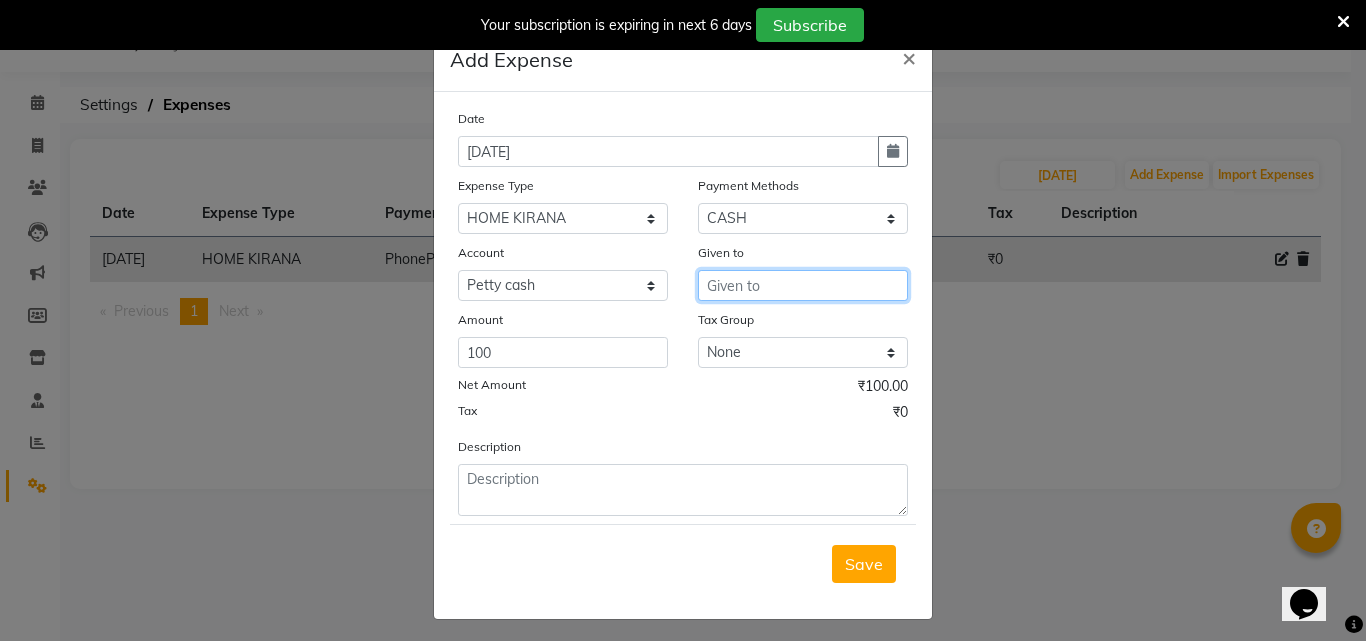 click at bounding box center [803, 285] 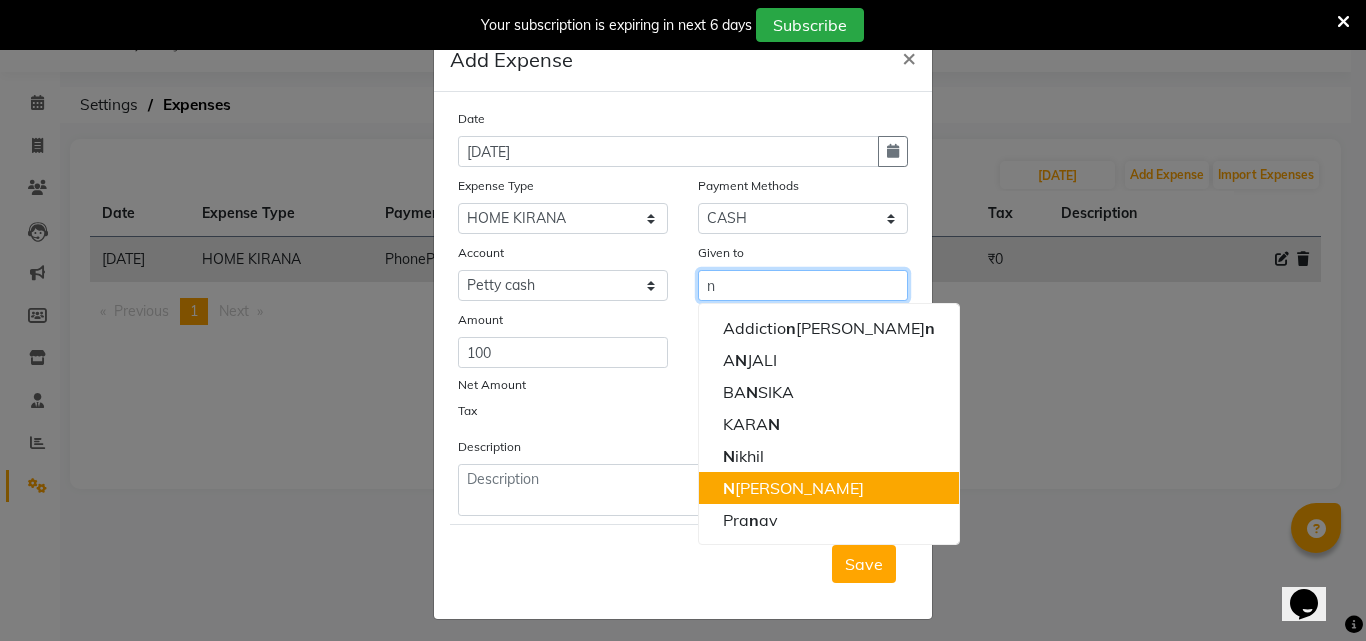 click on "N [PERSON_NAME]" at bounding box center (793, 488) 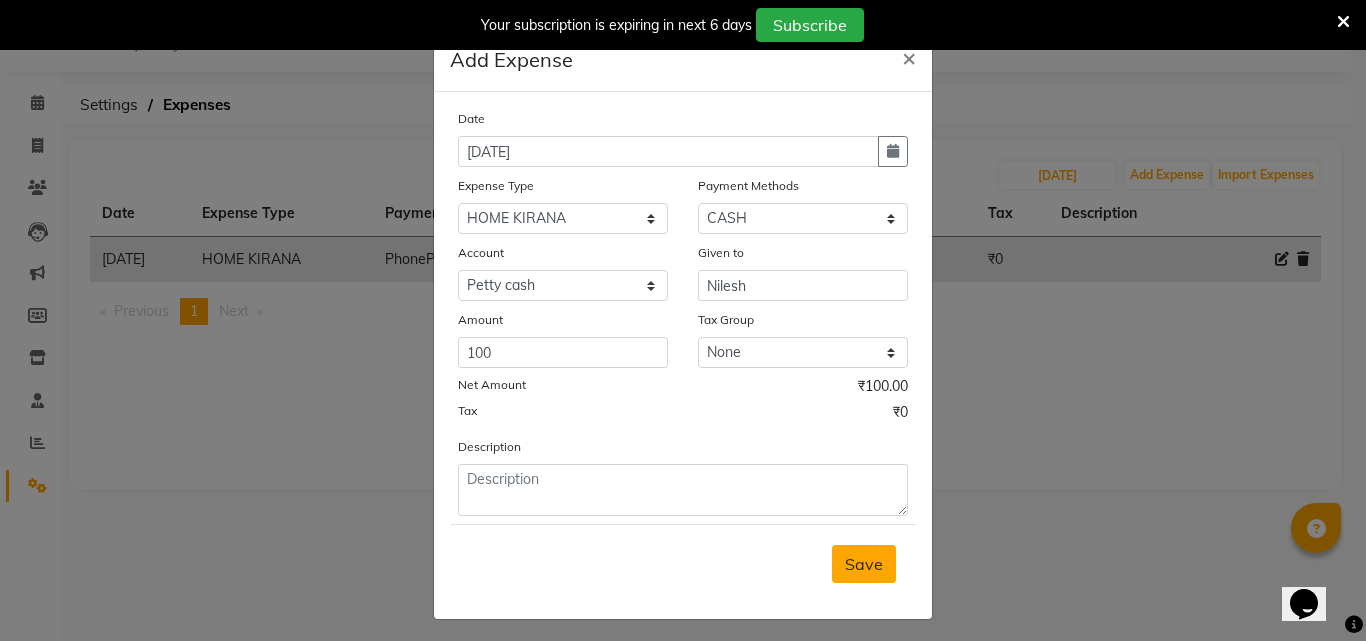 click on "Save" at bounding box center (864, 564) 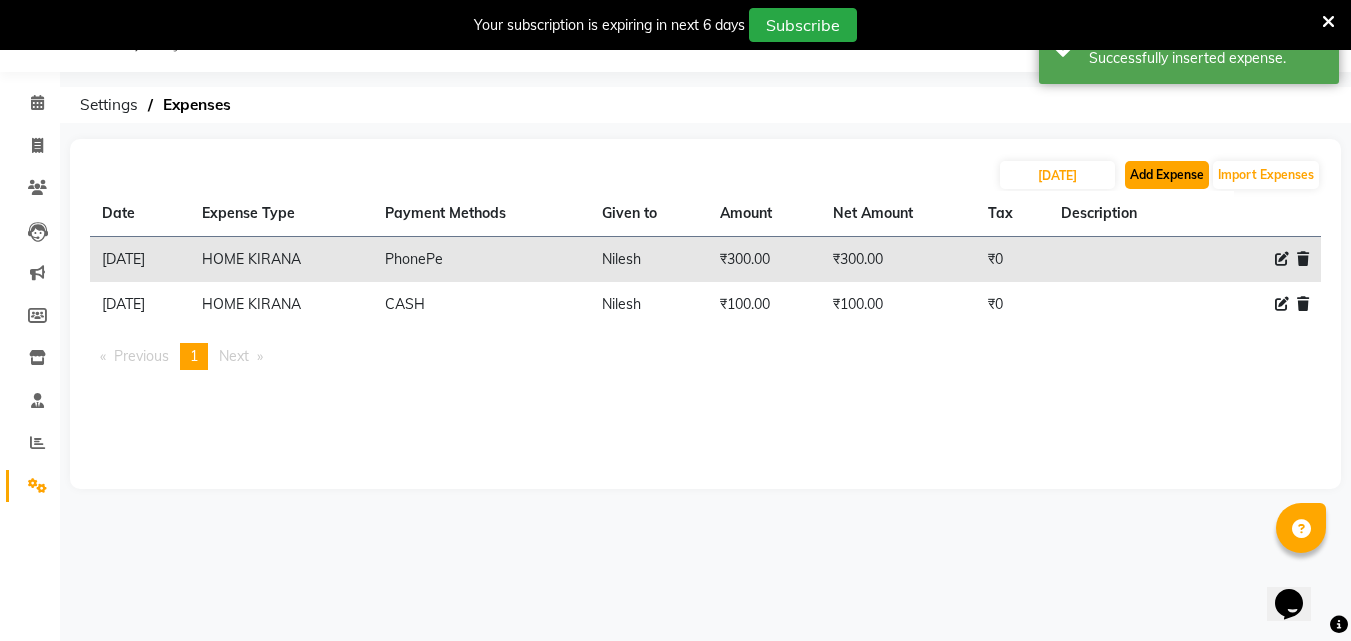 click on "Add Expense" 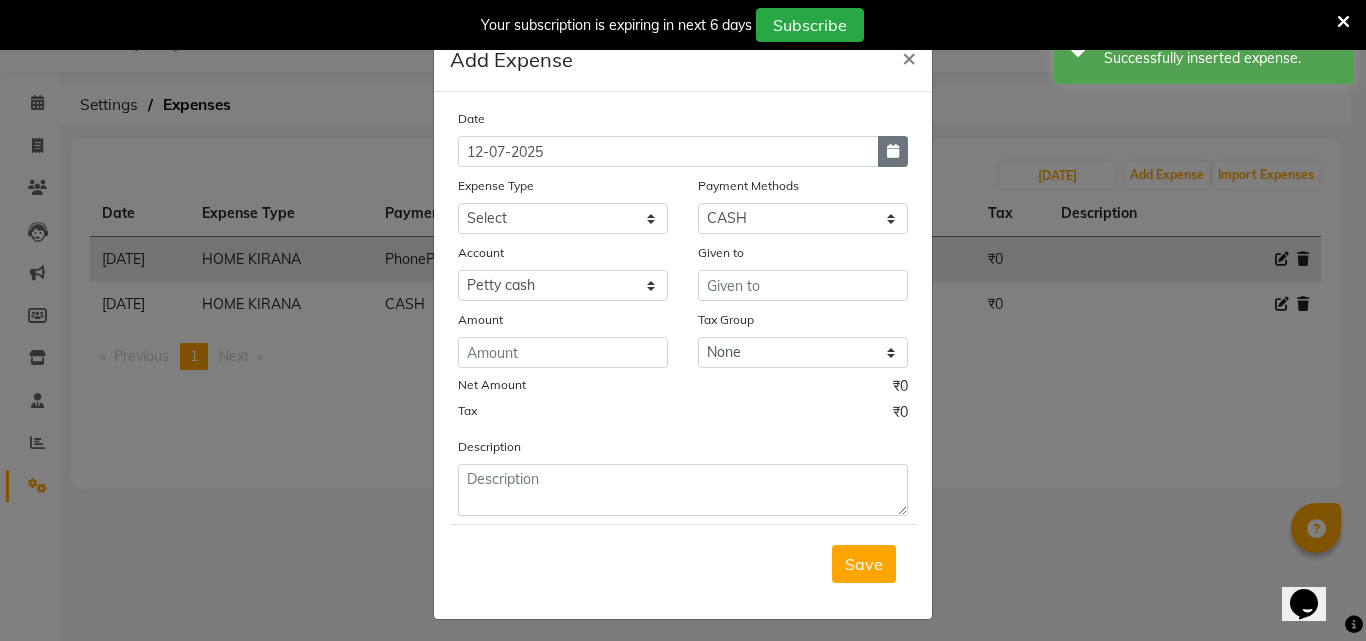 click 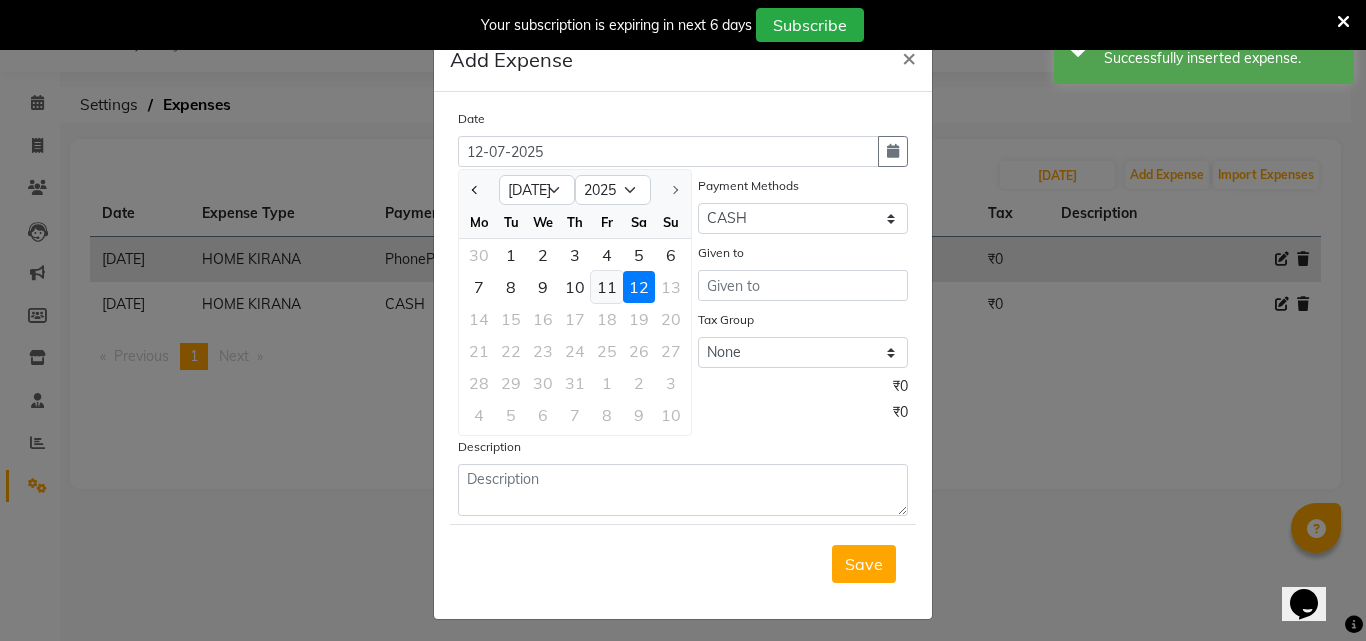 click on "11" 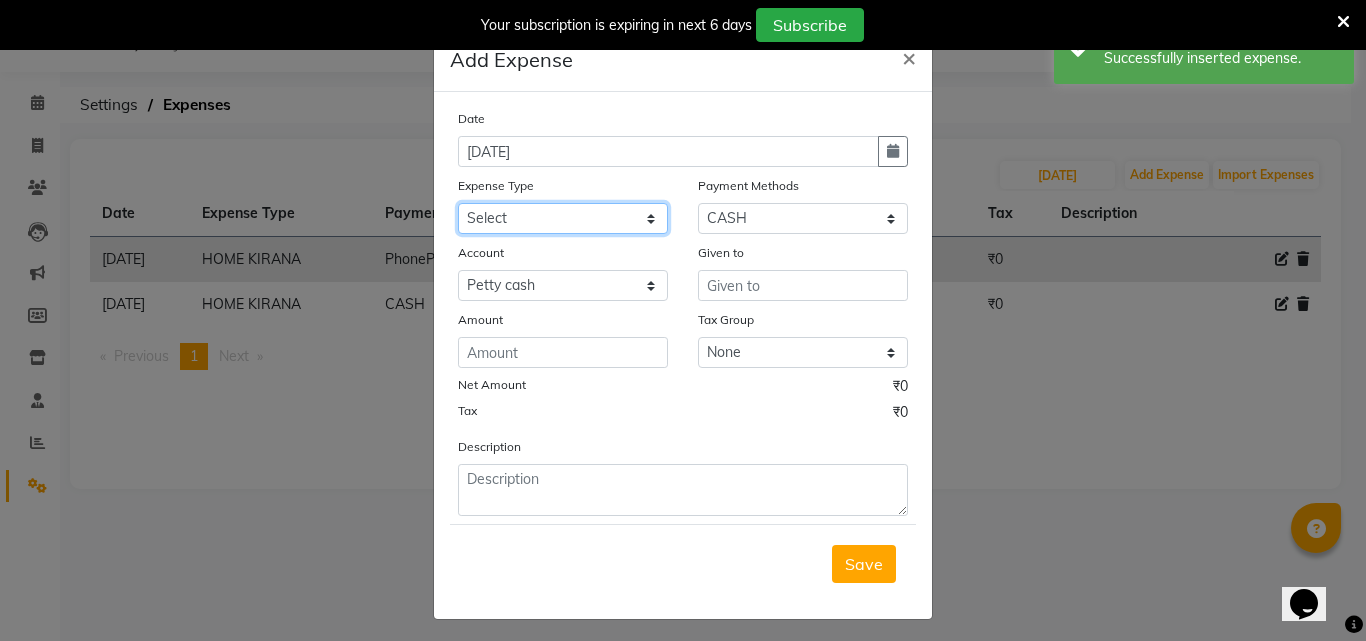 click on "Select Advance Salary Bank charges BEAUTY PALACE [GEOGRAPHIC_DATA] MATERIAL Car maintenance  Cash transfer to bank Cash transfer to hub Client Snacks Clinical charges Equipment Fuel ACTIVA OR CAR Govt fee HOME GAS HOME KIRANA home market other exp home snacks HOME  WIFI RECHARGE GIO Incentive Insurance International purchase investment banking light bill of4 home girls boys talikoti Loan Repayment local loreal maharaja material local maharaja material [PERSON_NAME] GURGA ENTERPRISES loreal [PERSON_NAME] belgav Maintenance Marketing Miscellaneous MOBILE RECHARGE MRA ONLINE SHOPING Other Pantry PETROL GENRETOR PIGMY SHIVAJI MAHARAJ BANK Product Rent REPAIRING EORK SALON N HM ROOM G GAS Salary SALON 1 LIGHT BILL SALON 1 RENT SALON 1 WIFI RICHARGE SALON 2  MEN N WOMEN LIGHT BILL SALON 2 WIFI RECHARGE GIO salon advertising SALON ADVERTISISNG SALON RENT 2 SAVI WATER school exp school exp S K  DISTRIBUTER CADEVU KERATIN HUBALI STAFF ROOM RENT ALL STAFF ROOM RENT ALL Staff Snacks Tax TEA BREKFAST Tea & Refreshment Utilities" 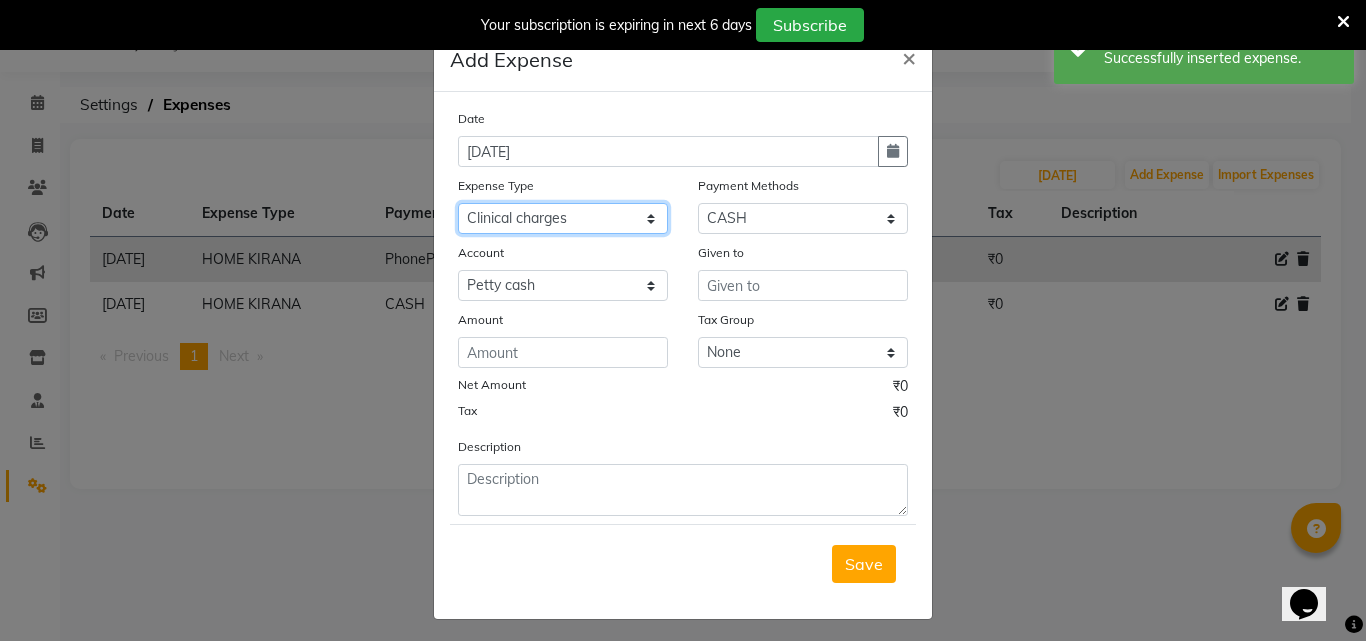 click on "Select Advance Salary Bank charges BEAUTY PALACE [GEOGRAPHIC_DATA] MATERIAL Car maintenance  Cash transfer to bank Cash transfer to hub Client Snacks Clinical charges Equipment Fuel ACTIVA OR CAR Govt fee HOME GAS HOME KIRANA home market other exp home snacks HOME  WIFI RECHARGE GIO Incentive Insurance International purchase investment banking light bill of4 home girls boys talikoti Loan Repayment local loreal maharaja material local maharaja material [PERSON_NAME] GURGA ENTERPRISES loreal [PERSON_NAME] belgav Maintenance Marketing Miscellaneous MOBILE RECHARGE MRA ONLINE SHOPING Other Pantry PETROL GENRETOR PIGMY SHIVAJI MAHARAJ BANK Product Rent REPAIRING EORK SALON N HM ROOM G GAS Salary SALON 1 LIGHT BILL SALON 1 RENT SALON 1 WIFI RICHARGE SALON 2  MEN N WOMEN LIGHT BILL SALON 2 WIFI RECHARGE GIO salon advertising SALON ADVERTISISNG SALON RENT 2 SAVI WATER school exp school exp S K  DISTRIBUTER CADEVU KERATIN HUBALI STAFF ROOM RENT ALL STAFF ROOM RENT ALL Staff Snacks Tax TEA BREKFAST Tea & Refreshment Utilities" 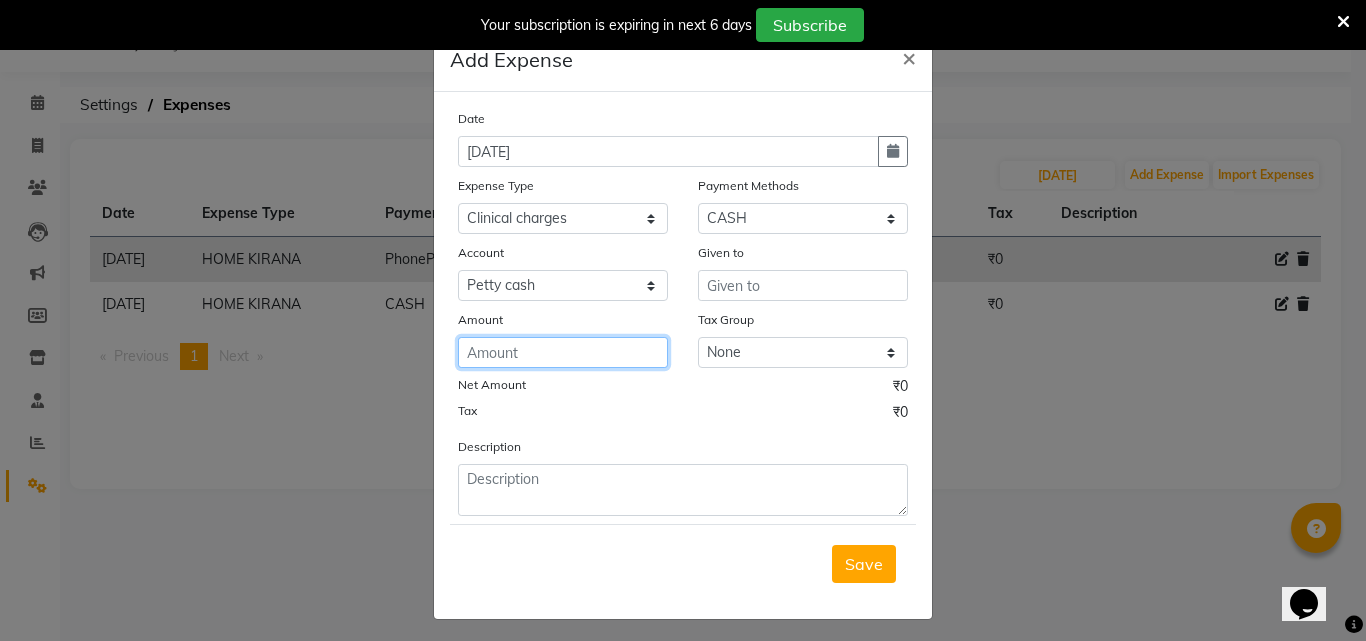 click 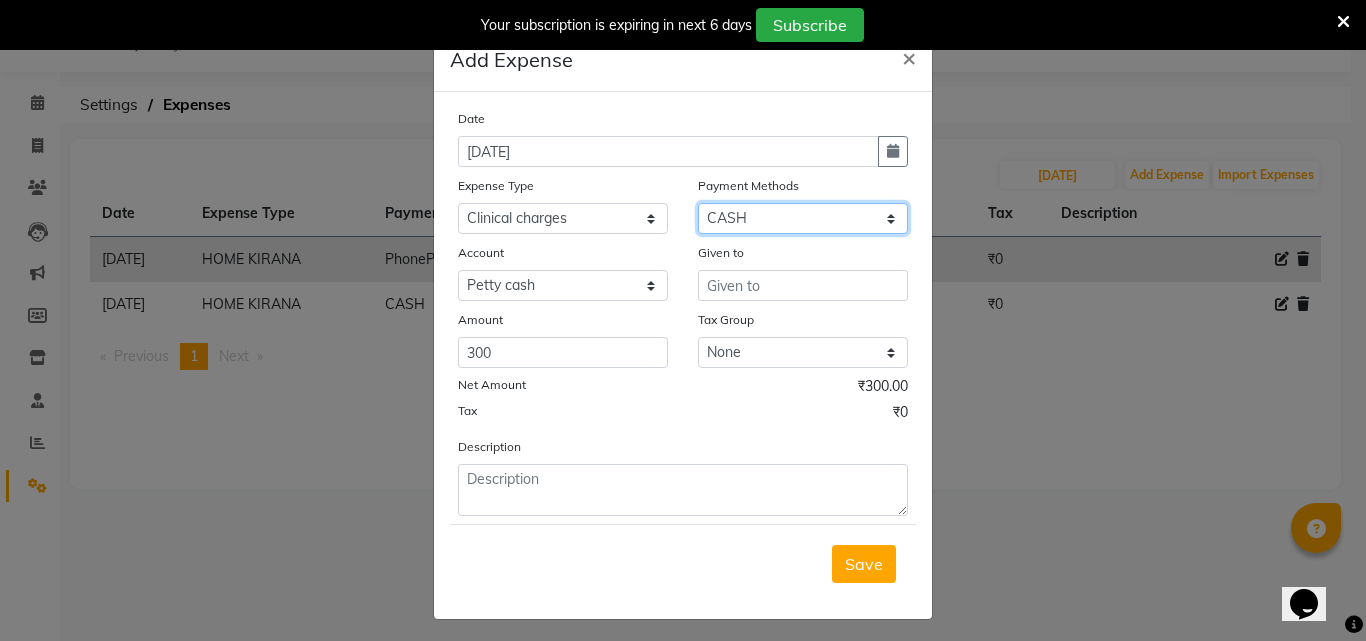 click on "Select CASH Package PhonePe Voucher Prepaid Gift Card GPay Wallet Points" 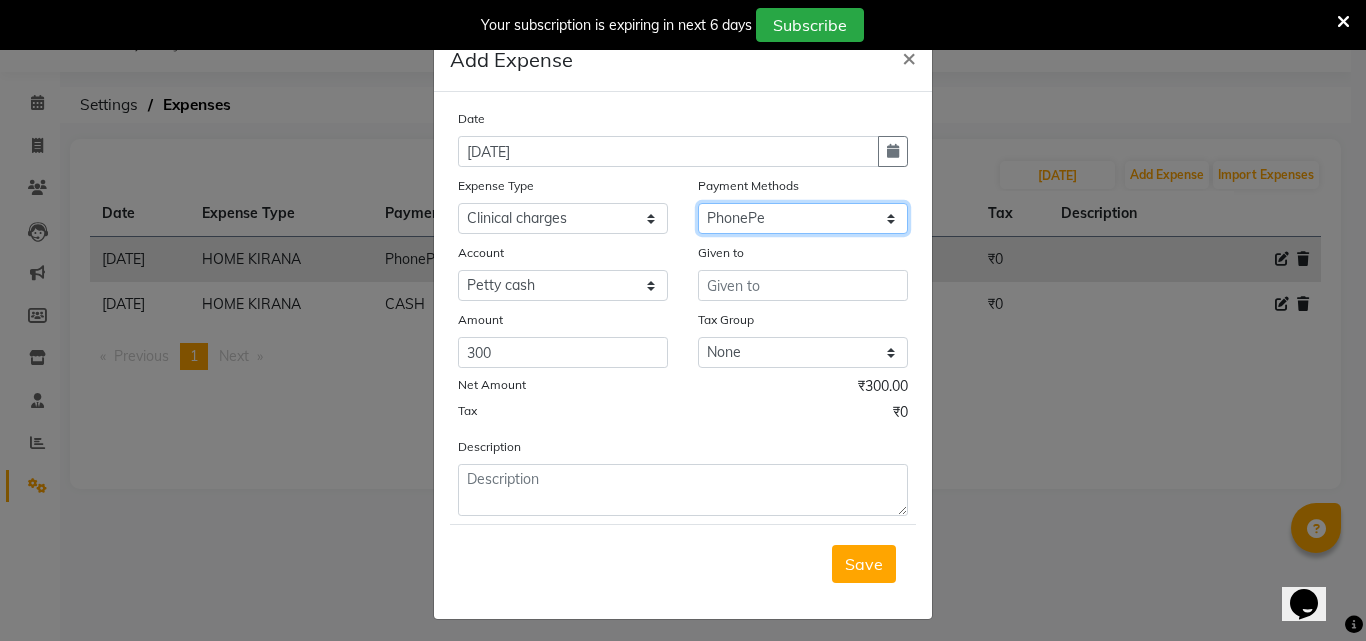 click on "Select CASH Package PhonePe Voucher Prepaid Gift Card GPay Wallet Points" 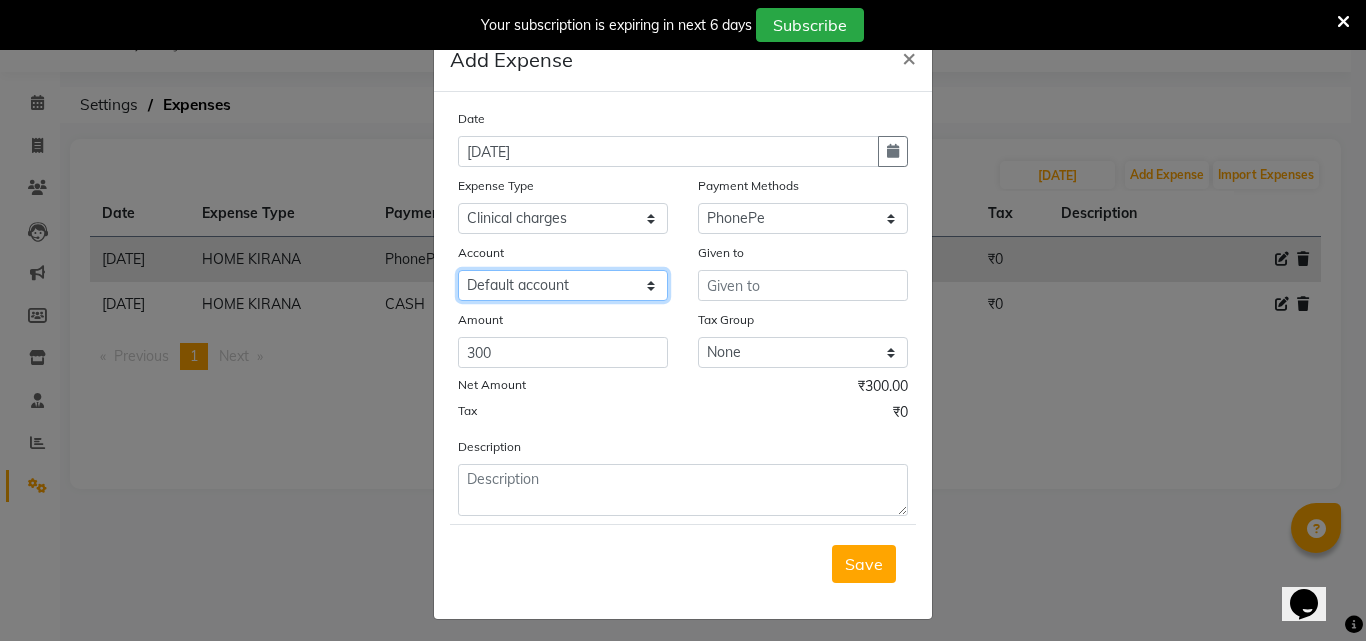 click on "Select Default account Nil un SB nil sbisb Nilaxixcur Niksbisb ADDIuncur" 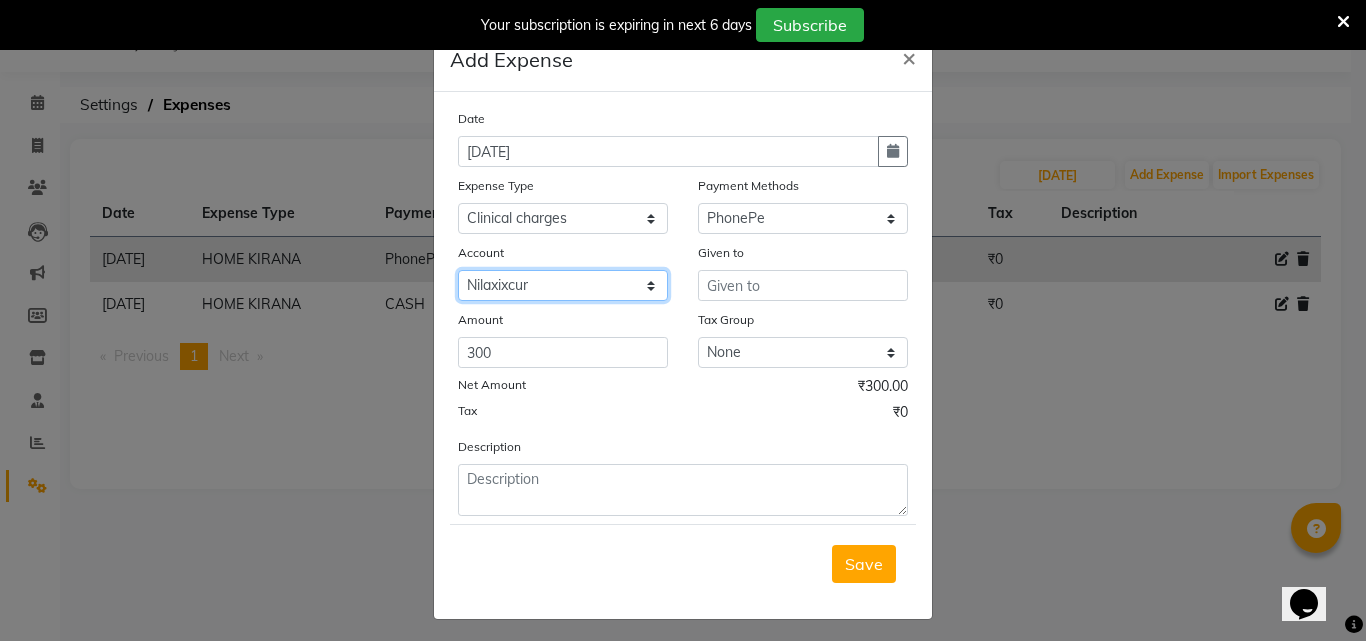 click on "Select Default account Nil un SB nil sbisb Nilaxixcur Niksbisb ADDIuncur" 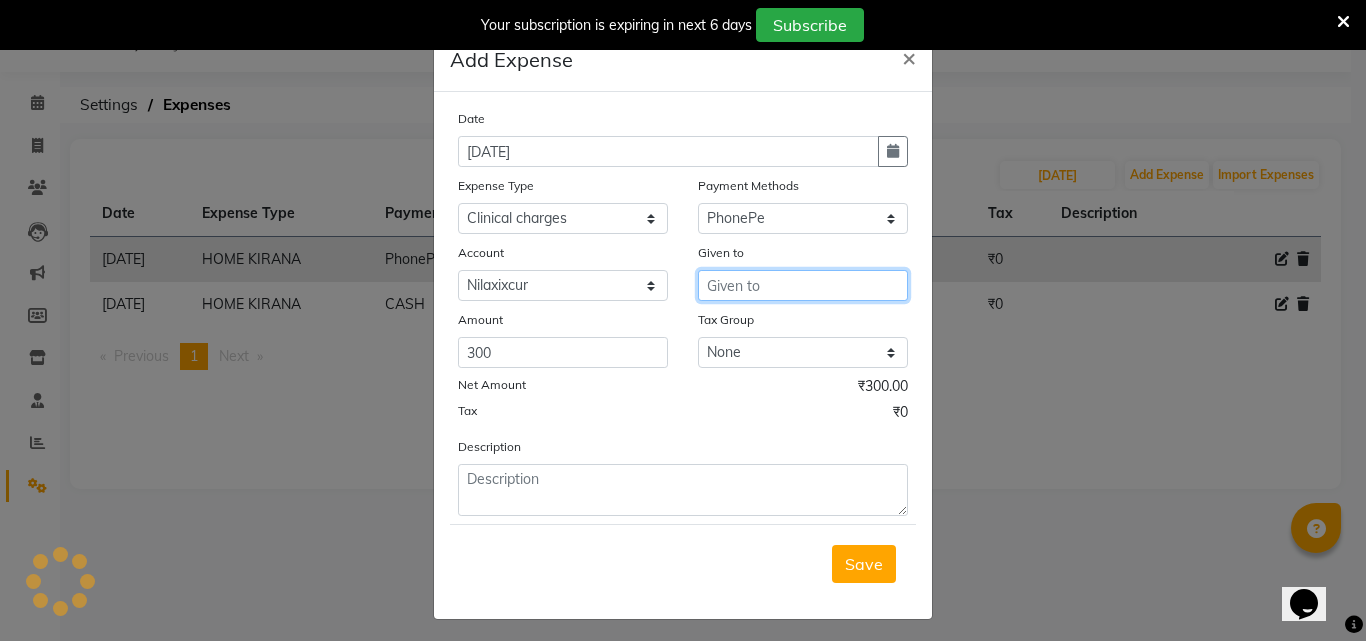 click at bounding box center [803, 285] 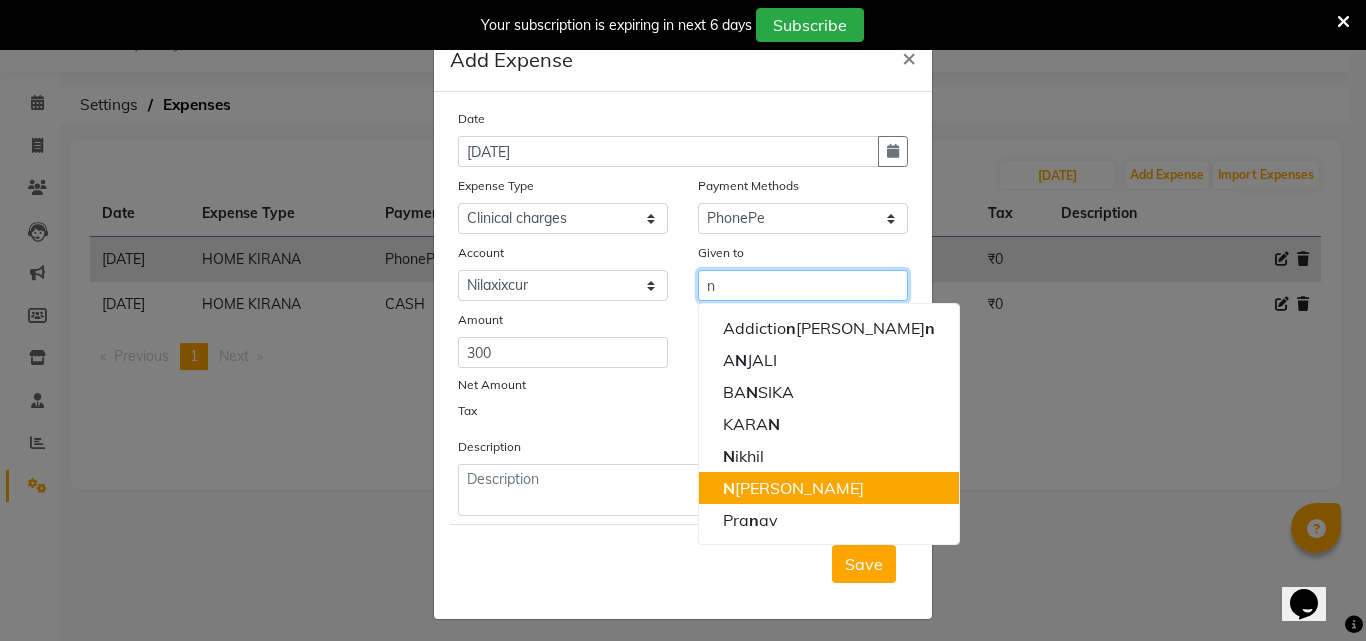 click on "N [PERSON_NAME]" at bounding box center [829, 488] 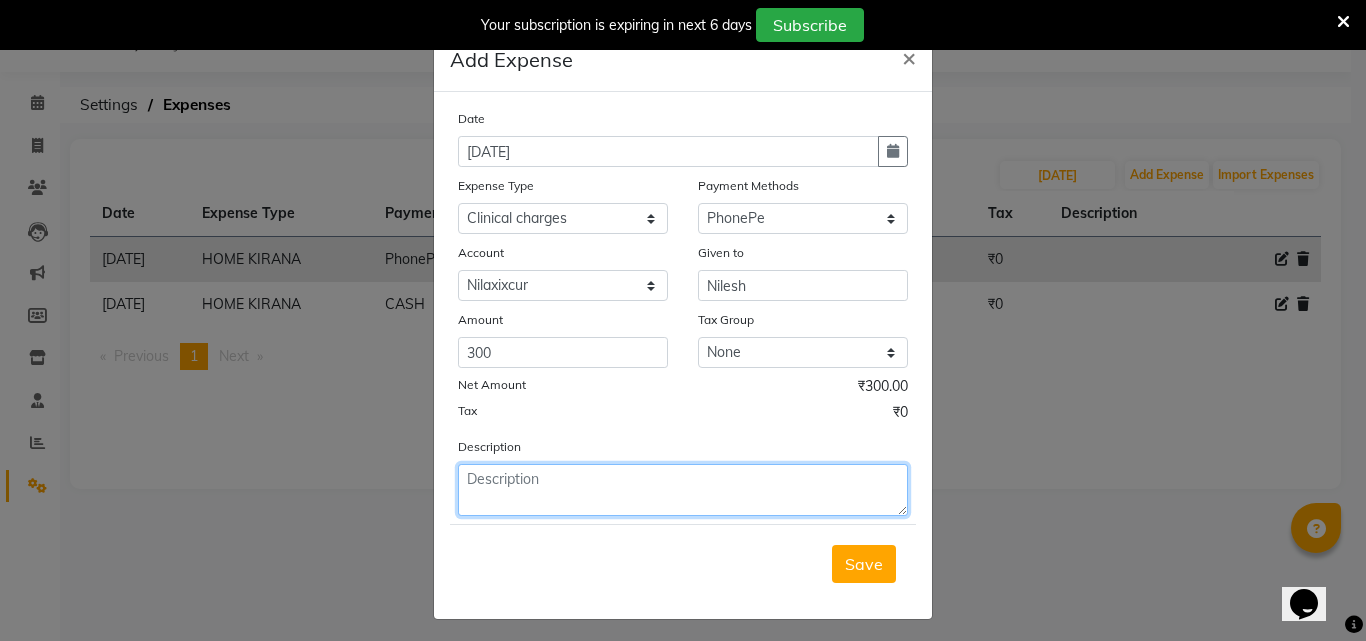 click 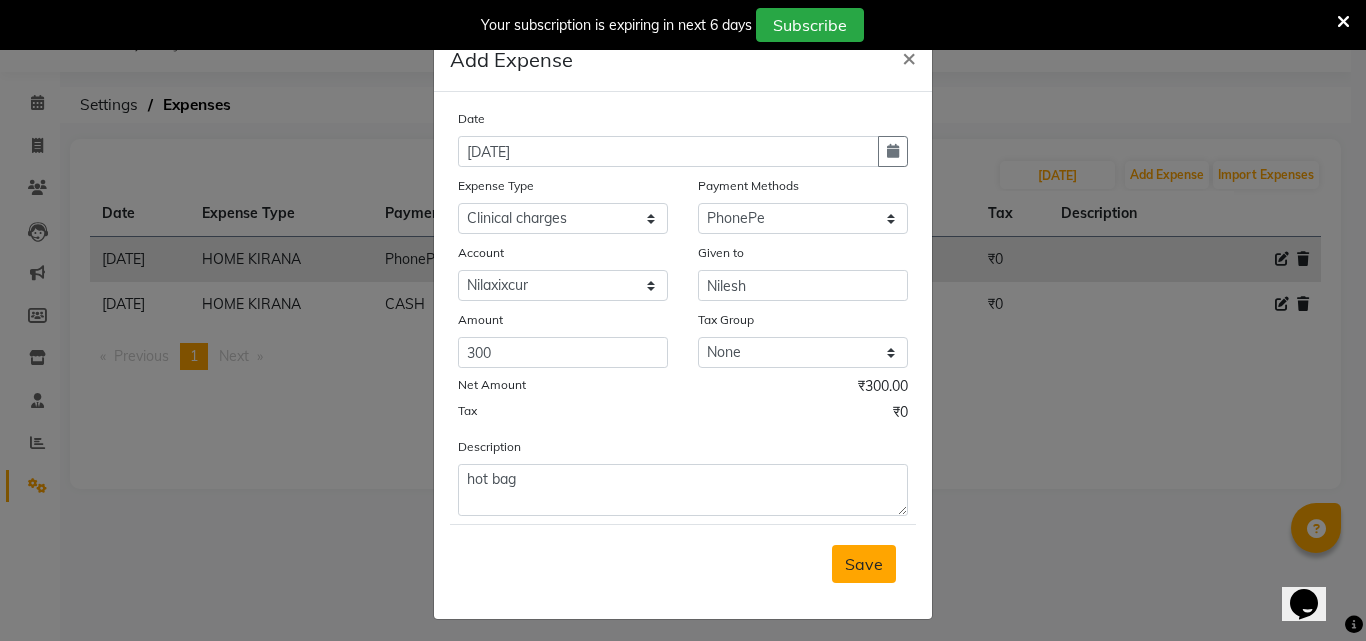 click on "Save" at bounding box center [864, 564] 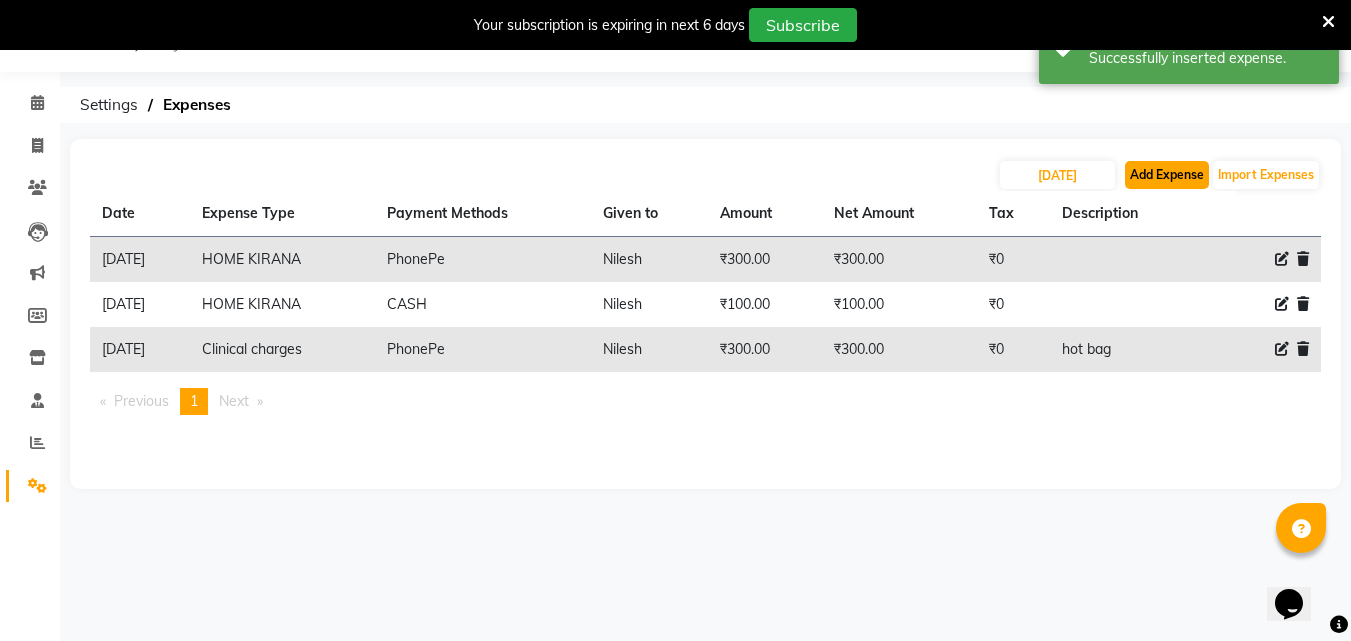 click on "Add Expense" 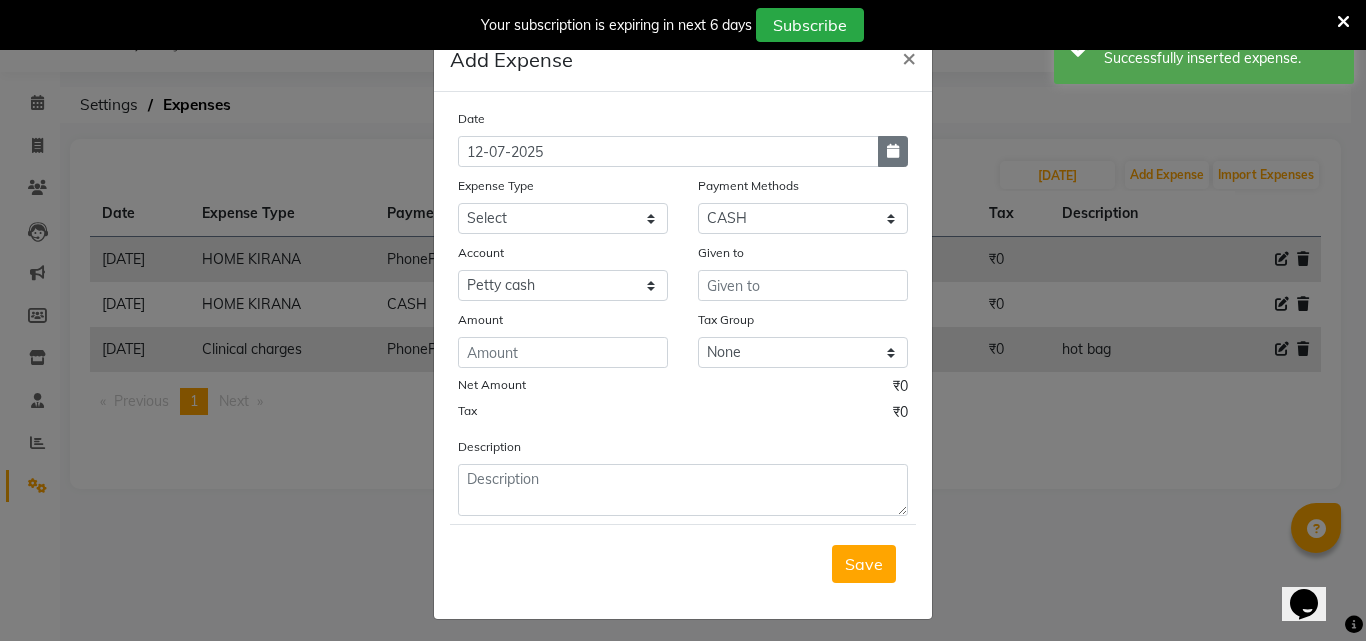 click 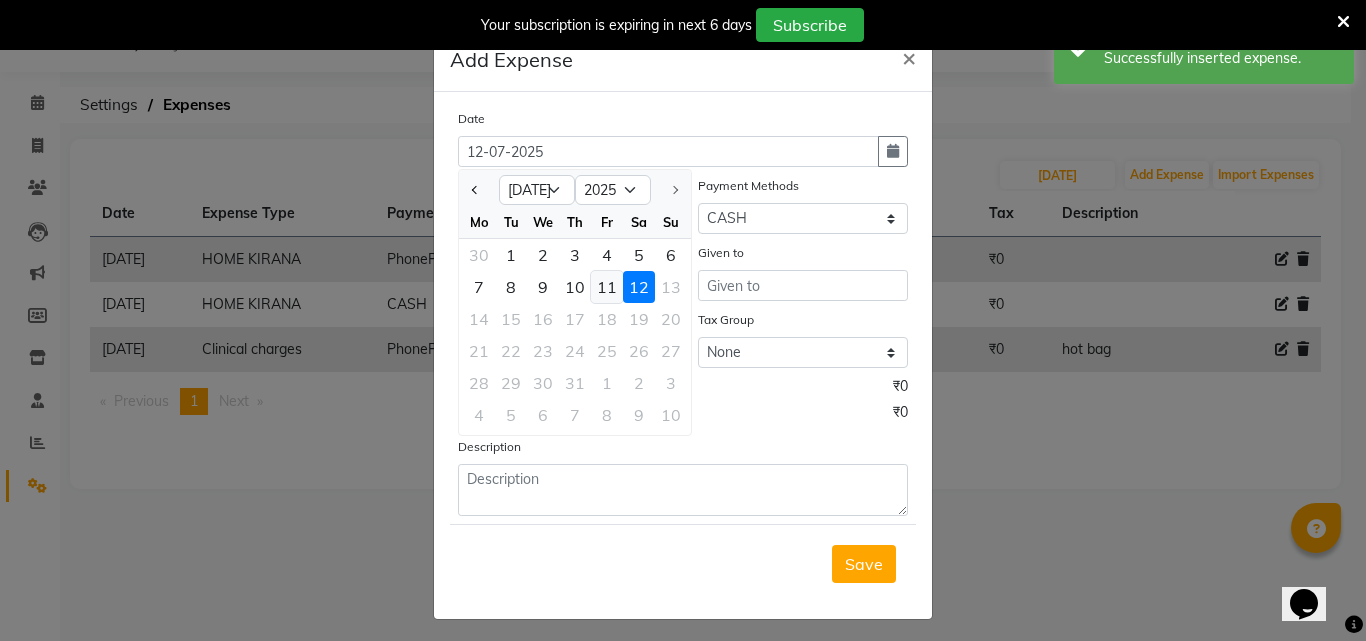 click on "11" 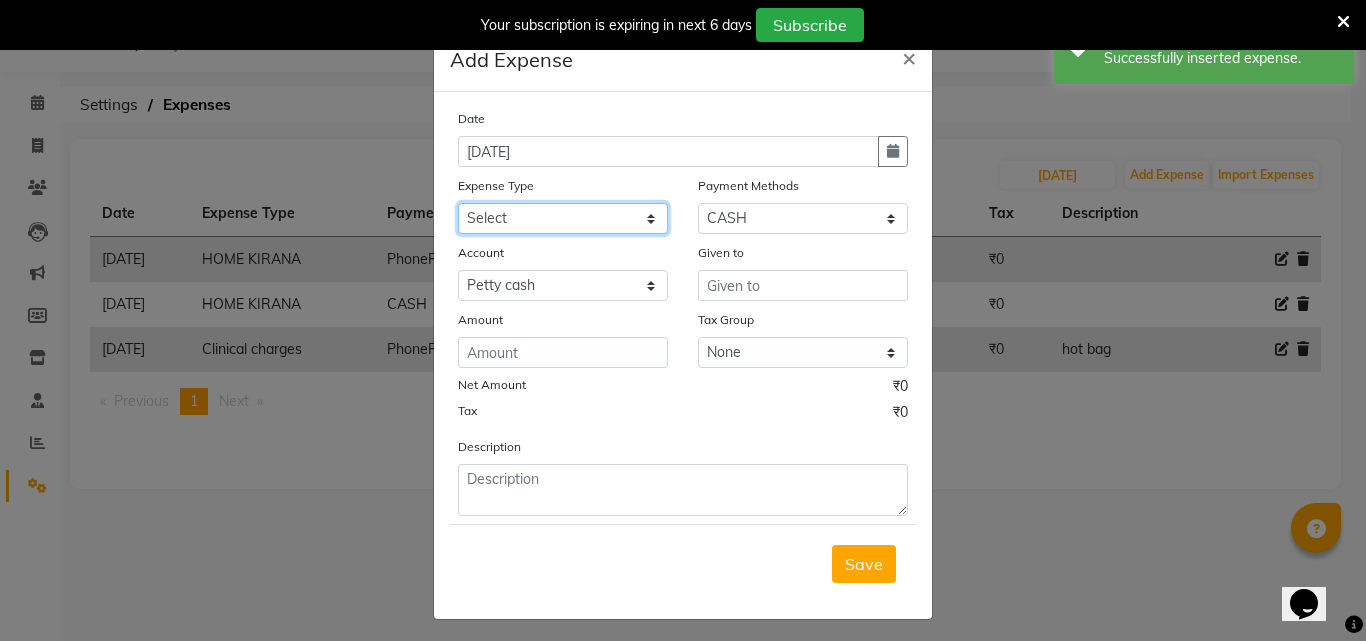 click on "Select Advance Salary Bank charges BEAUTY PALACE [GEOGRAPHIC_DATA] MATERIAL Car maintenance  Cash transfer to bank Cash transfer to hub Client Snacks Clinical charges Equipment Fuel ACTIVA OR CAR Govt fee HOME GAS HOME KIRANA home market other exp home snacks HOME  WIFI RECHARGE GIO Incentive Insurance International purchase investment banking light bill of4 home girls boys talikoti Loan Repayment local loreal maharaja material local maharaja material [PERSON_NAME] GURGA ENTERPRISES loreal [PERSON_NAME] belgav Maintenance Marketing Miscellaneous MOBILE RECHARGE MRA ONLINE SHOPING Other Pantry PETROL GENRETOR PIGMY SHIVAJI MAHARAJ BANK Product Rent REPAIRING EORK SALON N HM ROOM G GAS Salary SALON 1 LIGHT BILL SALON 1 RENT SALON 1 WIFI RICHARGE SALON 2  MEN N WOMEN LIGHT BILL SALON 2 WIFI RECHARGE GIO salon advertising SALON ADVERTISISNG SALON RENT 2 SAVI WATER school exp school exp S K  DISTRIBUTER CADEVU KERATIN HUBALI STAFF ROOM RENT ALL STAFF ROOM RENT ALL Staff Snacks Tax TEA BREKFAST Tea & Refreshment Utilities" 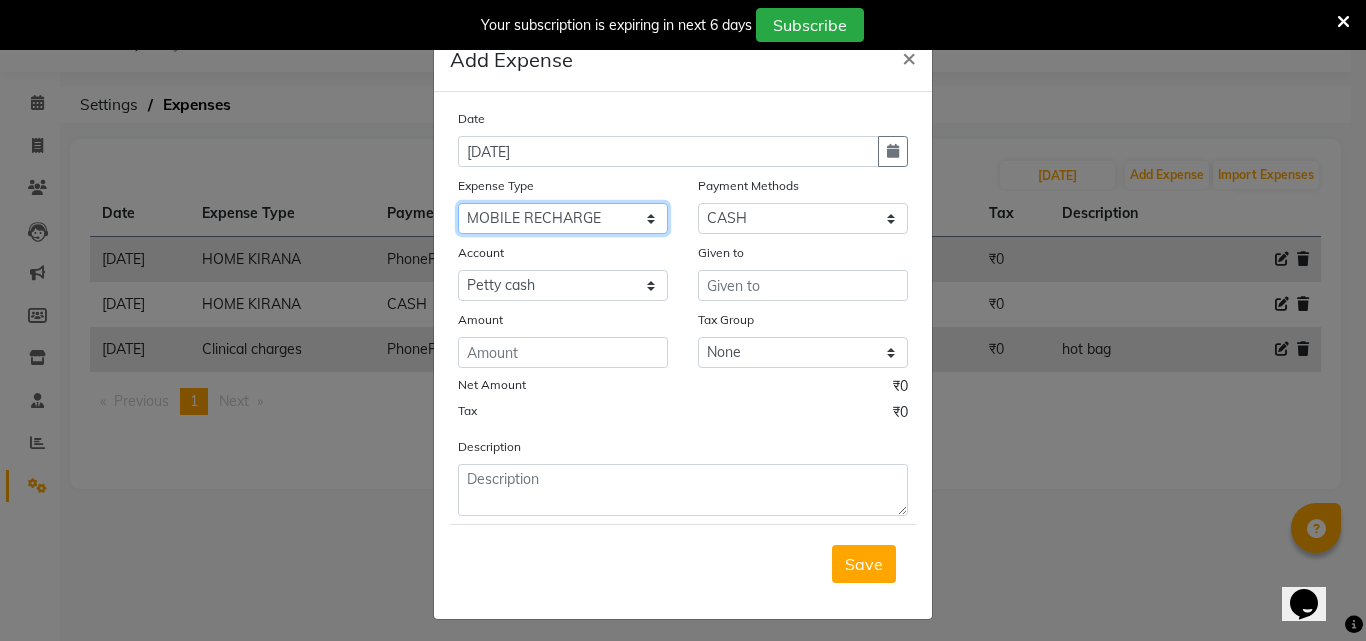 click on "Select Advance Salary Bank charges BEAUTY PALACE [GEOGRAPHIC_DATA] MATERIAL Car maintenance  Cash transfer to bank Cash transfer to hub Client Snacks Clinical charges Equipment Fuel ACTIVA OR CAR Govt fee HOME GAS HOME KIRANA home market other exp home snacks HOME  WIFI RECHARGE GIO Incentive Insurance International purchase investment banking light bill of4 home girls boys talikoti Loan Repayment local loreal maharaja material local maharaja material [PERSON_NAME] GURGA ENTERPRISES loreal [PERSON_NAME] belgav Maintenance Marketing Miscellaneous MOBILE RECHARGE MRA ONLINE SHOPING Other Pantry PETROL GENRETOR PIGMY SHIVAJI MAHARAJ BANK Product Rent REPAIRING EORK SALON N HM ROOM G GAS Salary SALON 1 LIGHT BILL SALON 1 RENT SALON 1 WIFI RICHARGE SALON 2  MEN N WOMEN LIGHT BILL SALON 2 WIFI RECHARGE GIO salon advertising SALON ADVERTISISNG SALON RENT 2 SAVI WATER school exp school exp S K  DISTRIBUTER CADEVU KERATIN HUBALI STAFF ROOM RENT ALL STAFF ROOM RENT ALL Staff Snacks Tax TEA BREKFAST Tea & Refreshment Utilities" 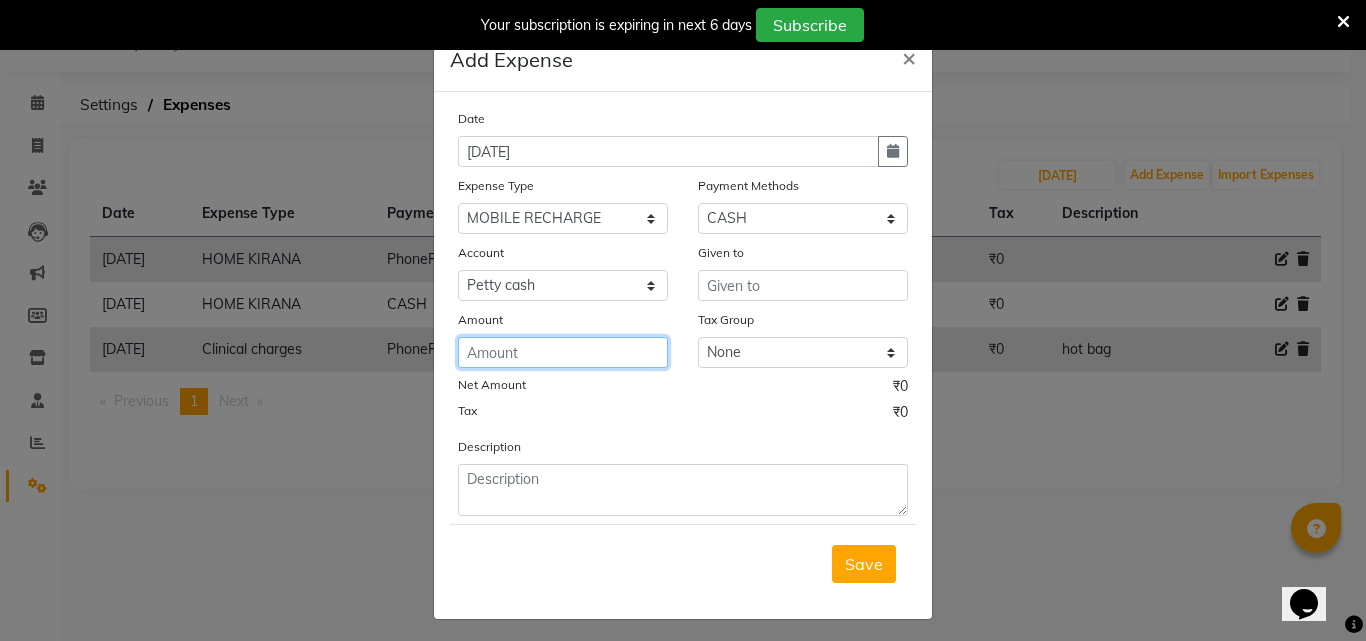 click 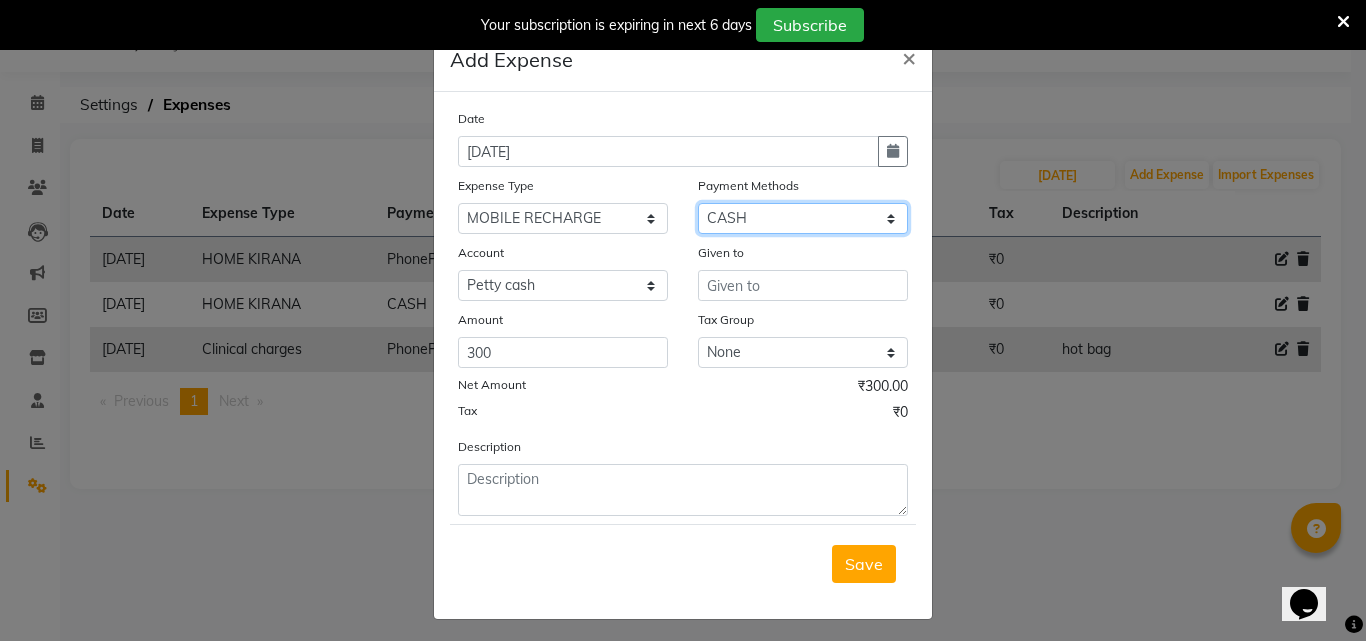 click on "Select CASH Package PhonePe Voucher Prepaid Gift Card GPay Wallet Points" 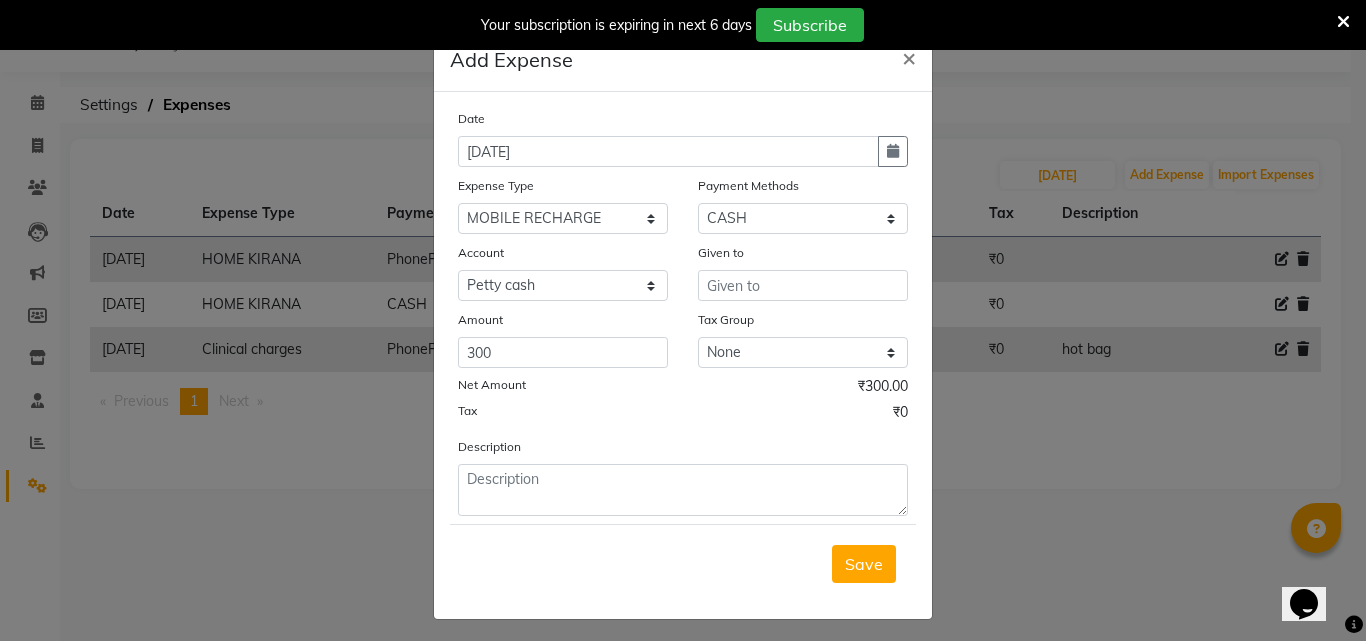 click on "Net Amount ₹300.00" 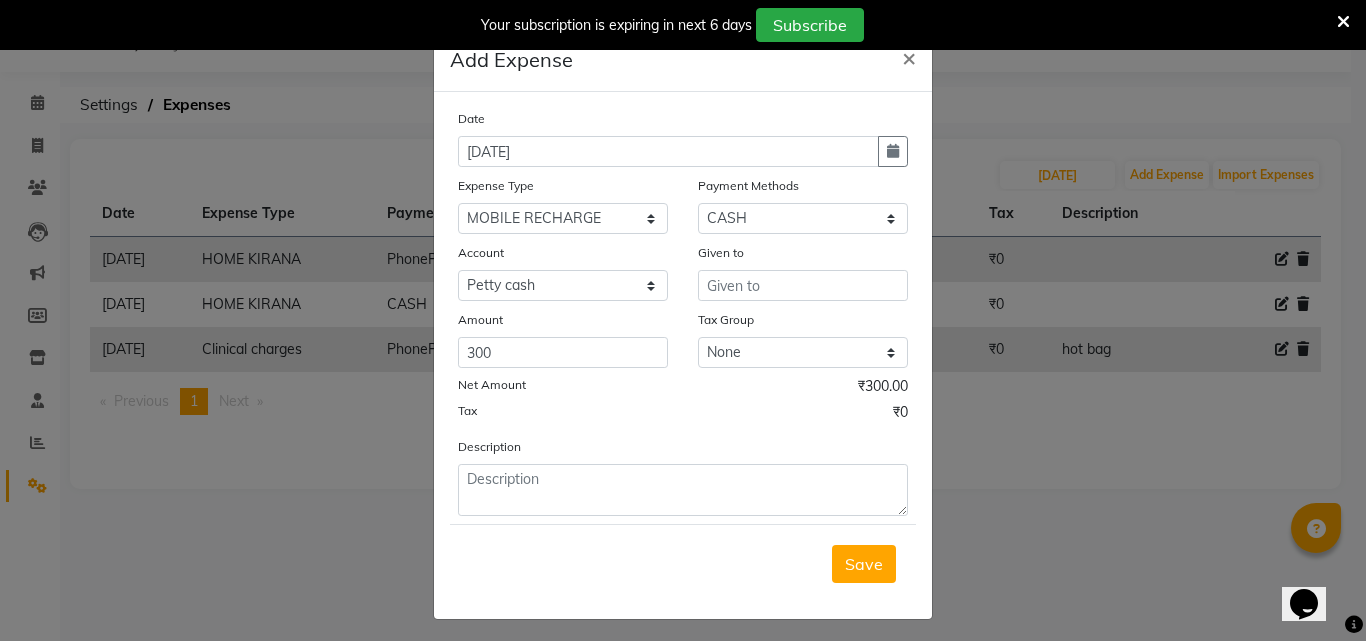 click on "Payment Methods" 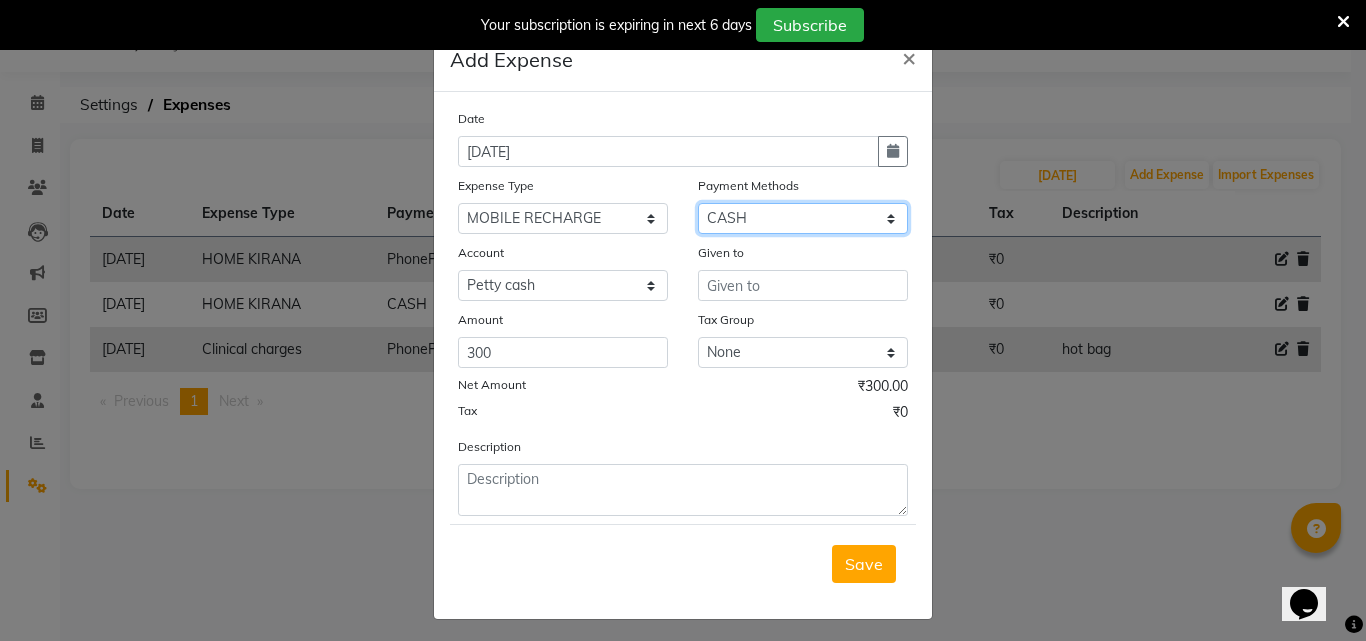 click on "Select CASH Package PhonePe Voucher Prepaid Gift Card GPay Wallet Points" 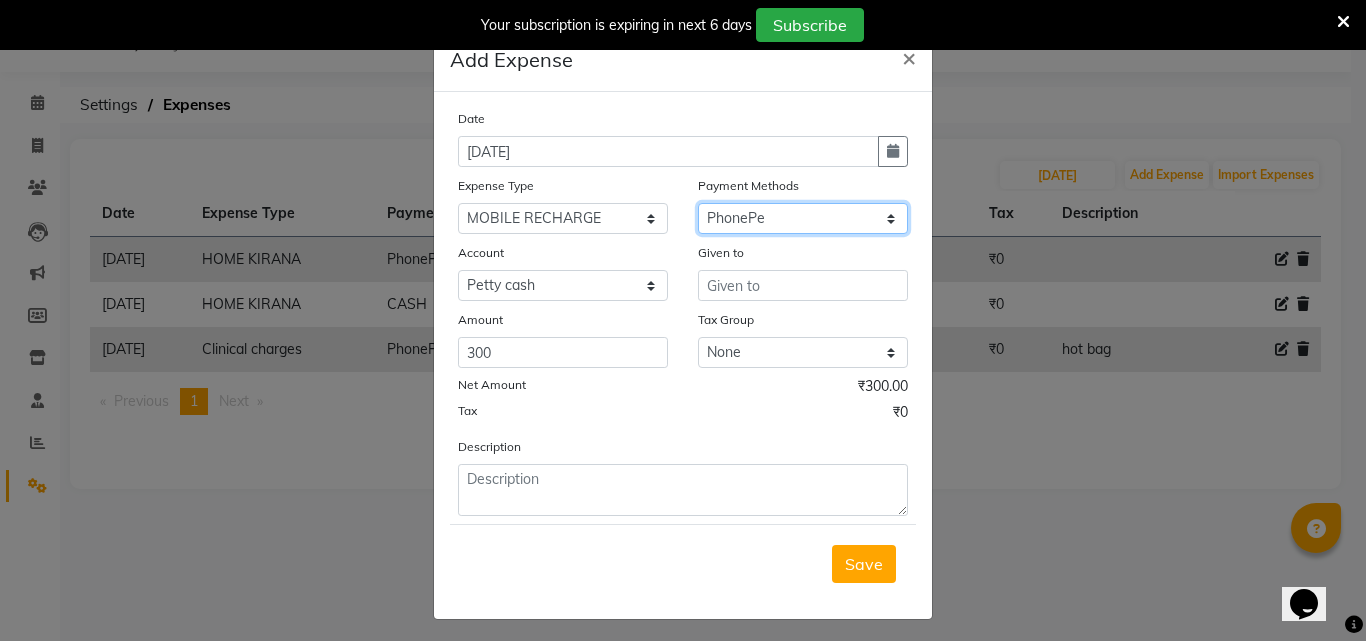 click on "Select CASH Package PhonePe Voucher Prepaid Gift Card GPay Wallet Points" 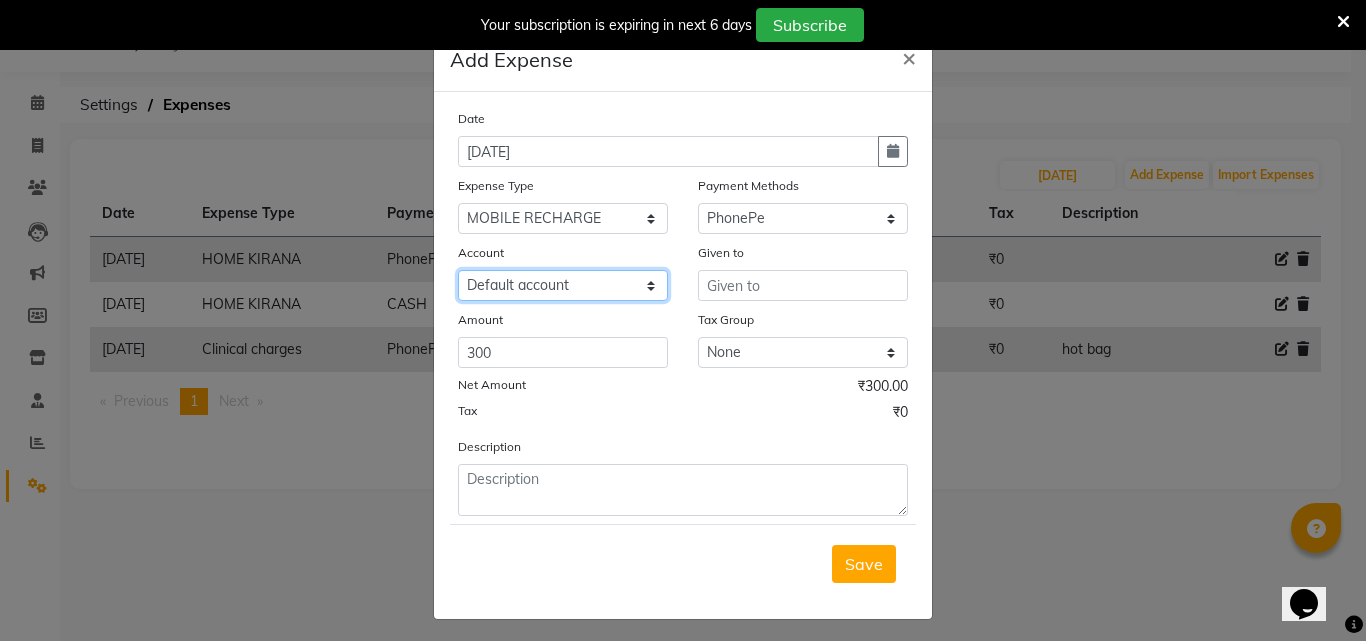 click on "Select Default account Nil un SB nil sbisb Nilaxixcur Niksbisb ADDIuncur" 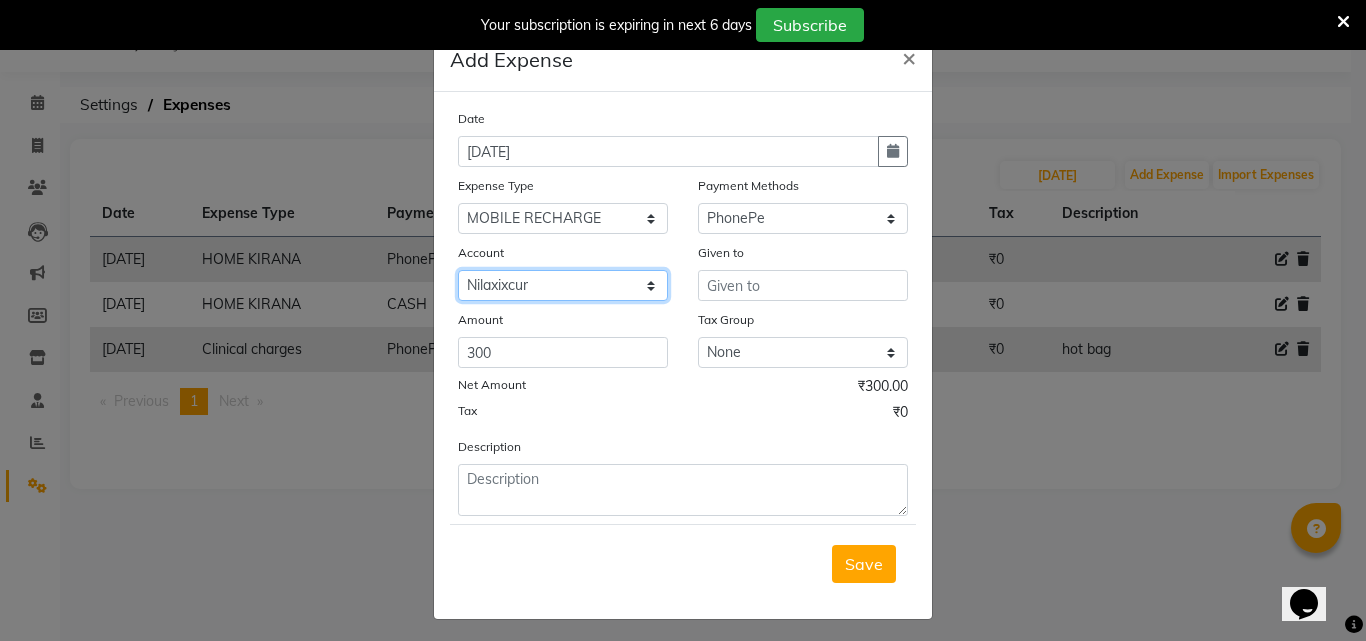 click on "Select Default account Nil un SB nil sbisb Nilaxixcur Niksbisb ADDIuncur" 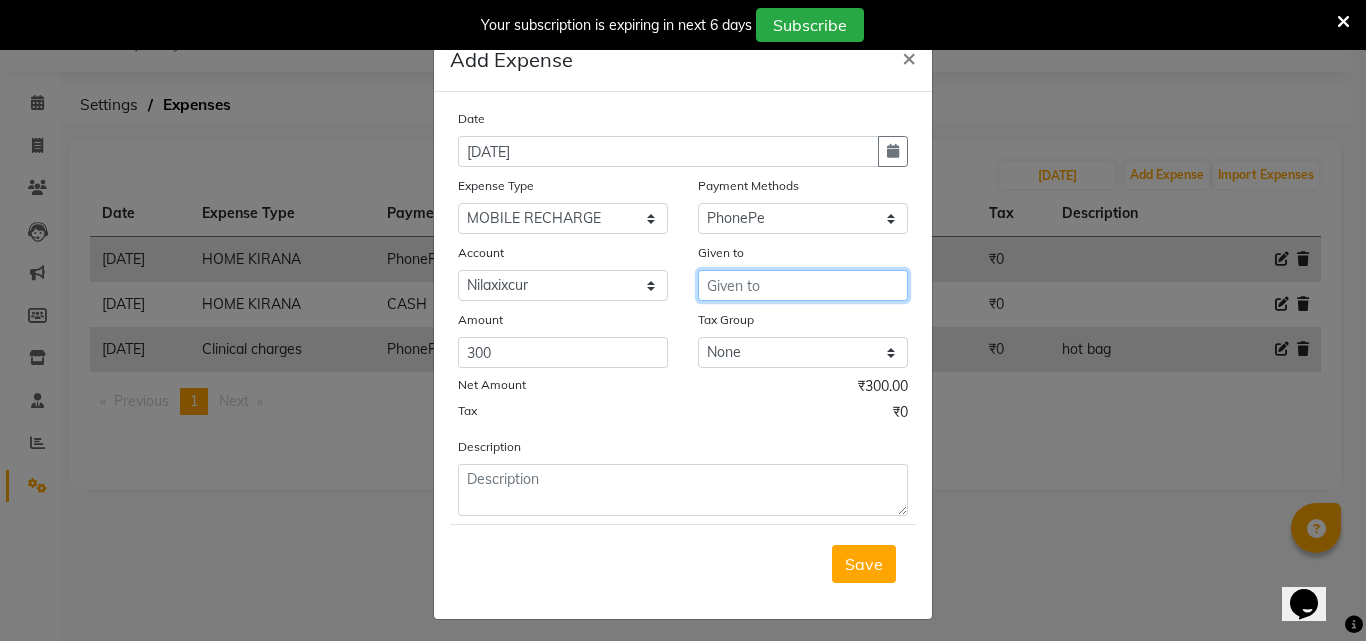click at bounding box center [803, 285] 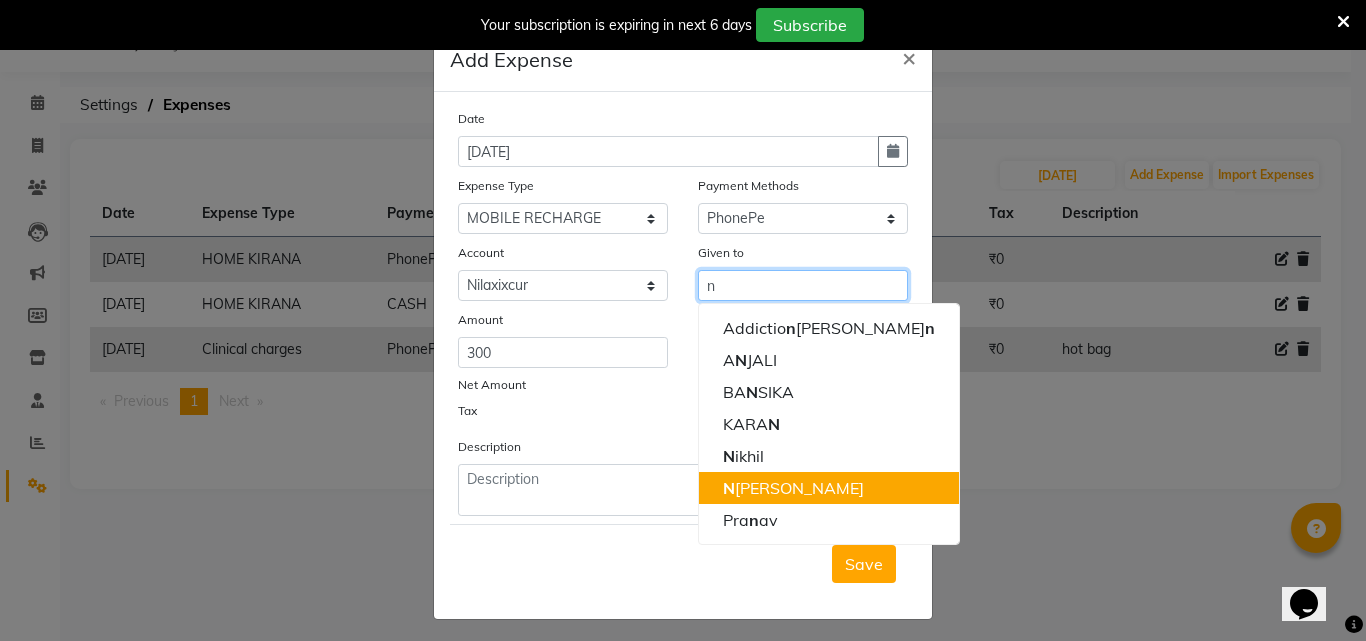 click on "N [PERSON_NAME]" at bounding box center [793, 488] 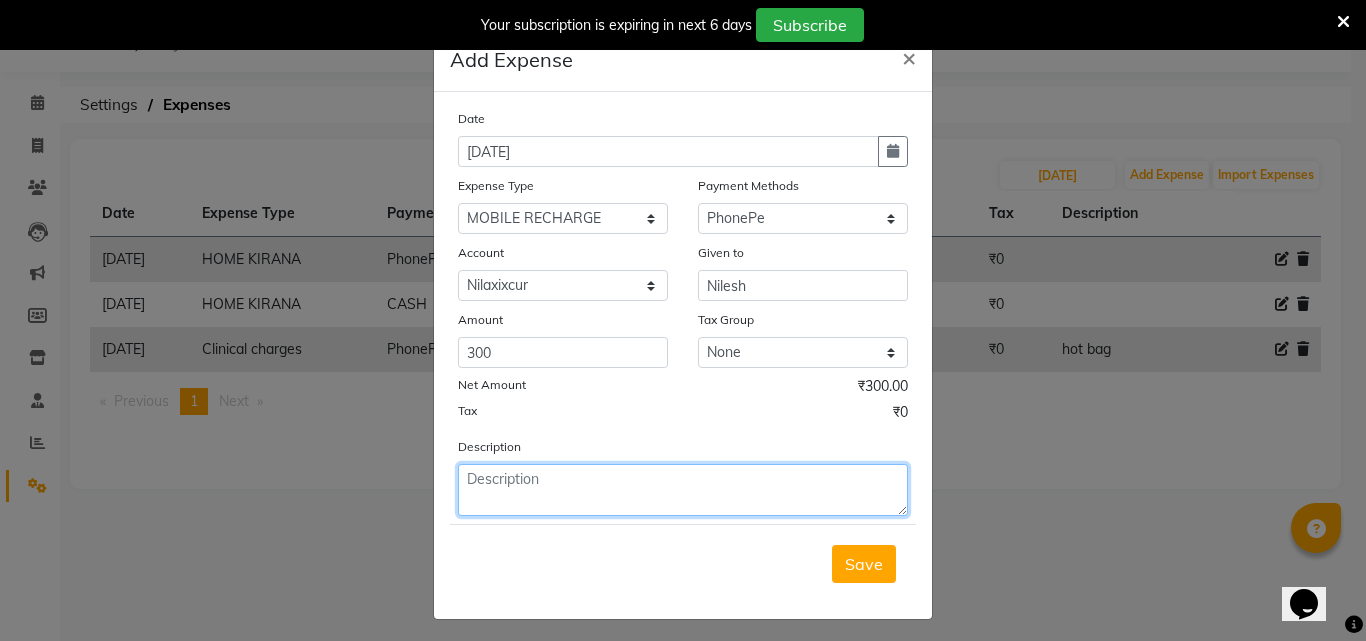 click 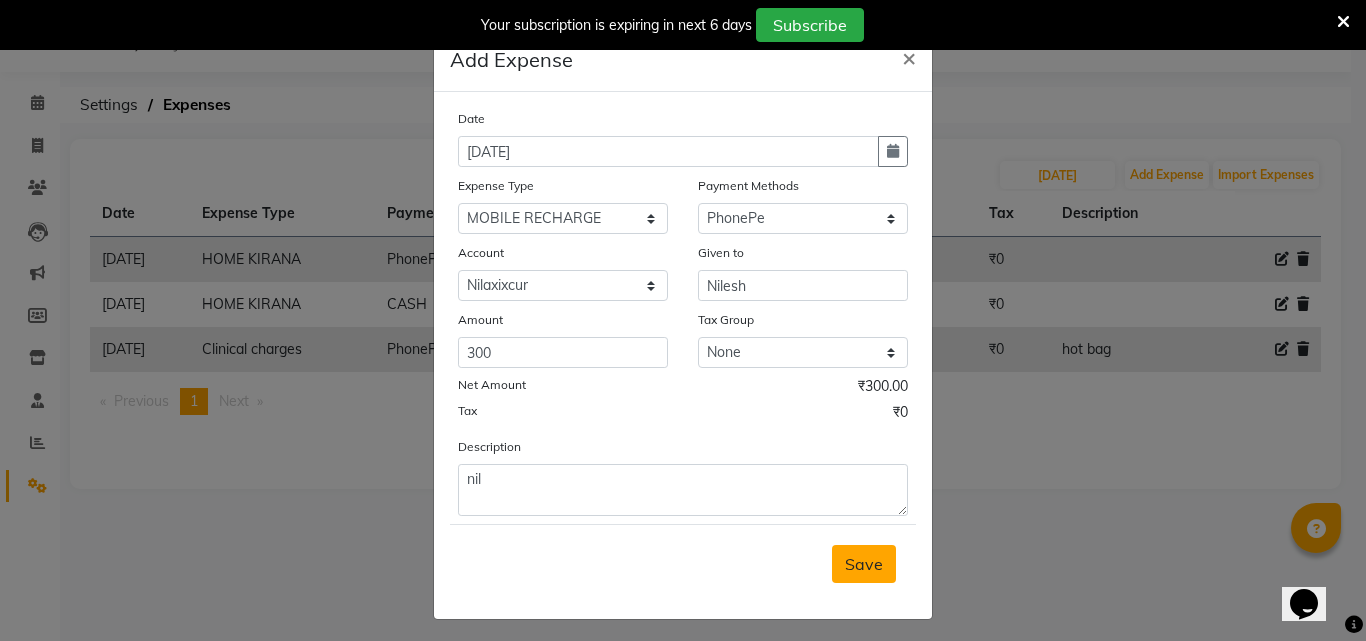 click on "Save" at bounding box center (864, 564) 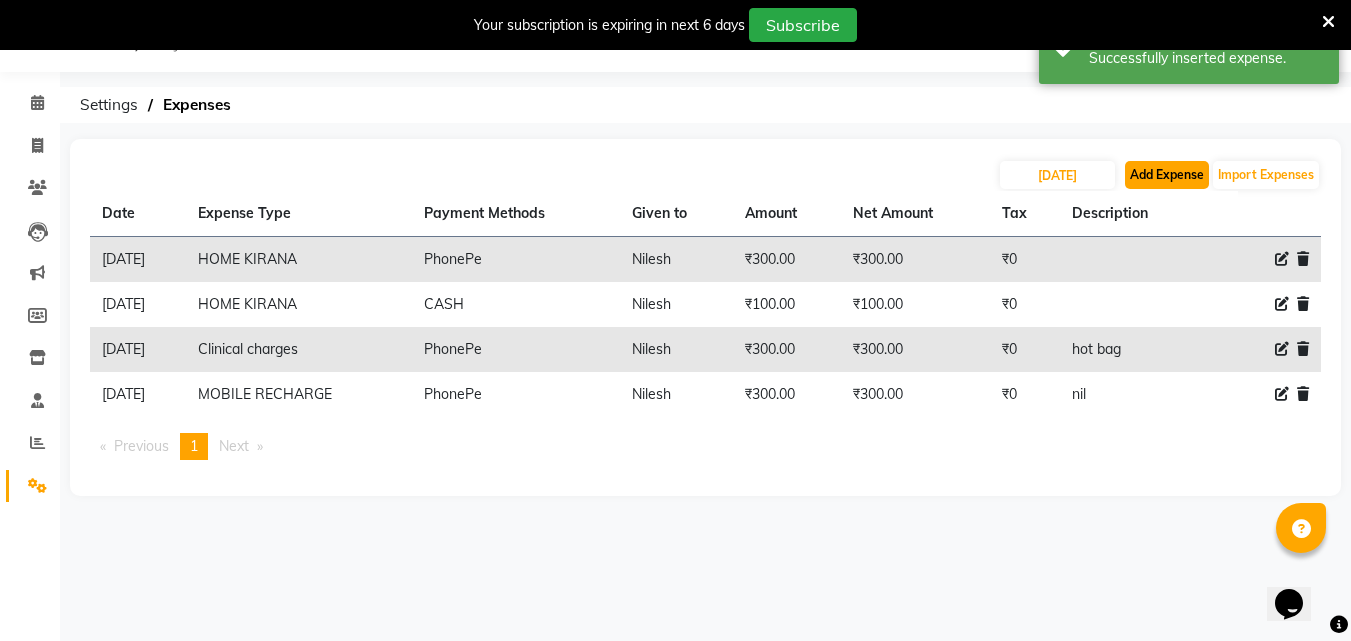 click on "Add Expense" 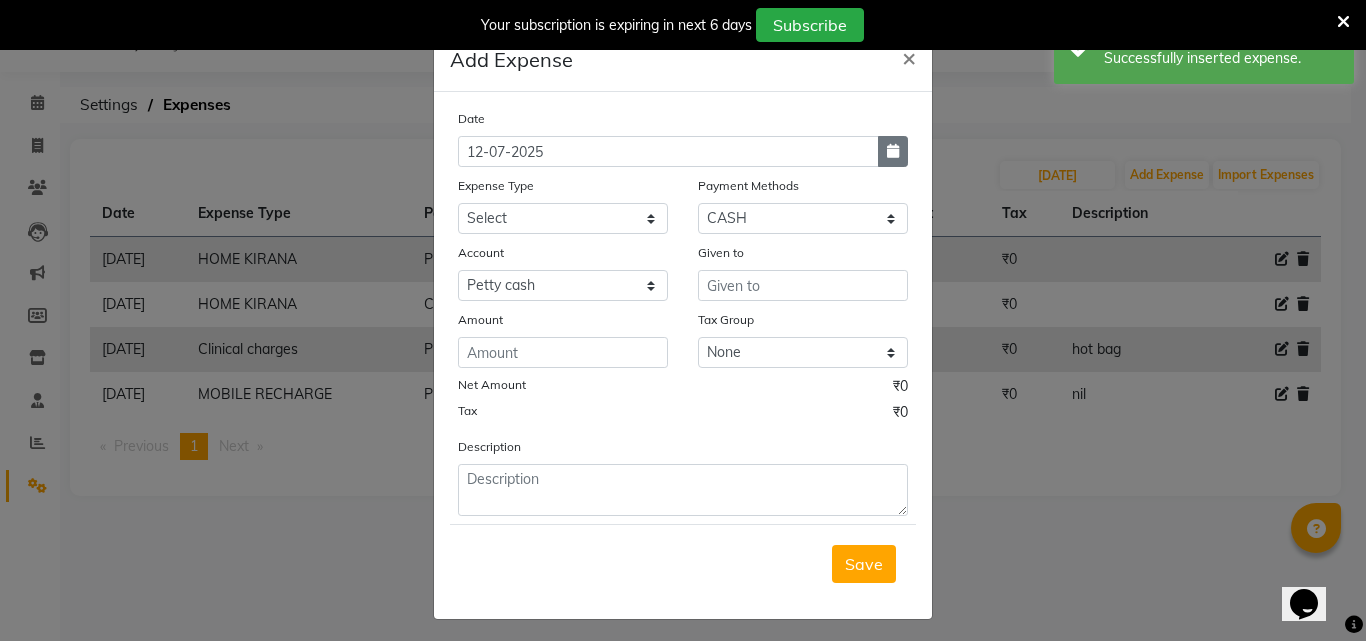 click 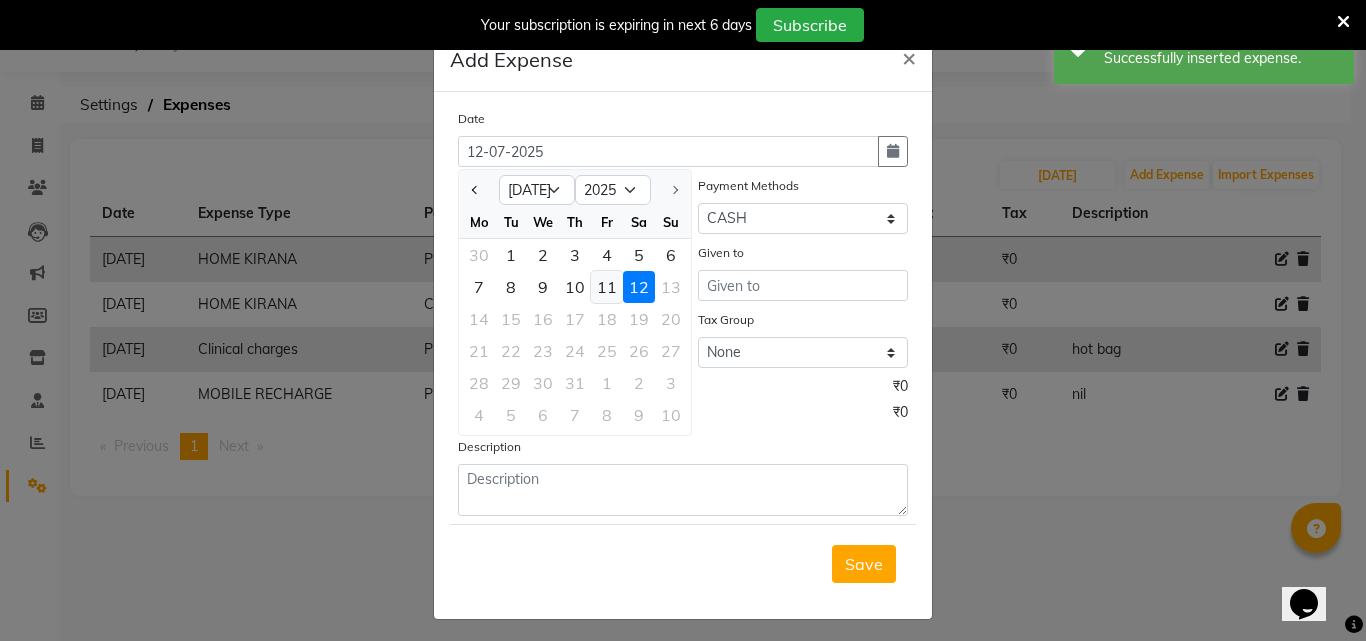 click on "11" 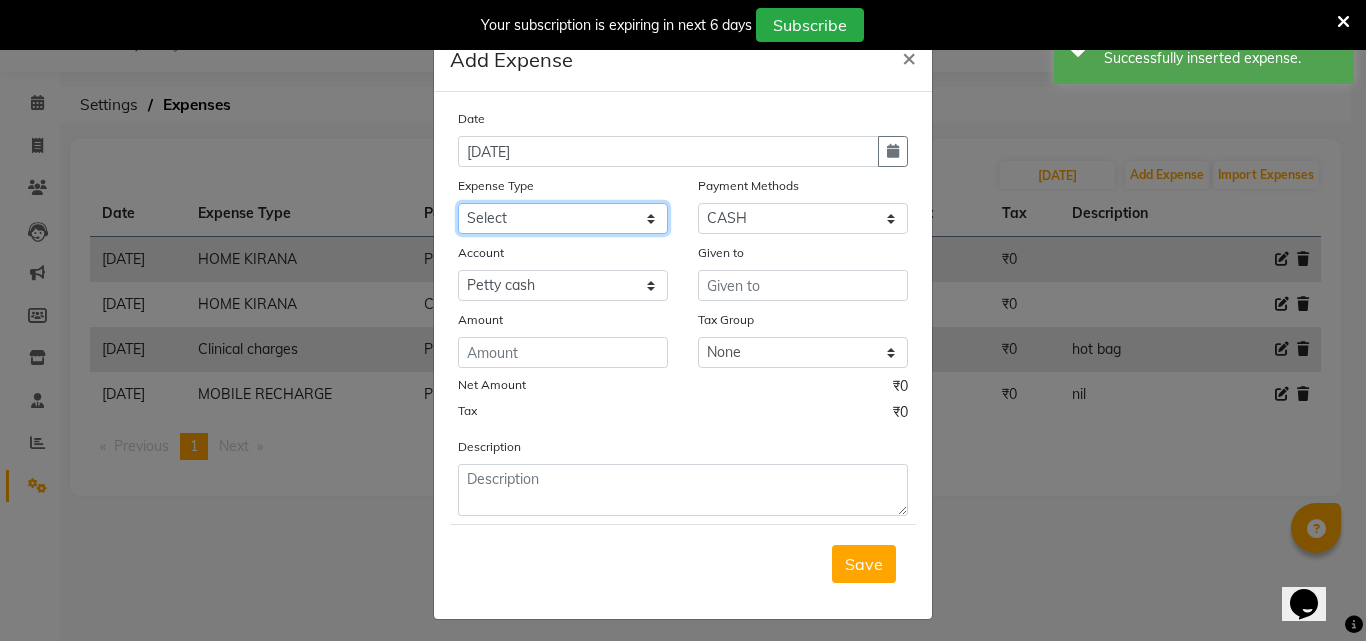 click on "Select Advance Salary Bank charges BEAUTY PALACE [GEOGRAPHIC_DATA] MATERIAL Car maintenance  Cash transfer to bank Cash transfer to hub Client Snacks Clinical charges Equipment Fuel ACTIVA OR CAR Govt fee HOME GAS HOME KIRANA home market other exp home snacks HOME  WIFI RECHARGE GIO Incentive Insurance International purchase investment banking light bill of4 home girls boys talikoti Loan Repayment local loreal maharaja material local maharaja material [PERSON_NAME] GURGA ENTERPRISES loreal [PERSON_NAME] belgav Maintenance Marketing Miscellaneous MOBILE RECHARGE MRA ONLINE SHOPING Other Pantry PETROL GENRETOR PIGMY SHIVAJI MAHARAJ BANK Product Rent REPAIRING EORK SALON N HM ROOM G GAS Salary SALON 1 LIGHT BILL SALON 1 RENT SALON 1 WIFI RICHARGE SALON 2  MEN N WOMEN LIGHT BILL SALON 2 WIFI RECHARGE GIO salon advertising SALON ADVERTISISNG SALON RENT 2 SAVI WATER school exp school exp S K  DISTRIBUTER CADEVU KERATIN HUBALI STAFF ROOM RENT ALL STAFF ROOM RENT ALL Staff Snacks Tax TEA BREKFAST Tea & Refreshment Utilities" 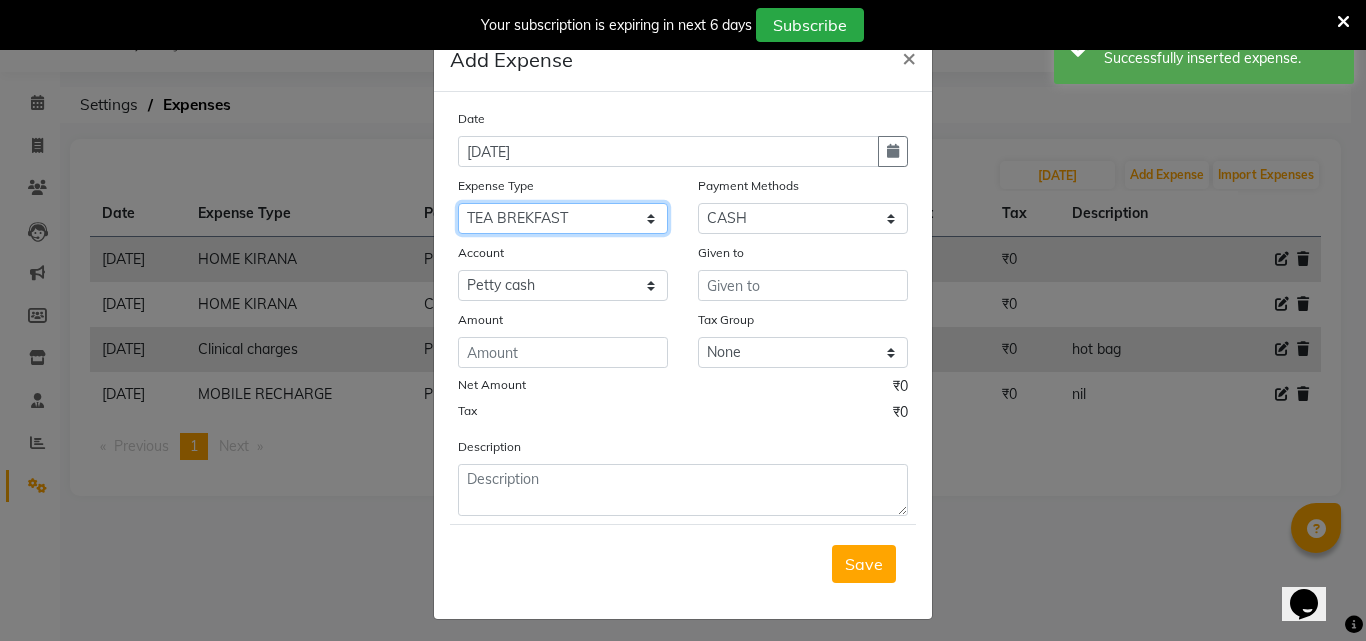 click on "Select Advance Salary Bank charges BEAUTY PALACE [GEOGRAPHIC_DATA] MATERIAL Car maintenance  Cash transfer to bank Cash transfer to hub Client Snacks Clinical charges Equipment Fuel ACTIVA OR CAR Govt fee HOME GAS HOME KIRANA home market other exp home snacks HOME  WIFI RECHARGE GIO Incentive Insurance International purchase investment banking light bill of4 home girls boys talikoti Loan Repayment local loreal maharaja material local maharaja material [PERSON_NAME] GURGA ENTERPRISES loreal [PERSON_NAME] belgav Maintenance Marketing Miscellaneous MOBILE RECHARGE MRA ONLINE SHOPING Other Pantry PETROL GENRETOR PIGMY SHIVAJI MAHARAJ BANK Product Rent REPAIRING EORK SALON N HM ROOM G GAS Salary SALON 1 LIGHT BILL SALON 1 RENT SALON 1 WIFI RICHARGE SALON 2  MEN N WOMEN LIGHT BILL SALON 2 WIFI RECHARGE GIO salon advertising SALON ADVERTISISNG SALON RENT 2 SAVI WATER school exp school exp S K  DISTRIBUTER CADEVU KERATIN HUBALI STAFF ROOM RENT ALL STAFF ROOM RENT ALL Staff Snacks Tax TEA BREKFAST Tea & Refreshment Utilities" 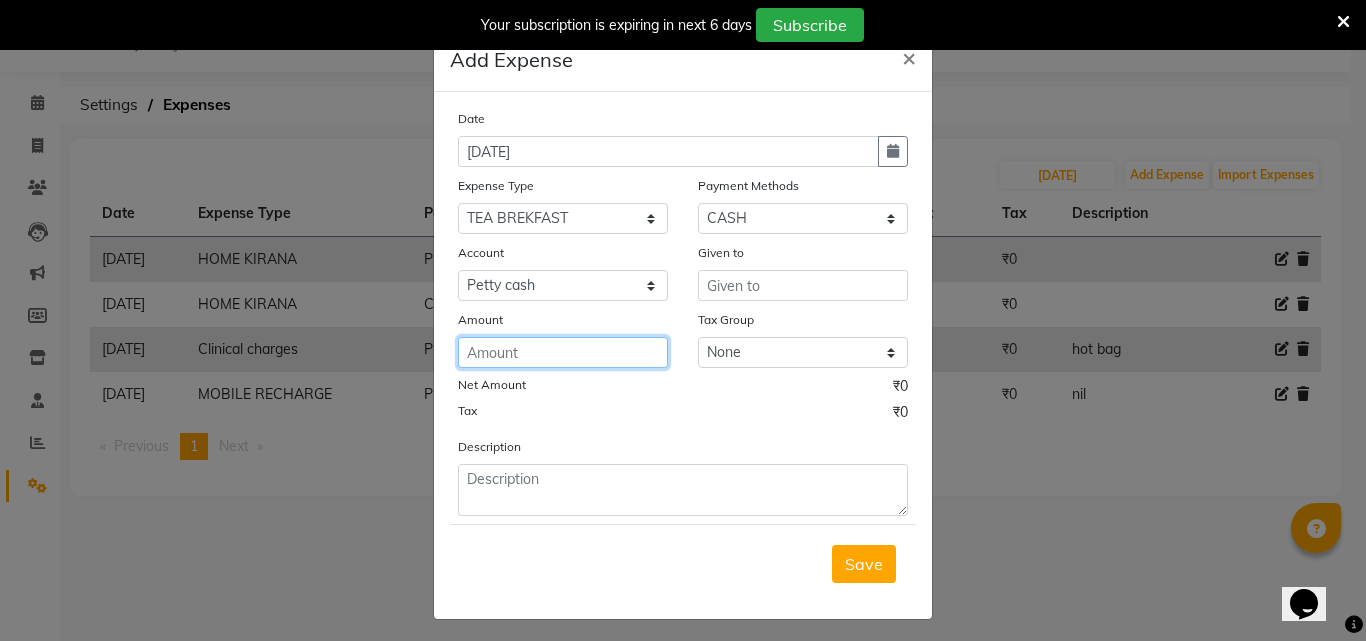 click 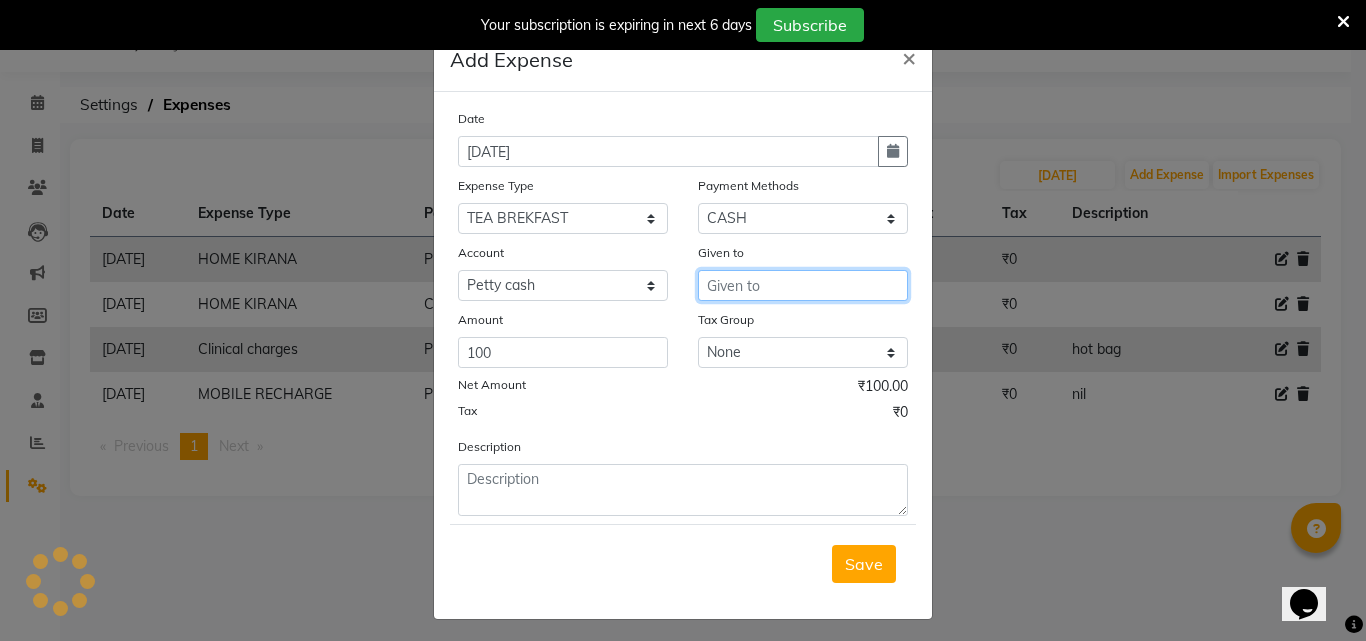 click at bounding box center (803, 285) 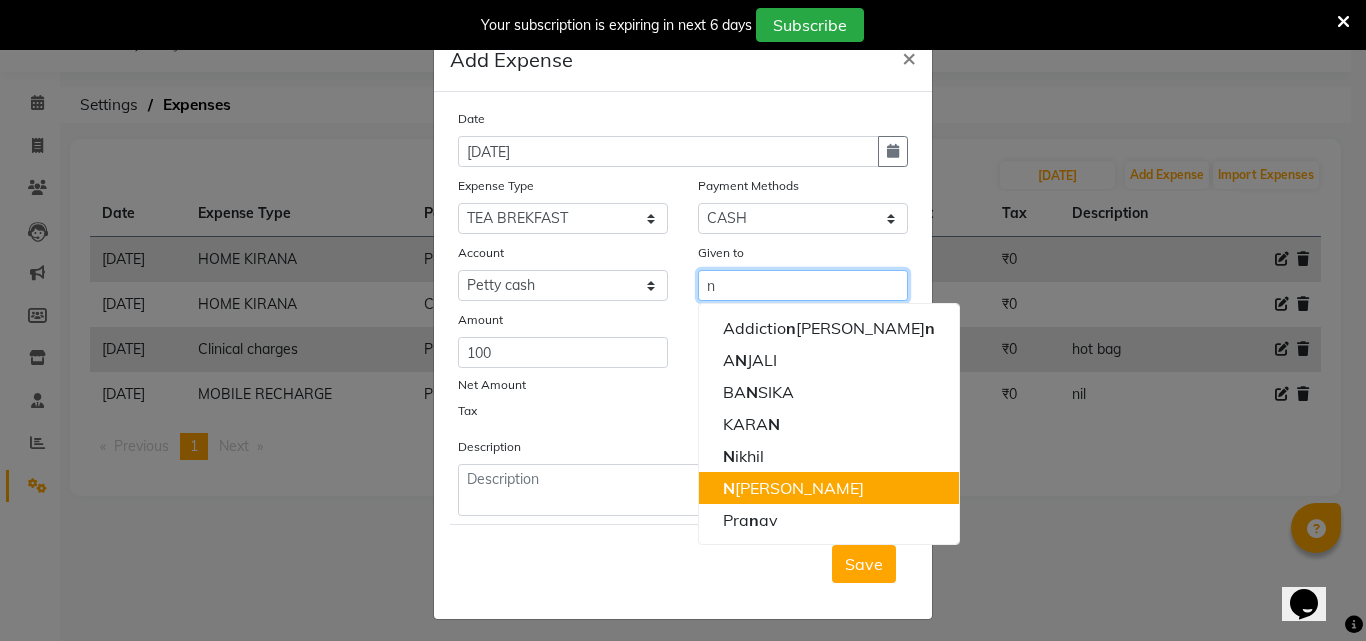 click on "N [PERSON_NAME]" at bounding box center (829, 488) 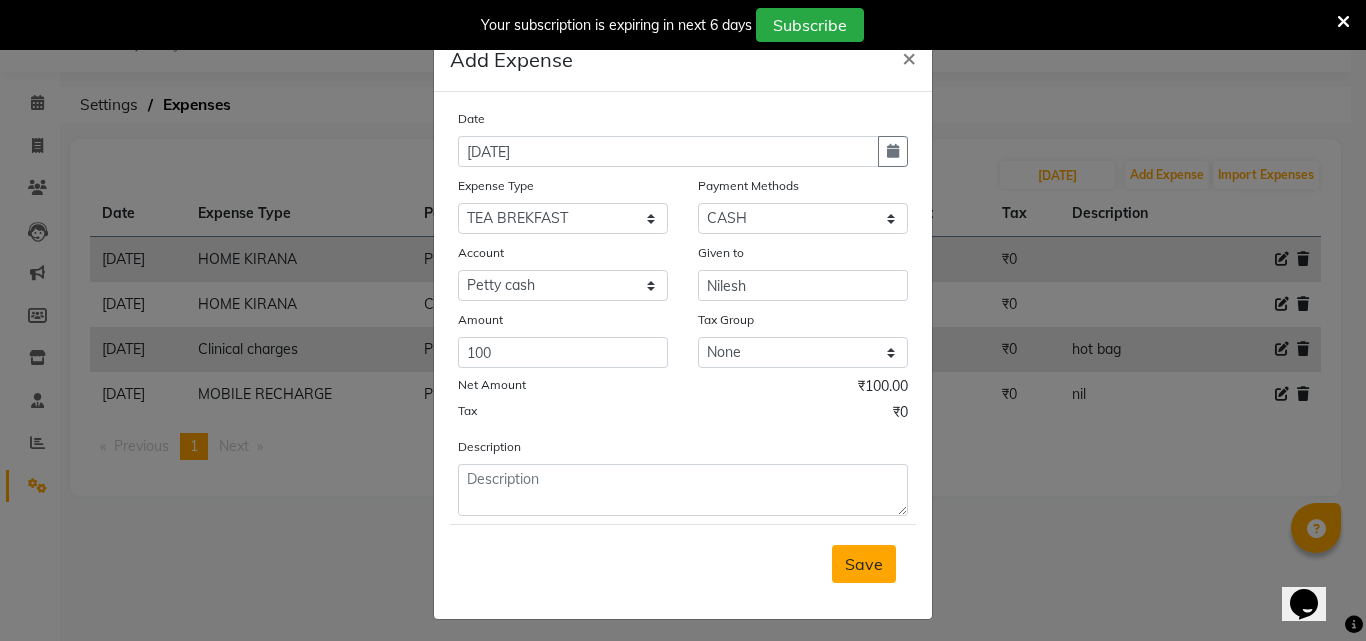 click on "Save" at bounding box center [864, 564] 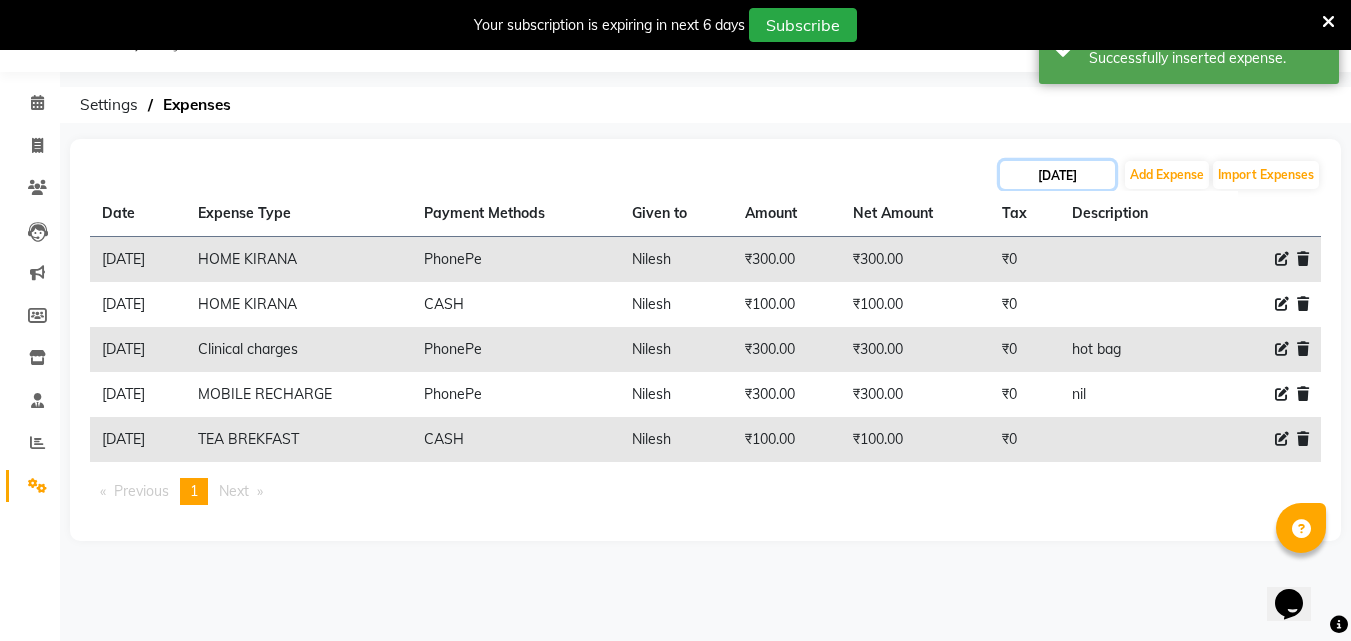 click on "[DATE]" 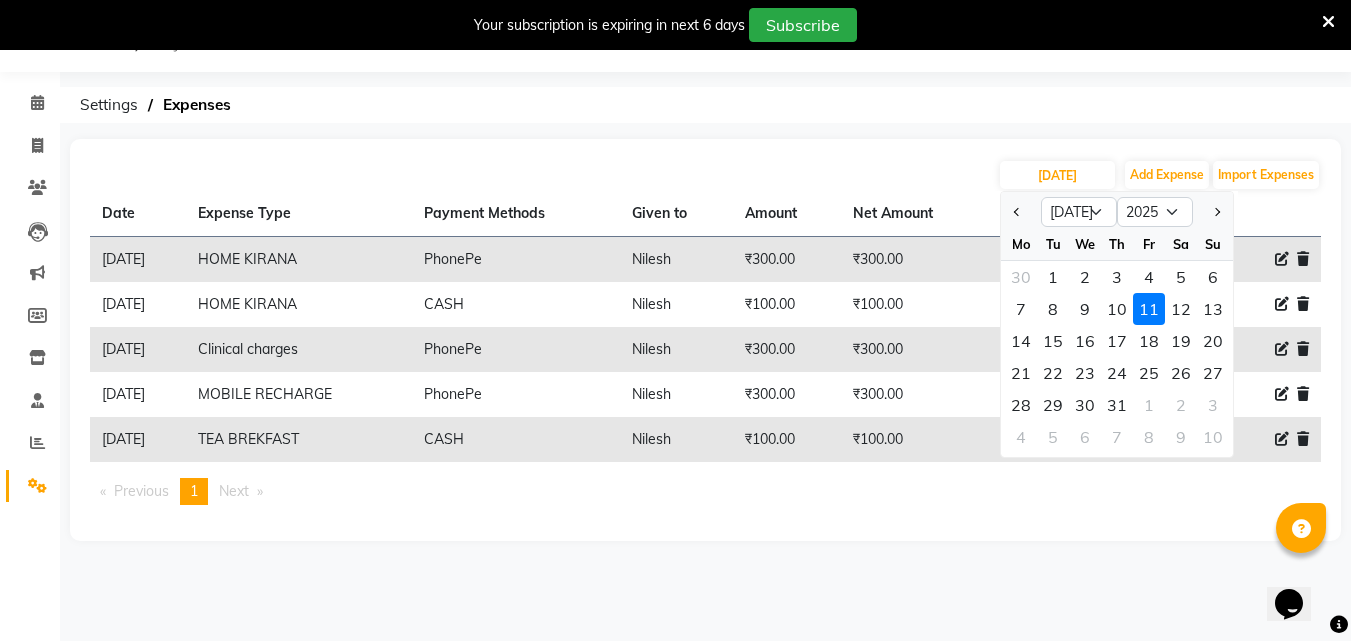 click on "[DATE] Jan Feb Mar Apr May Jun [DATE] Aug Sep Oct Nov [DATE] 2016 2017 2018 2019 2020 2021 2022 2023 2024 2025 2026 2027 2028 2029 2030 2031 2032 2033 2034 2035 Mo Tu We Th Fr Sa Su 30 1 2 3 4 5 6 7 8 9 10 11 12 13 14 15 16 17 18 19 20 21 22 23 24 25 26 27 28 29 30 31 1 2 3 4 5 6 7 8 9 10 Add Expense Import Expenses Date Expense Type Payment Methods Given to Amount Net Amount Tax Description  [DATE]   HOME KIRANA   PhonePe   Nilesh   ₹300.00  ₹300.00 ₹0     [DATE]   HOME KIRANA   [PERSON_NAME]   ₹100.00  ₹100.00 ₹0     [DATE]   Clinical charges   PhonePe   Nilesh   ₹300.00  ₹300.00 ₹0  hot bag   [DATE]   MOBILE RECHARGE   PhonePe   Nilesh   ₹300.00  ₹300.00 ₹0  nil   [DATE]   TEA BREKFAST   [PERSON_NAME]   ₹100.00  ₹100.00 ₹0     Previous  page  1 / 1  You're on page  1  Next  page" 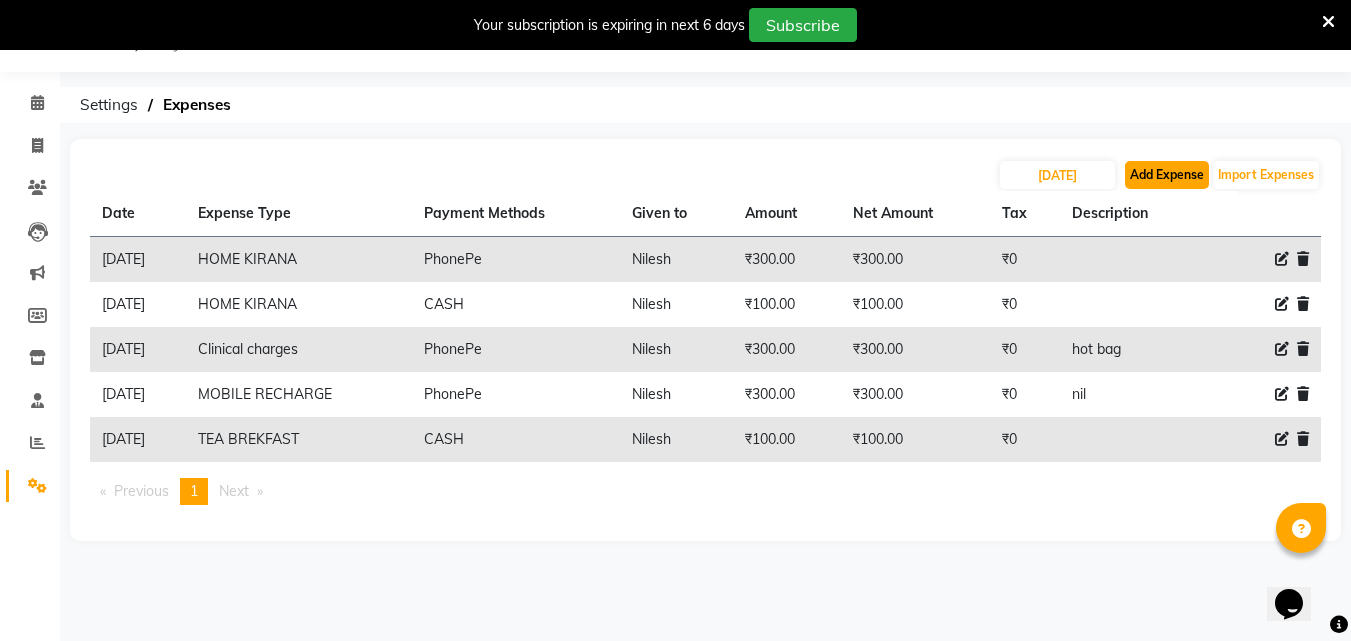 click on "Add Expense" 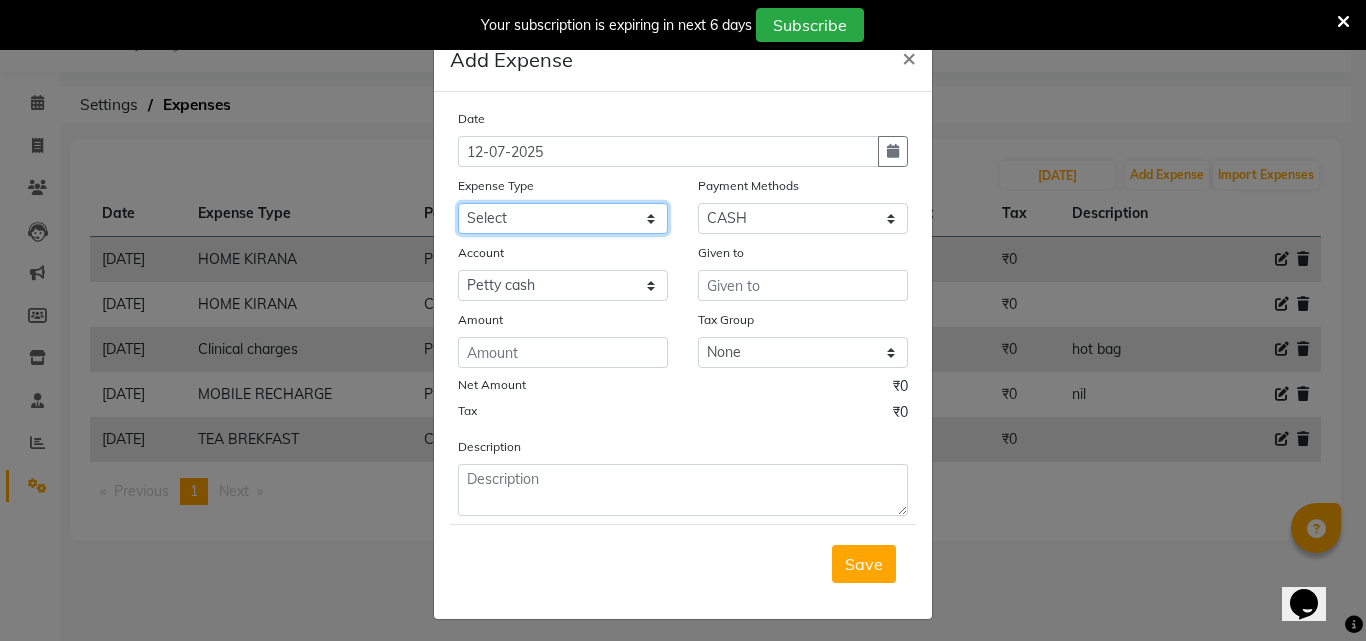 click on "Select Advance Salary Bank charges BEAUTY PALACE [GEOGRAPHIC_DATA] MATERIAL Car maintenance  Cash transfer to bank Cash transfer to hub Client Snacks Clinical charges Equipment Fuel ACTIVA OR CAR Govt fee HOME GAS HOME KIRANA home market other exp home snacks HOME  WIFI RECHARGE GIO Incentive Insurance International purchase investment banking light bill of4 home girls boys talikoti Loan Repayment local loreal maharaja material local maharaja material [PERSON_NAME] GURGA ENTERPRISES loreal [PERSON_NAME] belgav Maintenance Marketing Miscellaneous MOBILE RECHARGE MRA ONLINE SHOPING Other Pantry PETROL GENRETOR PIGMY SHIVAJI MAHARAJ BANK Product Rent REPAIRING EORK SALON N HM ROOM G GAS Salary SALON 1 LIGHT BILL SALON 1 RENT SALON 1 WIFI RICHARGE SALON 2  MEN N WOMEN LIGHT BILL SALON 2 WIFI RECHARGE GIO salon advertising SALON ADVERTISISNG SALON RENT 2 SAVI WATER school exp school exp S K  DISTRIBUTER CADEVU KERATIN HUBALI STAFF ROOM RENT ALL STAFF ROOM RENT ALL Staff Snacks Tax TEA BREKFAST Tea & Refreshment Utilities" 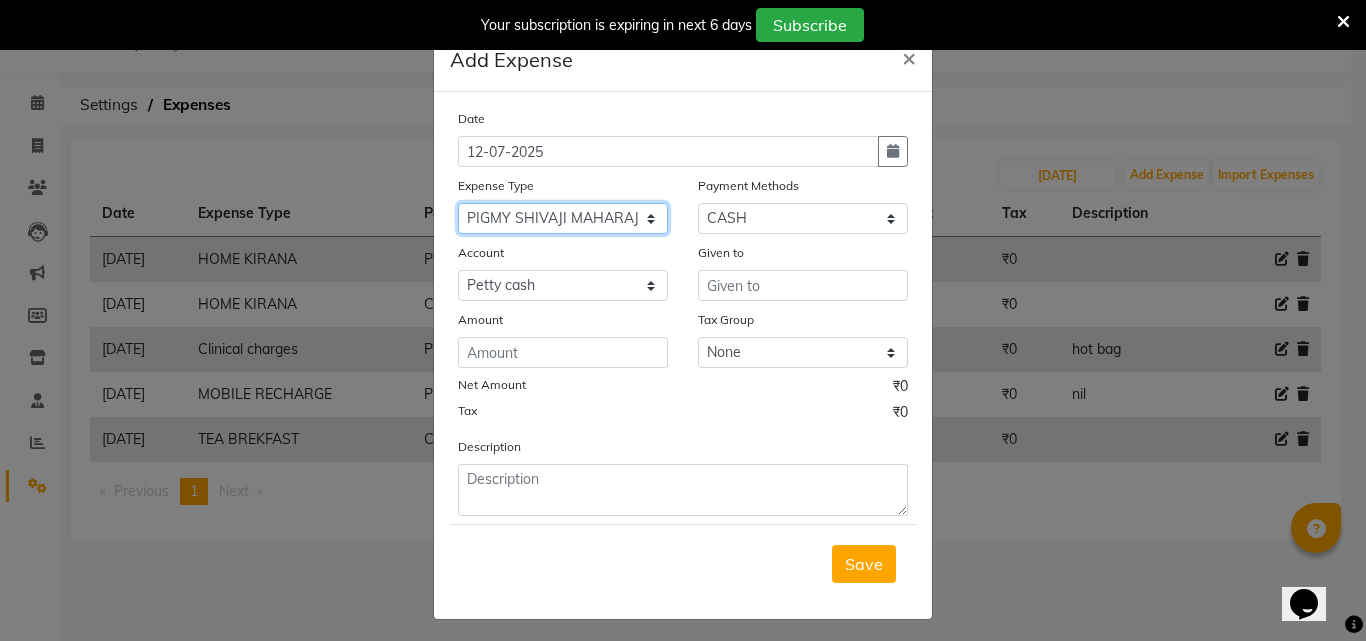 click on "Select Advance Salary Bank charges BEAUTY PALACE [GEOGRAPHIC_DATA] MATERIAL Car maintenance  Cash transfer to bank Cash transfer to hub Client Snacks Clinical charges Equipment Fuel ACTIVA OR CAR Govt fee HOME GAS HOME KIRANA home market other exp home snacks HOME  WIFI RECHARGE GIO Incentive Insurance International purchase investment banking light bill of4 home girls boys talikoti Loan Repayment local loreal maharaja material local maharaja material [PERSON_NAME] GURGA ENTERPRISES loreal [PERSON_NAME] belgav Maintenance Marketing Miscellaneous MOBILE RECHARGE MRA ONLINE SHOPING Other Pantry PETROL GENRETOR PIGMY SHIVAJI MAHARAJ BANK Product Rent REPAIRING EORK SALON N HM ROOM G GAS Salary SALON 1 LIGHT BILL SALON 1 RENT SALON 1 WIFI RICHARGE SALON 2  MEN N WOMEN LIGHT BILL SALON 2 WIFI RECHARGE GIO salon advertising SALON ADVERTISISNG SALON RENT 2 SAVI WATER school exp school exp S K  DISTRIBUTER CADEVU KERATIN HUBALI STAFF ROOM RENT ALL STAFF ROOM RENT ALL Staff Snacks Tax TEA BREKFAST Tea & Refreshment Utilities" 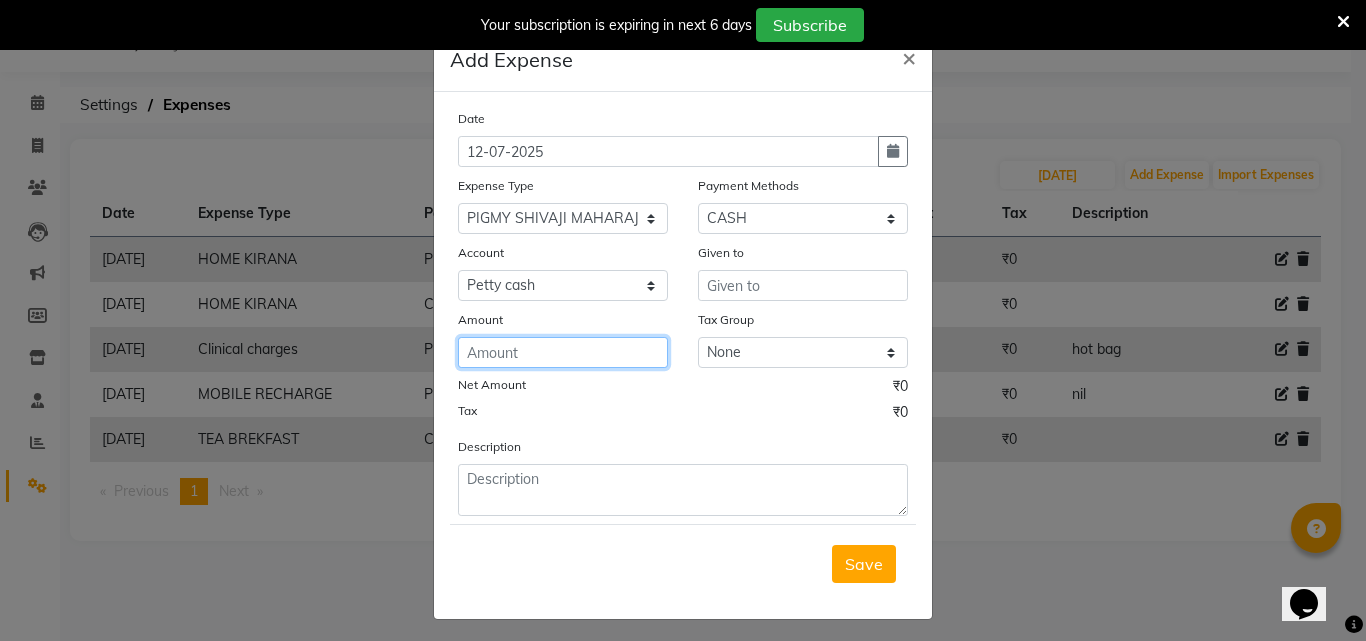 click 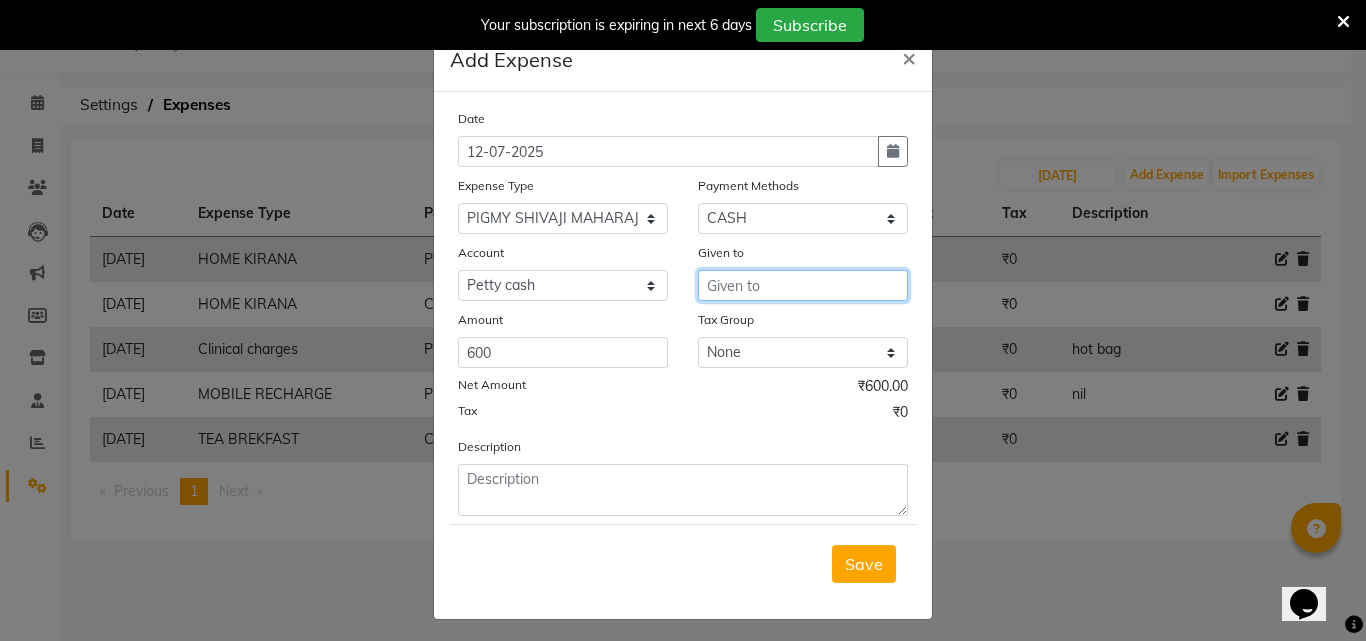 click at bounding box center [803, 285] 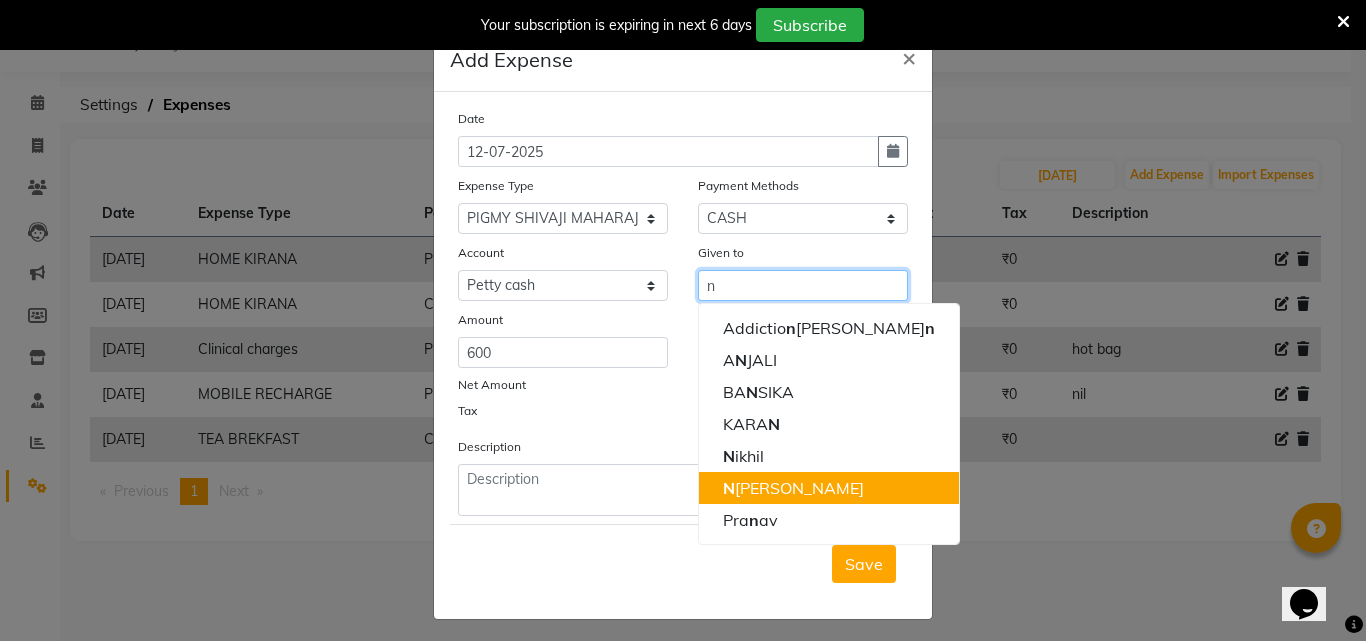 click on "N" 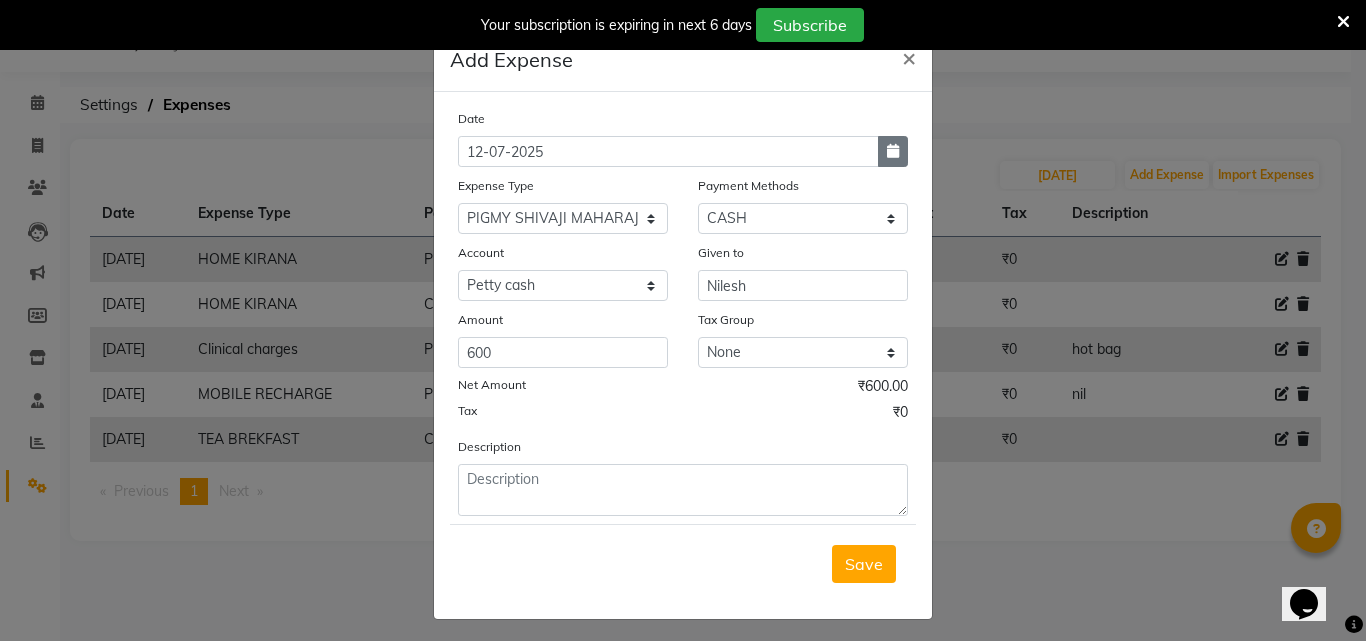 click 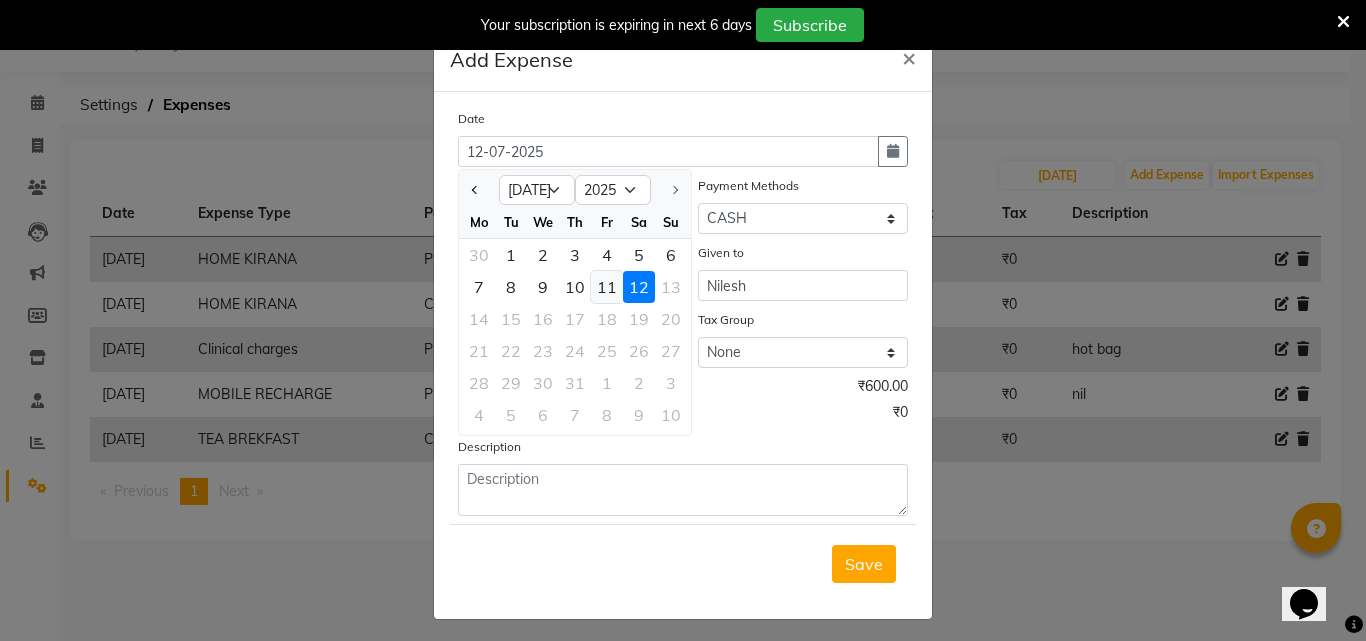 click on "11" 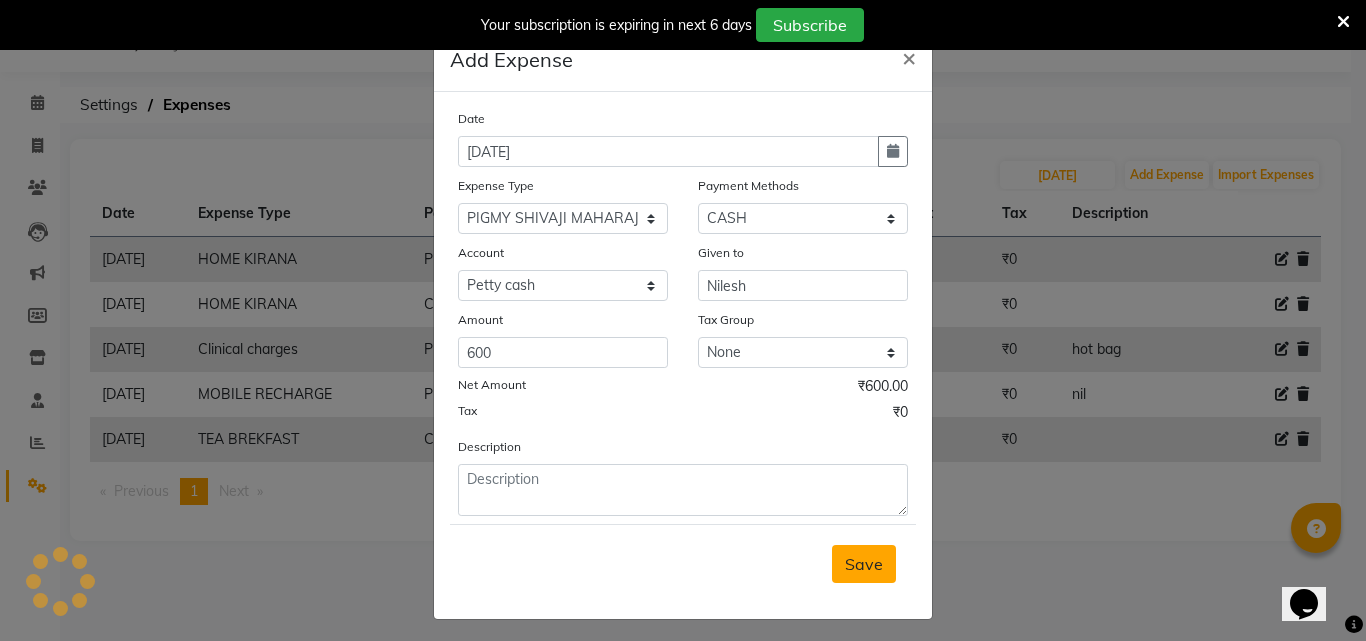 click on "Save" at bounding box center [864, 564] 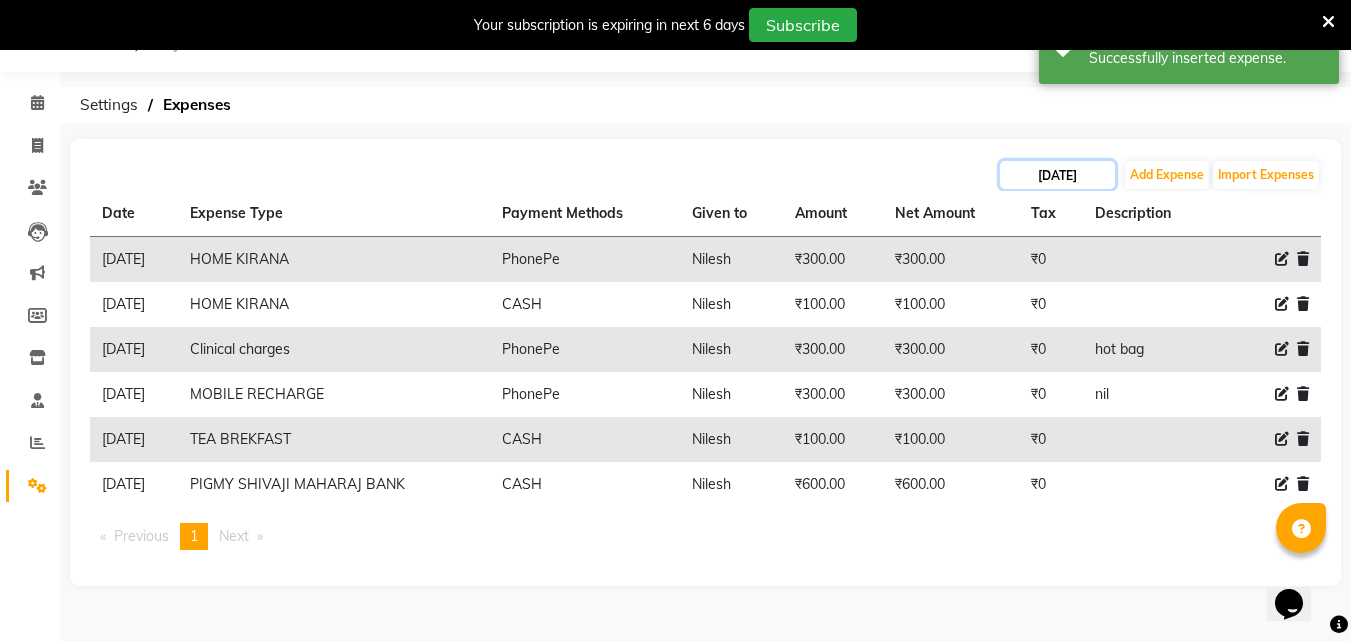 click on "[DATE]" 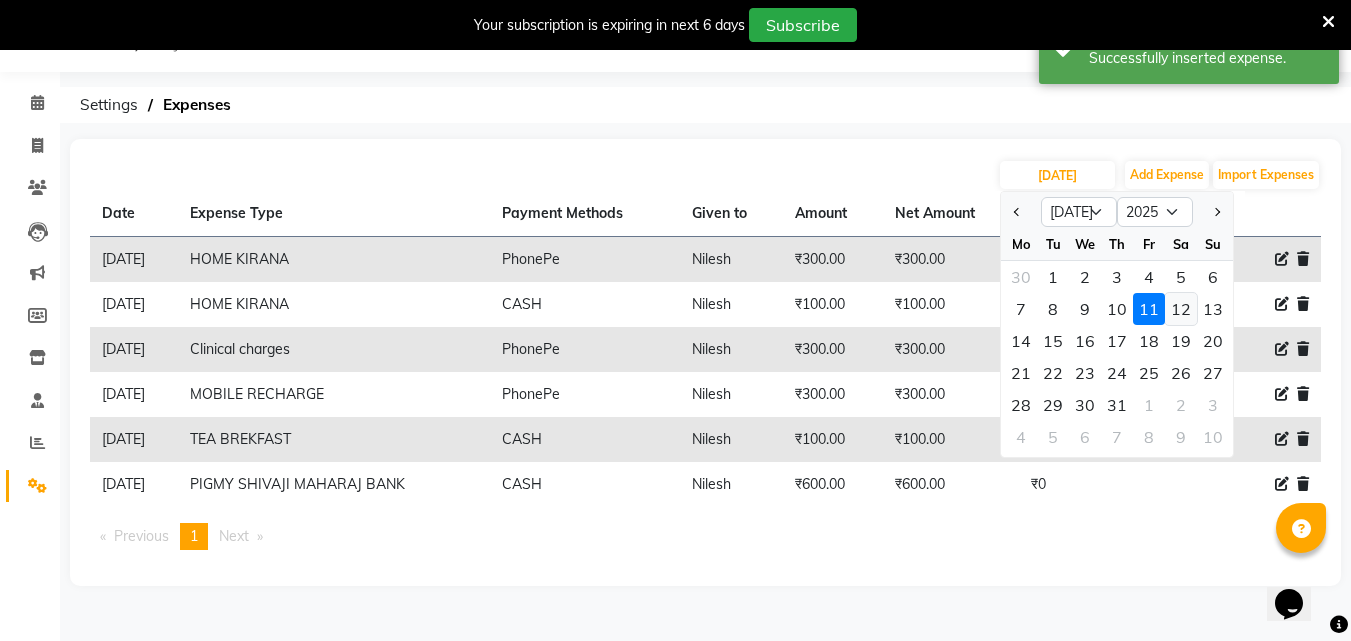 click on "12" 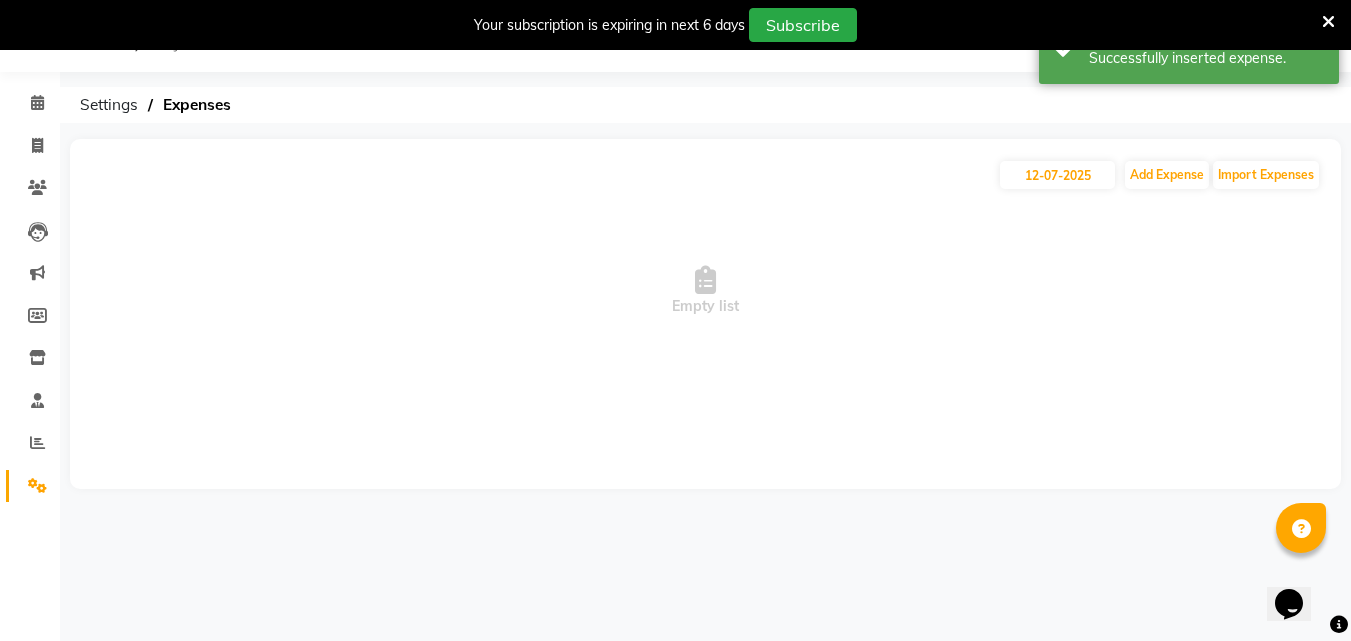 click on "[DATE] Add Expense Import Expenses" 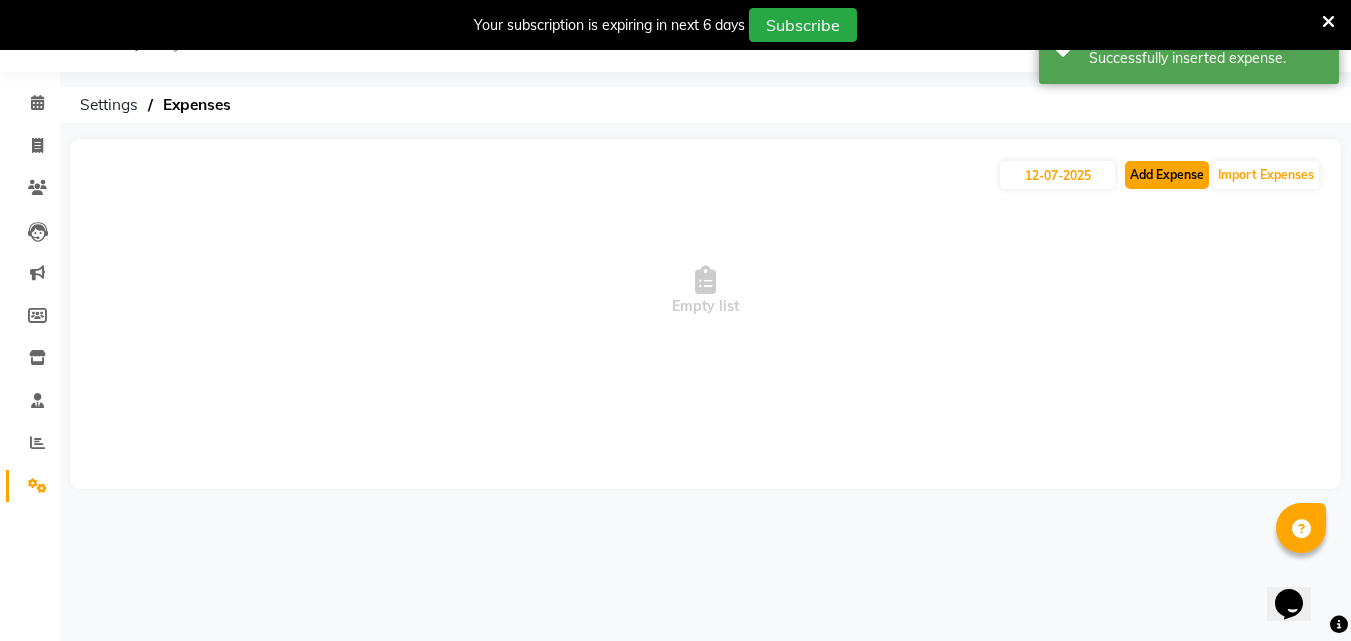 click on "Add Expense" 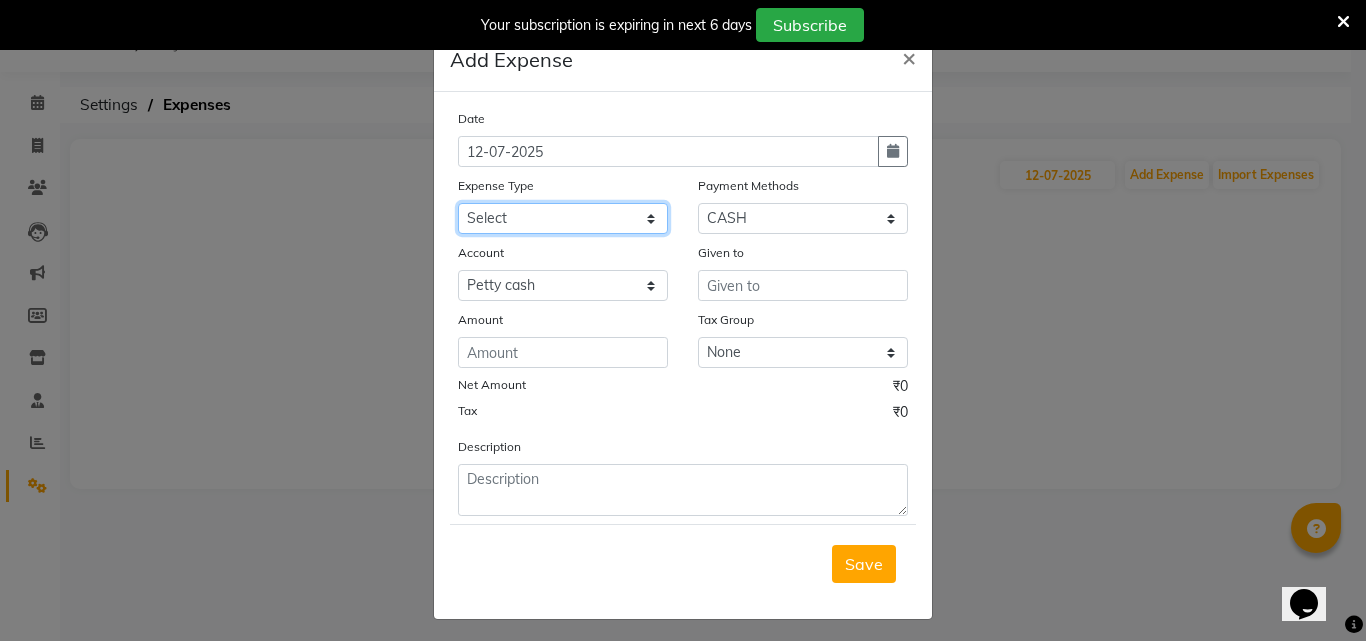 click on "Select Advance Salary Bank charges BEAUTY PALACE [GEOGRAPHIC_DATA] MATERIAL Car maintenance  Cash transfer to bank Cash transfer to hub Client Snacks Clinical charges Equipment Fuel ACTIVA OR CAR Govt fee HOME GAS HOME KIRANA home market other exp home snacks HOME  WIFI RECHARGE GIO Incentive Insurance International purchase investment banking light bill of4 home girls boys talikoti Loan Repayment local loreal maharaja material local maharaja material [PERSON_NAME] GURGA ENTERPRISES loreal [PERSON_NAME] belgav Maintenance Marketing Miscellaneous MOBILE RECHARGE MRA ONLINE SHOPING Other Pantry PETROL GENRETOR PIGMY SHIVAJI MAHARAJ BANK Product Rent REPAIRING EORK SALON N HM ROOM G GAS Salary SALON 1 LIGHT BILL SALON 1 RENT SALON 1 WIFI RICHARGE SALON 2  MEN N WOMEN LIGHT BILL SALON 2 WIFI RECHARGE GIO salon advertising SALON ADVERTISISNG SALON RENT 2 SAVI WATER school exp school exp S K  DISTRIBUTER CADEVU KERATIN HUBALI STAFF ROOM RENT ALL STAFF ROOM RENT ALL Staff Snacks Tax TEA BREKFAST Tea & Refreshment Utilities" 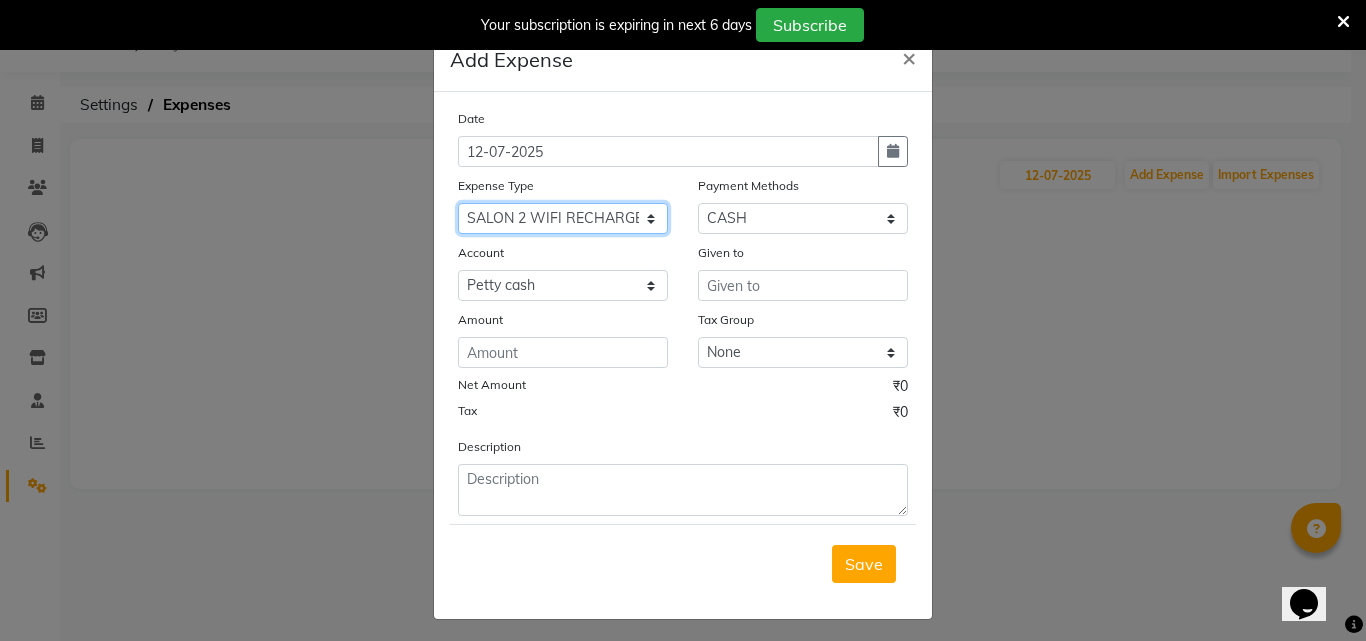 click on "Select Advance Salary Bank charges BEAUTY PALACE [GEOGRAPHIC_DATA] MATERIAL Car maintenance  Cash transfer to bank Cash transfer to hub Client Snacks Clinical charges Equipment Fuel ACTIVA OR CAR Govt fee HOME GAS HOME KIRANA home market other exp home snacks HOME  WIFI RECHARGE GIO Incentive Insurance International purchase investment banking light bill of4 home girls boys talikoti Loan Repayment local loreal maharaja material local maharaja material [PERSON_NAME] GURGA ENTERPRISES loreal [PERSON_NAME] belgav Maintenance Marketing Miscellaneous MOBILE RECHARGE MRA ONLINE SHOPING Other Pantry PETROL GENRETOR PIGMY SHIVAJI MAHARAJ BANK Product Rent REPAIRING EORK SALON N HM ROOM G GAS Salary SALON 1 LIGHT BILL SALON 1 RENT SALON 1 WIFI RICHARGE SALON 2  MEN N WOMEN LIGHT BILL SALON 2 WIFI RECHARGE GIO salon advertising SALON ADVERTISISNG SALON RENT 2 SAVI WATER school exp school exp S K  DISTRIBUTER CADEVU KERATIN HUBALI STAFF ROOM RENT ALL STAFF ROOM RENT ALL Staff Snacks Tax TEA BREKFAST Tea & Refreshment Utilities" 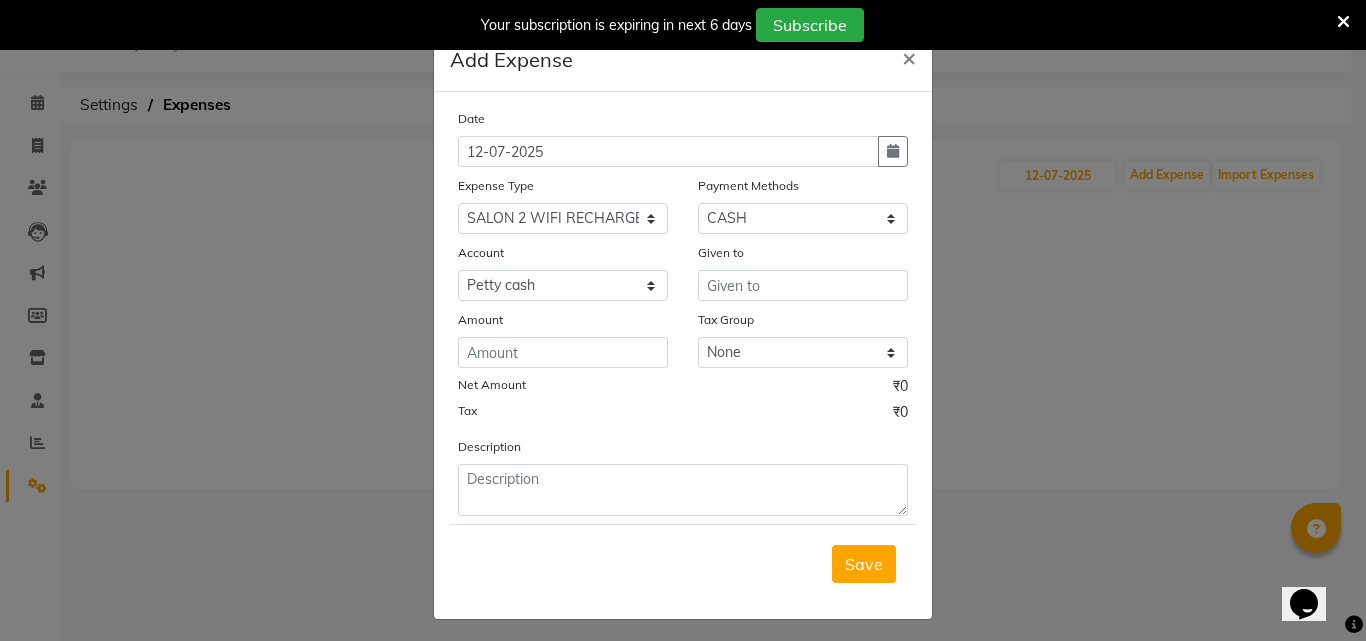 click on "Payment Methods" 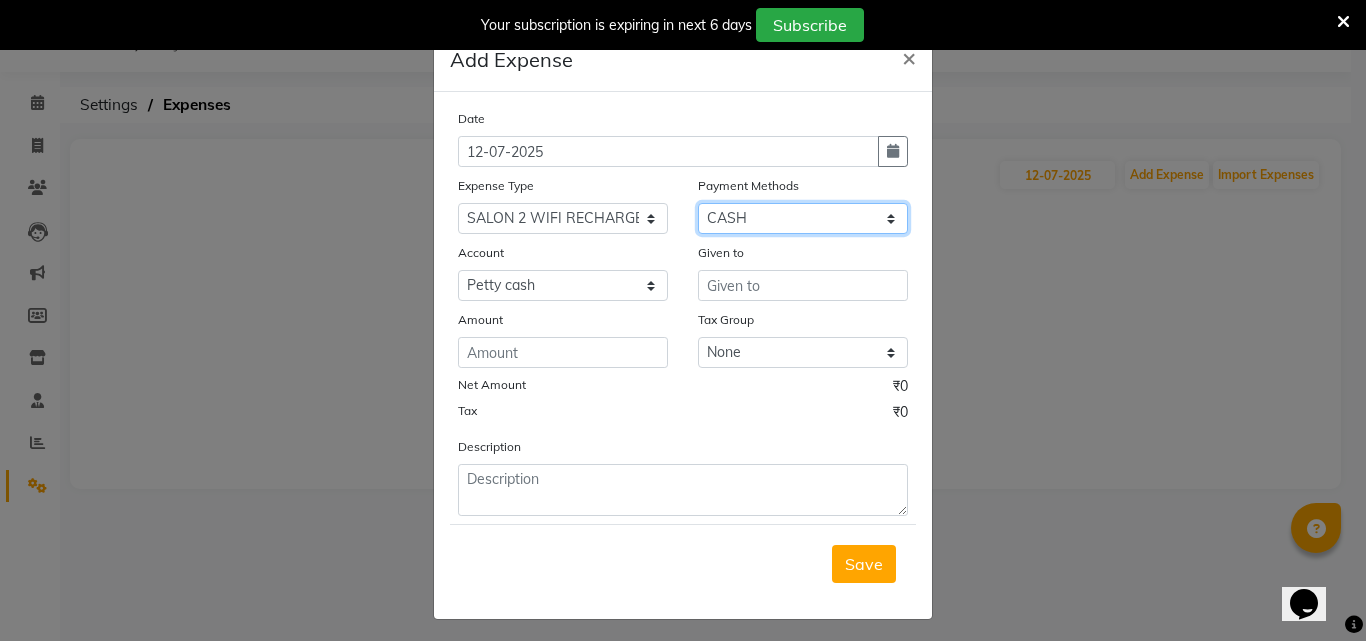 click on "Select CASH Package PhonePe Voucher Prepaid Gift Card GPay Wallet Points" 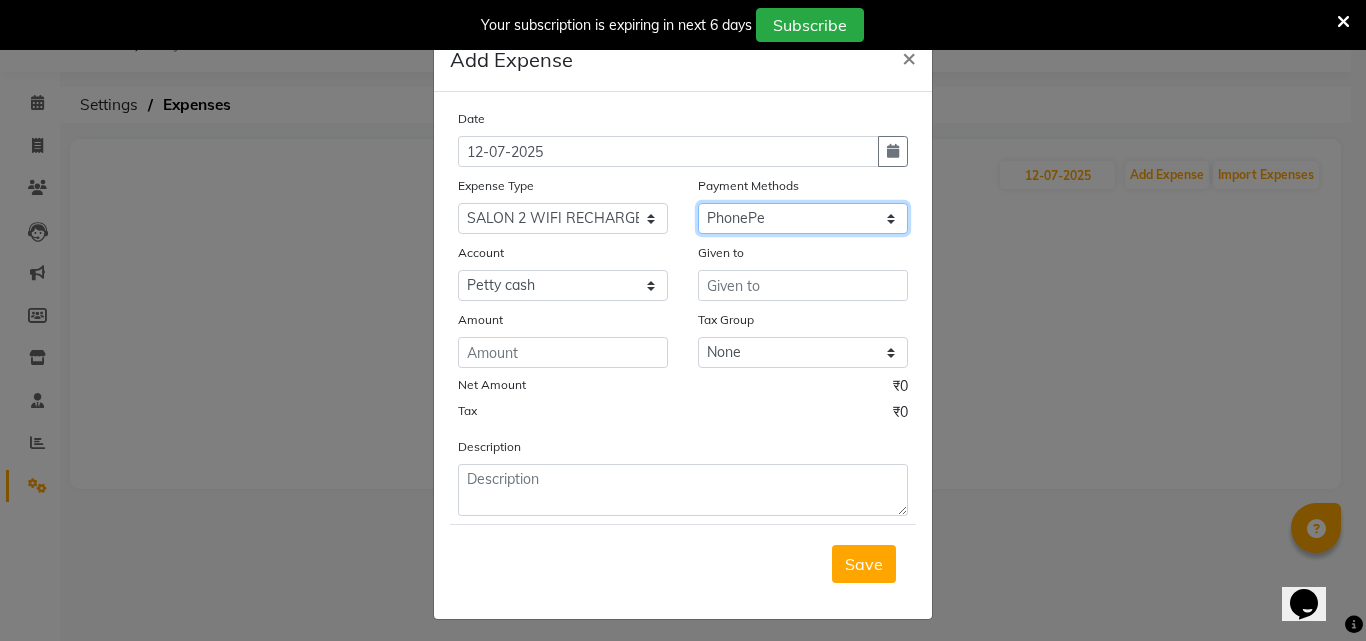 click on "Select CASH Package PhonePe Voucher Prepaid Gift Card GPay Wallet Points" 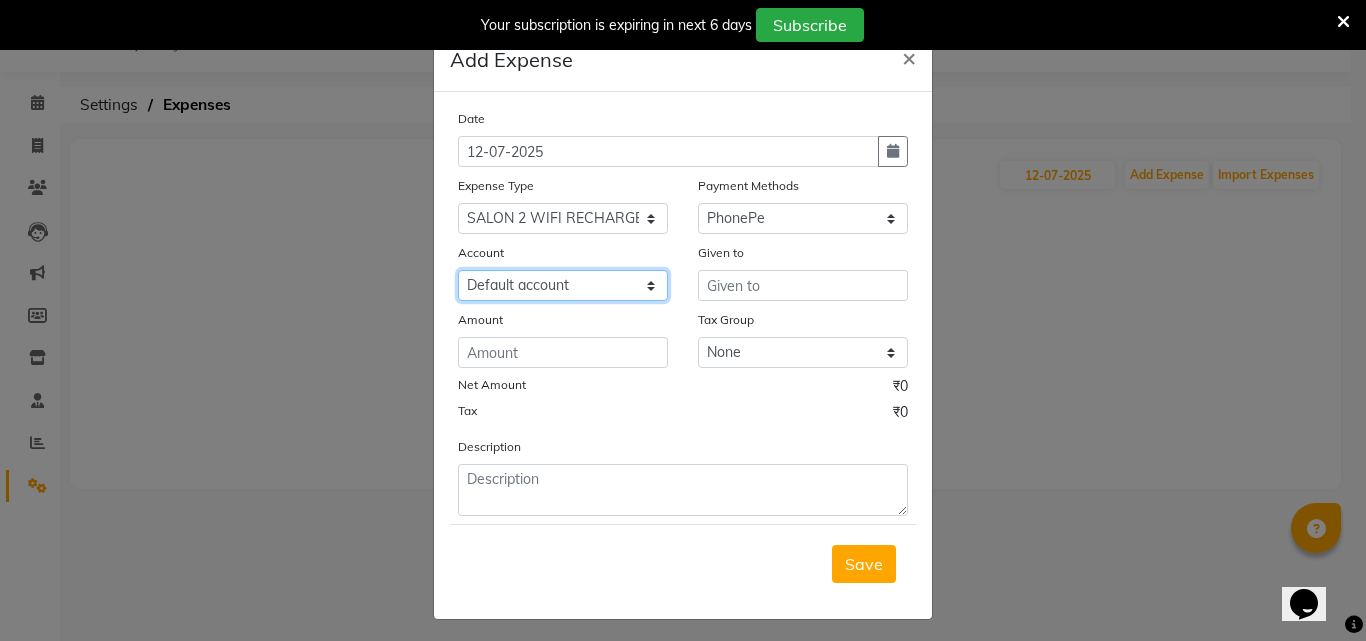 click on "Select Default account Nil un SB nil sbisb Nilaxixcur Niksbisb ADDIuncur" 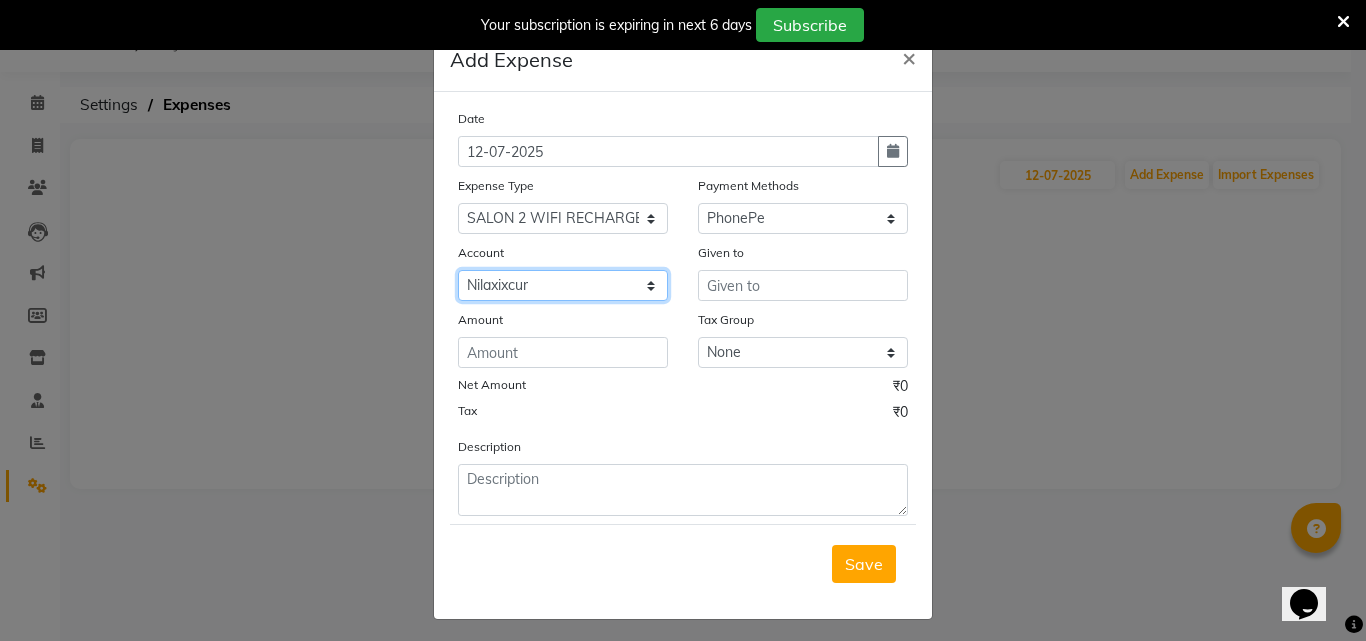 click on "Select Default account Nil un SB nil sbisb Nilaxixcur Niksbisb ADDIuncur" 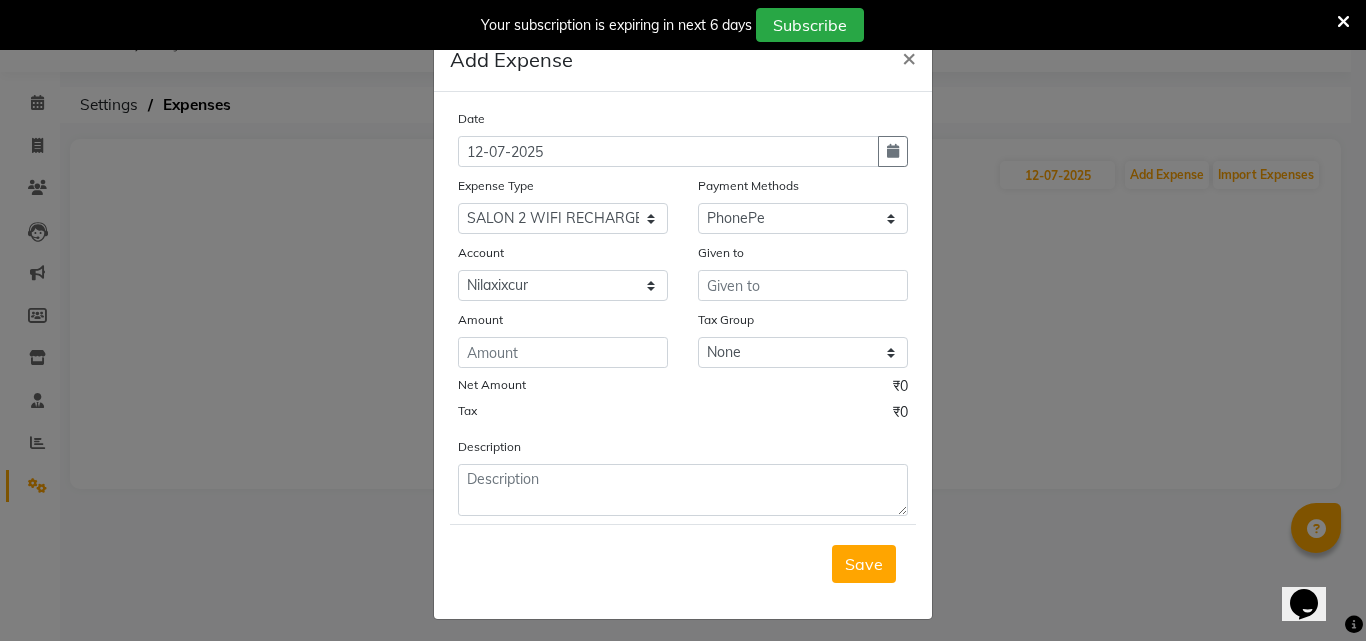 click on "Date [DATE] Expense Type Select Advance Salary Bank charges BEAUTY PALACE [GEOGRAPHIC_DATA] MATERIAL Car maintenance  Cash transfer to bank Cash transfer to hub Client Snacks Clinical charges Equipment Fuel ACTIVA OR CAR Govt fee HOME GAS HOME KIRANA home market other exp home snacks HOME  WIFI RECHARGE GIO Incentive Insurance International purchase investment banking light bill of4 home girls boys talikoti Loan Repayment local loreal maharaja material local maharaja material LOREAL DAVANGIRI GURGA ENTERPRISES loreal [PERSON_NAME] belgav Maintenance Marketing Miscellaneous MOBILE RECHARGE MRA ONLINE SHOPING Other Pantry PETROL GENRETOR PIGMY SHIVAJI MAHARAJ BANK Product Rent REPAIRING EORK SALON N HM ROOM G GAS Salary SALON 1 LIGHT BILL SALON 1 RENT SALON 1 WIFI RICHARGE SALON 2  MEN N WOMEN LIGHT BILL SALON 2 WIFI RECHARGE GIO salon advertising SALON ADVERTISISNG SALON RENT 2 SAVI WATER school exp school exp S K  DISTRIBUTER CADEVU KERATIN HUBALI STAFF ROOM RENT ALL STAFF ROOM RENT ALL Staff Snacks Tax TEA BREKFAST CASH" 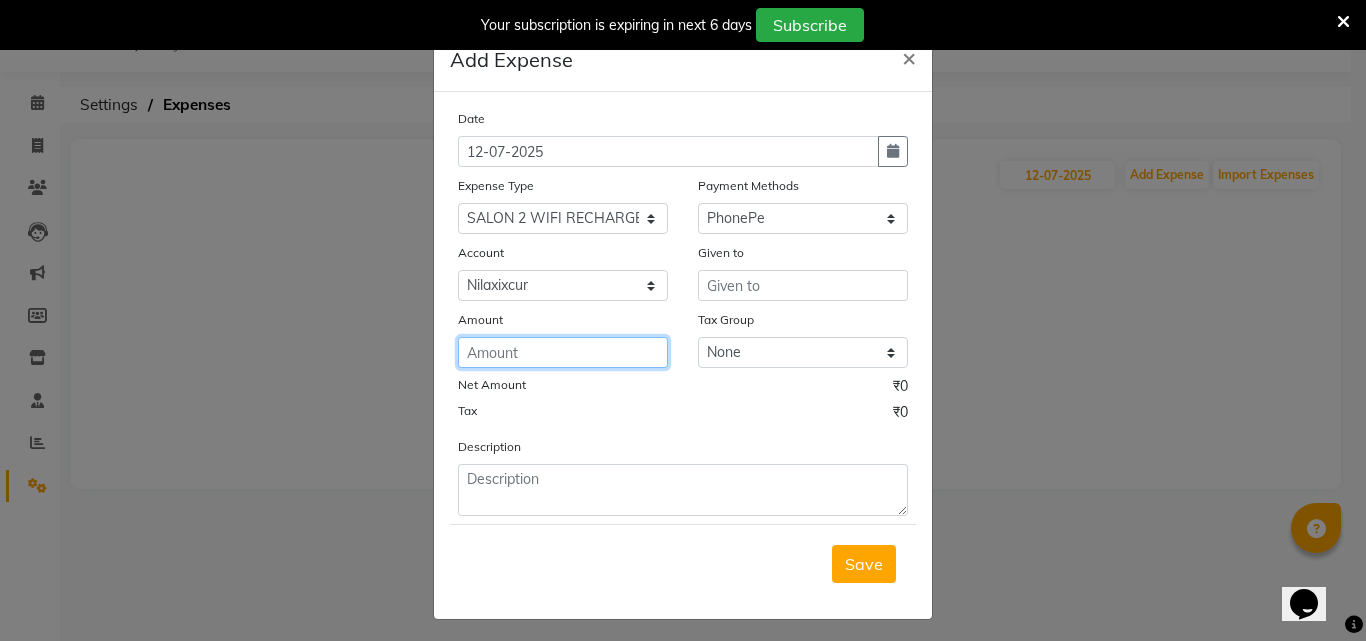 click 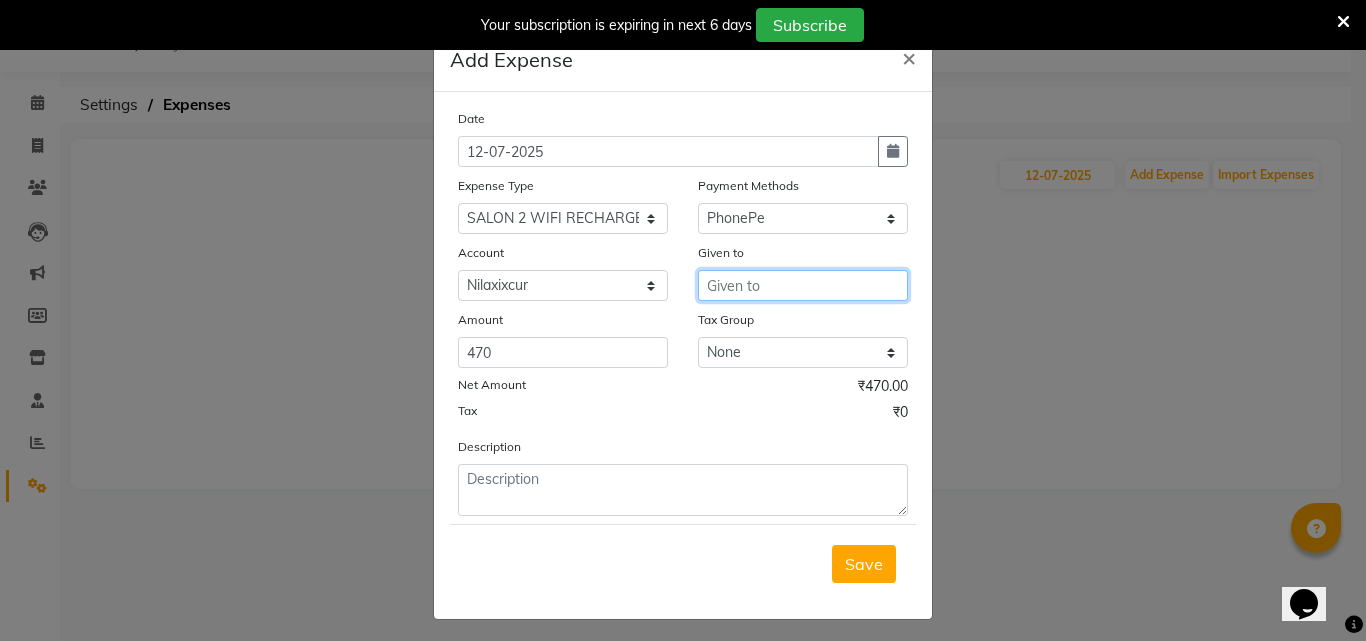 click at bounding box center (803, 285) 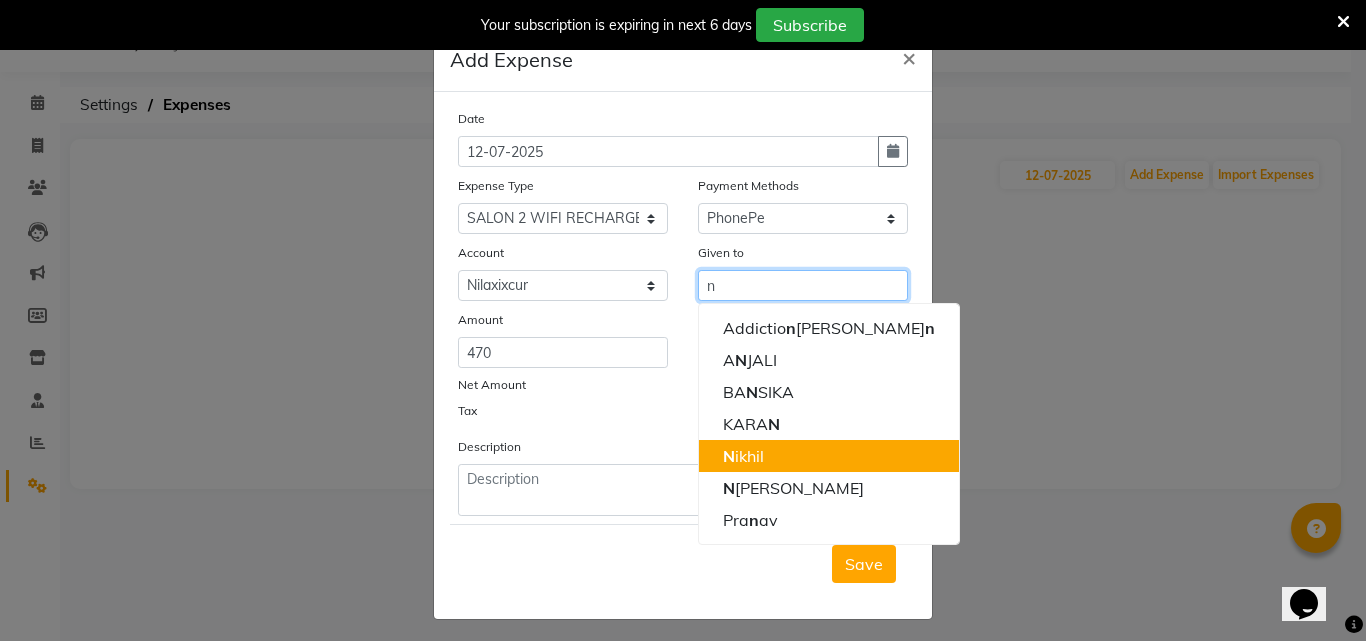 click on "N ikhil" at bounding box center (829, 456) 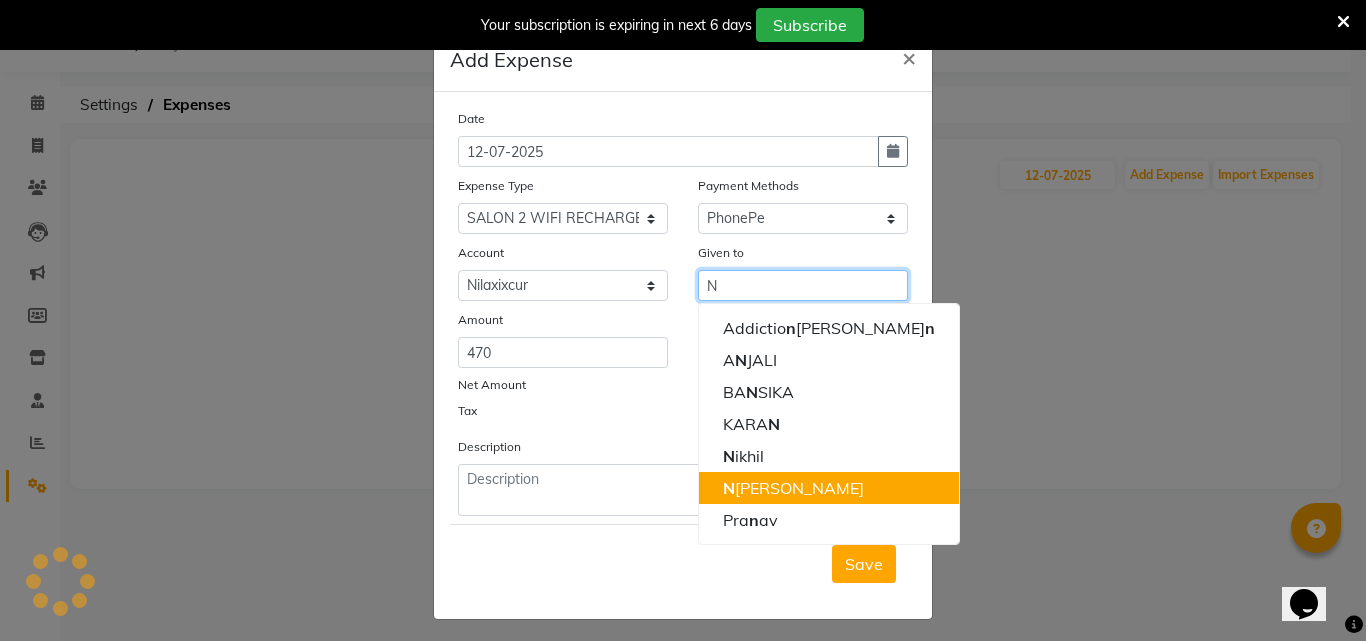 click on "N [PERSON_NAME]" at bounding box center [829, 488] 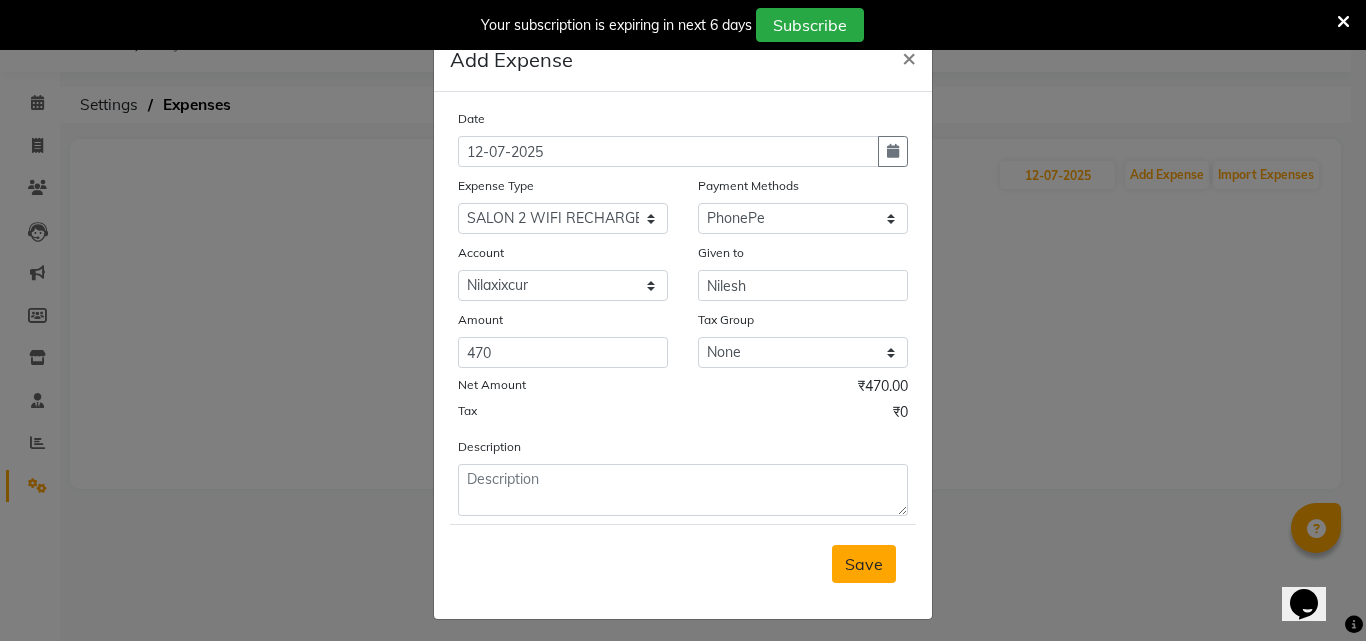 click on "Save" at bounding box center [864, 564] 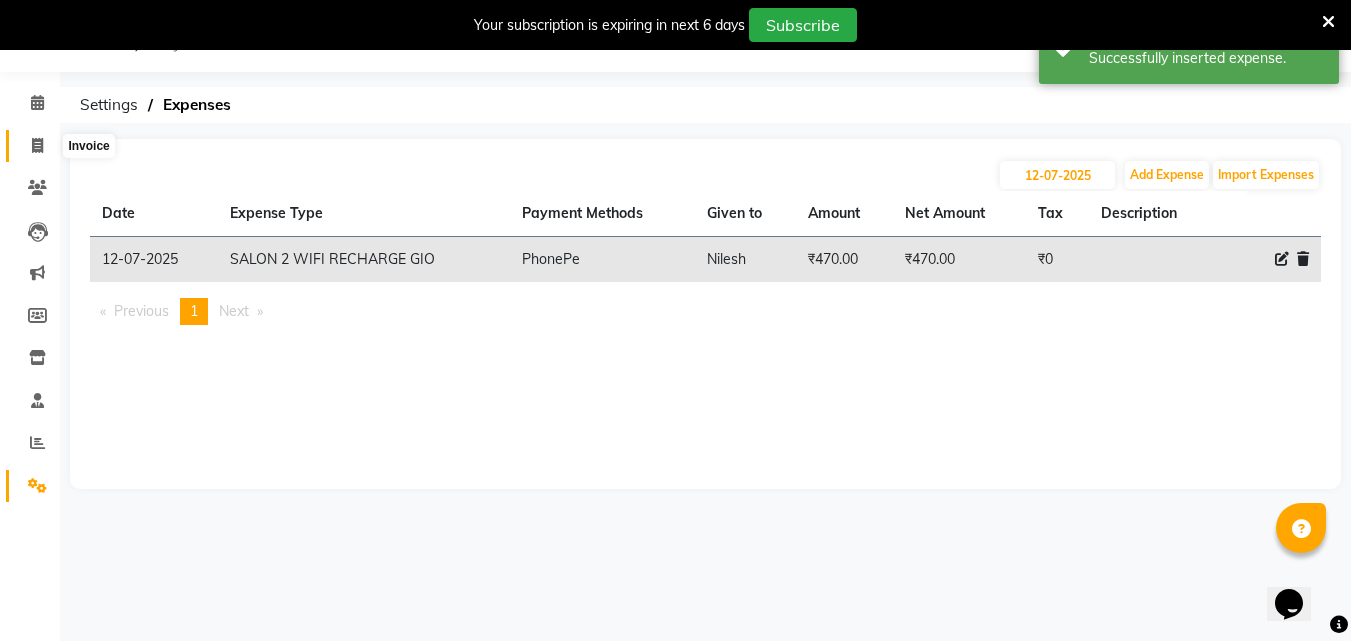 click 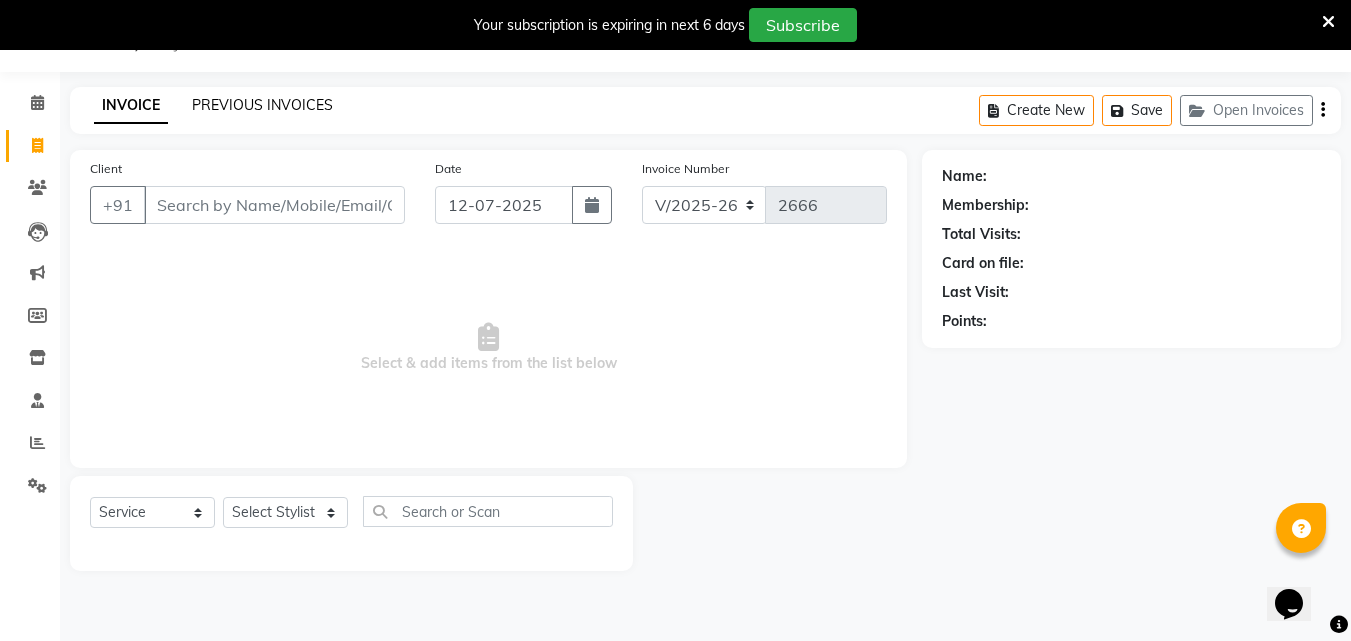 click on "PREVIOUS INVOICES" 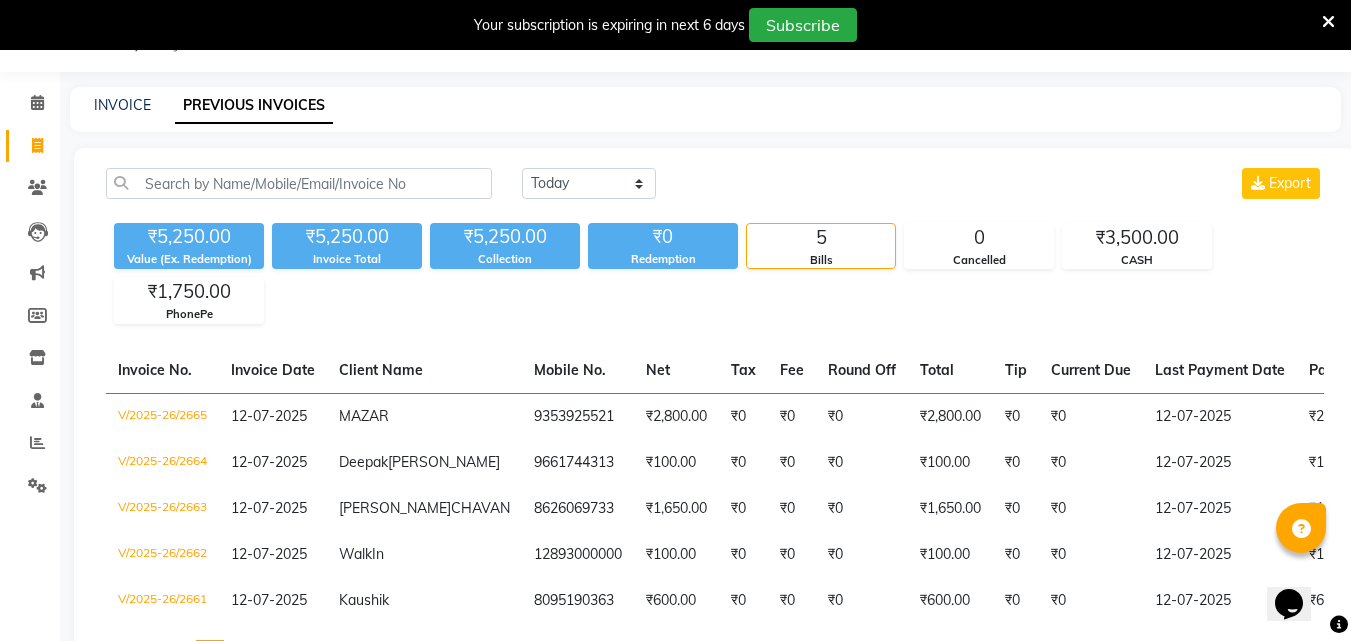 click on "INVOICE PREVIOUS INVOICES" 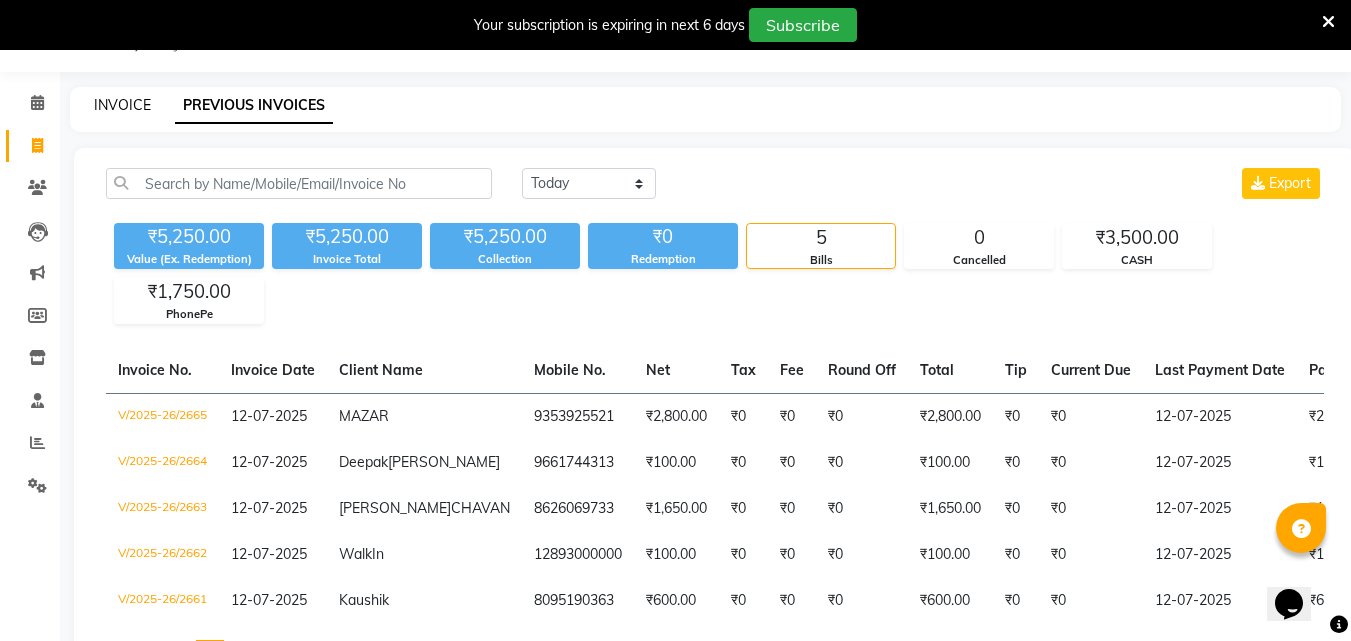 click on "INVOICE" 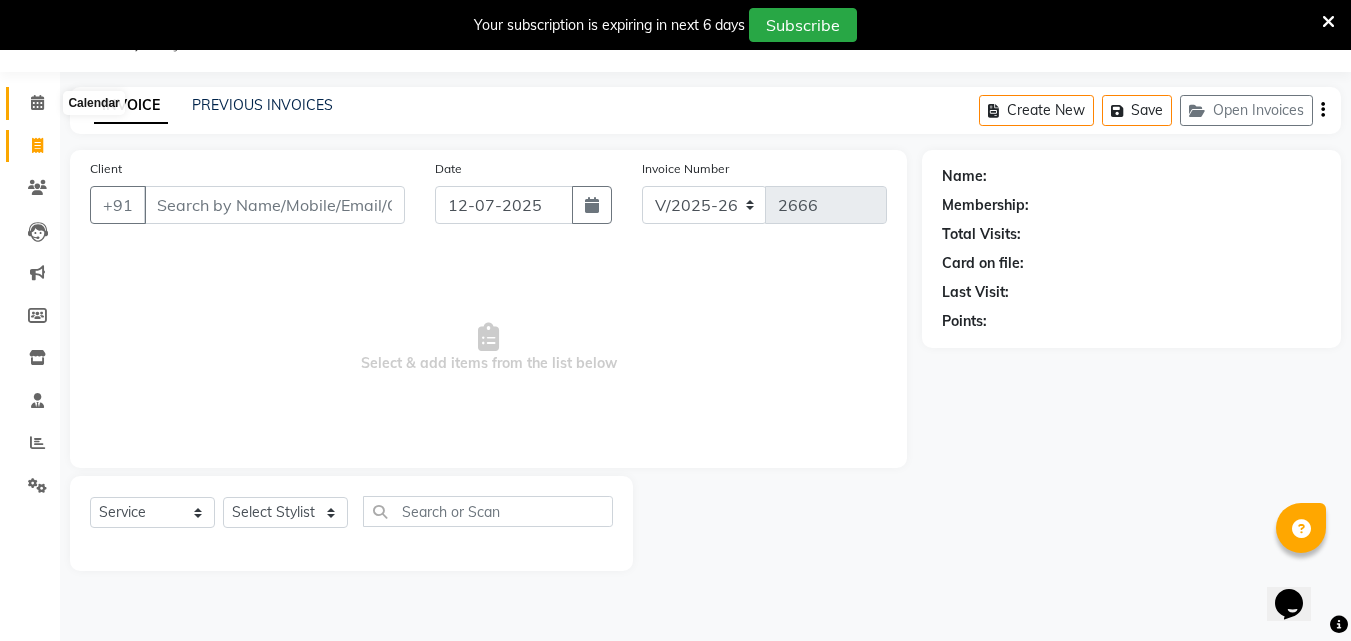 click 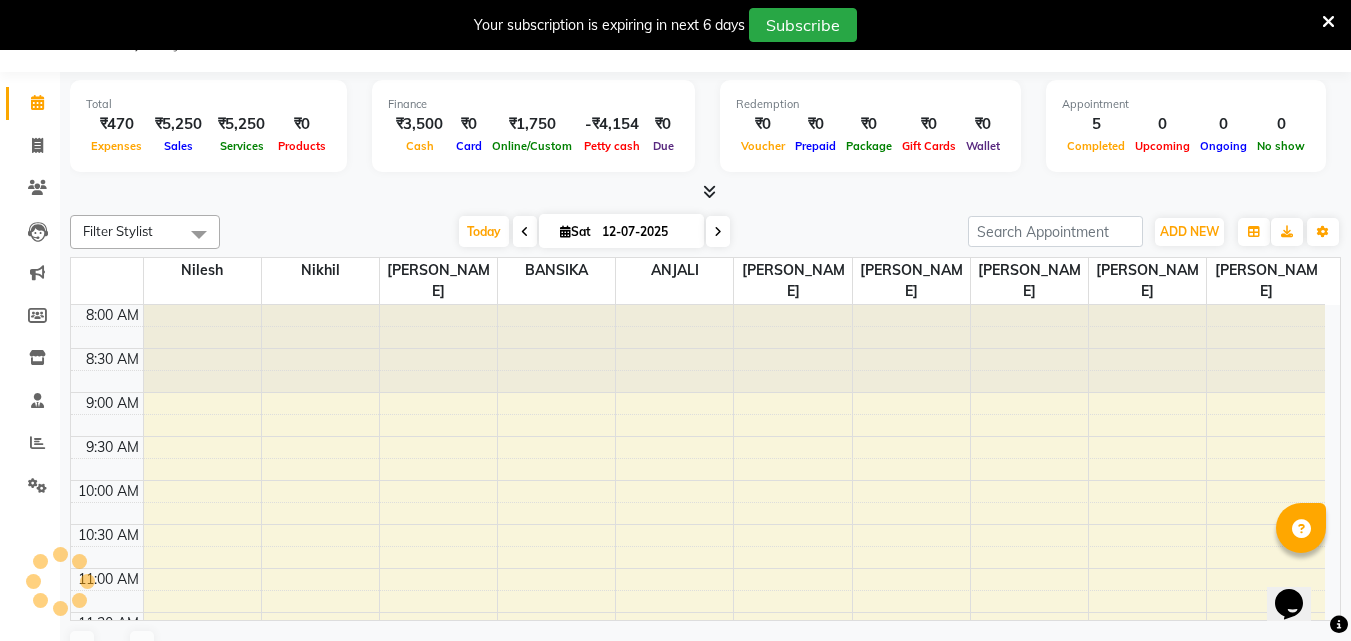 scroll, scrollTop: 0, scrollLeft: 0, axis: both 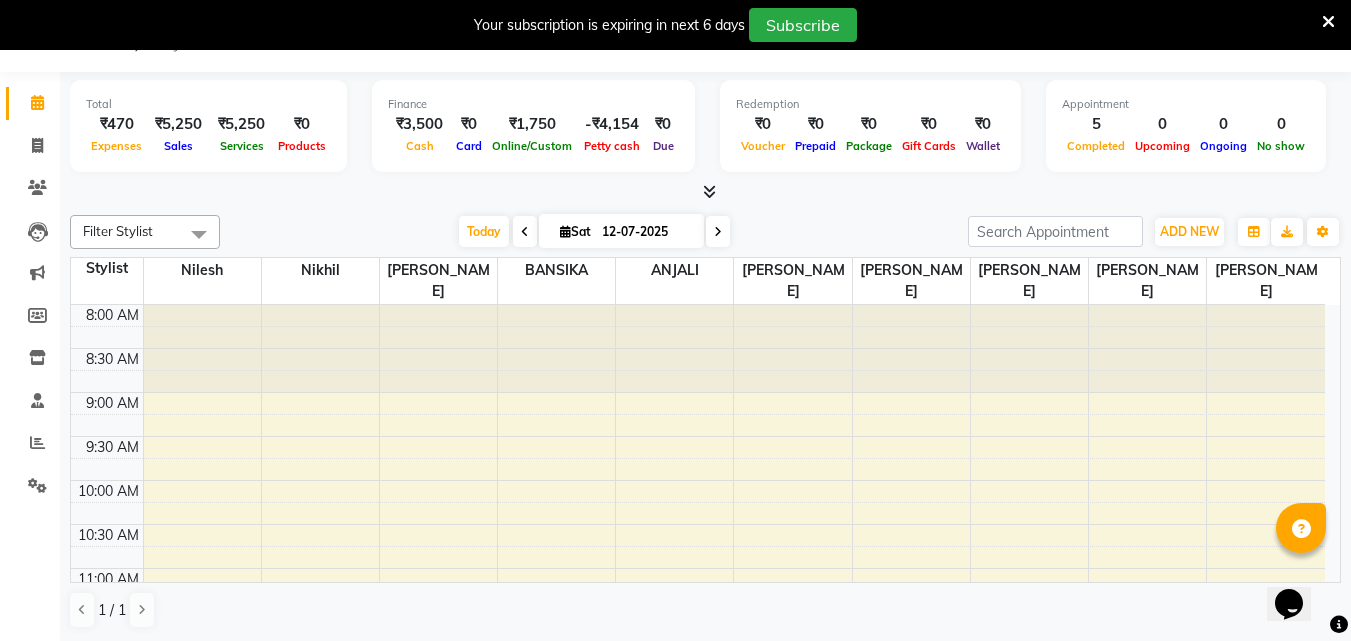 click at bounding box center [709, 191] 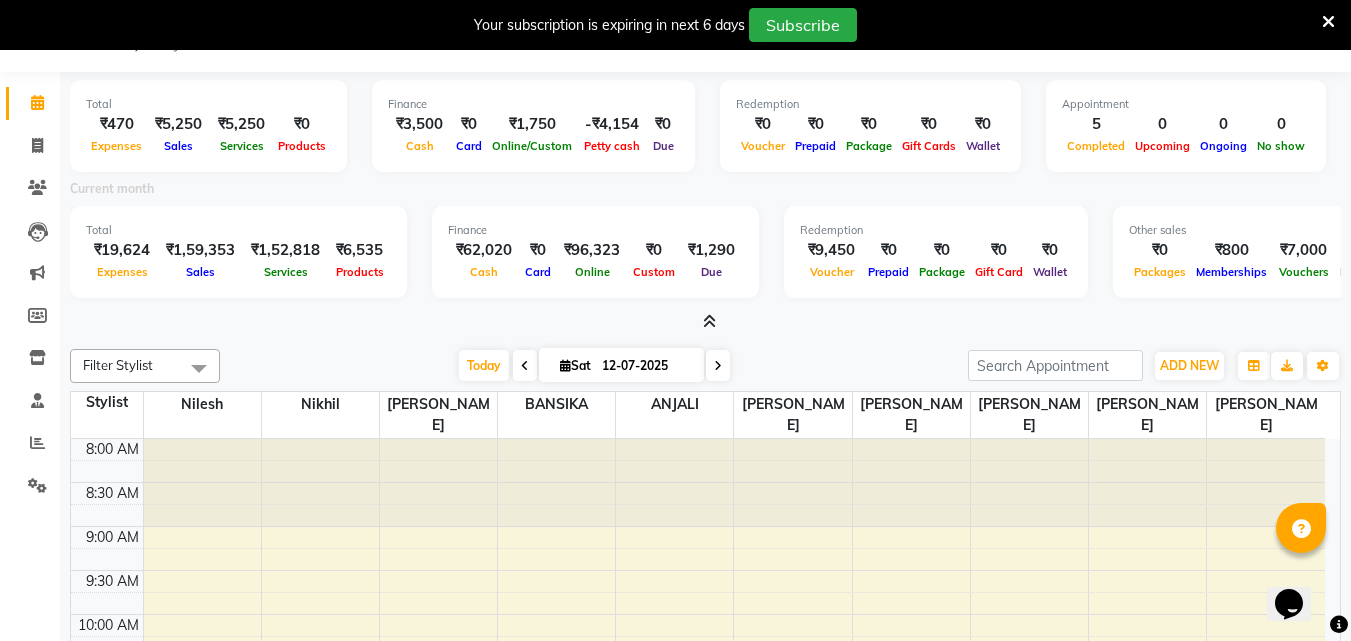 click on "Due" at bounding box center (711, 272) 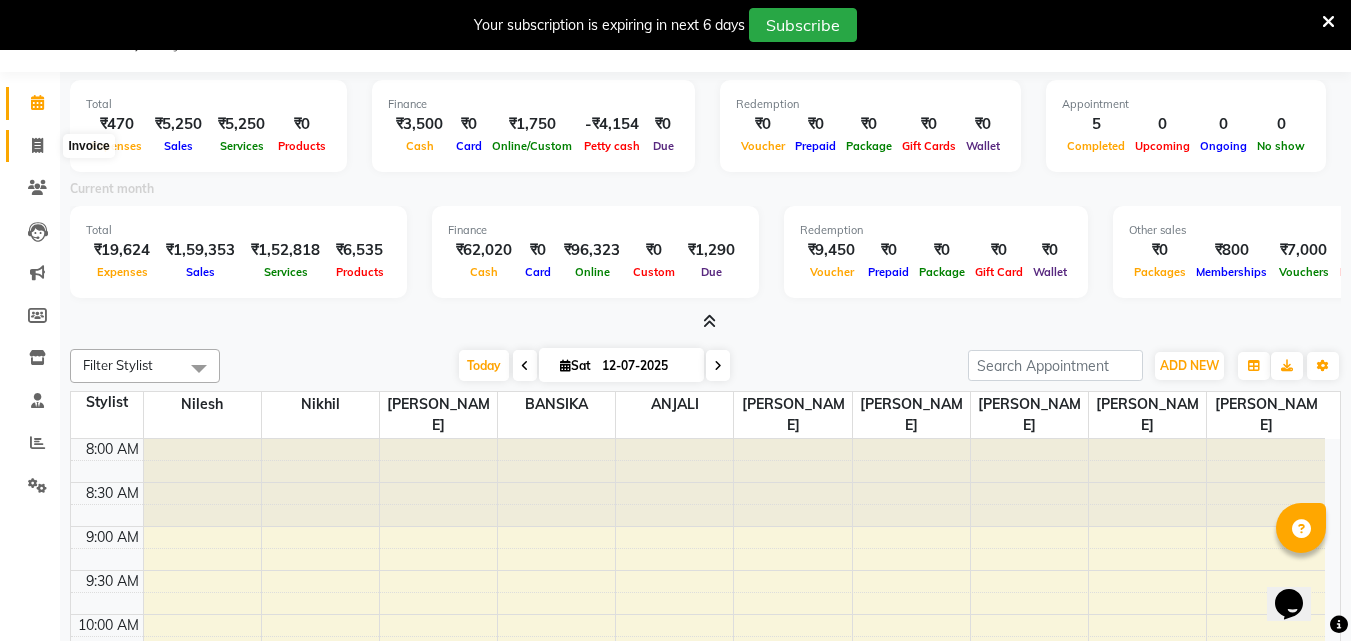 click 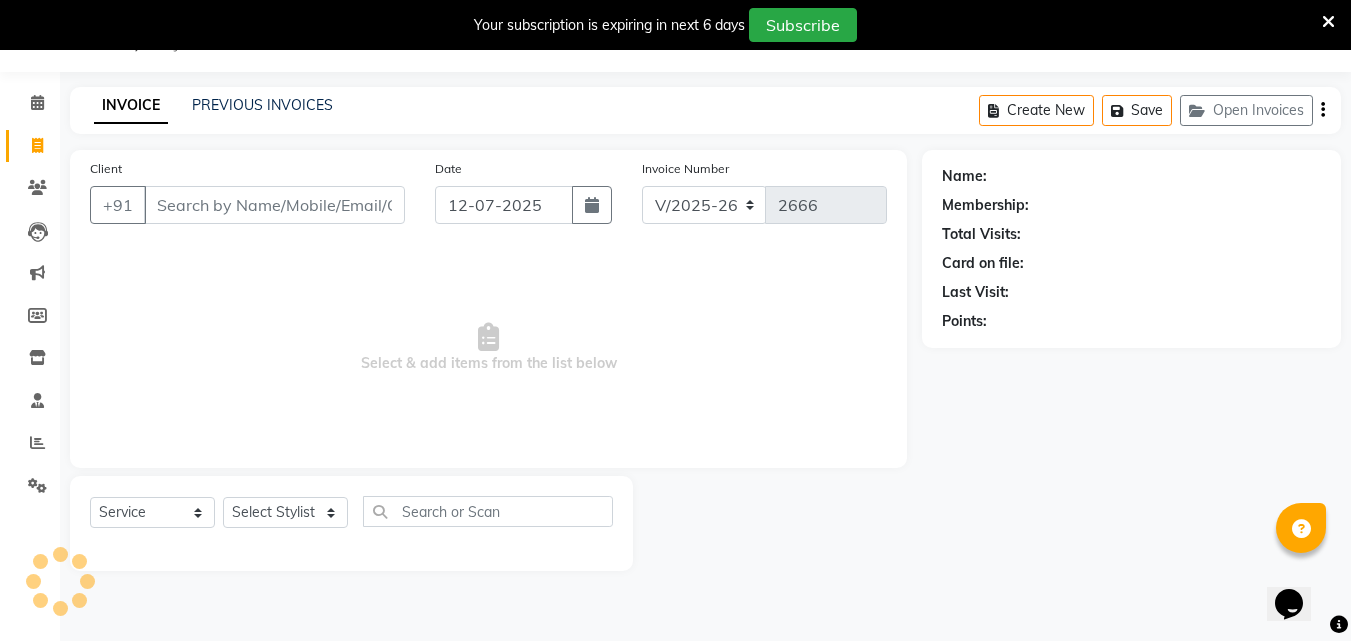 click on "INVOICE PREVIOUS INVOICES" 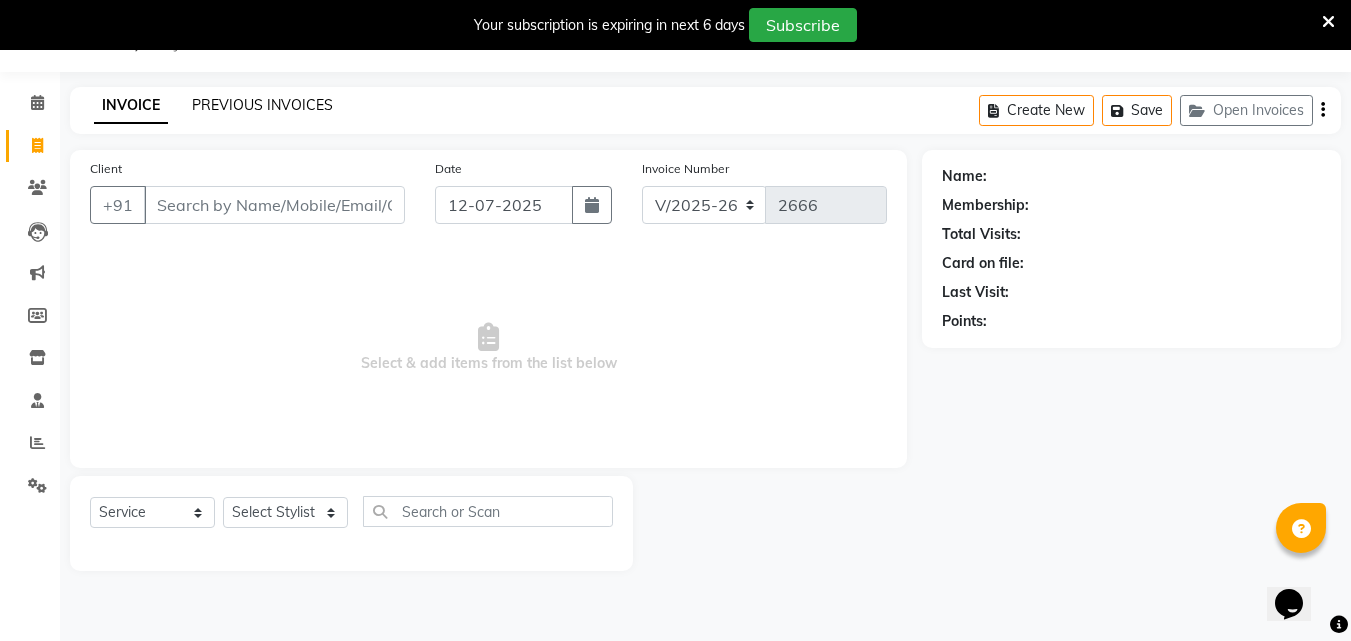 click on "PREVIOUS INVOICES" 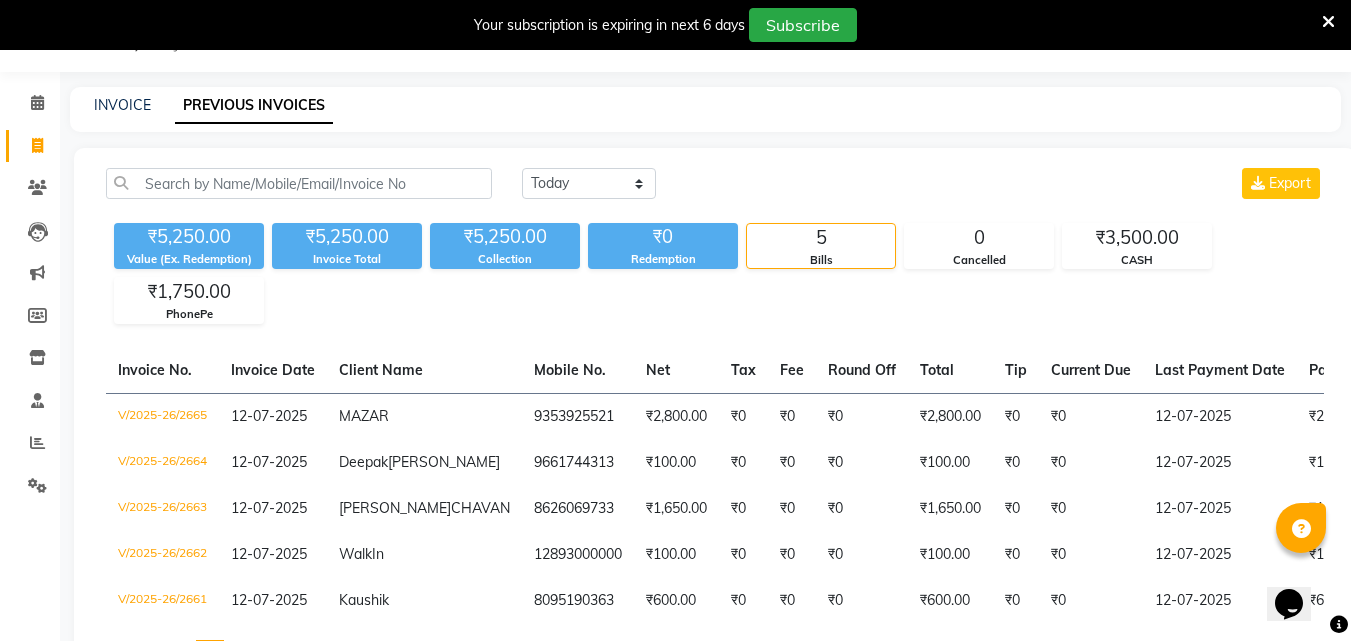 click on "INVOICE PREVIOUS INVOICES" 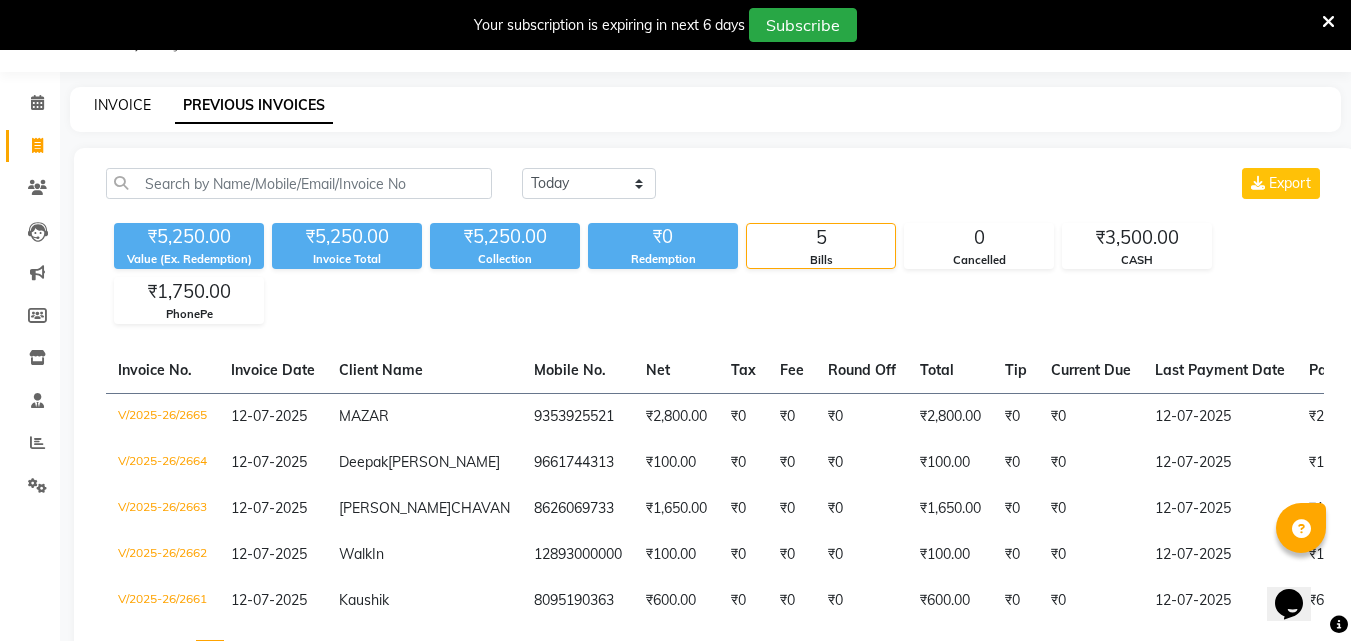 click on "INVOICE" 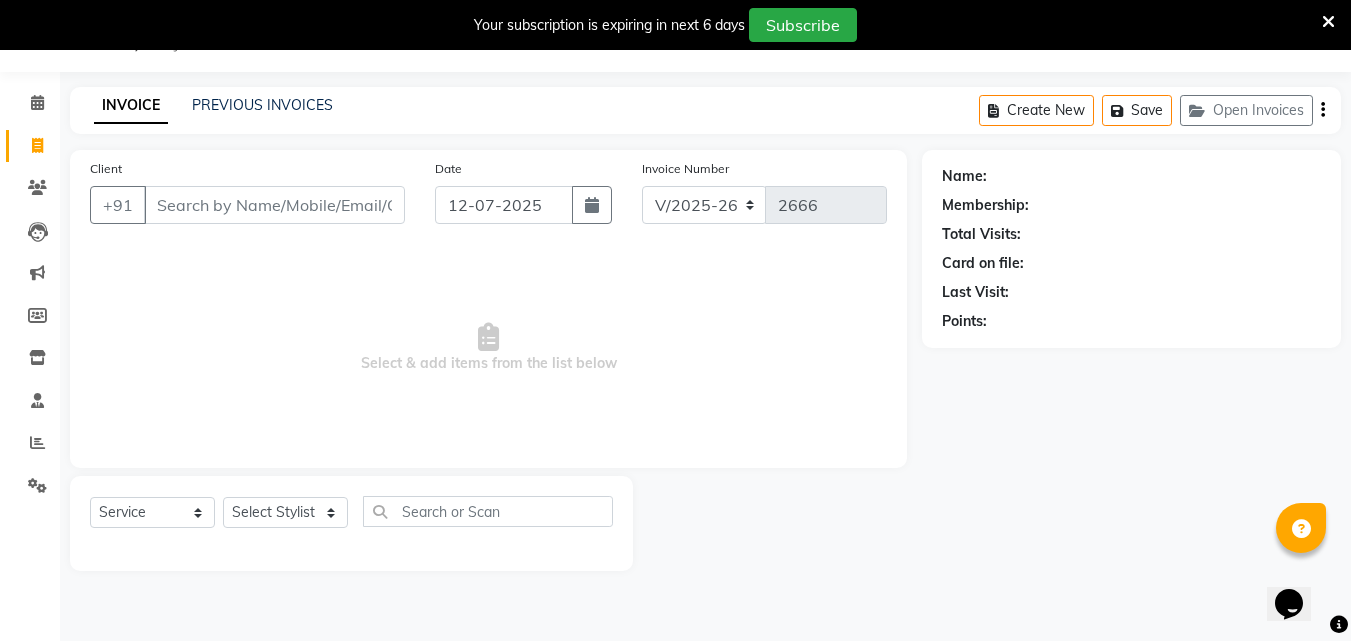 click on "Create New   Save   Open Invoices" 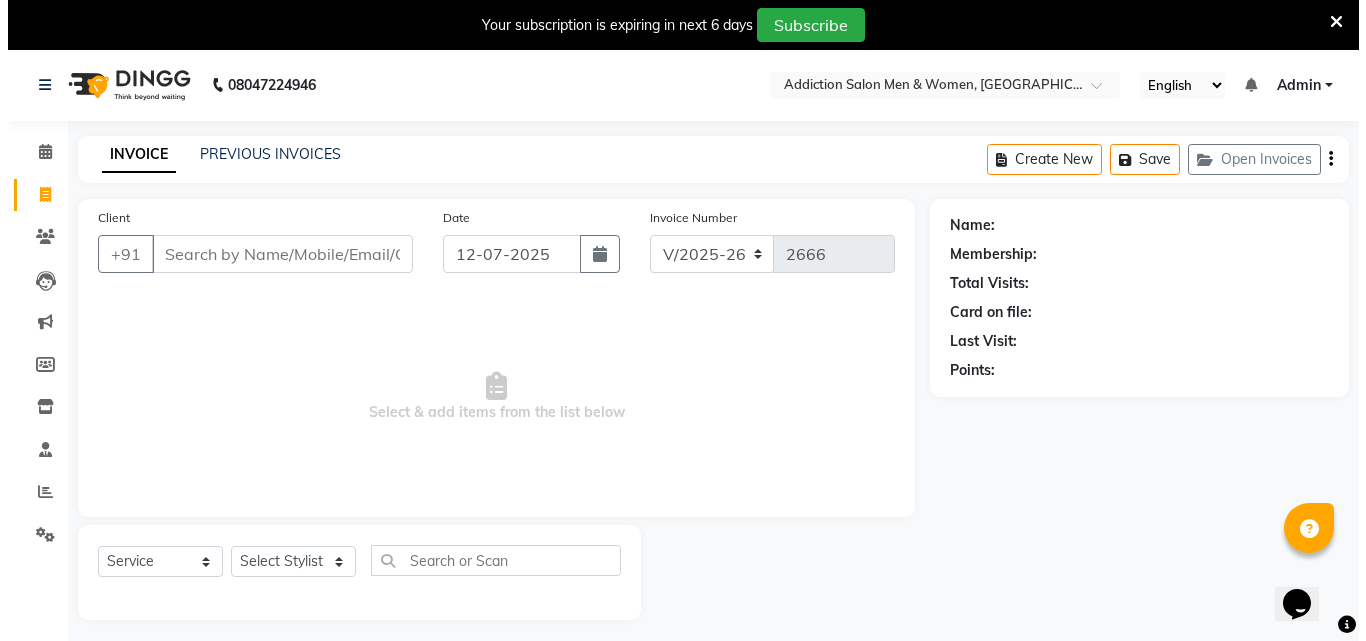 scroll, scrollTop: 0, scrollLeft: 0, axis: both 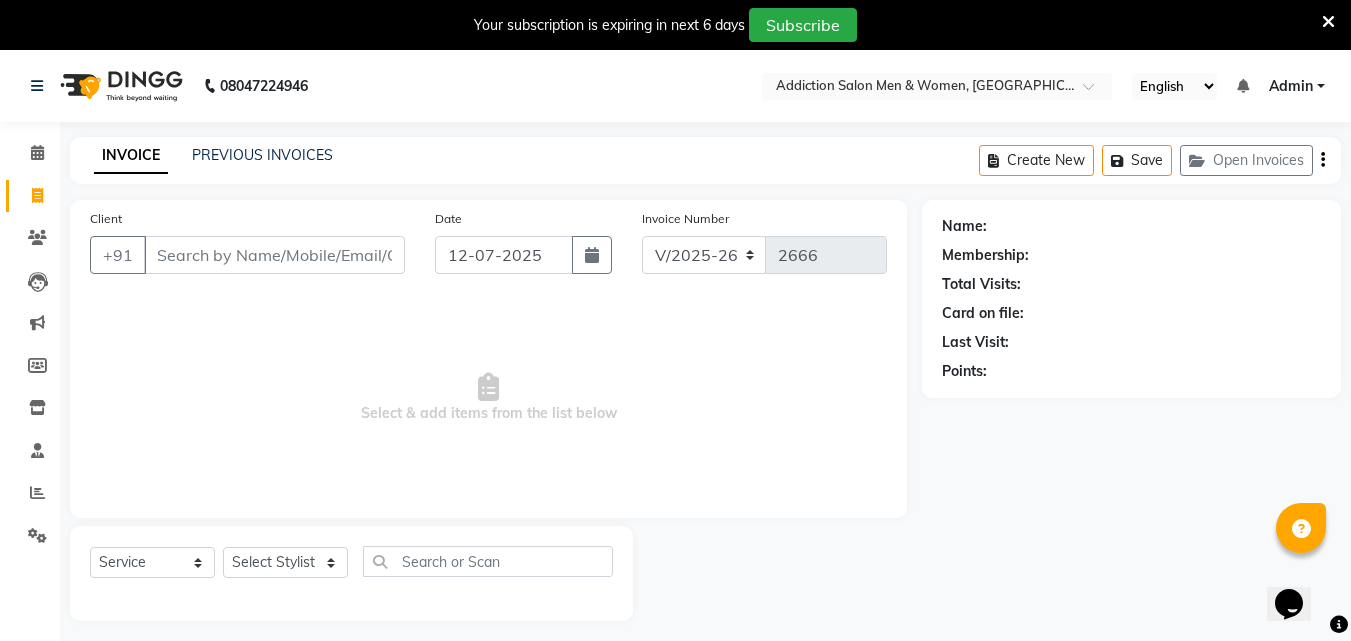 click on "Admin" at bounding box center (1297, 86) 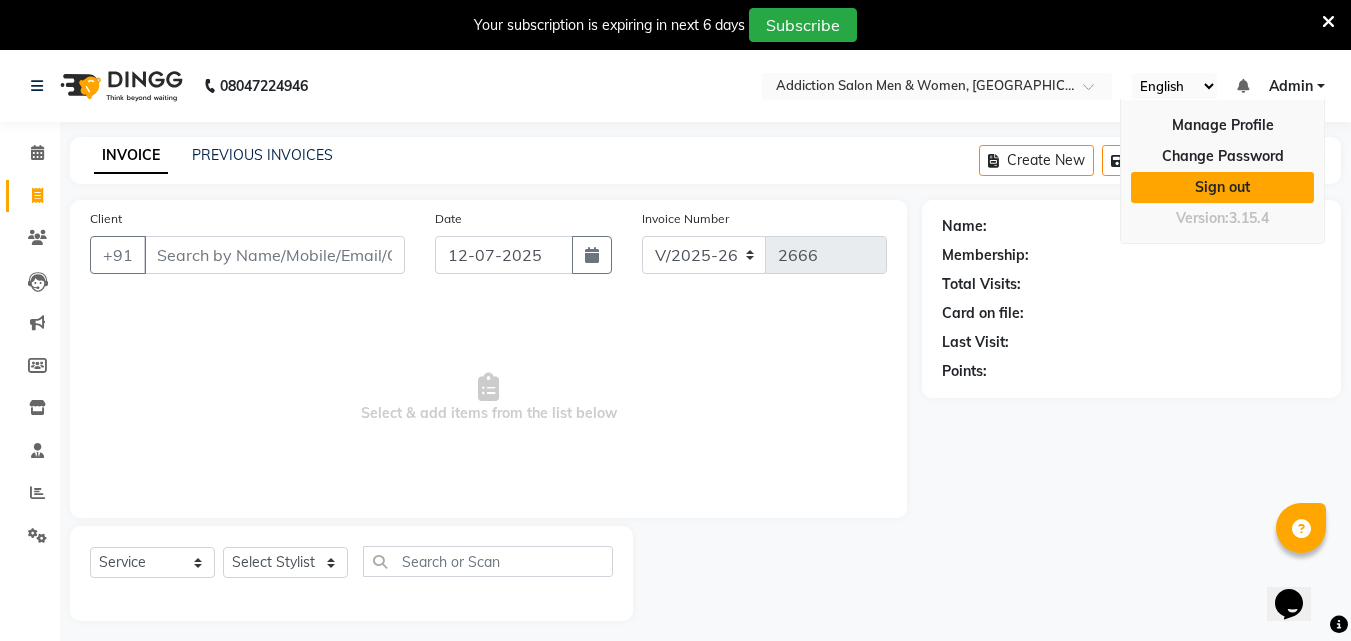 click on "Sign out" at bounding box center (1222, 187) 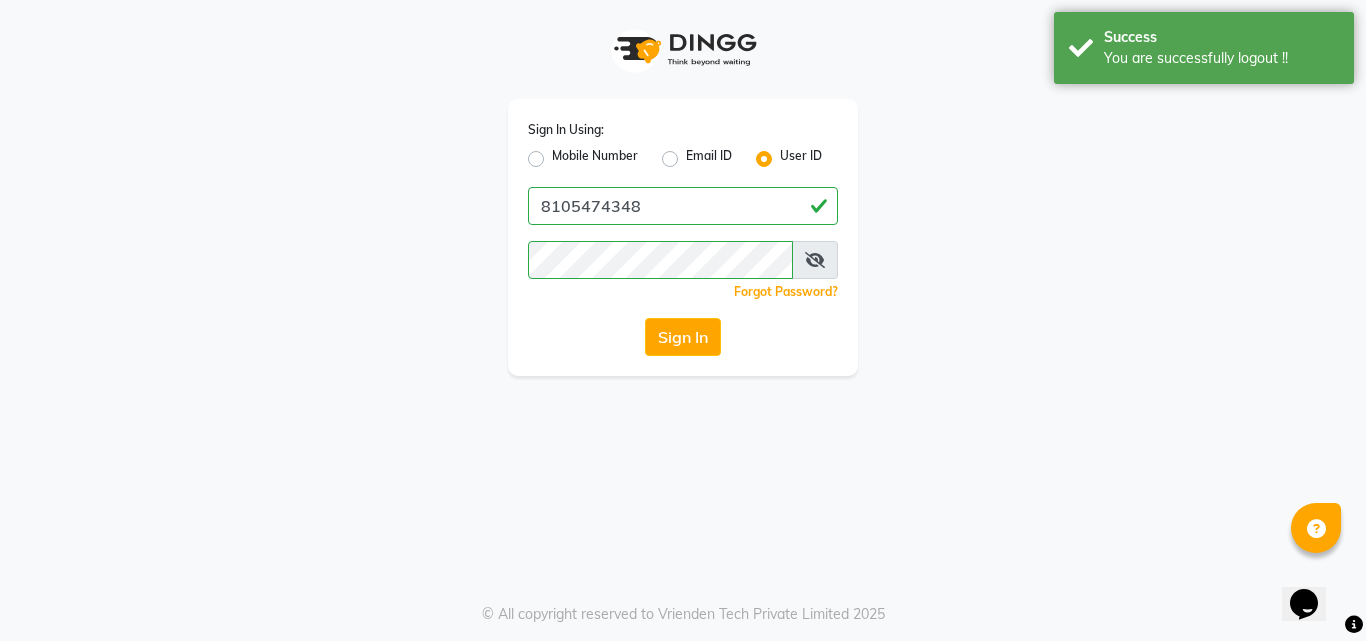 click on "Mobile Number" 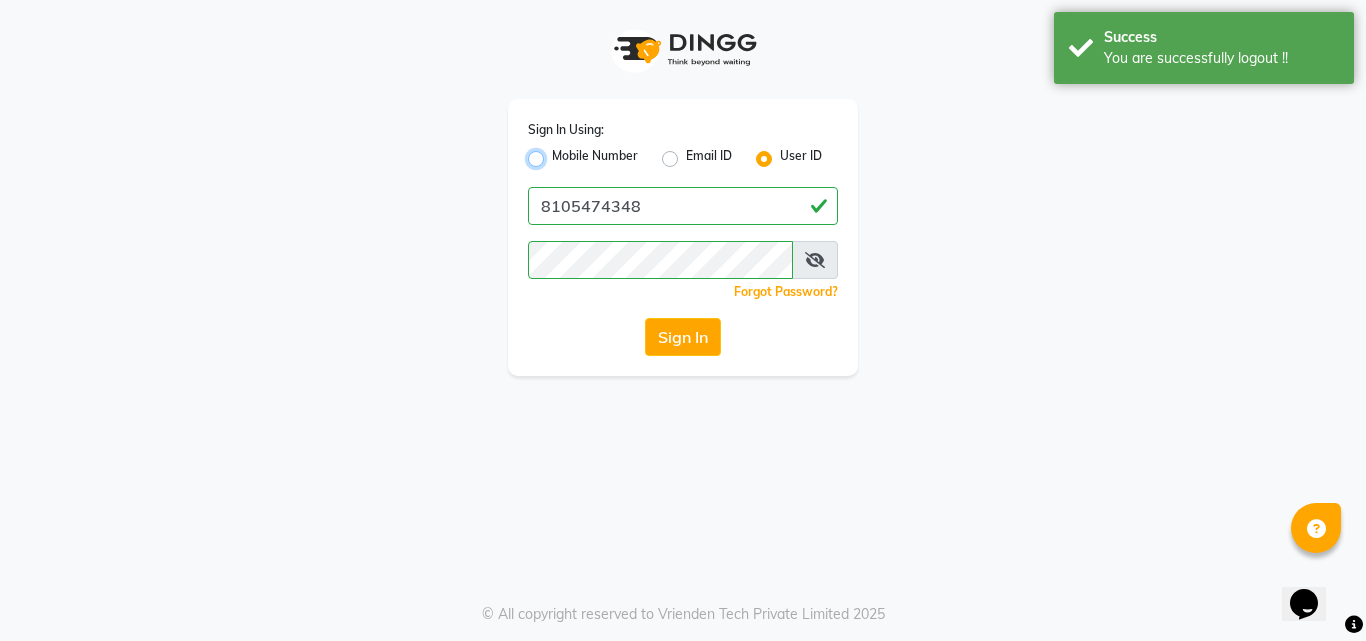 click on "Mobile Number" at bounding box center (558, 153) 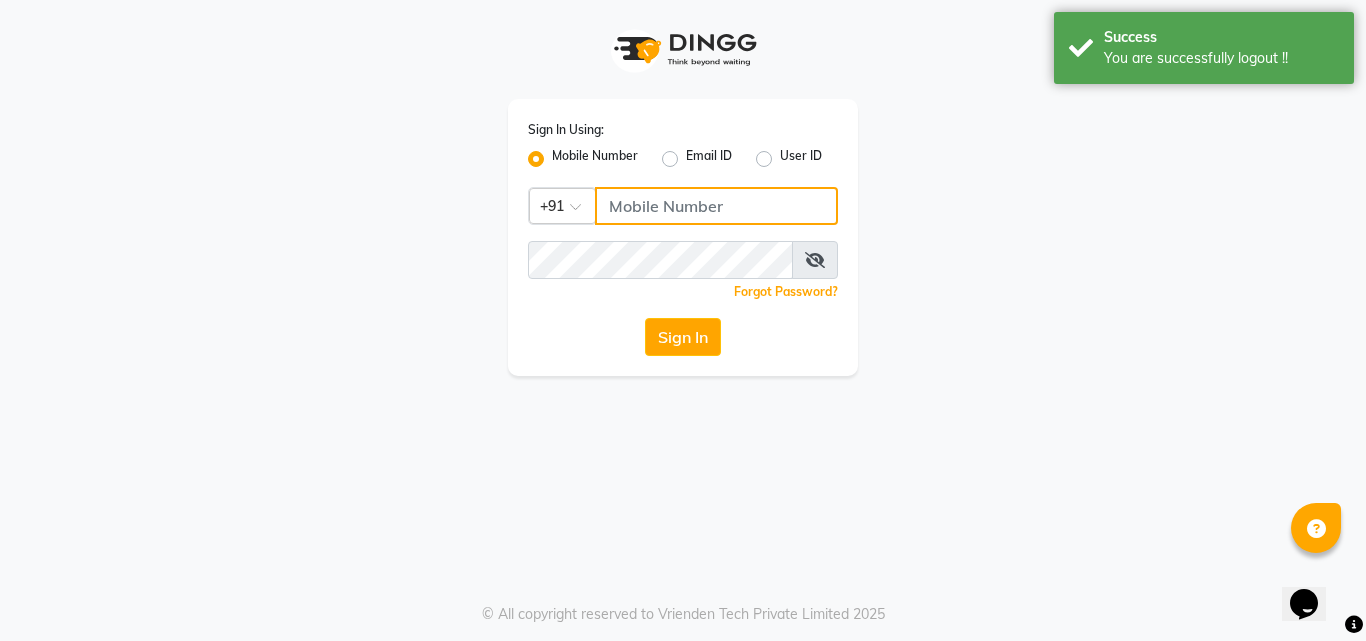 click 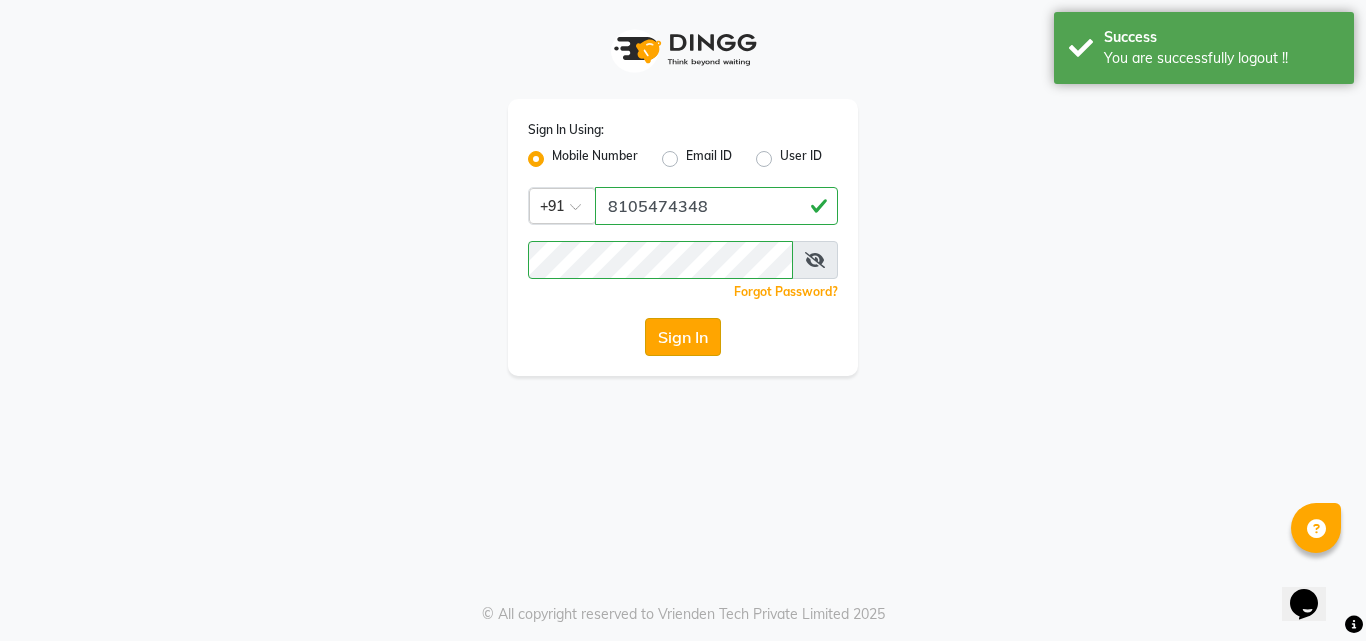 click on "Sign In" 